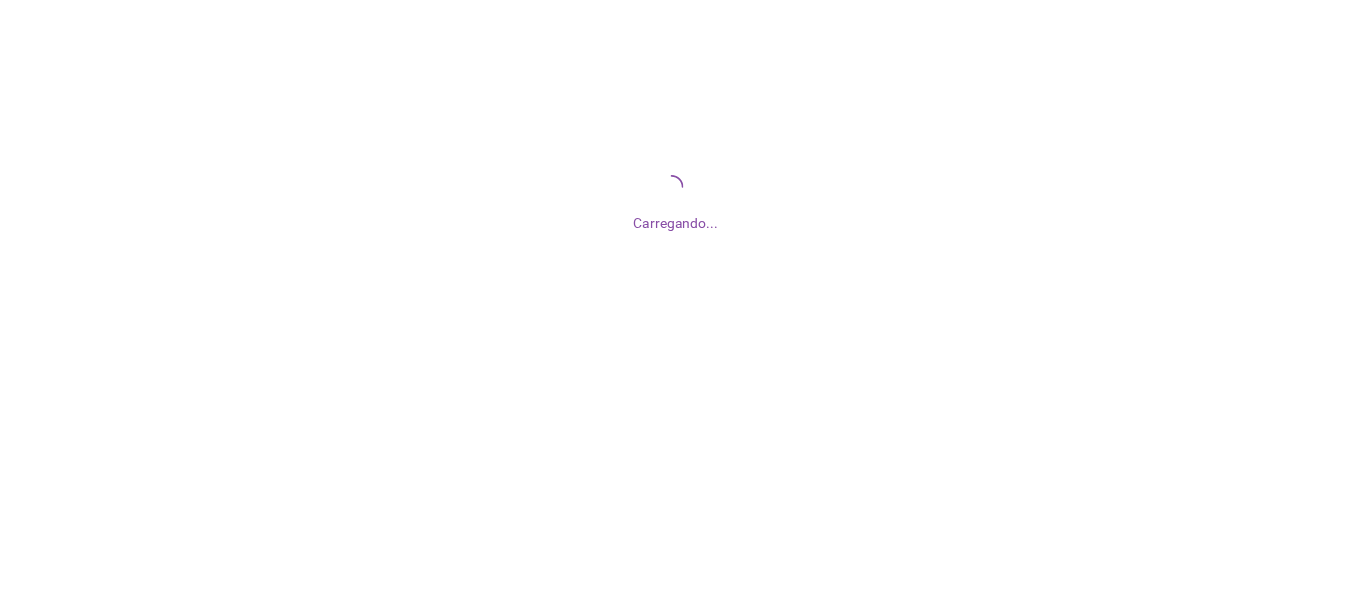 scroll, scrollTop: 0, scrollLeft: 0, axis: both 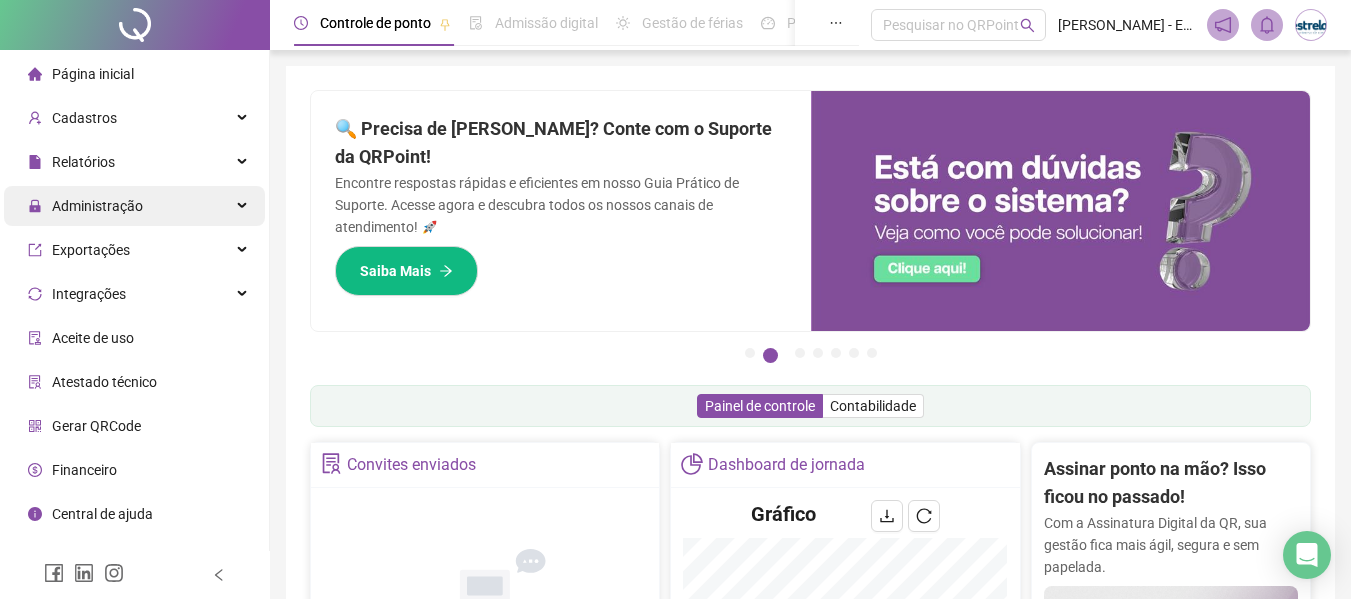 click on "Administração" at bounding box center (97, 206) 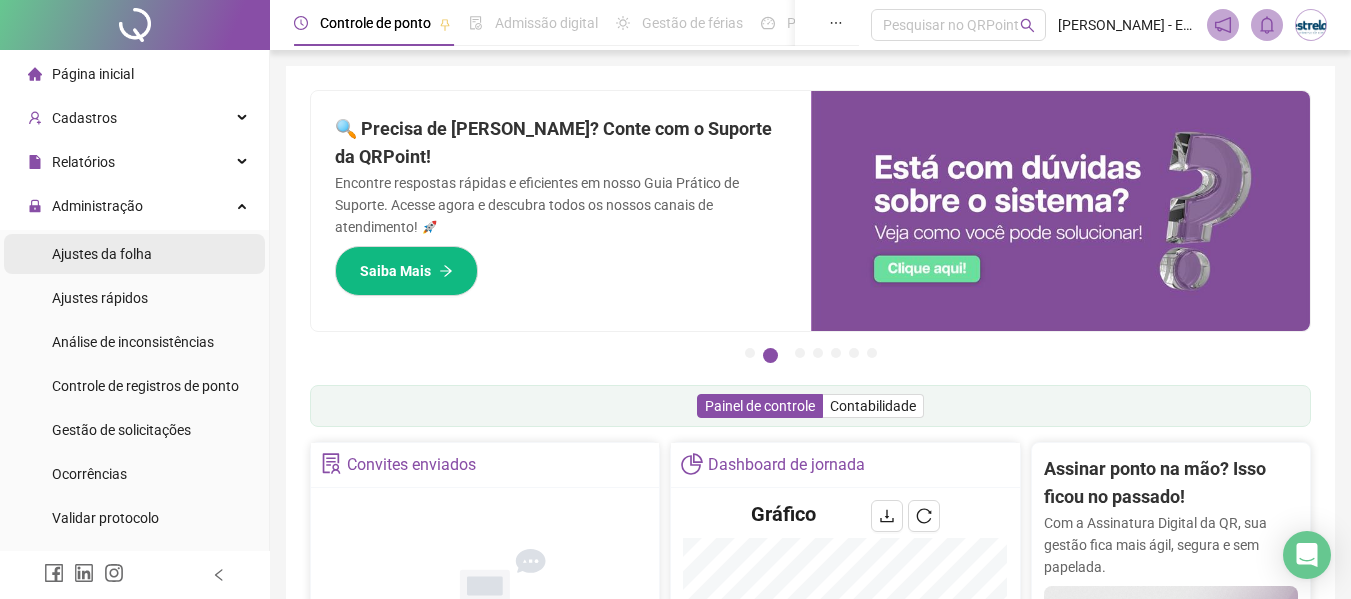 click on "Ajustes da folha" at bounding box center [102, 254] 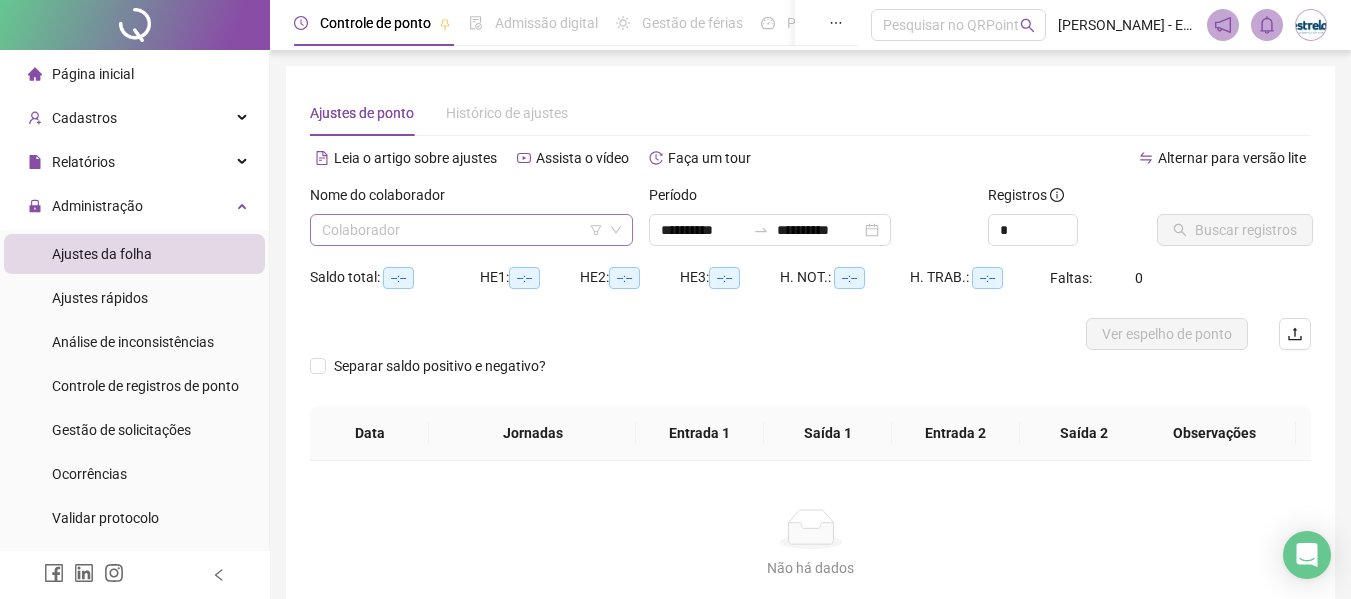 click at bounding box center [465, 230] 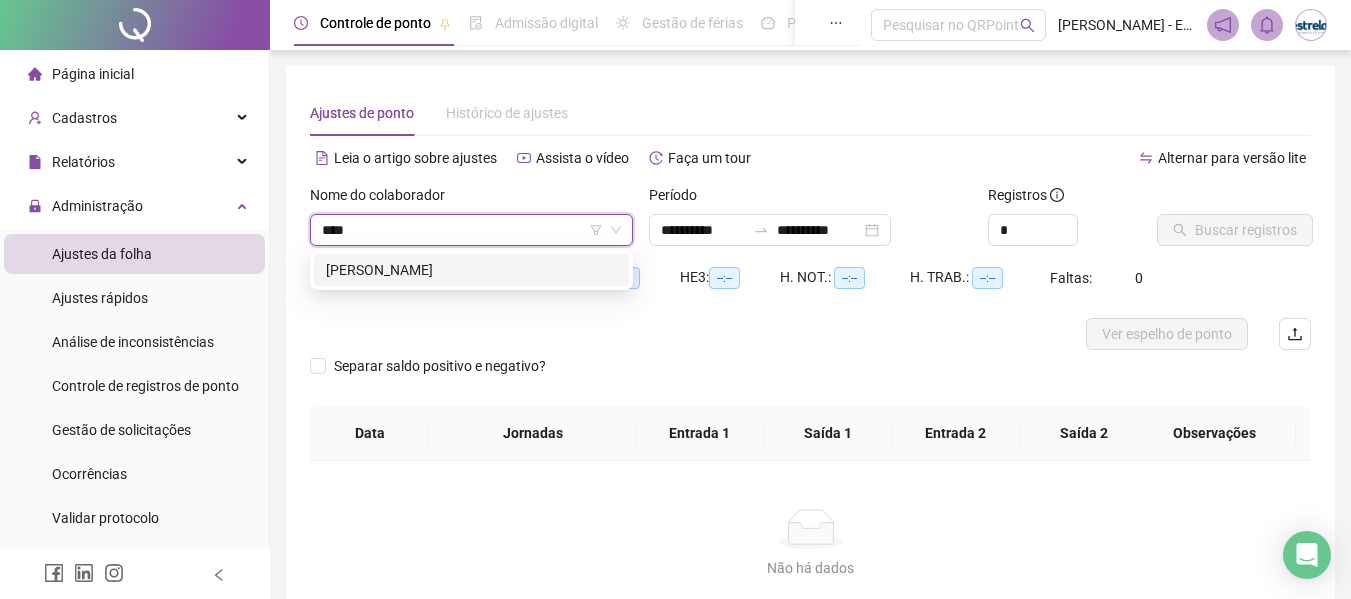 type on "*****" 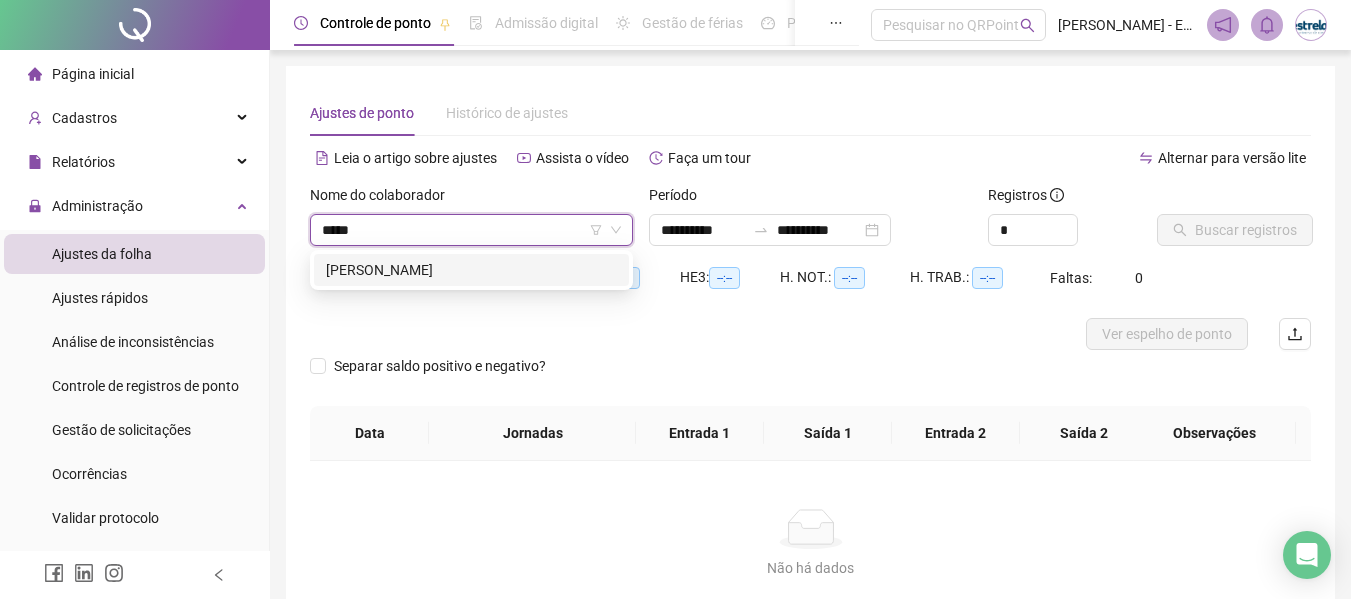 click on "[PERSON_NAME]" at bounding box center [471, 270] 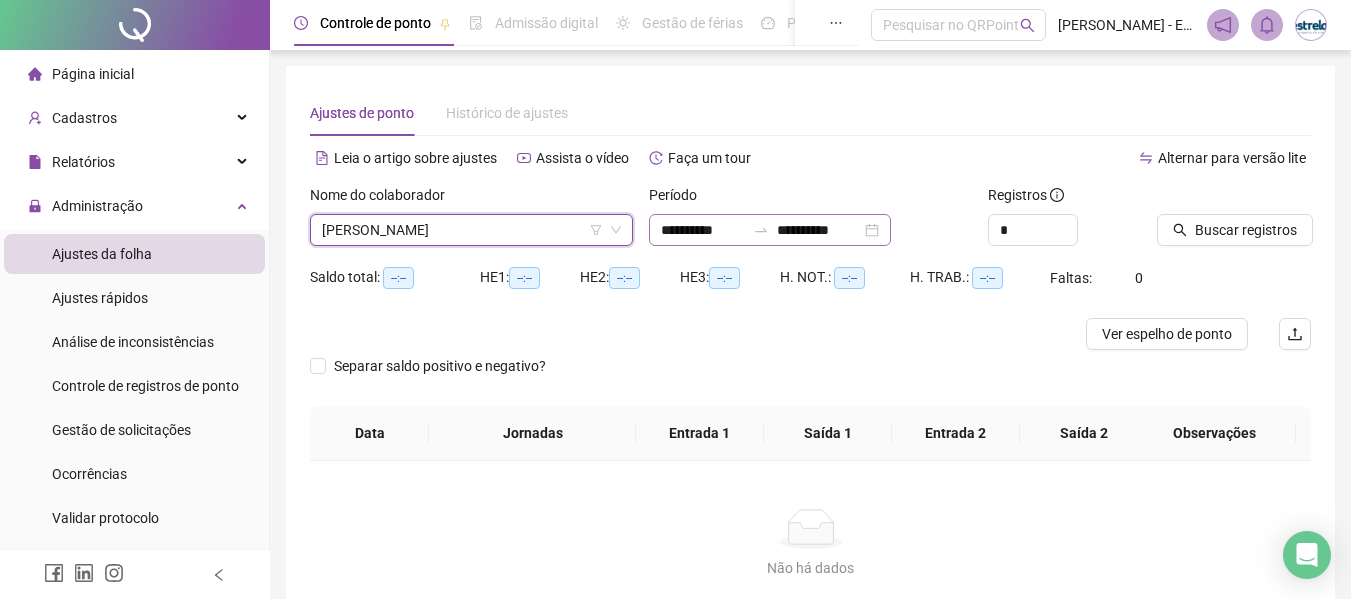 click on "**********" at bounding box center [770, 230] 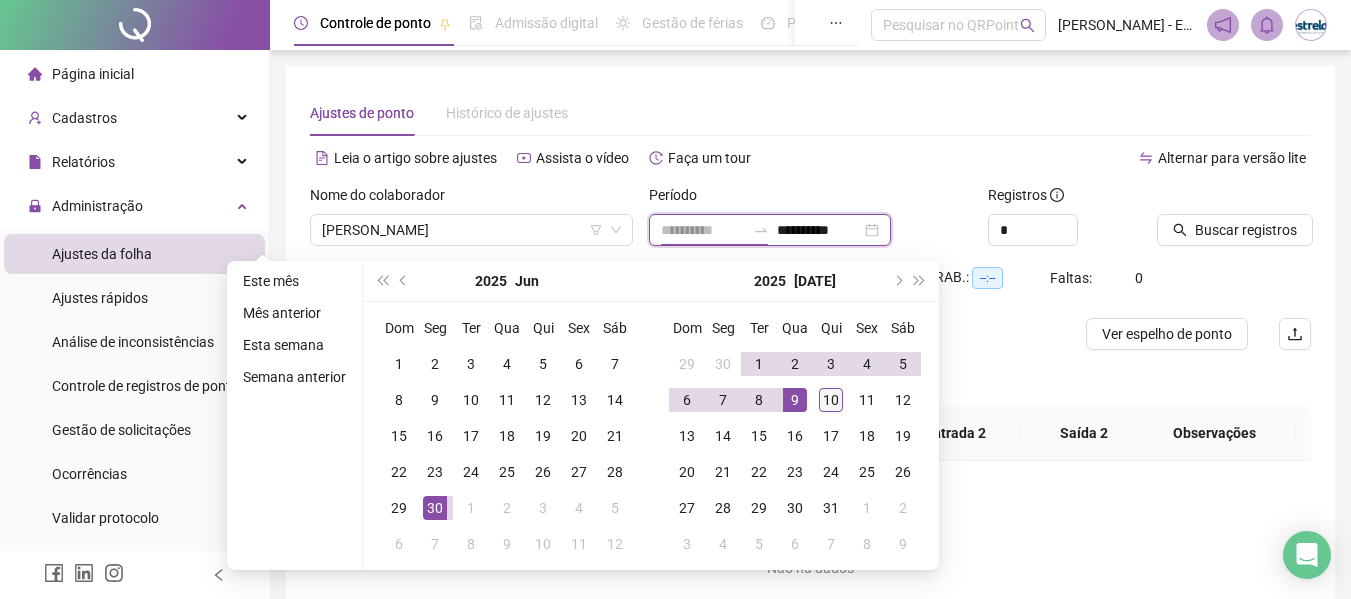 type on "**********" 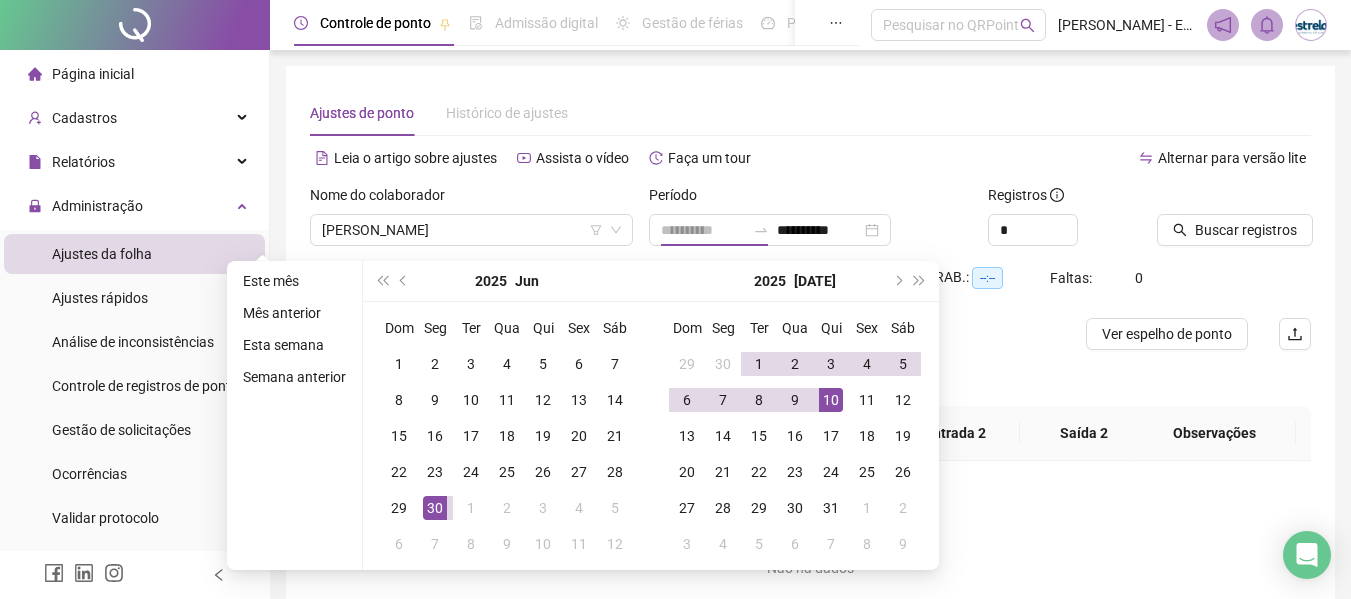 click on "10" at bounding box center [831, 400] 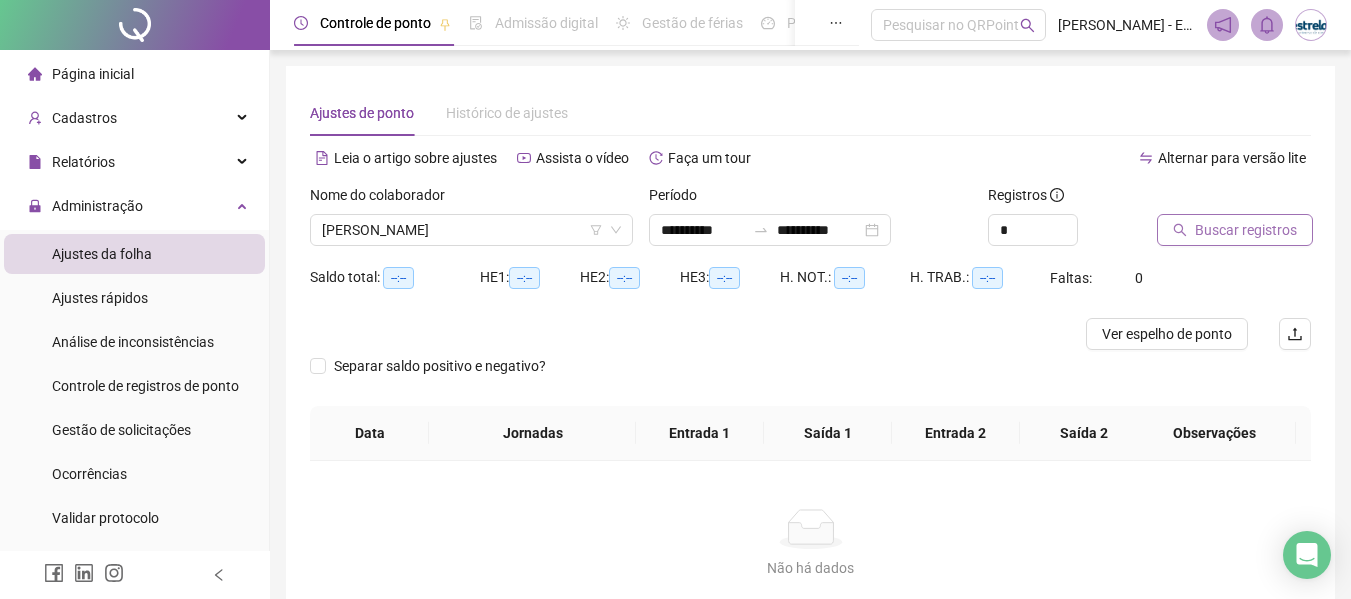 click on "Buscar registros" at bounding box center (1235, 230) 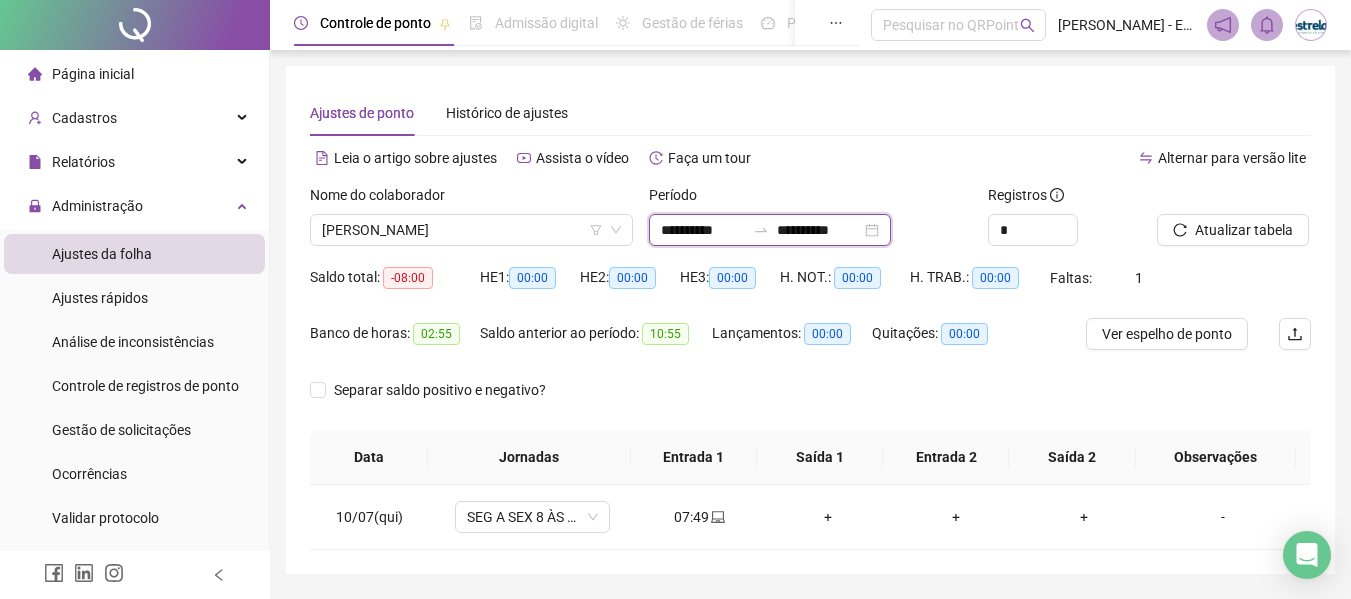 click on "**********" at bounding box center [703, 230] 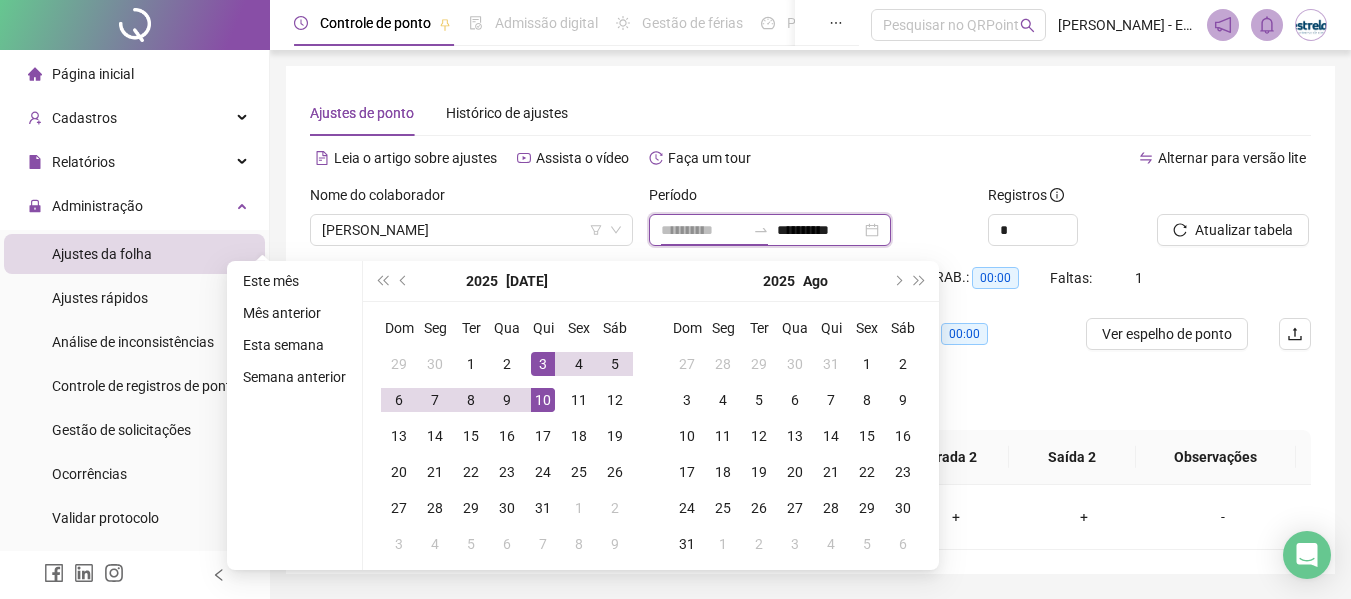 type on "**********" 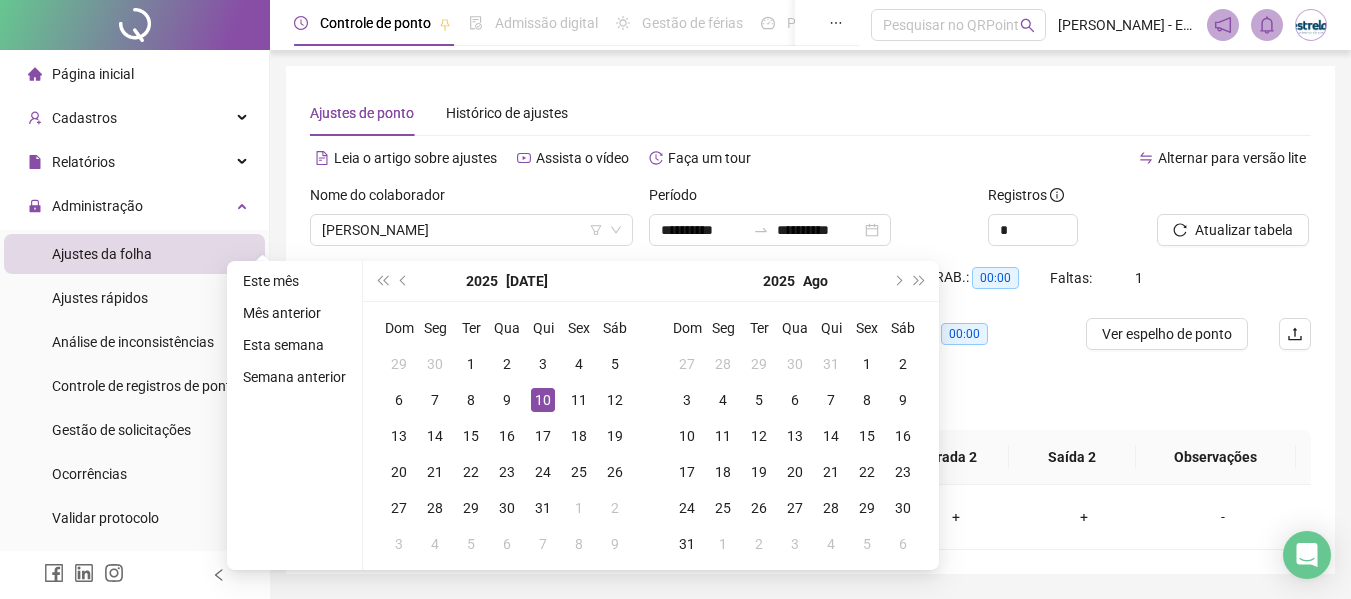 click on "Nome do colaborador [PERSON_NAME]" at bounding box center [471, 223] 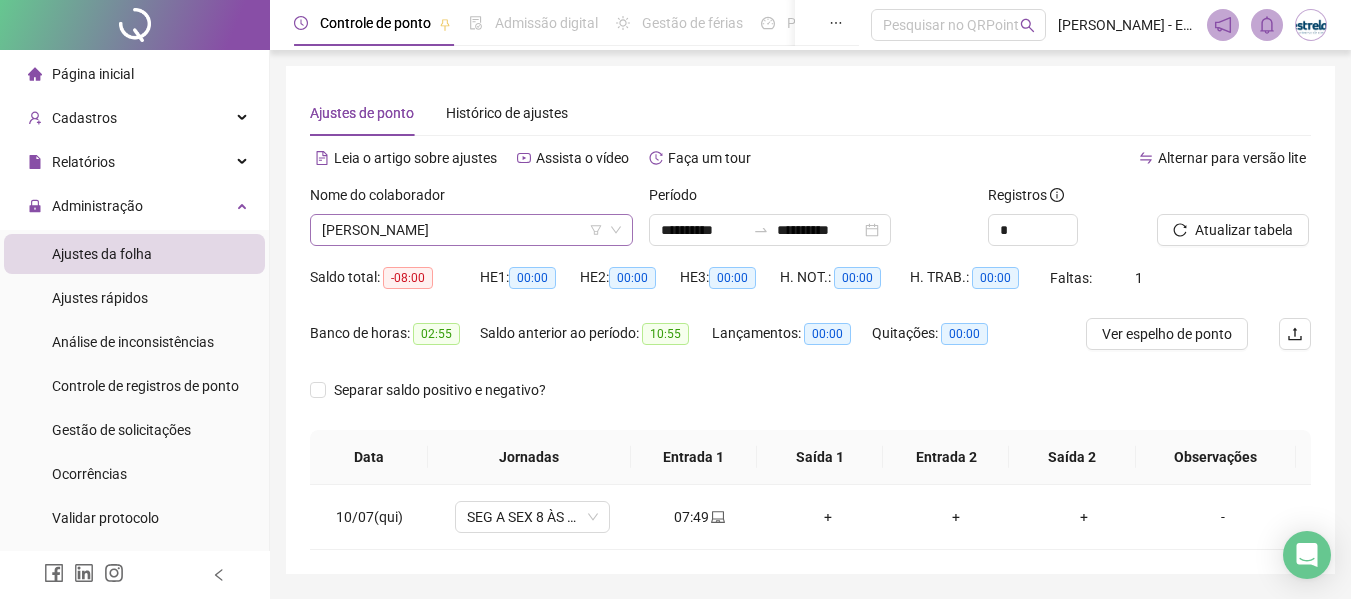 click on "[PERSON_NAME]" at bounding box center (471, 230) 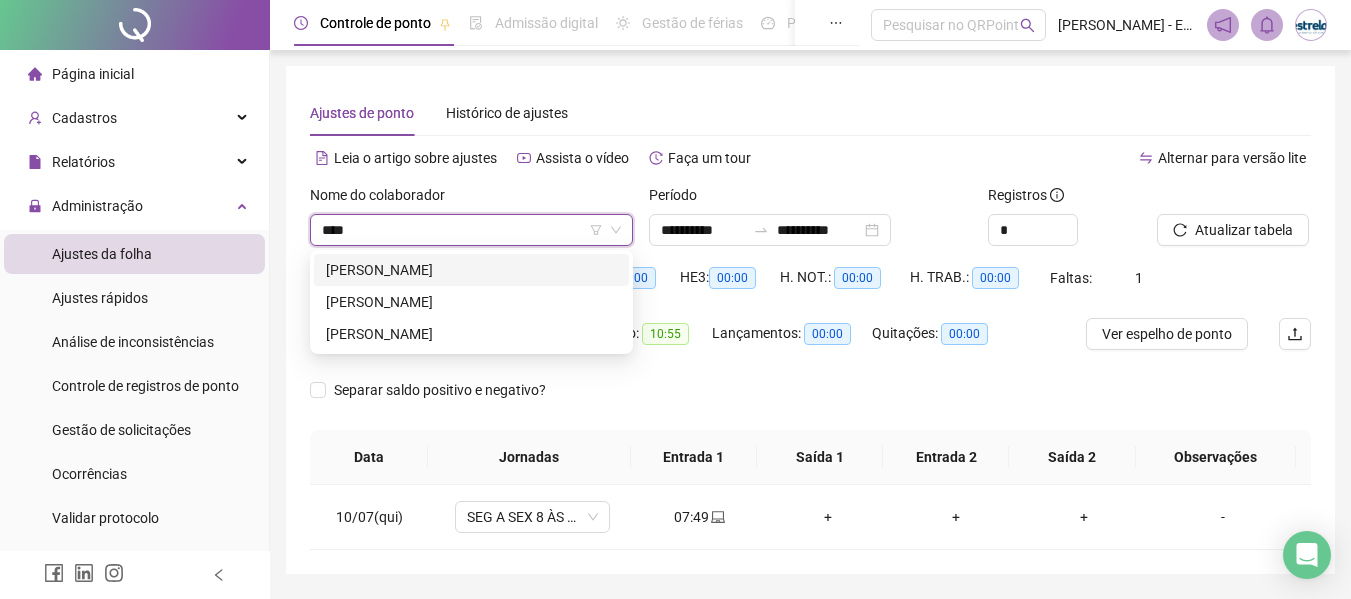 scroll, scrollTop: 0, scrollLeft: 0, axis: both 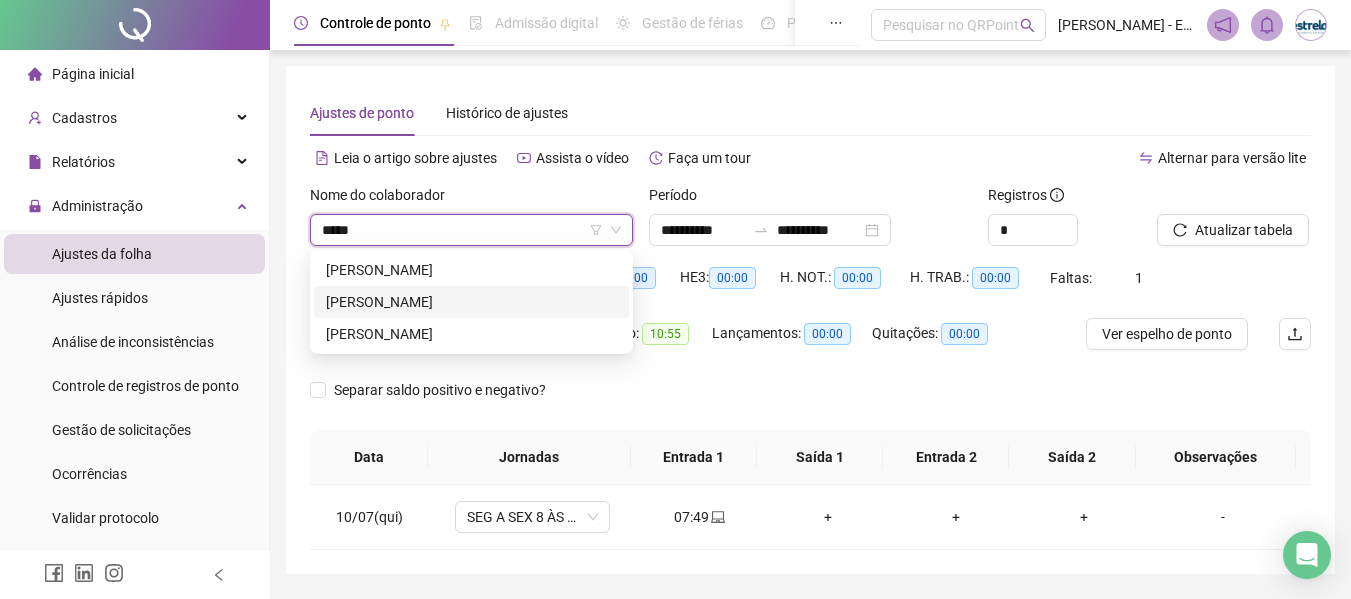 click on "[PERSON_NAME]" at bounding box center (471, 302) 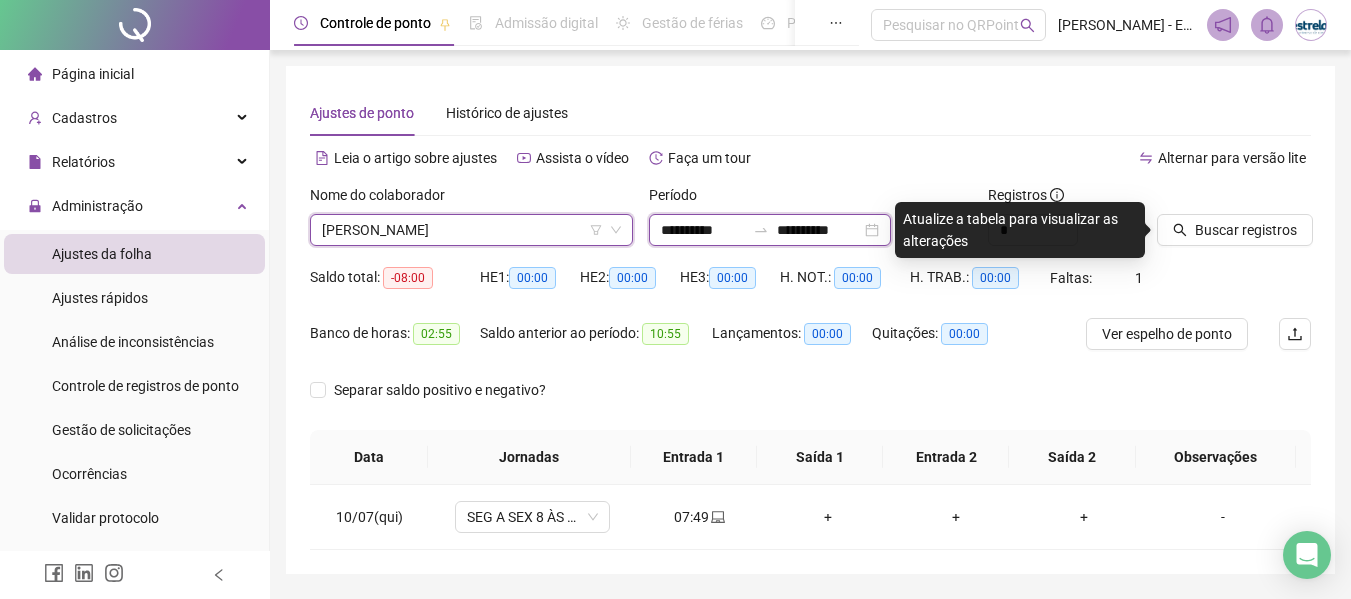 click on "**********" at bounding box center [703, 230] 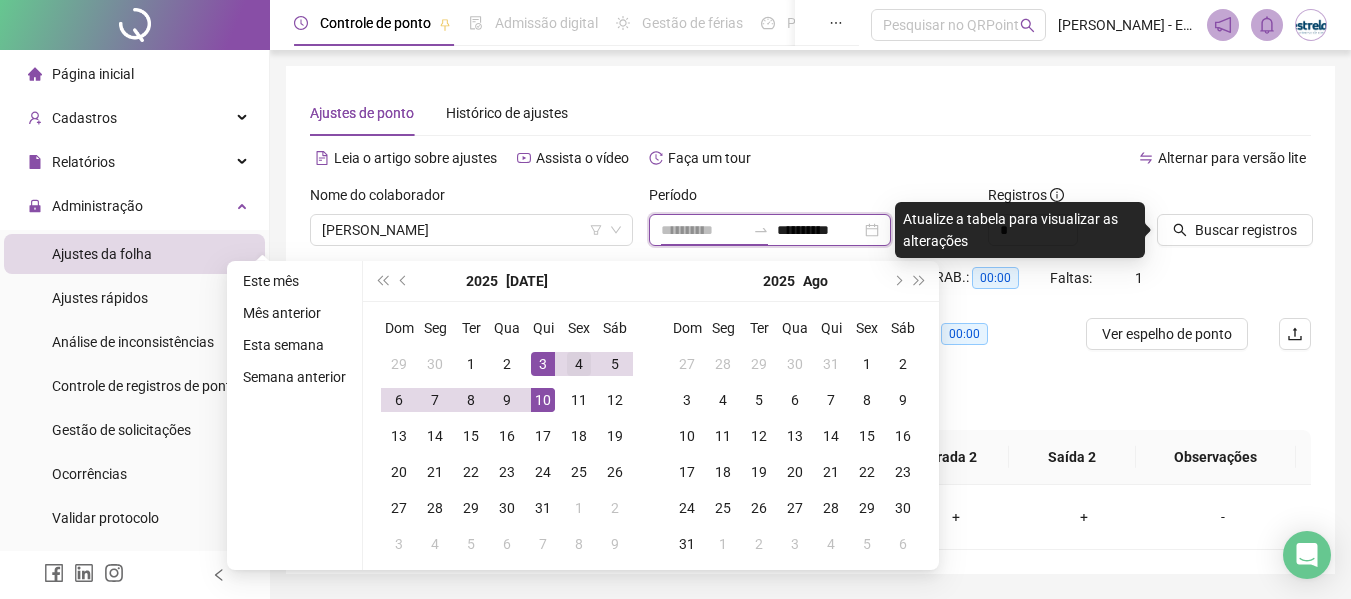 type on "**********" 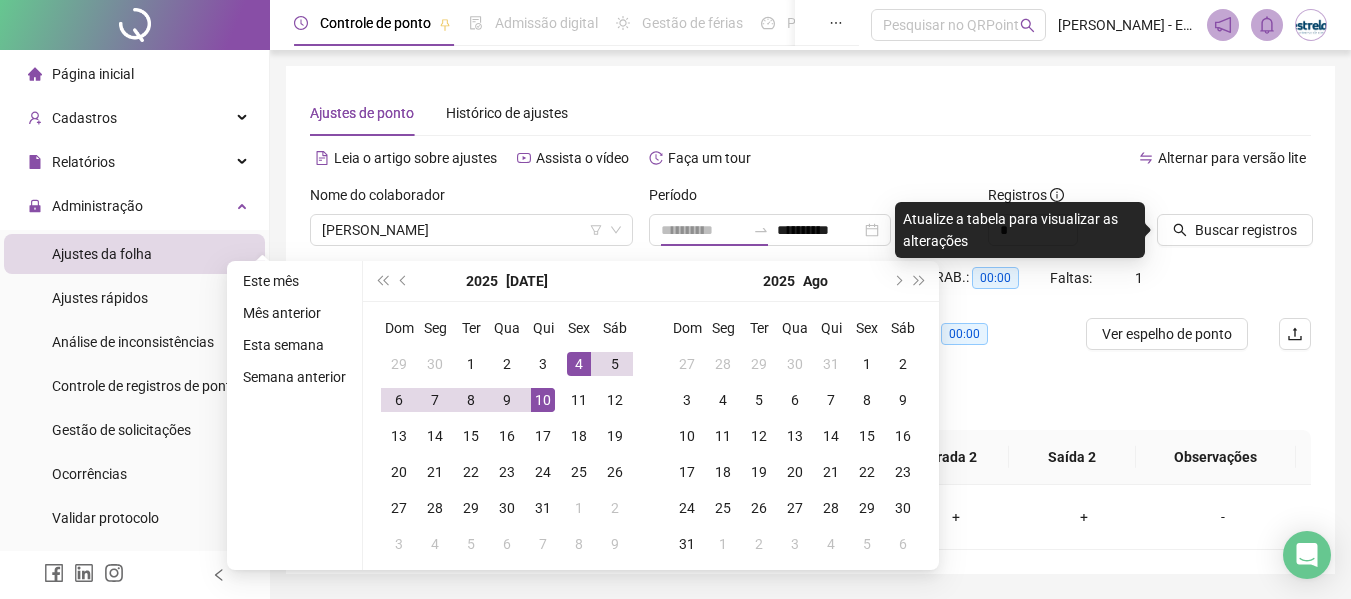 click on "4" at bounding box center (579, 364) 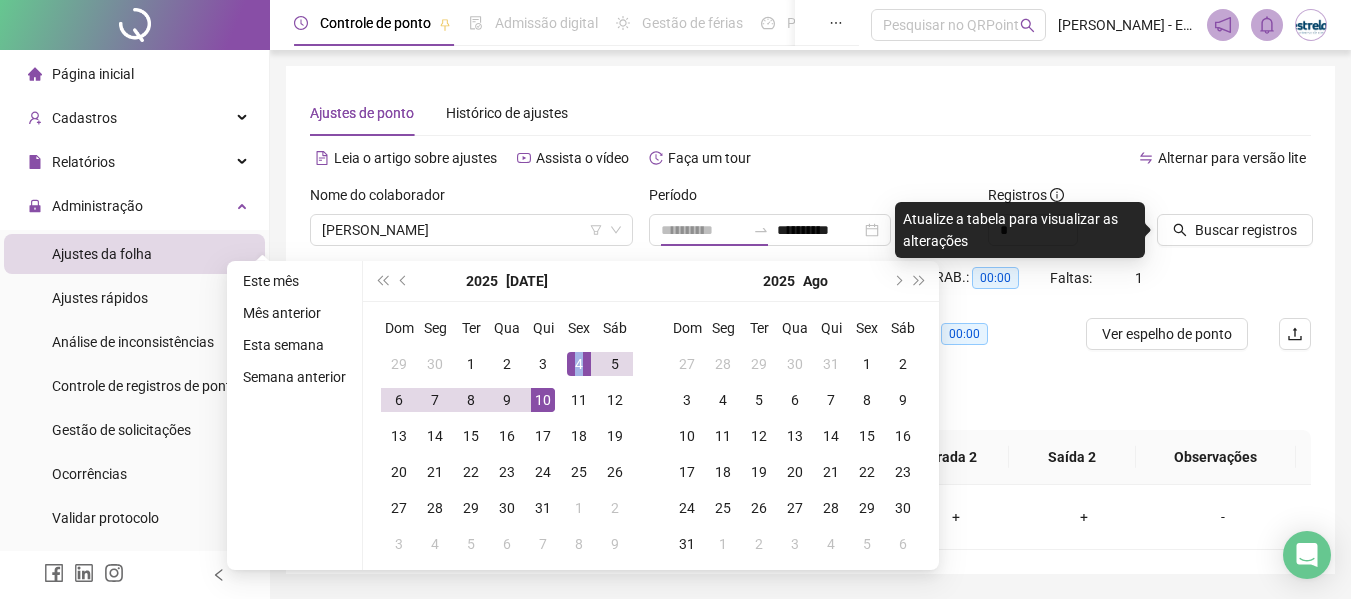 click on "4" at bounding box center (579, 364) 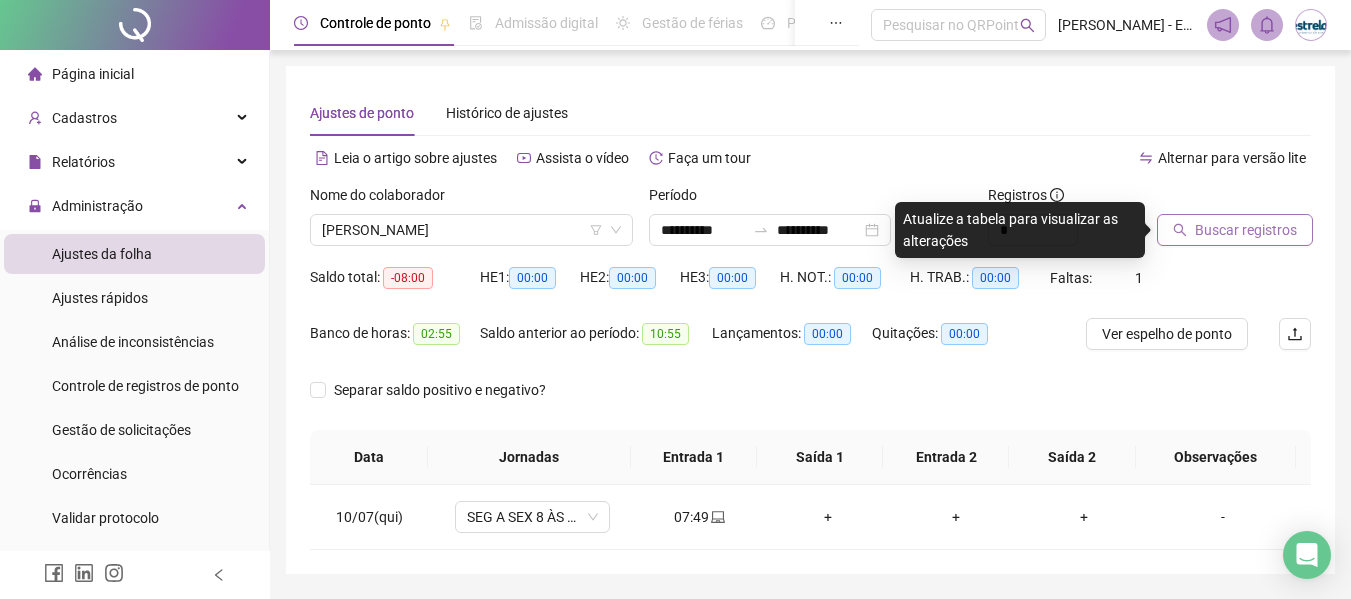click on "Buscar registros" at bounding box center [1235, 230] 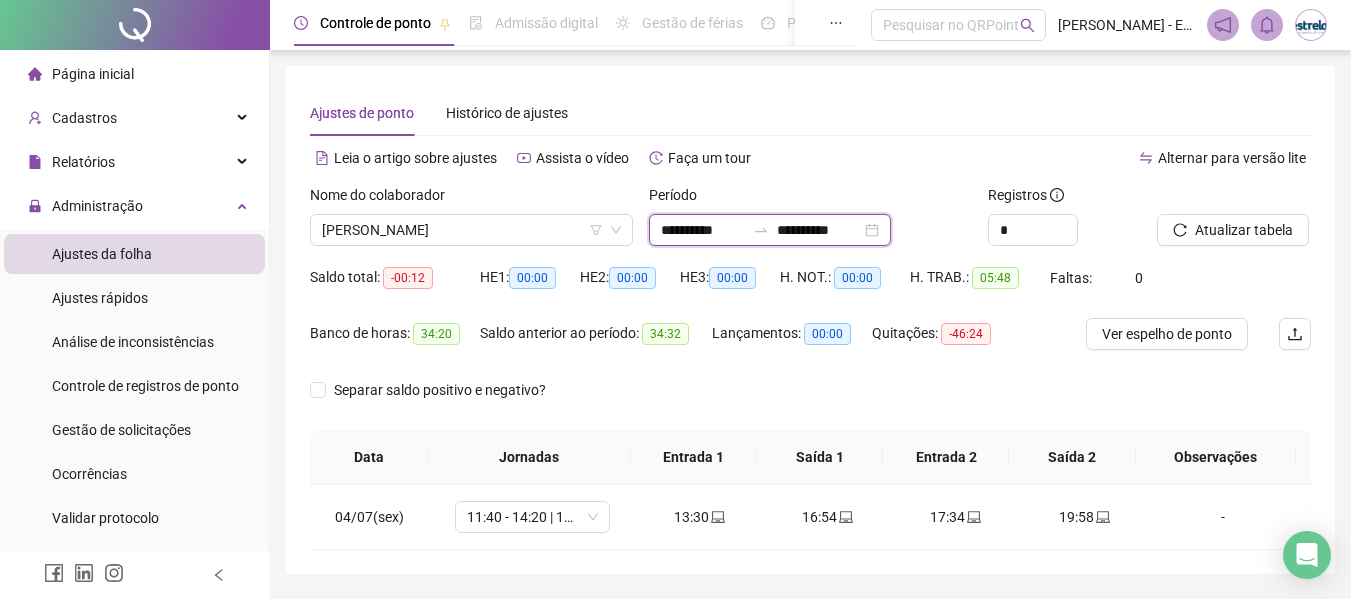 click on "**********" at bounding box center (703, 230) 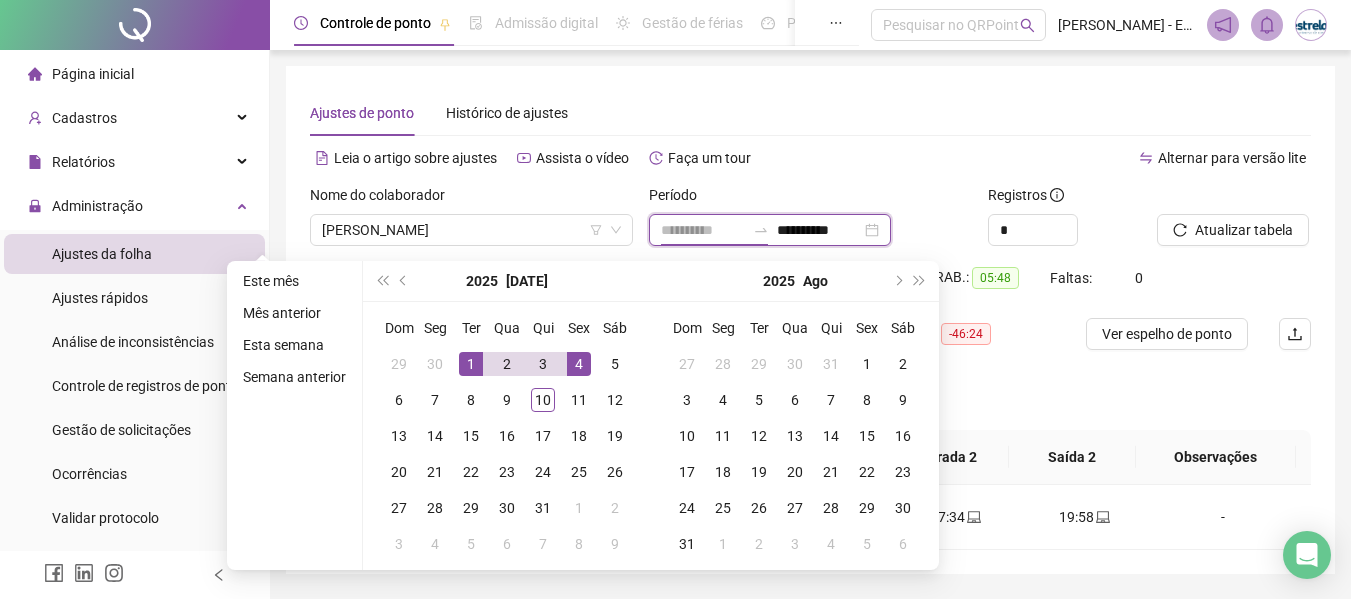 type on "**********" 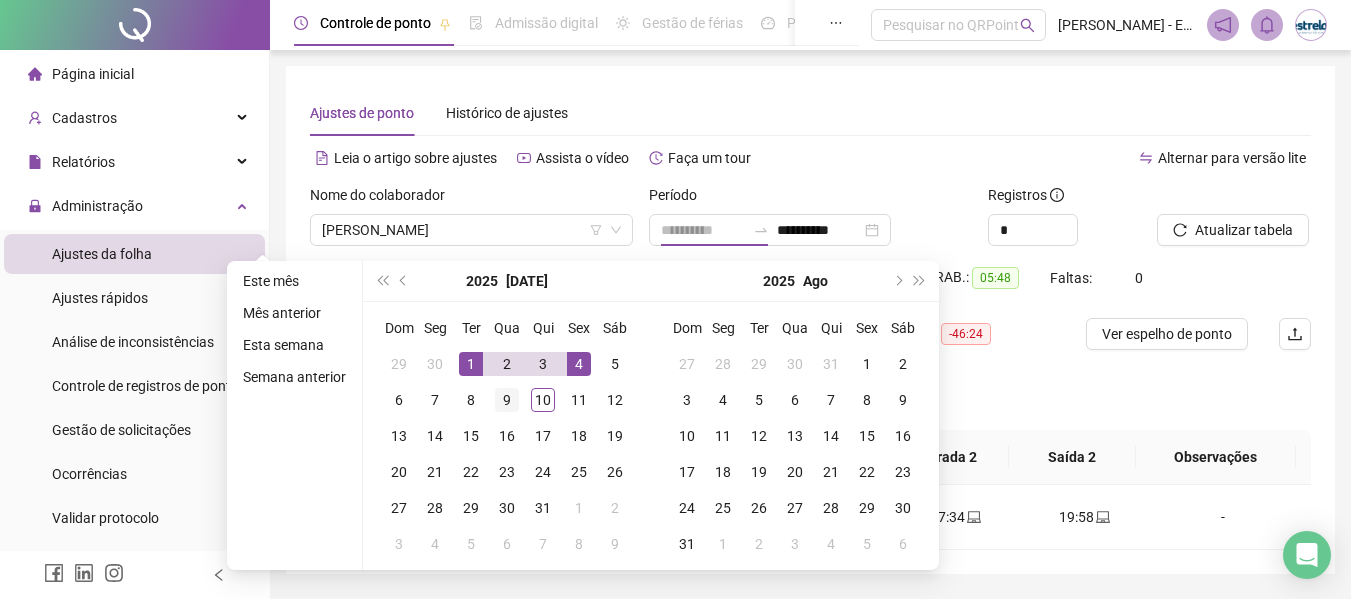 drag, startPoint x: 461, startPoint y: 360, endPoint x: 518, endPoint y: 398, distance: 68.50548 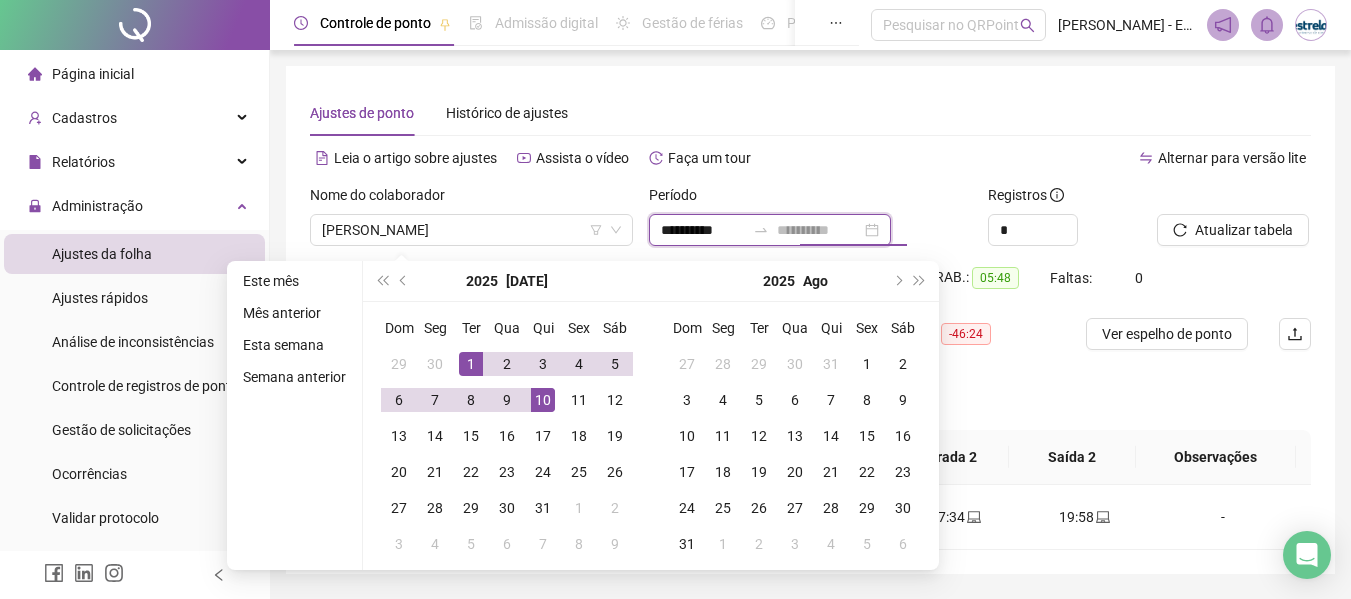 type on "**********" 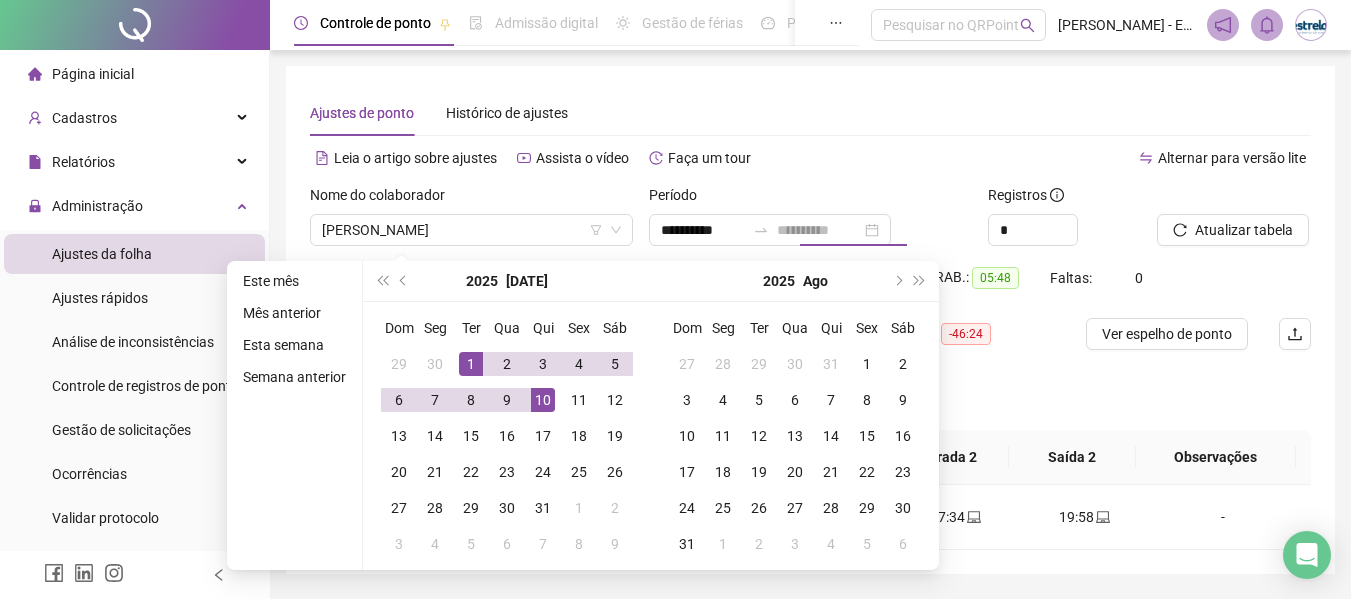 click on "10" at bounding box center (543, 400) 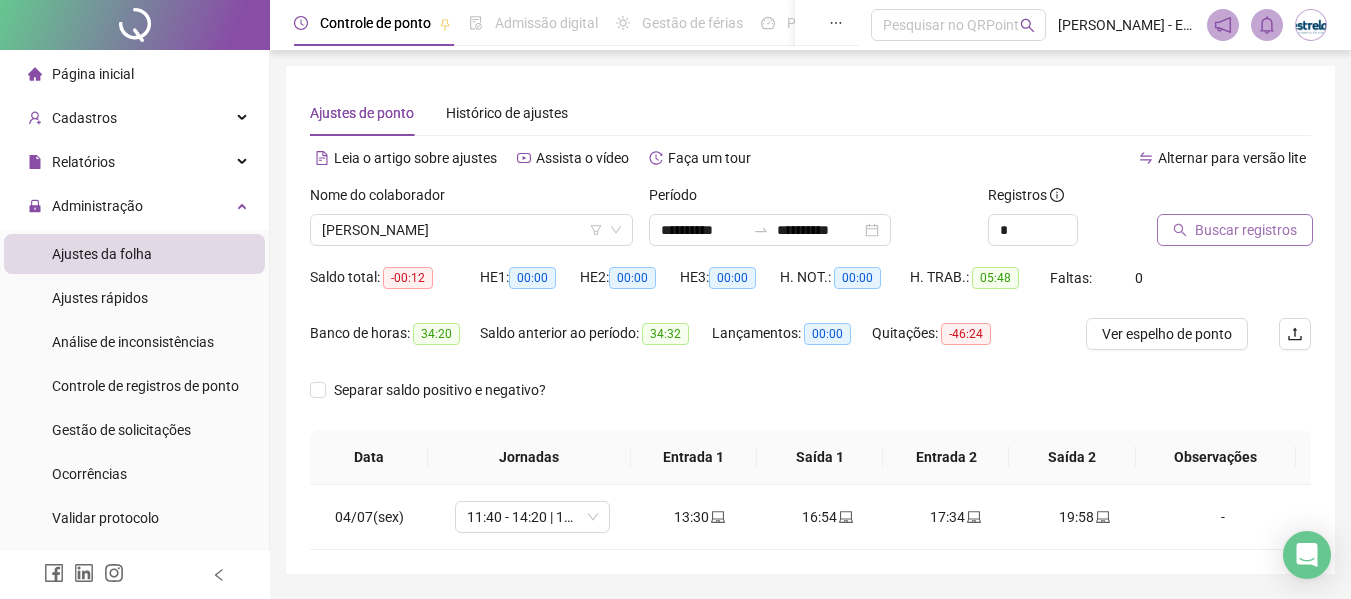 click on "Buscar registros" at bounding box center (1246, 230) 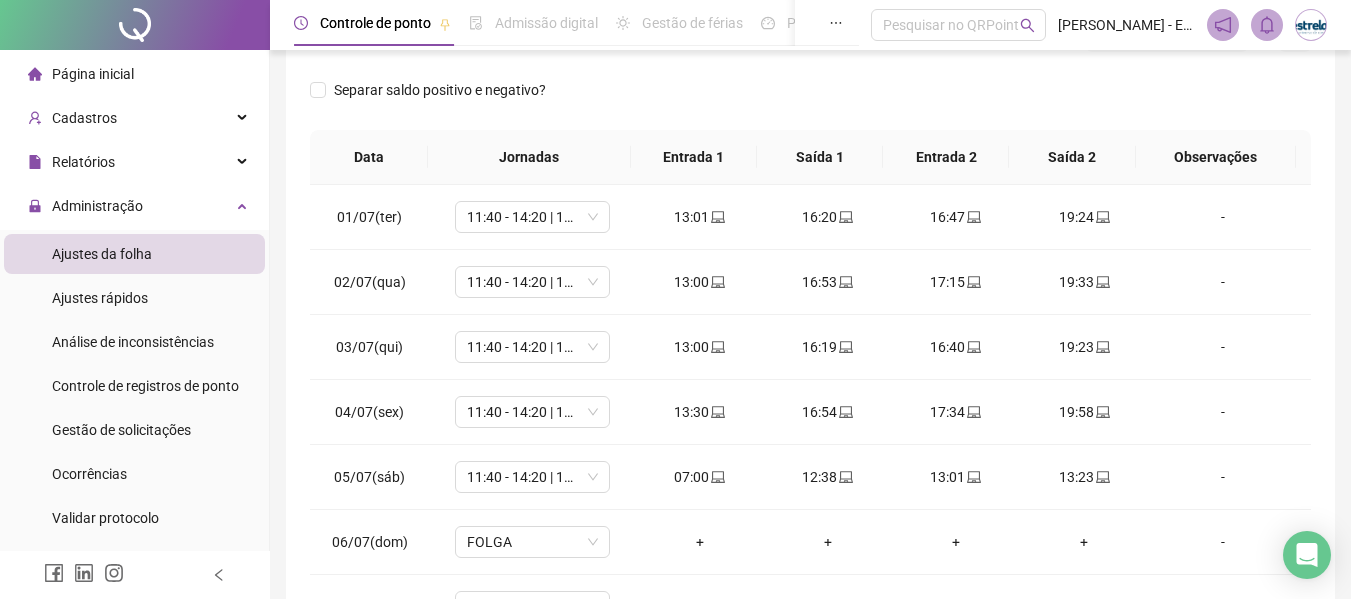scroll, scrollTop: 400, scrollLeft: 0, axis: vertical 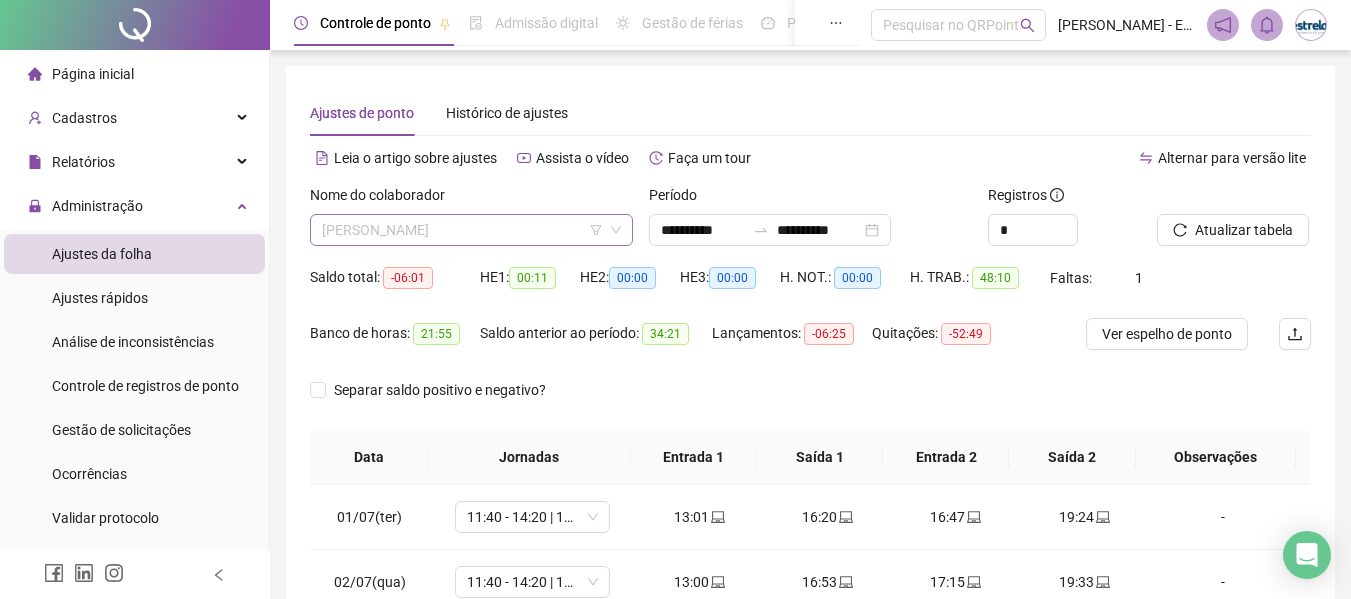 click on "[PERSON_NAME]" at bounding box center (471, 230) 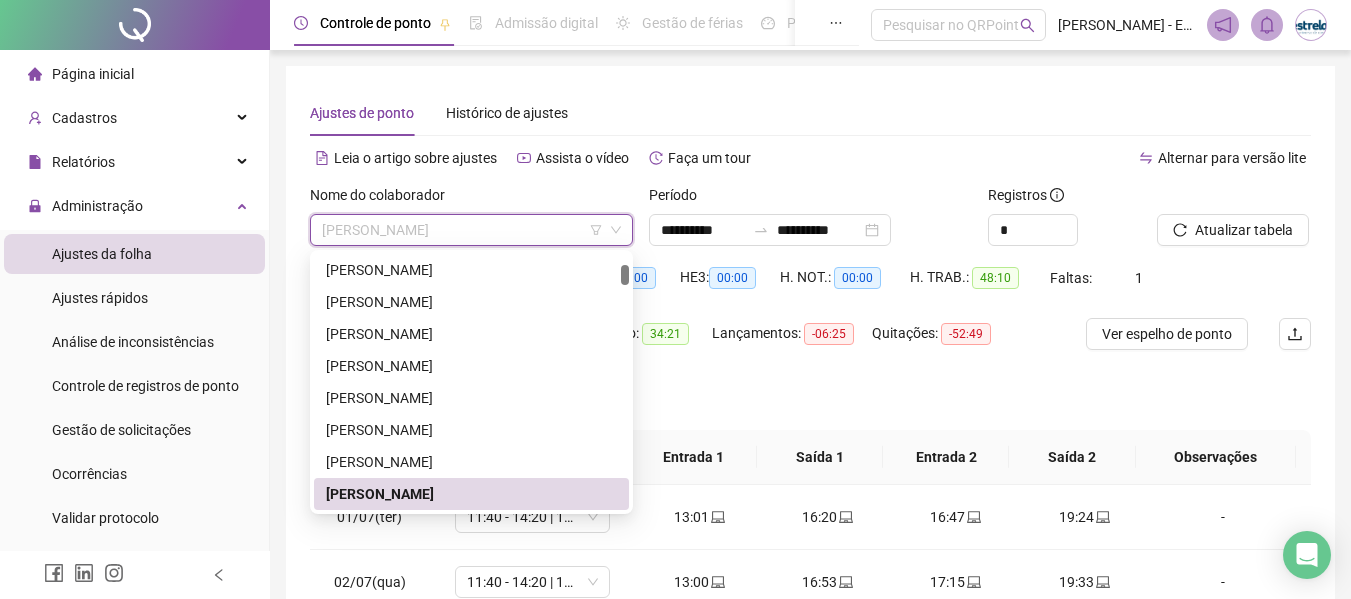 type on "*" 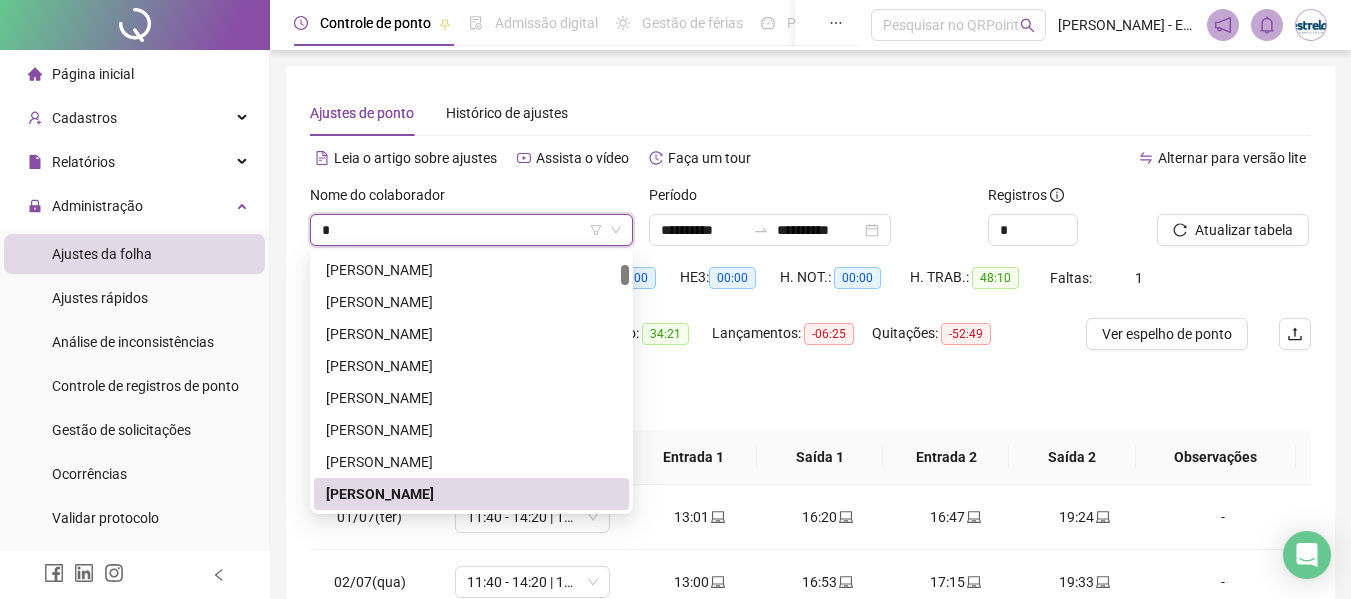 type 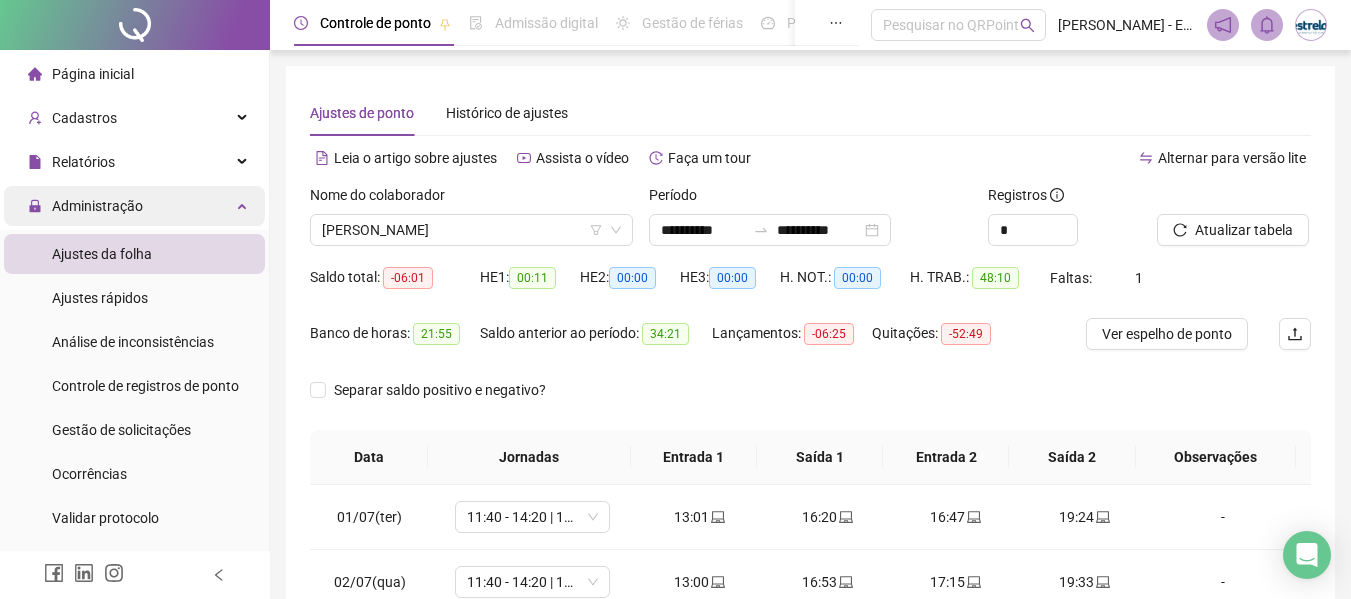 click on "Administração" at bounding box center (134, 206) 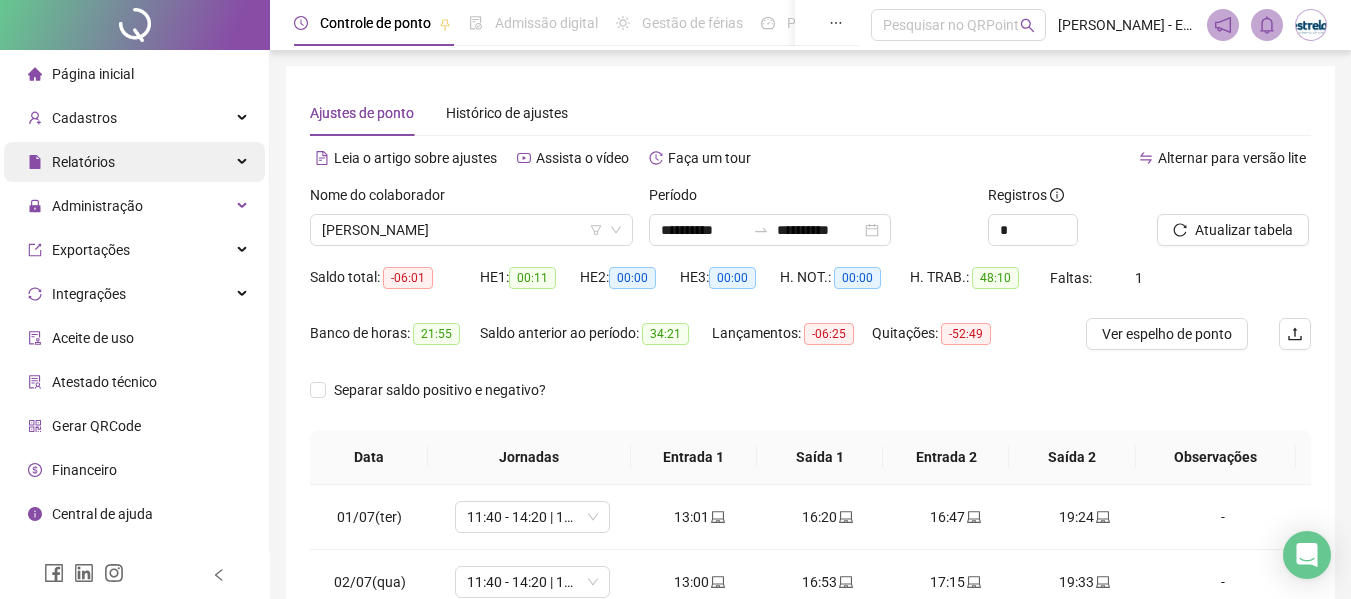 click on "Relatórios" at bounding box center (134, 162) 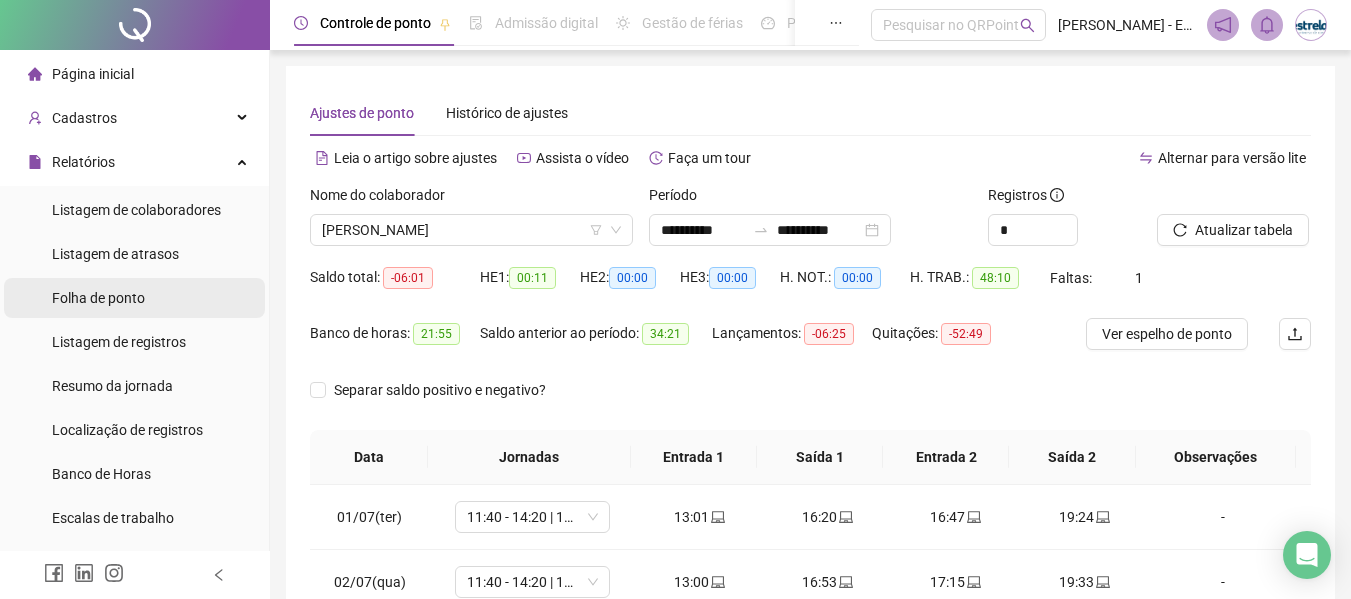 click on "Folha de ponto" at bounding box center [98, 298] 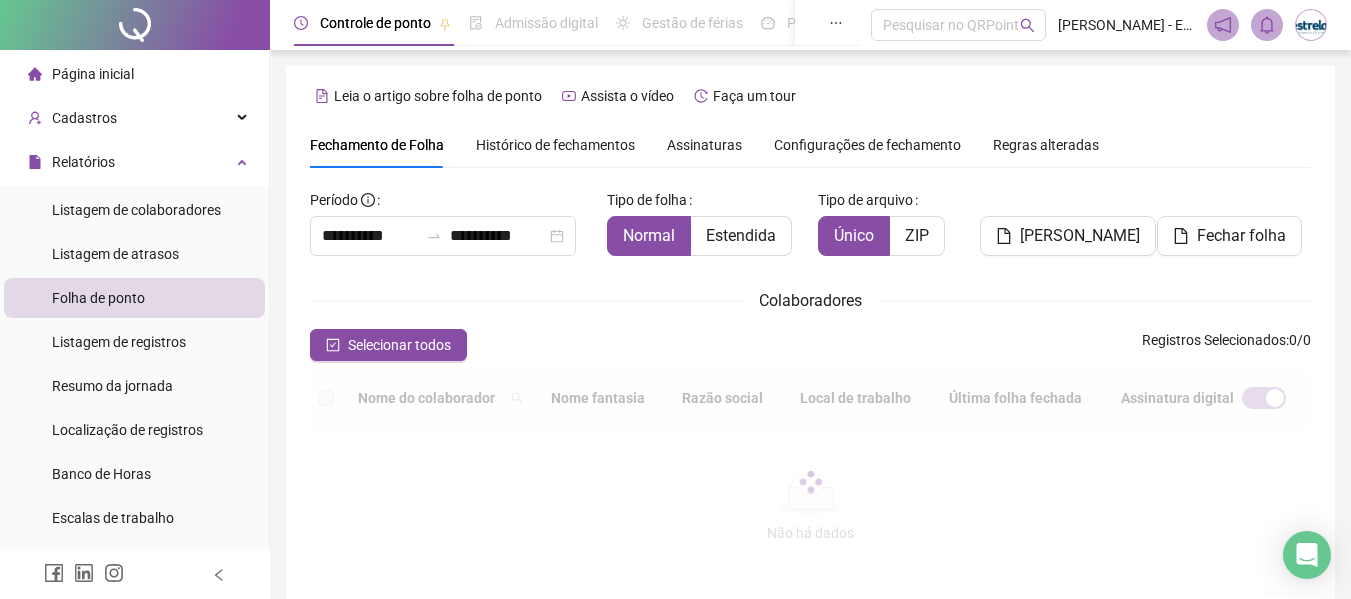 scroll, scrollTop: 110, scrollLeft: 0, axis: vertical 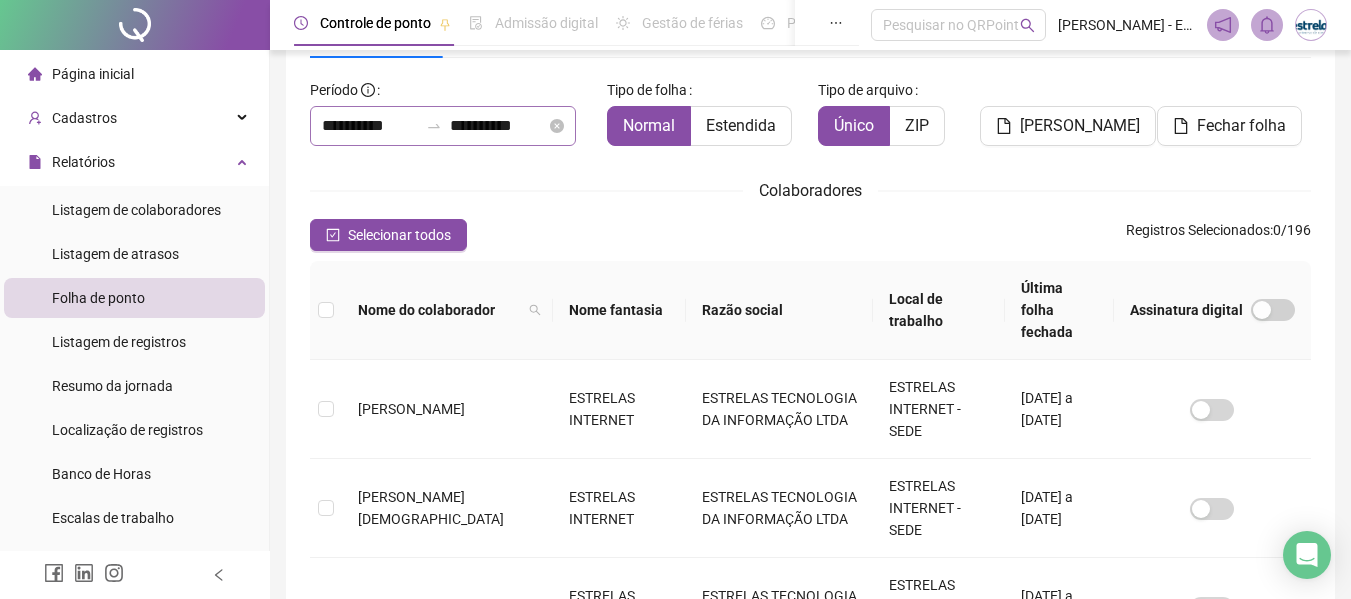 click on "**********" at bounding box center (443, 126) 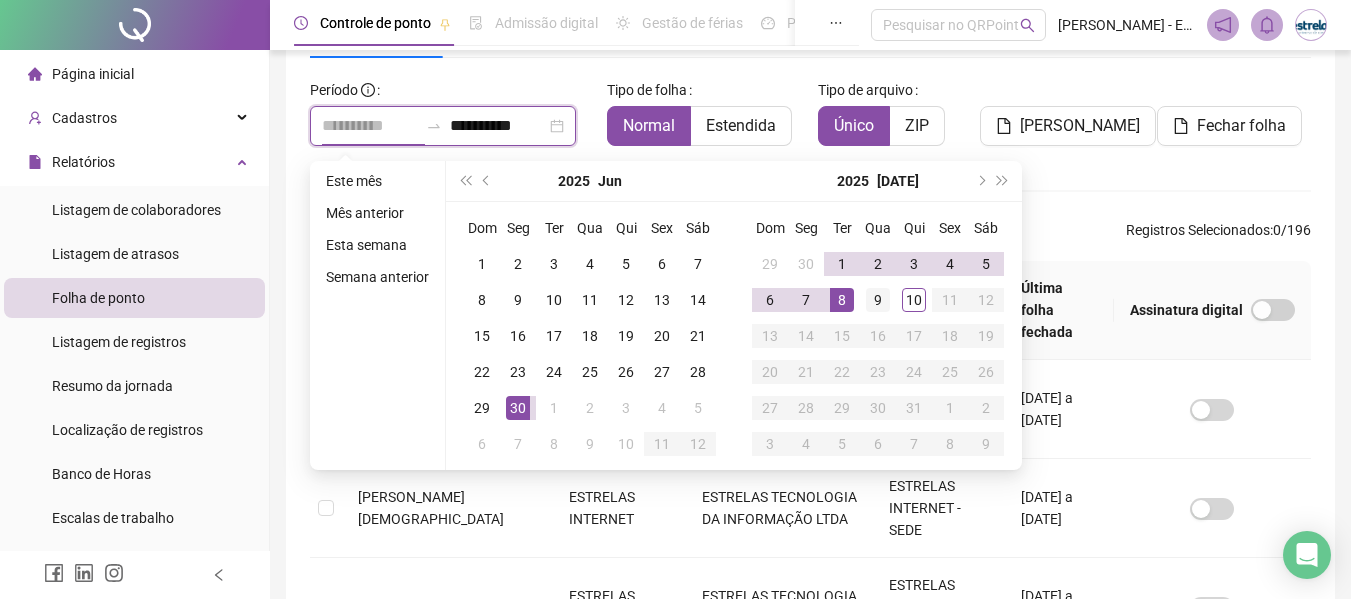 type on "**********" 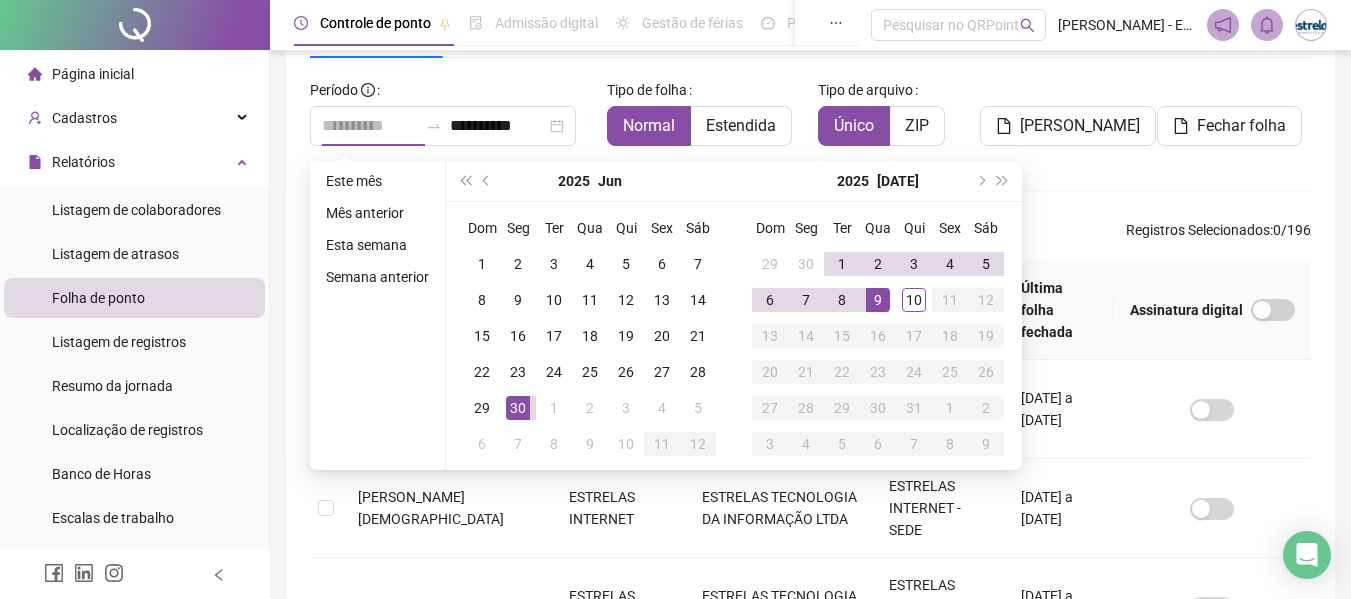 click on "9" at bounding box center [878, 300] 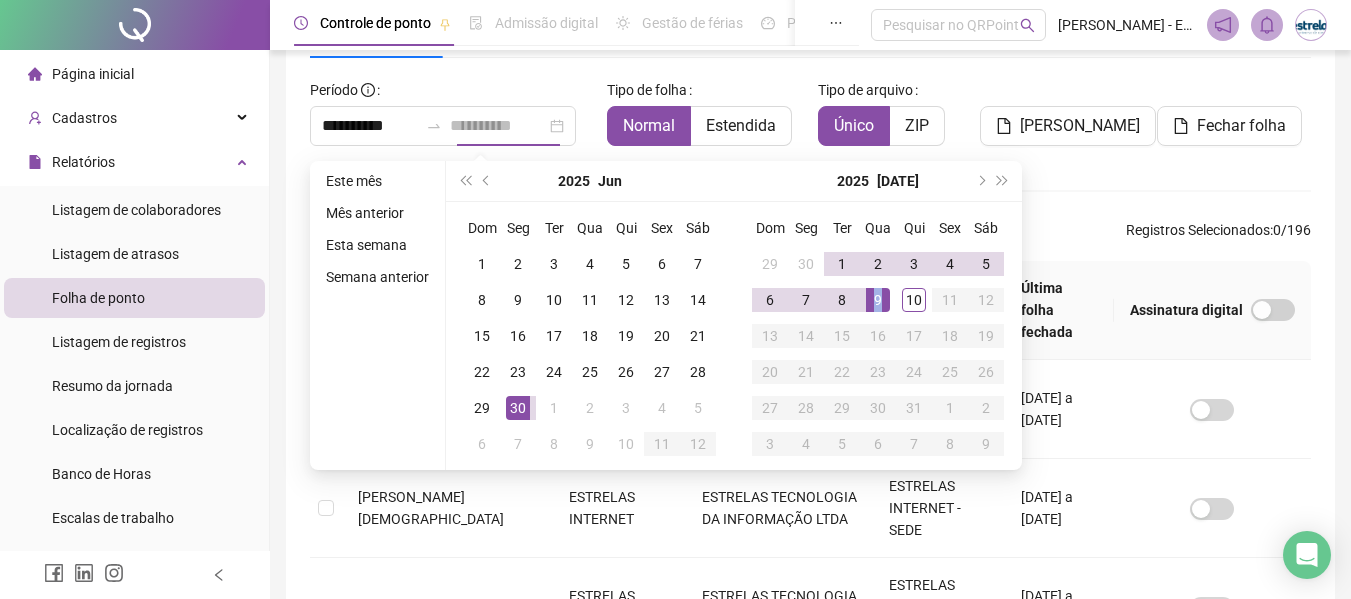 click on "9" at bounding box center [878, 300] 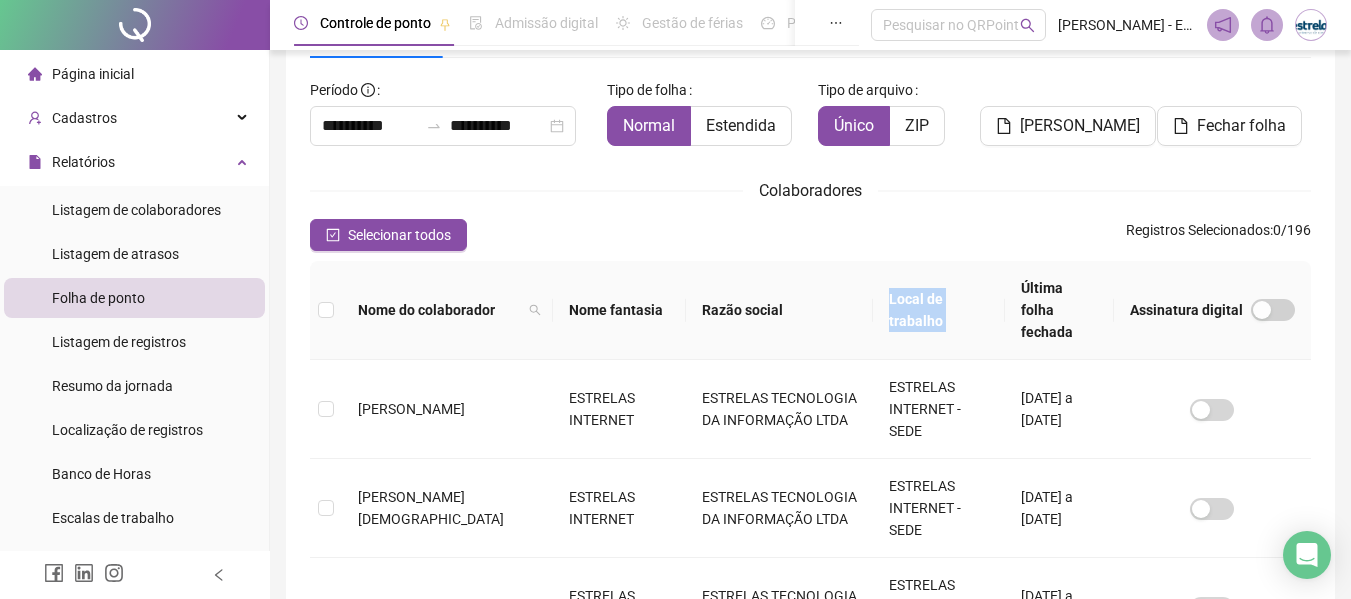 click on "Local de trabalho" at bounding box center (939, 310) 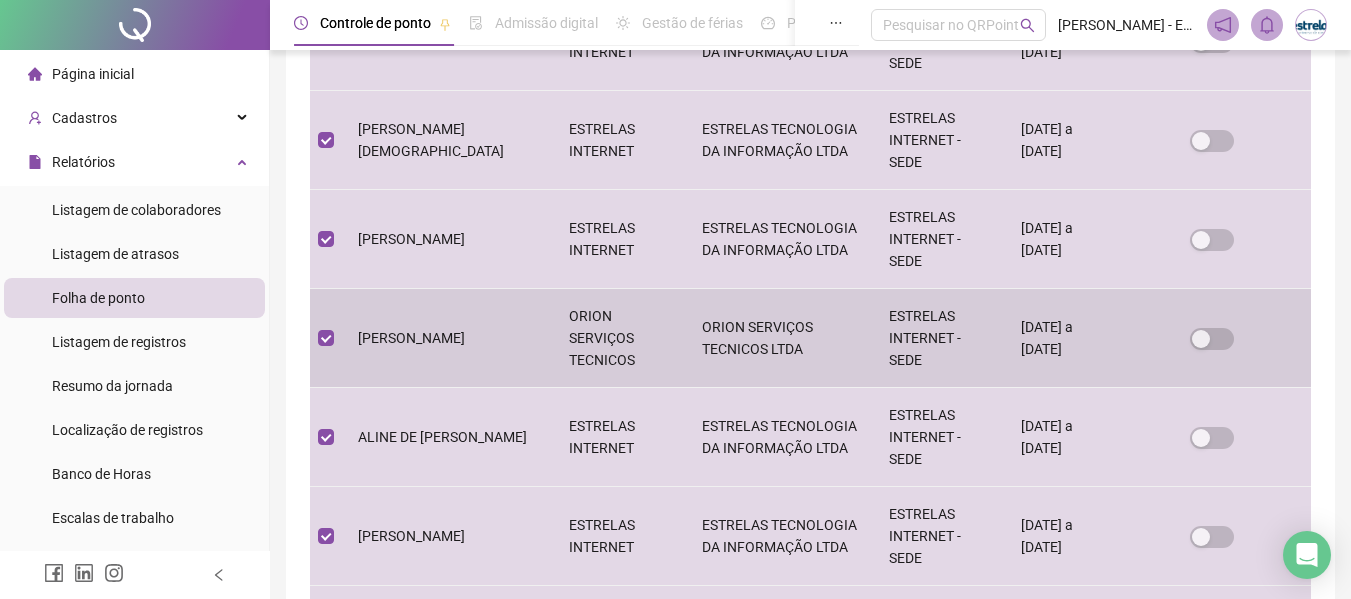 scroll, scrollTop: 513, scrollLeft: 0, axis: vertical 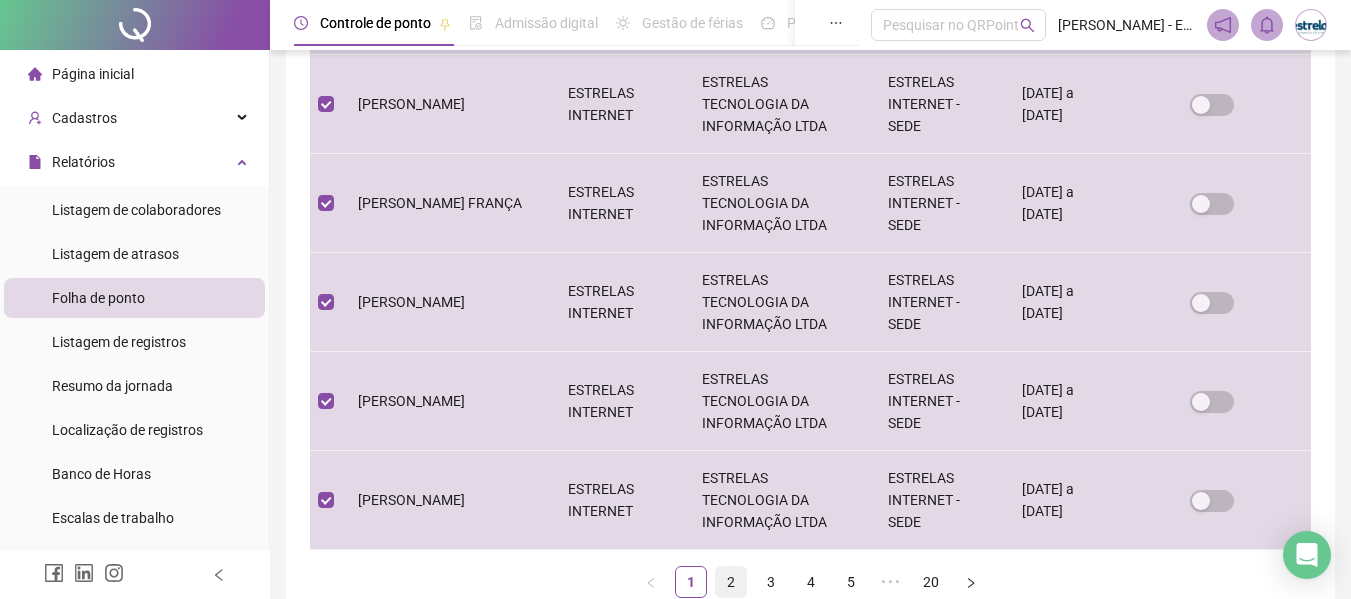 click on "2" at bounding box center [731, 582] 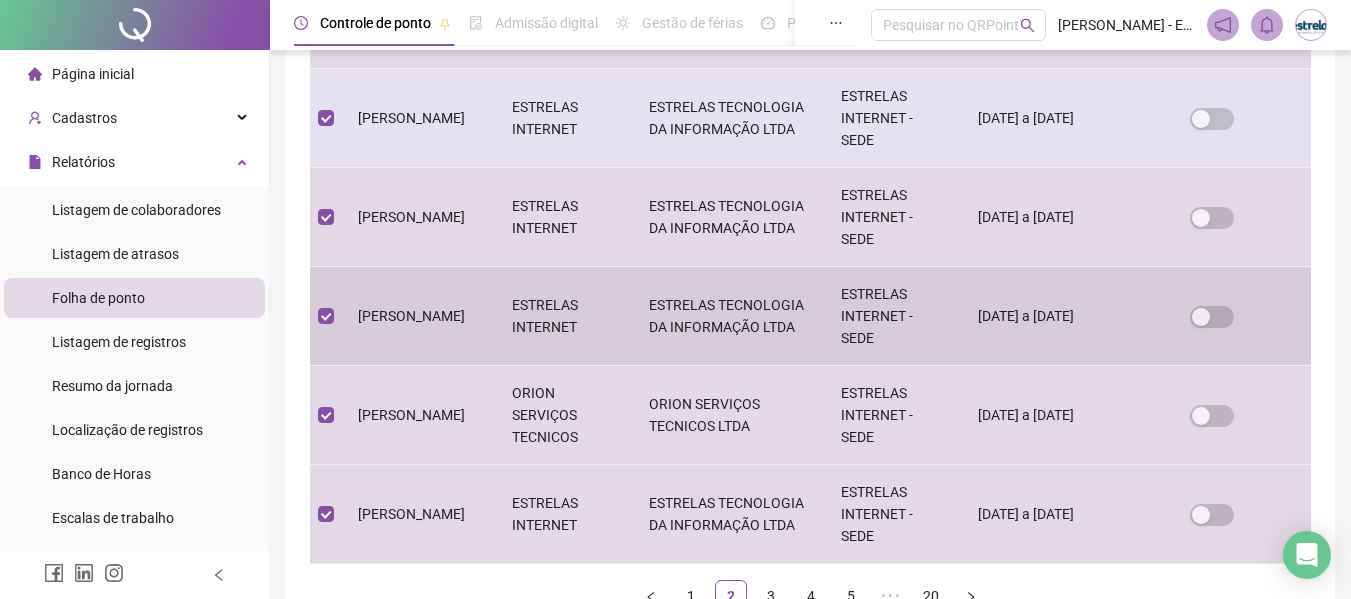 scroll, scrollTop: 910, scrollLeft: 0, axis: vertical 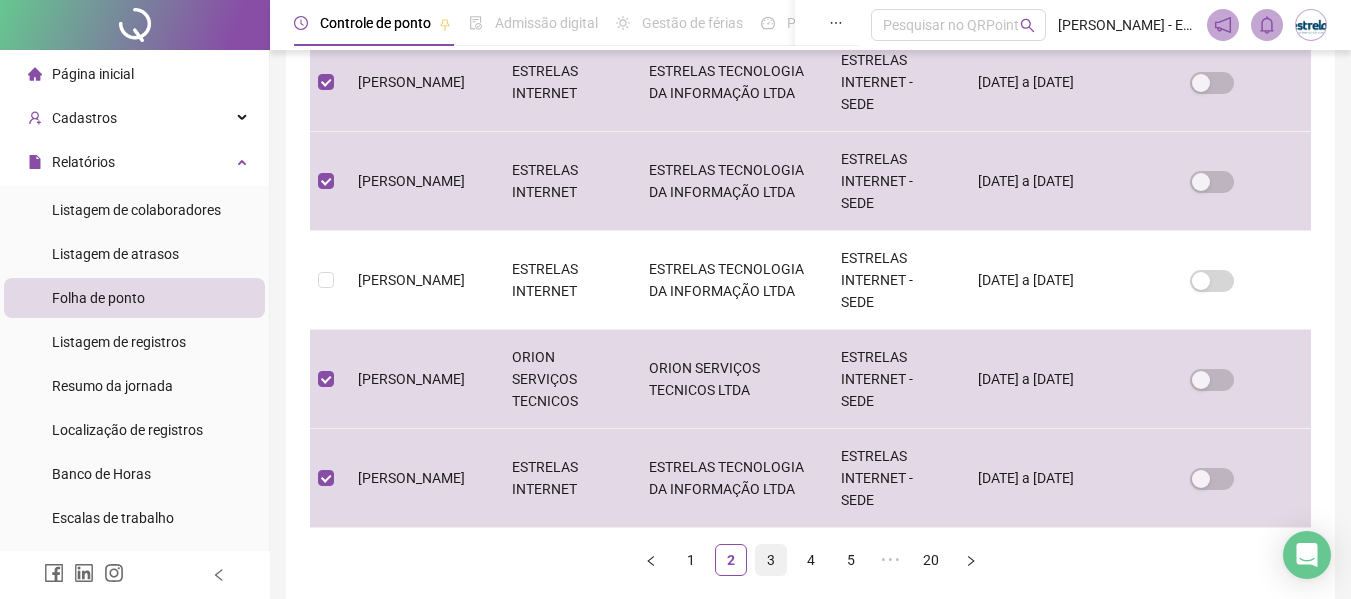 click on "3" at bounding box center (771, 560) 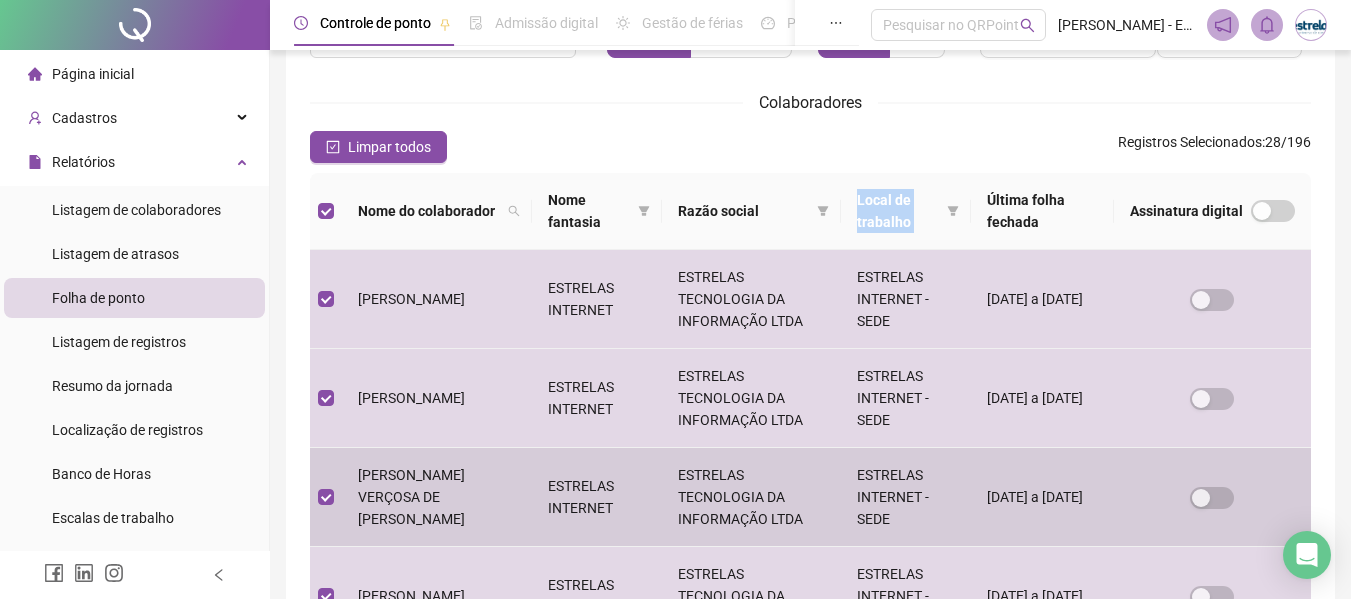 scroll, scrollTop: 0, scrollLeft: 0, axis: both 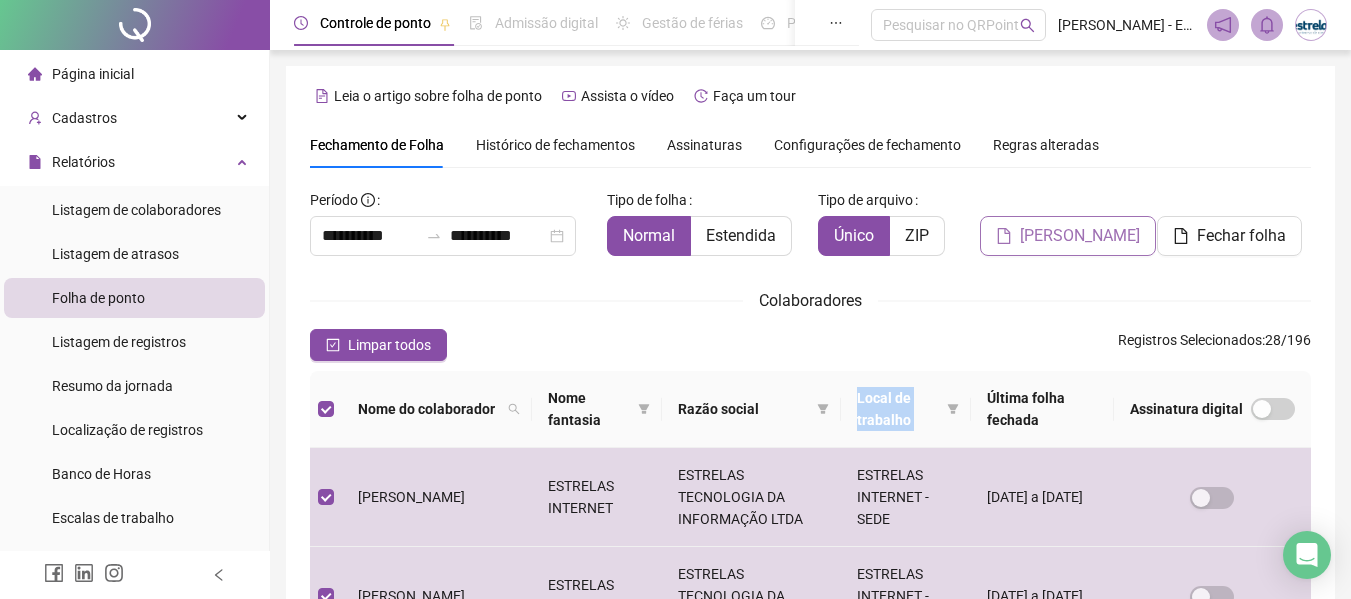 click on "[PERSON_NAME]" at bounding box center [1068, 236] 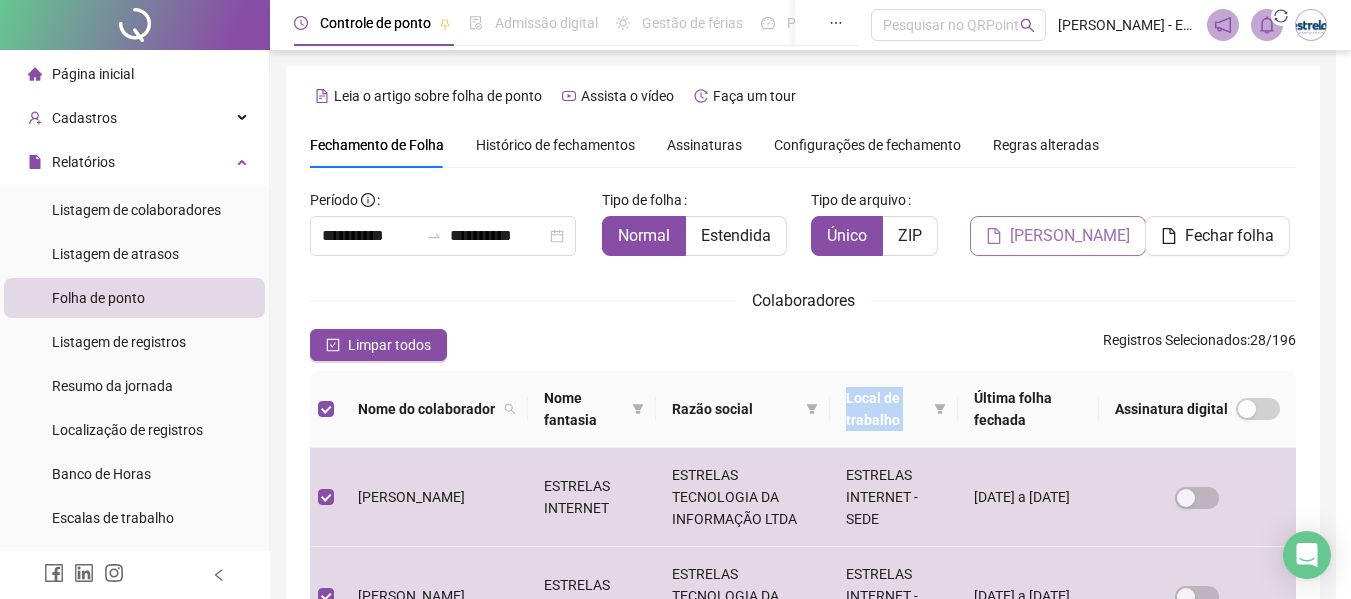 scroll, scrollTop: 110, scrollLeft: 0, axis: vertical 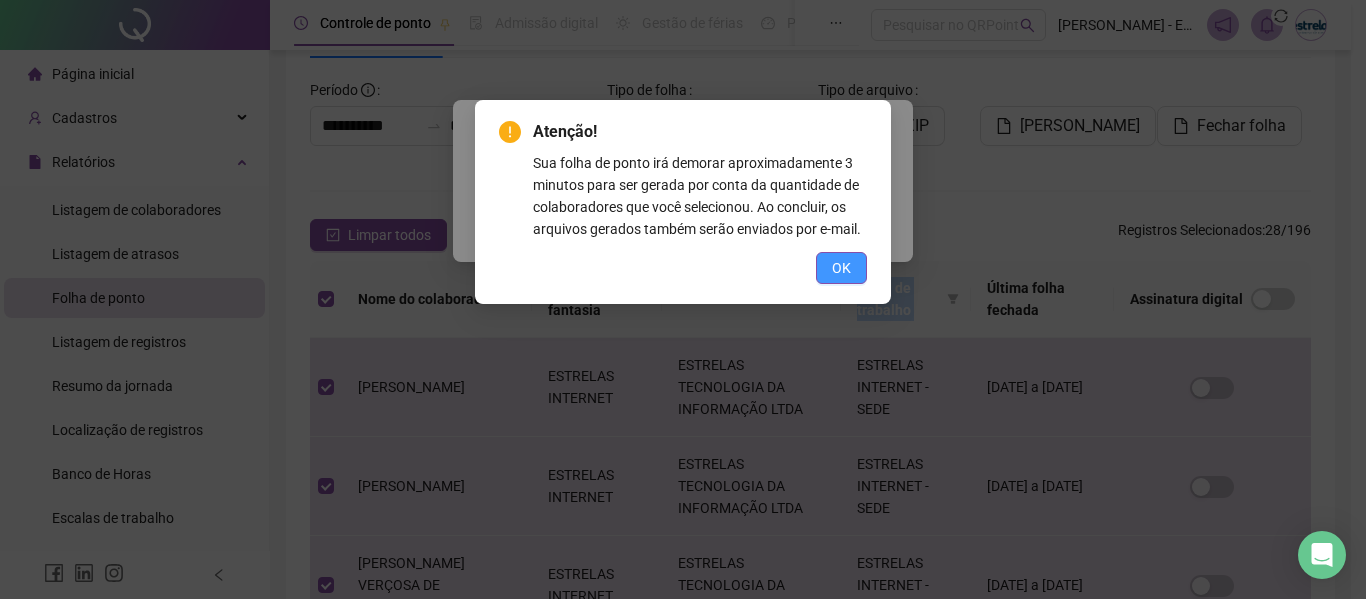 click on "OK" at bounding box center (841, 268) 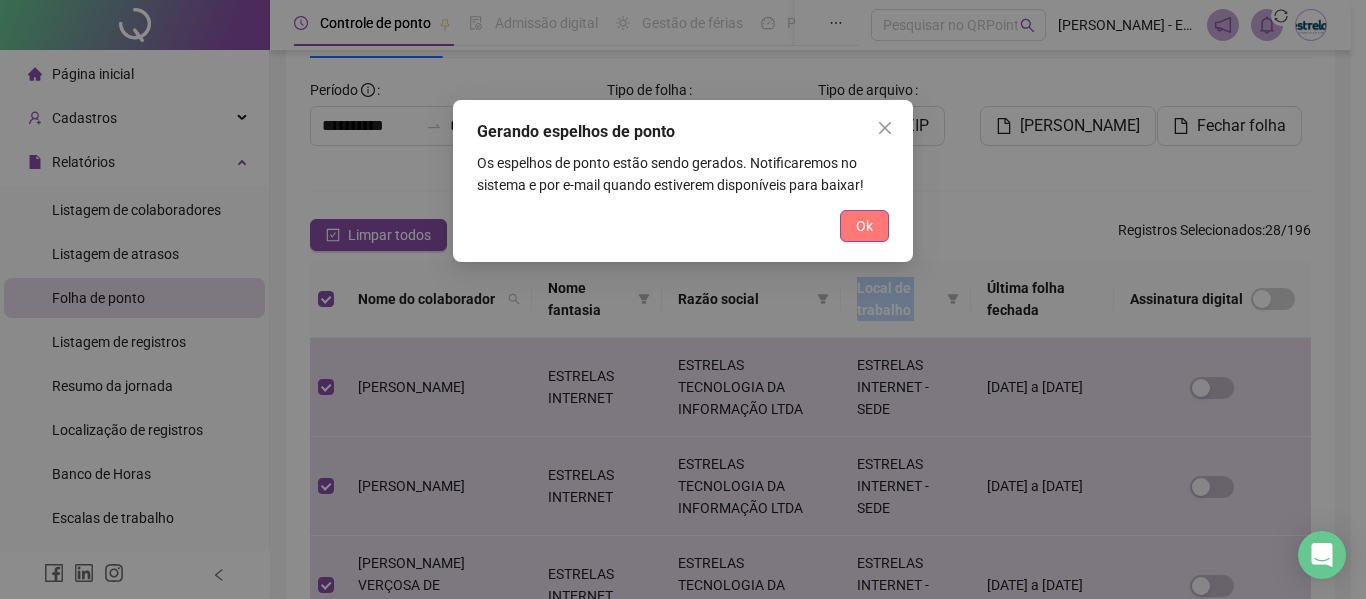 click on "Ok" at bounding box center (864, 226) 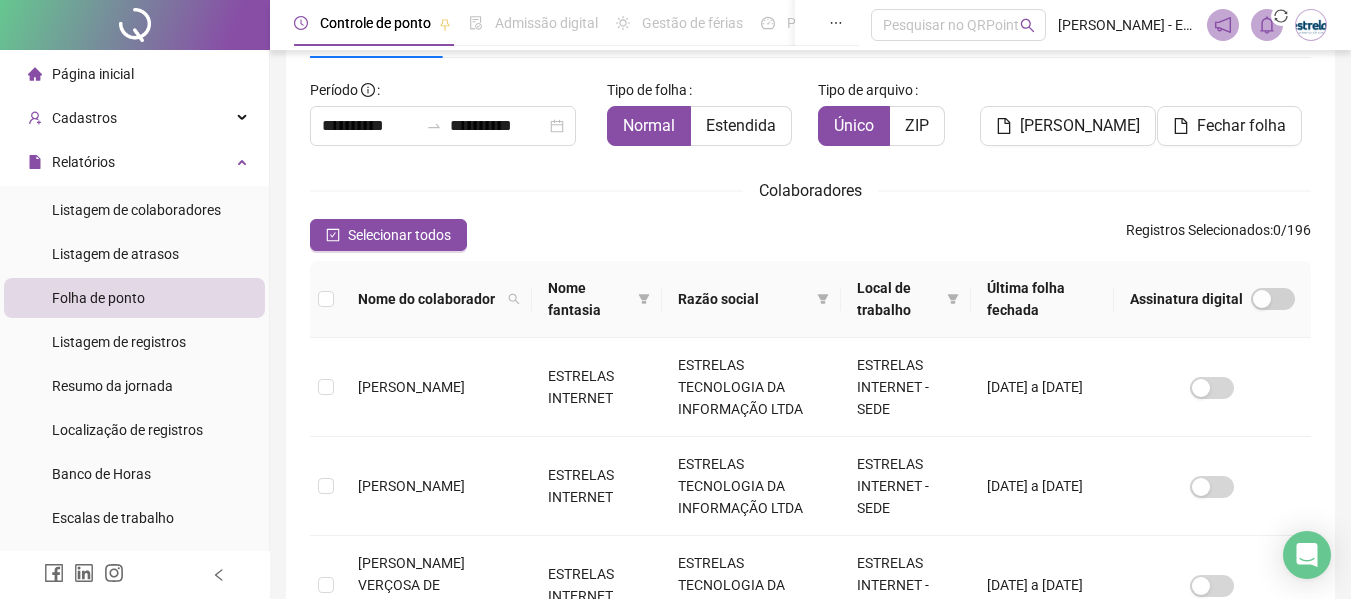 click on "**********" at bounding box center (810, 733) 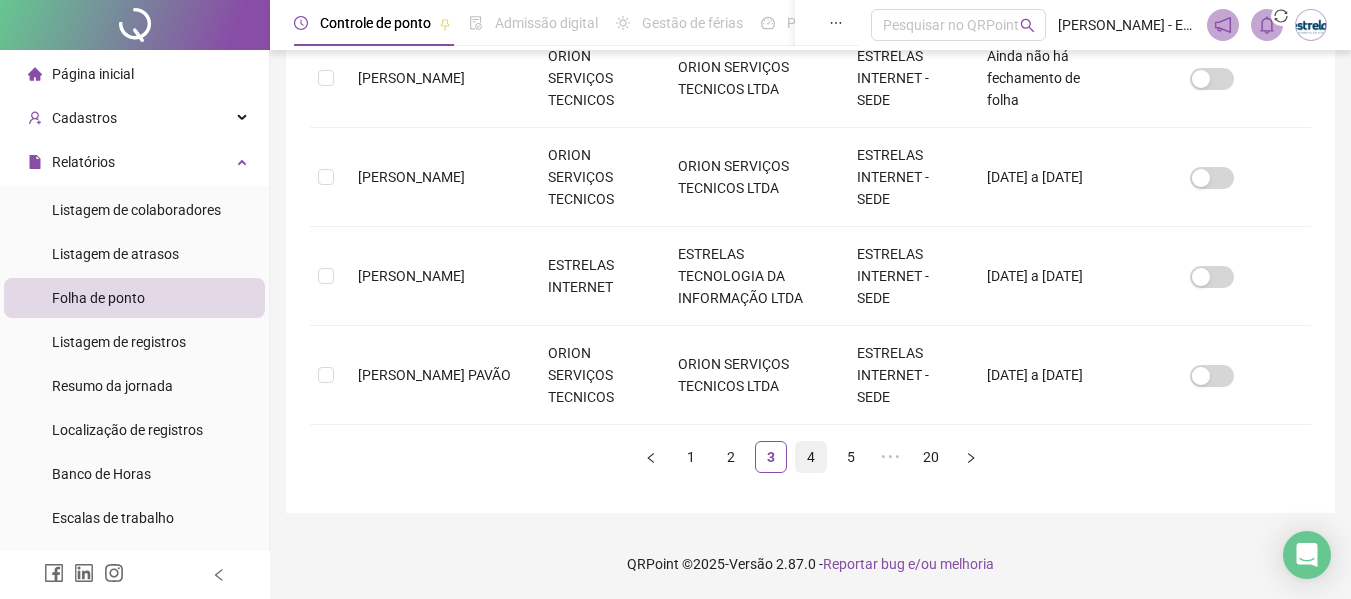 click on "4" at bounding box center [811, 457] 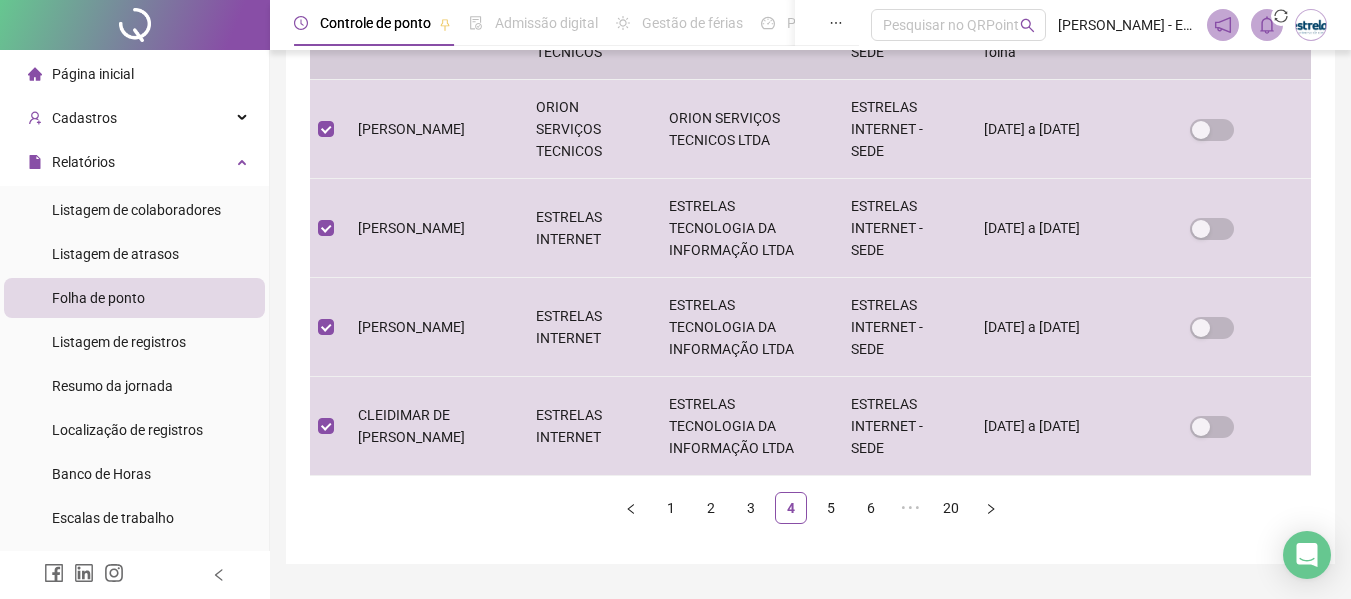 scroll, scrollTop: 1010, scrollLeft: 0, axis: vertical 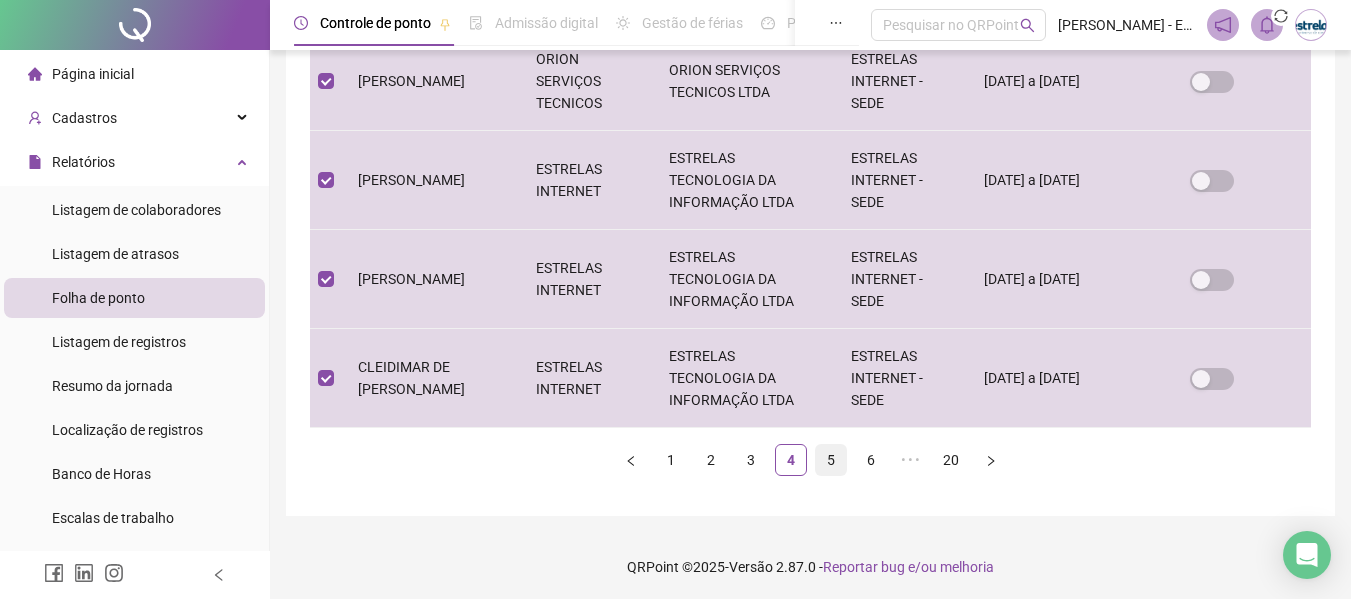 click on "5" at bounding box center [831, 460] 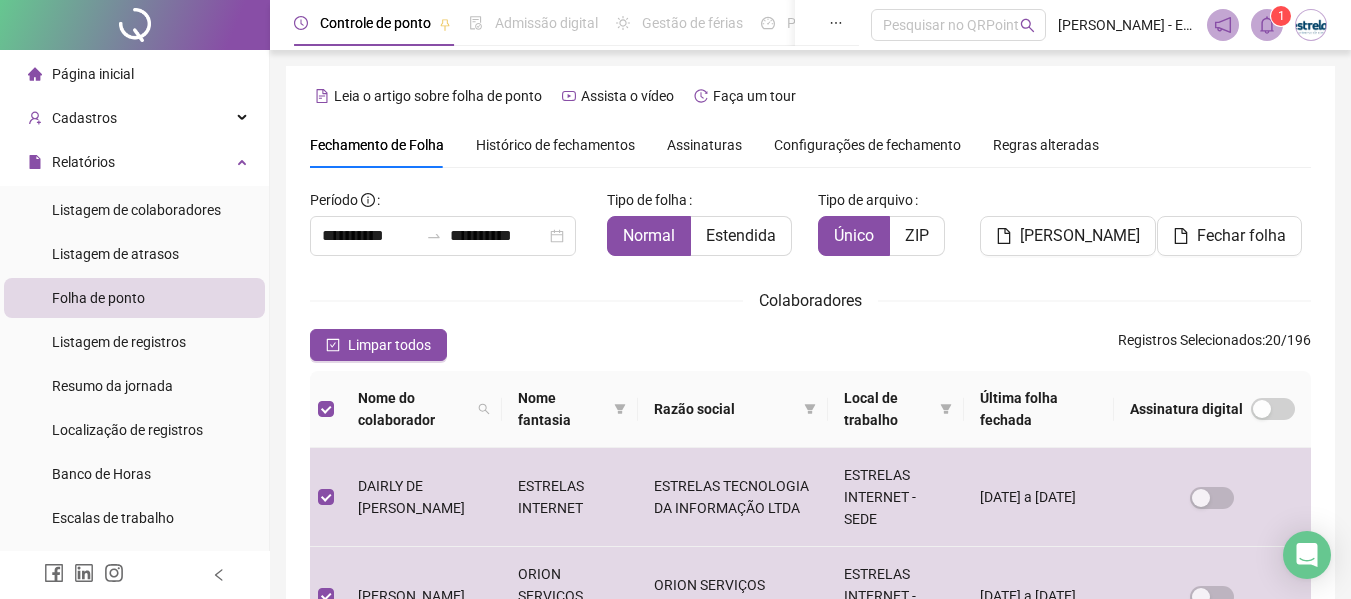 scroll, scrollTop: 110, scrollLeft: 0, axis: vertical 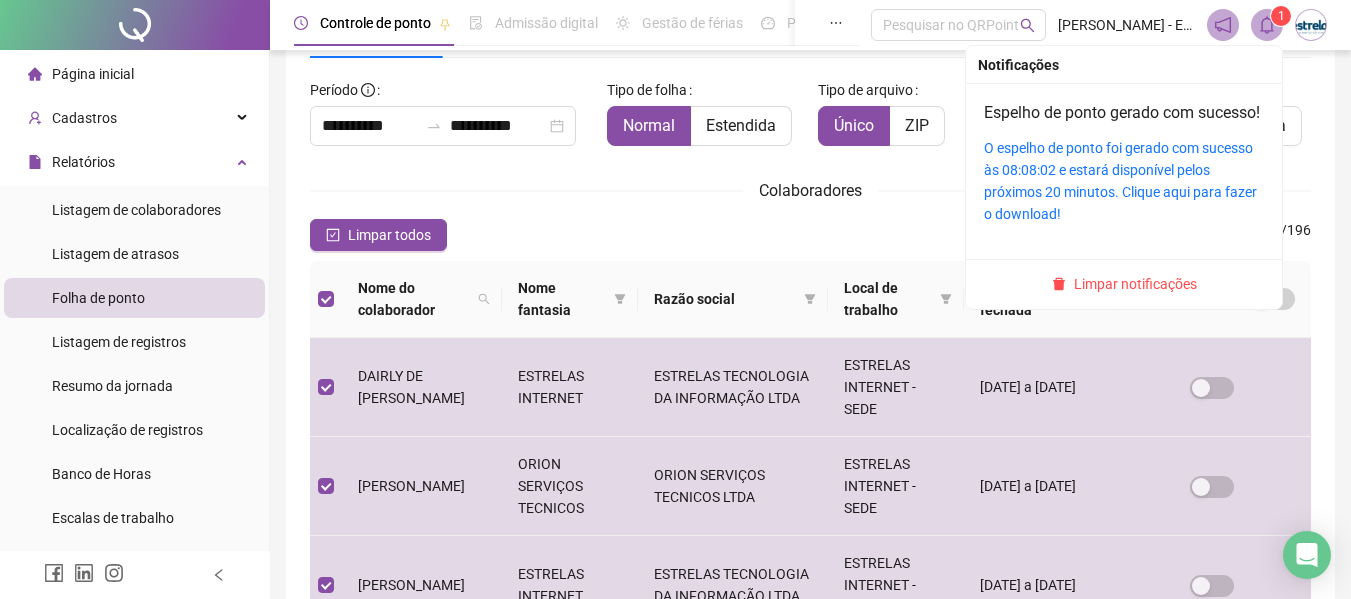 click 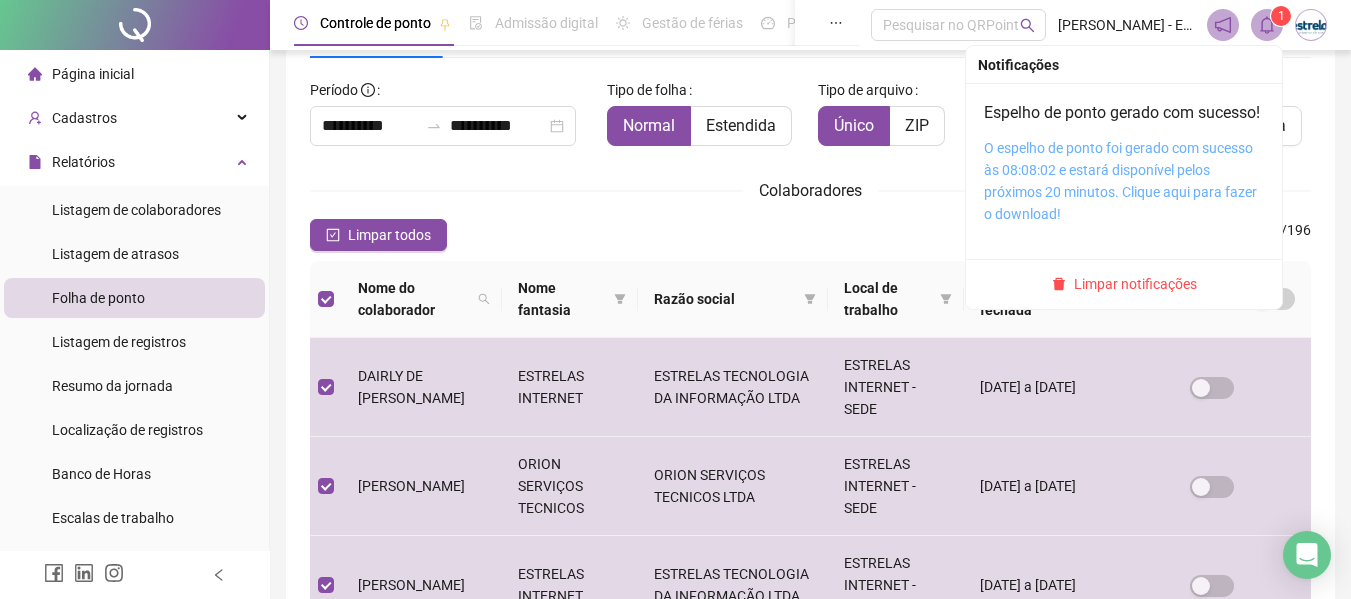 click on "O espelho de ponto foi gerado com sucesso às 08:08:02 e estará disponível pelos próximos 20 minutos.
Clique aqui para fazer o download!" at bounding box center [1120, 181] 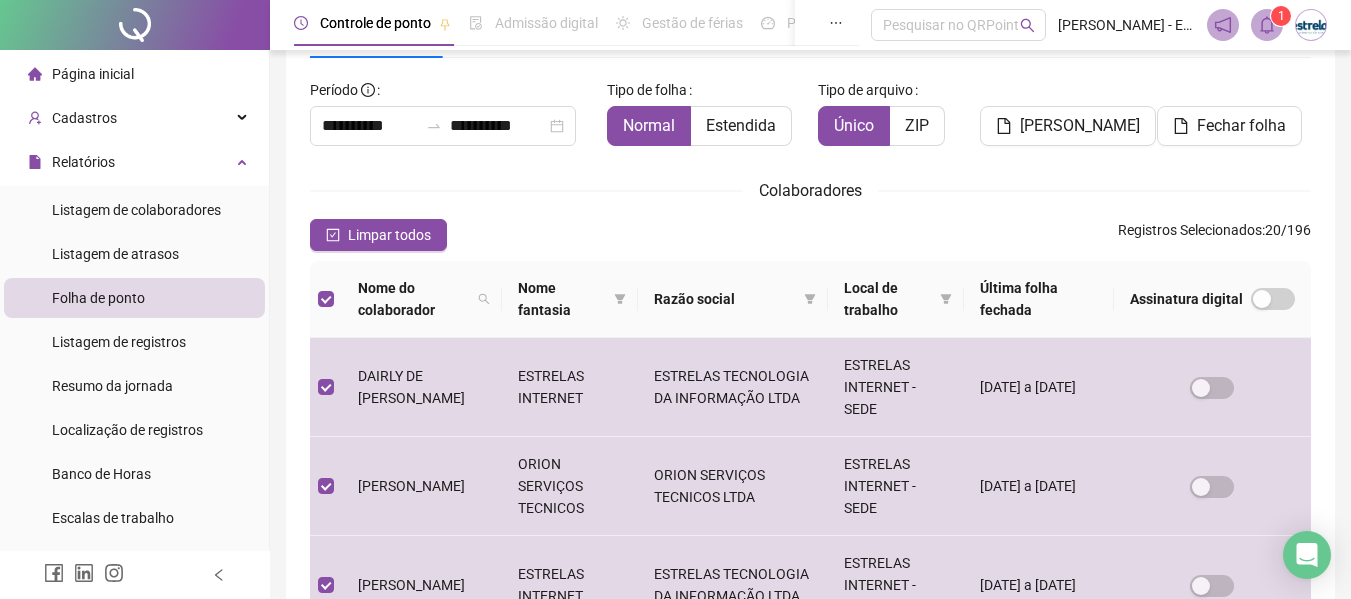 drag, startPoint x: 1267, startPoint y: 79, endPoint x: 1274, endPoint y: 61, distance: 19.313208 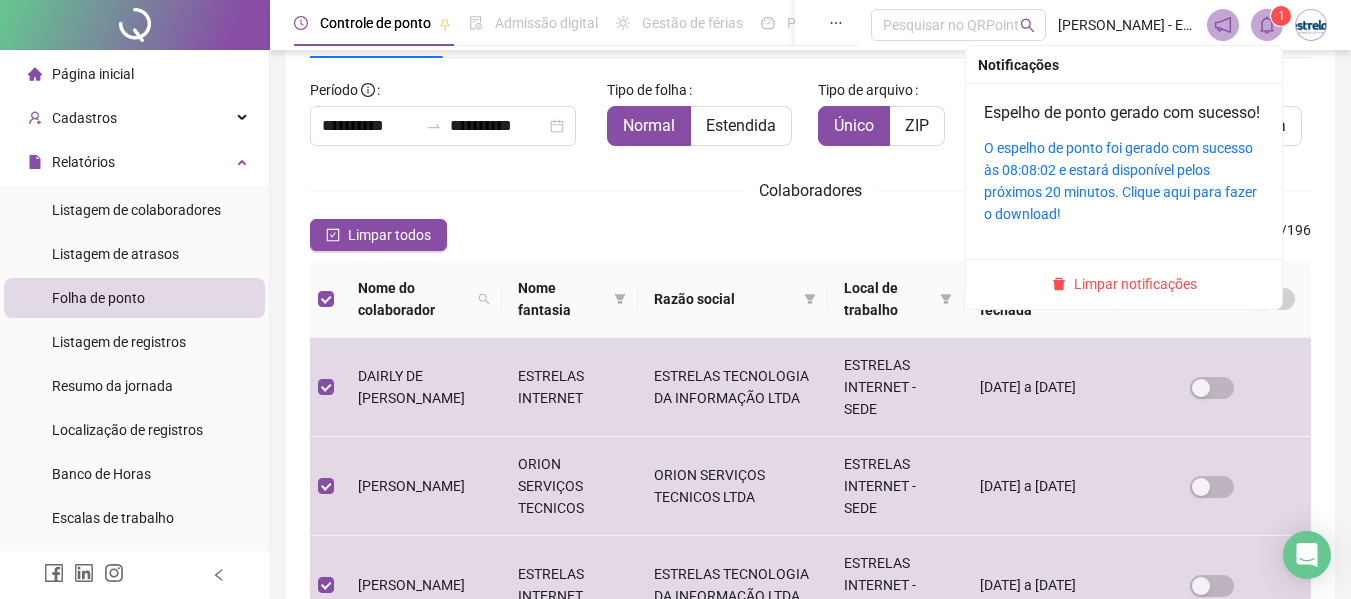 drag, startPoint x: 1114, startPoint y: 308, endPoint x: 1054, endPoint y: 248, distance: 84.85281 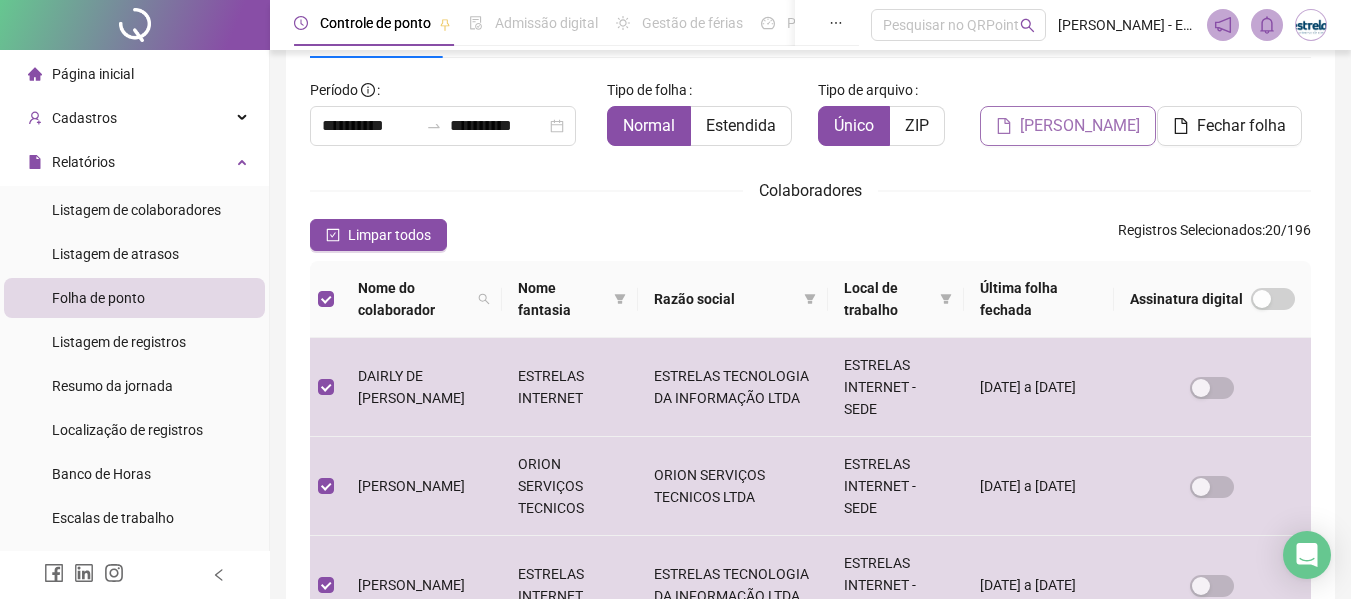 click on "[PERSON_NAME]" at bounding box center [1068, 126] 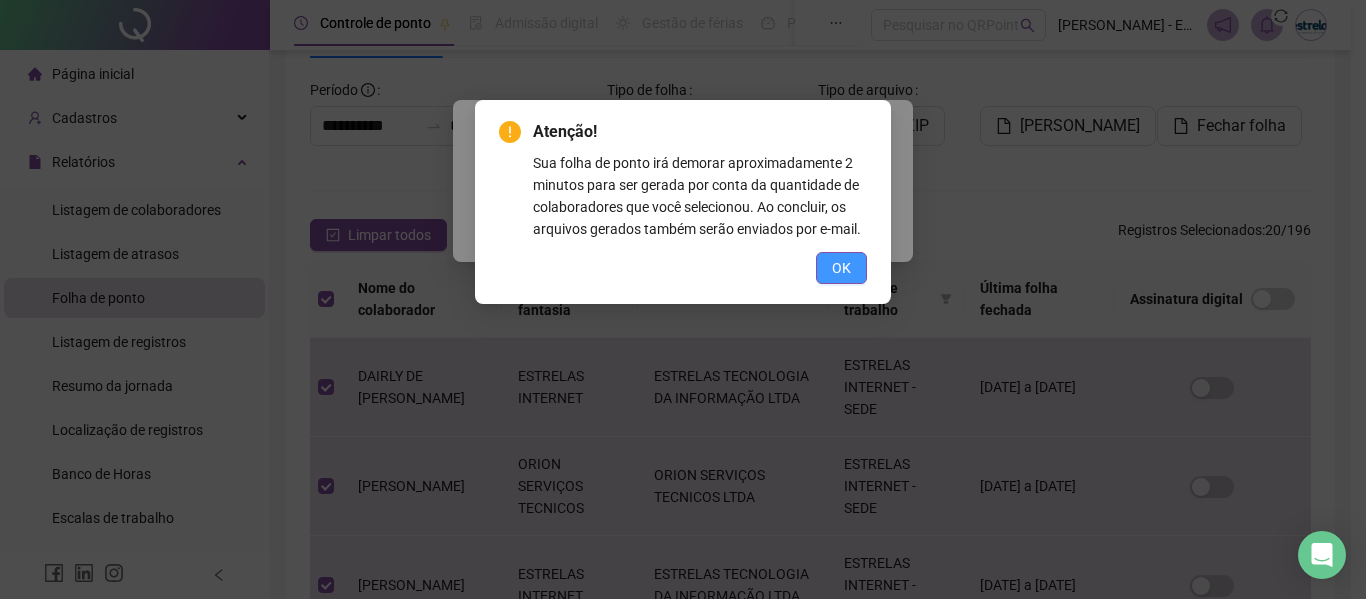 click on "OK" at bounding box center [841, 268] 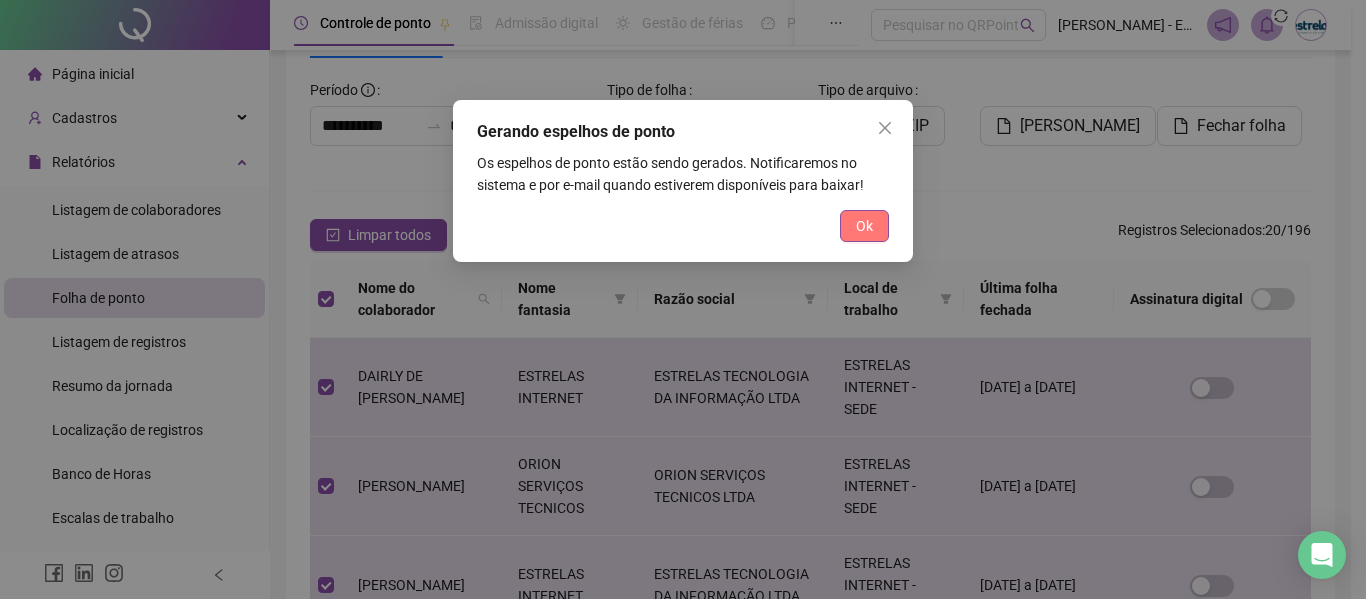 click on "Ok" at bounding box center [864, 226] 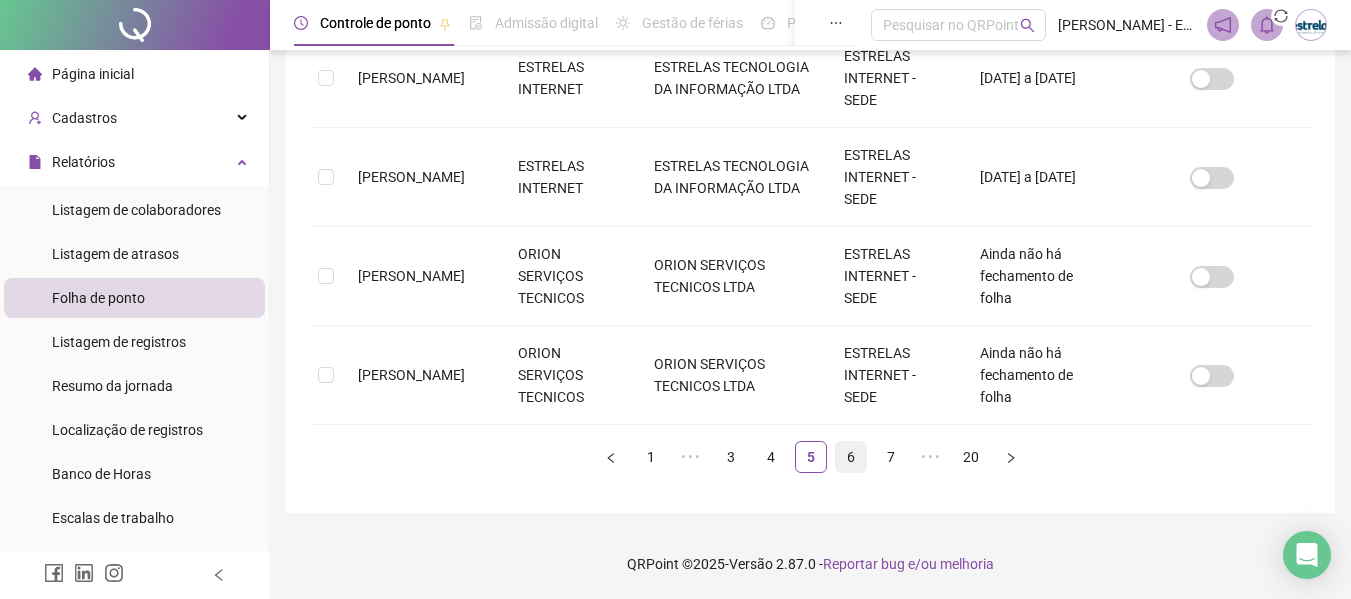 click on "6" at bounding box center (851, 457) 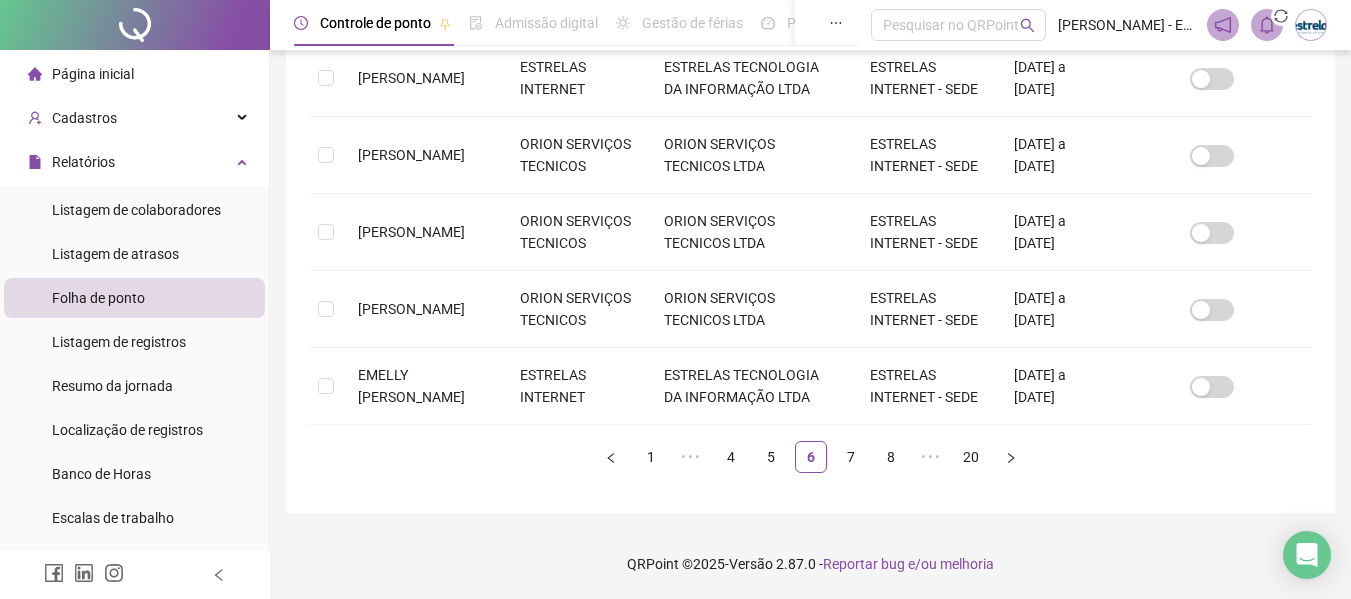 scroll, scrollTop: 110, scrollLeft: 0, axis: vertical 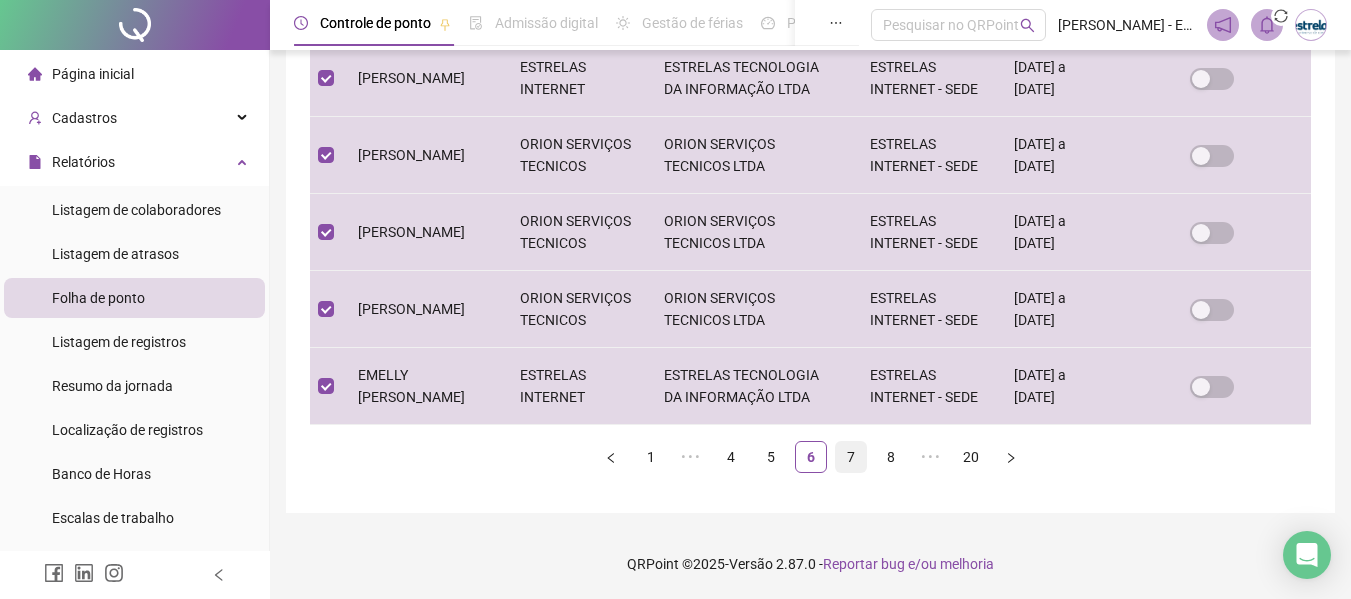 click on "7" at bounding box center [851, 457] 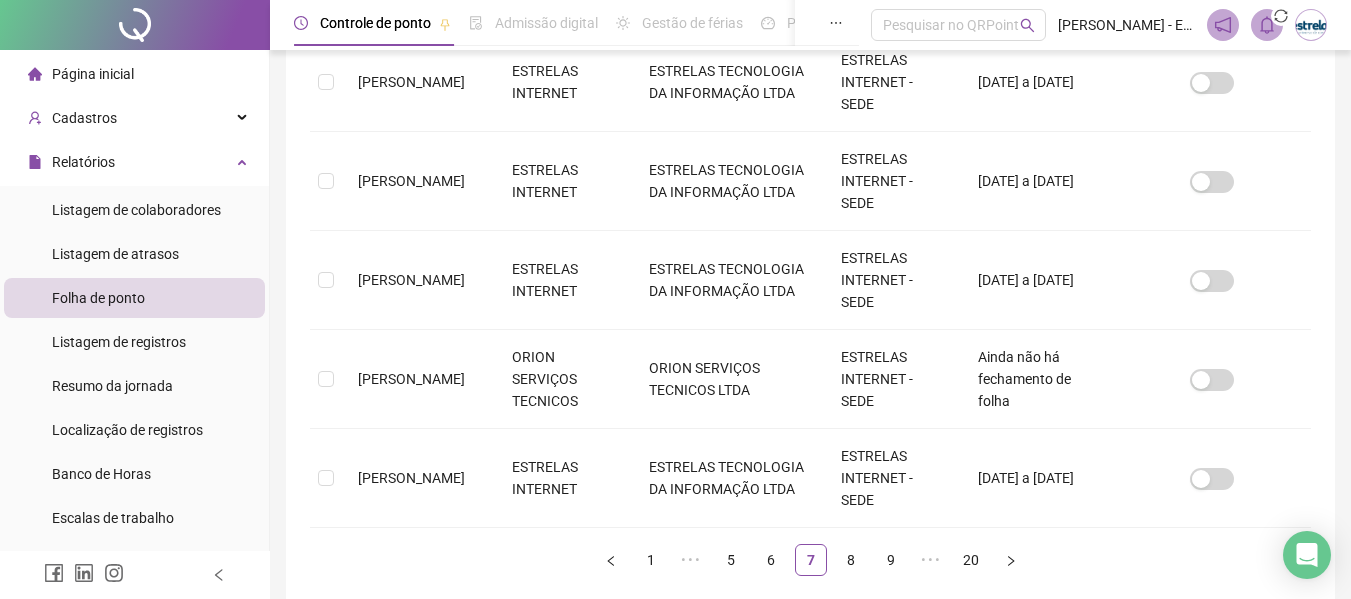 scroll, scrollTop: 110, scrollLeft: 0, axis: vertical 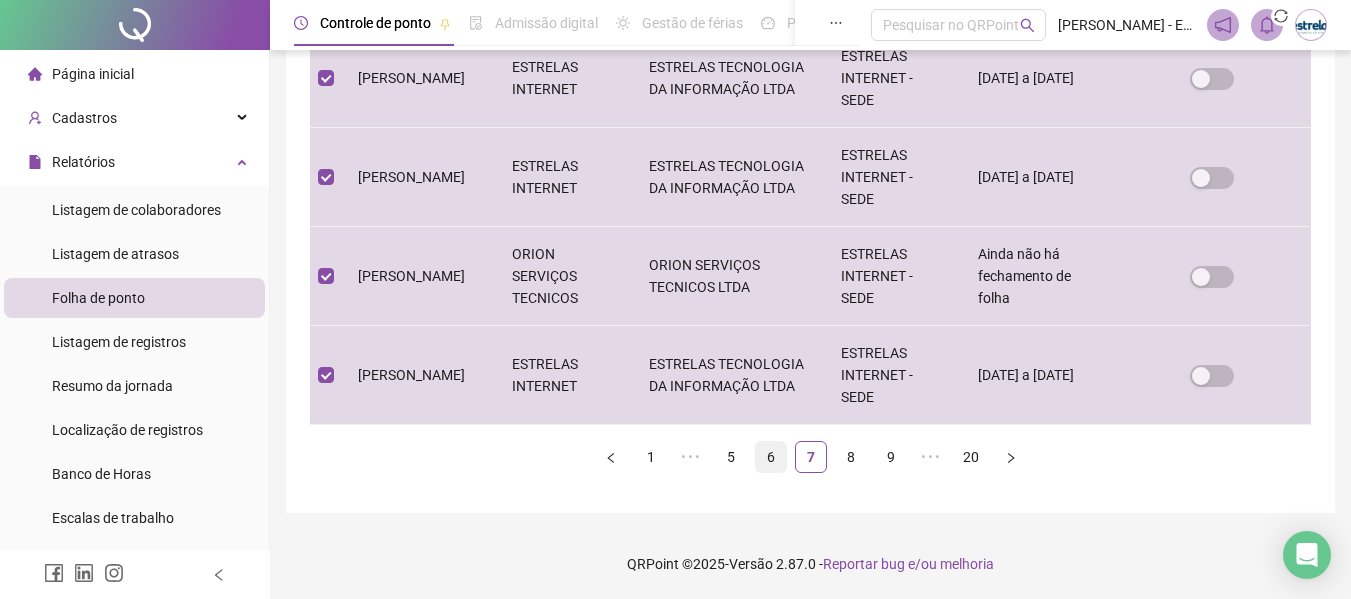 click on "6" at bounding box center [771, 457] 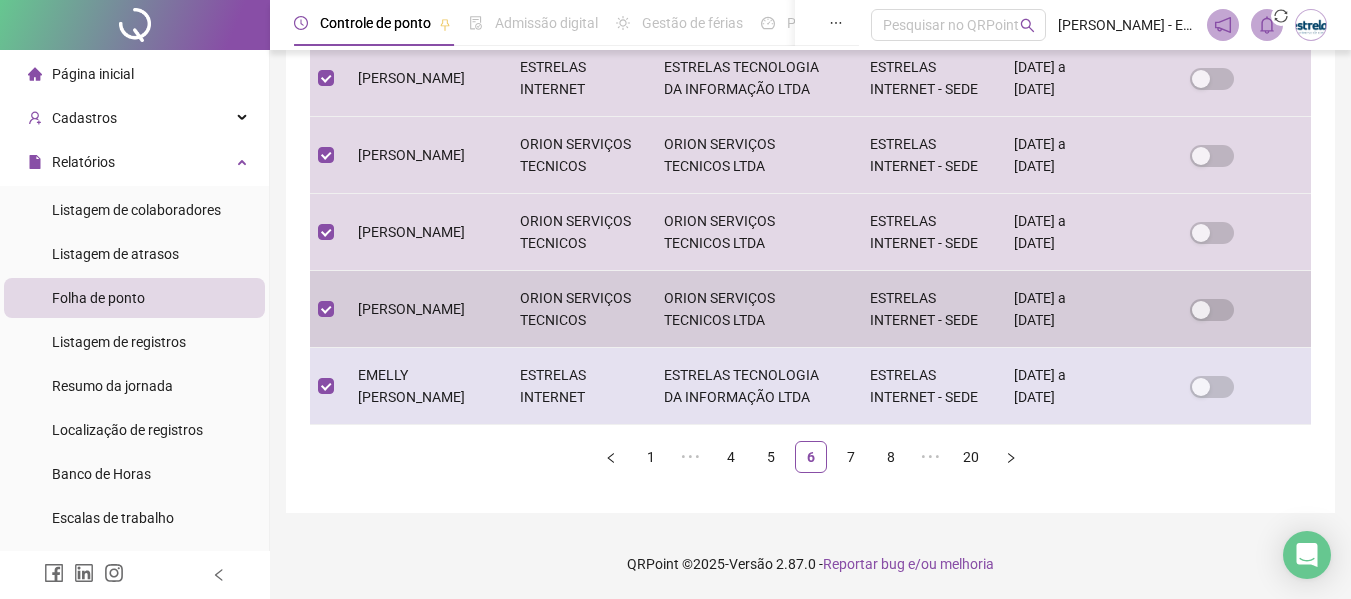 scroll, scrollTop: 1013, scrollLeft: 0, axis: vertical 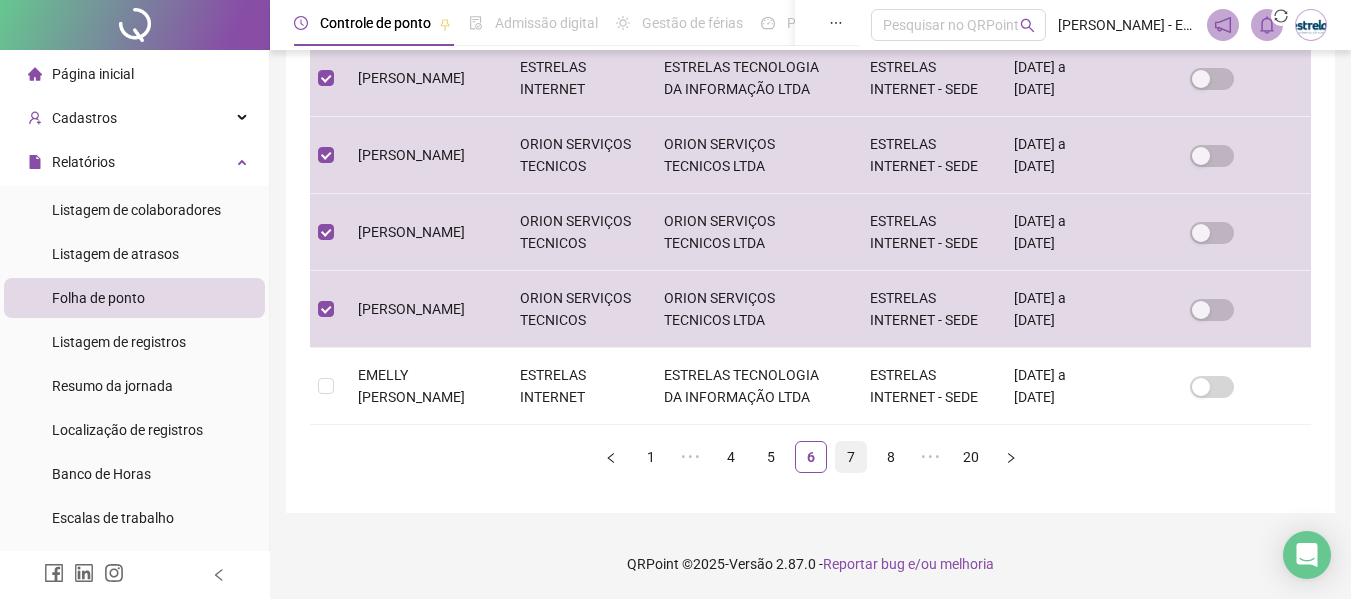 click on "7" at bounding box center (851, 457) 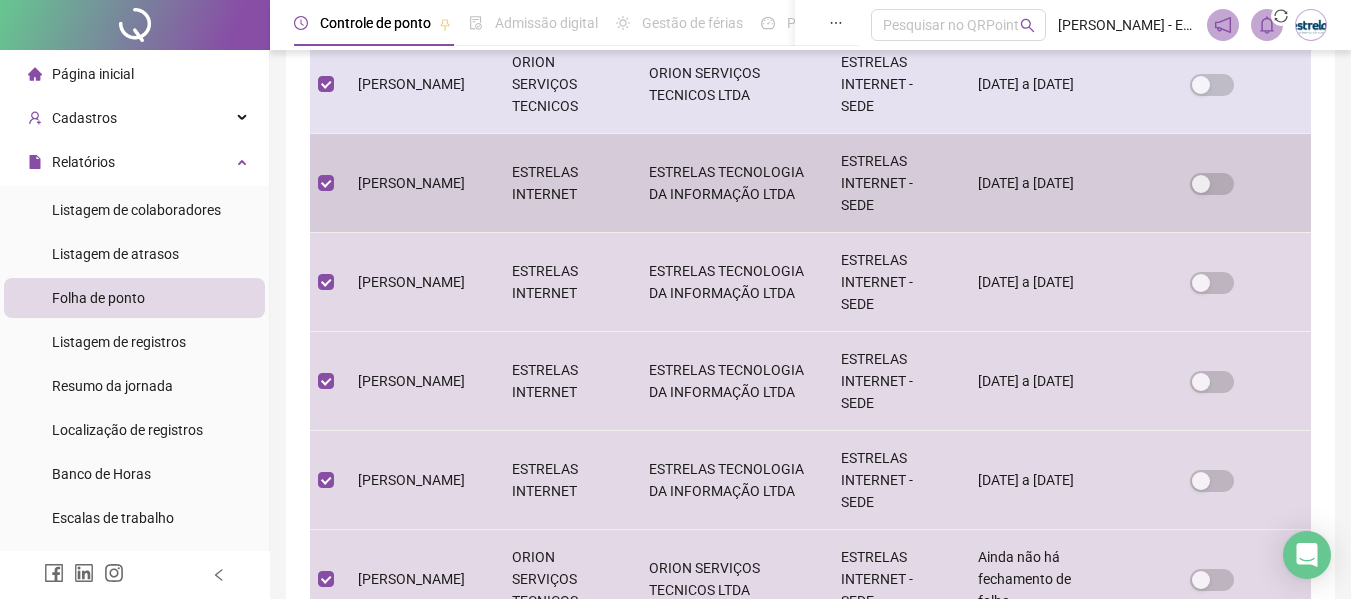 scroll, scrollTop: 810, scrollLeft: 0, axis: vertical 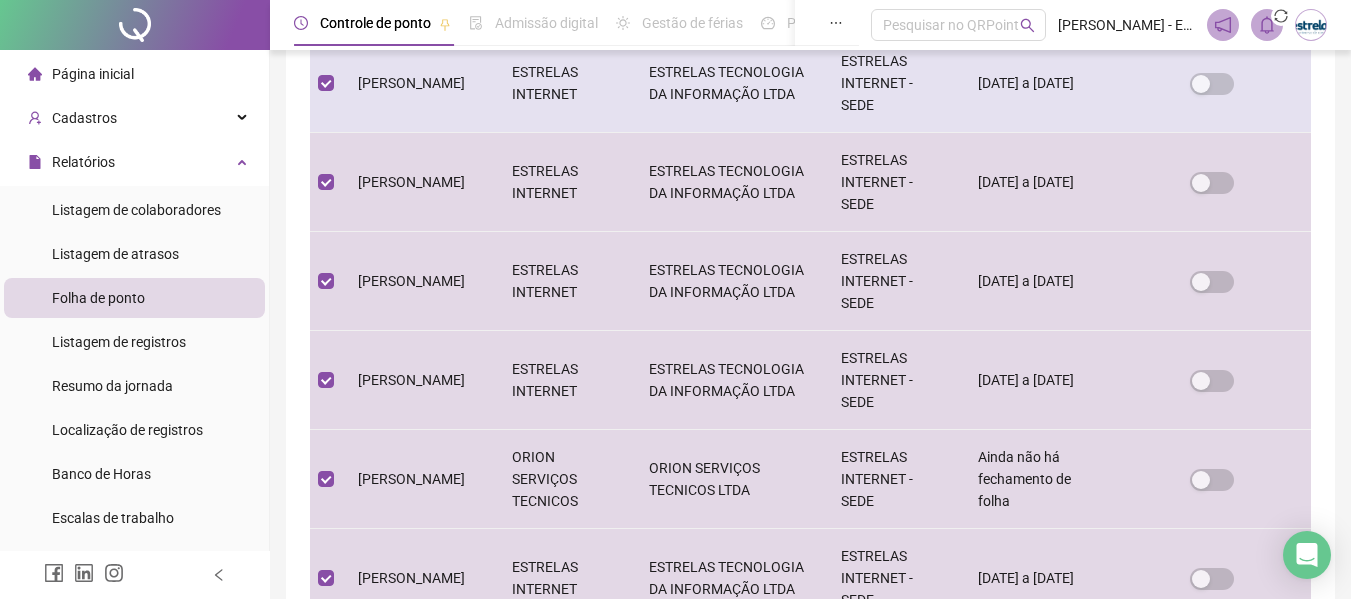 click at bounding box center [326, 83] 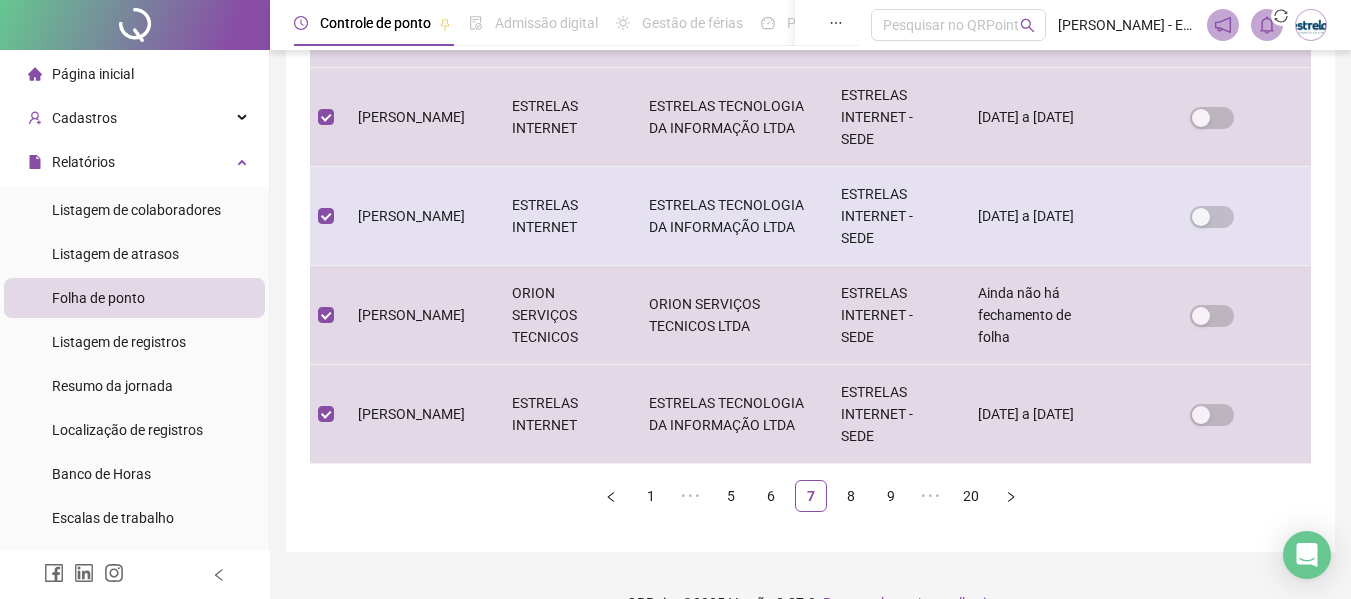 scroll, scrollTop: 1010, scrollLeft: 0, axis: vertical 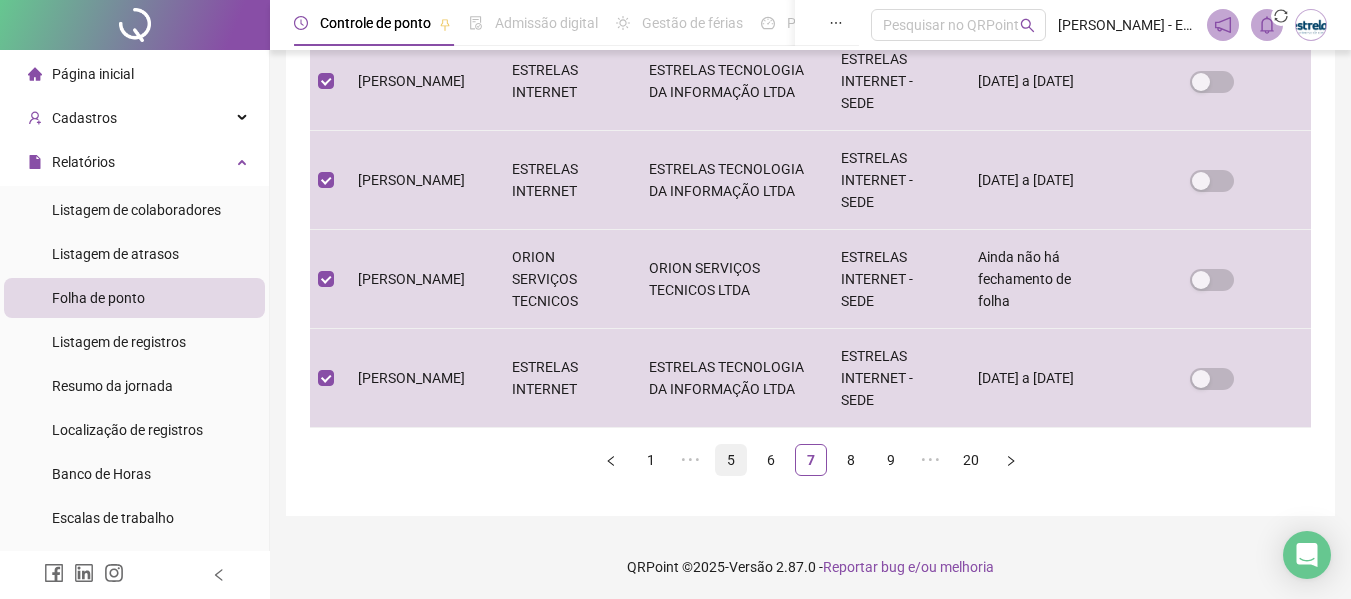 click on "5" at bounding box center [731, 460] 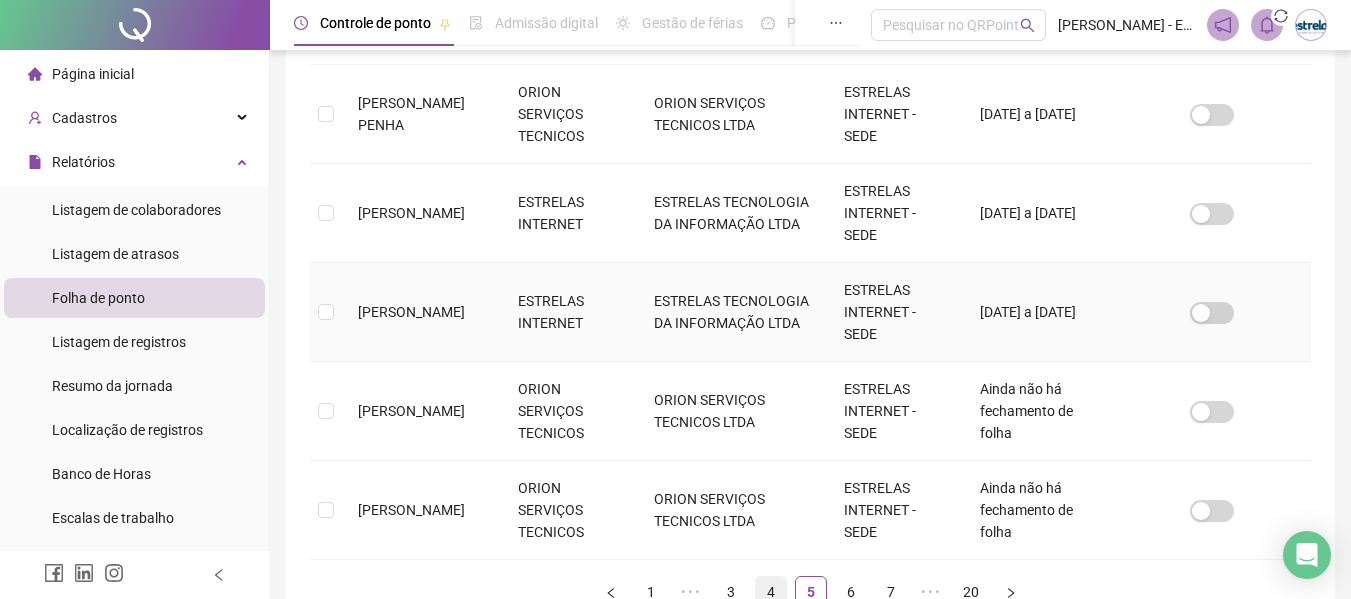scroll, scrollTop: 1010, scrollLeft: 0, axis: vertical 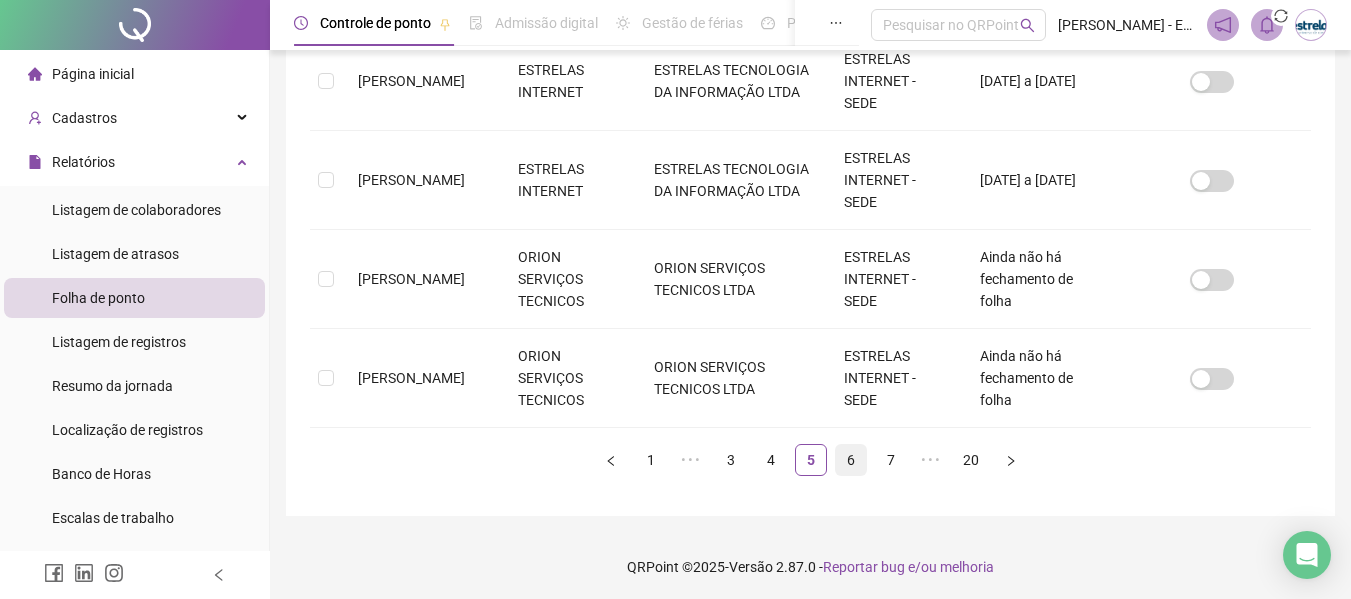click on "6" at bounding box center [851, 460] 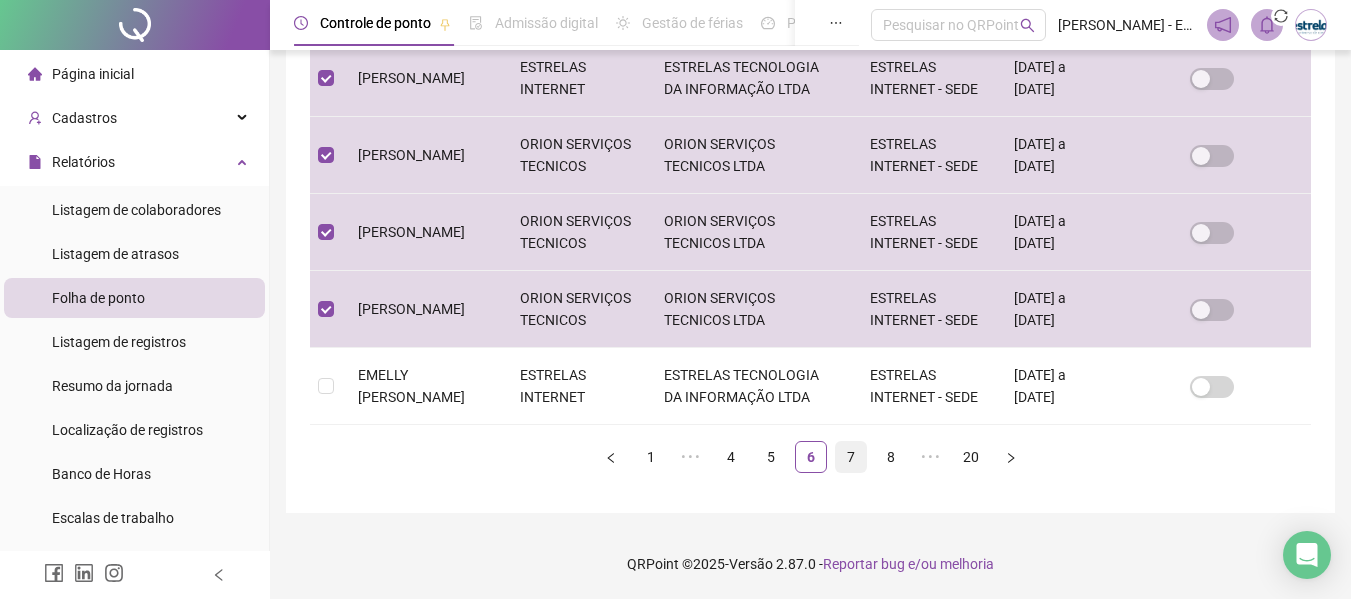 click on "7" at bounding box center (851, 457) 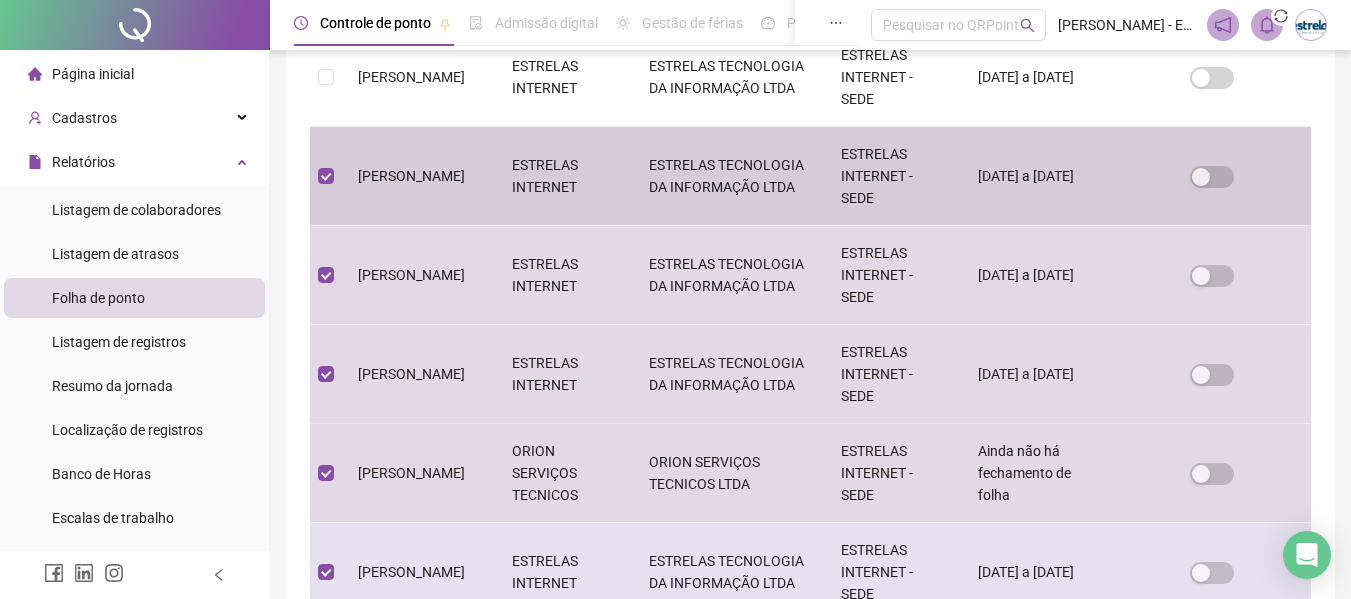 scroll, scrollTop: 1013, scrollLeft: 0, axis: vertical 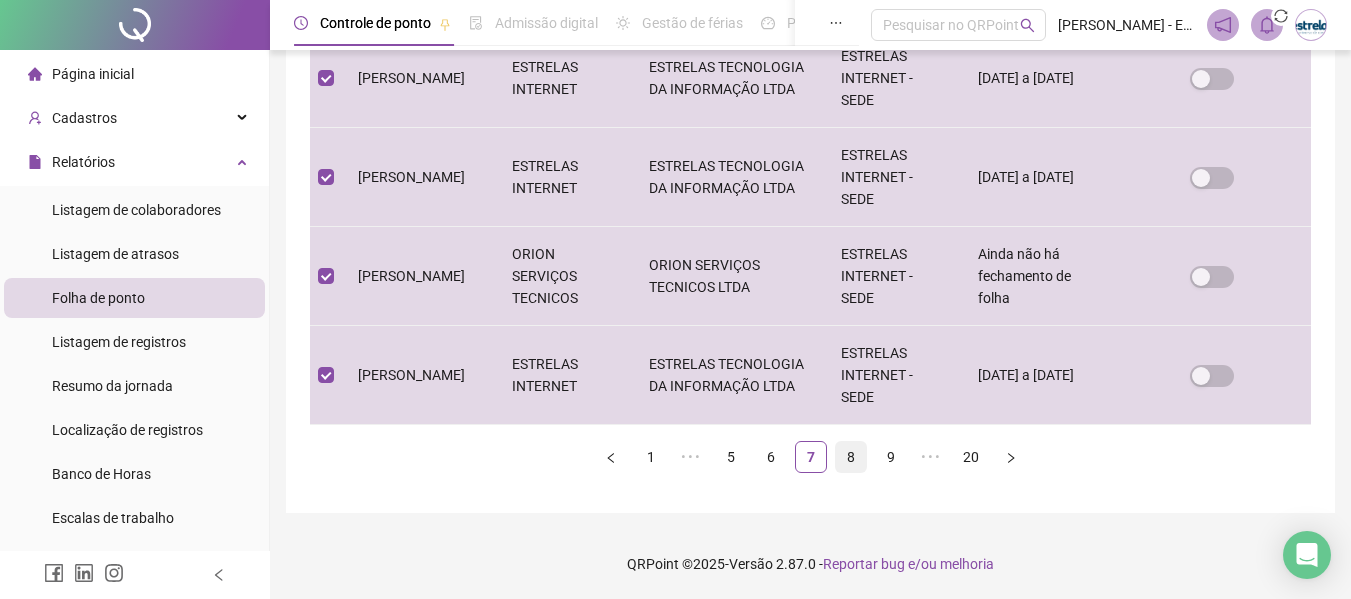 click on "8" at bounding box center (851, 457) 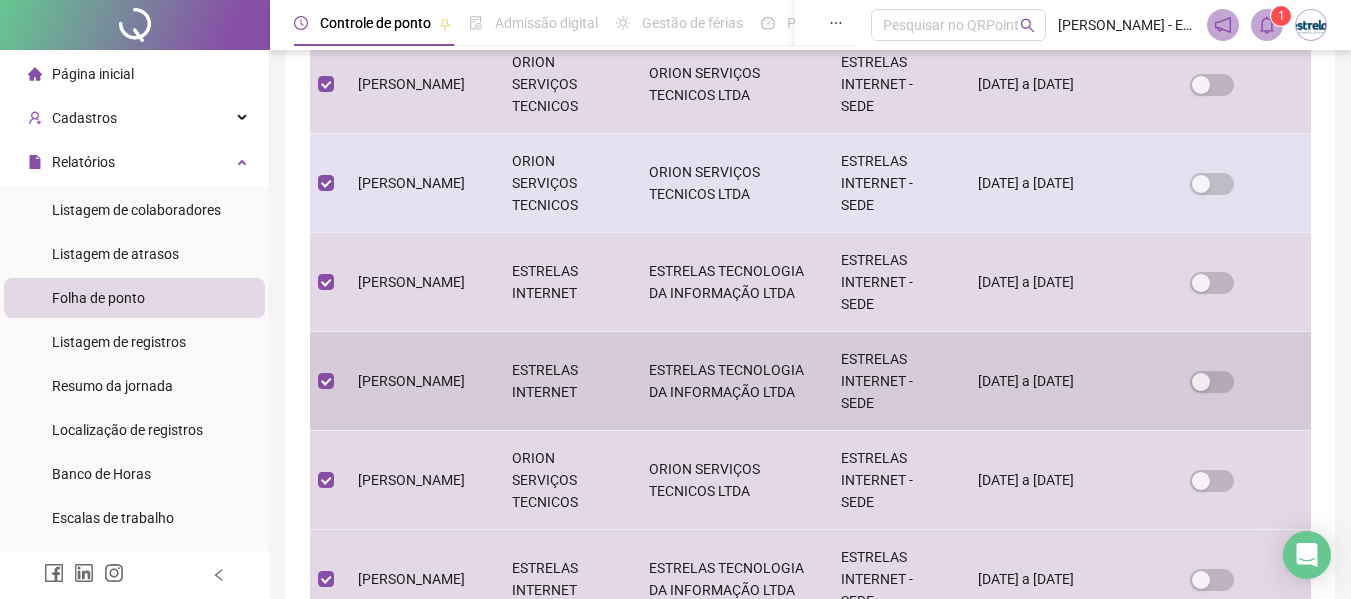 scroll, scrollTop: 810, scrollLeft: 0, axis: vertical 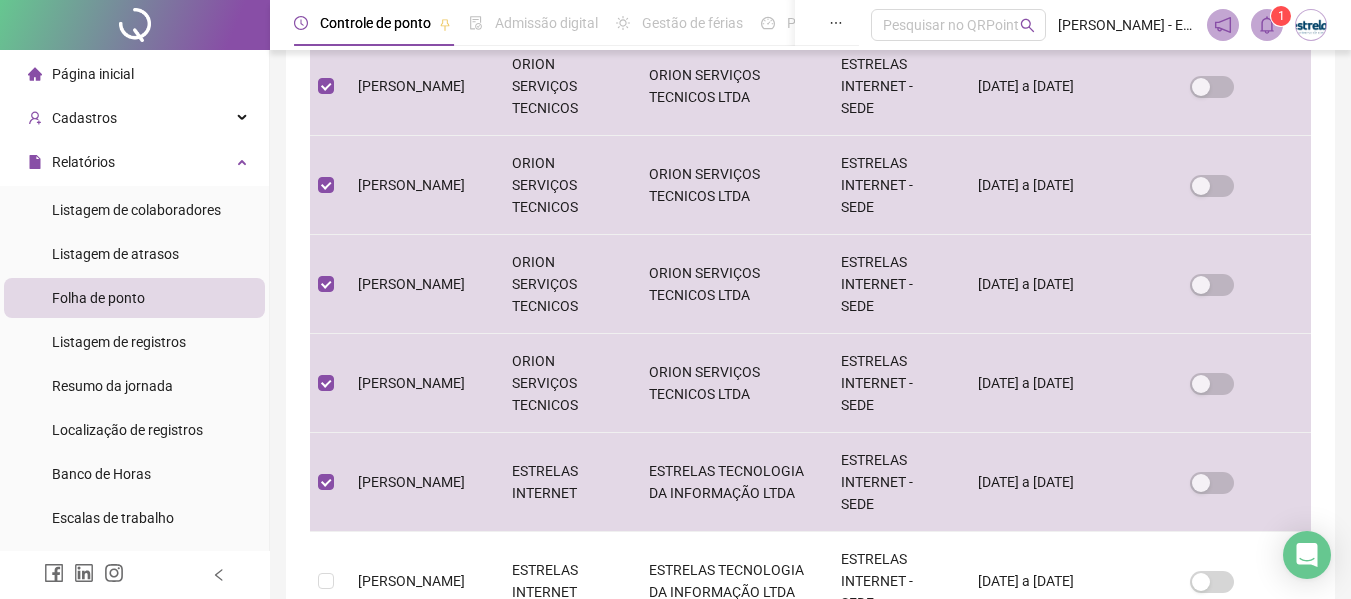 click 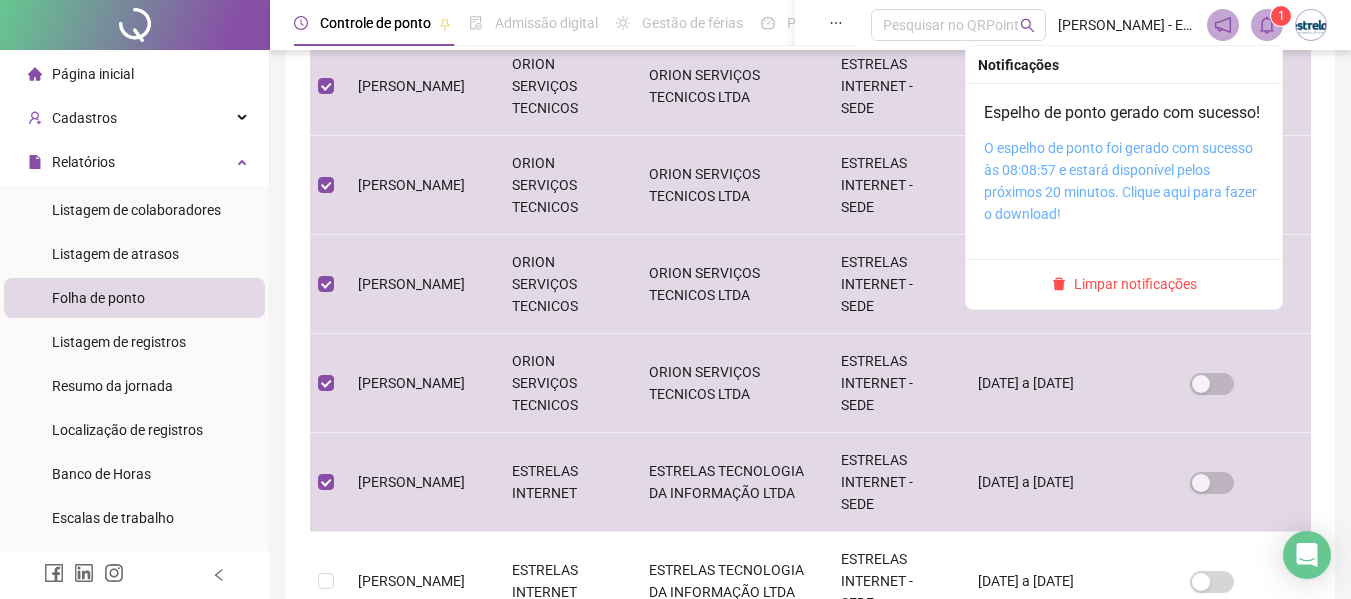 click on "O espelho de ponto foi gerado com sucesso às 08:08:57 e estará disponível pelos próximos 20 minutos.
Clique aqui para fazer o download!" at bounding box center [1120, 181] 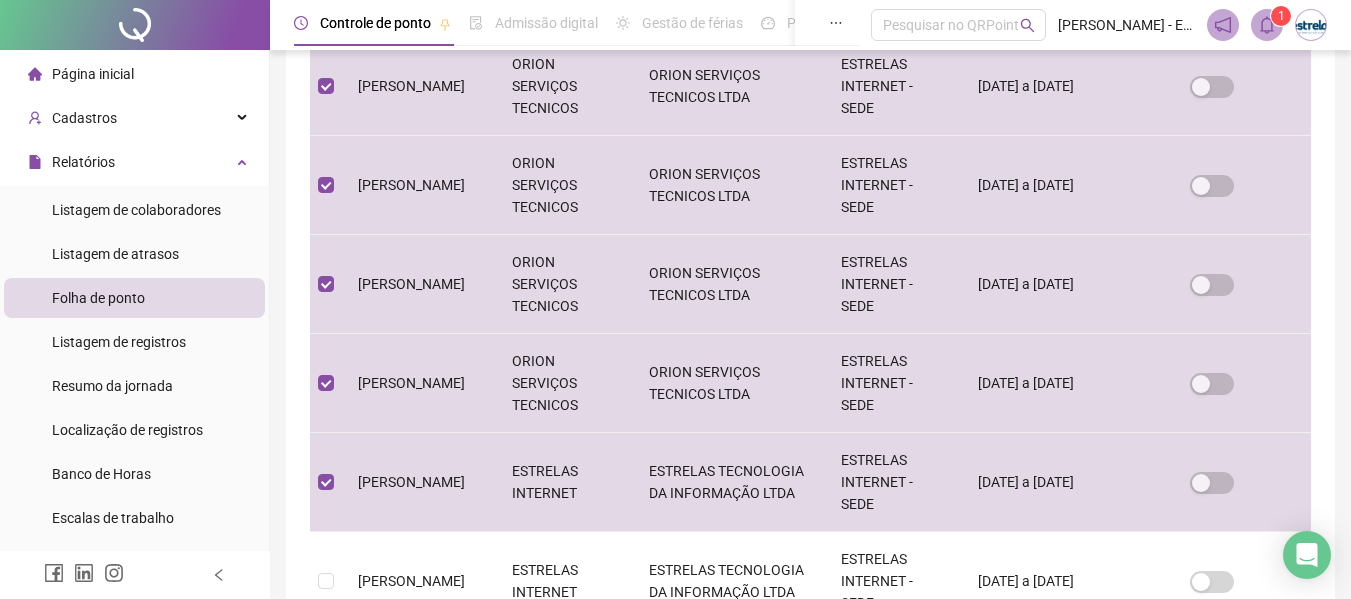 click on "**********" at bounding box center (810, 296) 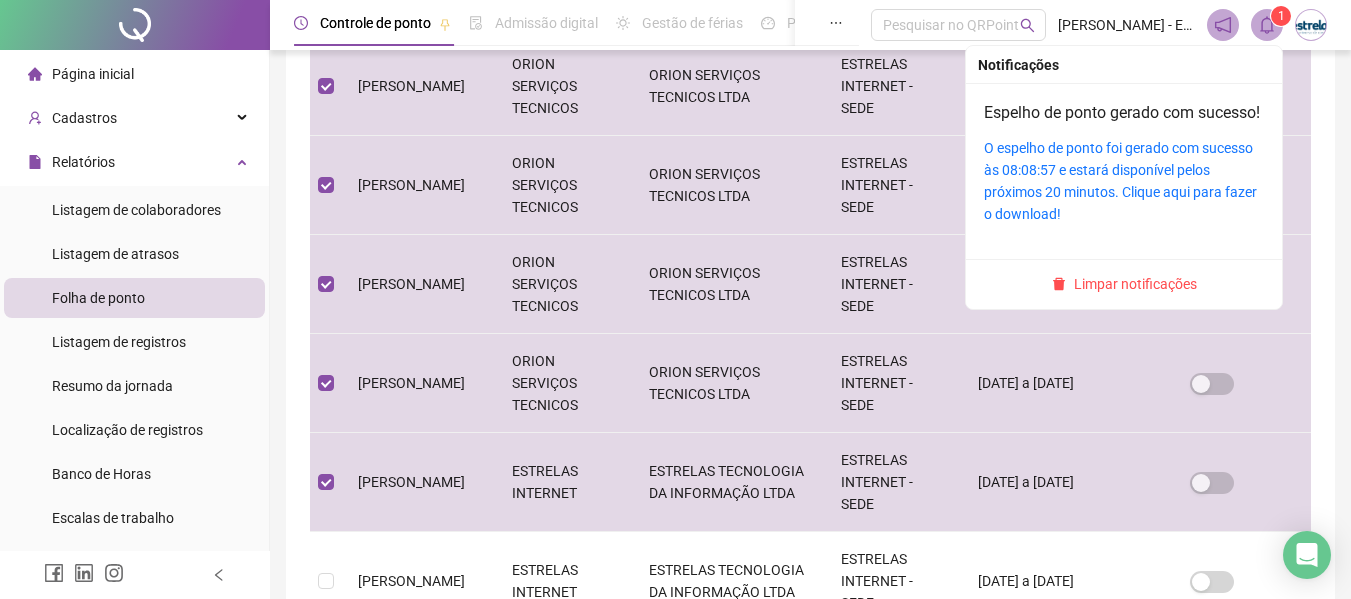 click on "1" at bounding box center (1281, 16) 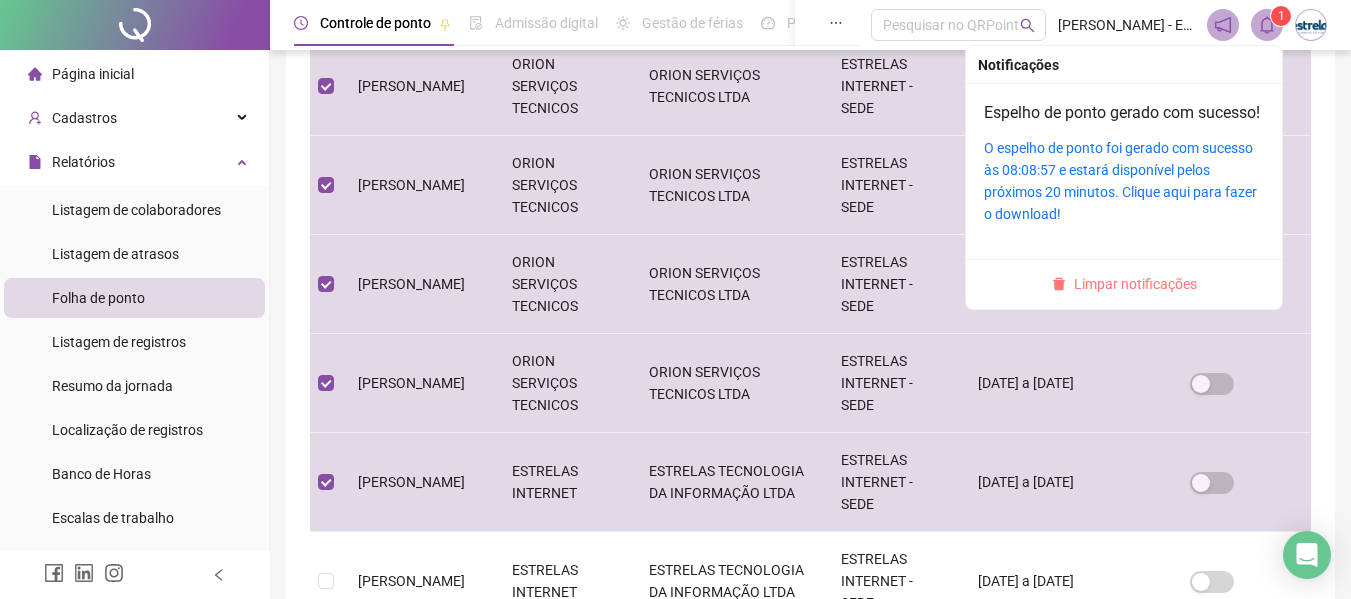 click on "Limpar notificações" at bounding box center (1135, 284) 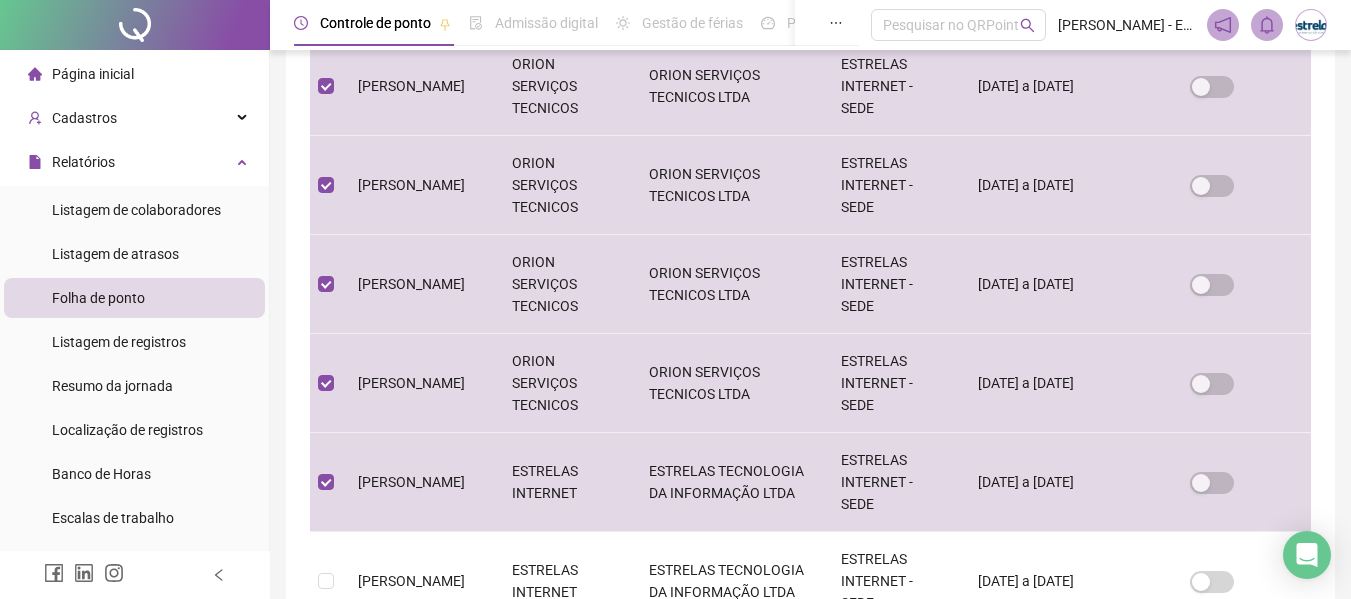 scroll, scrollTop: 110, scrollLeft: 0, axis: vertical 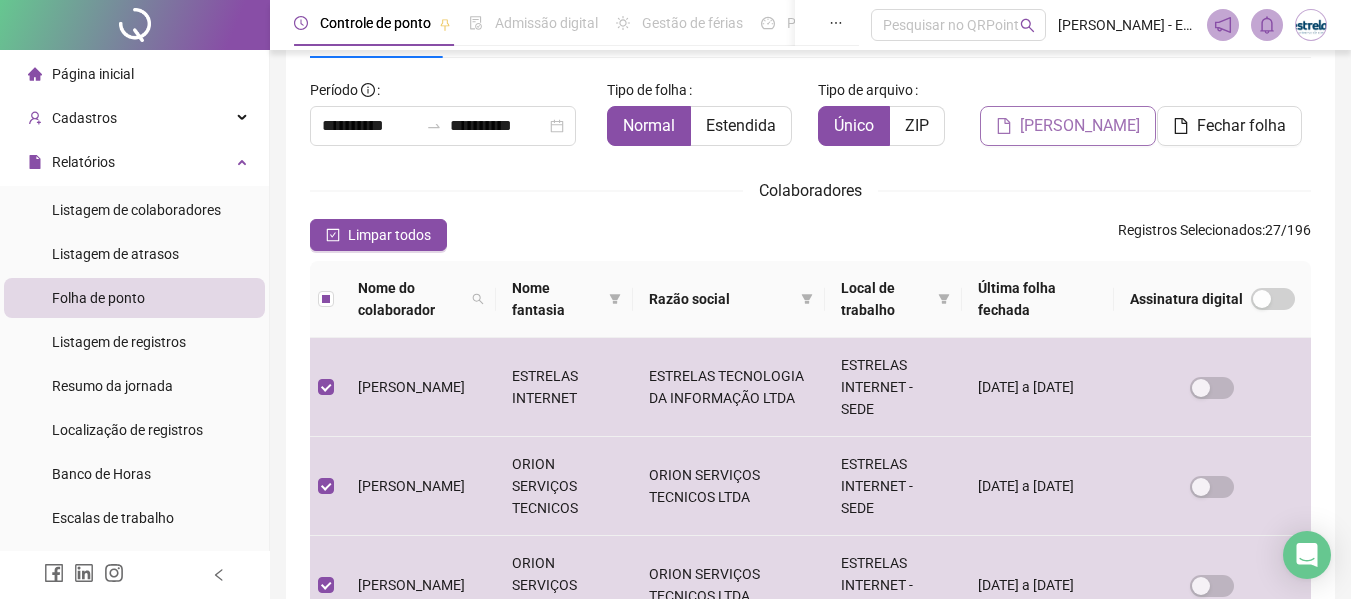 drag, startPoint x: 997, startPoint y: 129, endPoint x: 898, endPoint y: 214, distance: 130.48372 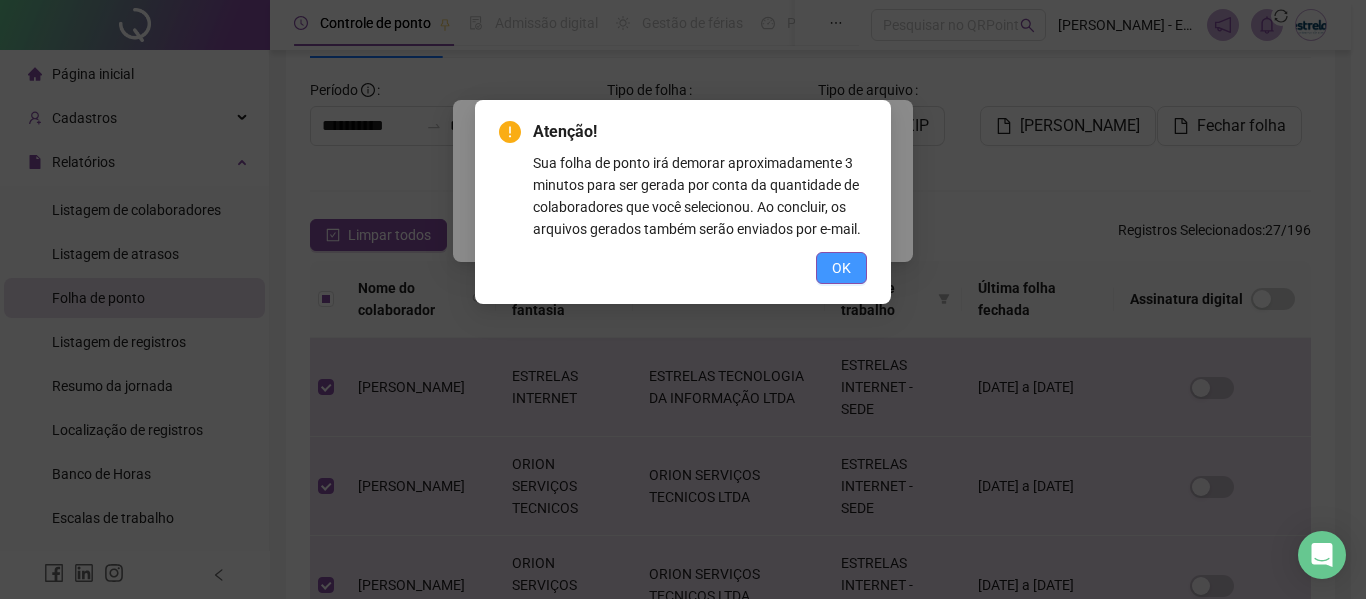 click on "OK" at bounding box center [841, 268] 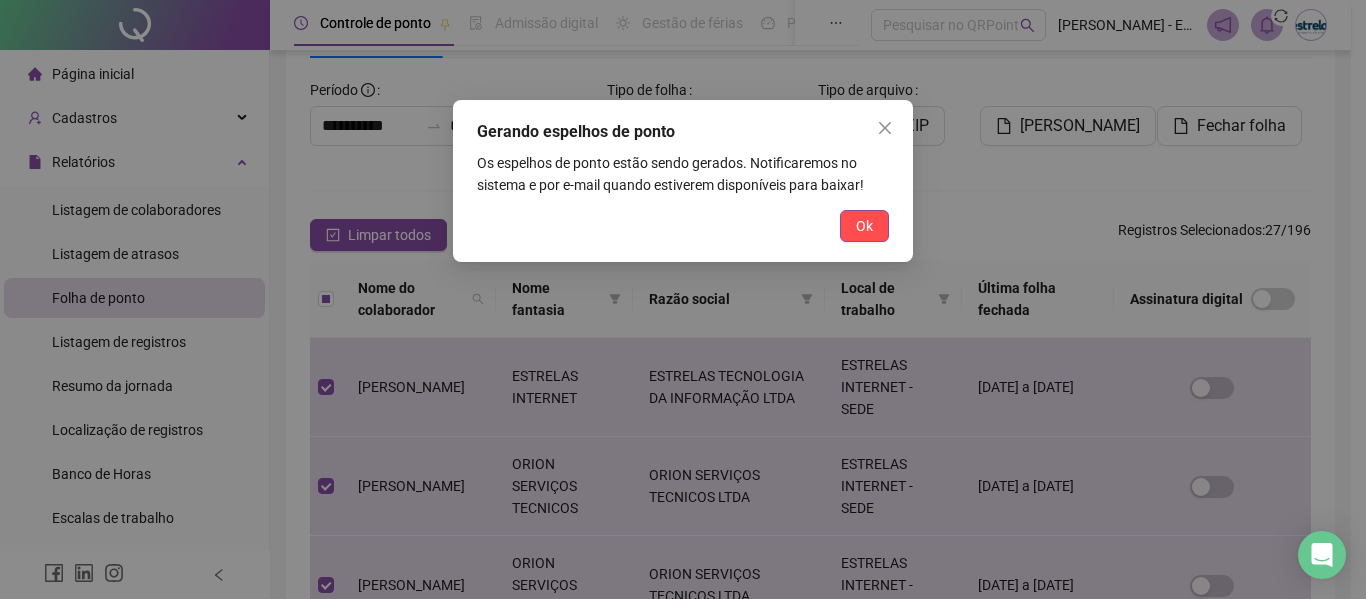click on "Ok" at bounding box center (864, 226) 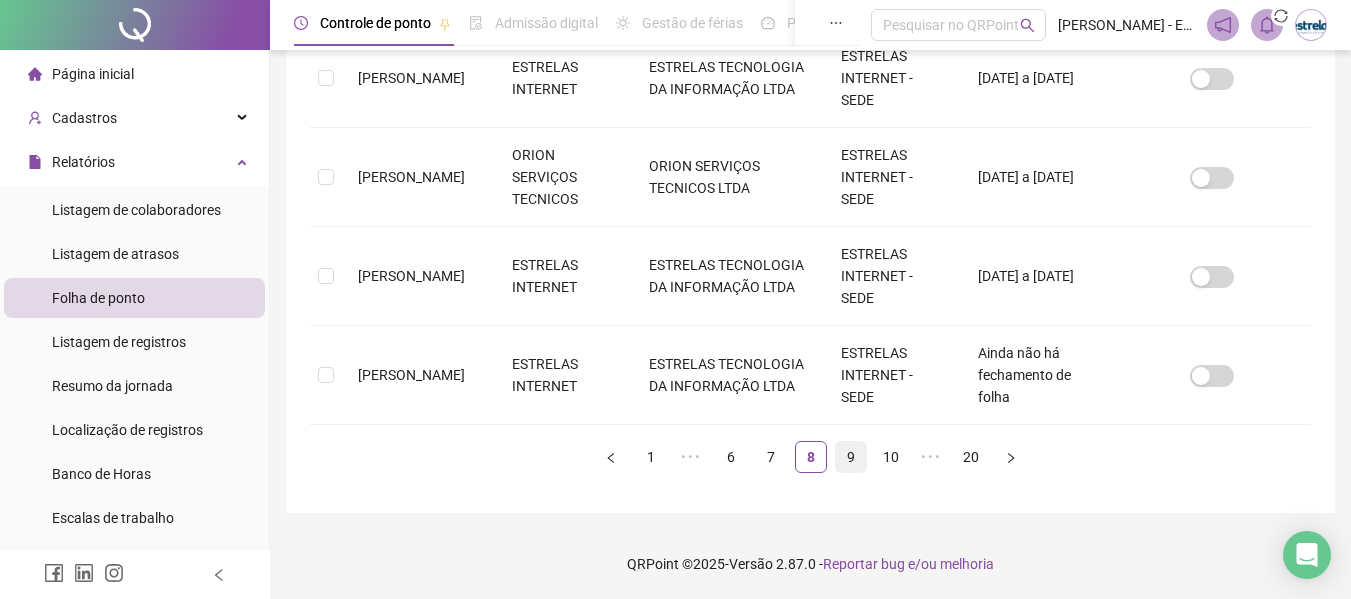 click on "9" at bounding box center [851, 457] 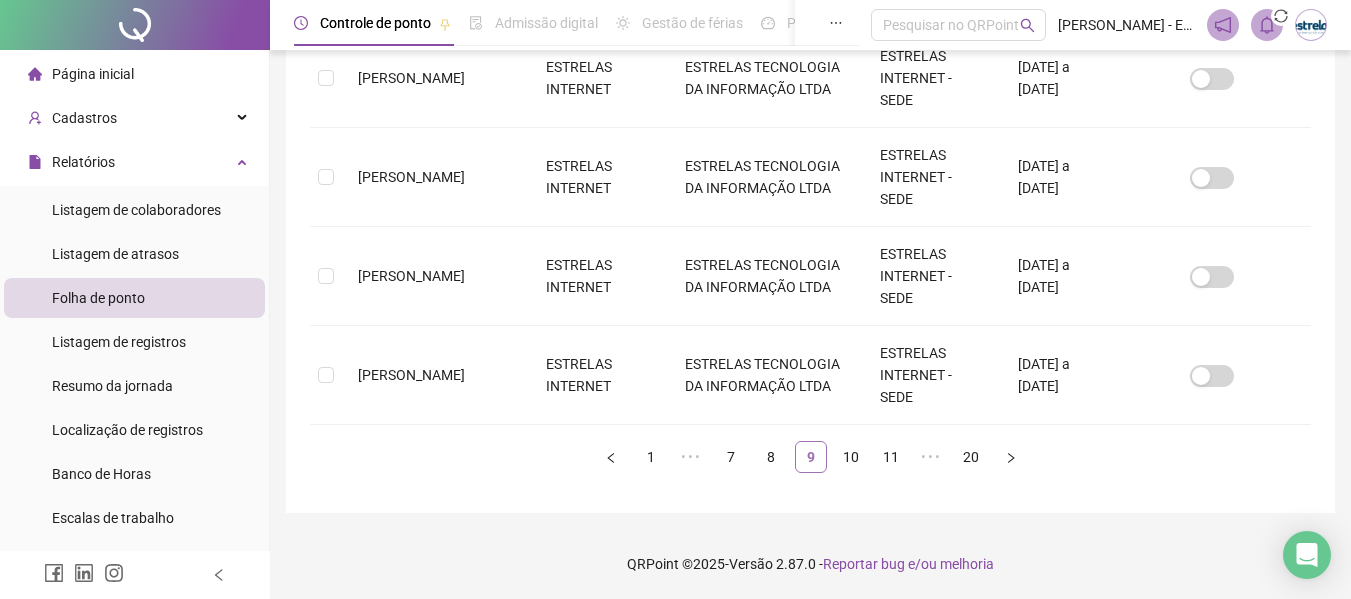 scroll, scrollTop: 110, scrollLeft: 0, axis: vertical 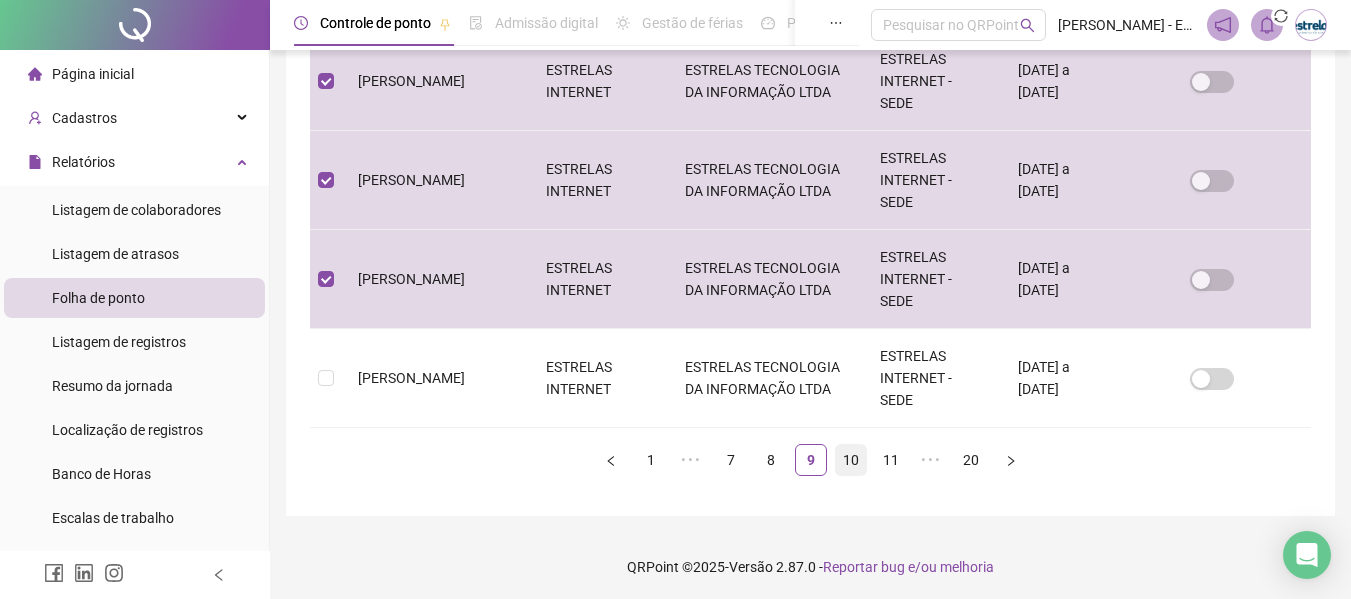 click on "10" at bounding box center [851, 460] 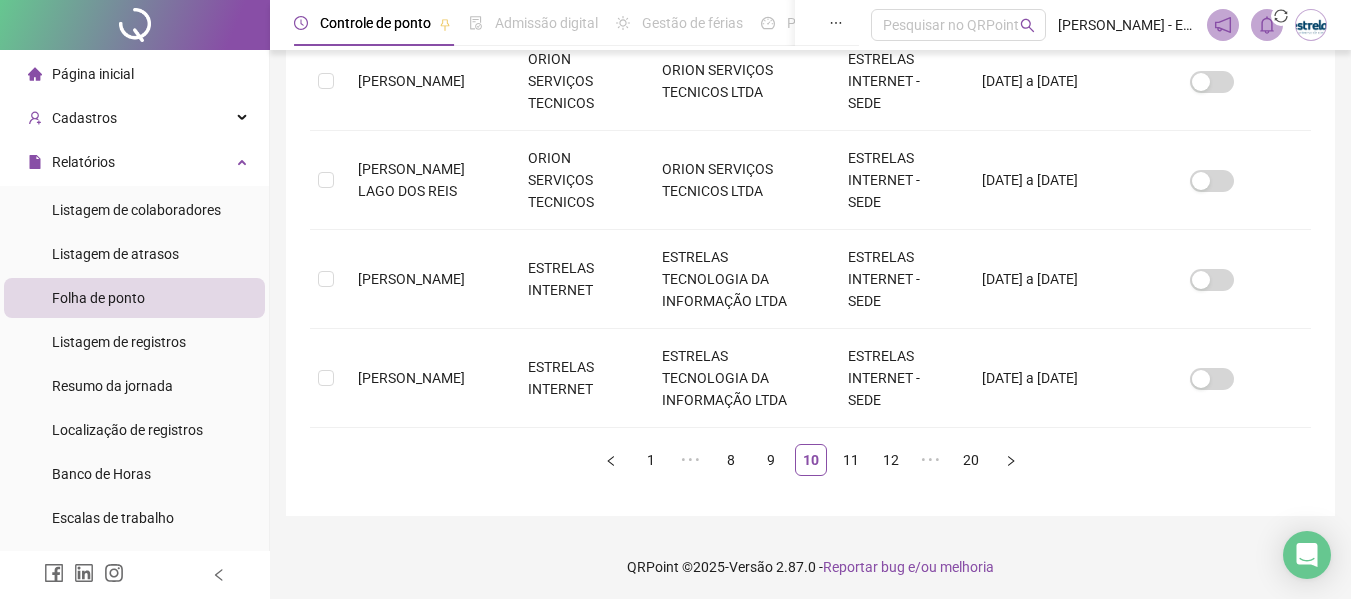 scroll, scrollTop: 110, scrollLeft: 0, axis: vertical 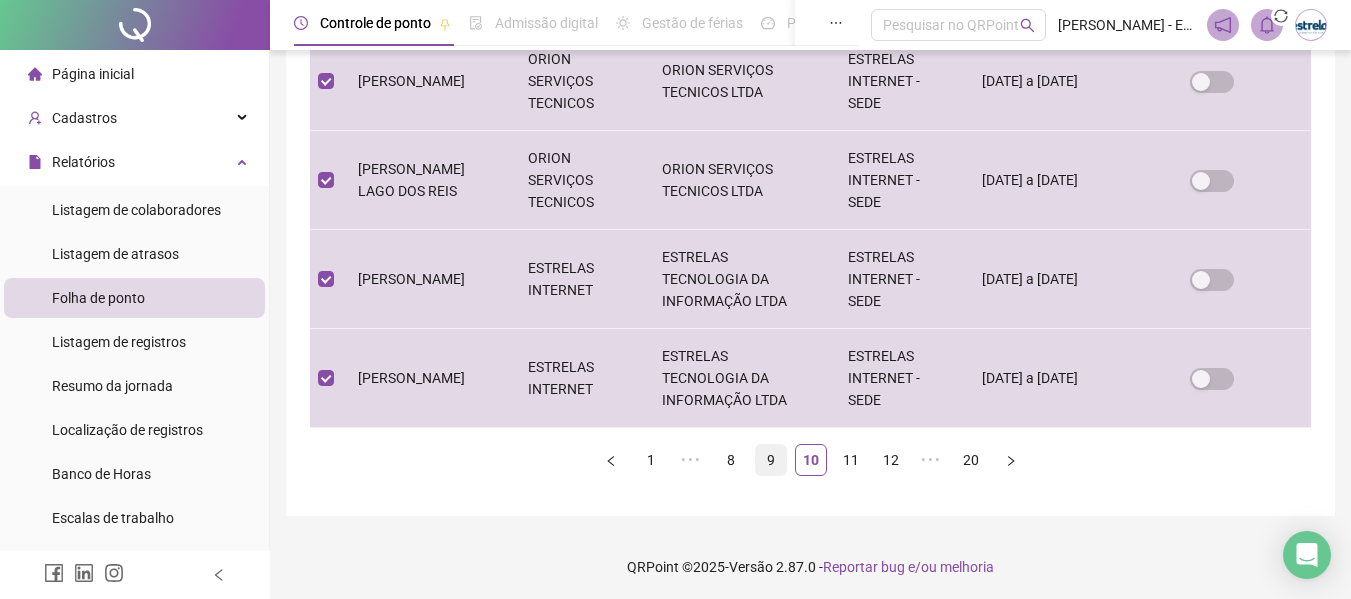 click on "9" at bounding box center [771, 460] 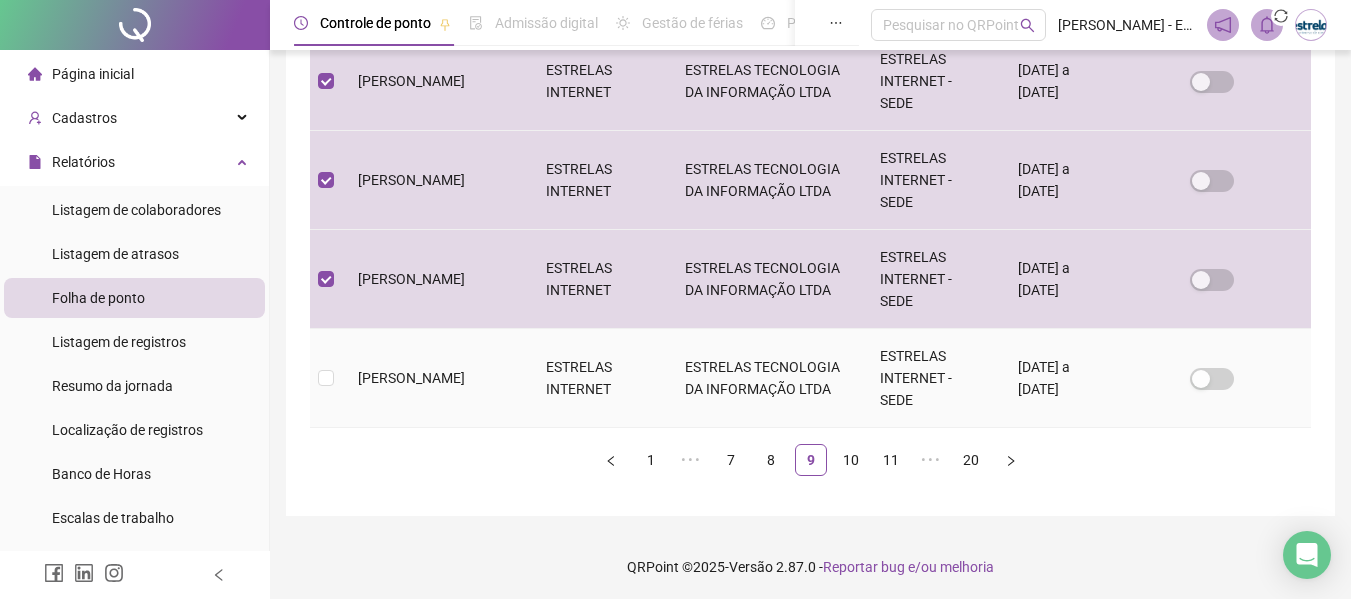 scroll, scrollTop: 1013, scrollLeft: 0, axis: vertical 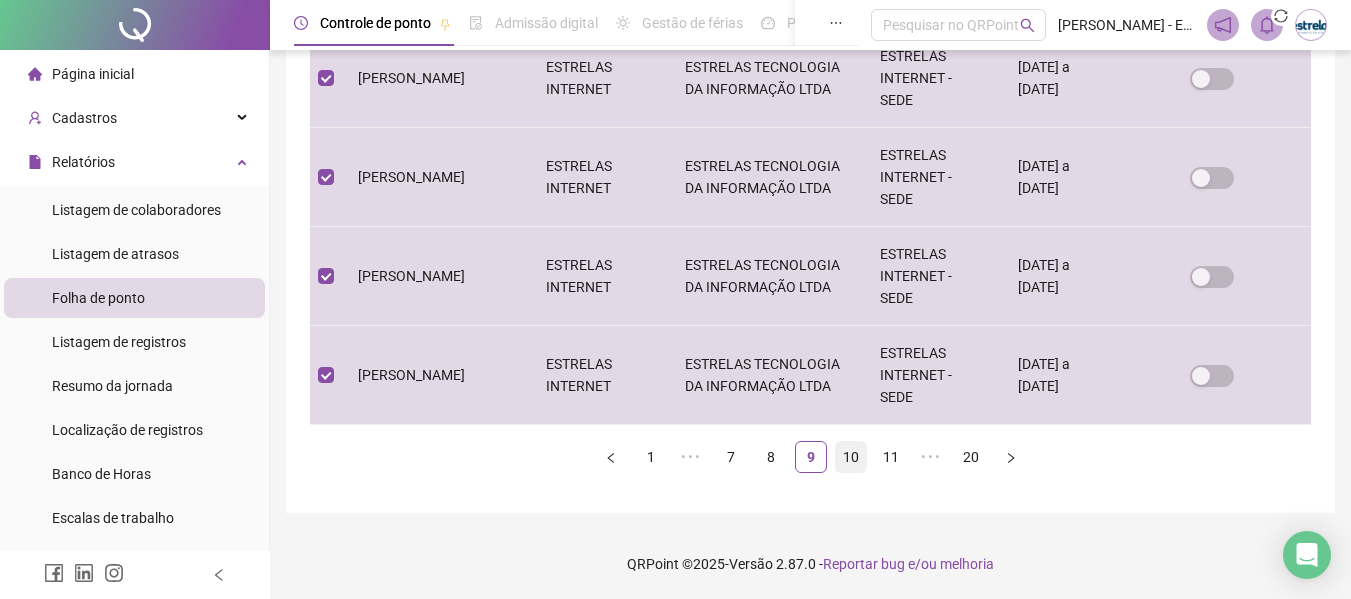 click on "10" at bounding box center (851, 457) 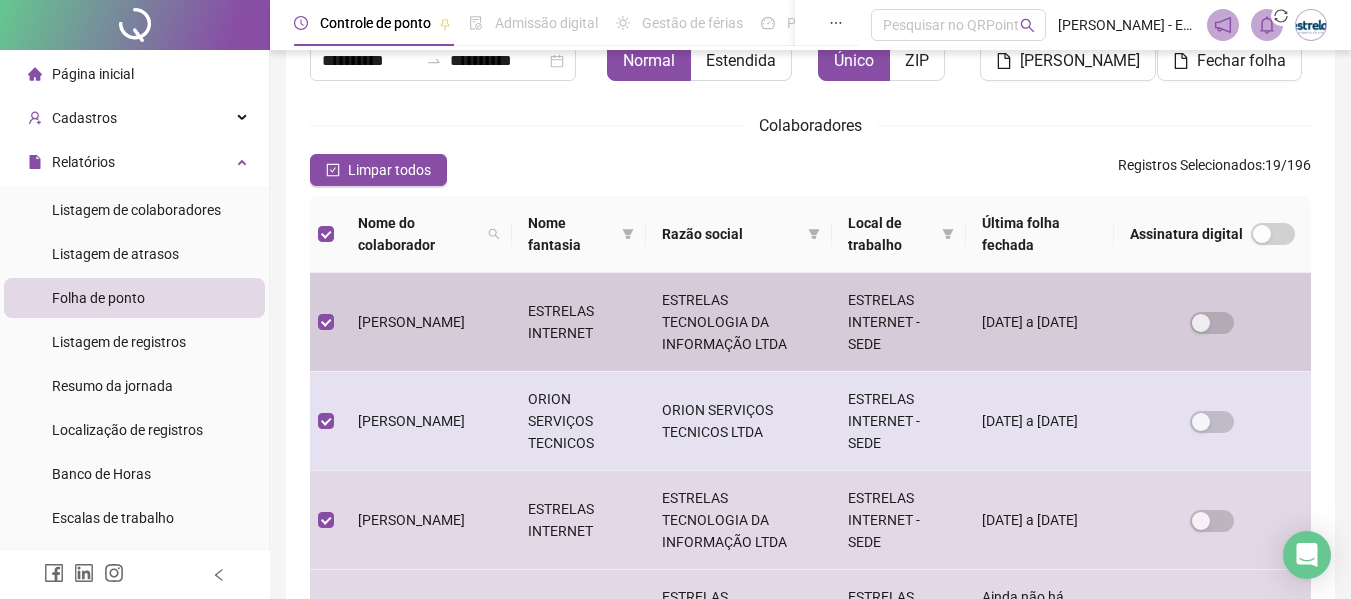 scroll, scrollTop: 210, scrollLeft: 0, axis: vertical 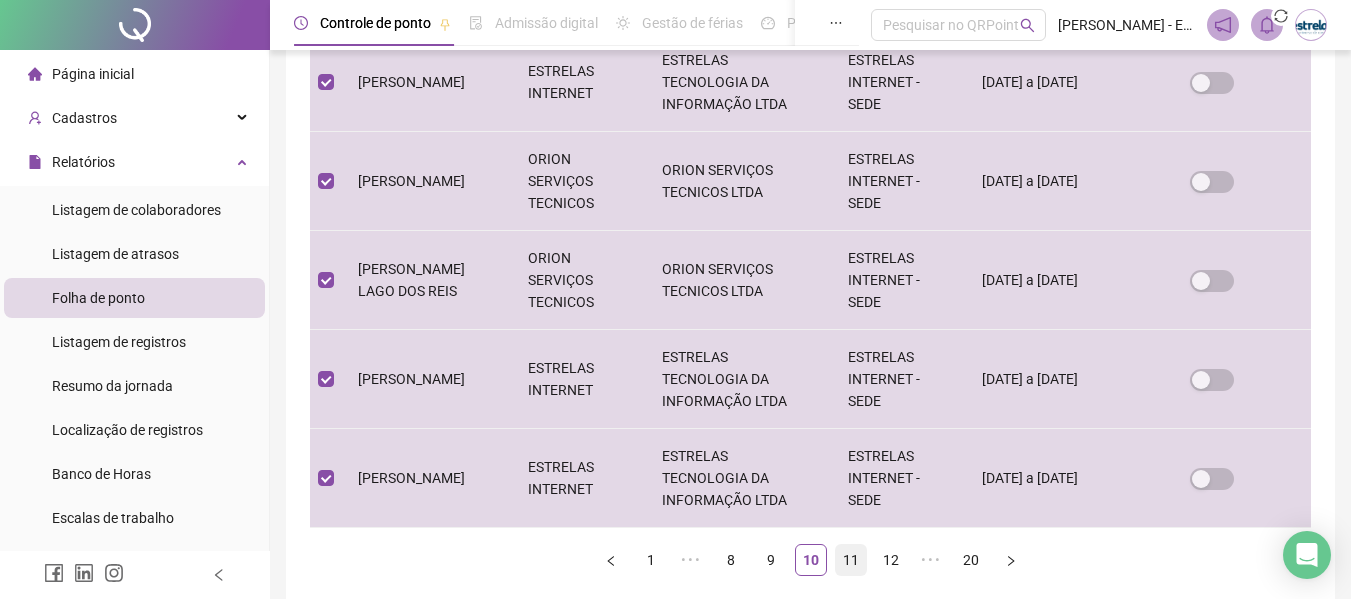 click on "11" at bounding box center (851, 560) 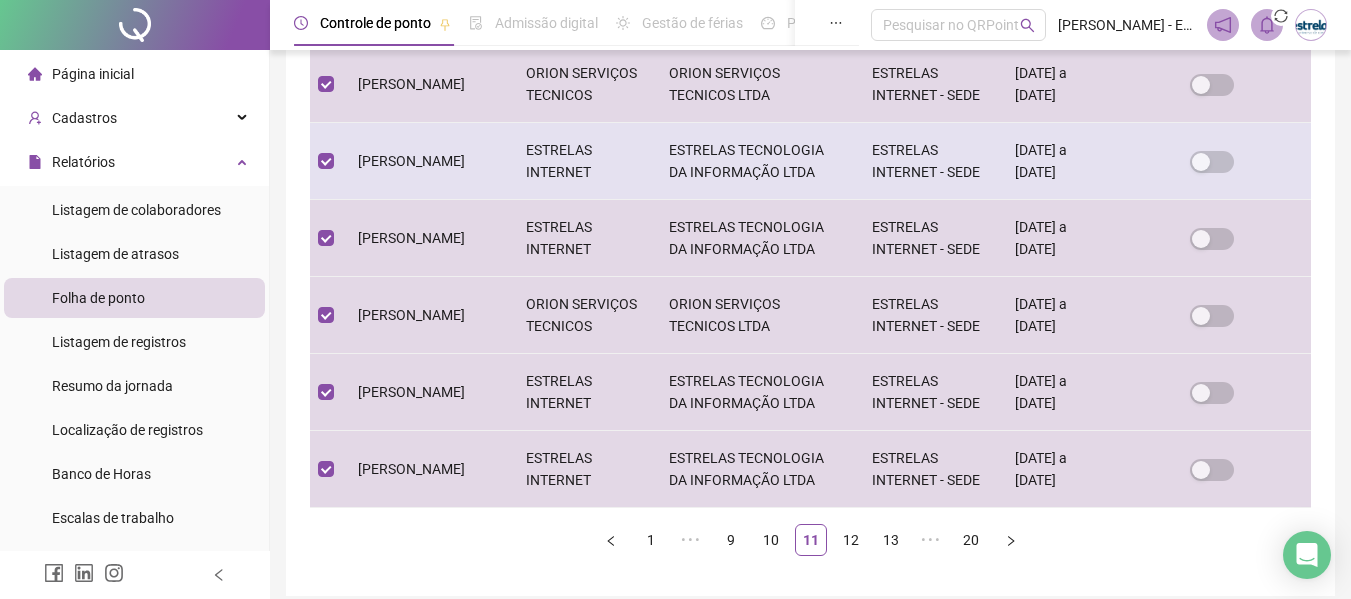 scroll, scrollTop: 810, scrollLeft: 0, axis: vertical 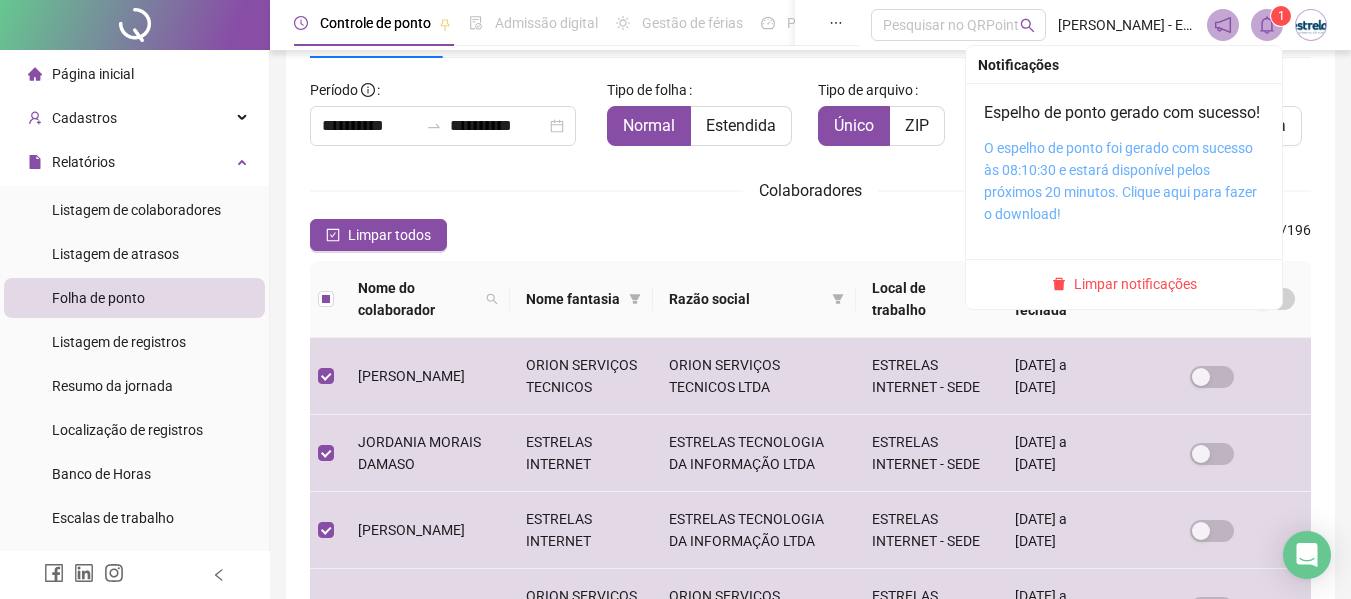 click on "O espelho de ponto foi gerado com sucesso às 08:10:30 e estará disponível pelos próximos 20 minutos.
Clique aqui para fazer o download!" at bounding box center [1120, 181] 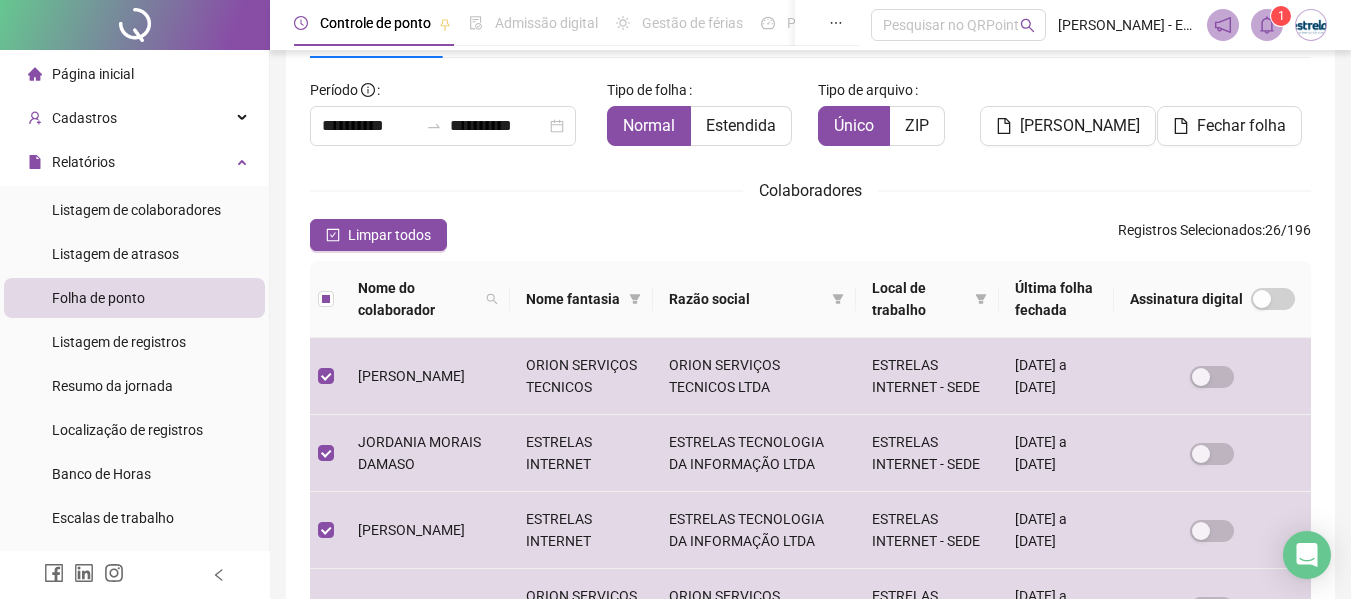 click on "**********" at bounding box center (810, 586) 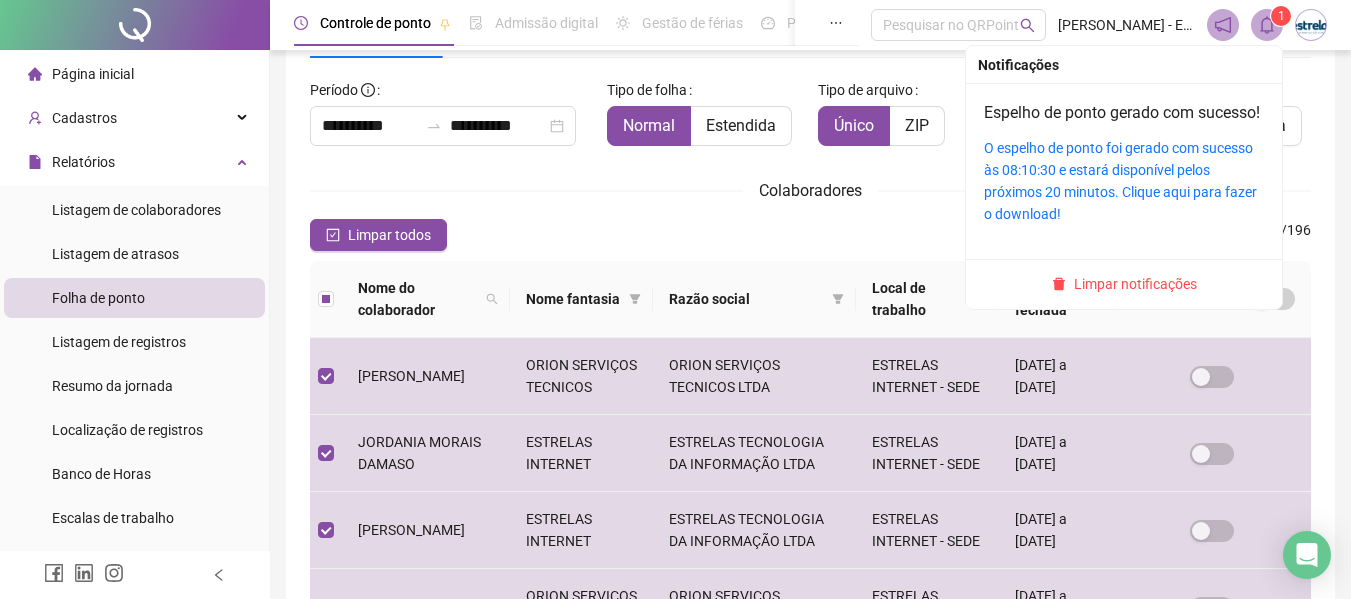 click 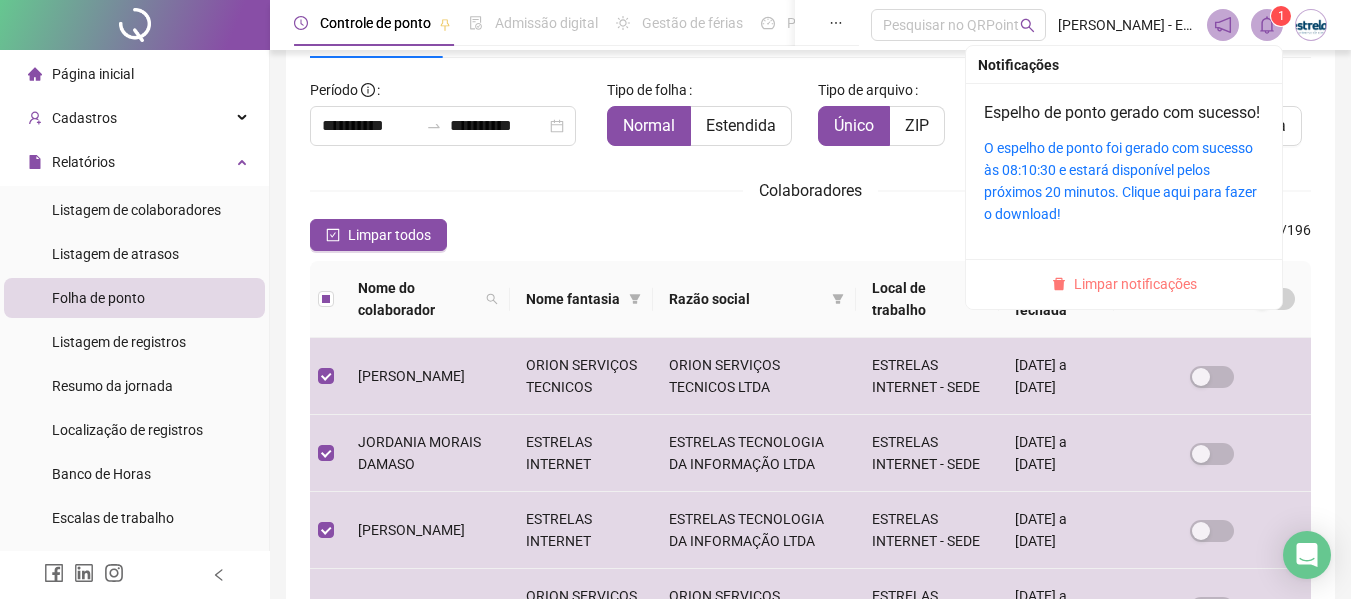 click on "Limpar notificações" at bounding box center [1135, 284] 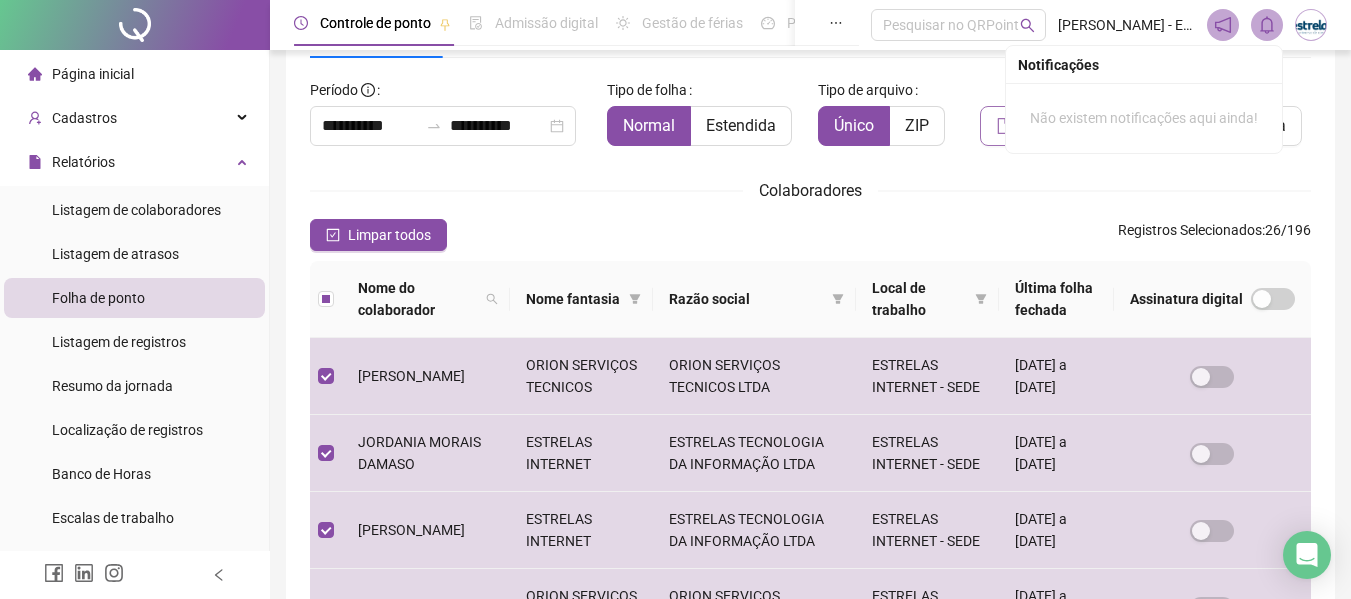 click on "[PERSON_NAME]" at bounding box center (1068, 126) 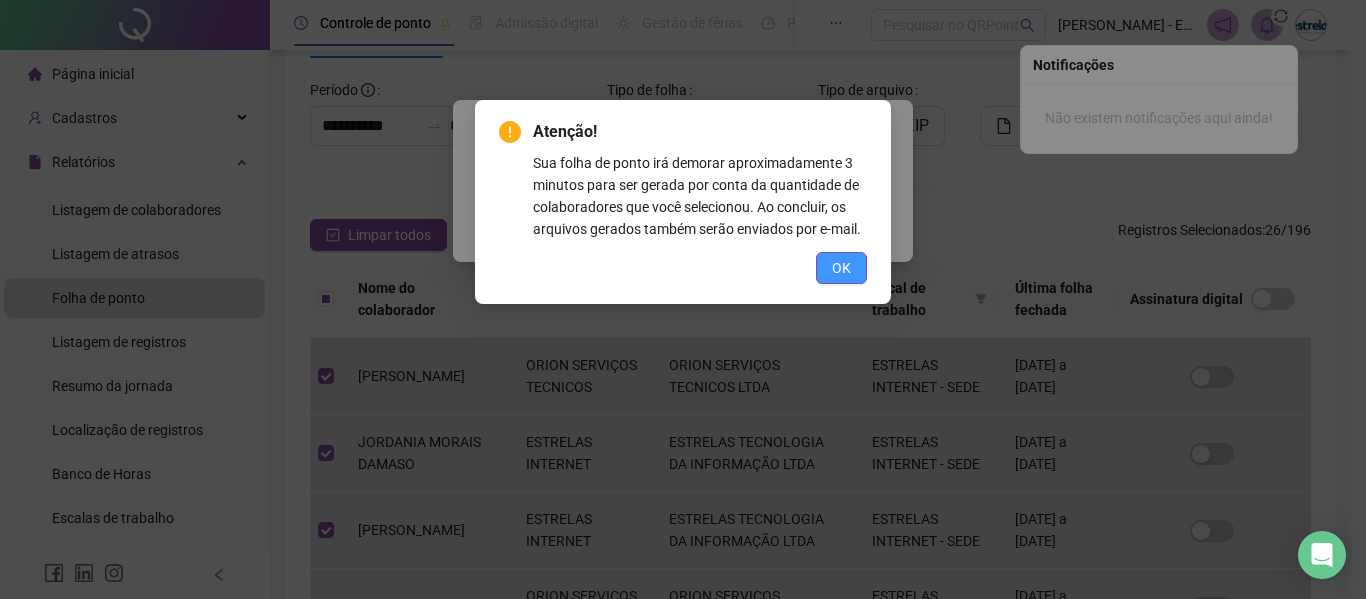 click on "OK" at bounding box center [841, 268] 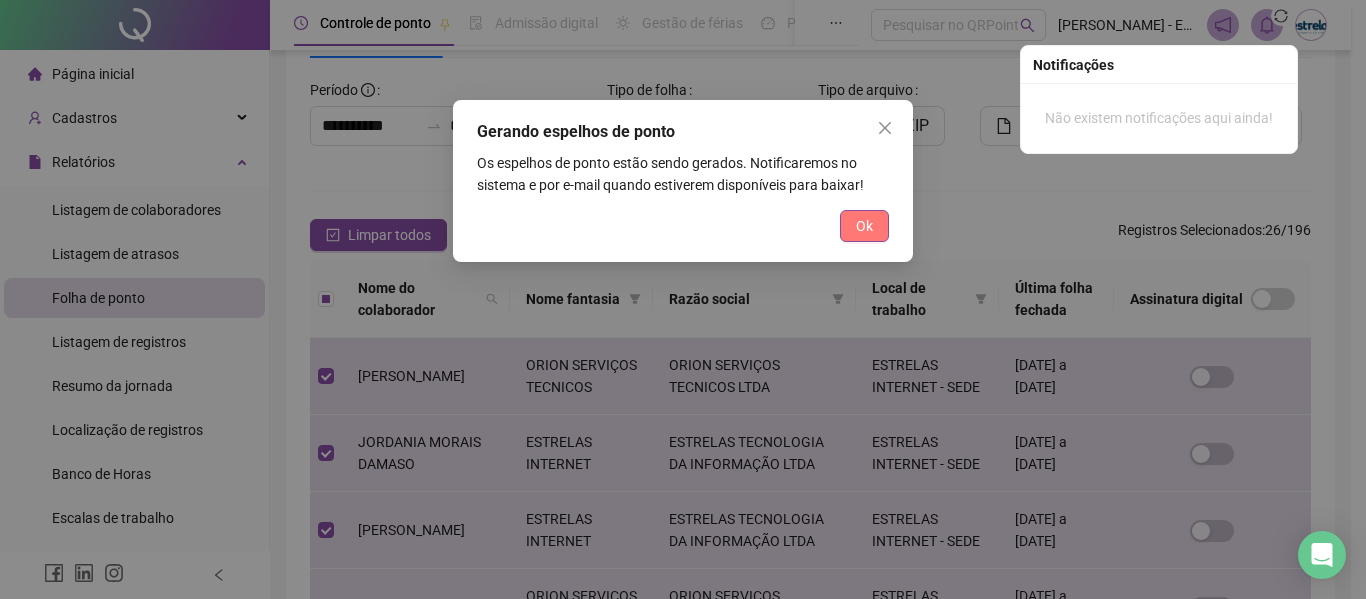 click on "Ok" at bounding box center [864, 226] 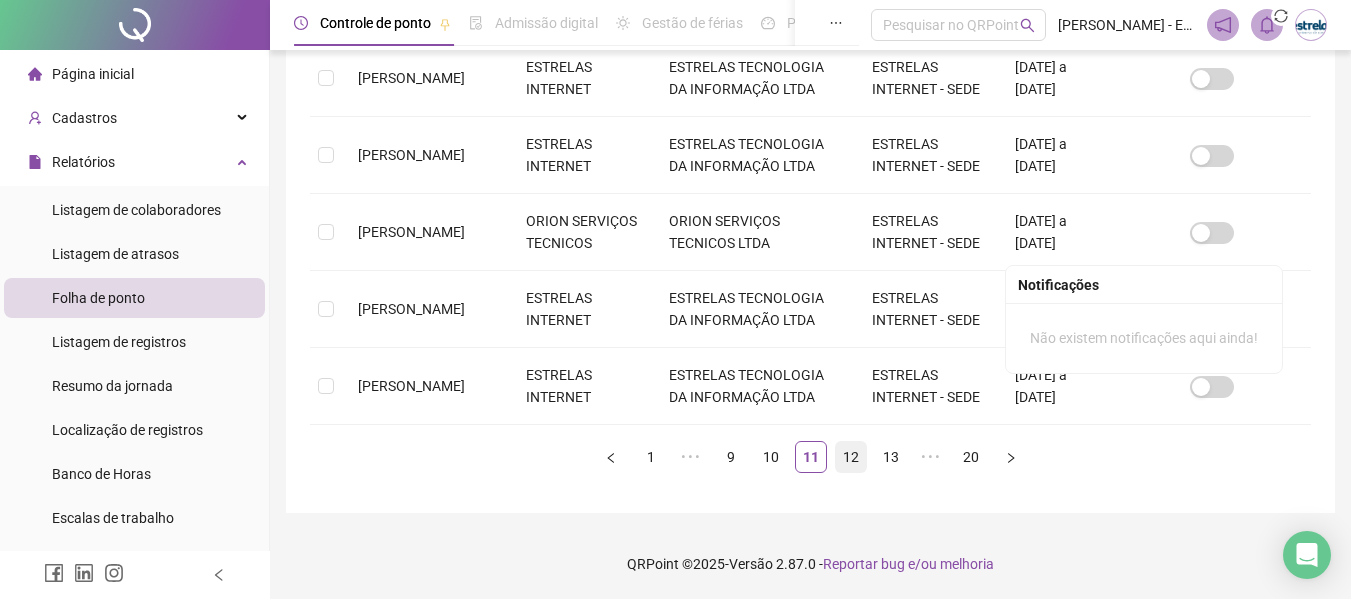 click on "12" at bounding box center (851, 457) 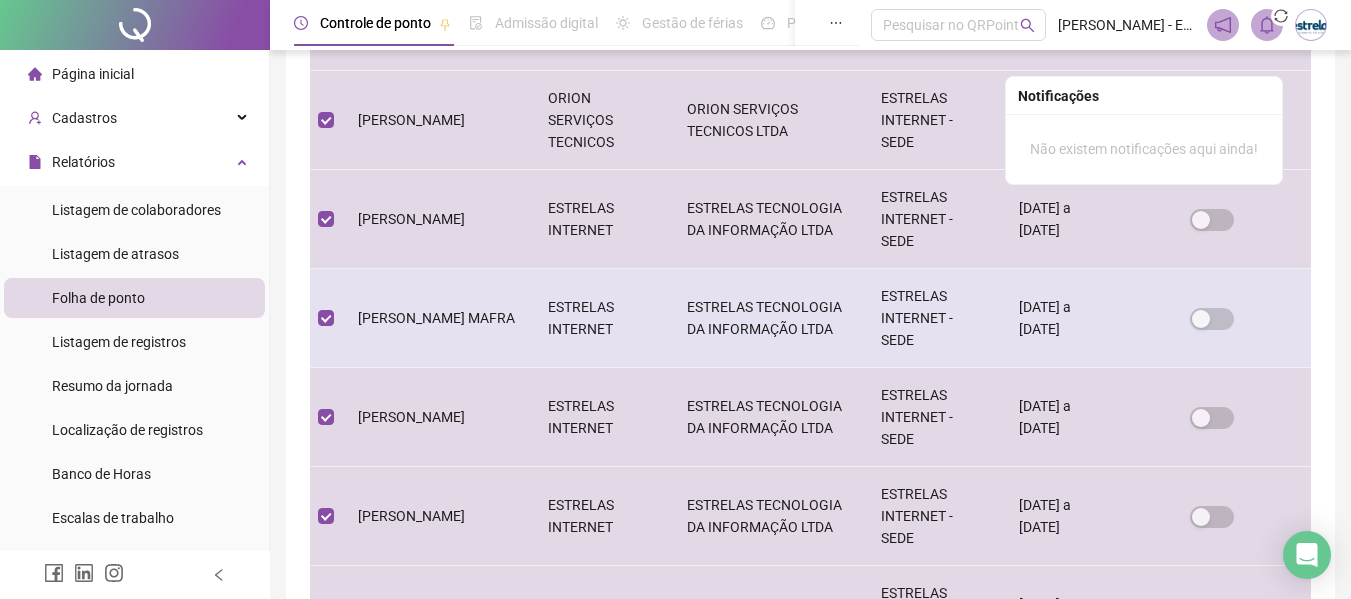 scroll, scrollTop: 710, scrollLeft: 0, axis: vertical 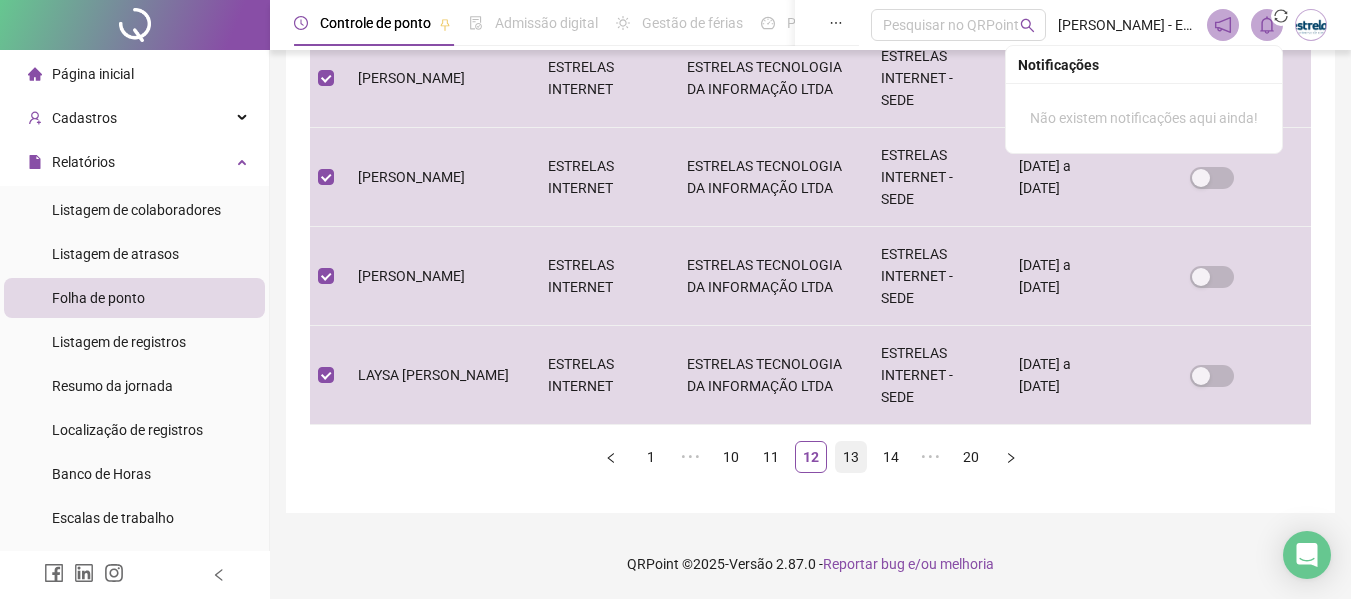 click on "13" at bounding box center (851, 457) 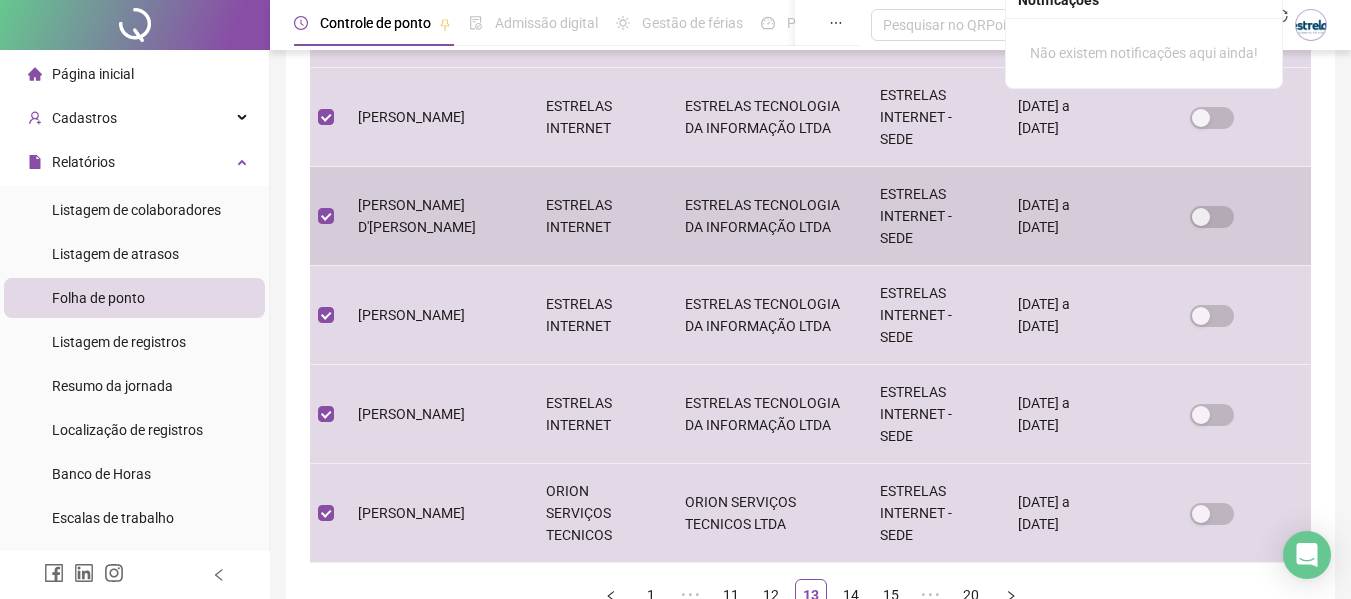 scroll, scrollTop: 910, scrollLeft: 0, axis: vertical 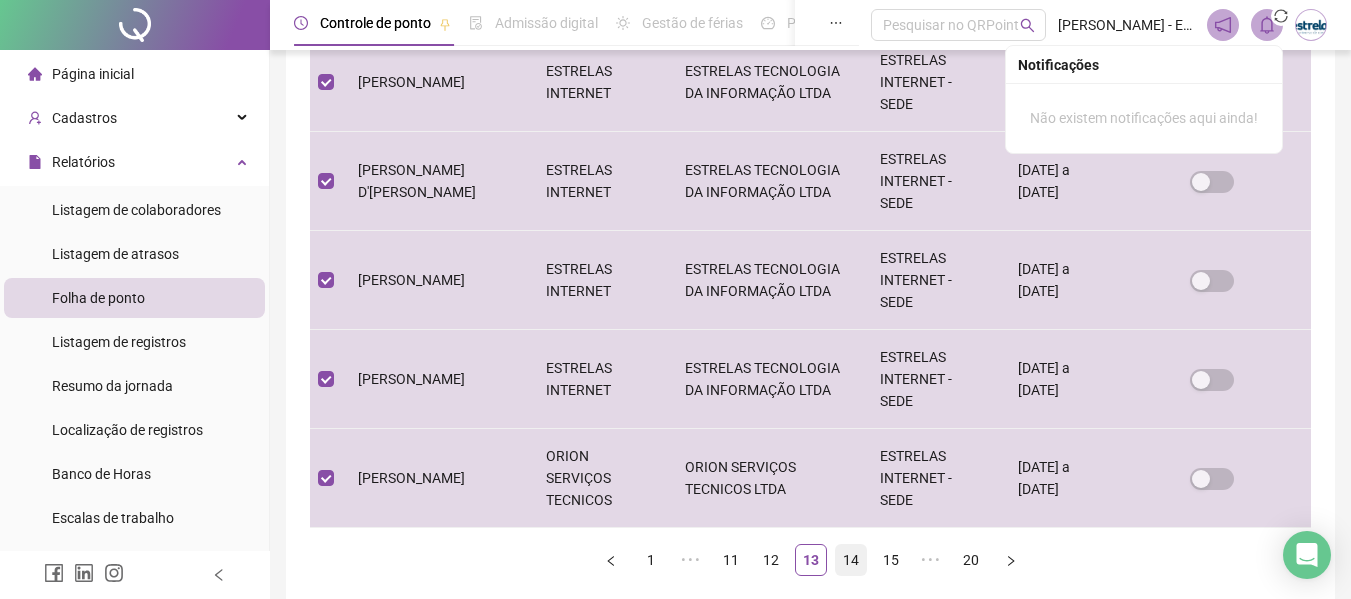 click on "14" at bounding box center (851, 560) 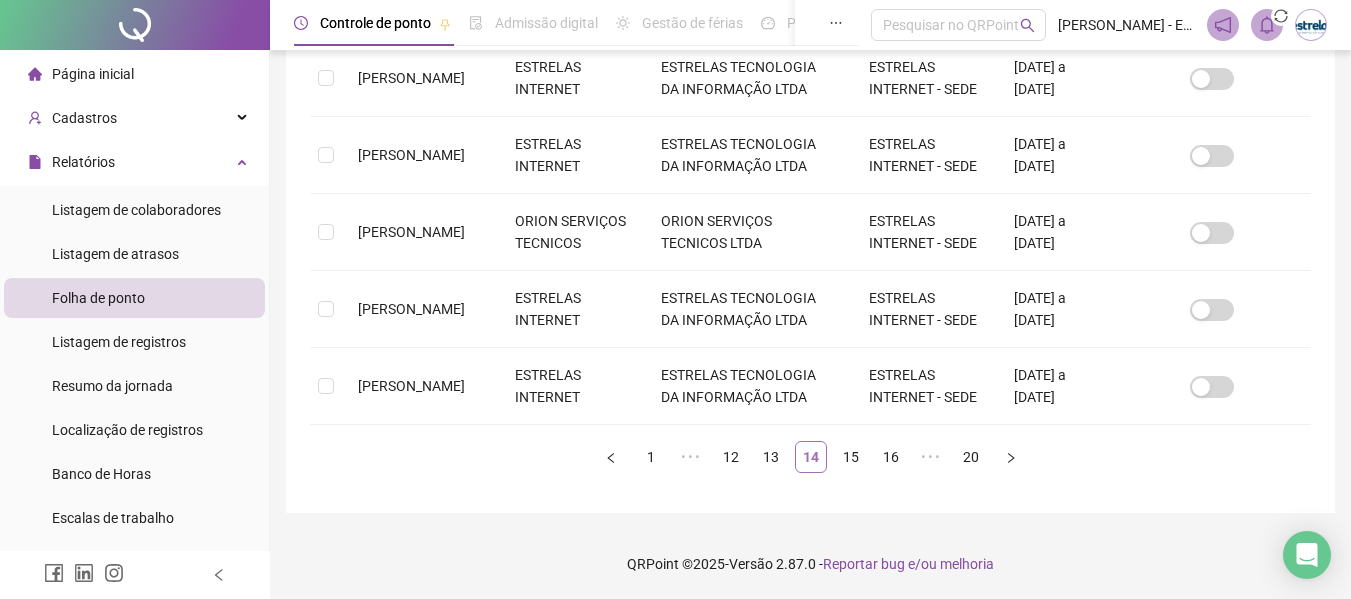 scroll, scrollTop: 110, scrollLeft: 0, axis: vertical 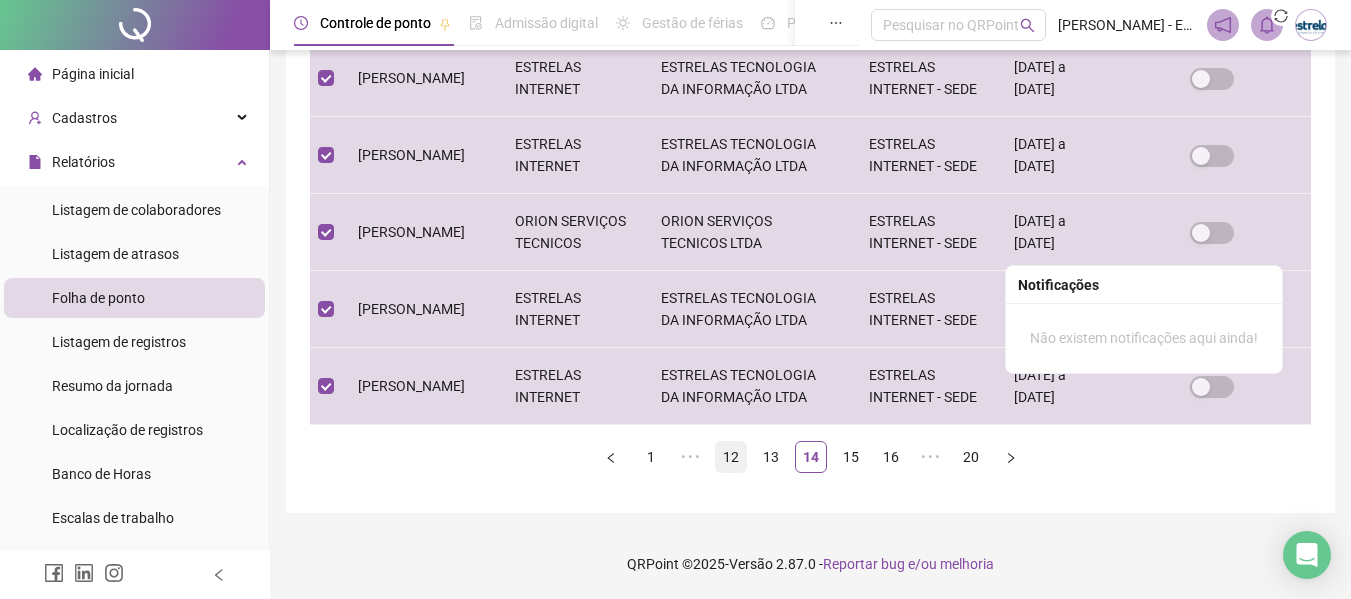 click on "12" at bounding box center (731, 457) 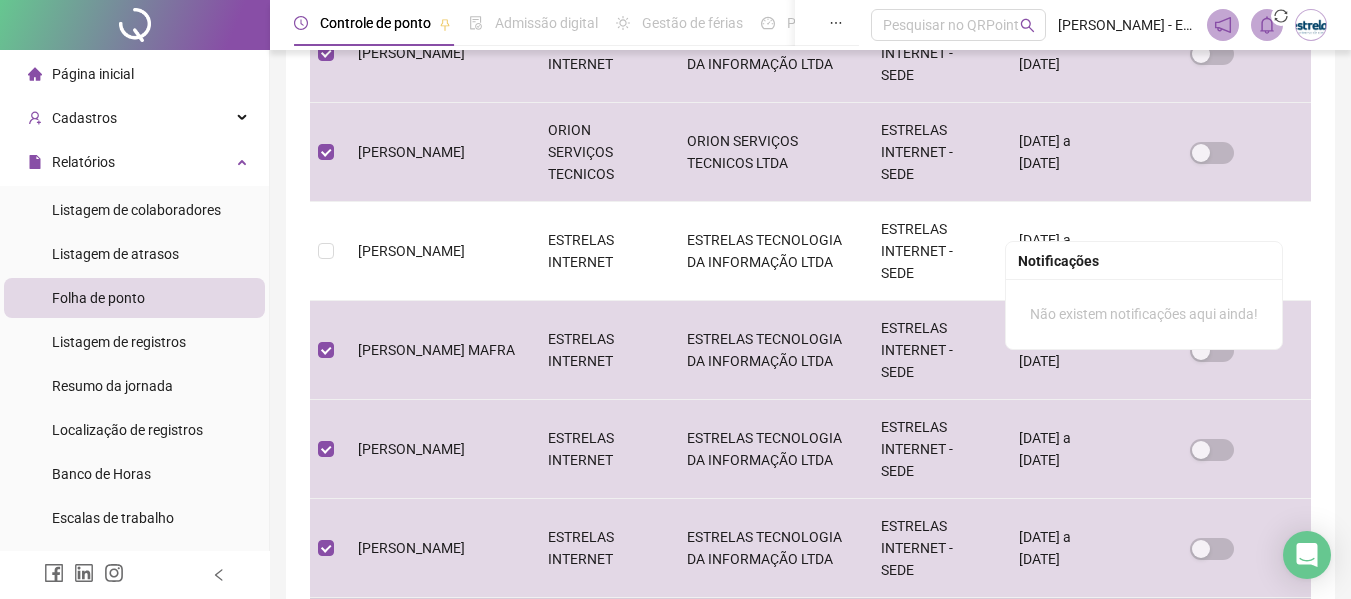 scroll, scrollTop: 910, scrollLeft: 0, axis: vertical 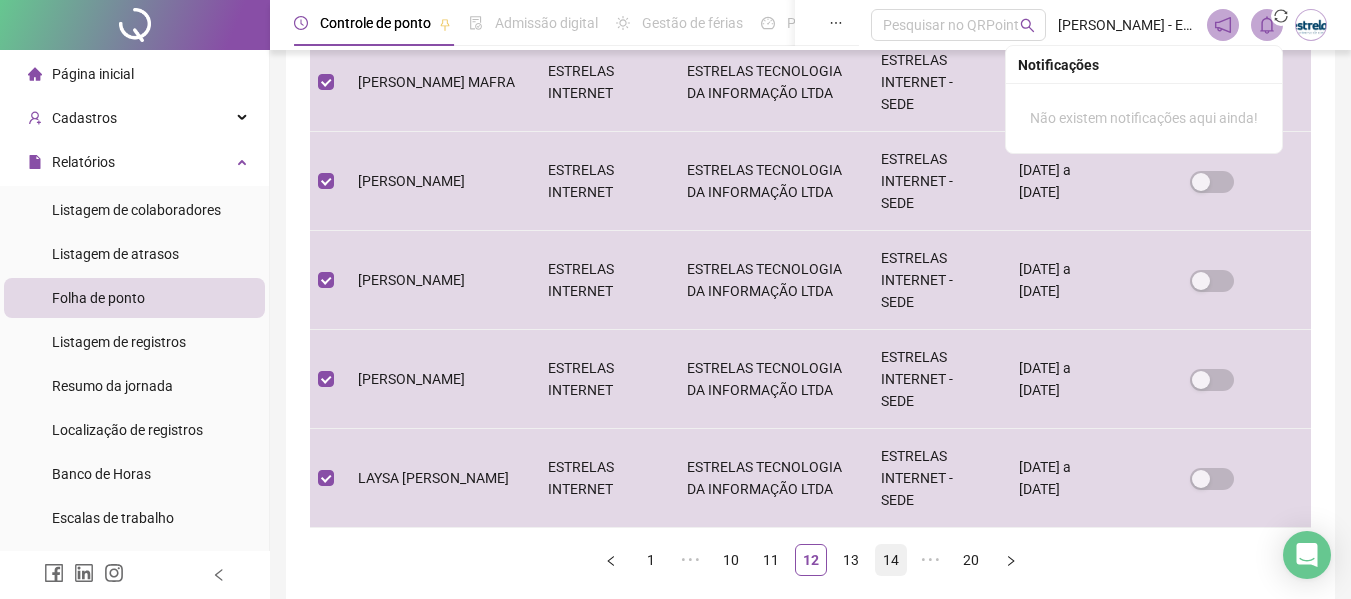 click on "14" at bounding box center [891, 560] 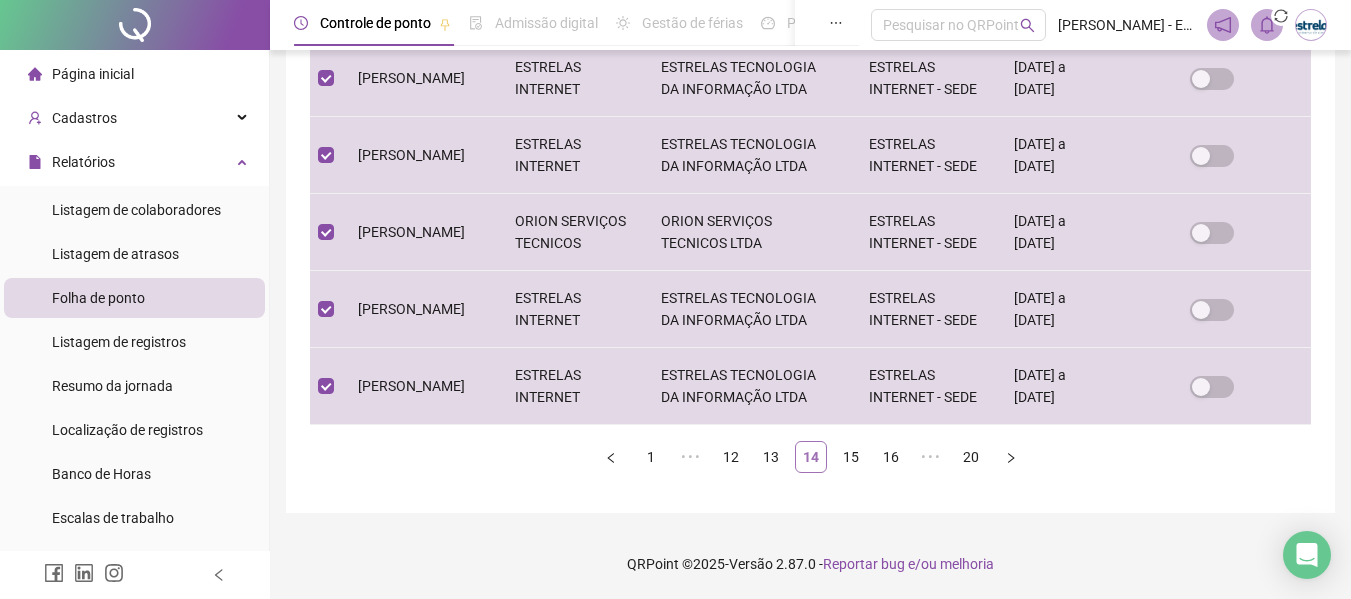 scroll, scrollTop: 110, scrollLeft: 0, axis: vertical 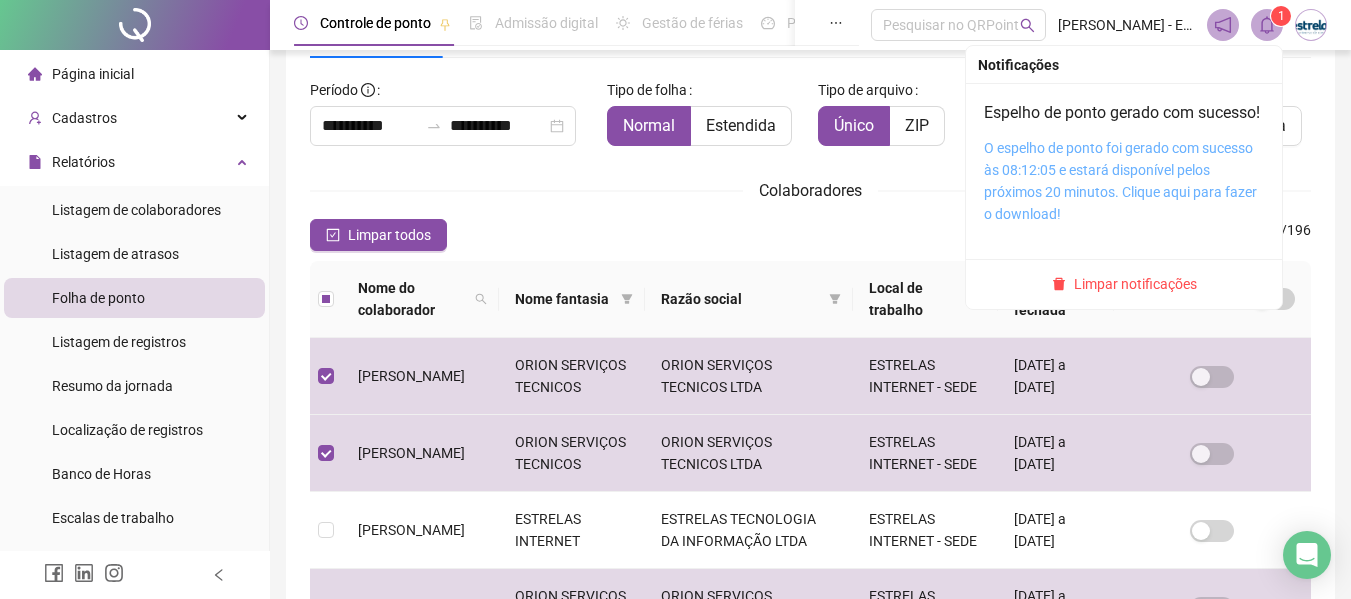 click on "O espelho de ponto foi gerado com sucesso às 08:12:05 e estará disponível pelos próximos 20 minutos.
Clique aqui para fazer o download!" at bounding box center (1120, 181) 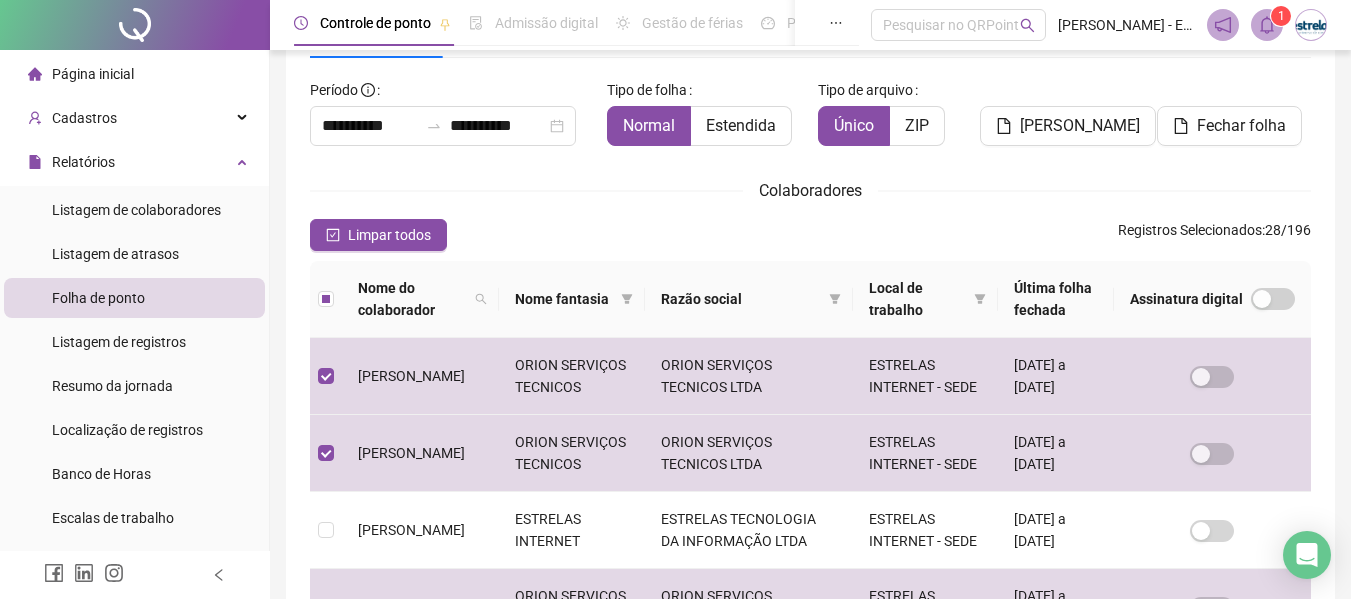 click on "Fechar folha" at bounding box center (1234, 118) 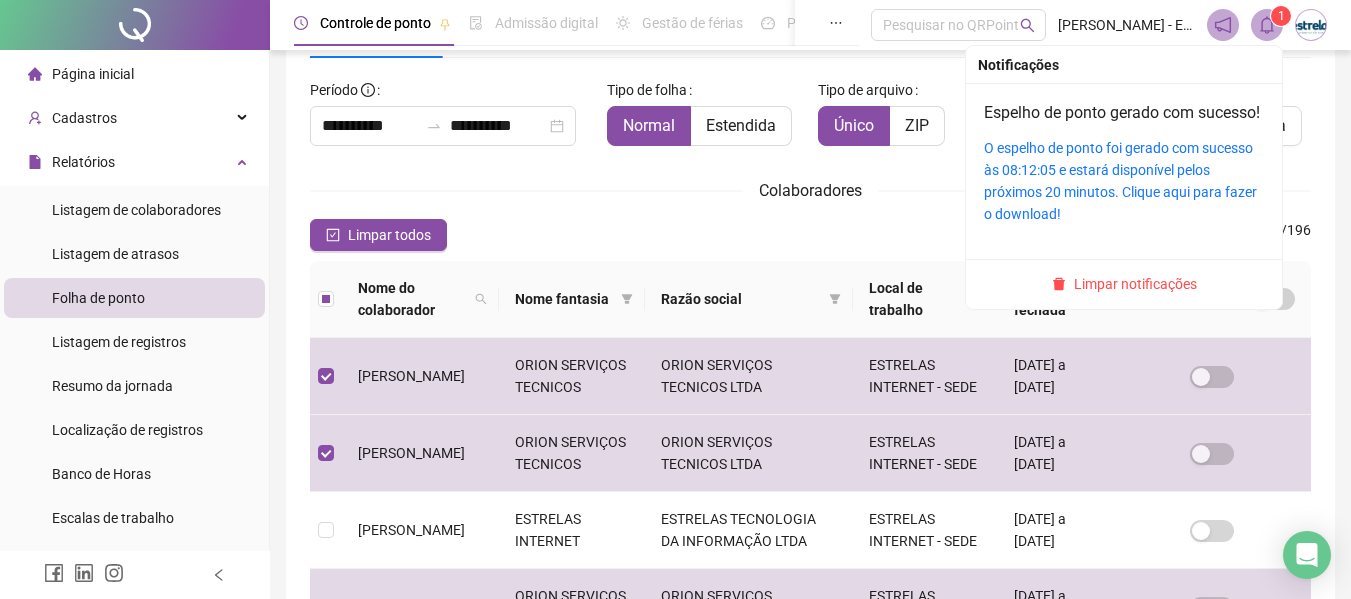 click 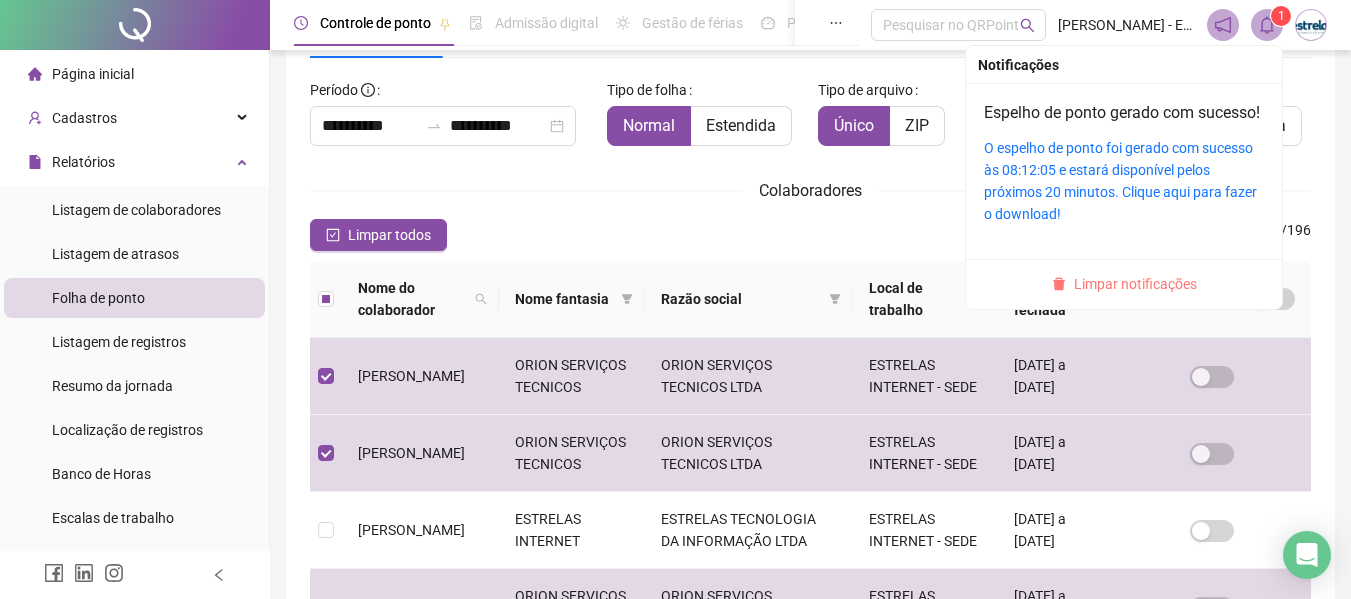 click on "Limpar notificações" at bounding box center (1135, 284) 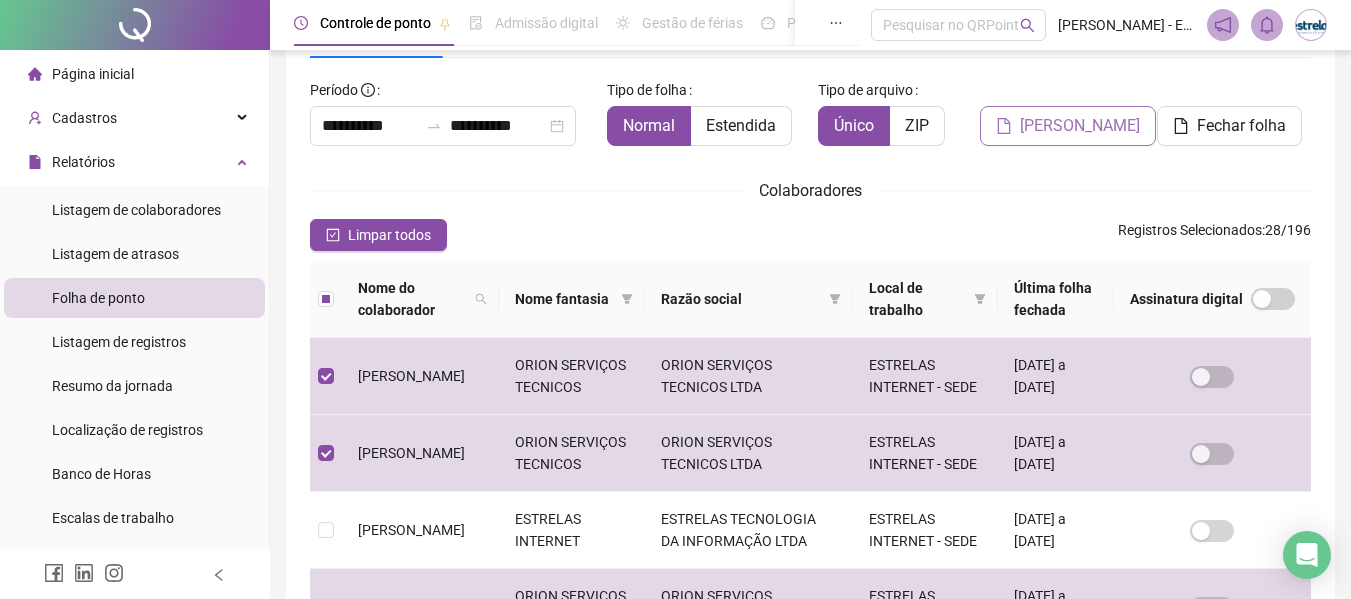 click on "[PERSON_NAME]" at bounding box center [1068, 126] 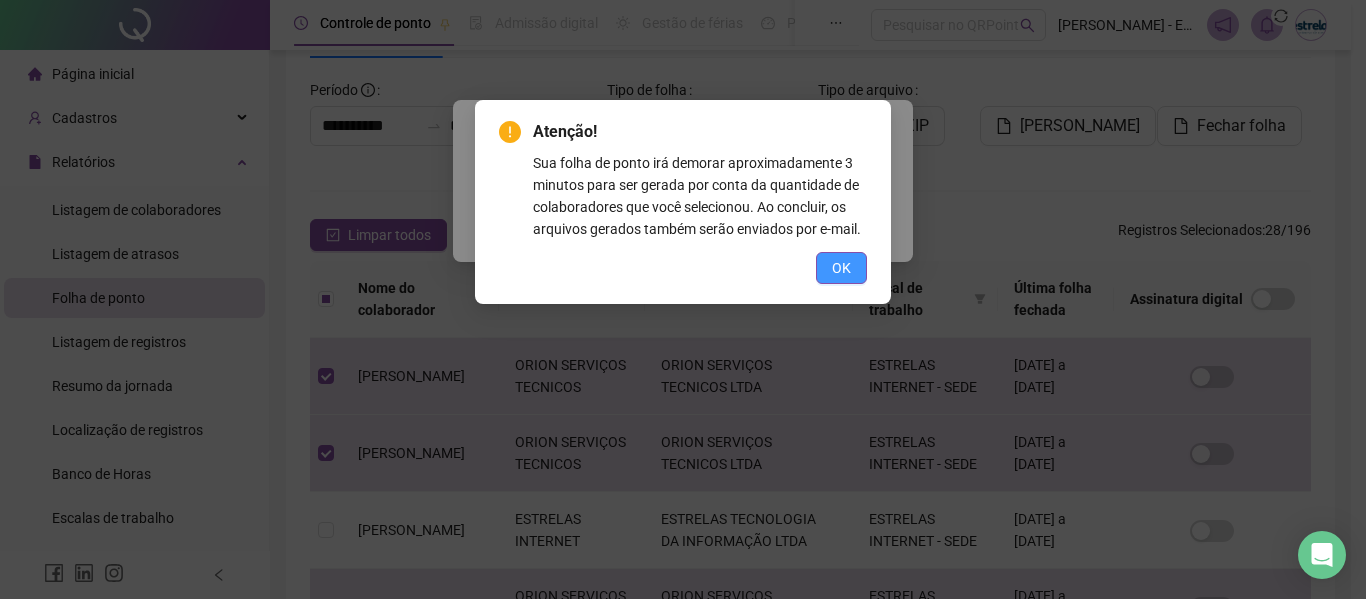 click on "OK" at bounding box center (841, 268) 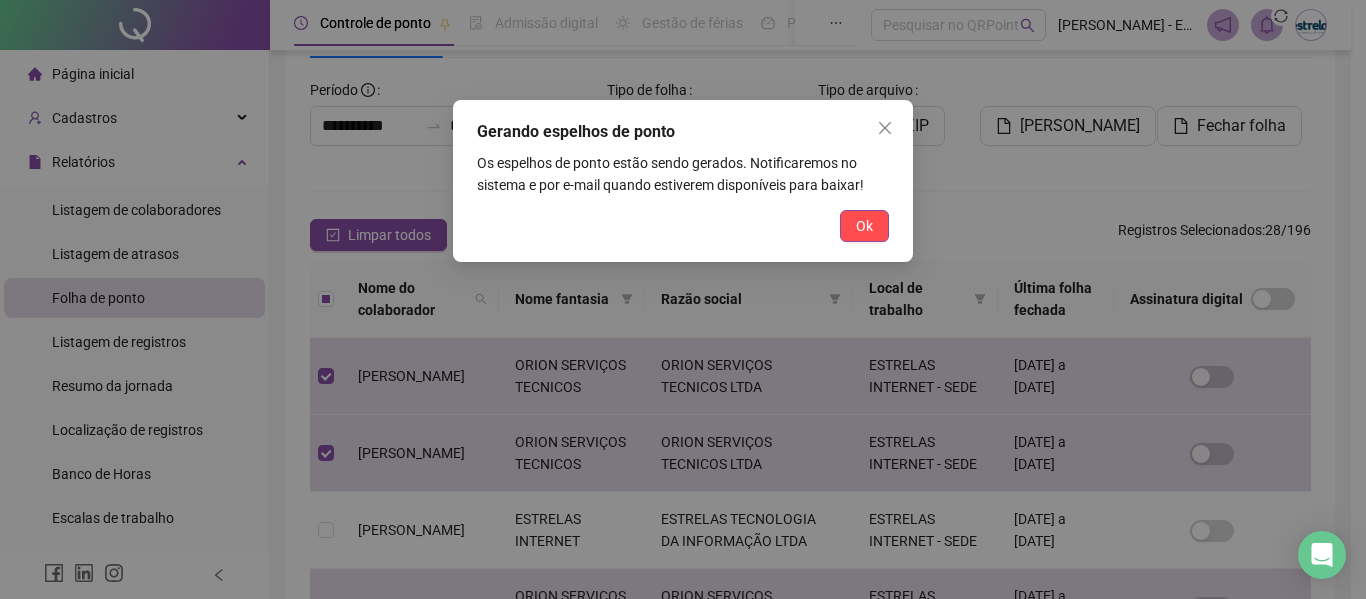 click on "Ok" at bounding box center [864, 226] 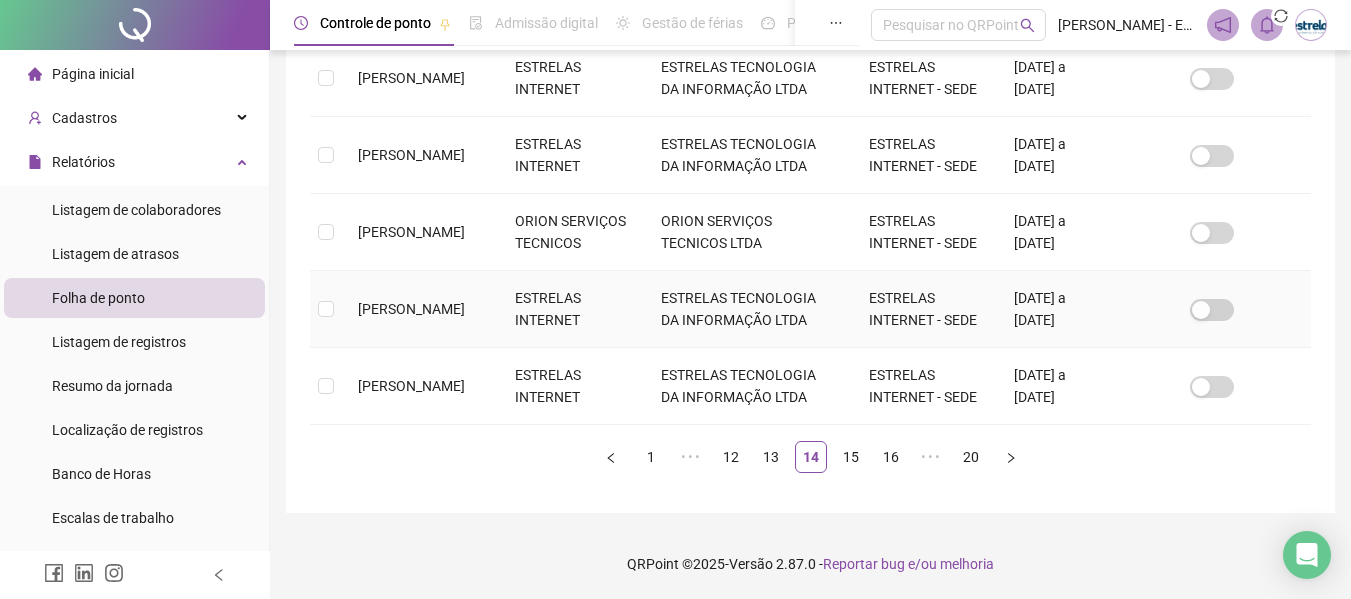 scroll, scrollTop: 1013, scrollLeft: 0, axis: vertical 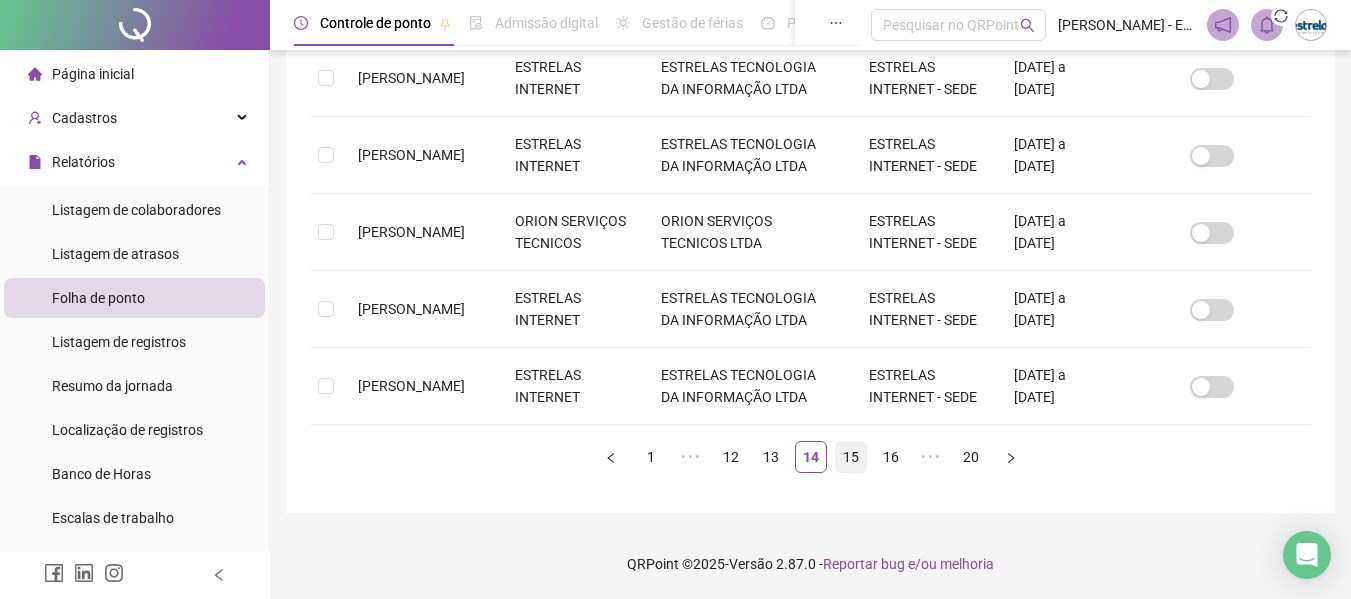 click on "15" at bounding box center [851, 457] 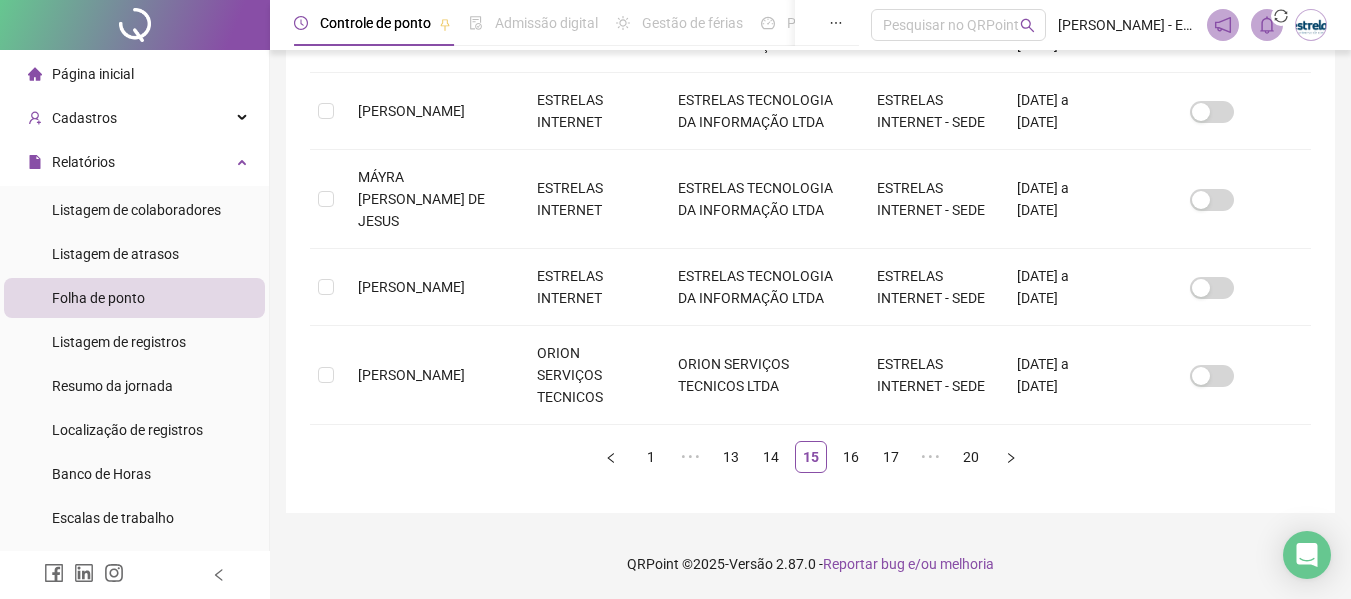 scroll, scrollTop: 110, scrollLeft: 0, axis: vertical 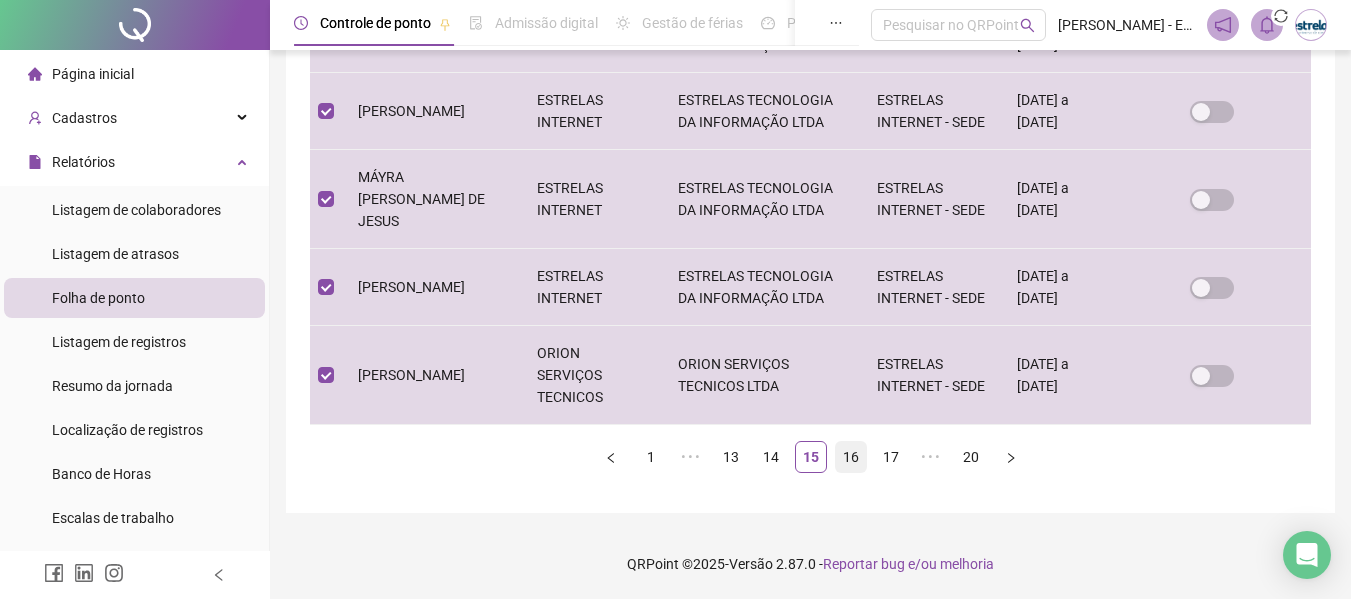 click on "16" at bounding box center (851, 457) 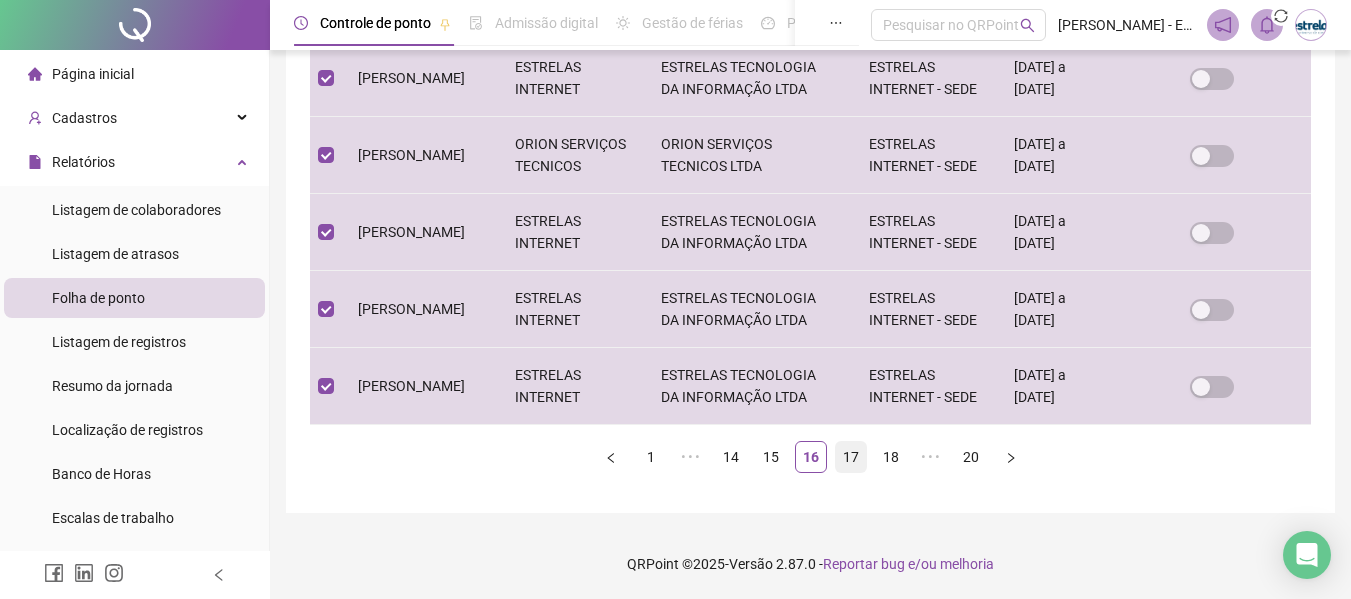click on "17" at bounding box center (851, 457) 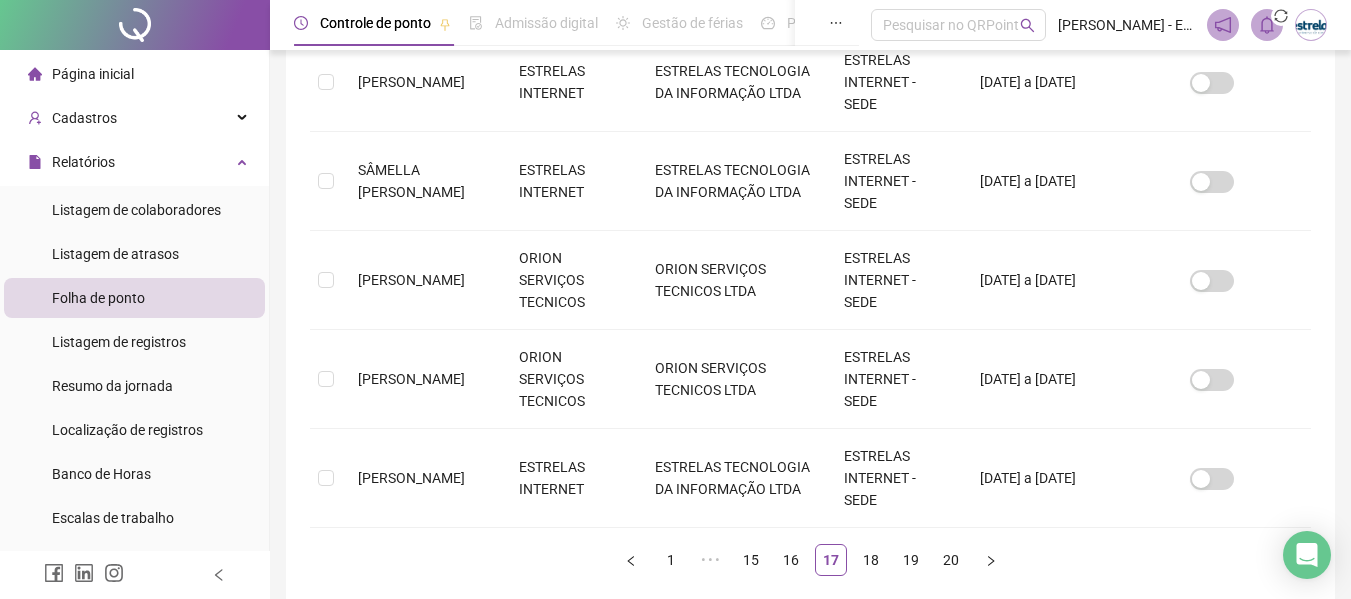 scroll, scrollTop: 110, scrollLeft: 0, axis: vertical 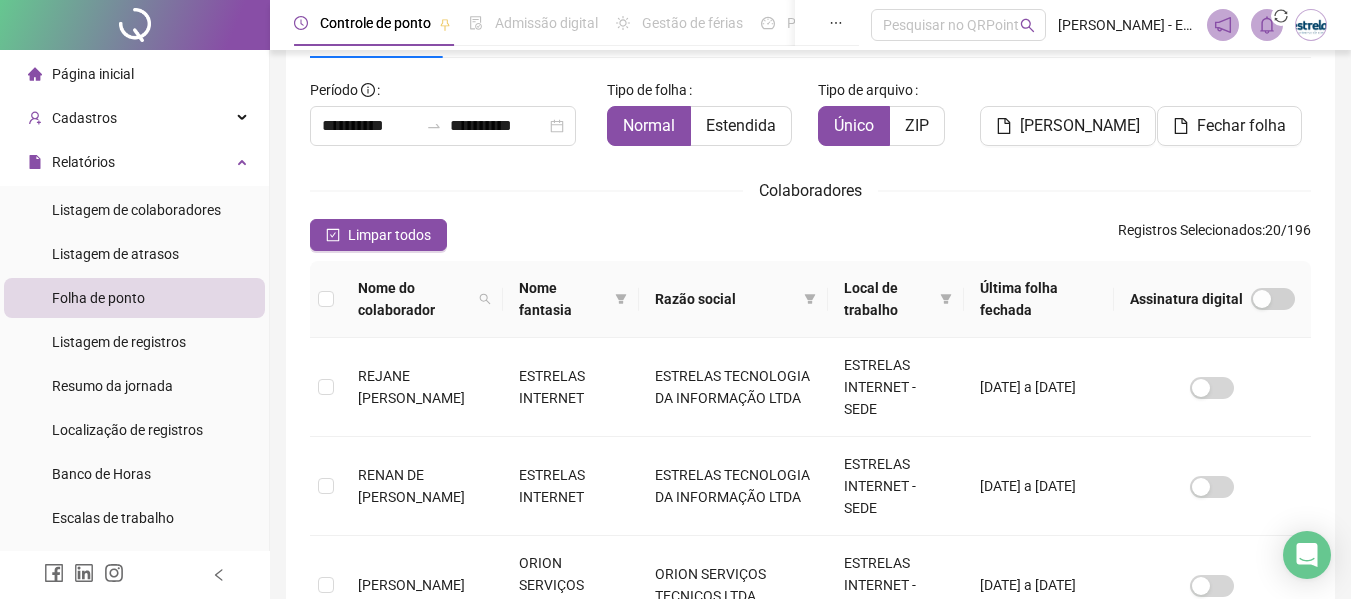click at bounding box center [326, 299] 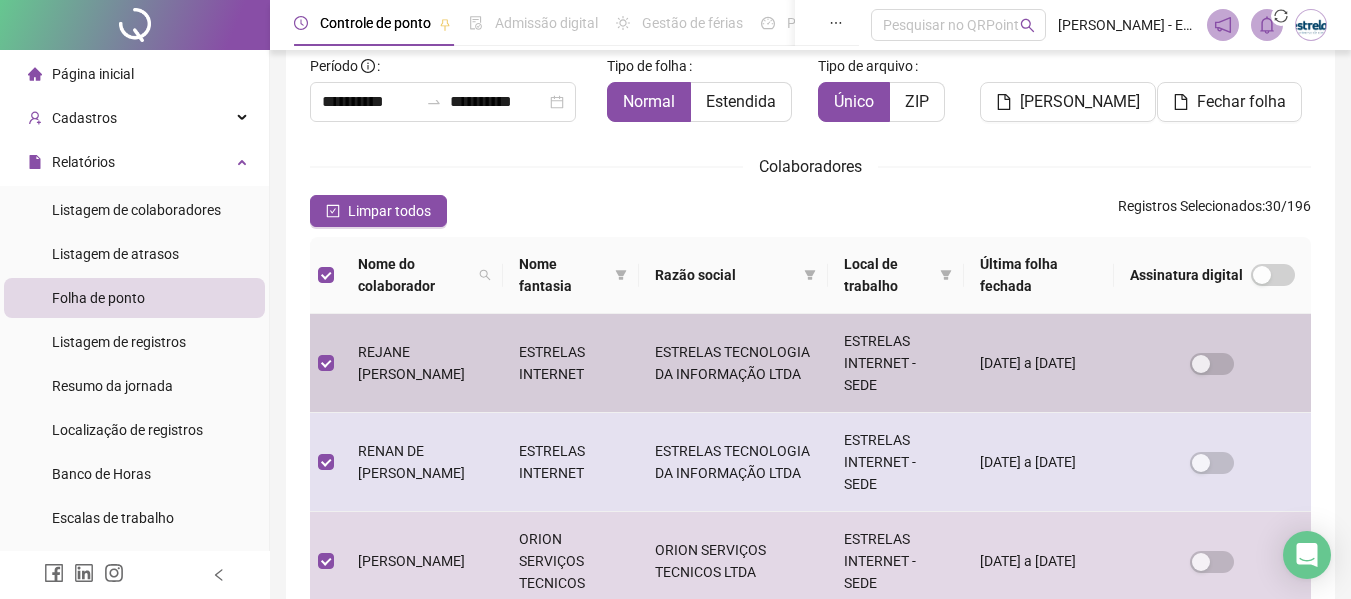 scroll, scrollTop: 510, scrollLeft: 0, axis: vertical 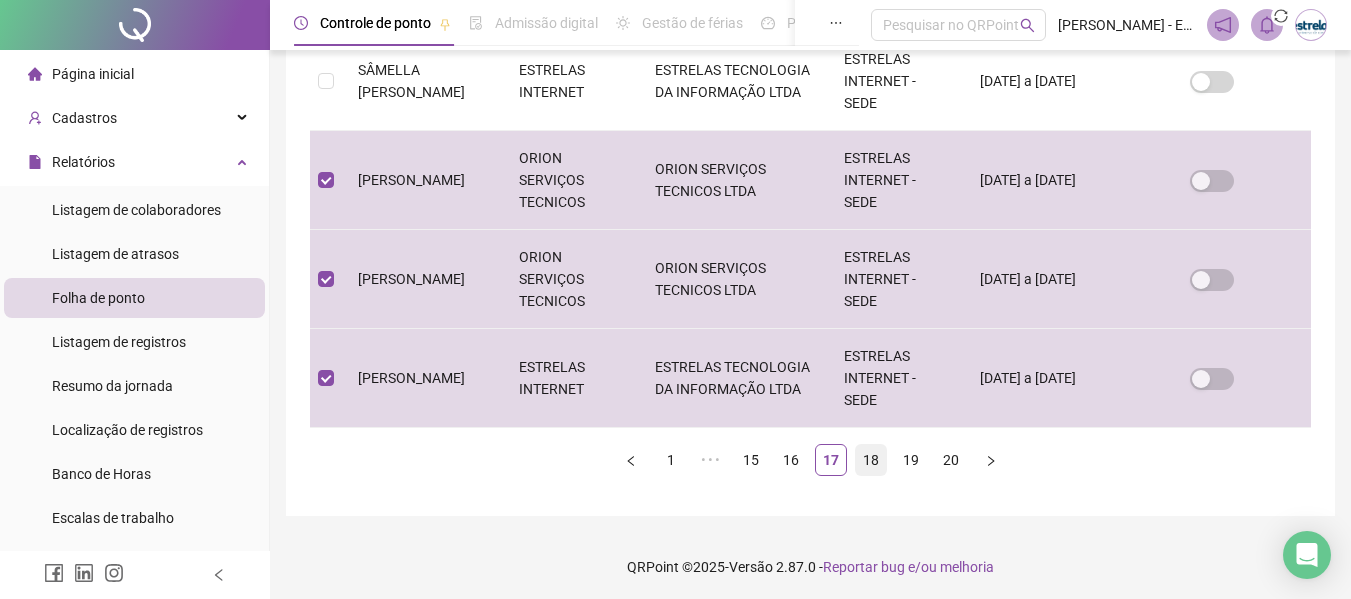 click on "18" at bounding box center (871, 460) 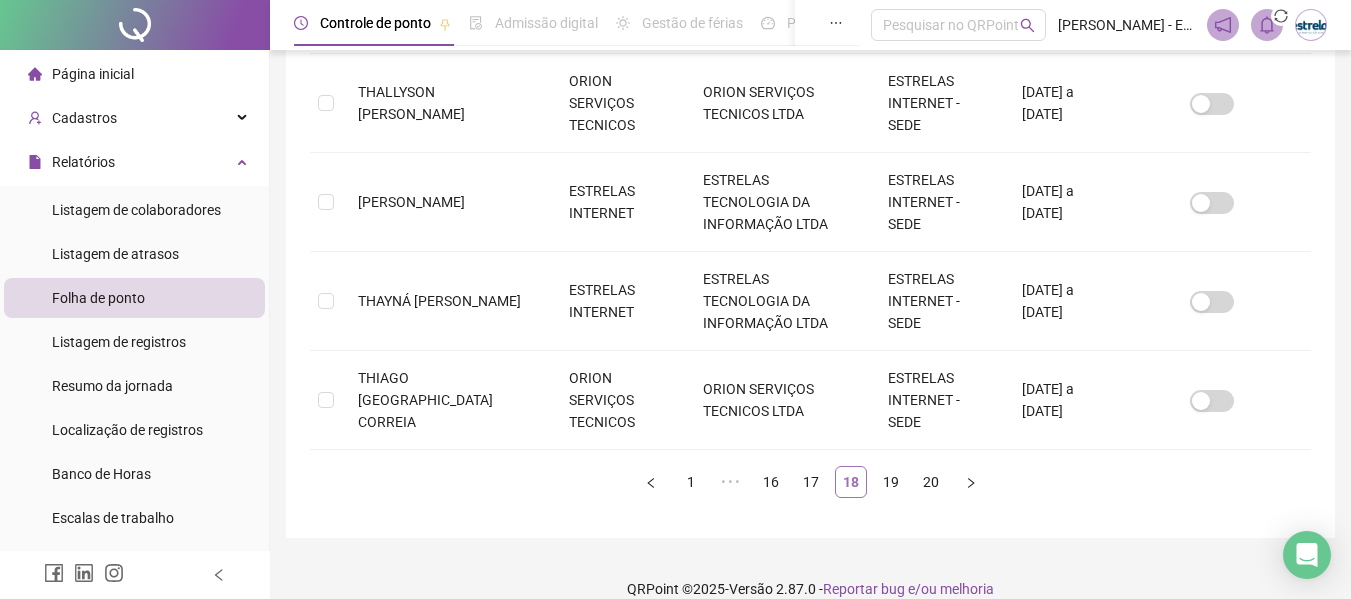 scroll, scrollTop: 110, scrollLeft: 0, axis: vertical 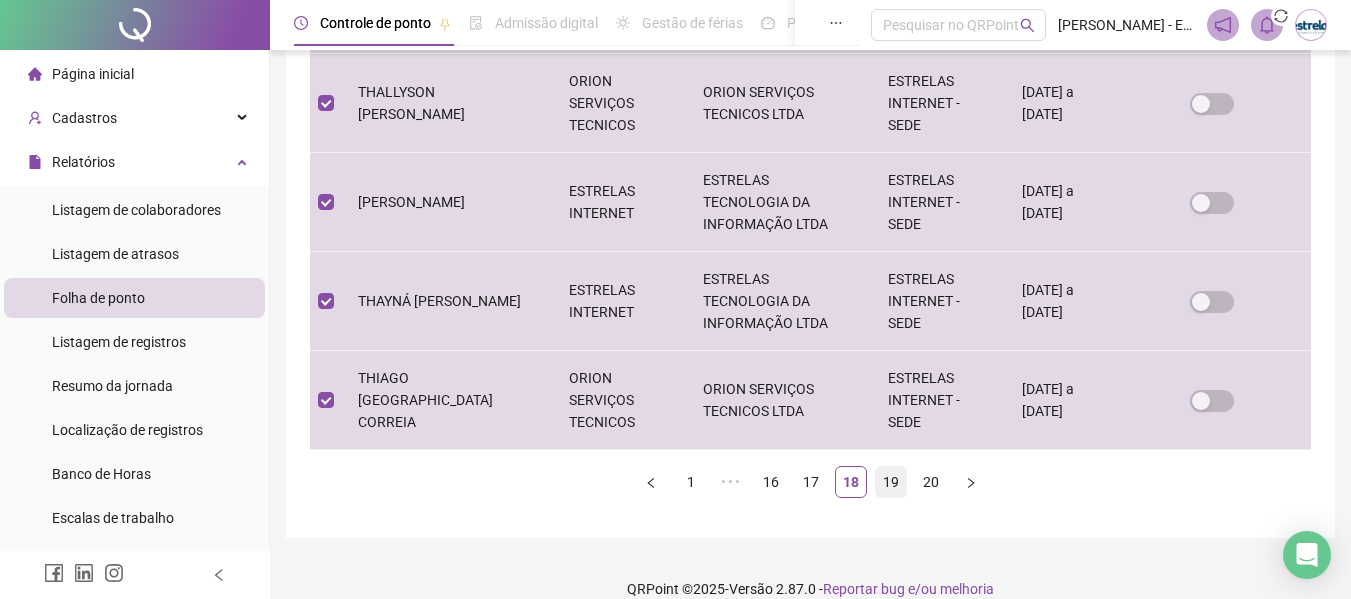 click on "19" at bounding box center [891, 482] 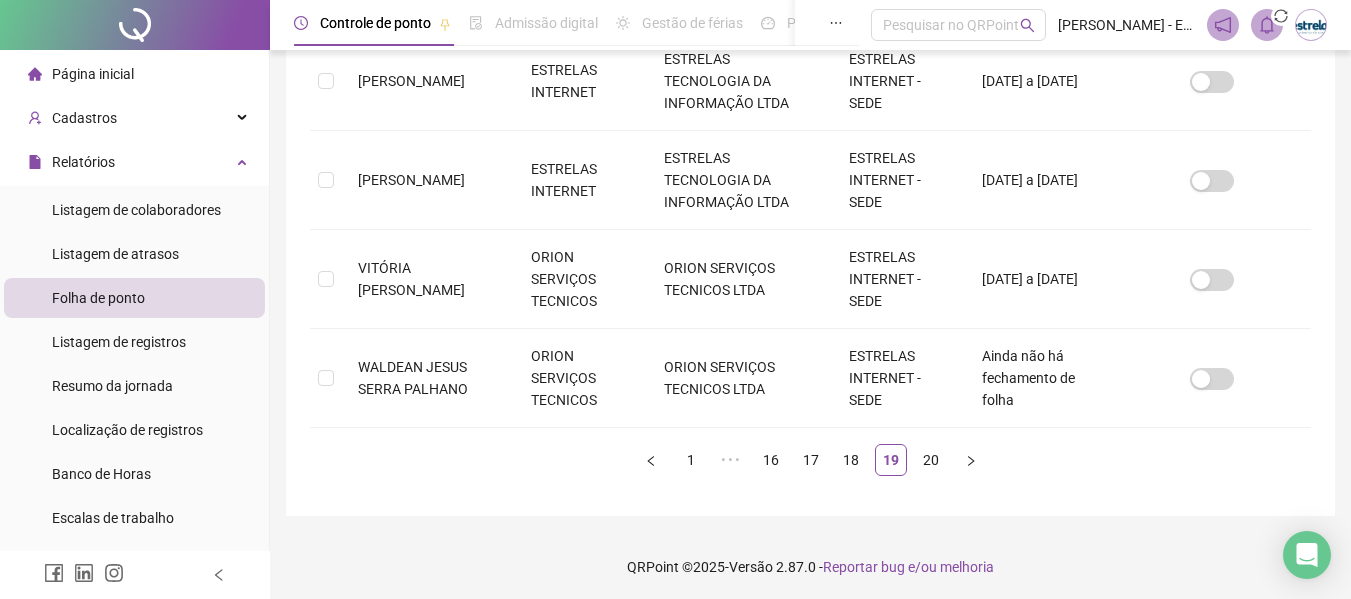 scroll, scrollTop: 110, scrollLeft: 0, axis: vertical 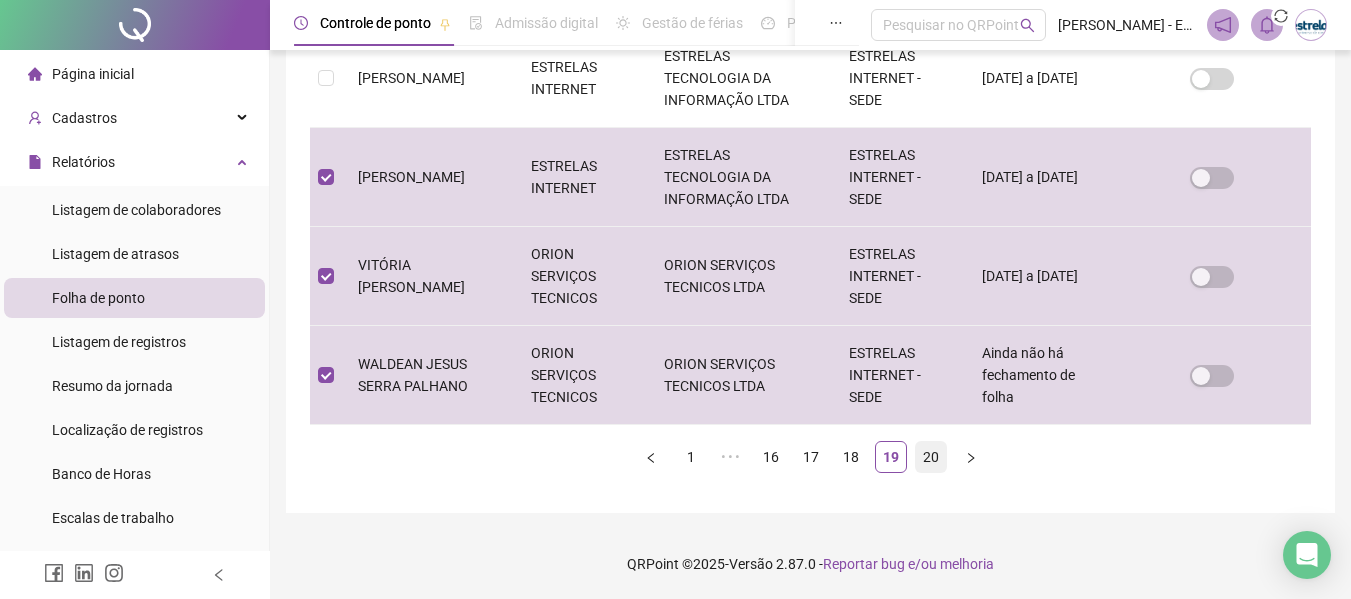 click on "20" at bounding box center (931, 457) 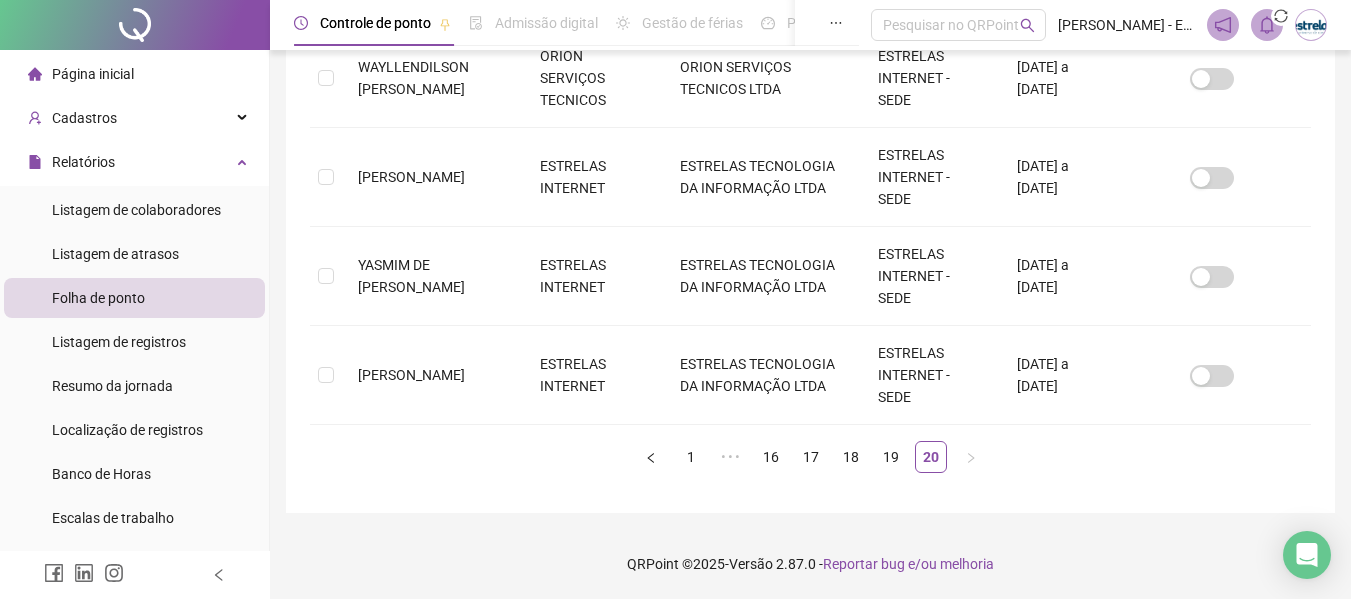scroll, scrollTop: 110, scrollLeft: 0, axis: vertical 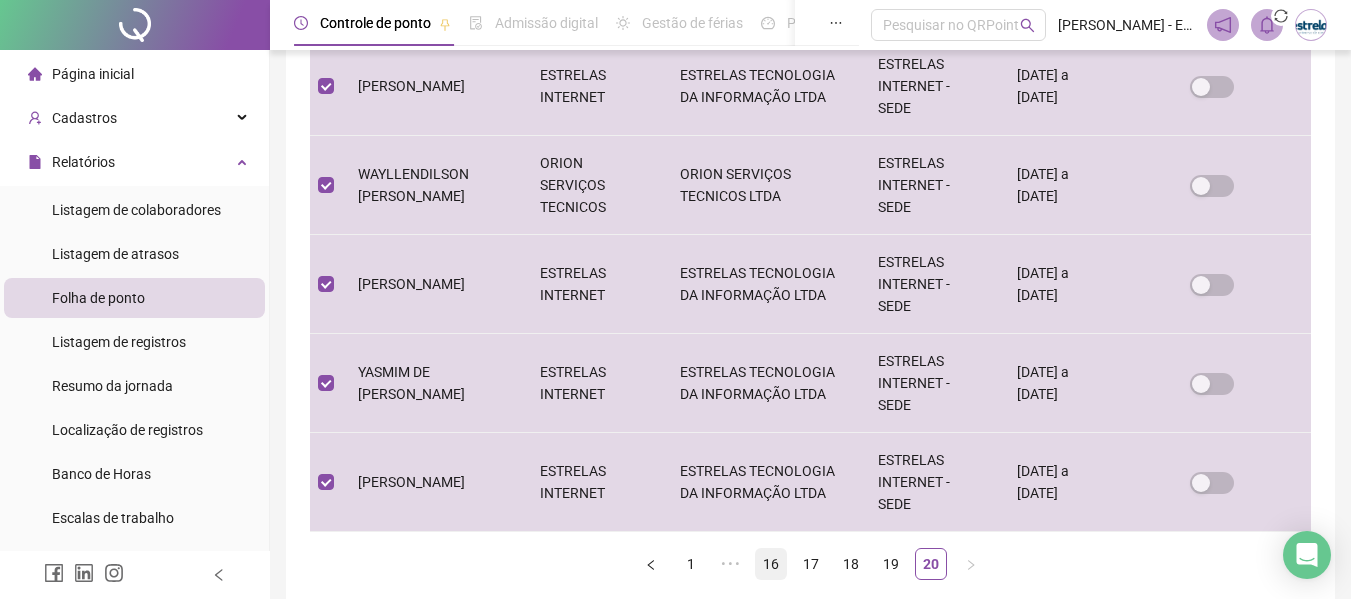 click on "16" at bounding box center (771, 564) 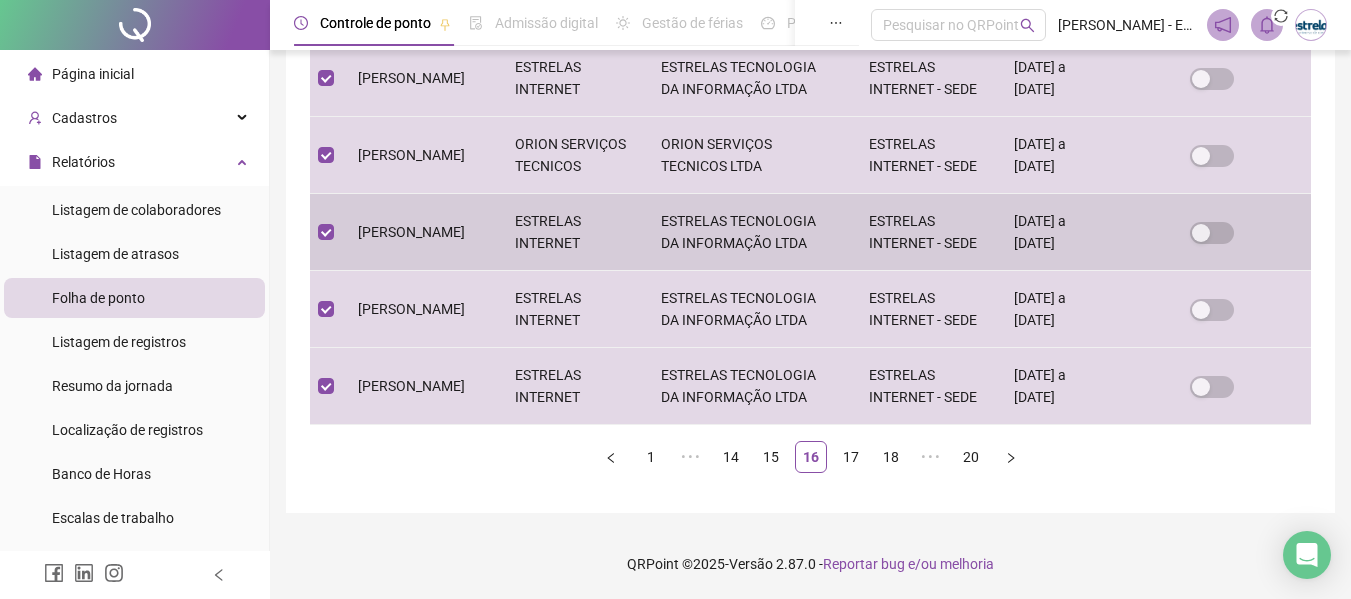 scroll, scrollTop: 1010, scrollLeft: 0, axis: vertical 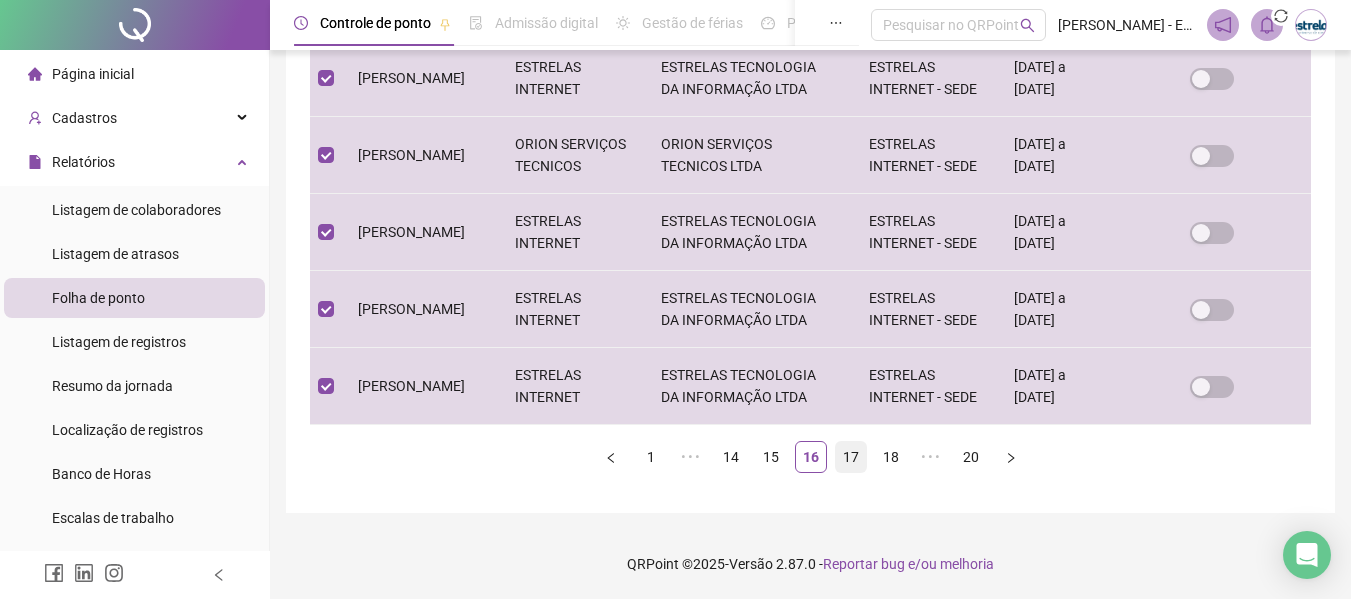 click on "17" at bounding box center (851, 457) 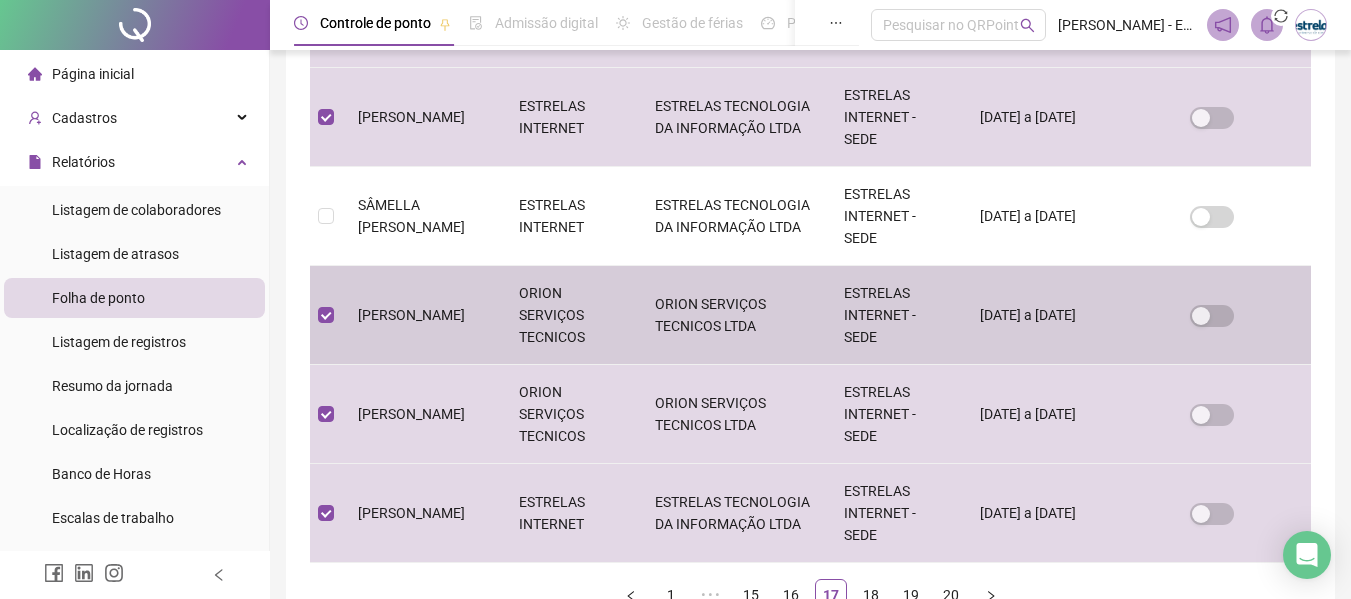 scroll, scrollTop: 910, scrollLeft: 0, axis: vertical 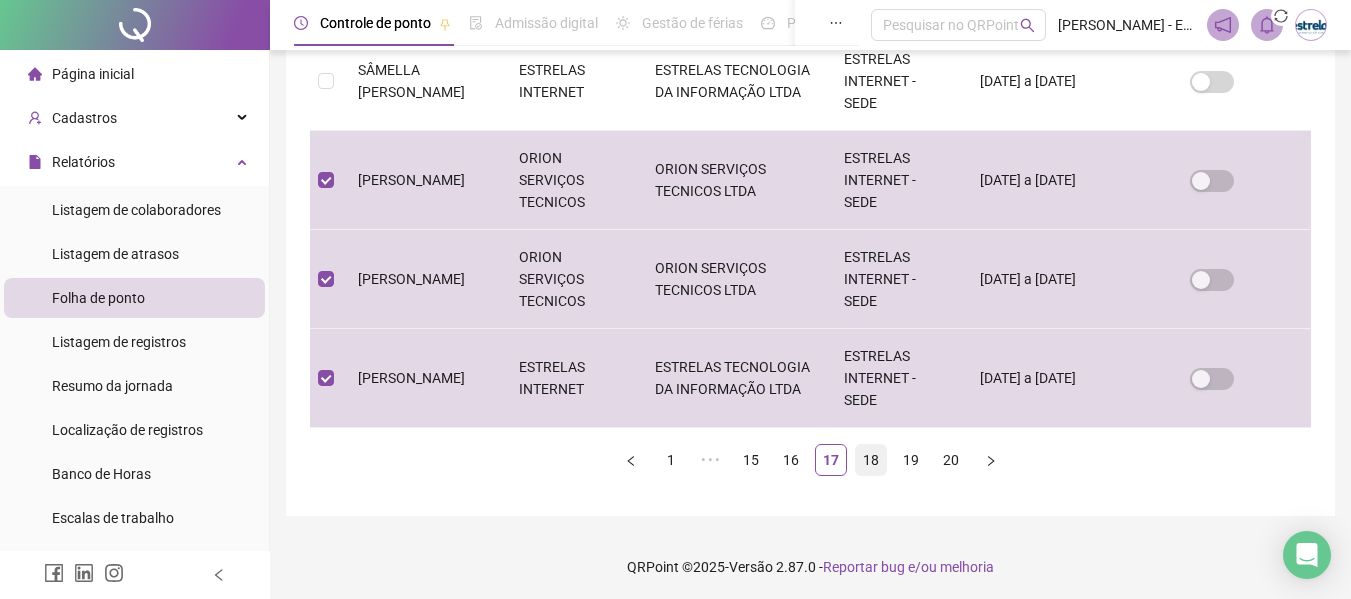 click on "18" at bounding box center [871, 460] 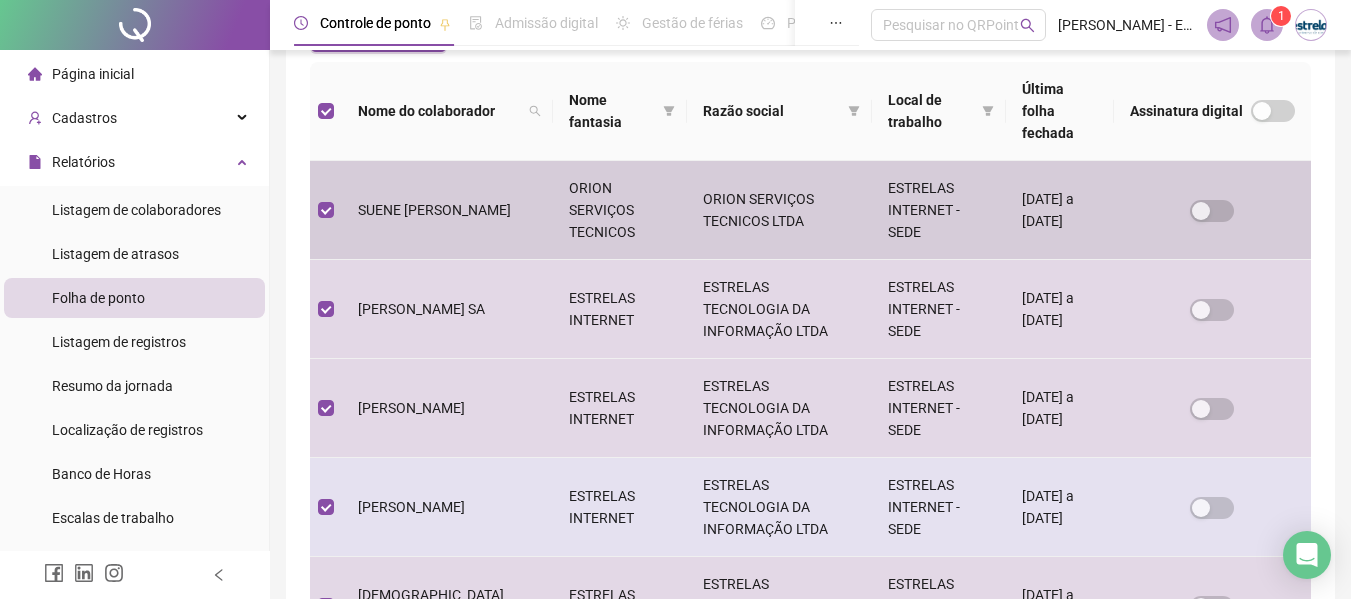 scroll, scrollTop: 310, scrollLeft: 0, axis: vertical 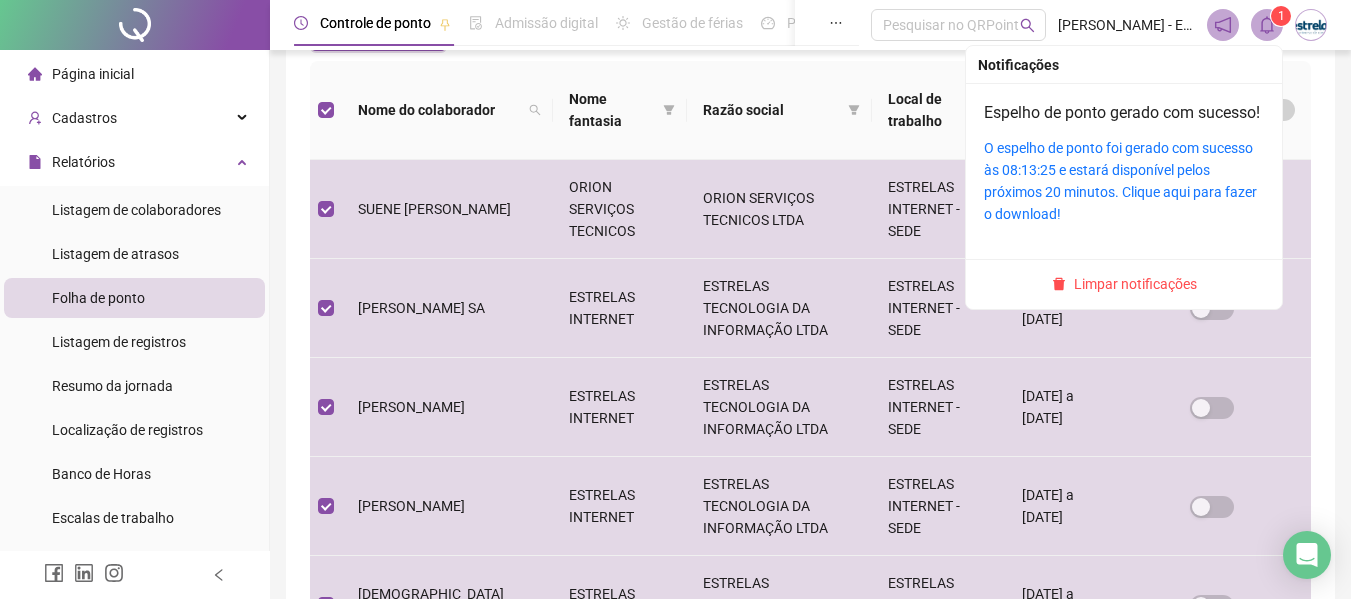 click 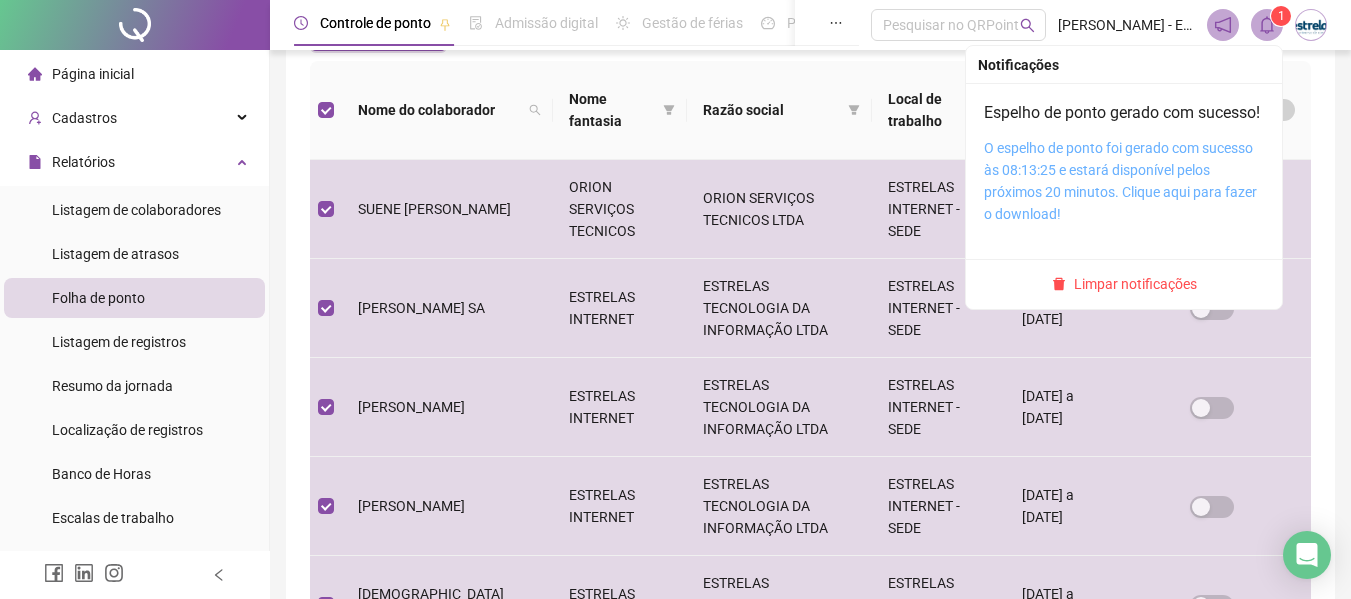 click on "O espelho de ponto foi gerado com sucesso às 08:13:25 e estará disponível pelos próximos 20 minutos.
Clique aqui para fazer o download!" at bounding box center (1120, 181) 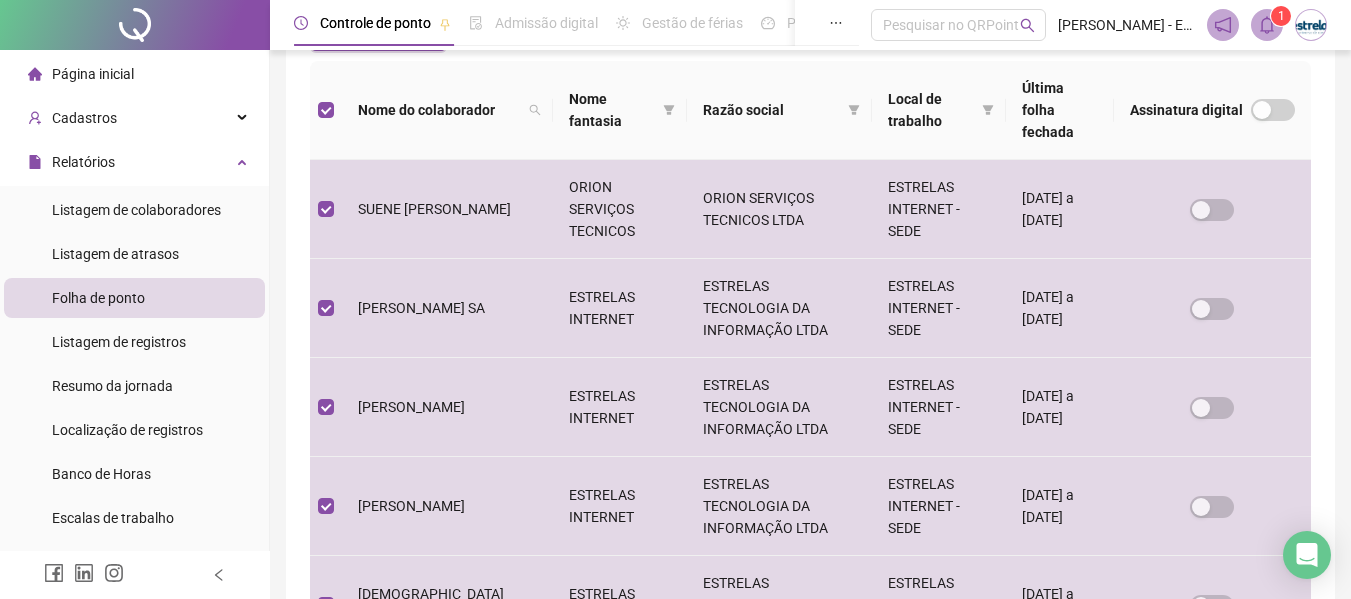 click on "**********" at bounding box center [810, 507] 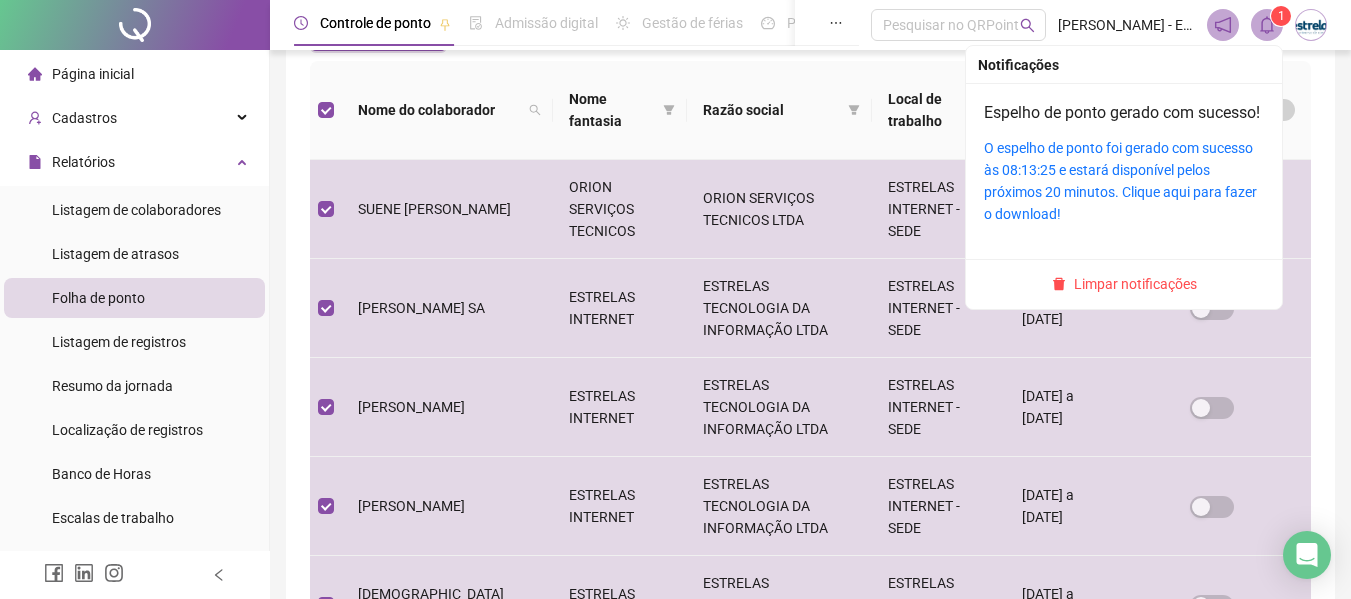 click 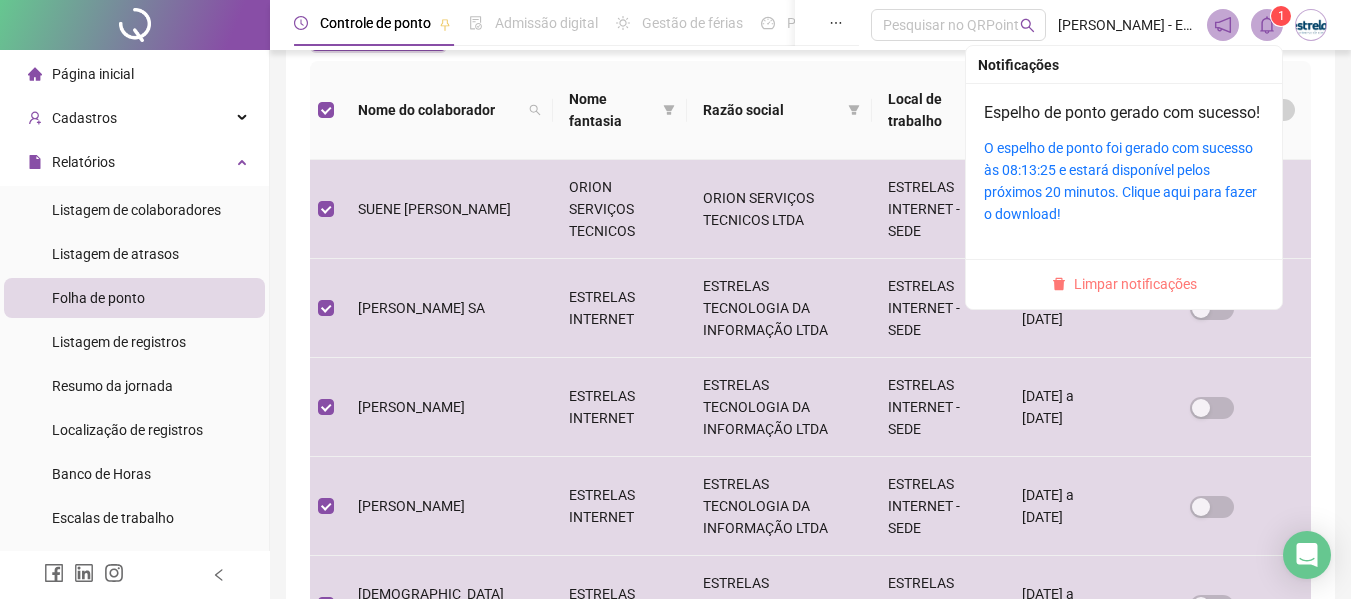 click on "Limpar notificações" at bounding box center [1135, 284] 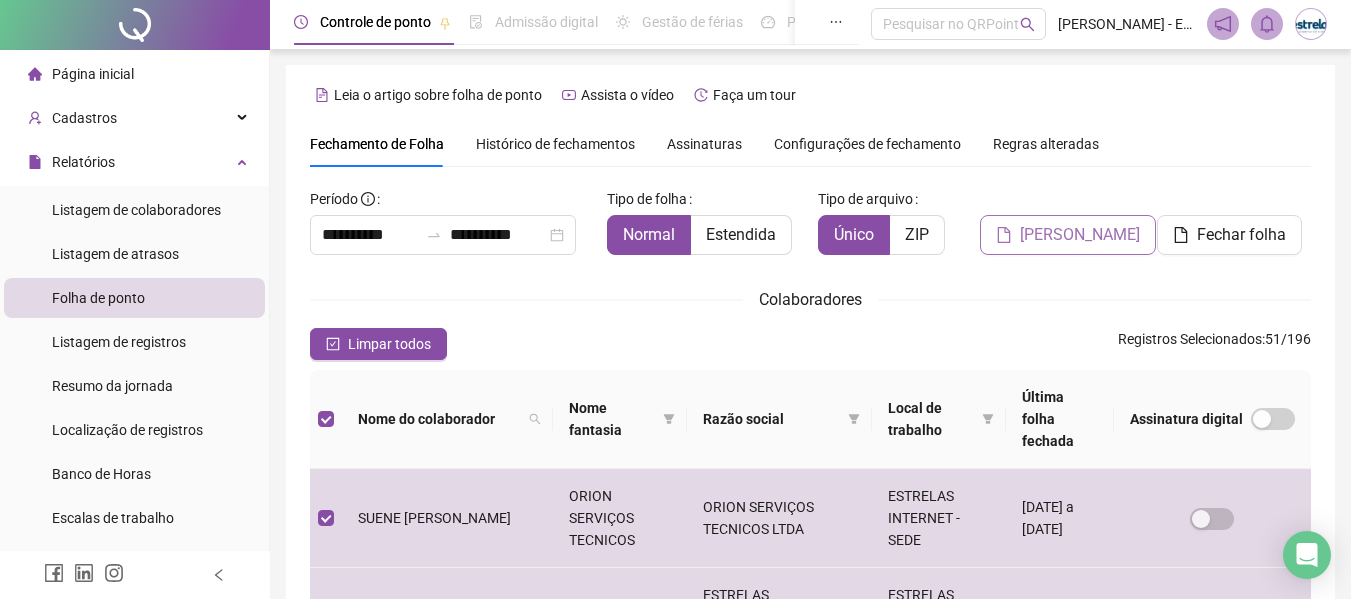 scroll, scrollTop: 0, scrollLeft: 0, axis: both 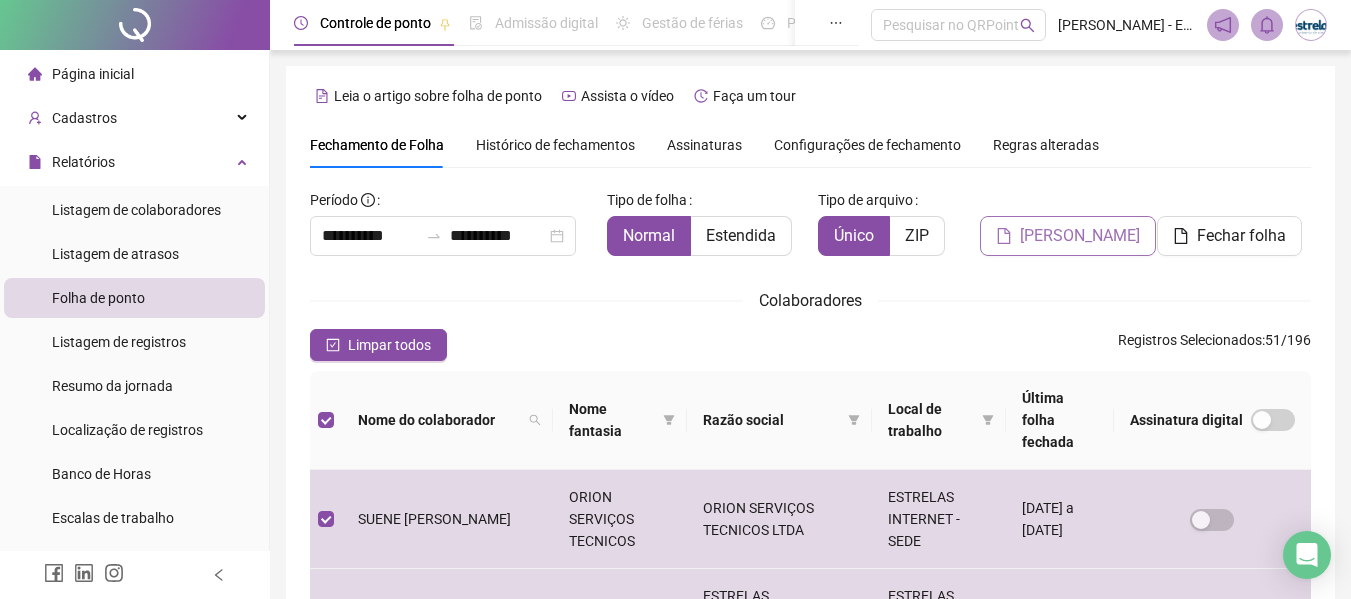 click on "[PERSON_NAME]" at bounding box center (1080, 236) 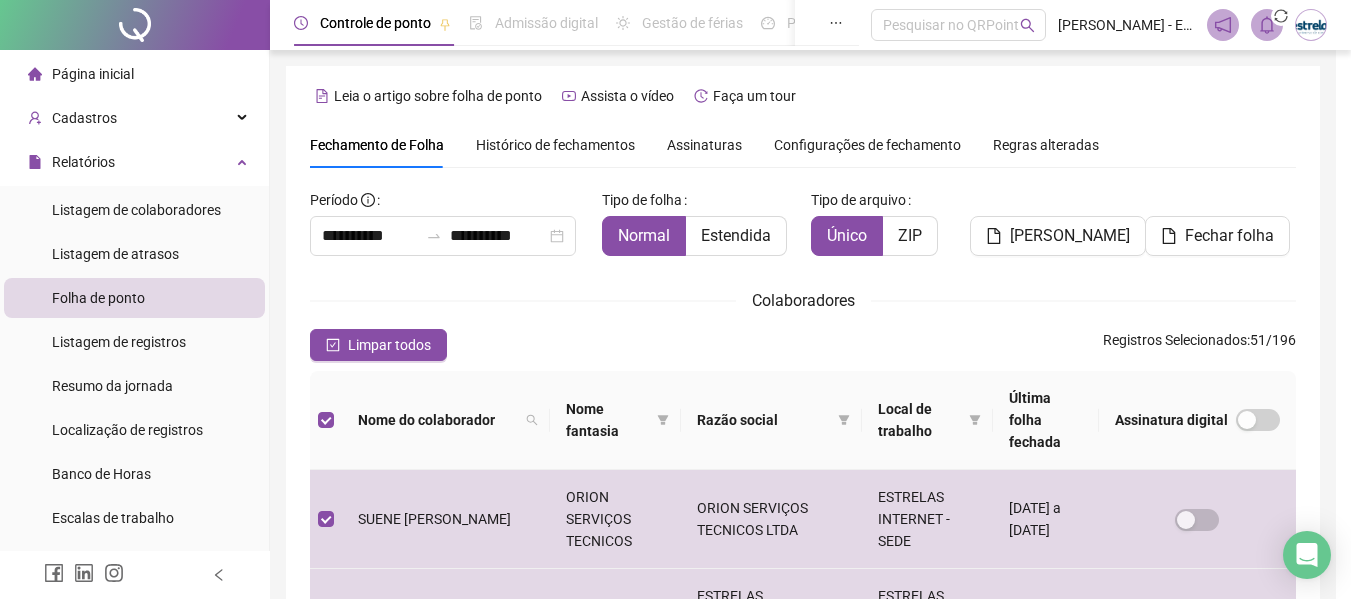 scroll, scrollTop: 110, scrollLeft: 0, axis: vertical 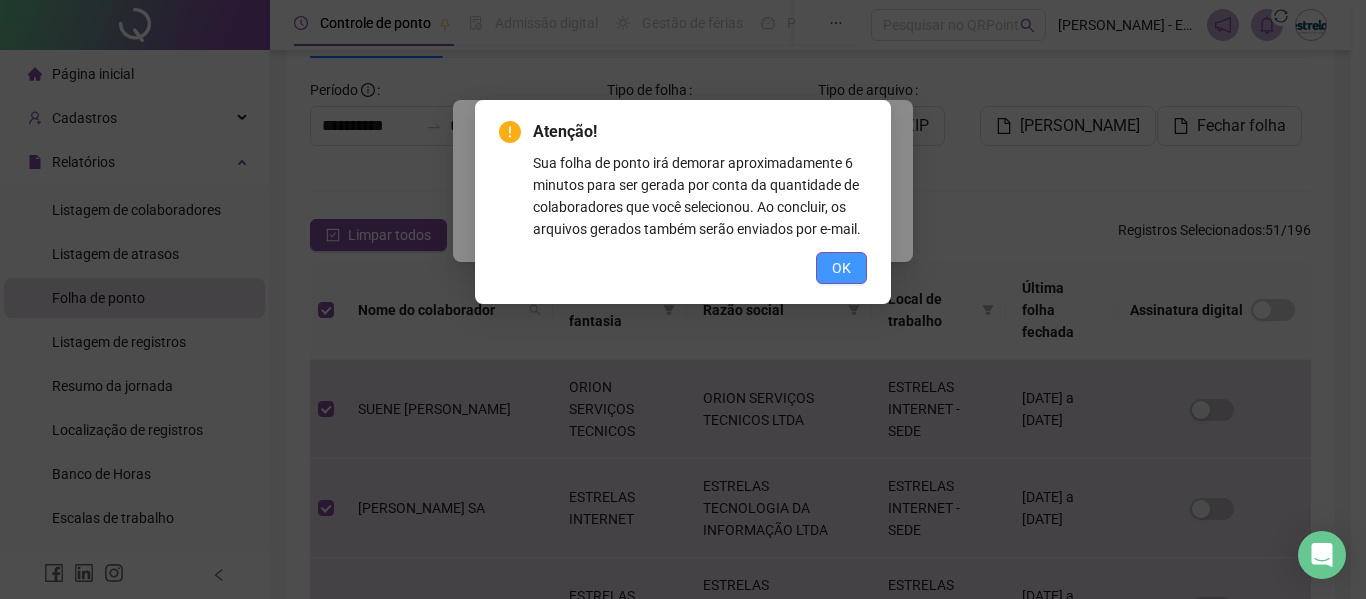 click on "OK" at bounding box center [841, 268] 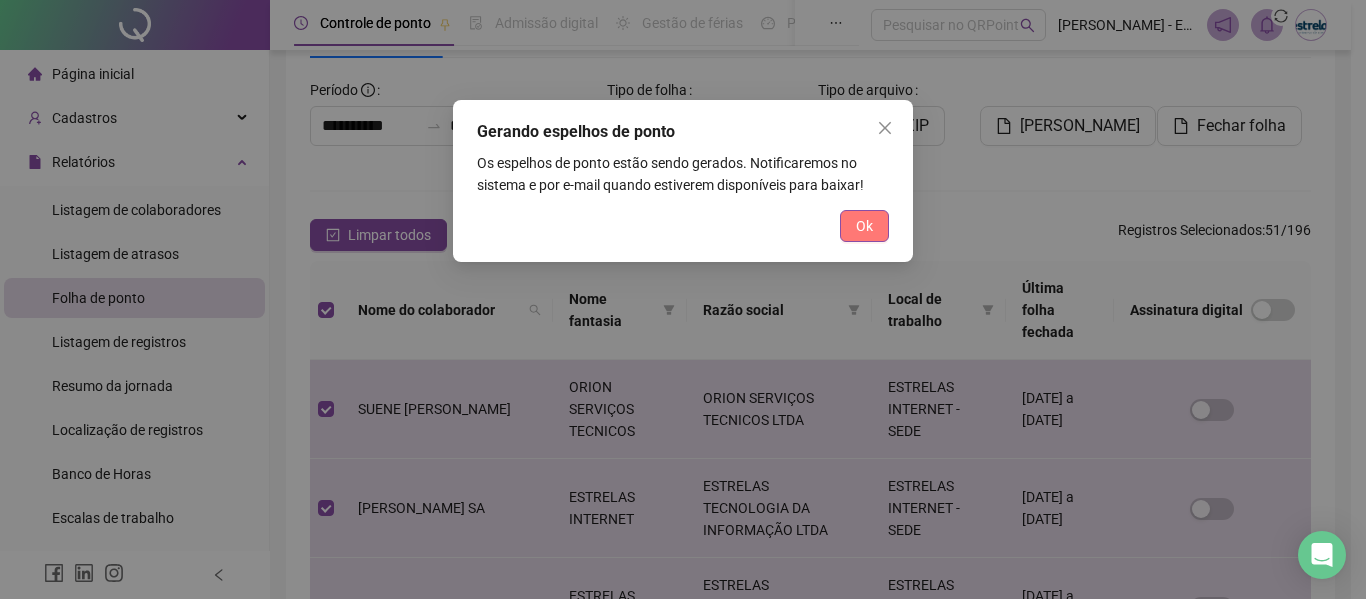 click on "Ok" at bounding box center [864, 226] 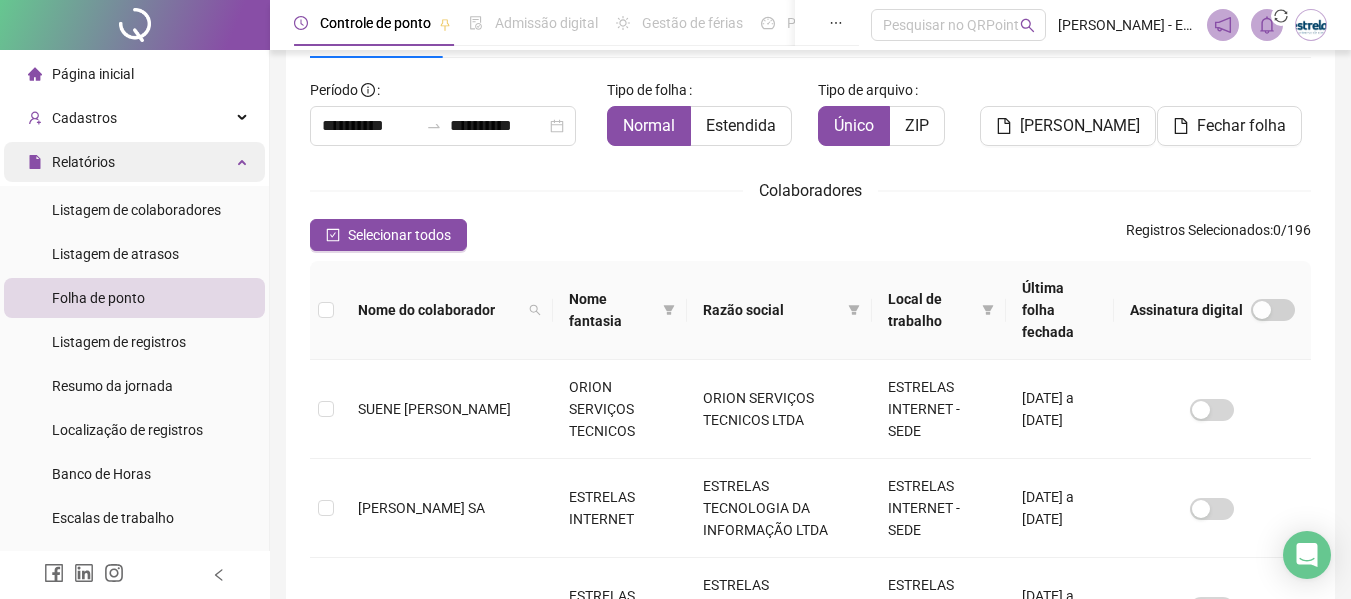click on "Relatórios" at bounding box center [83, 162] 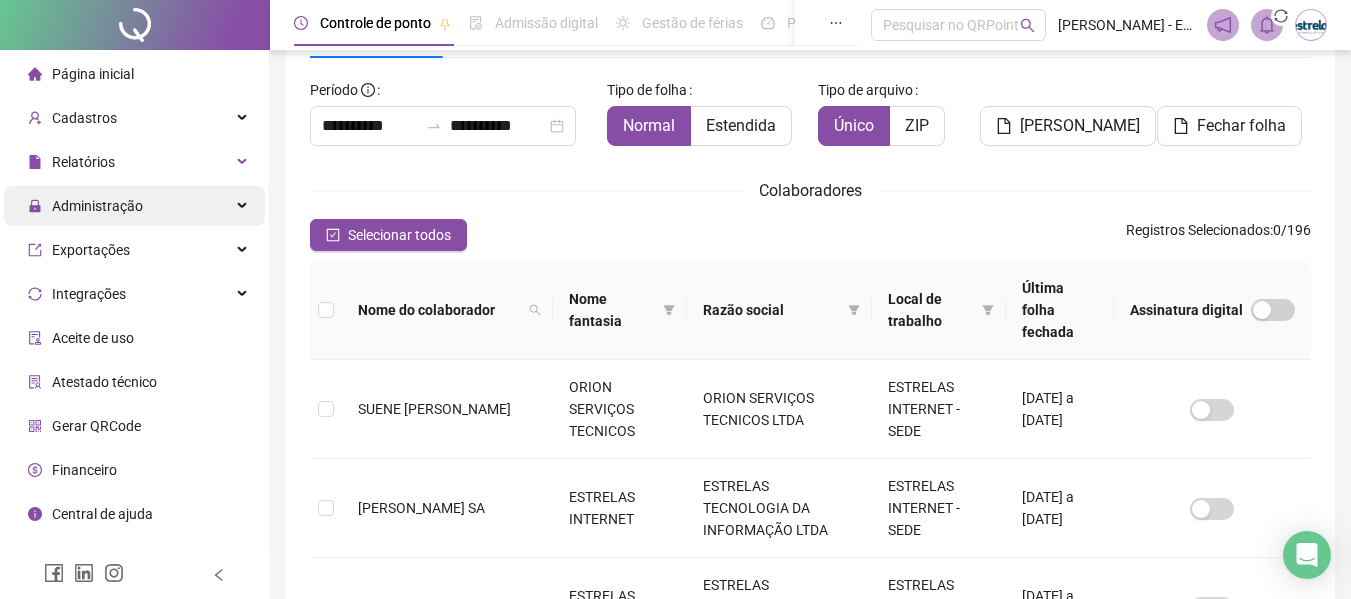 drag, startPoint x: 90, startPoint y: 205, endPoint x: 172, endPoint y: 207, distance: 82.02438 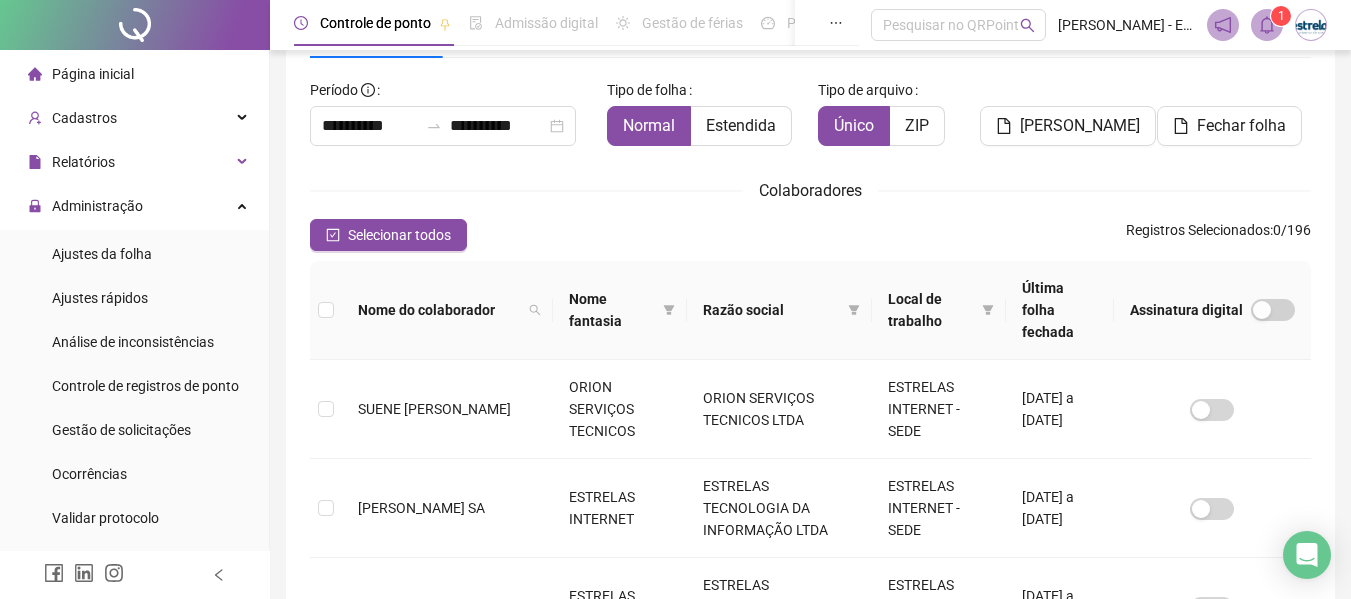 click 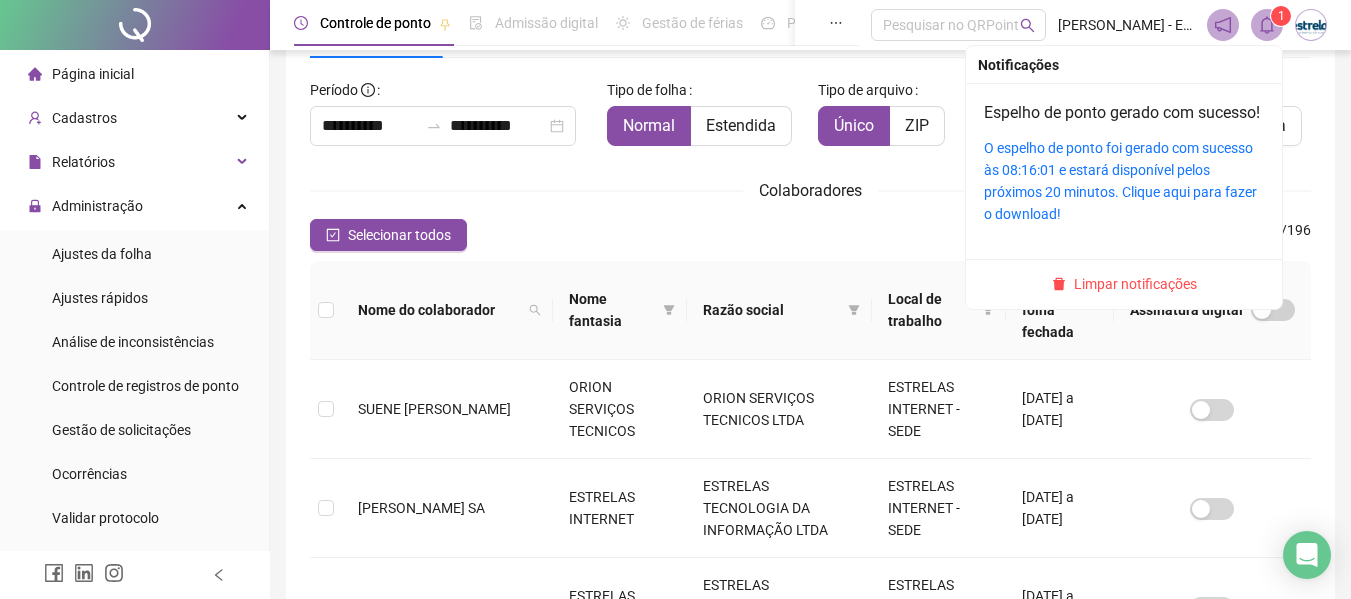 click on "Limpar notificações" at bounding box center [1135, 284] 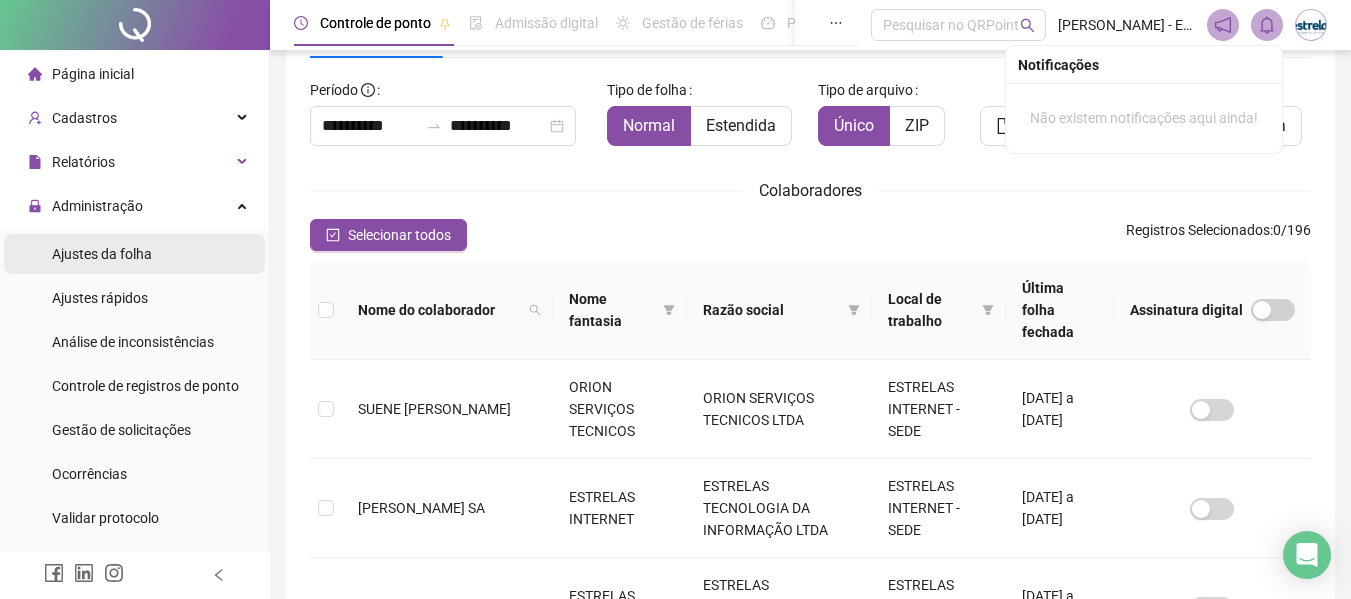 click on "Ajustes da folha" at bounding box center [102, 254] 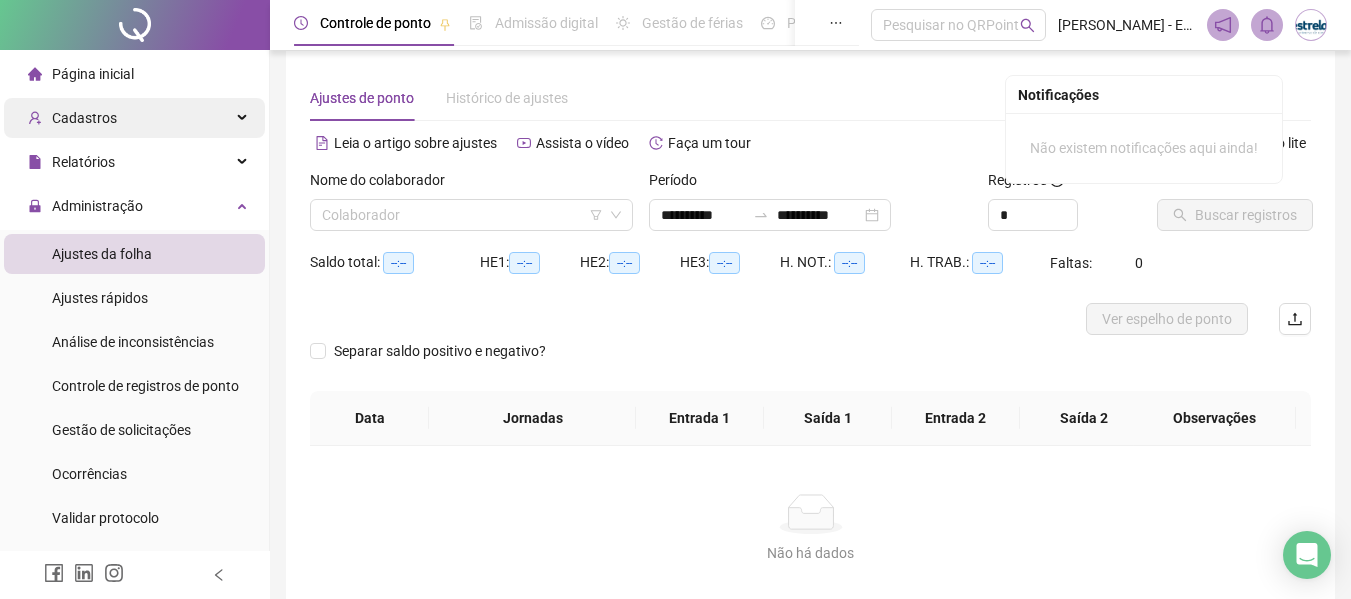 scroll, scrollTop: 10, scrollLeft: 0, axis: vertical 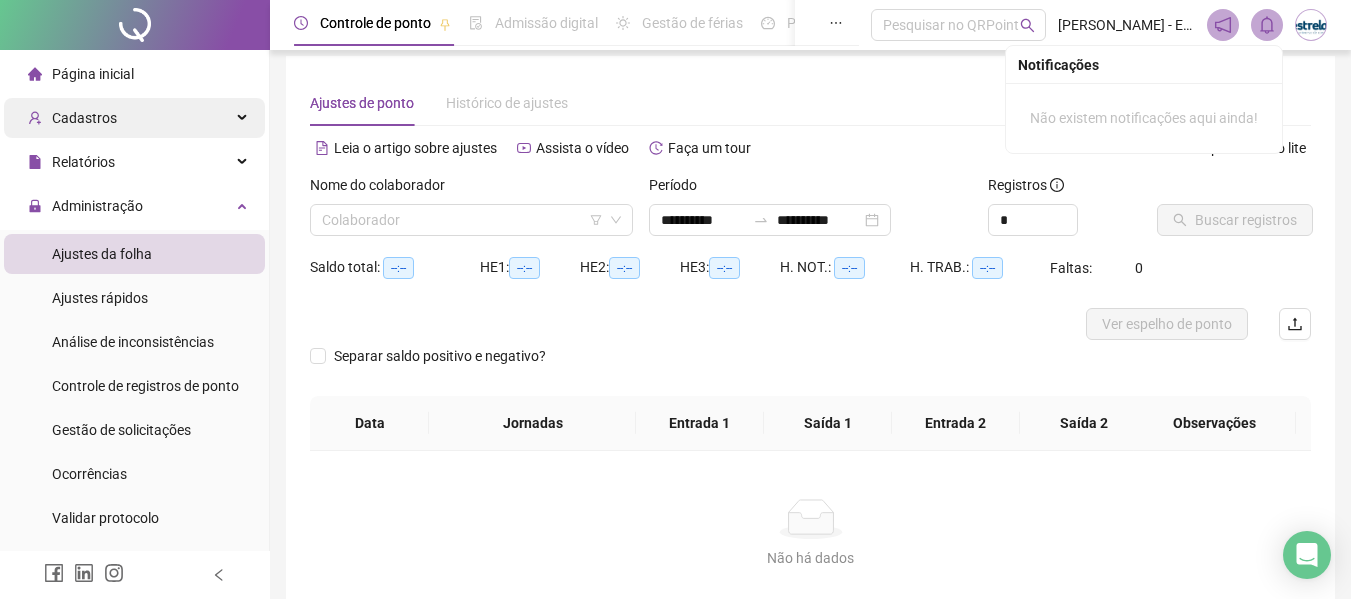 click on "Cadastros" at bounding box center [134, 118] 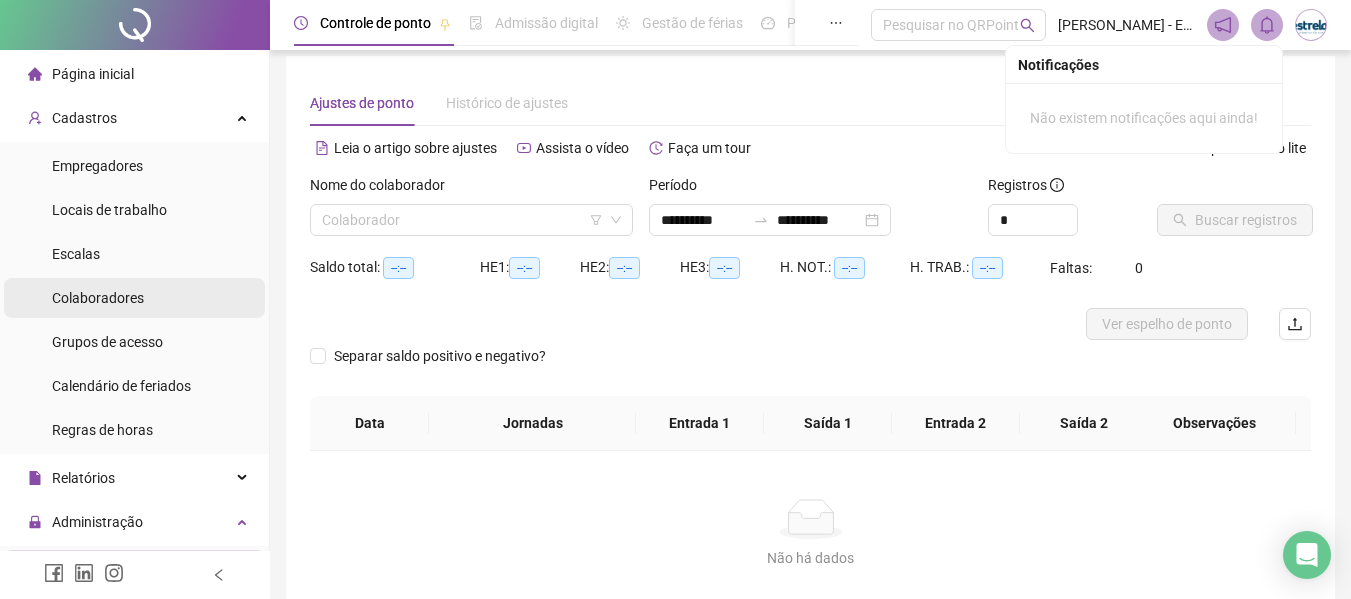 click on "Colaboradores" at bounding box center [98, 298] 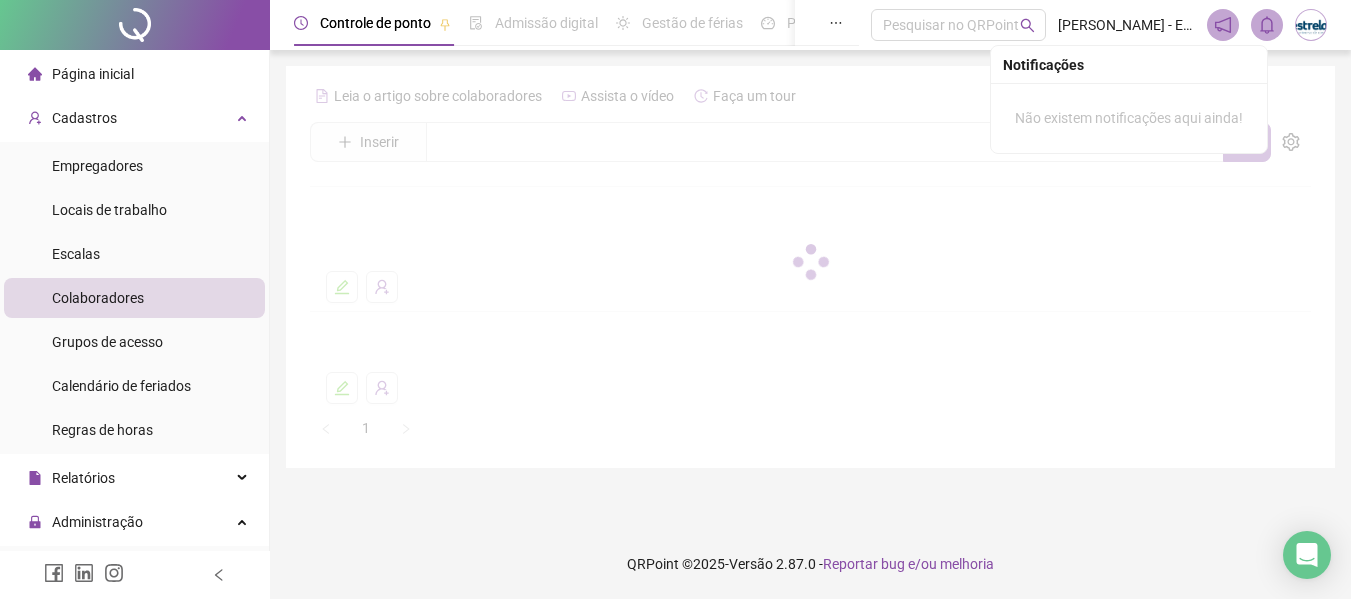 scroll, scrollTop: 0, scrollLeft: 0, axis: both 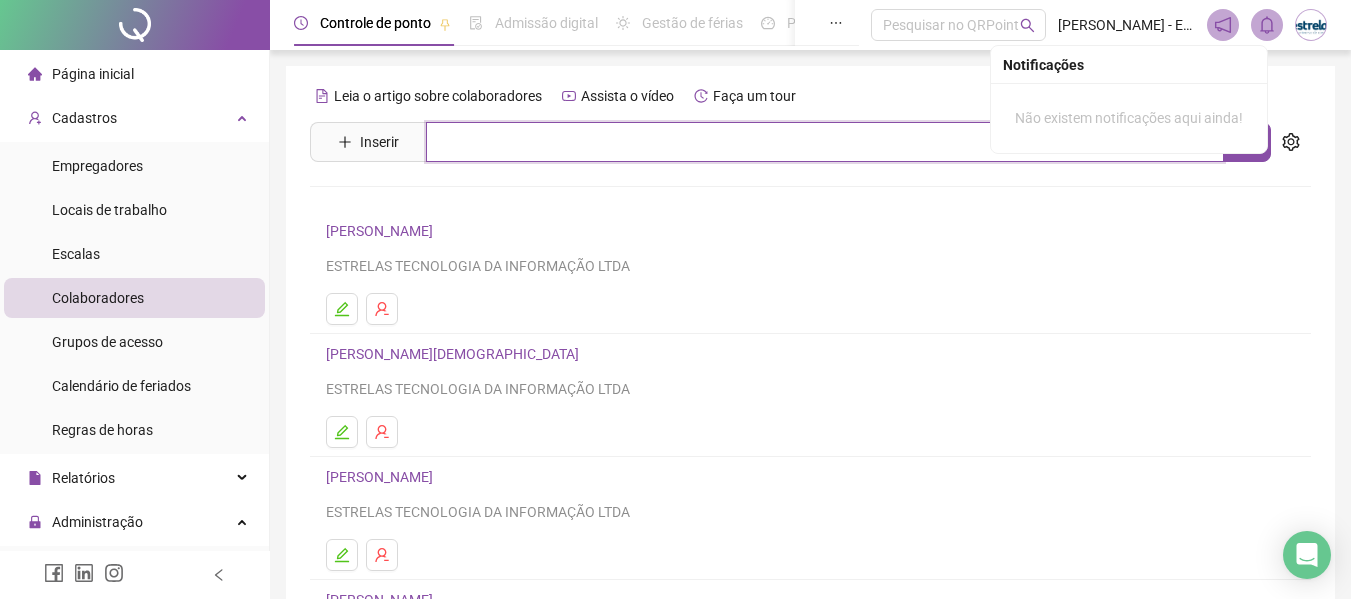 click at bounding box center (825, 142) 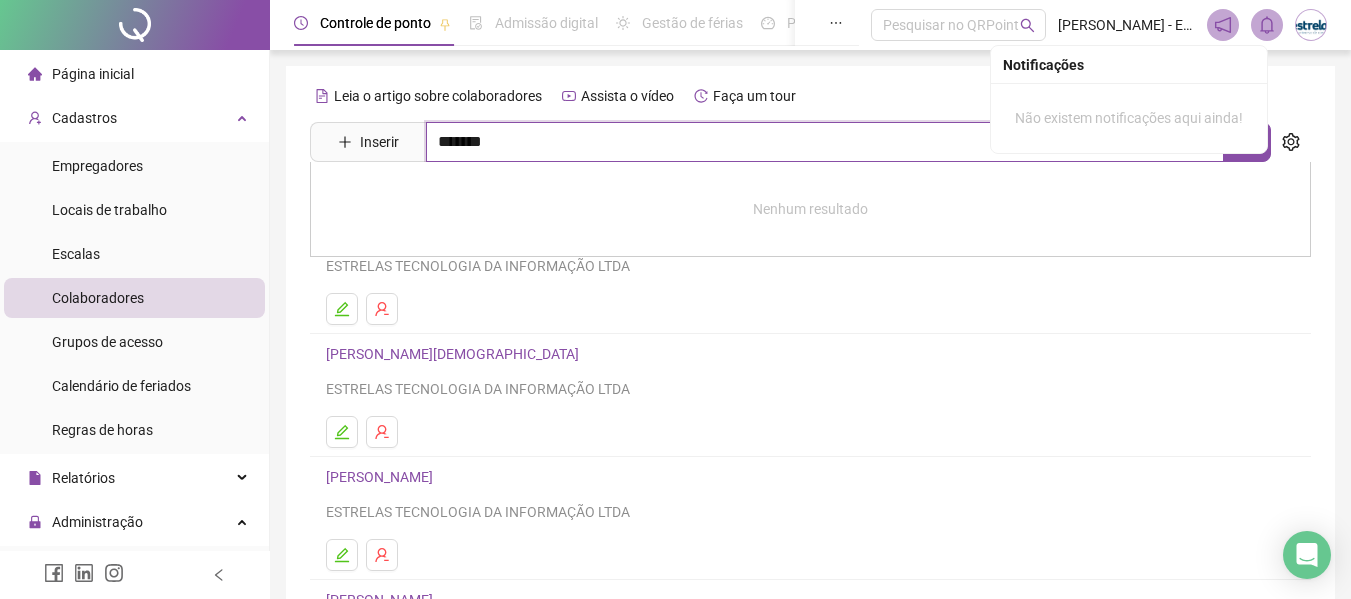 type on "*******" 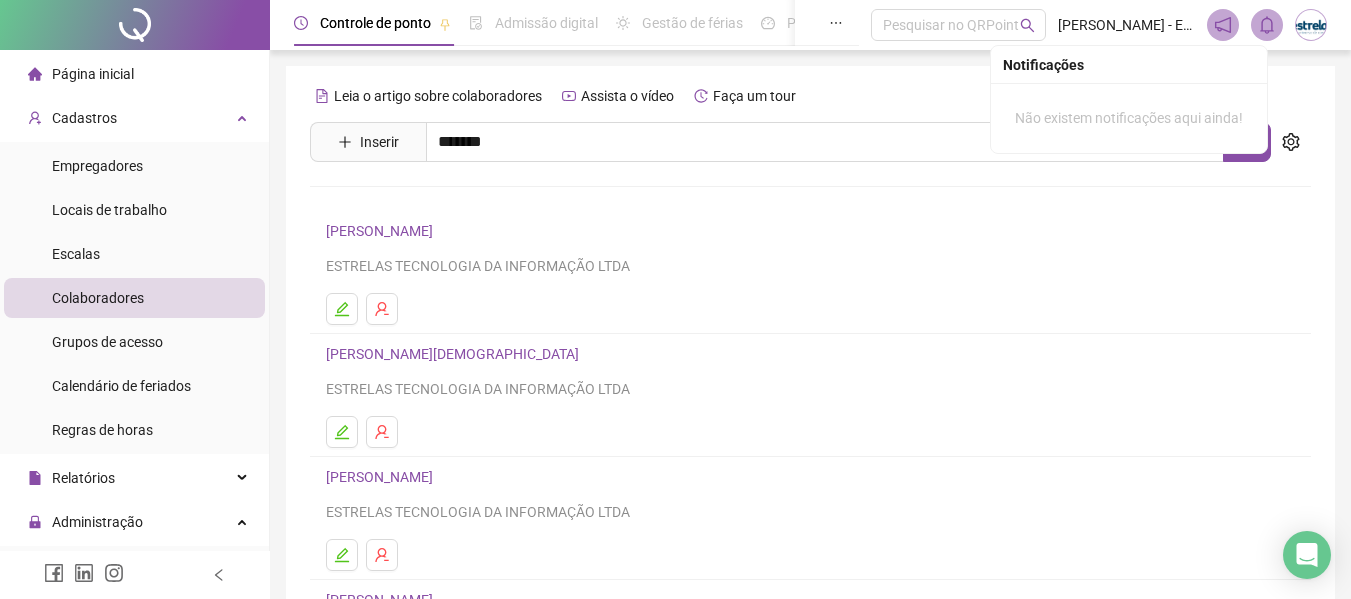 click on "[PERSON_NAME]" at bounding box center (400, 201) 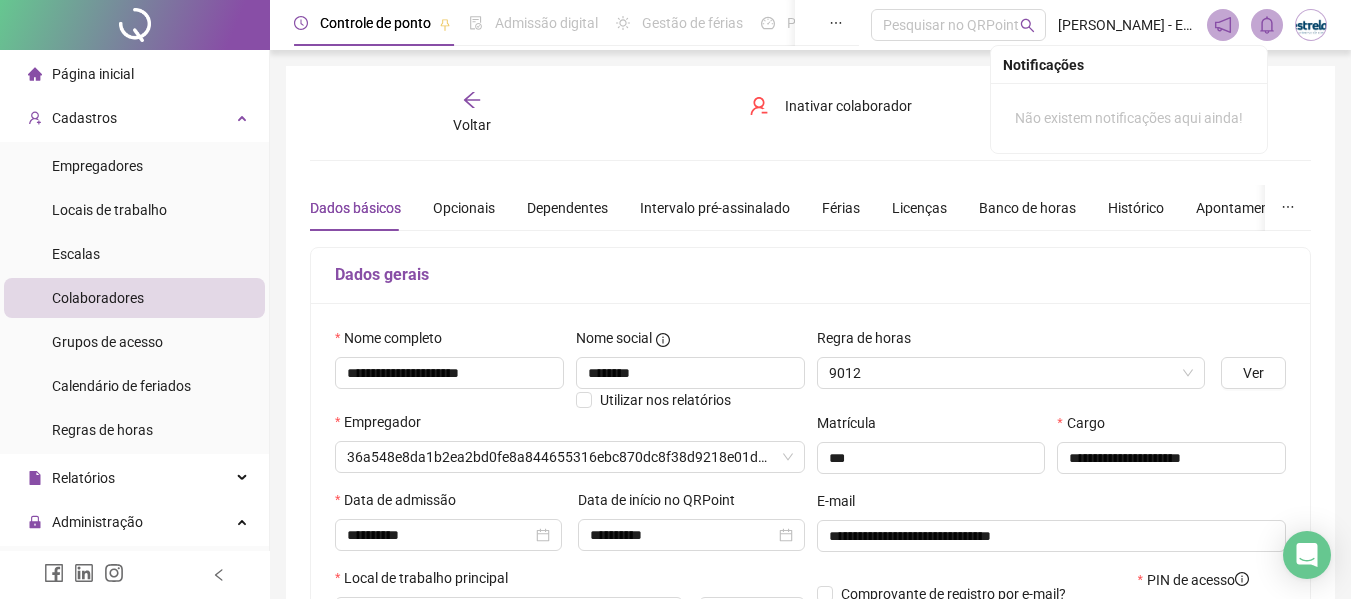 type on "****" 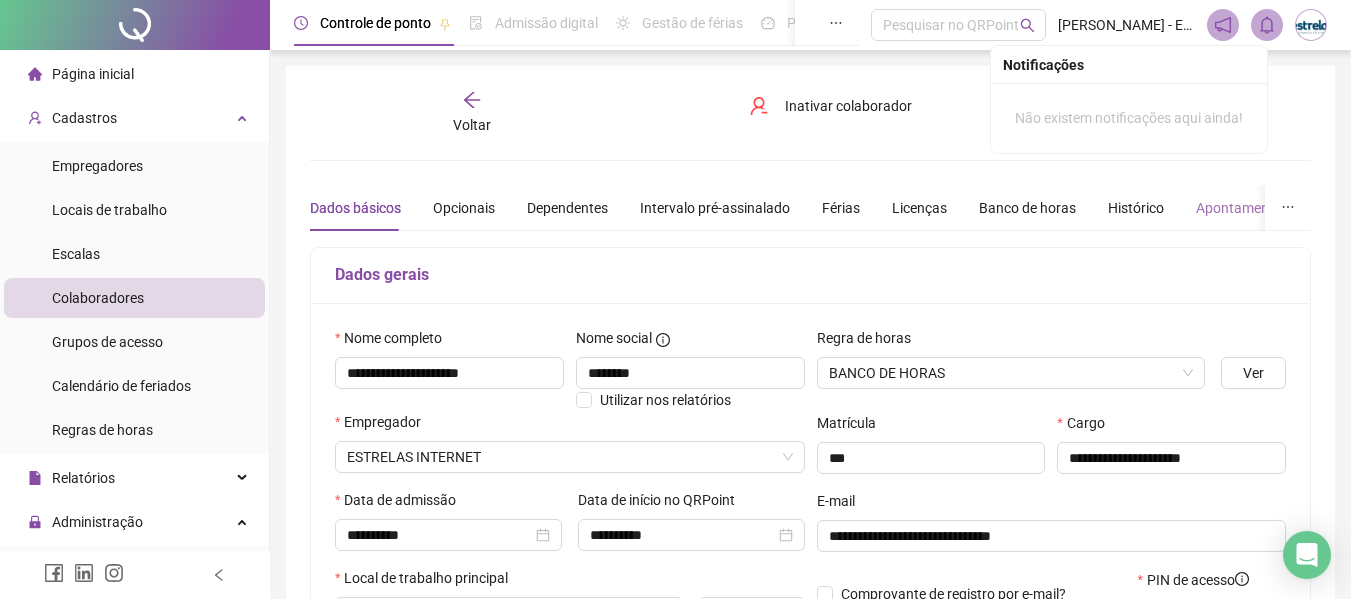 click on "Apontamentos" at bounding box center [1242, 208] 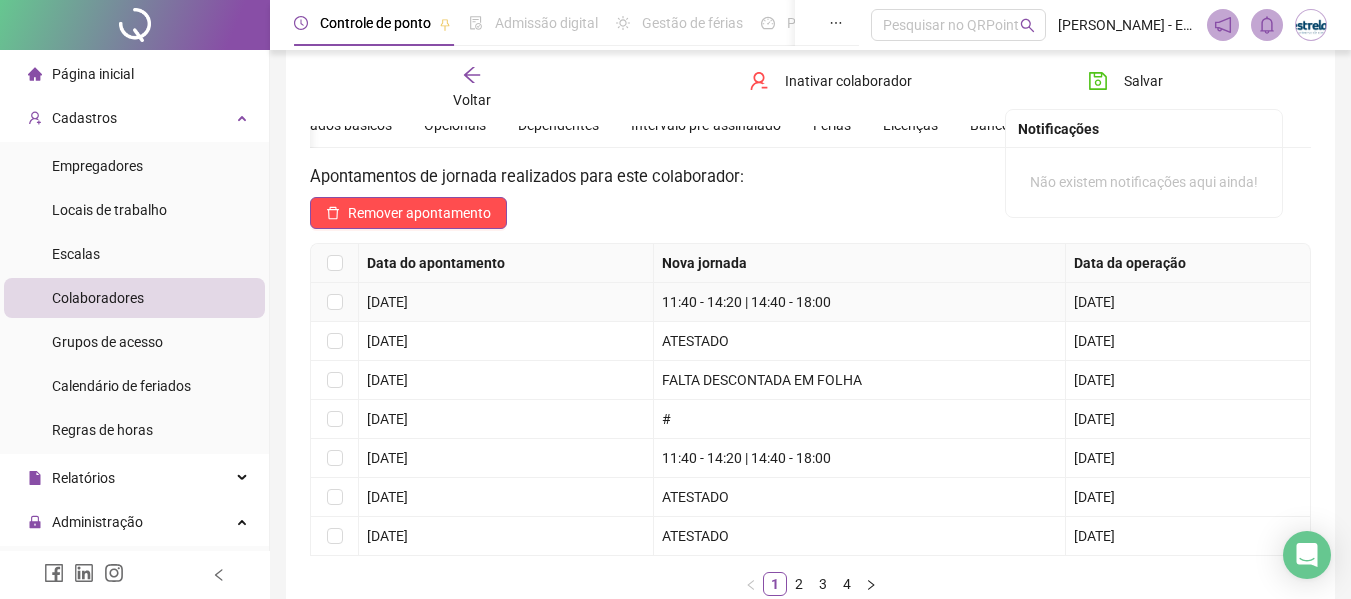 scroll, scrollTop: 48, scrollLeft: 0, axis: vertical 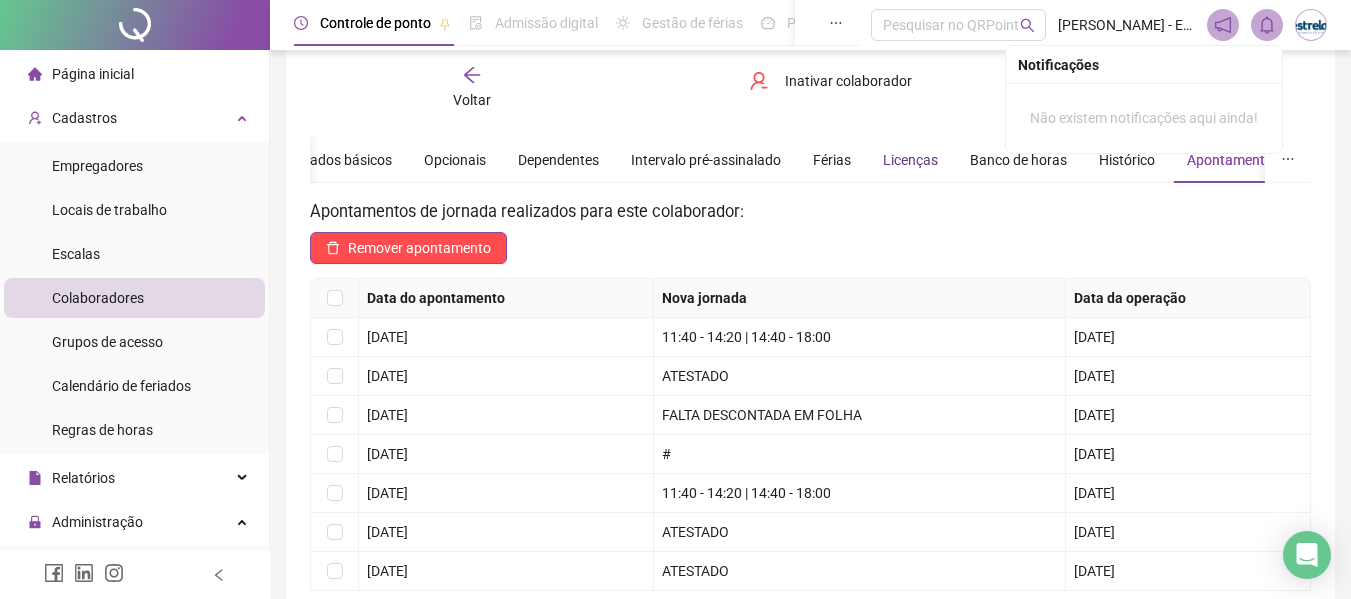 click on "Licenças" at bounding box center (910, 160) 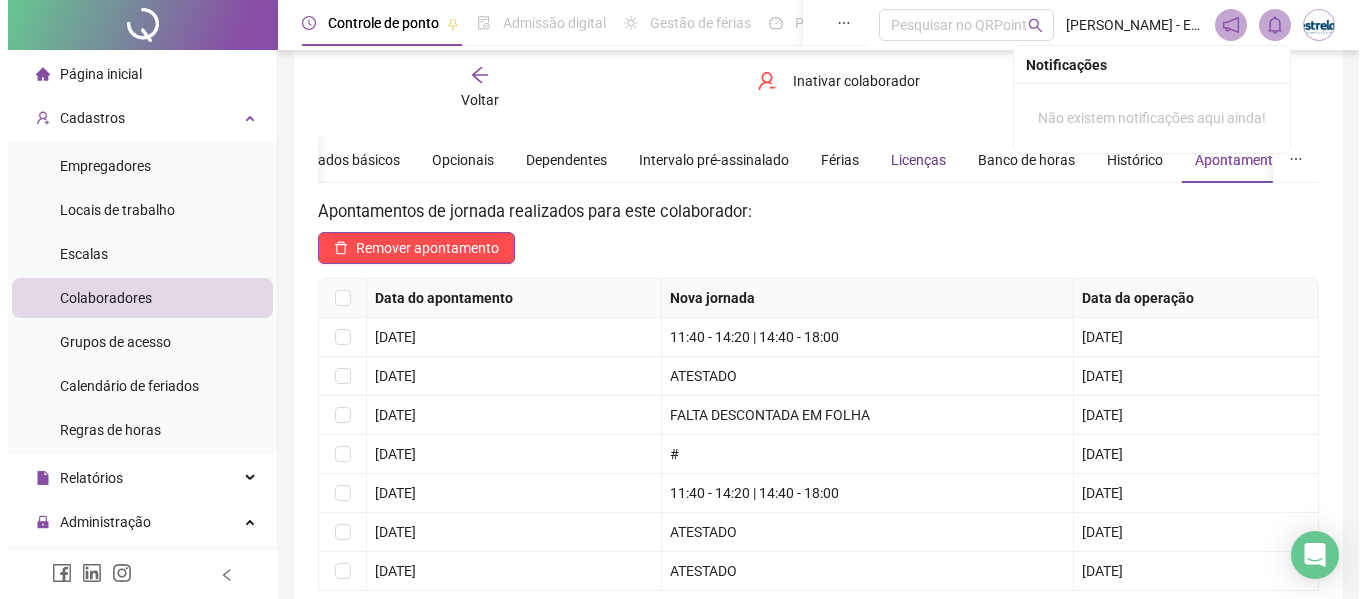 scroll, scrollTop: 29, scrollLeft: 0, axis: vertical 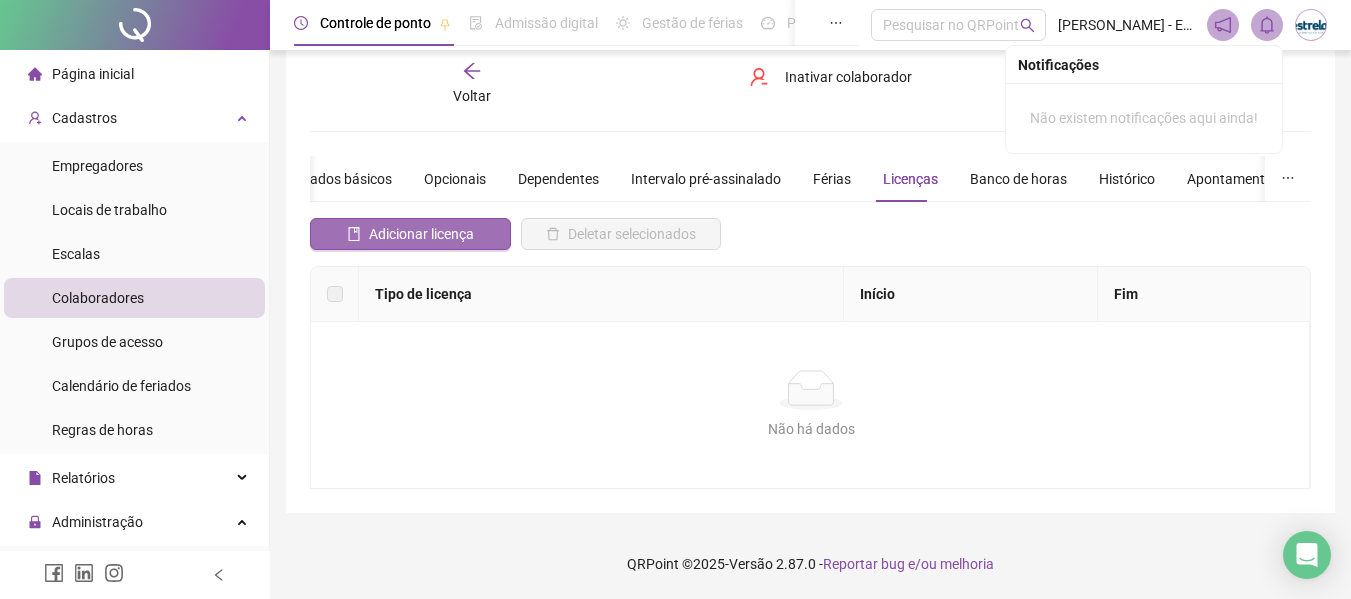 click on "Adicionar licença" at bounding box center [421, 234] 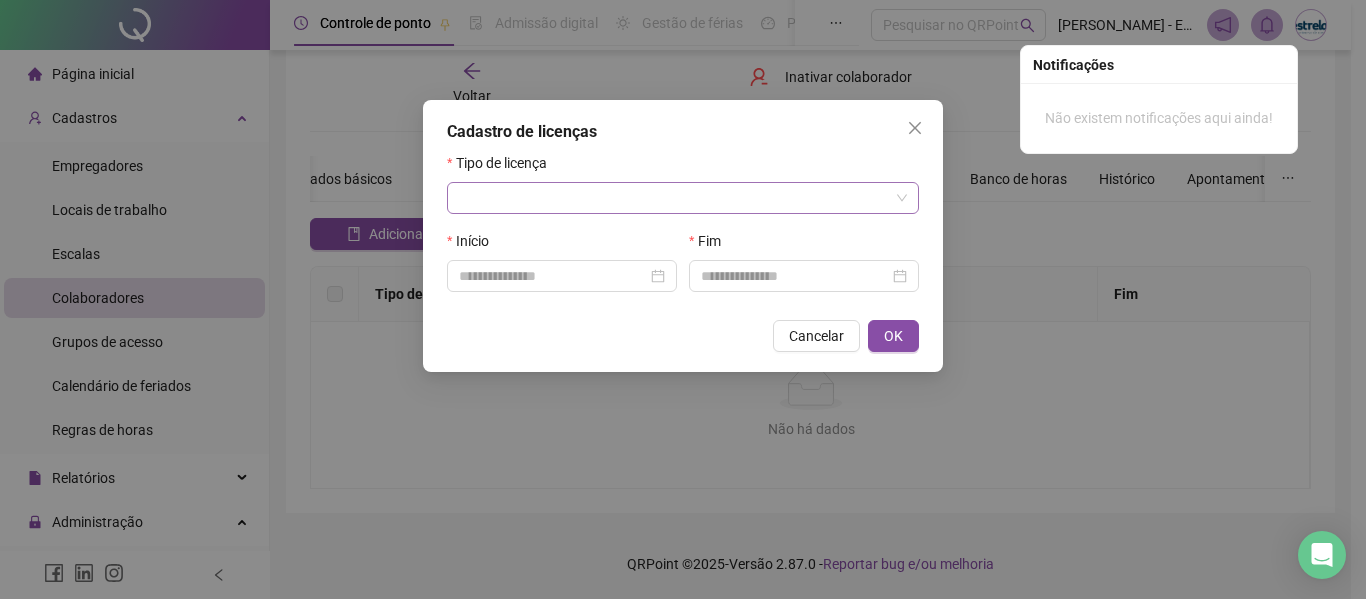 click at bounding box center (677, 198) 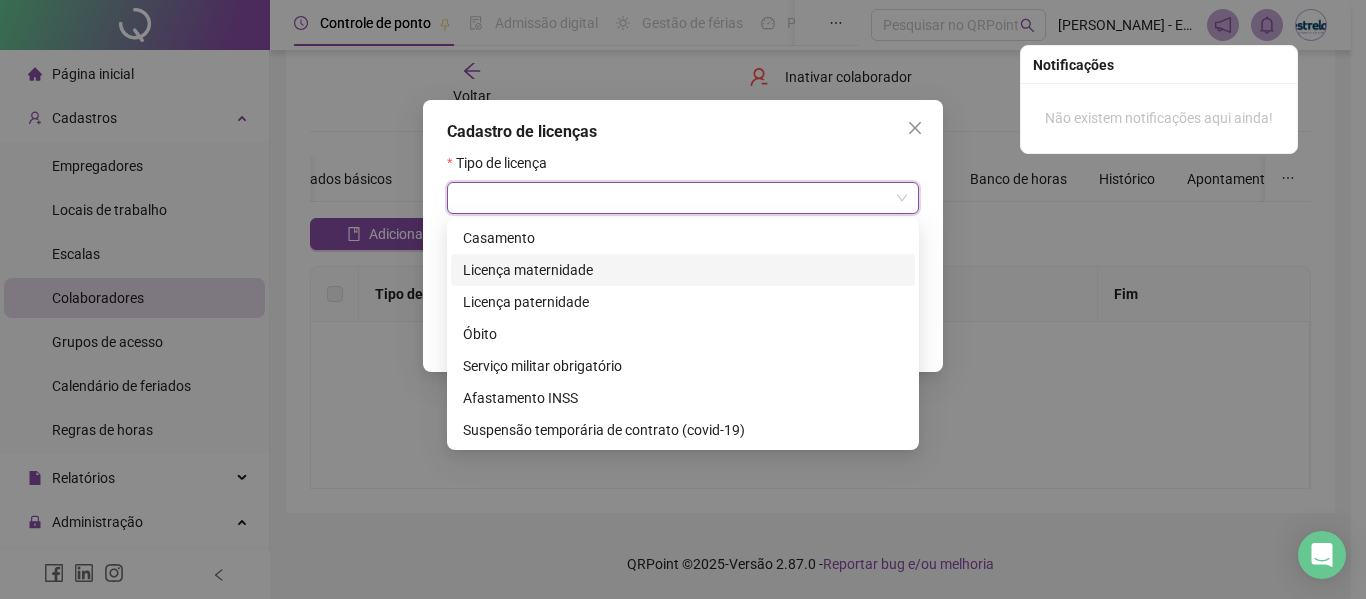 click on "Licença maternidade" at bounding box center (683, 270) 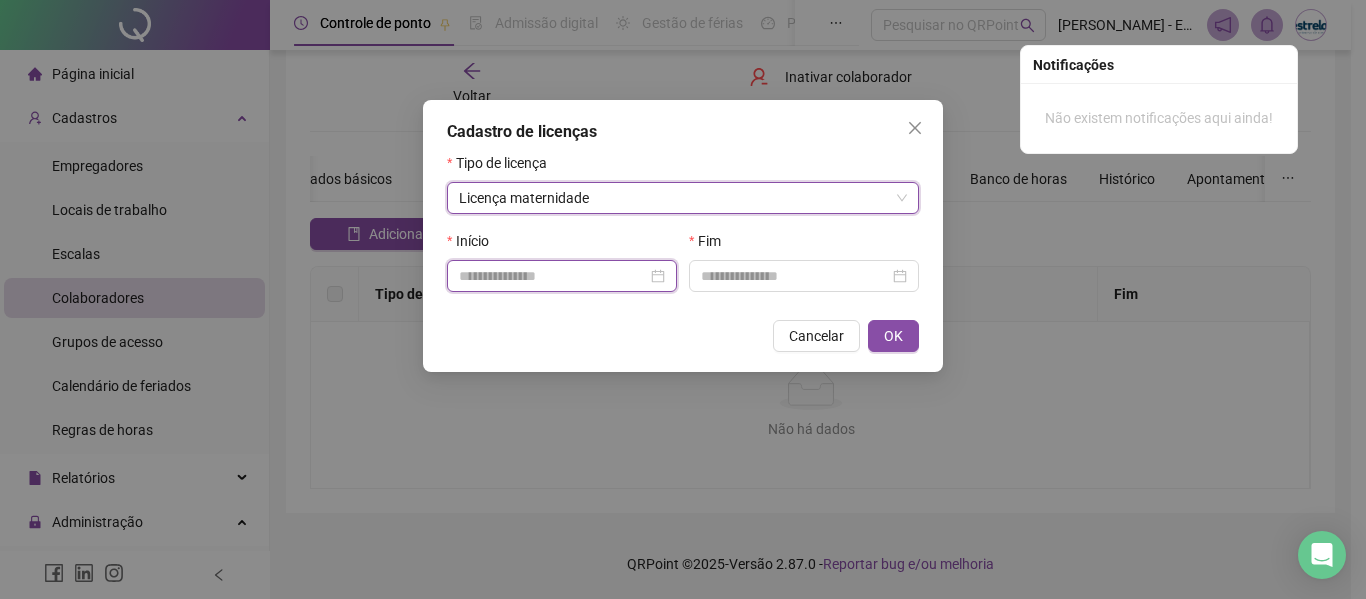 click at bounding box center (553, 276) 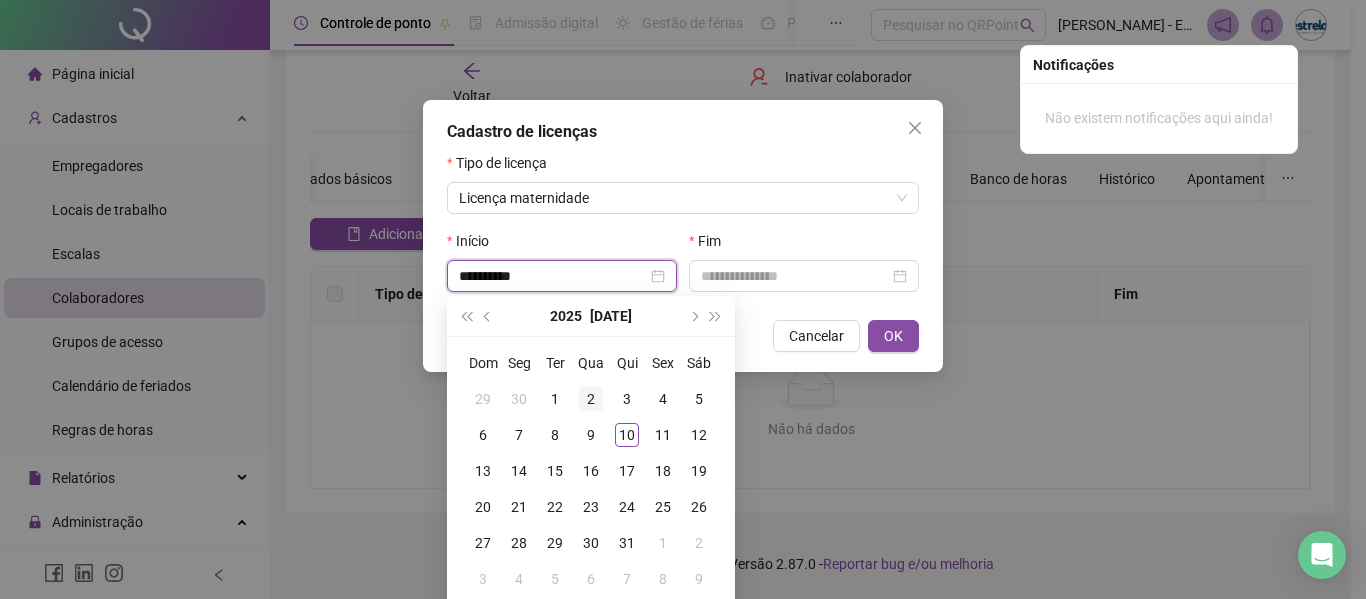 type on "**********" 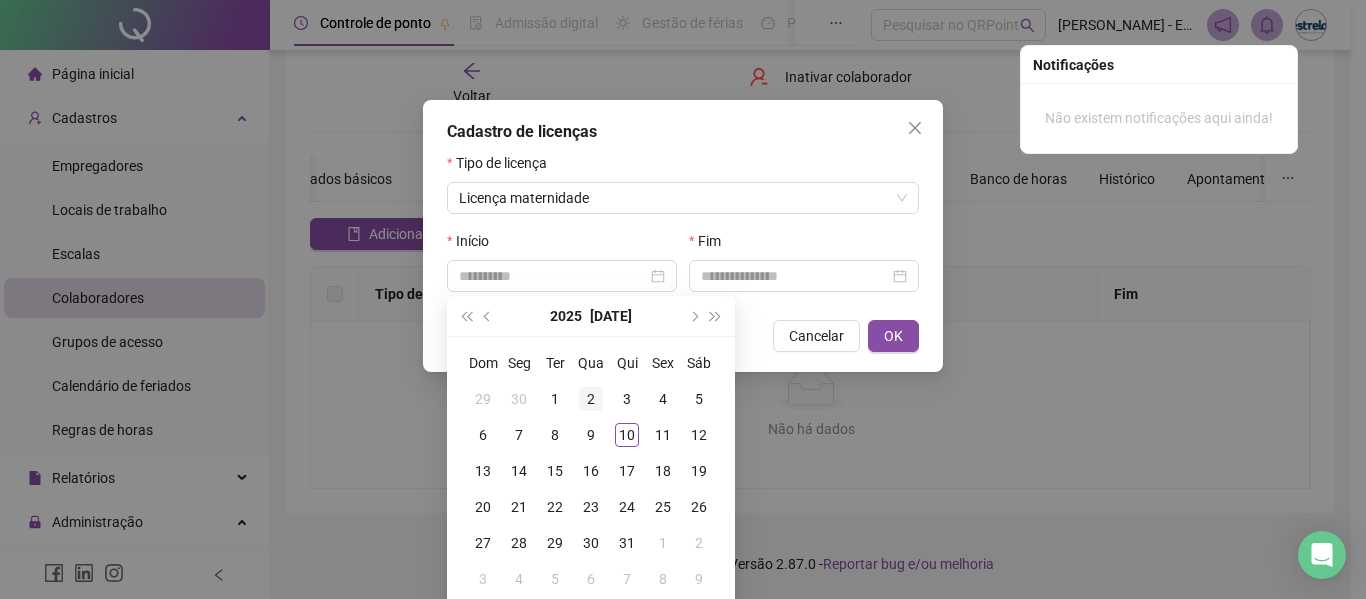 click on "2" at bounding box center [591, 399] 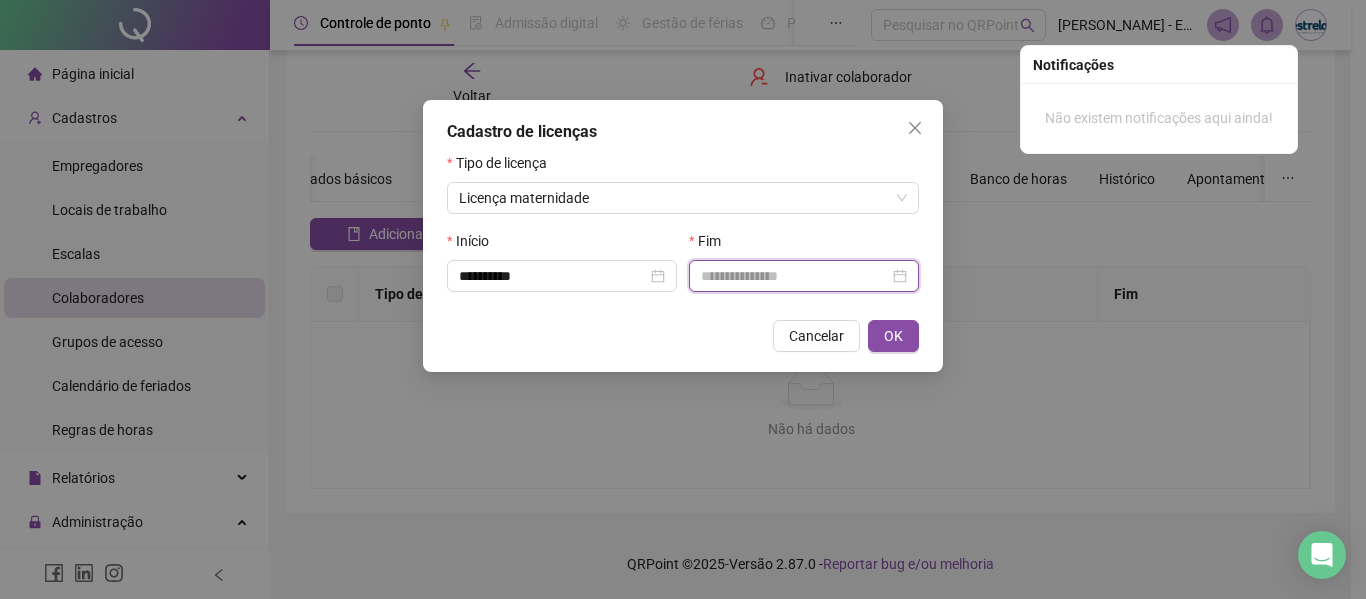 click at bounding box center [795, 276] 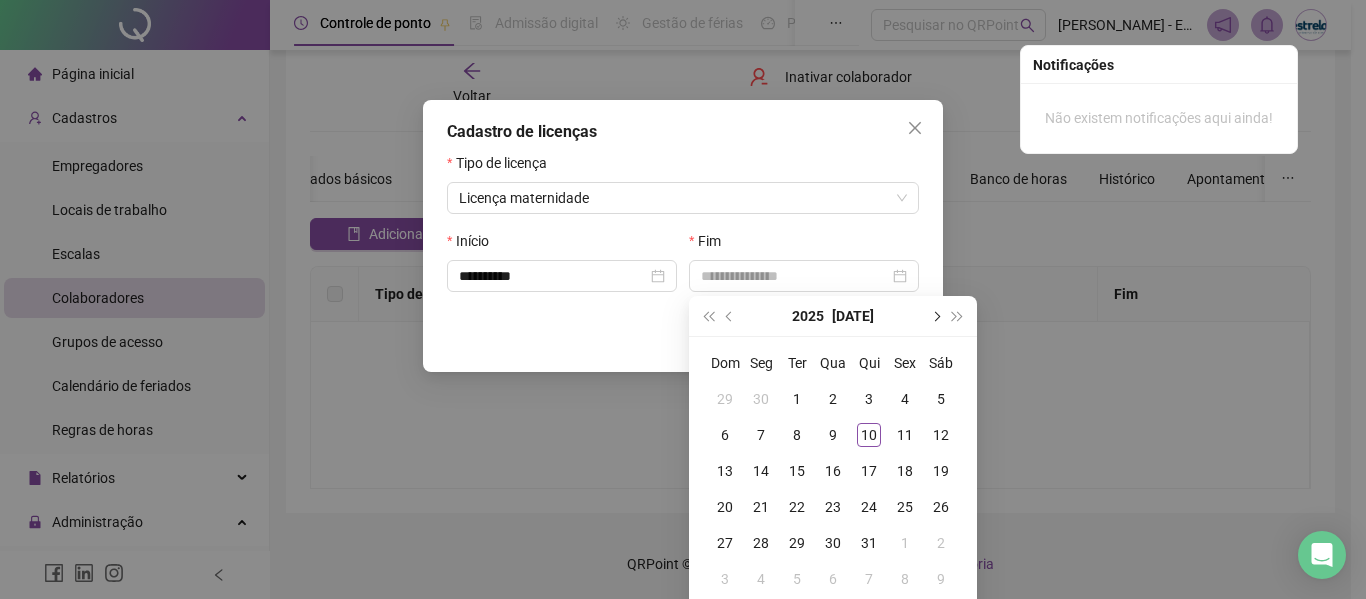 click at bounding box center [935, 316] 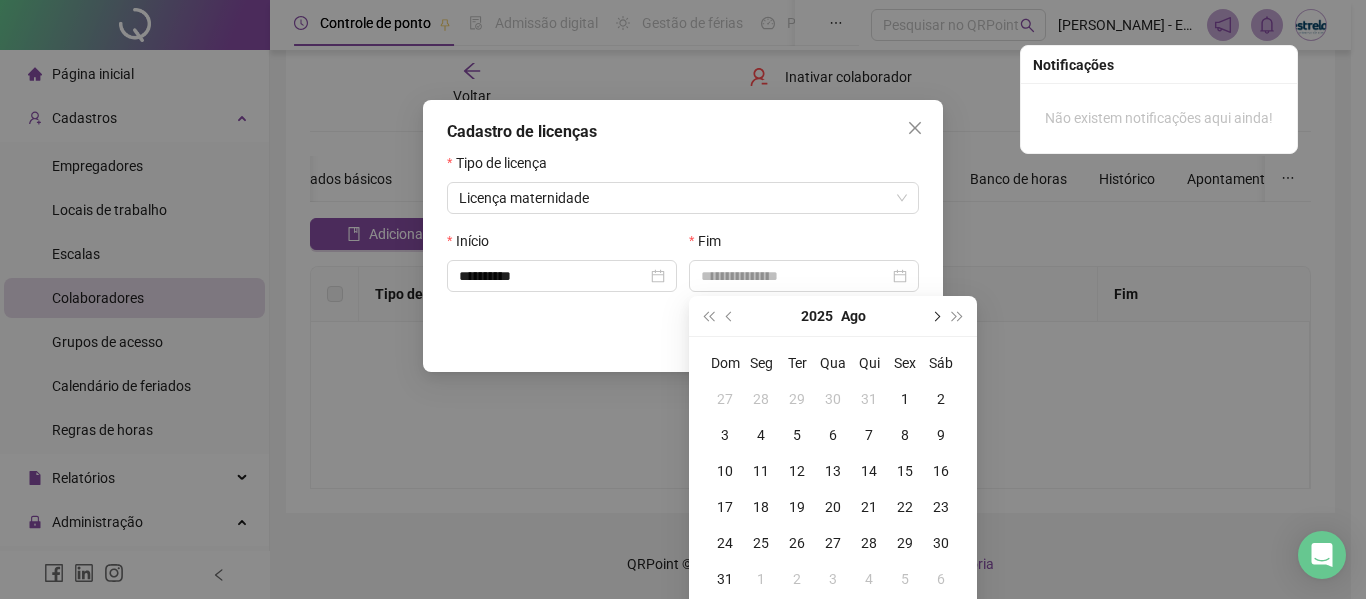 click at bounding box center (935, 316) 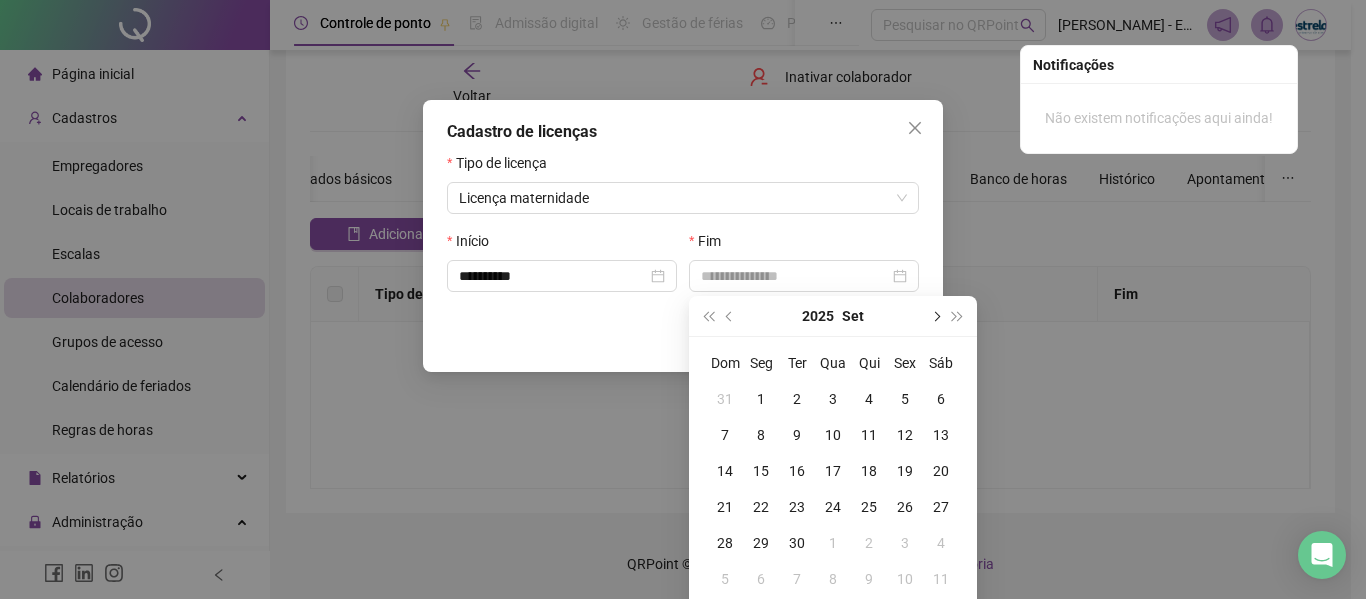 click at bounding box center (935, 316) 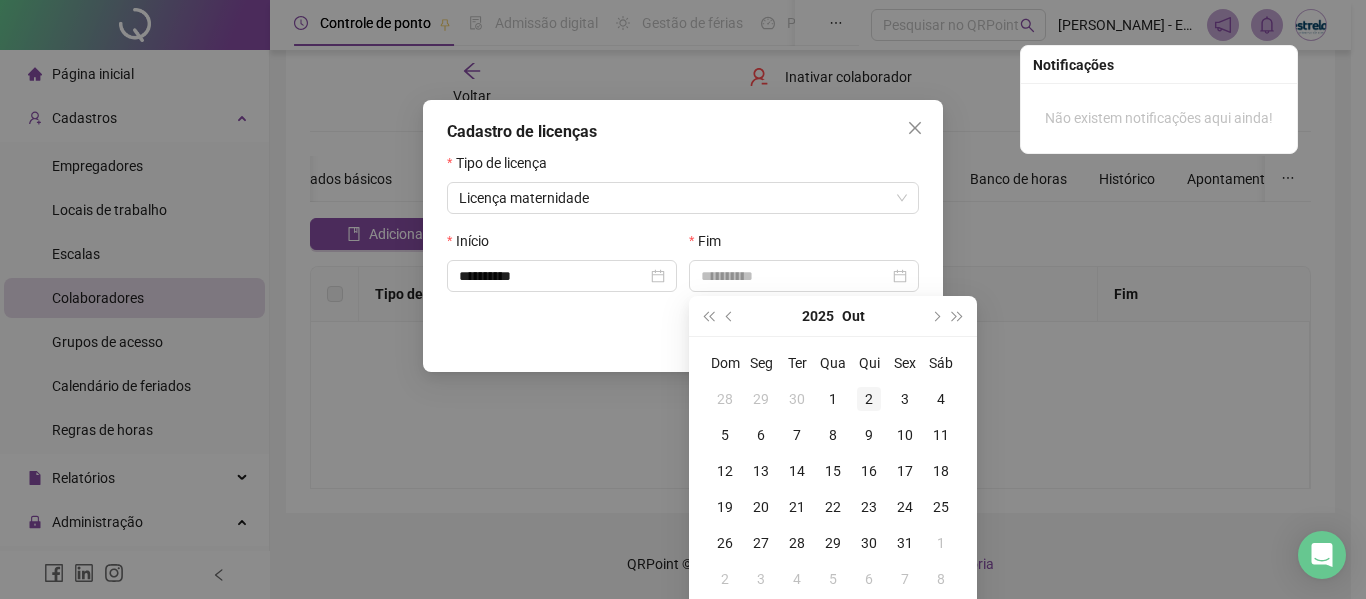 type on "**********" 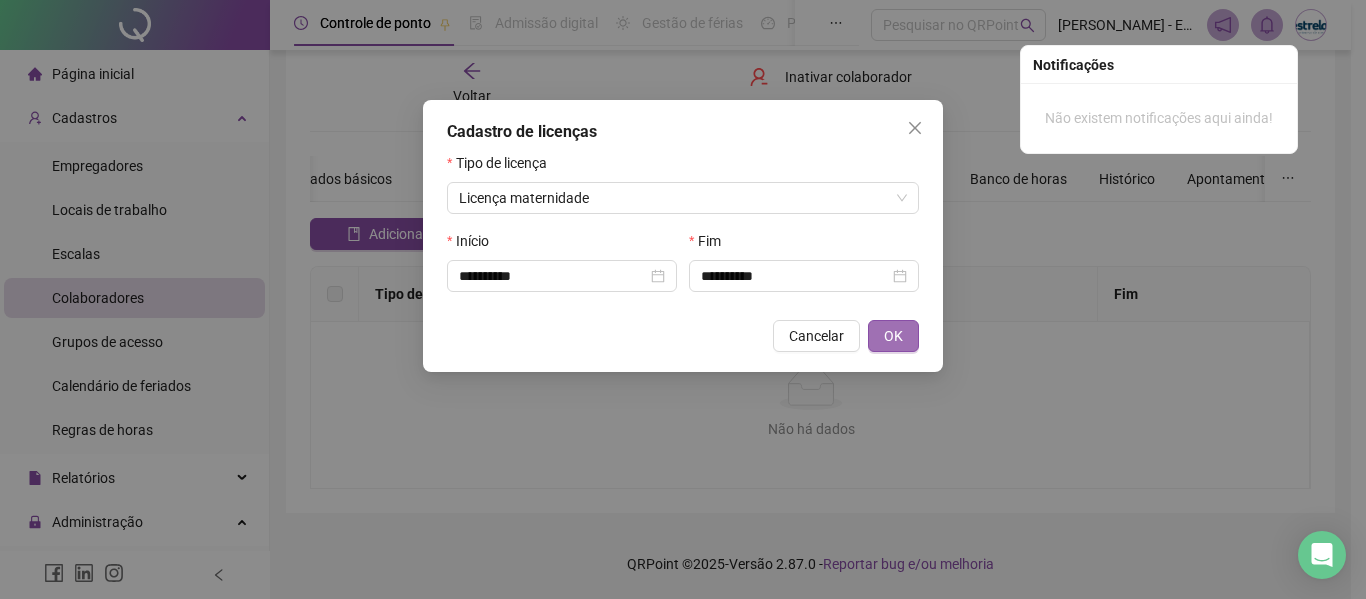 click on "OK" at bounding box center (893, 336) 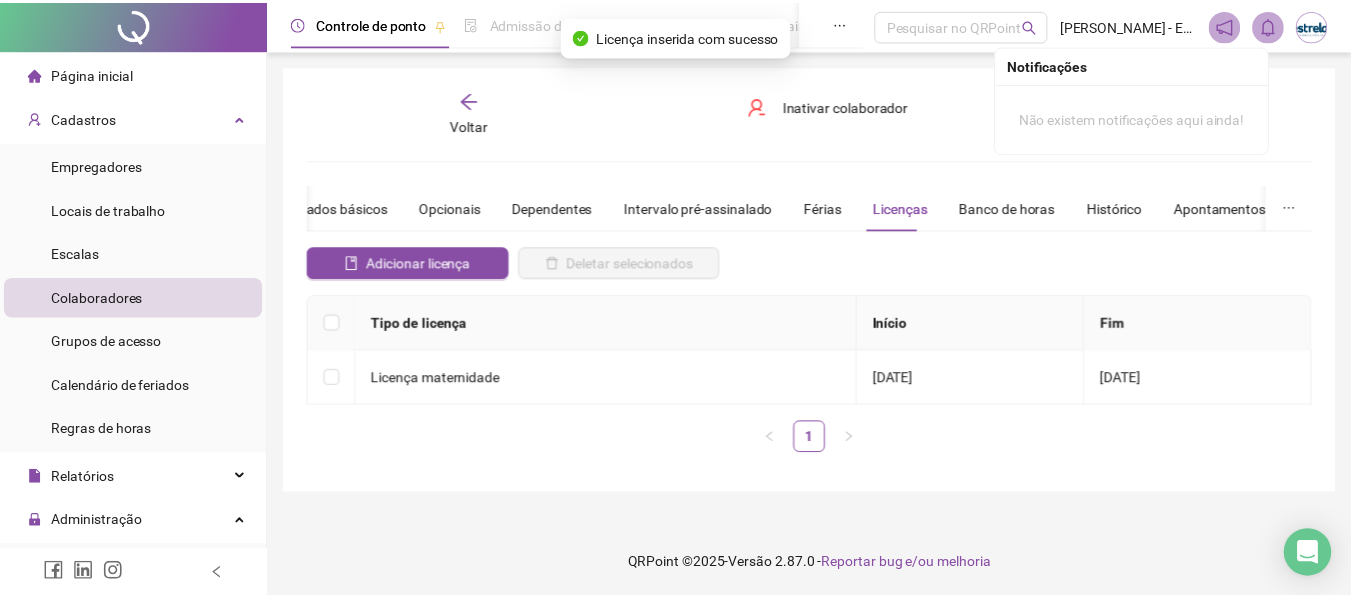 scroll, scrollTop: 0, scrollLeft: 0, axis: both 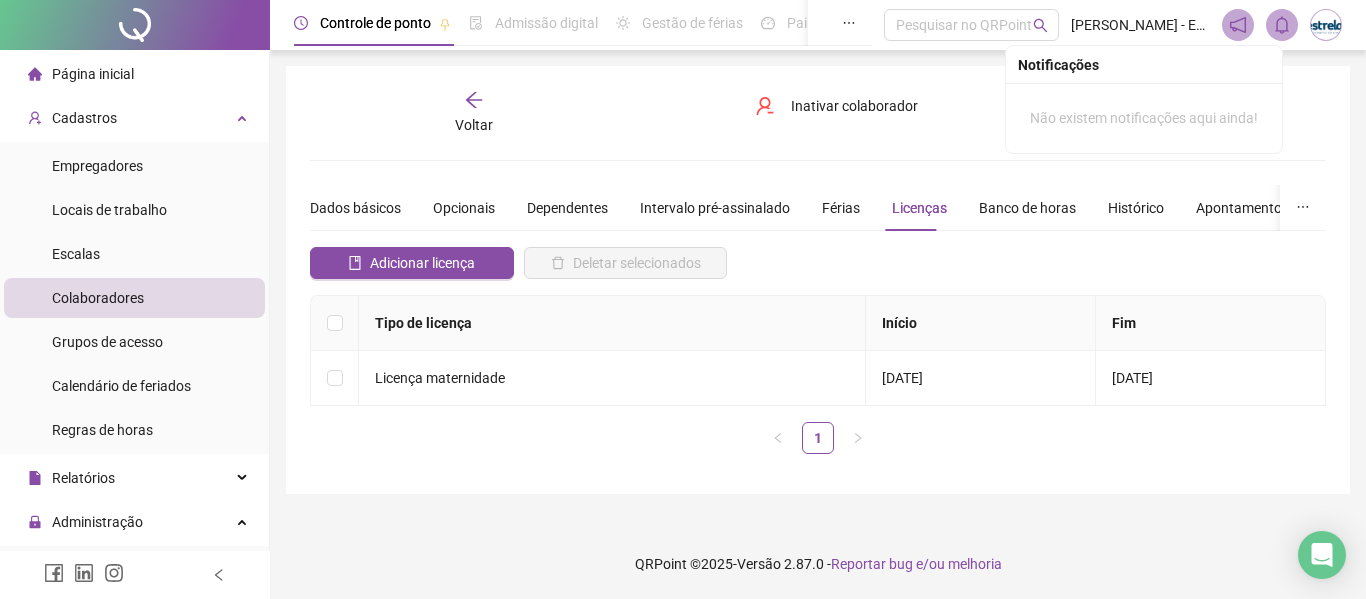 click on "Voltar Inativar colaborador [PERSON_NAME]" at bounding box center (818, 113) 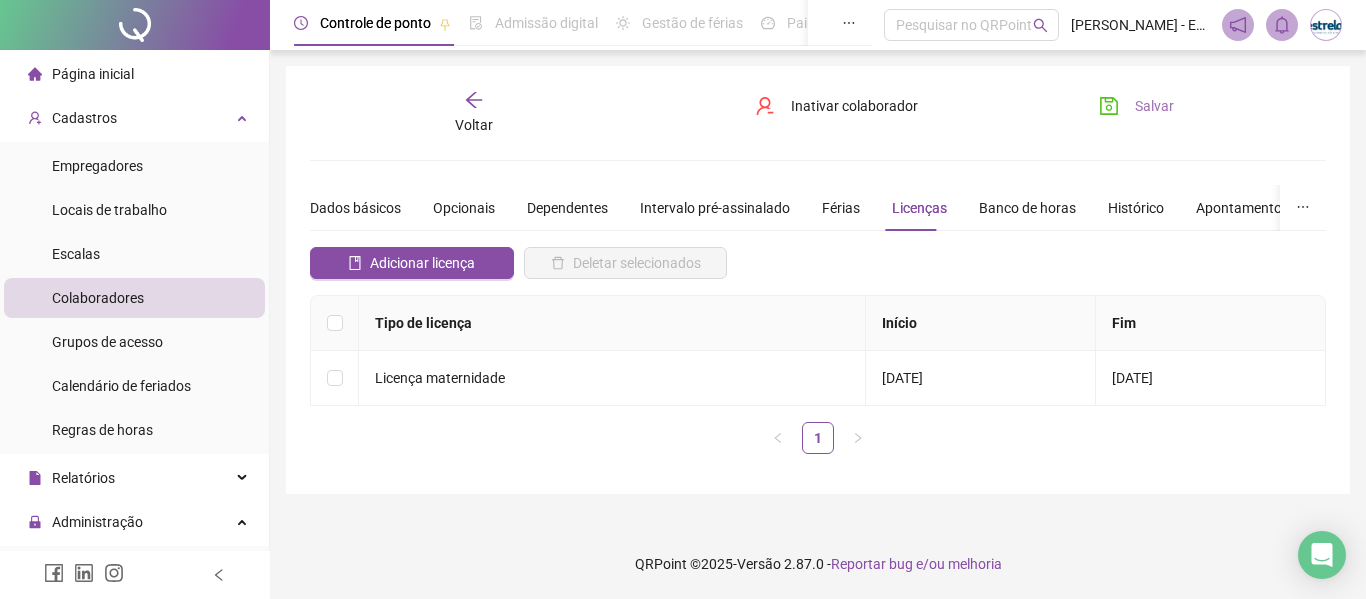 click on "Salvar" at bounding box center [1136, 106] 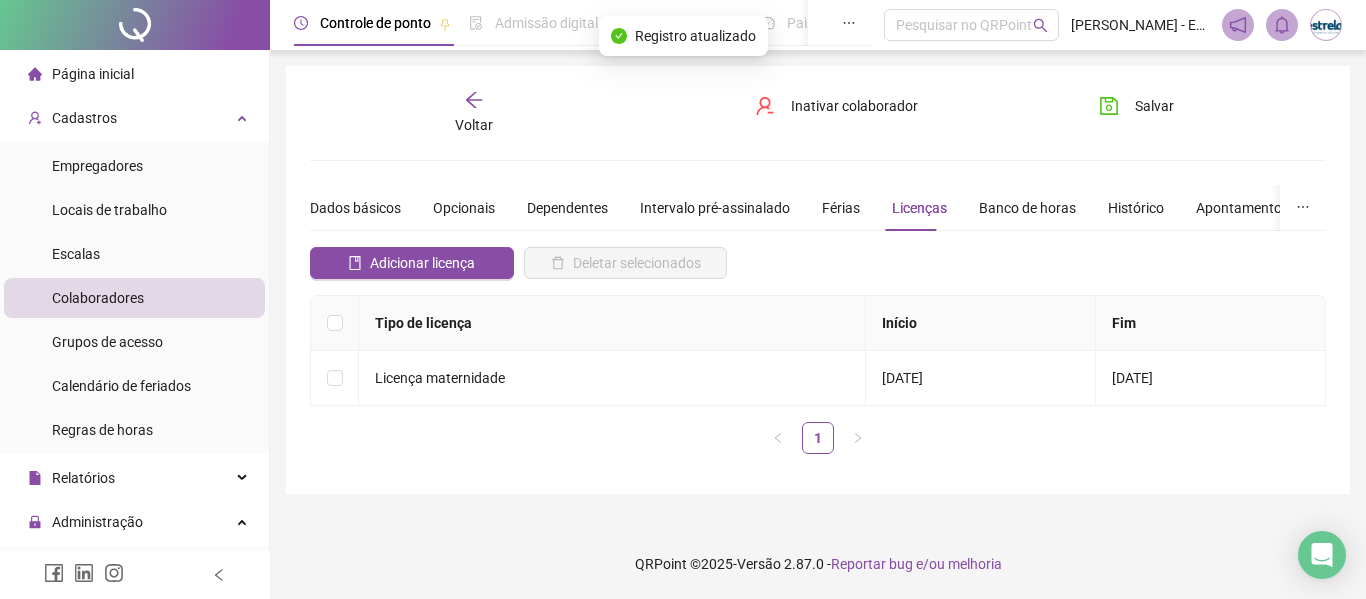 click on "Voltar" at bounding box center (474, 113) 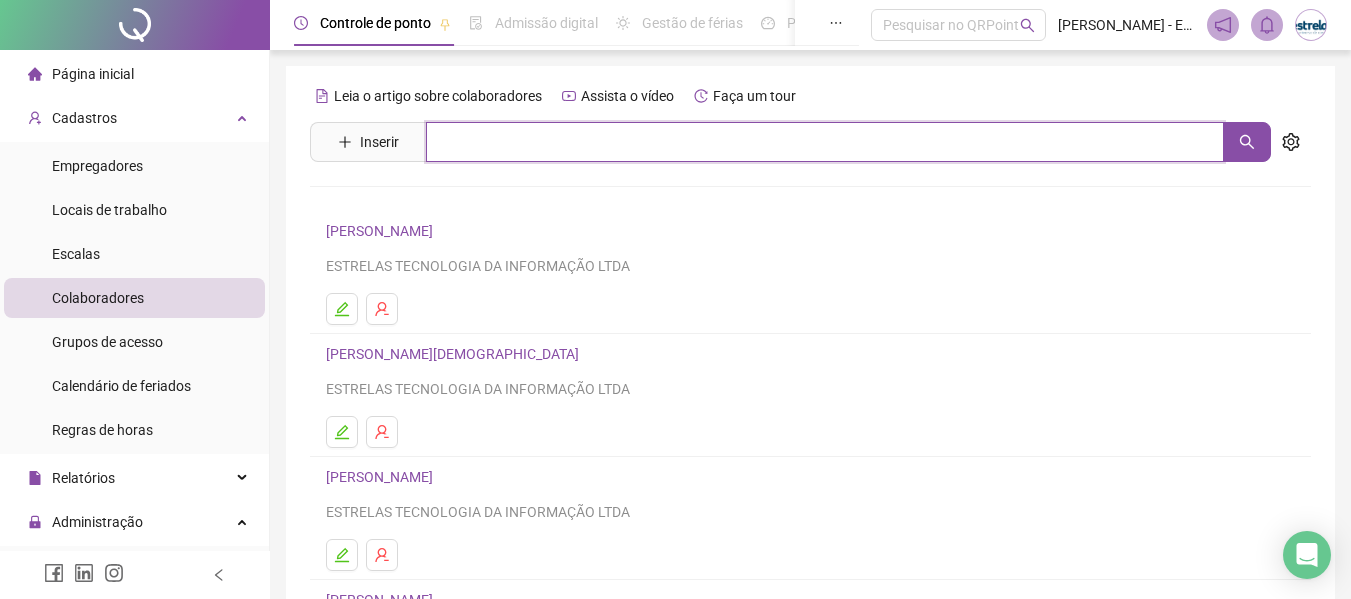 click at bounding box center [825, 142] 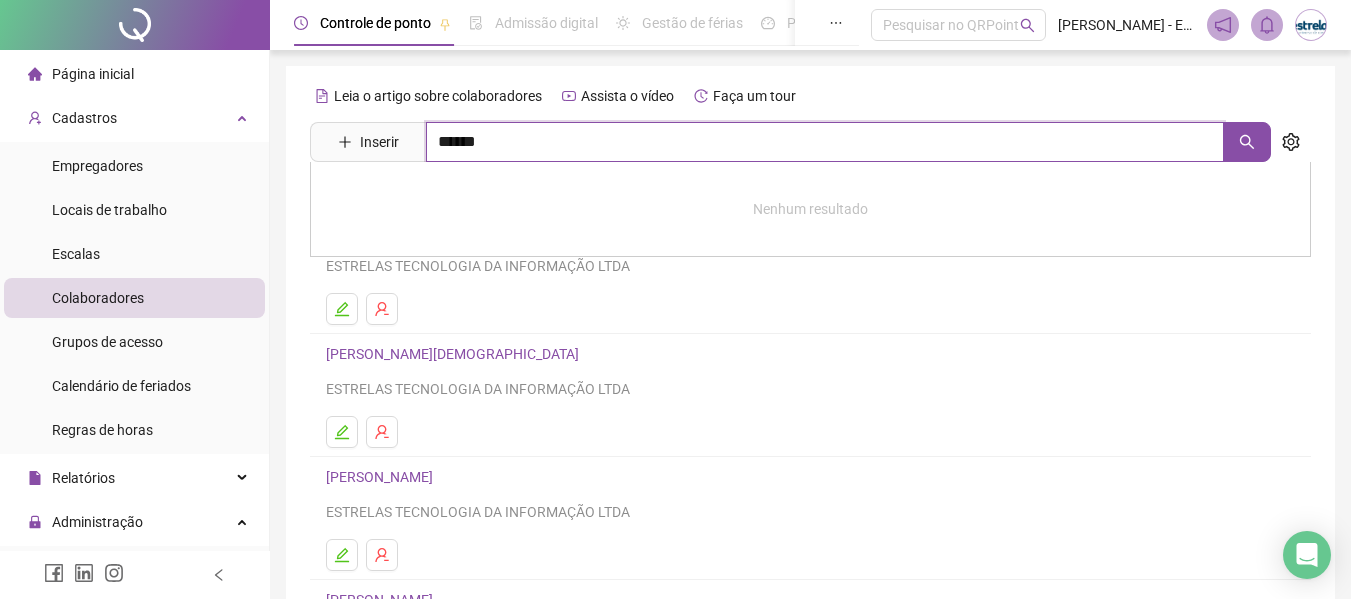 type on "******" 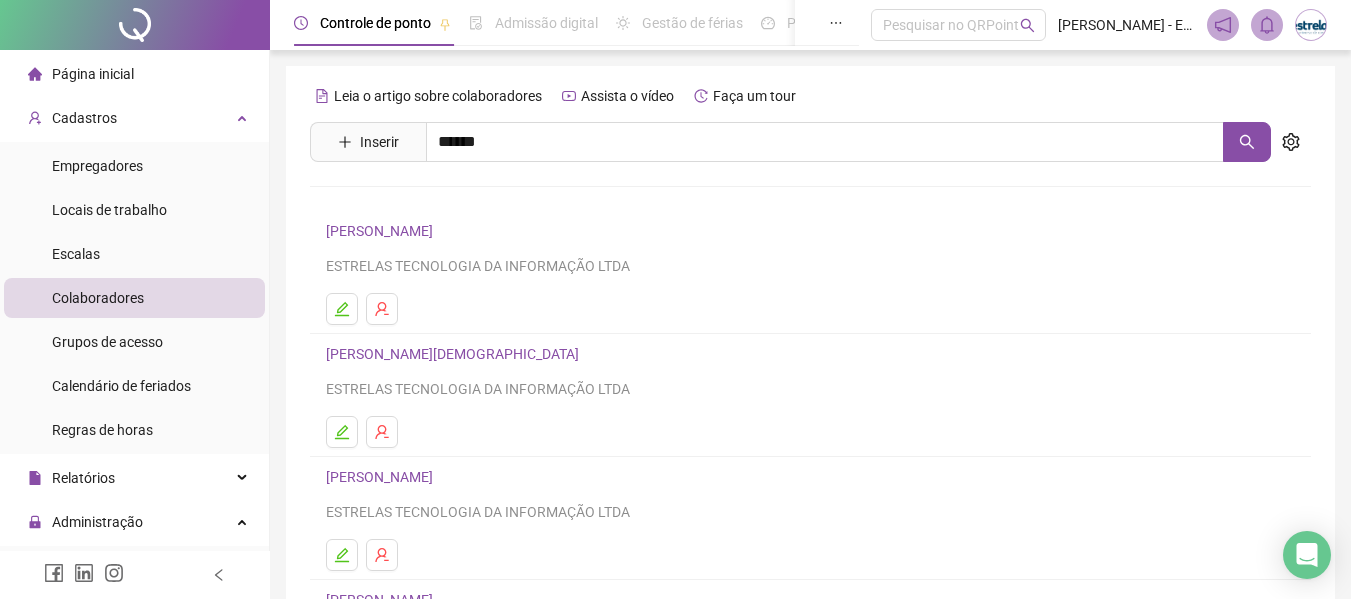 click on "[PERSON_NAME]" at bounding box center [400, 201] 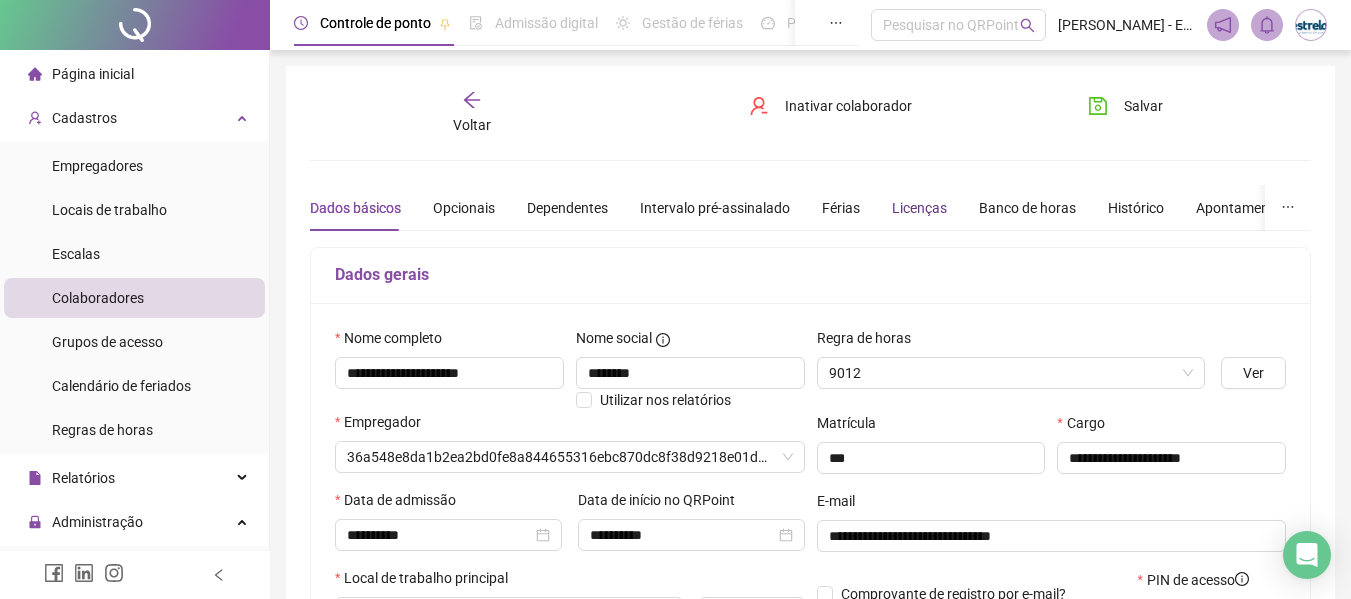 click on "Licenças" at bounding box center [919, 208] 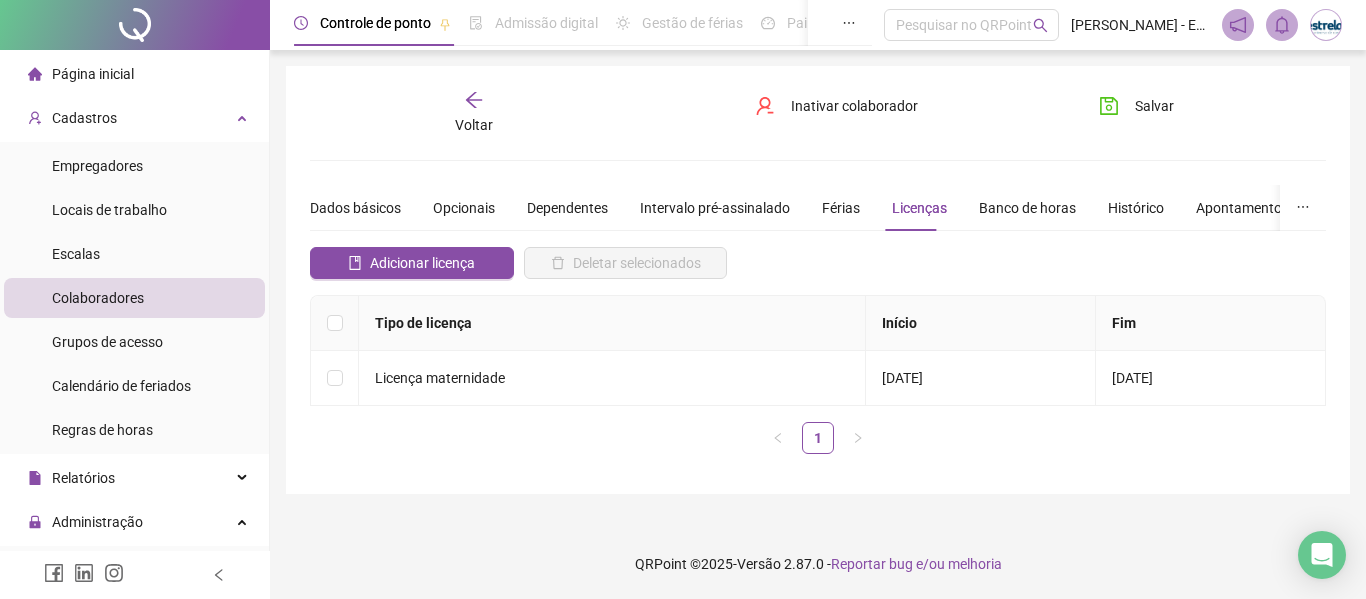 click on "Voltar" at bounding box center (474, 113) 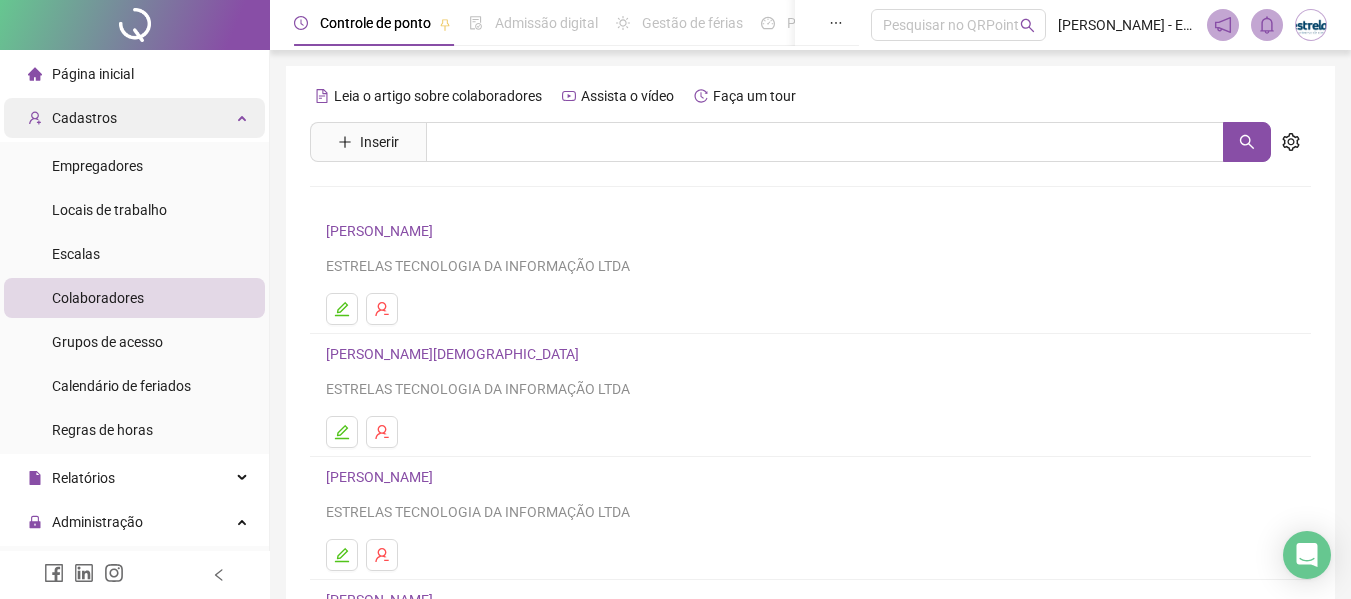 click on "Cadastros" at bounding box center [134, 118] 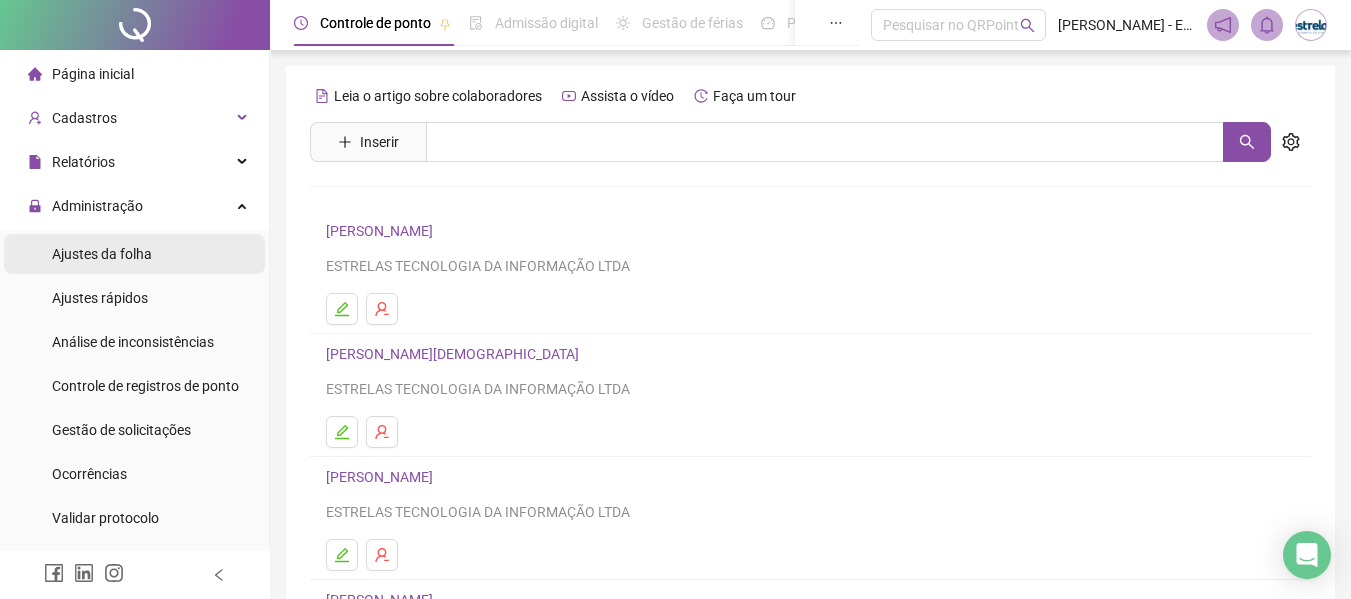 click on "Ajustes da folha" at bounding box center [102, 254] 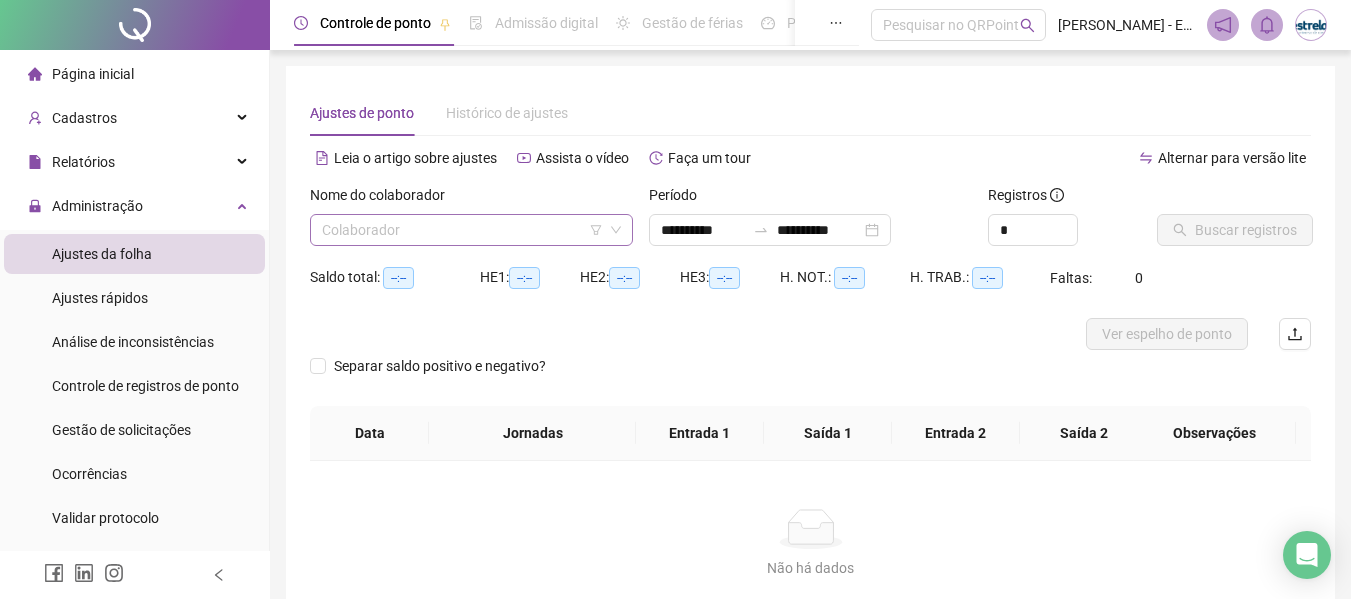 click at bounding box center (465, 230) 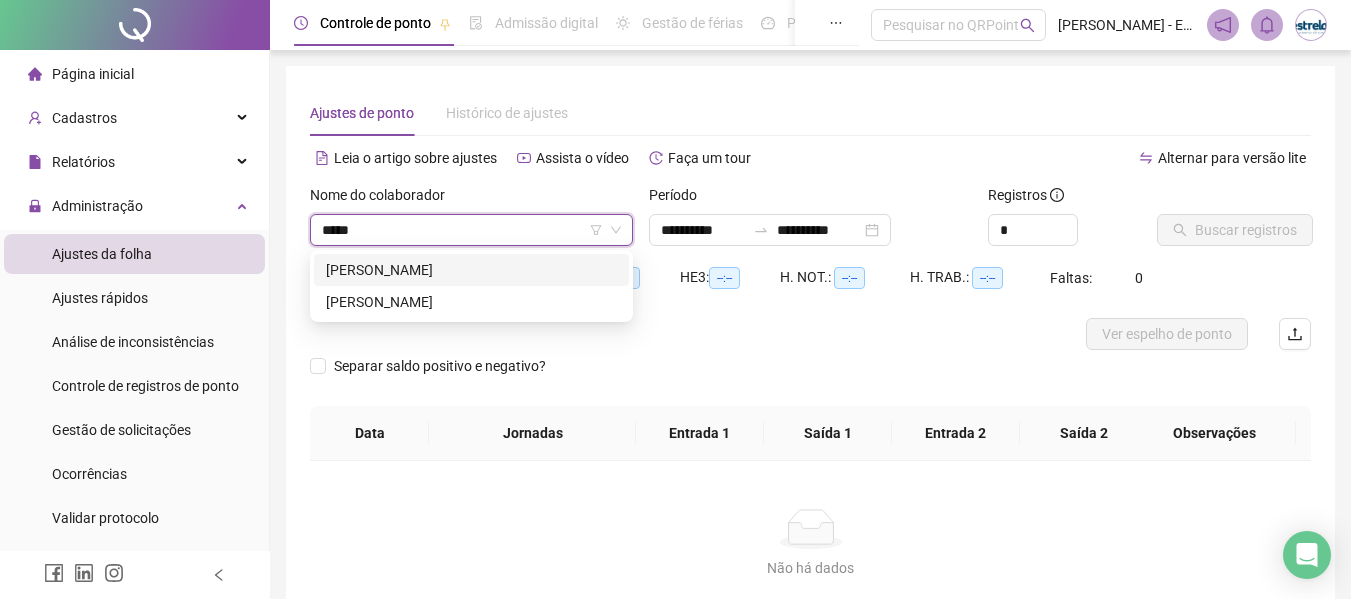 type on "******" 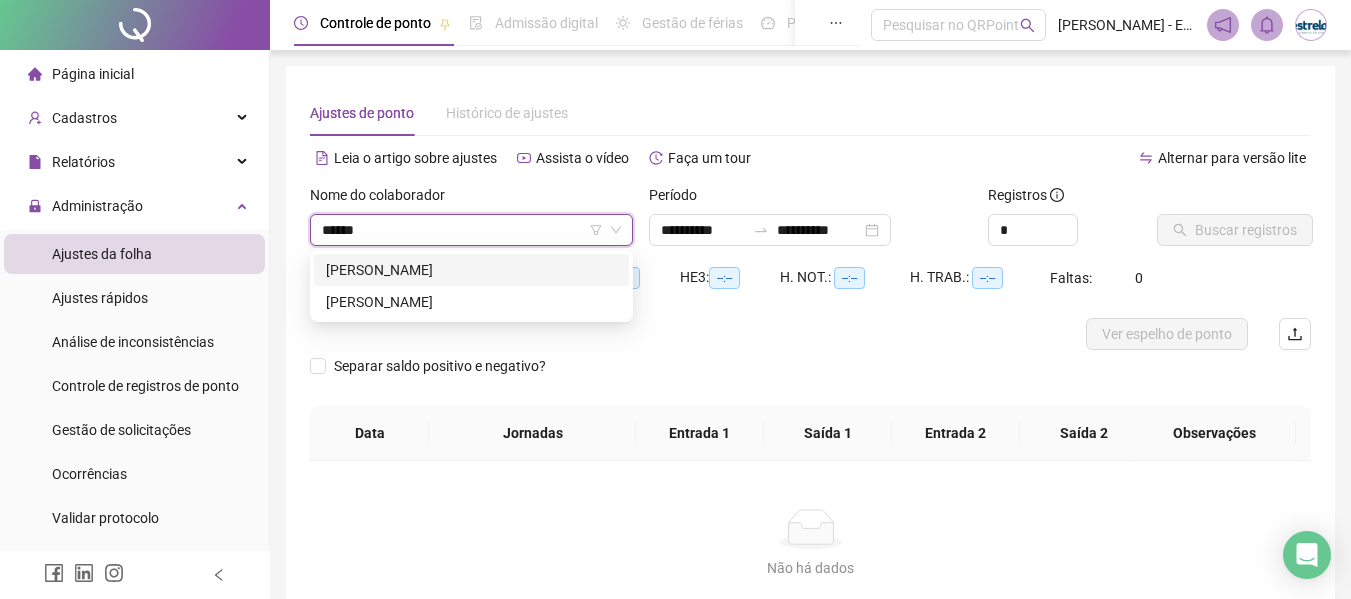 click on "[PERSON_NAME]" at bounding box center [471, 270] 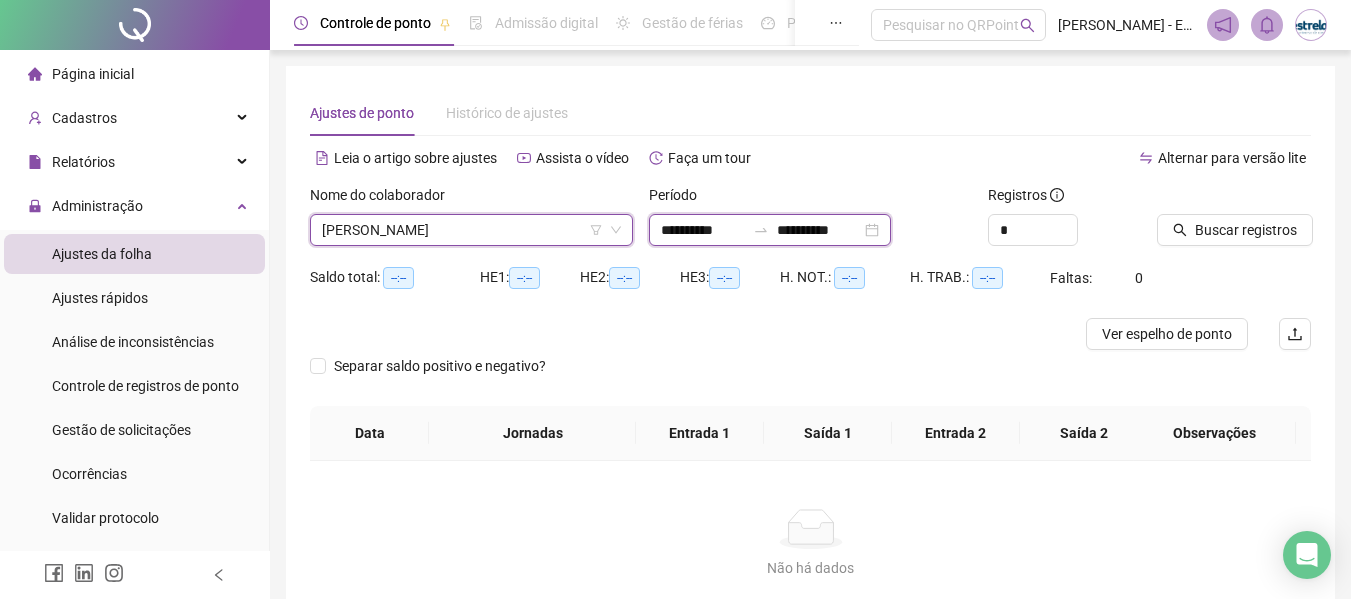 click on "**********" at bounding box center (703, 230) 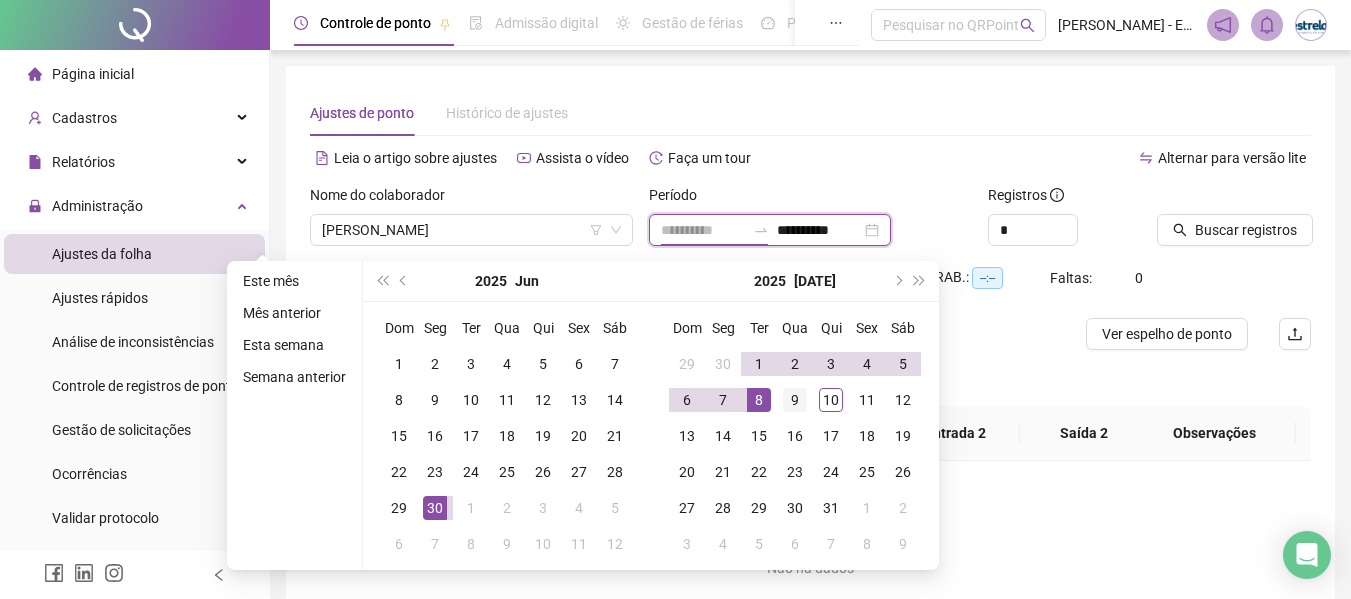 type on "**********" 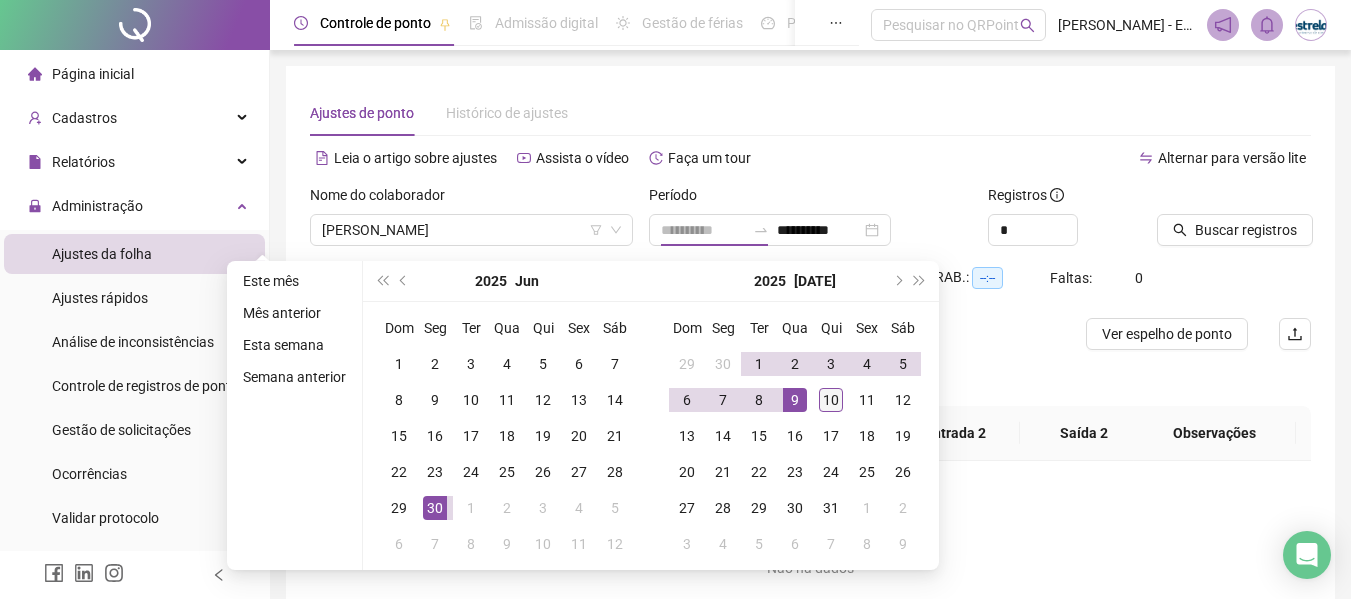 drag, startPoint x: 784, startPoint y: 404, endPoint x: 819, endPoint y: 402, distance: 35.057095 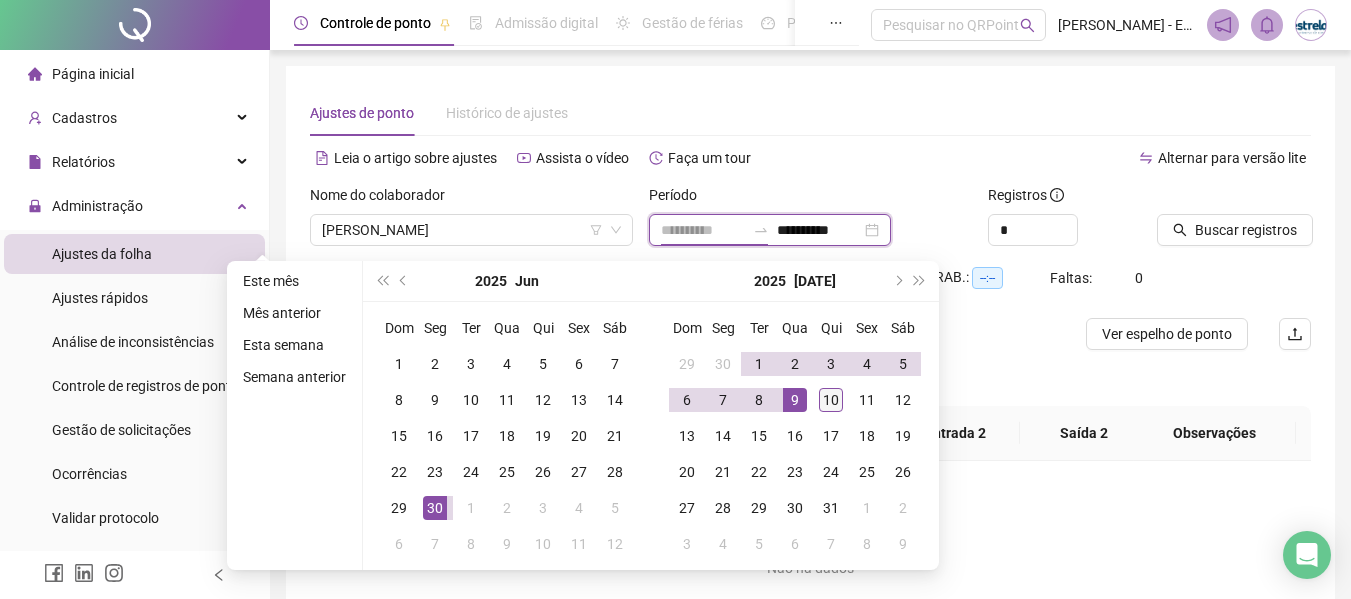 type on "**********" 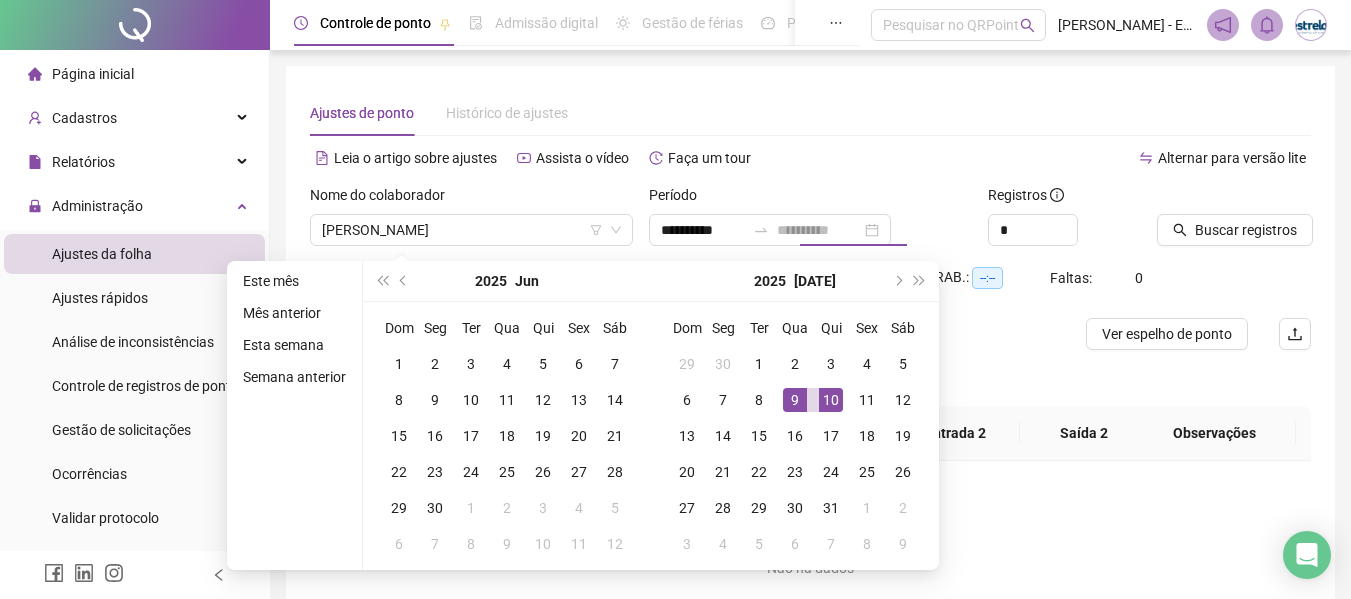 click on "10" at bounding box center [831, 400] 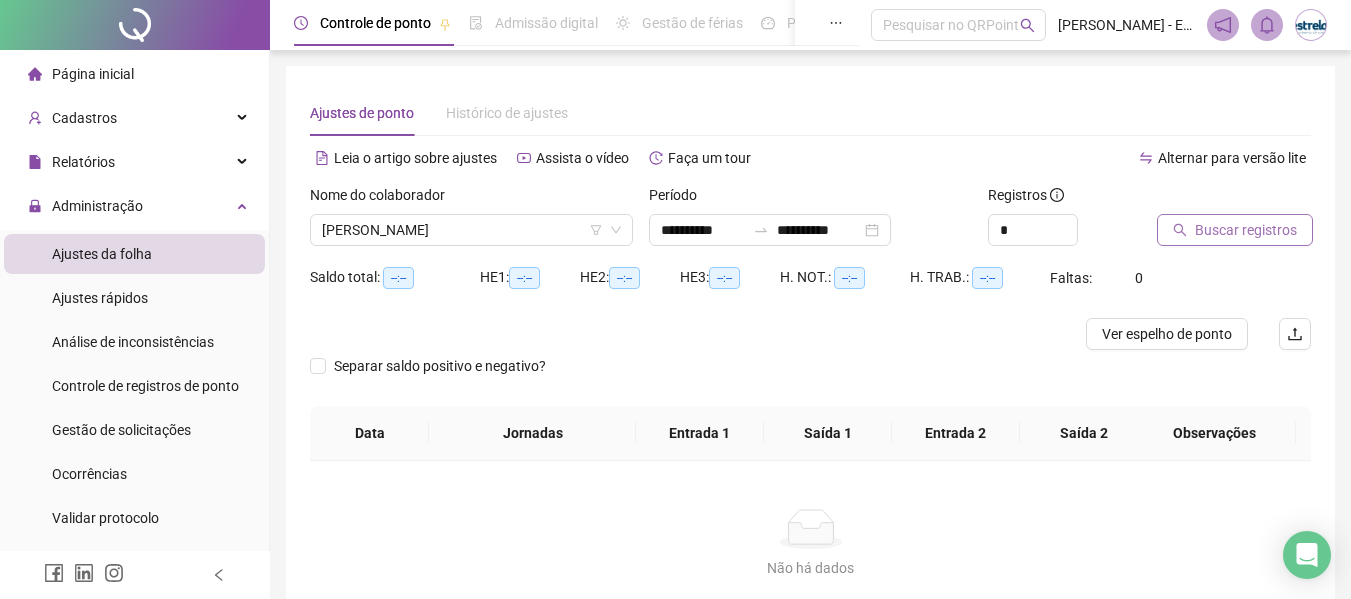click on "Buscar registros" at bounding box center [1246, 230] 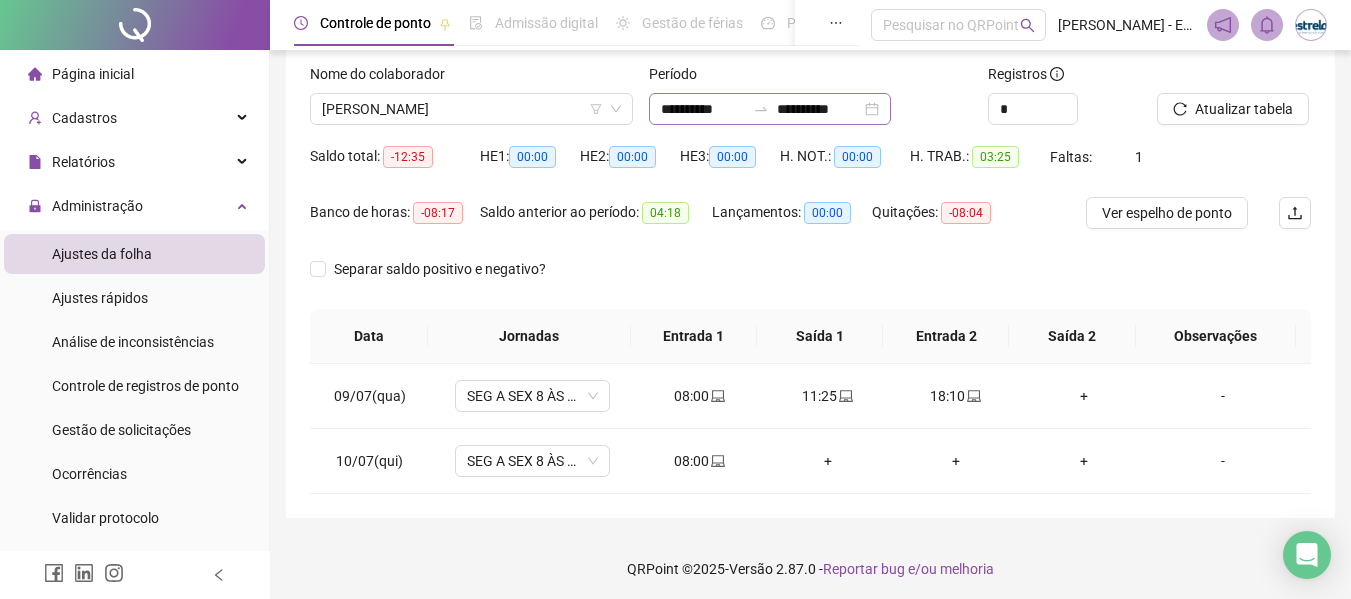 scroll, scrollTop: 126, scrollLeft: 0, axis: vertical 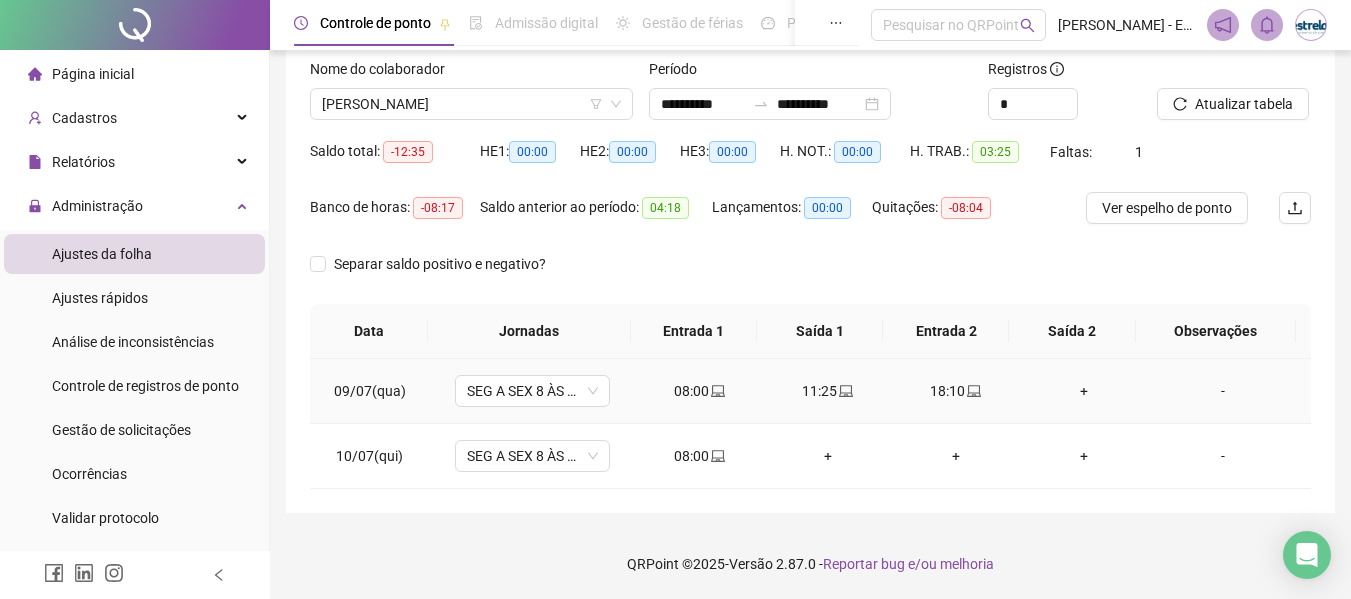 click 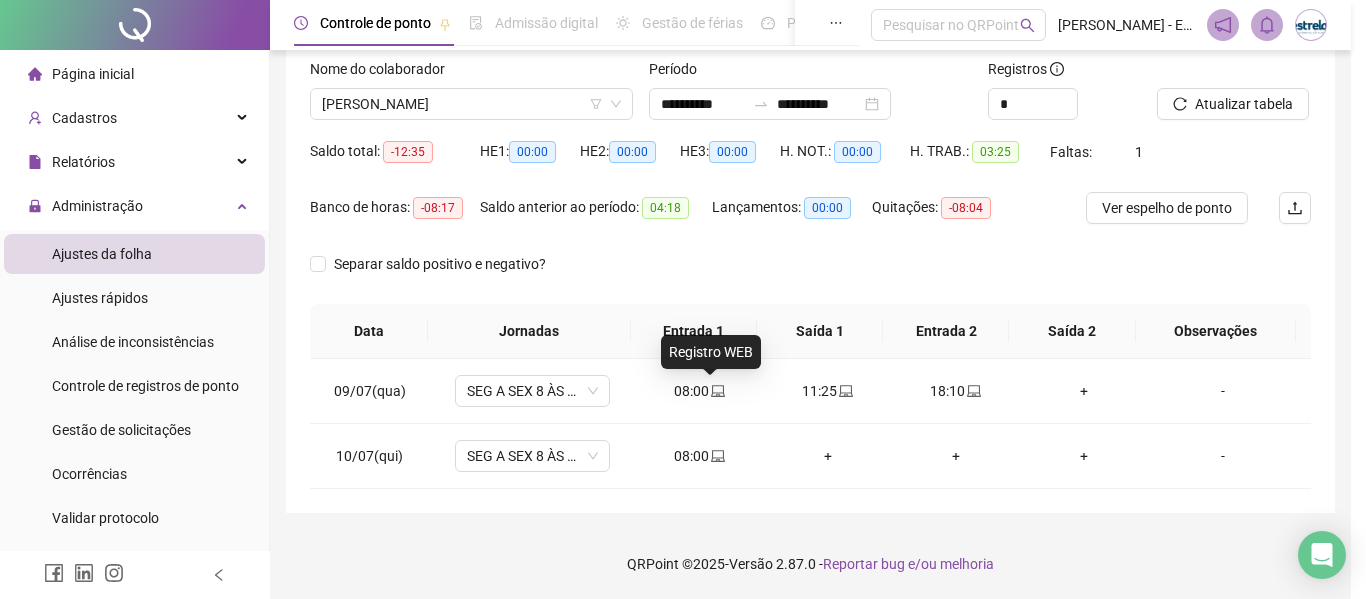 type on "**********" 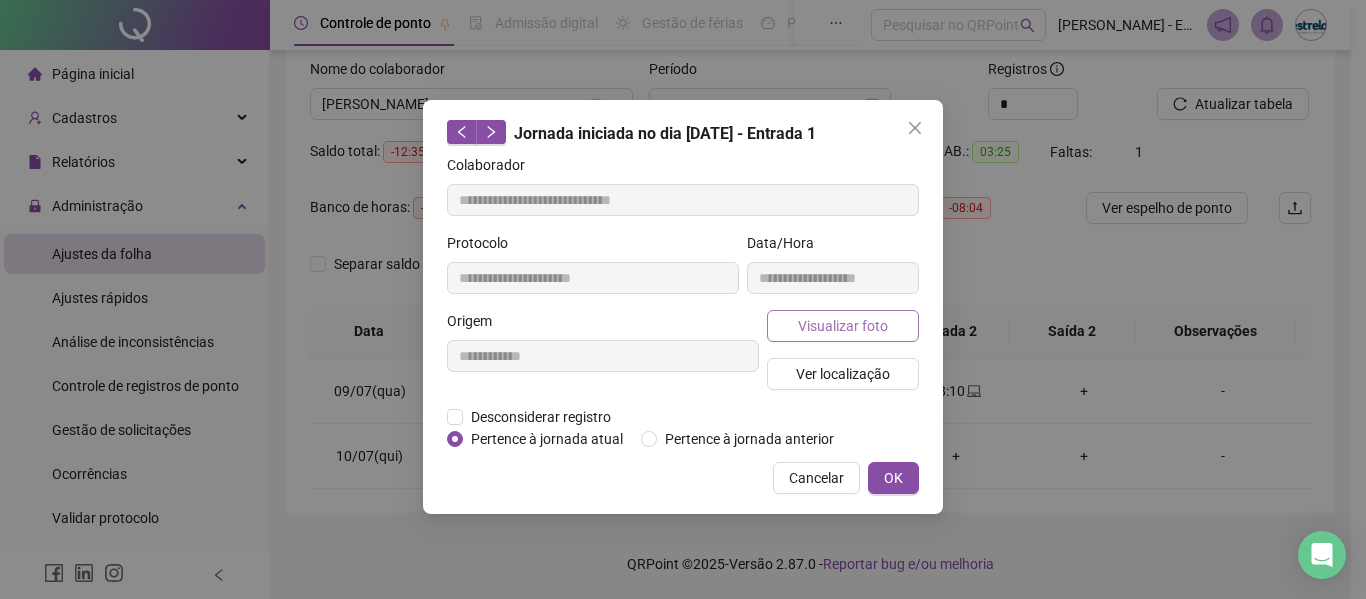 click on "Visualizar foto" at bounding box center (843, 326) 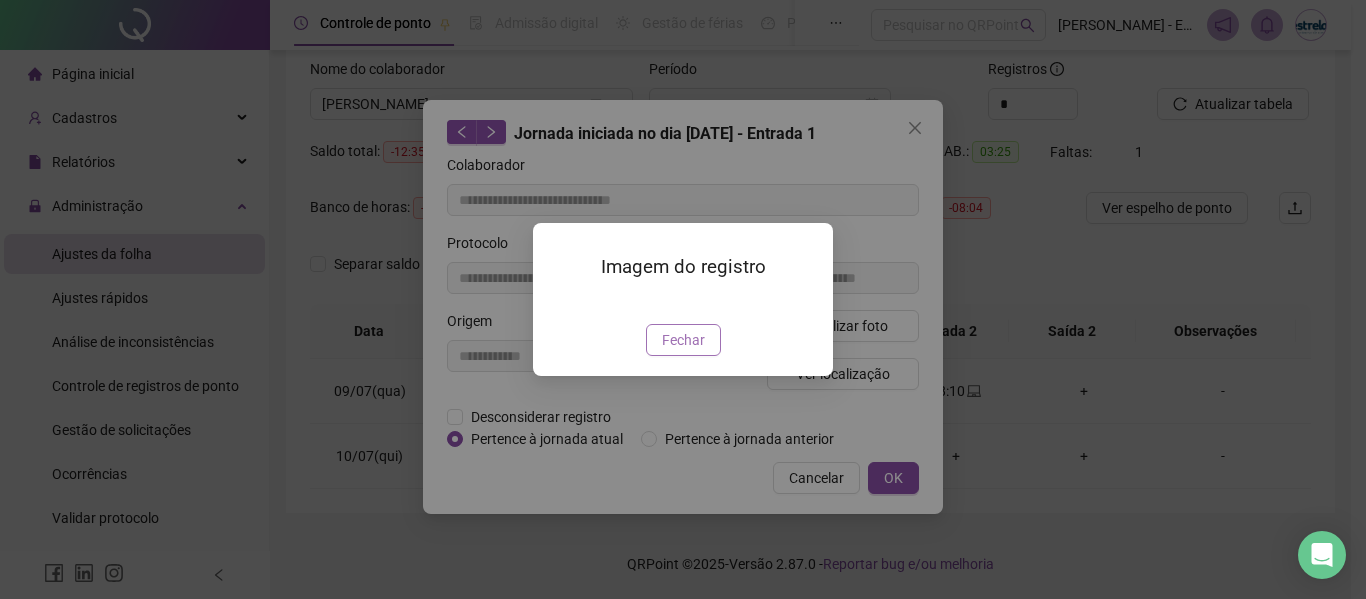 click on "Fechar" at bounding box center (683, 340) 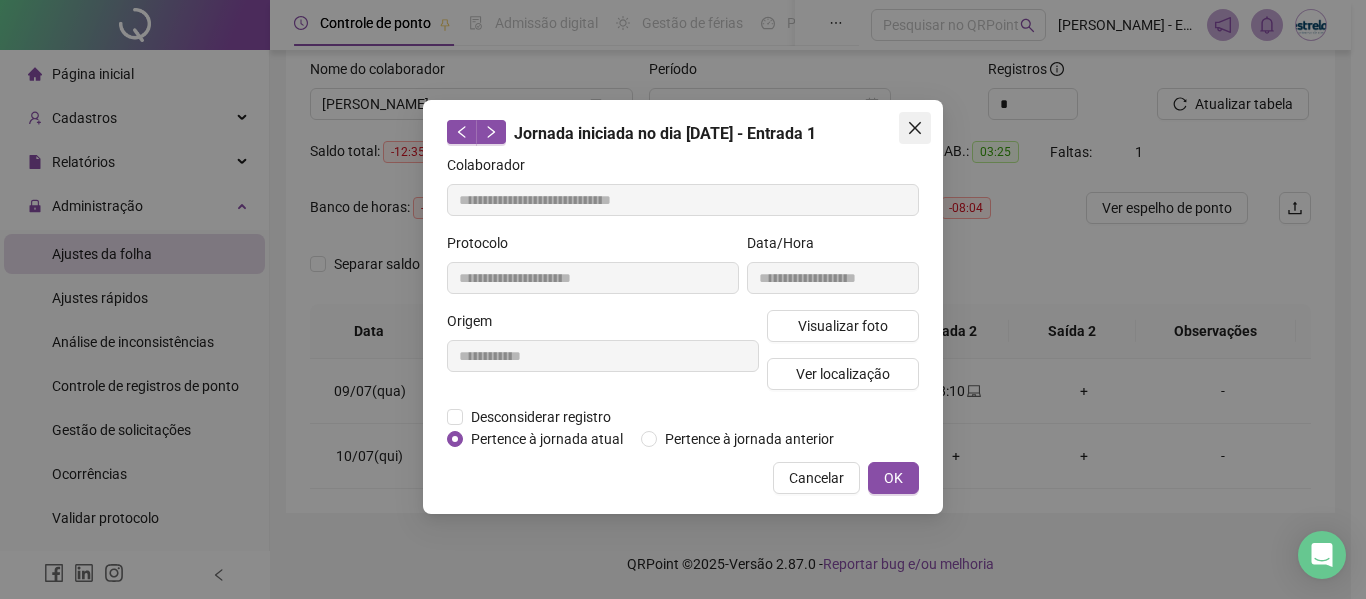 click at bounding box center [915, 128] 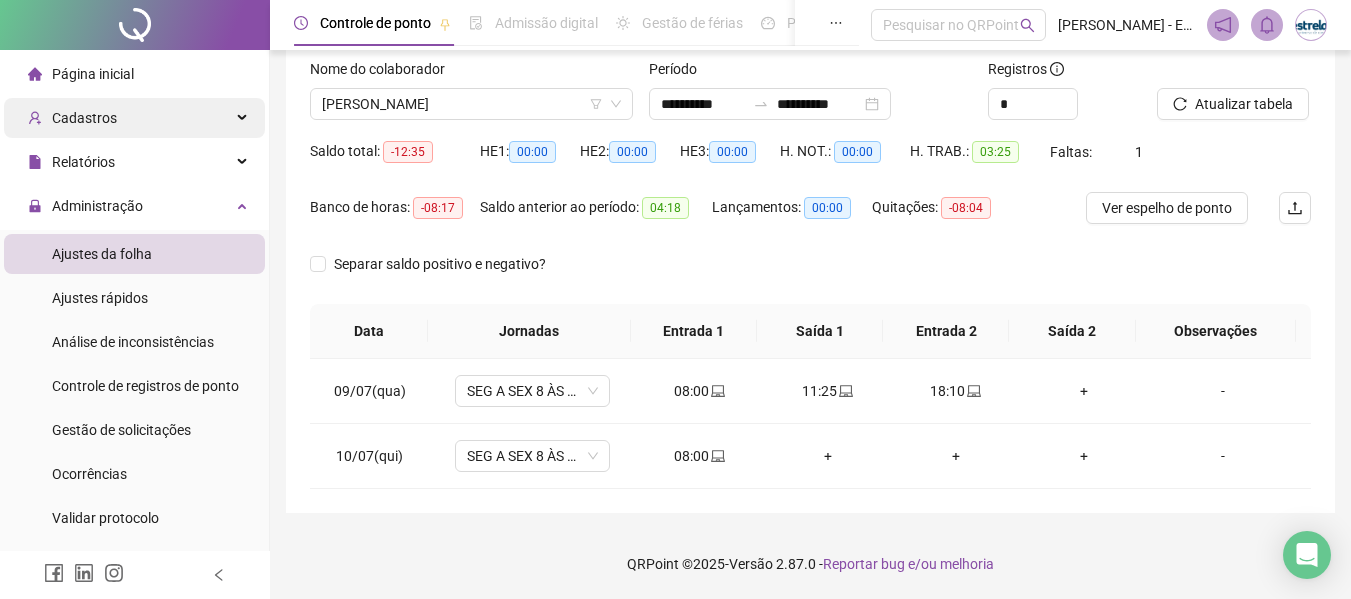 drag, startPoint x: 132, startPoint y: 131, endPoint x: 143, endPoint y: 133, distance: 11.18034 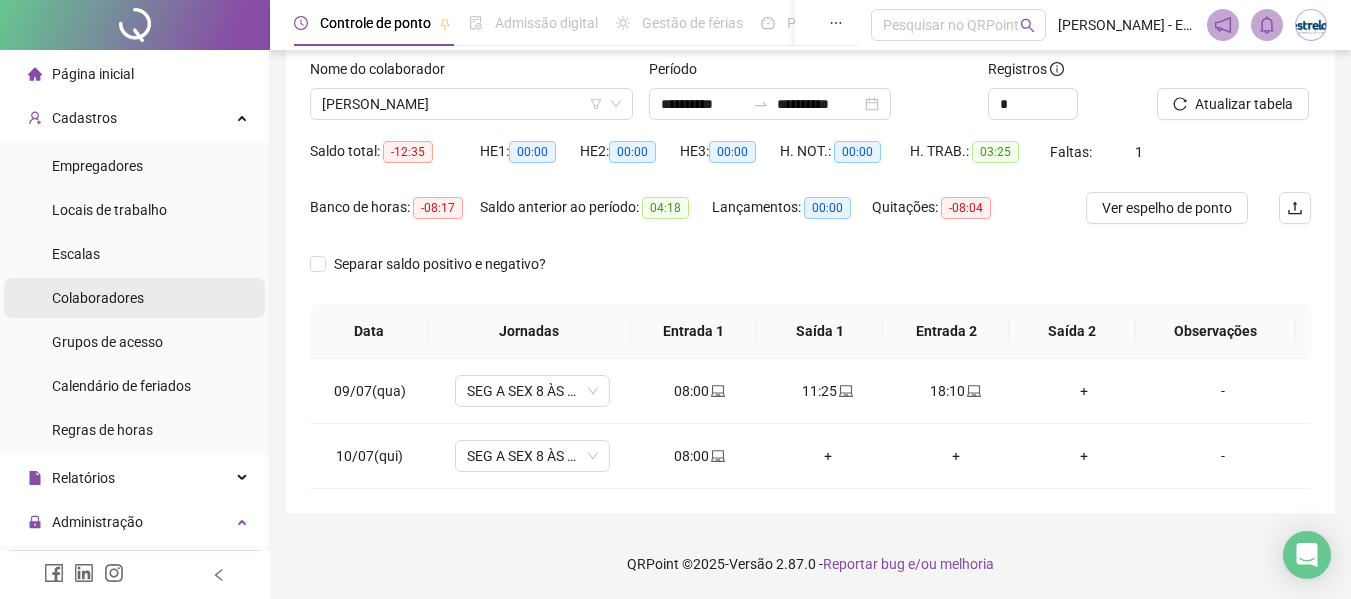 click on "Colaboradores" at bounding box center [98, 298] 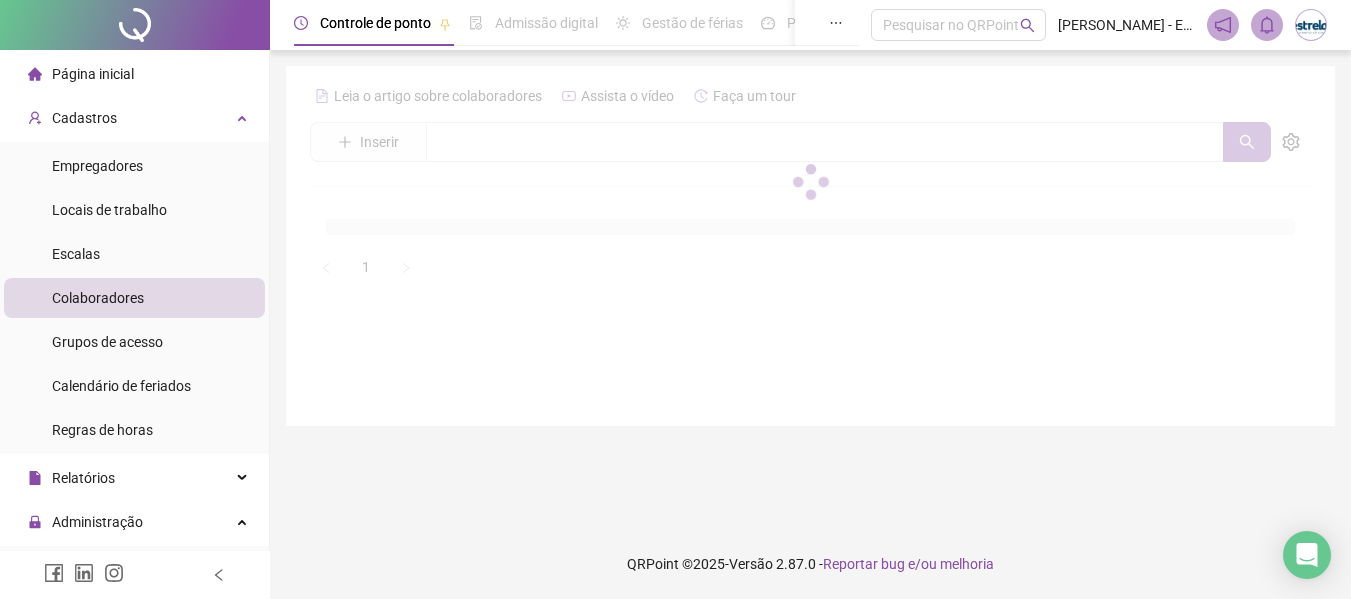 scroll, scrollTop: 0, scrollLeft: 0, axis: both 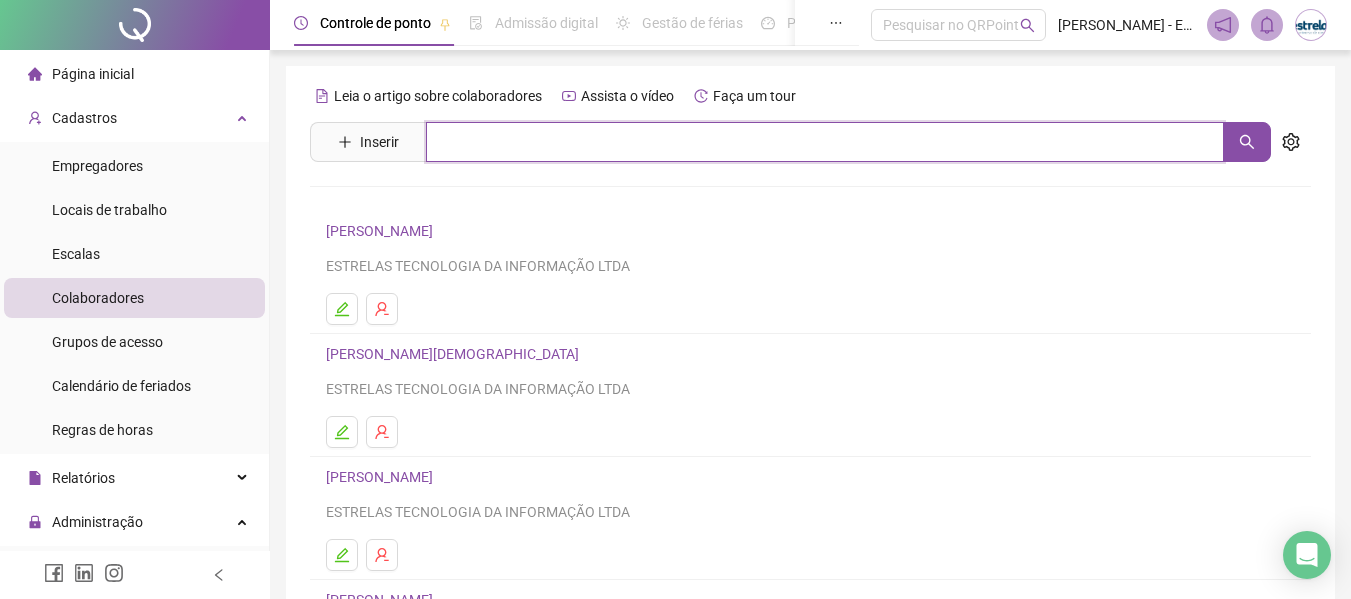 click at bounding box center (825, 142) 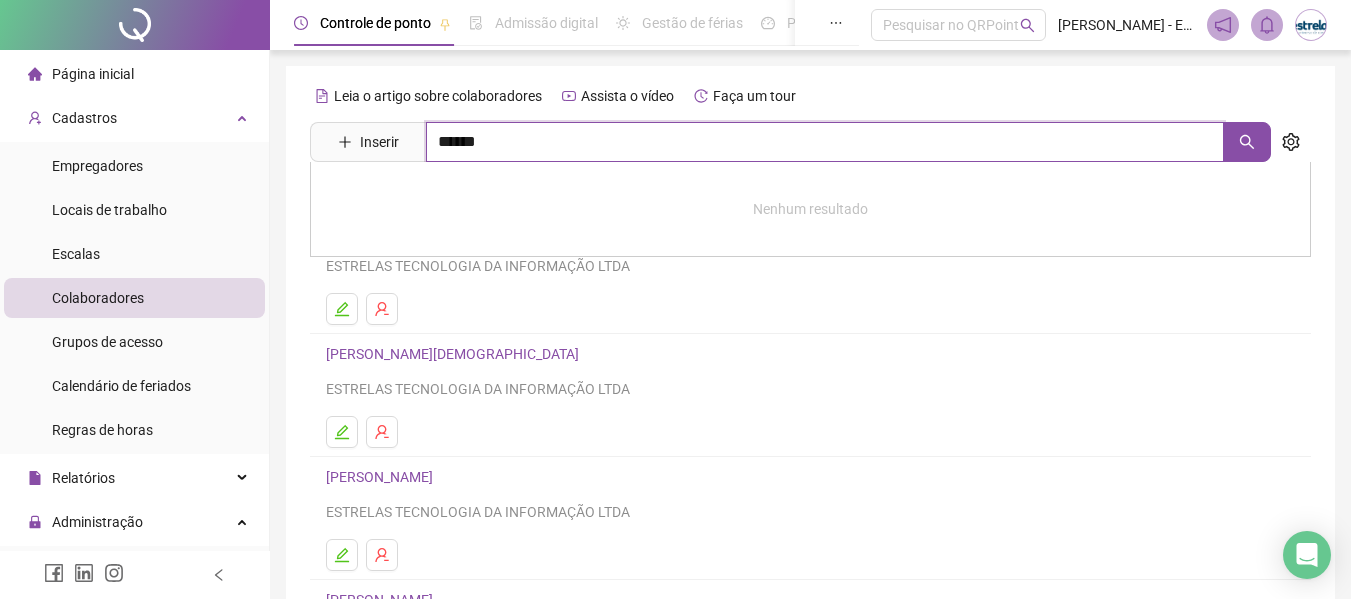 type on "******" 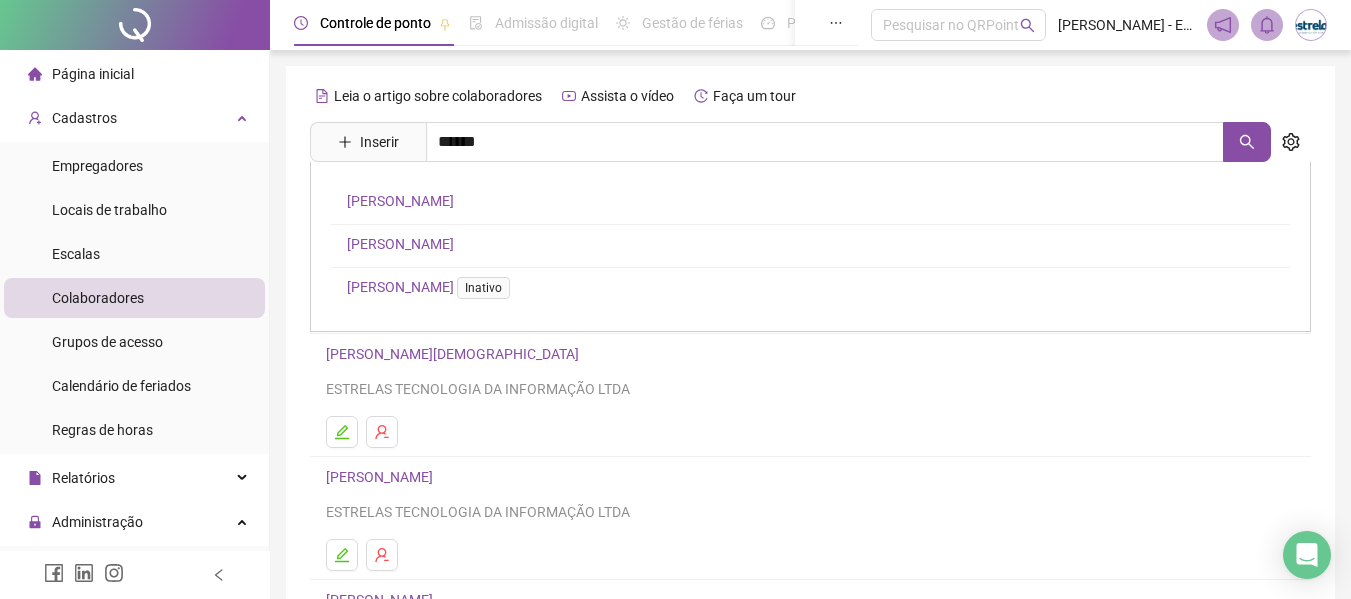 click on "[PERSON_NAME]" at bounding box center (400, 201) 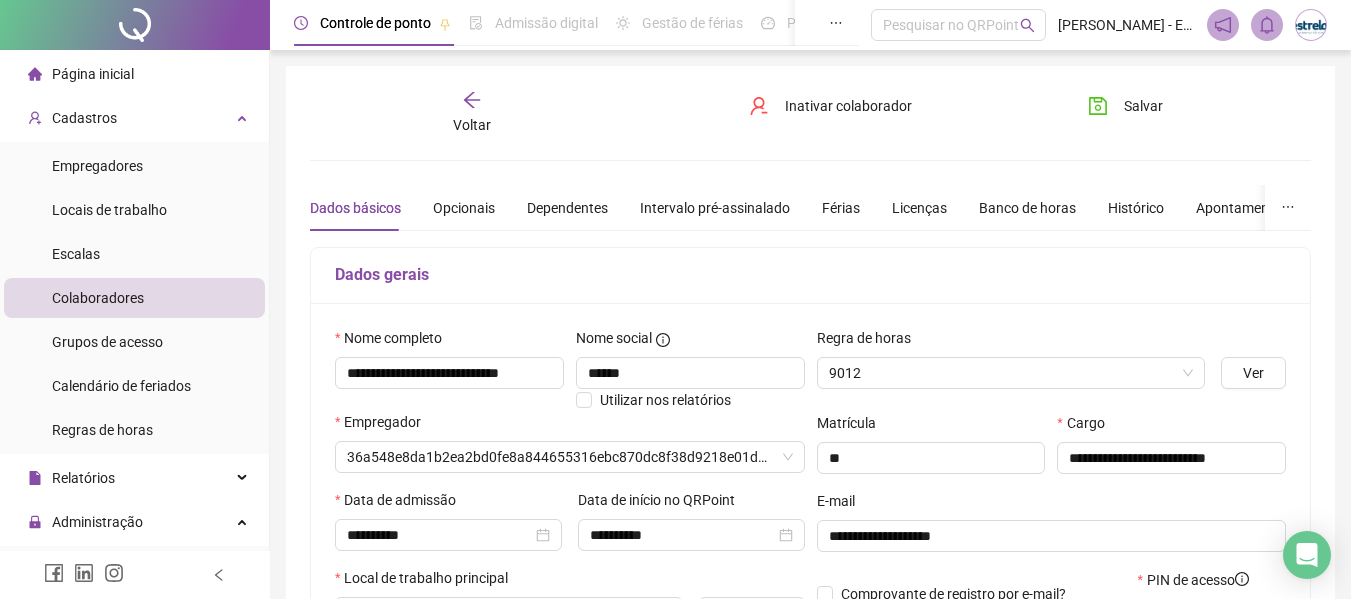 type on "**********" 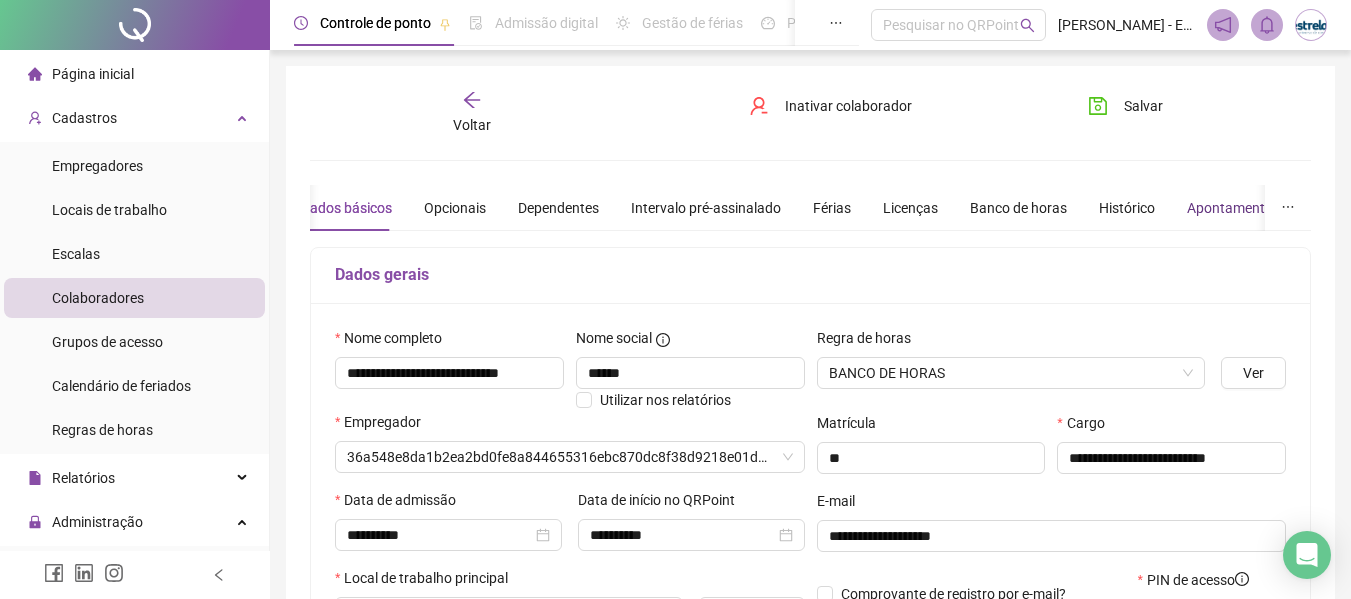 click on "Apontamentos" at bounding box center [1233, 208] 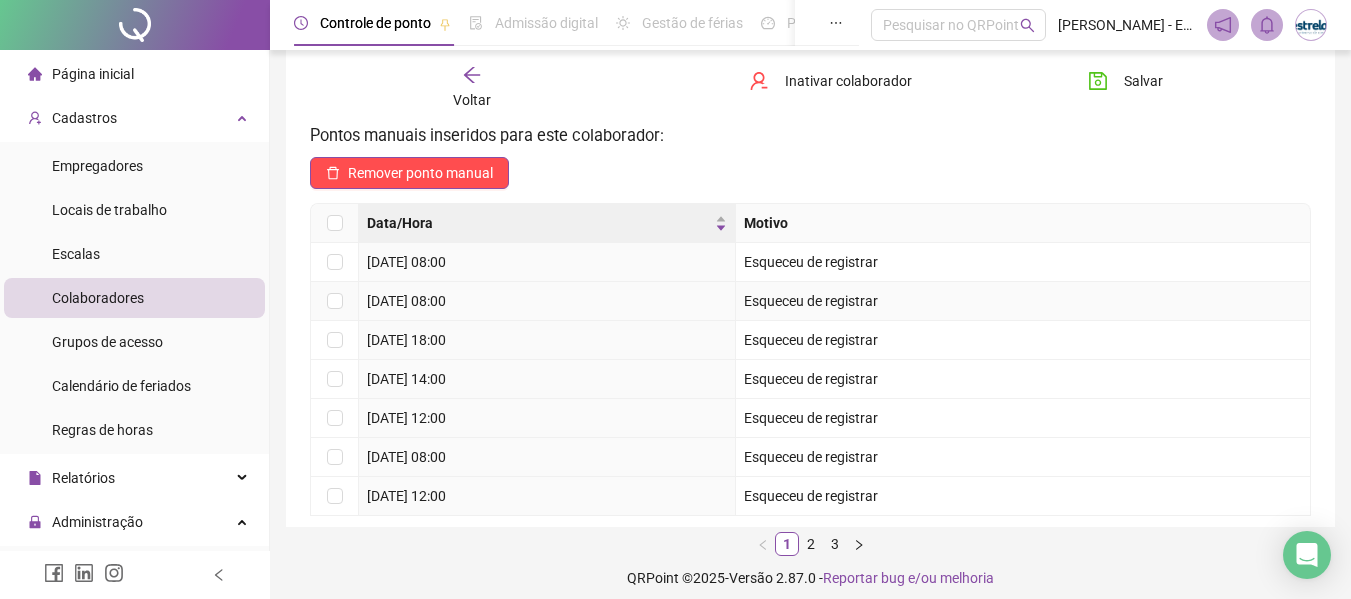 scroll, scrollTop: 440, scrollLeft: 0, axis: vertical 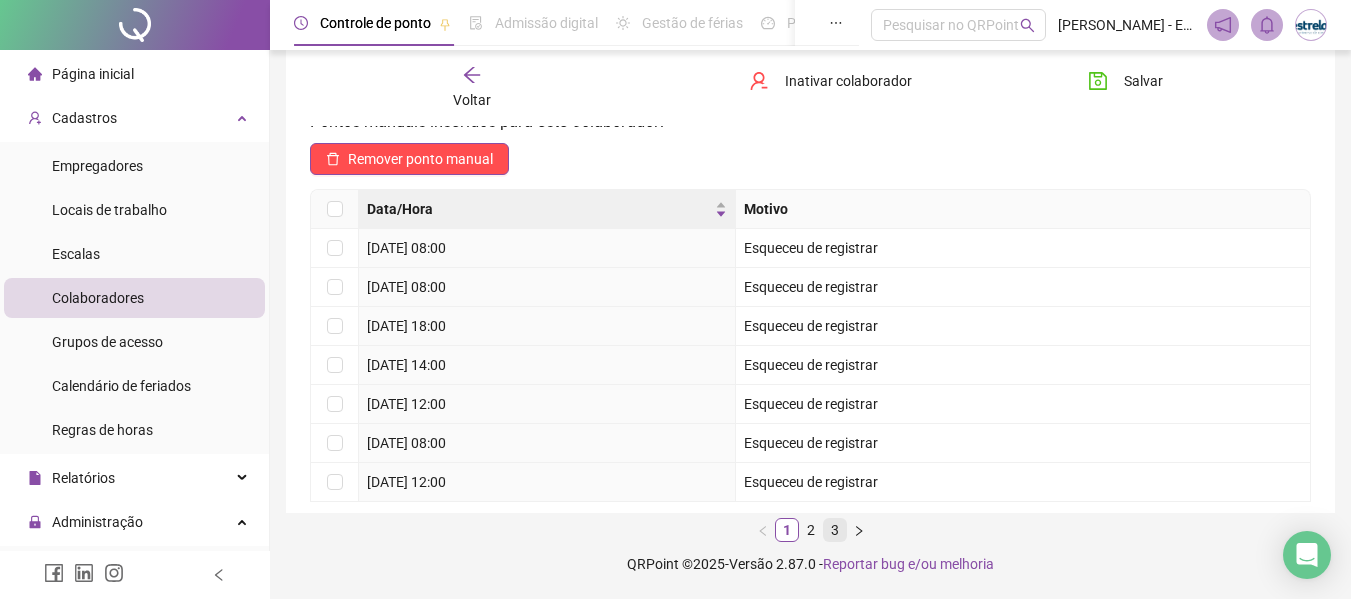 click on "3" at bounding box center [835, 530] 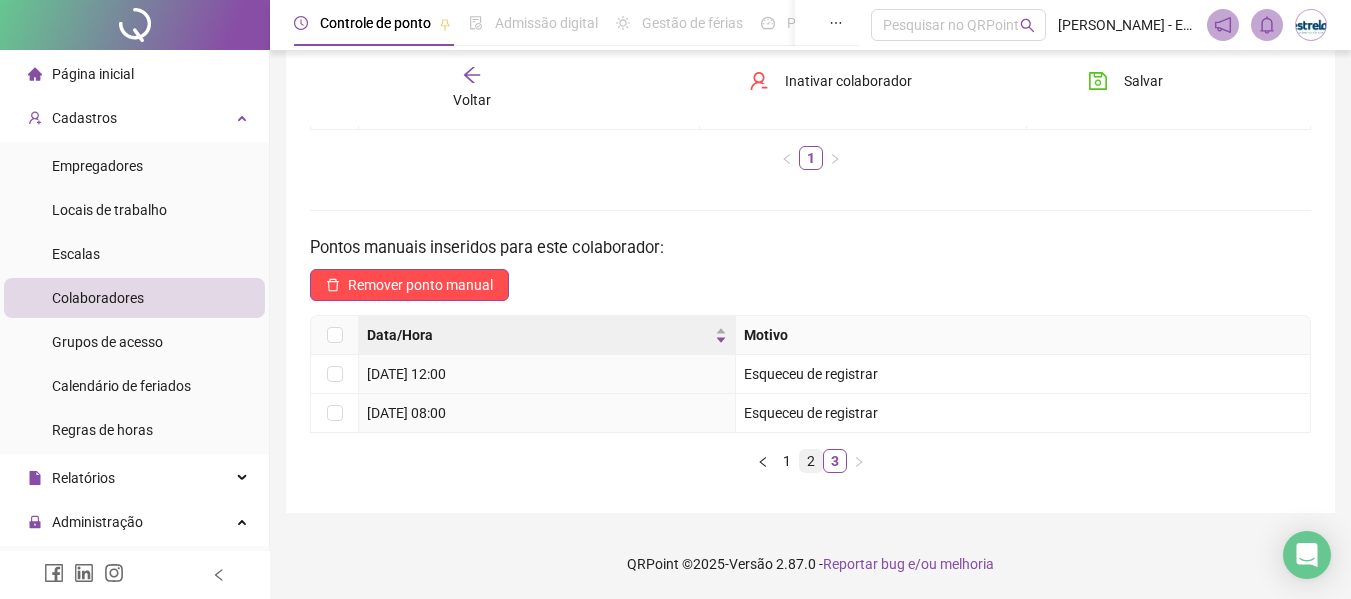 click on "2" at bounding box center [811, 461] 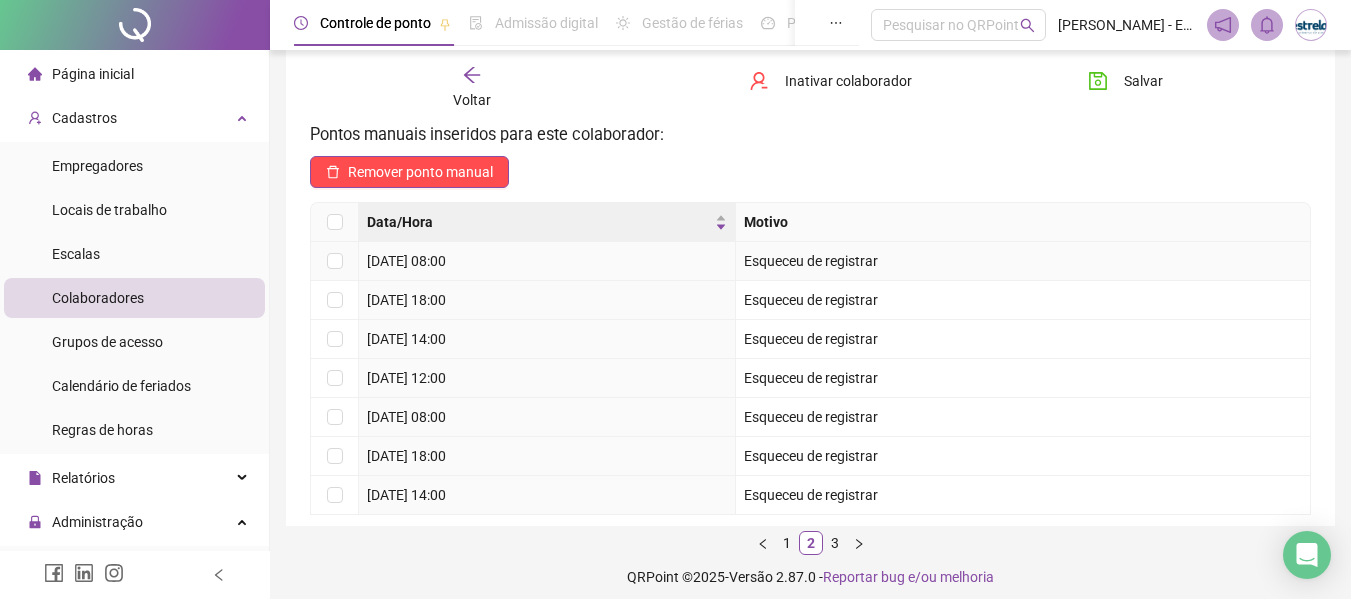 scroll, scrollTop: 440, scrollLeft: 0, axis: vertical 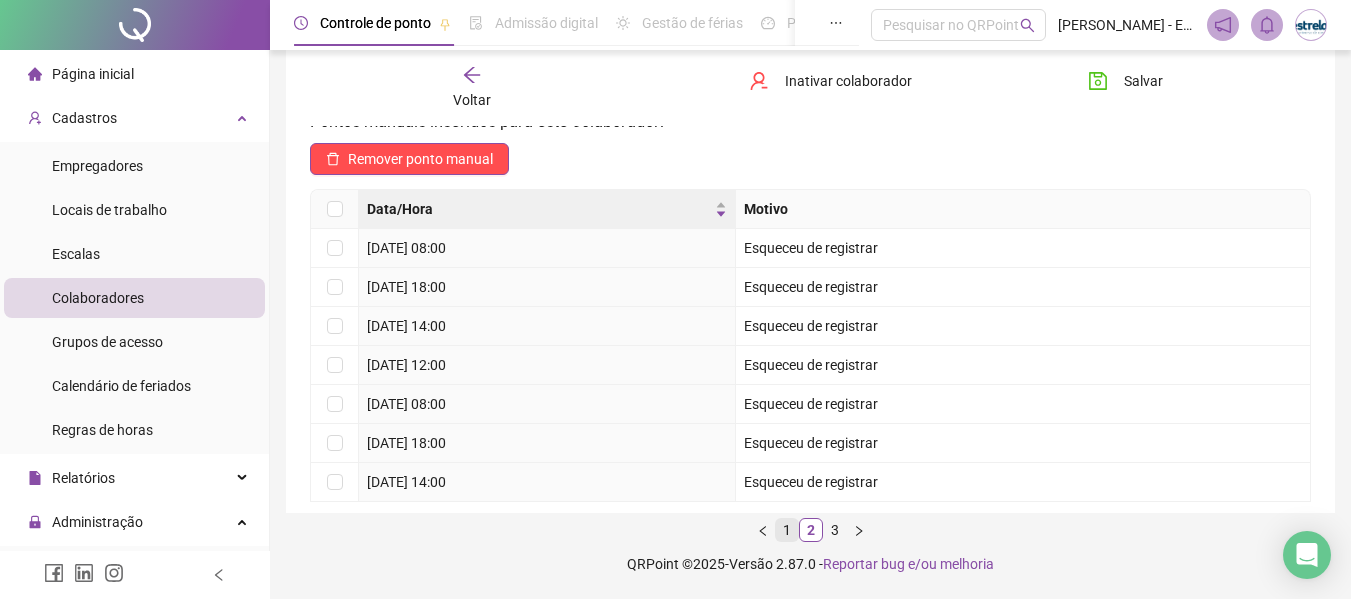 click on "1" at bounding box center (787, 530) 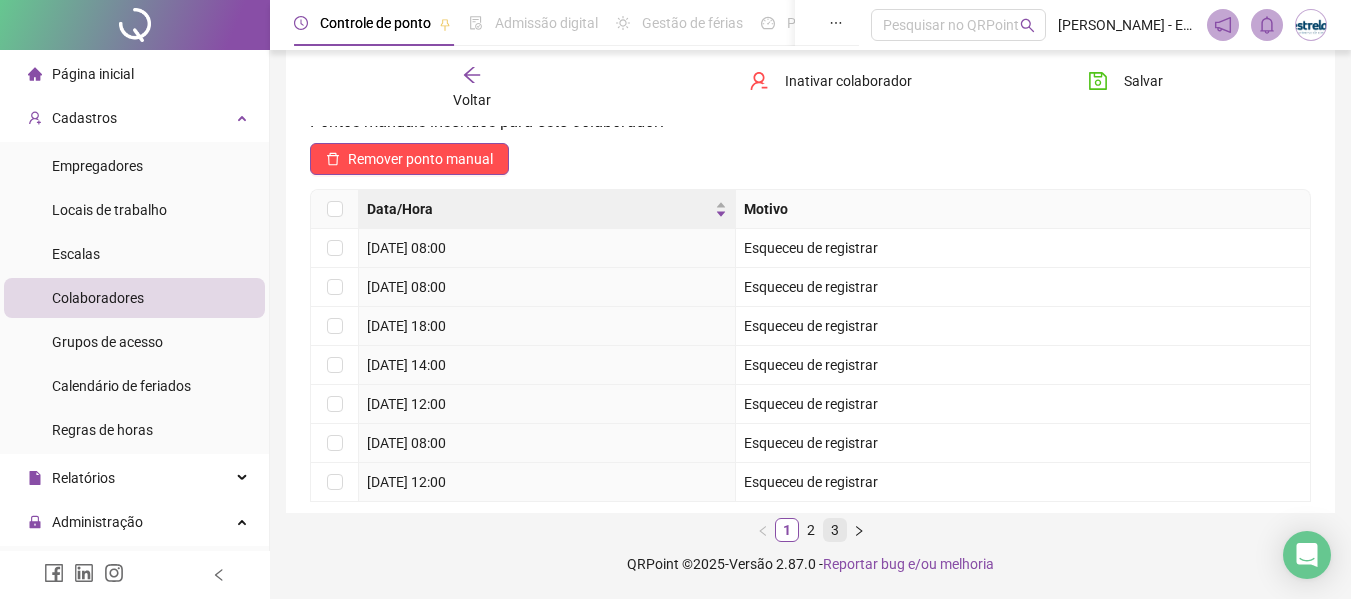 click on "3" at bounding box center (835, 530) 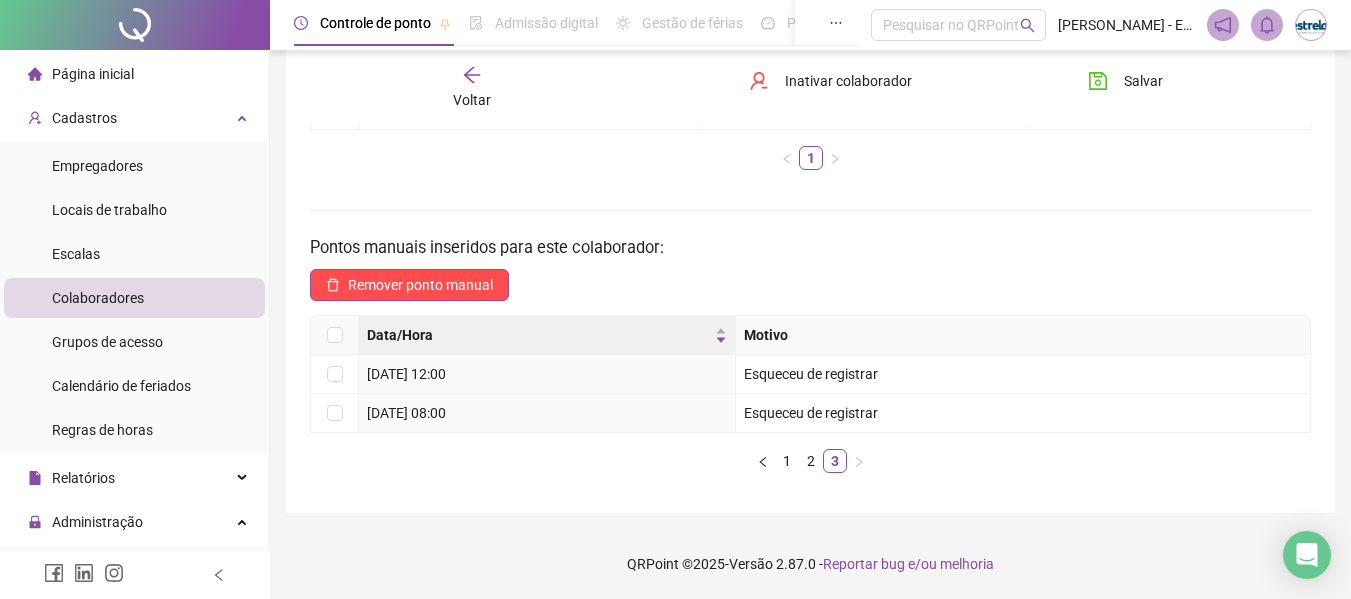 scroll, scrollTop: 314, scrollLeft: 0, axis: vertical 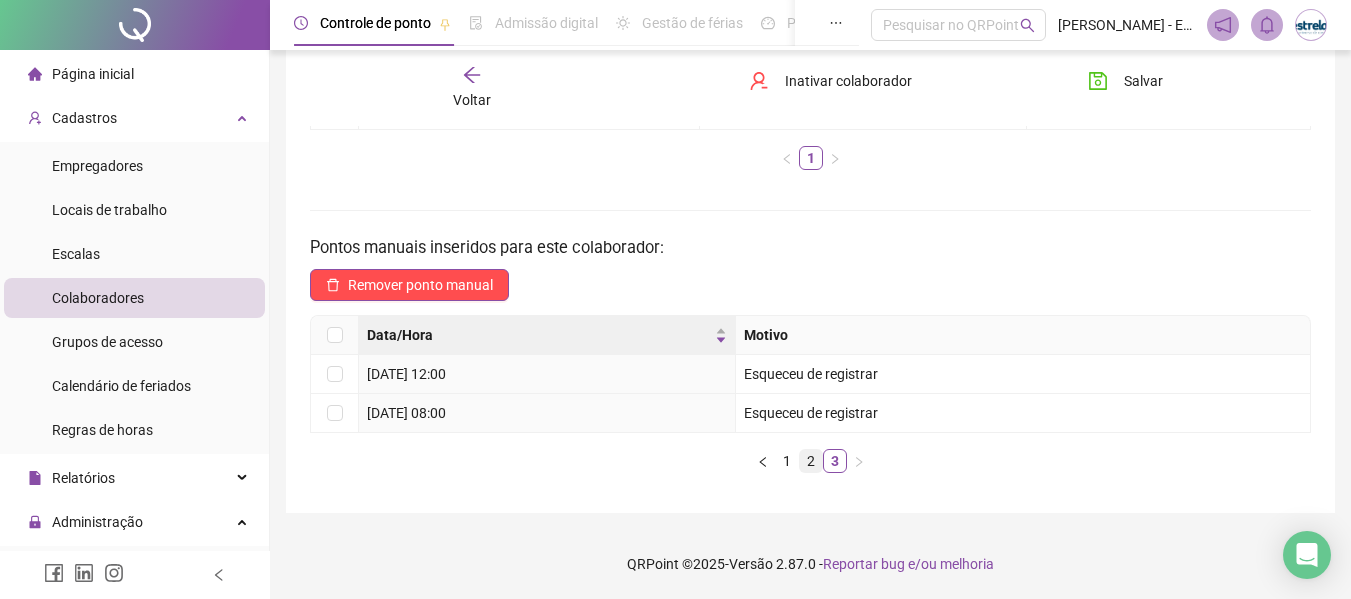 click on "2" at bounding box center (811, 461) 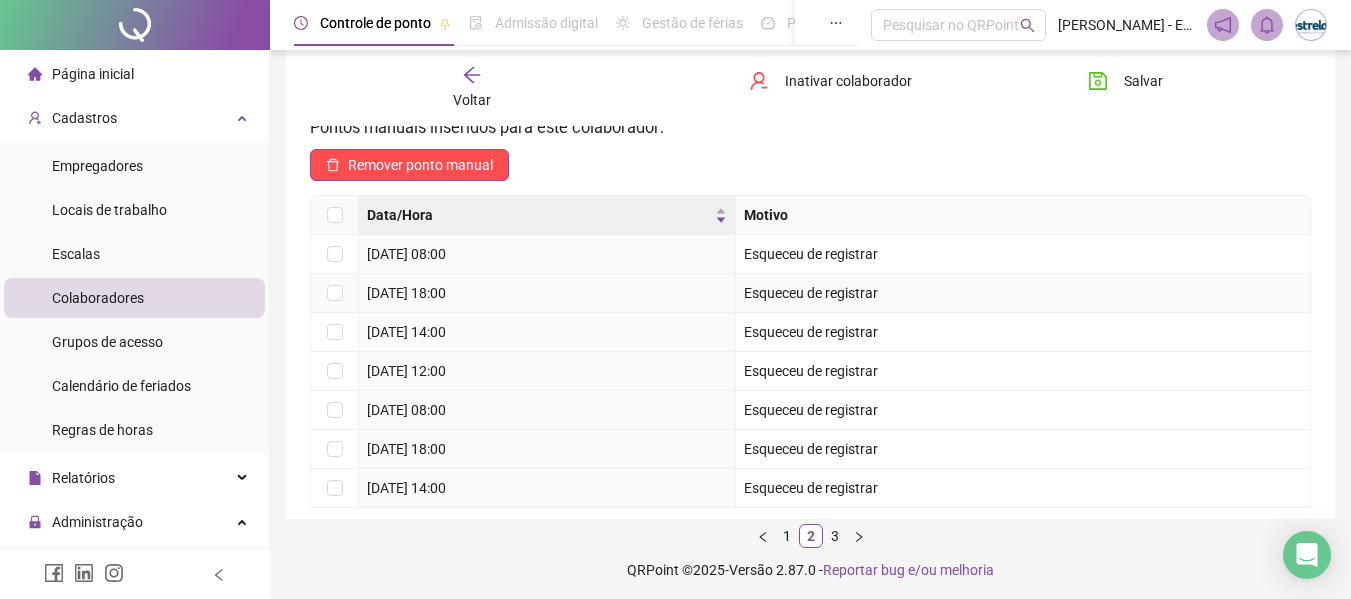 scroll, scrollTop: 440, scrollLeft: 0, axis: vertical 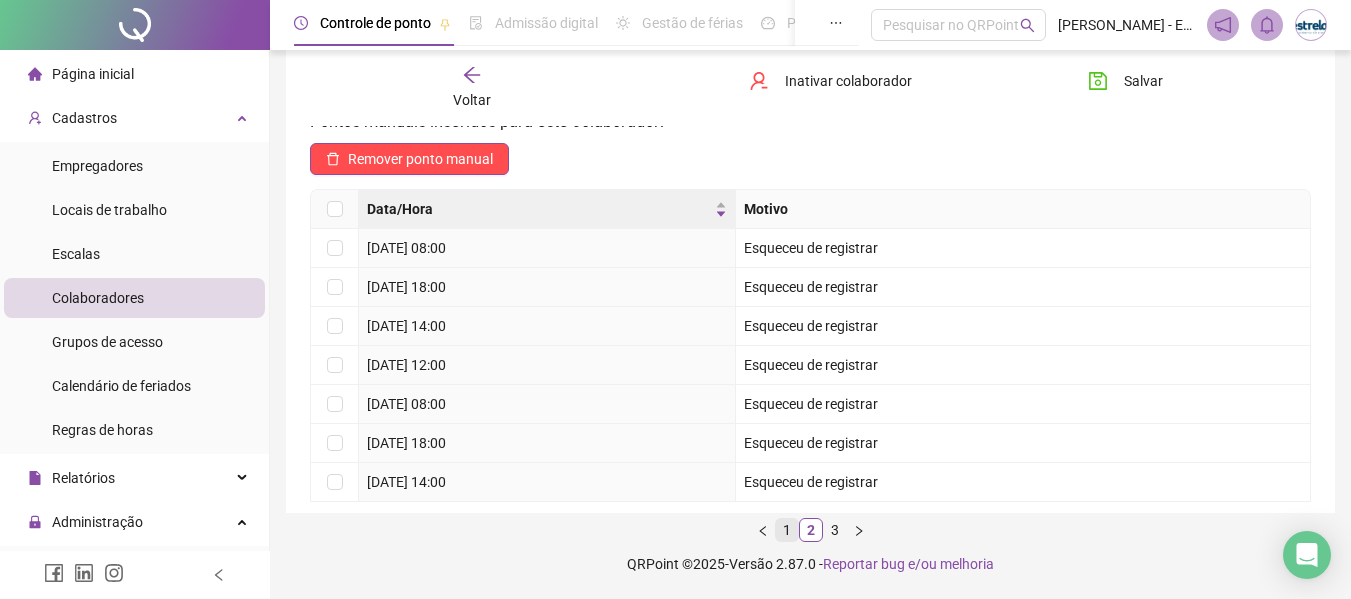 click on "1" at bounding box center [787, 530] 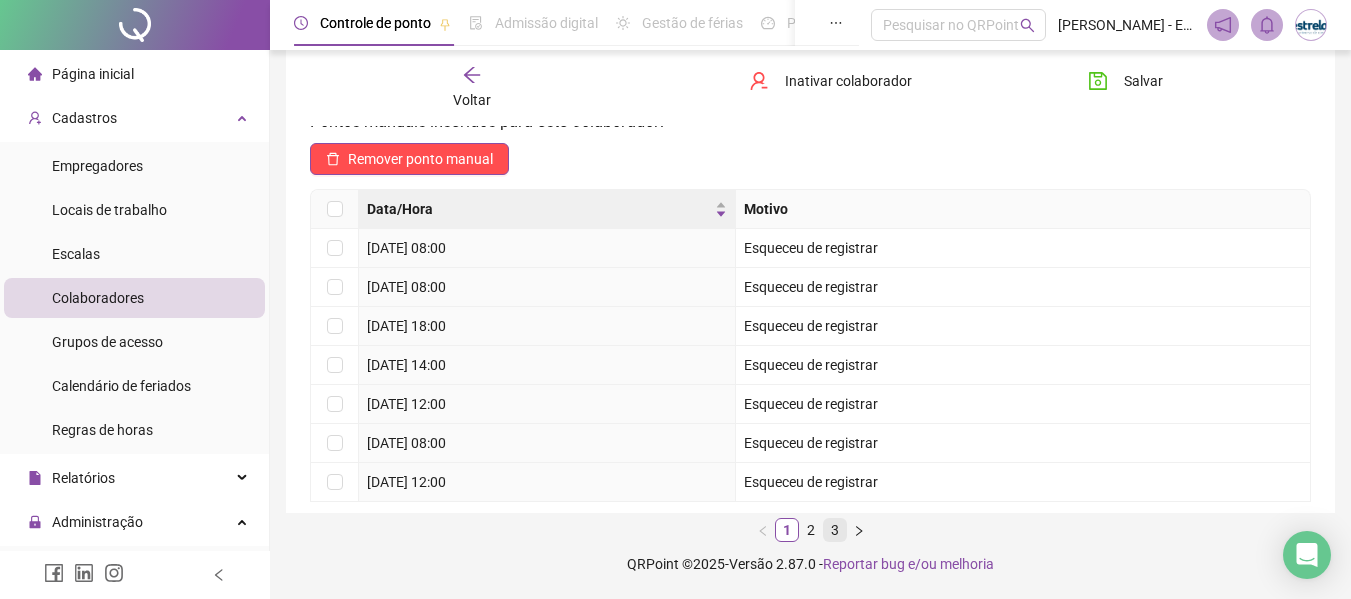 click on "3" at bounding box center [835, 530] 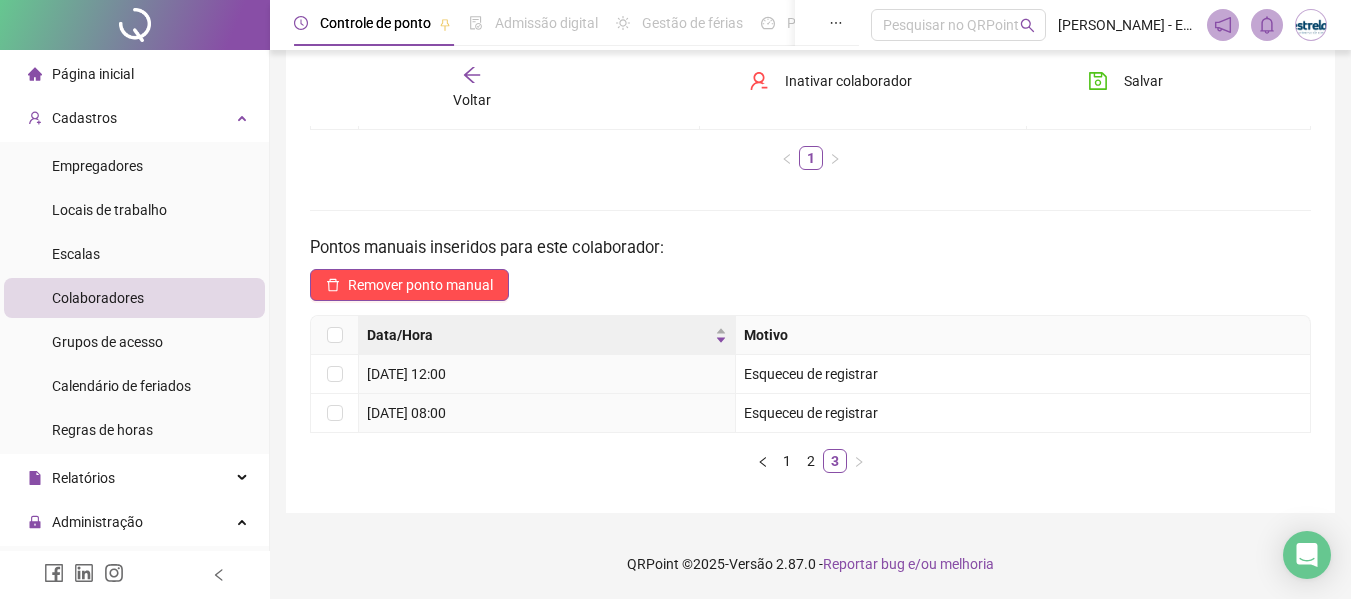 click on "Voltar" at bounding box center [472, 100] 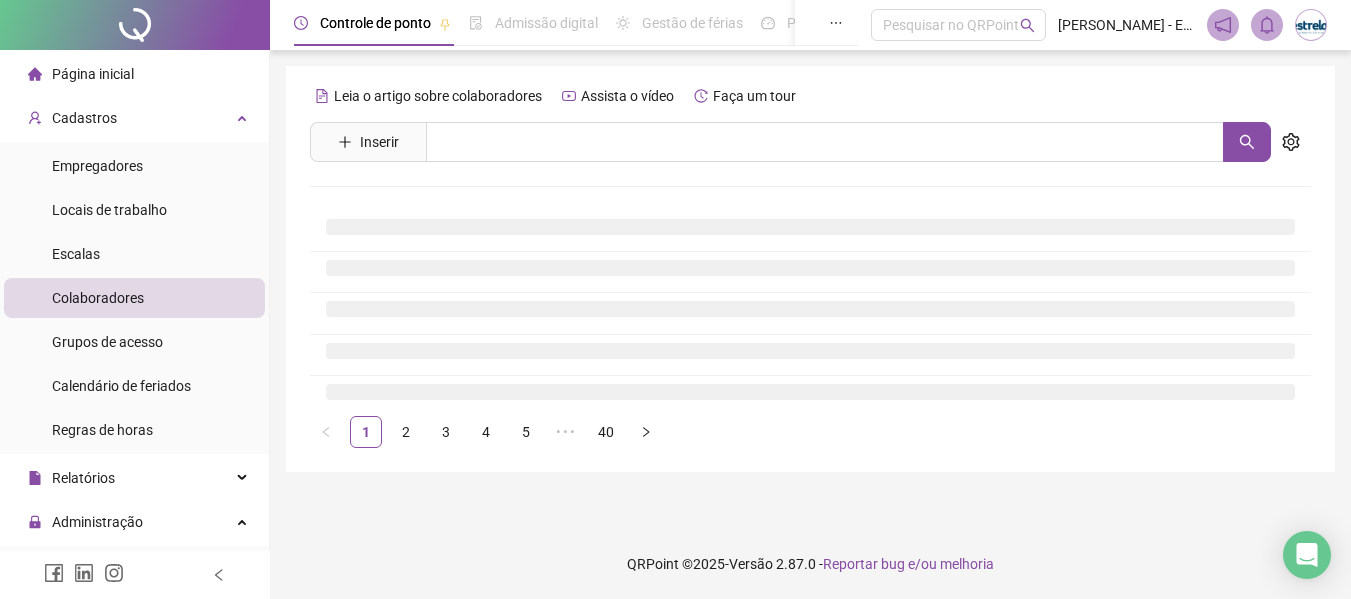 scroll, scrollTop: 0, scrollLeft: 0, axis: both 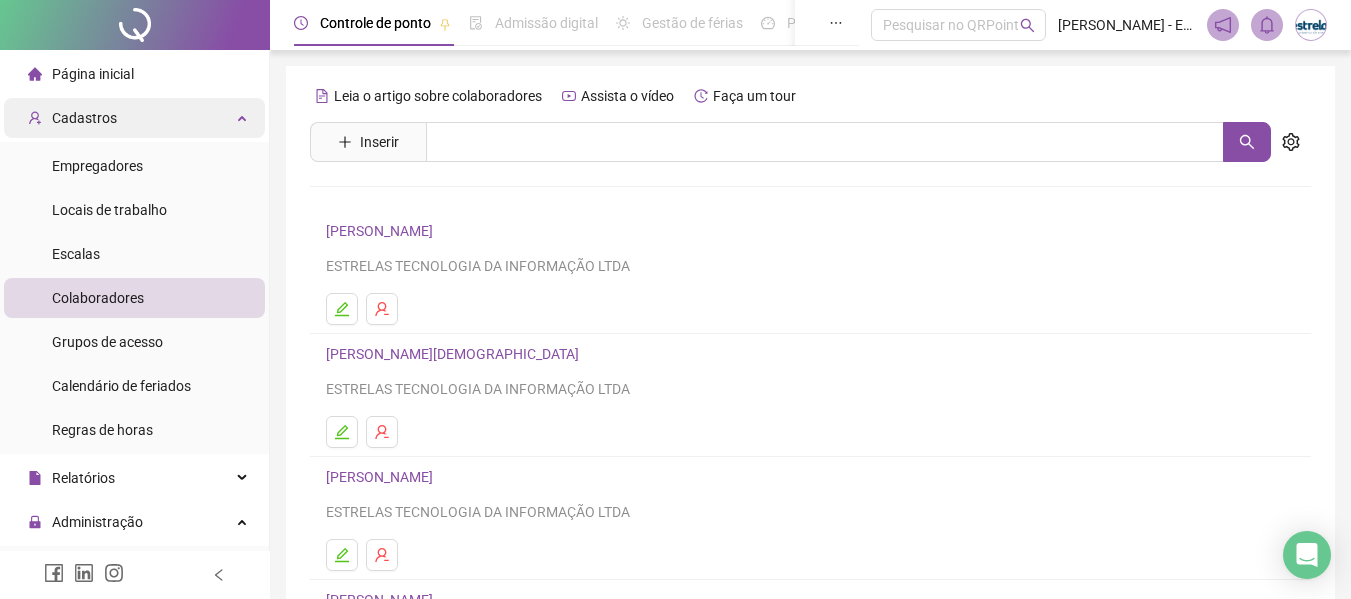 click on "Cadastros" at bounding box center [134, 118] 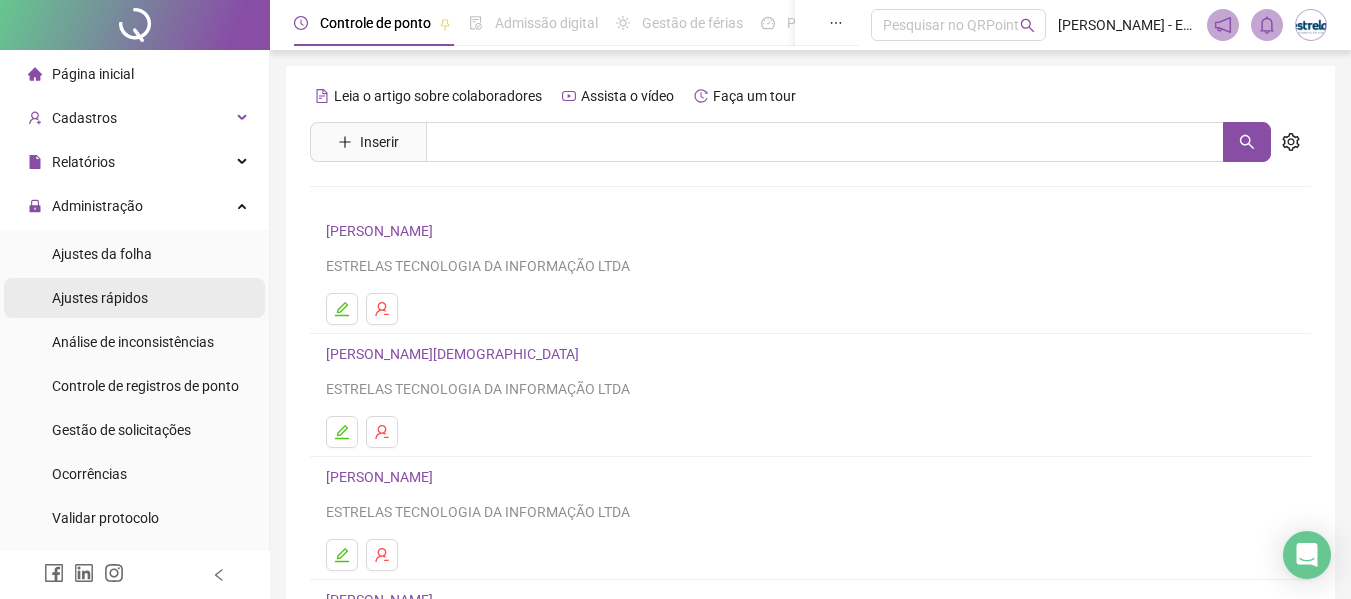 drag, startPoint x: 130, startPoint y: 257, endPoint x: 147, endPoint y: 283, distance: 31.06445 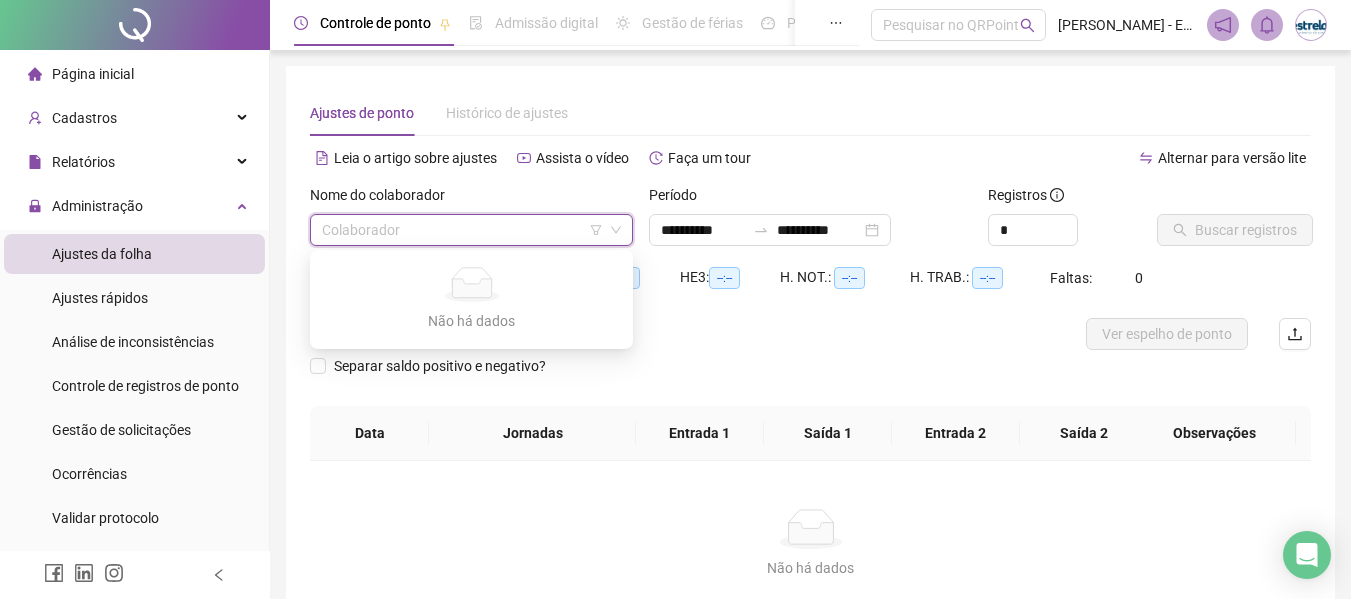 click at bounding box center (465, 230) 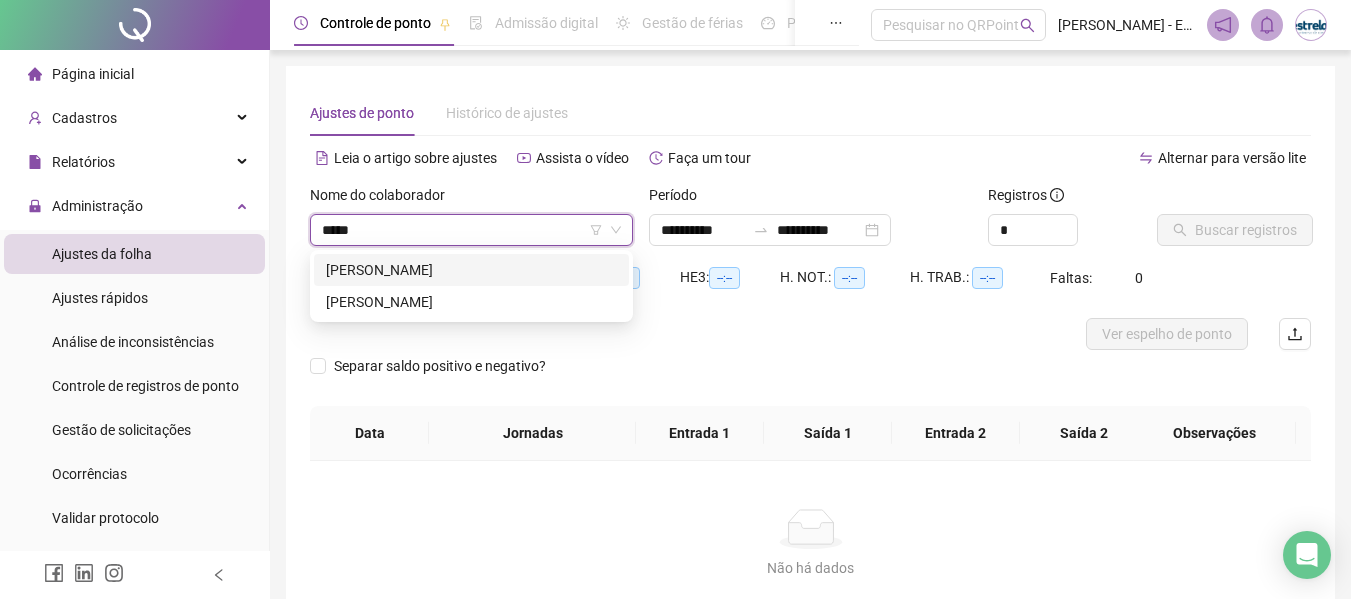 type on "******" 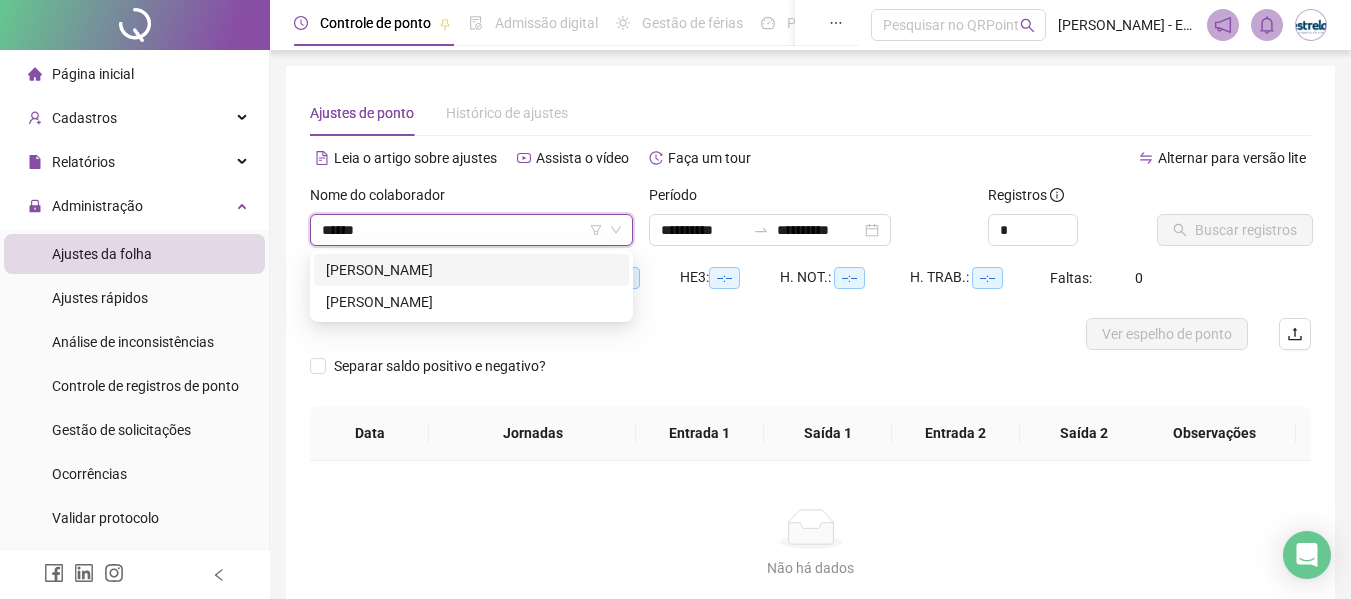 click on "[PERSON_NAME]" at bounding box center (471, 270) 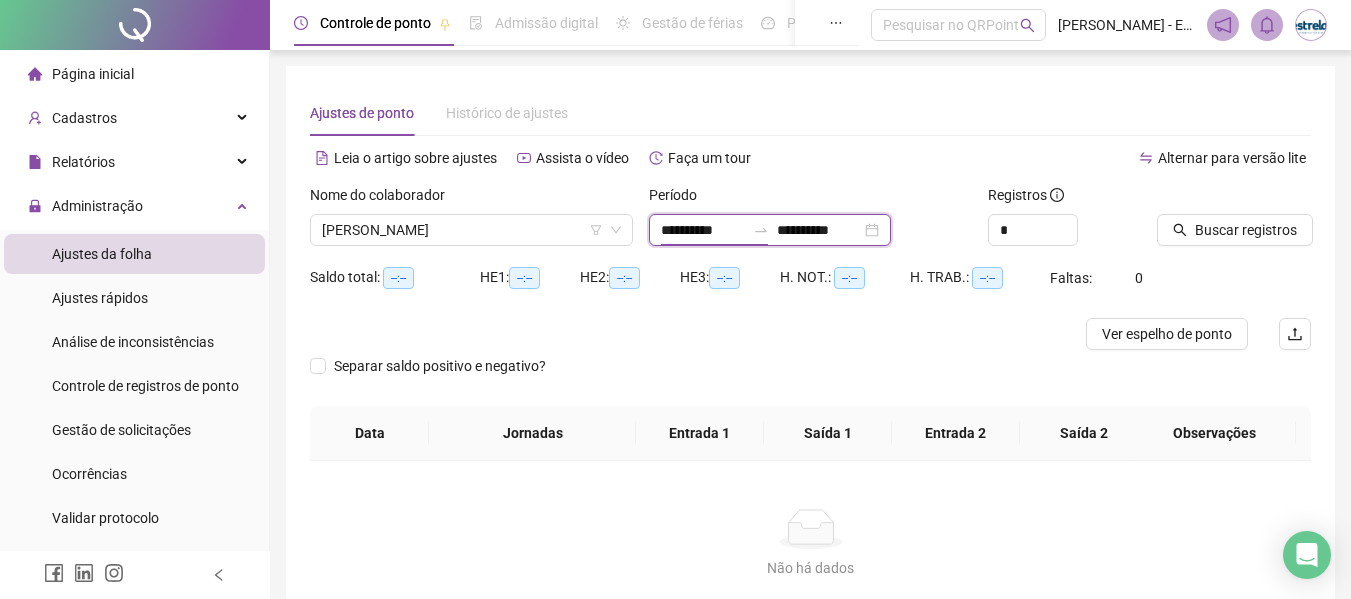 click on "**********" at bounding box center [703, 230] 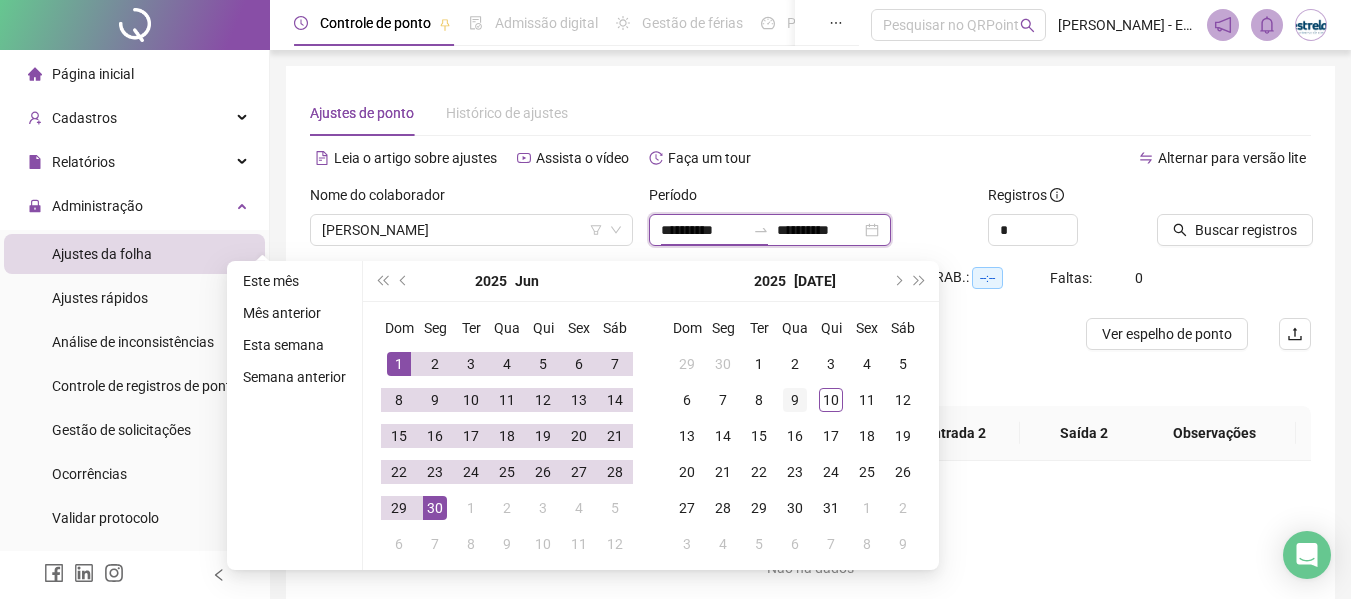 type on "**********" 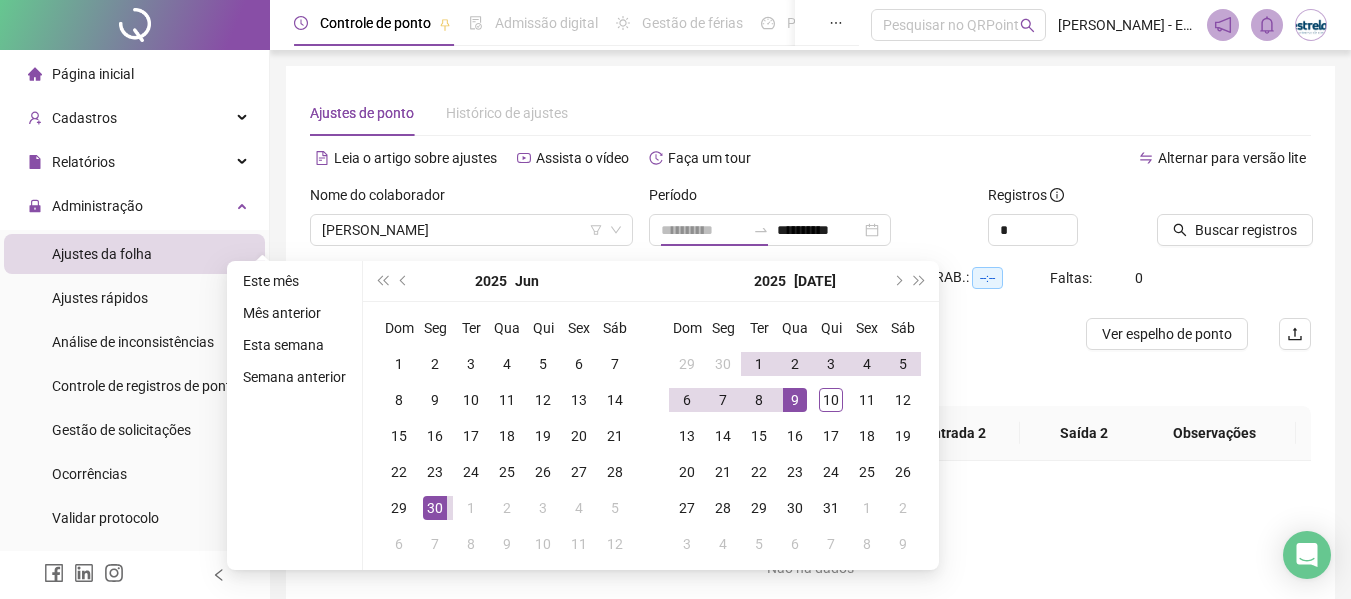 click on "9" at bounding box center [795, 400] 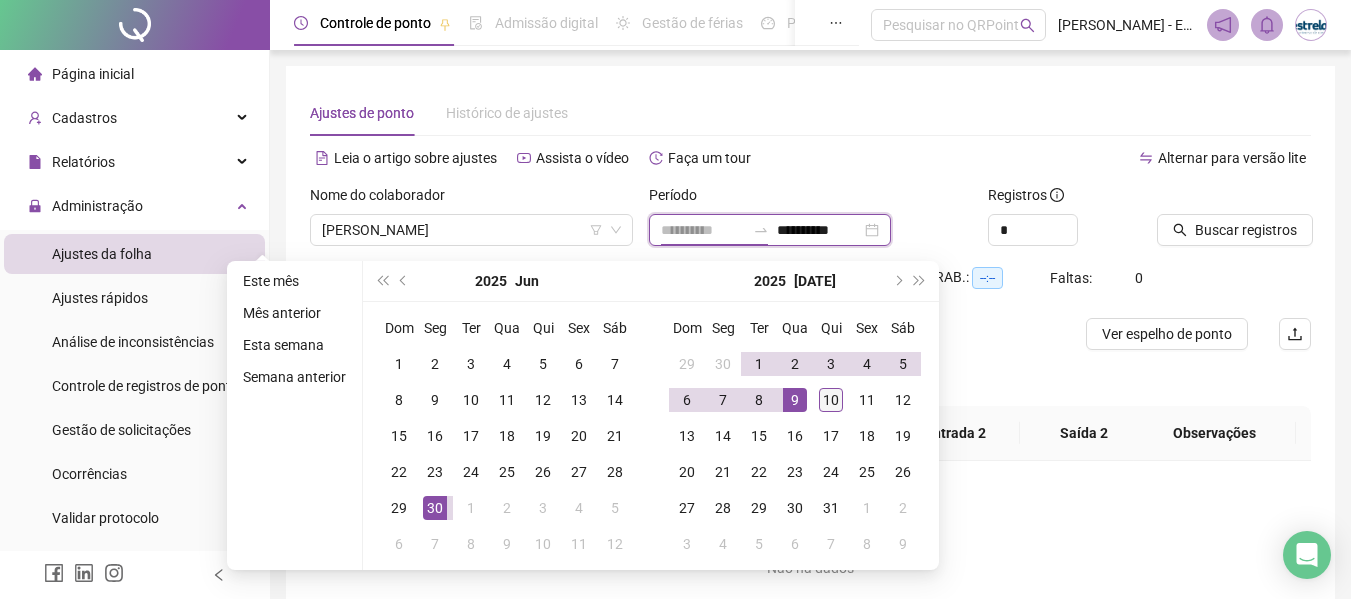 type on "**********" 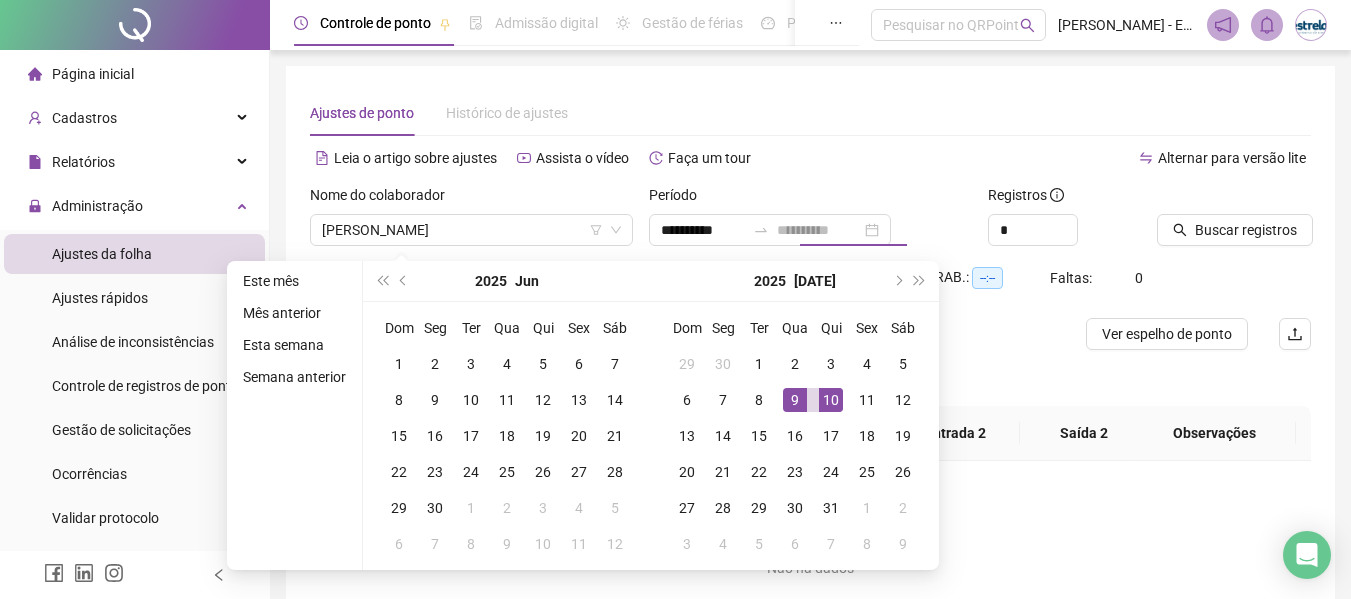 click on "10" at bounding box center (831, 400) 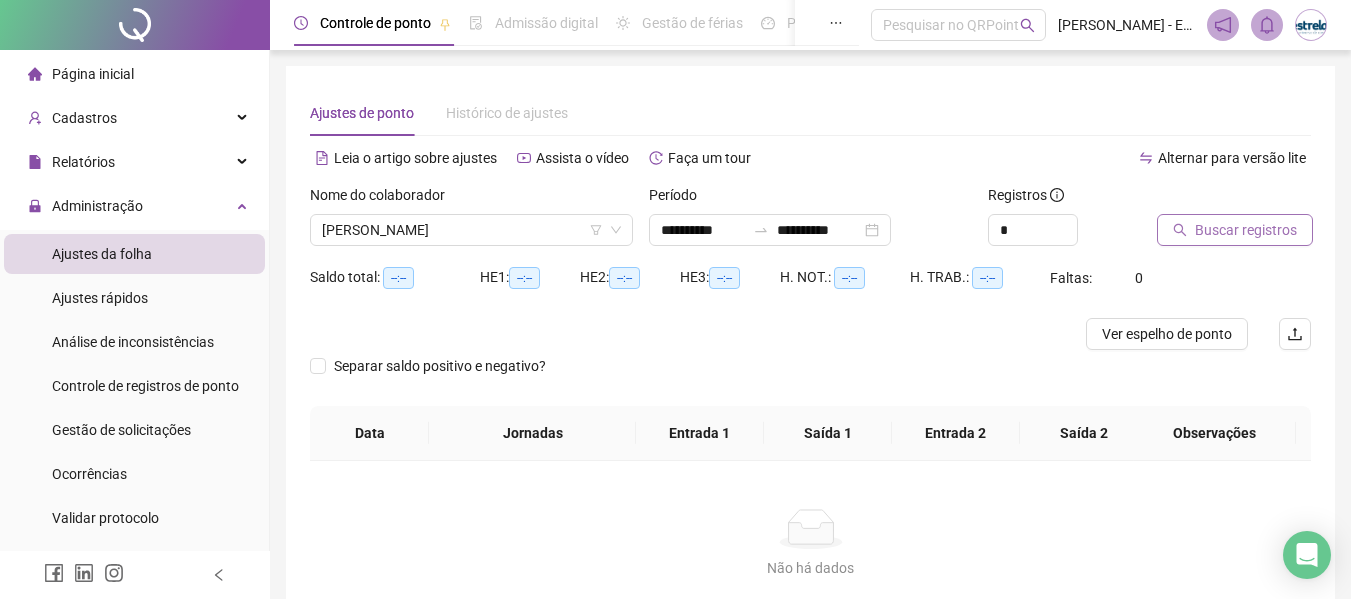 click 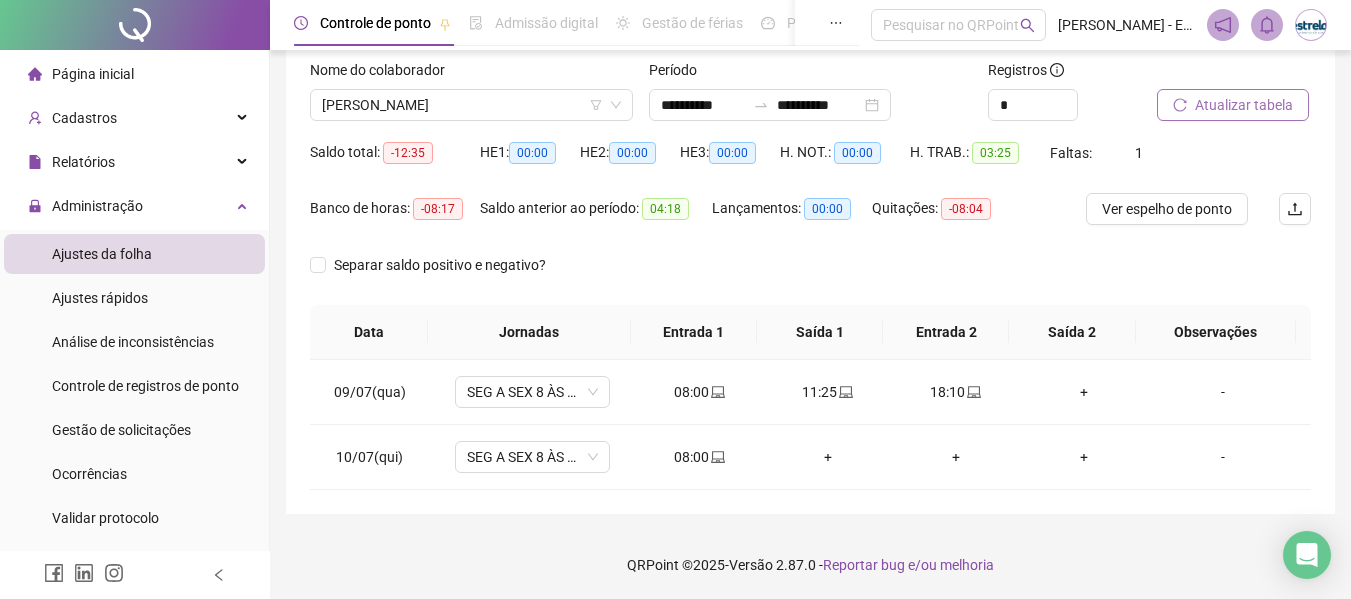 scroll, scrollTop: 126, scrollLeft: 0, axis: vertical 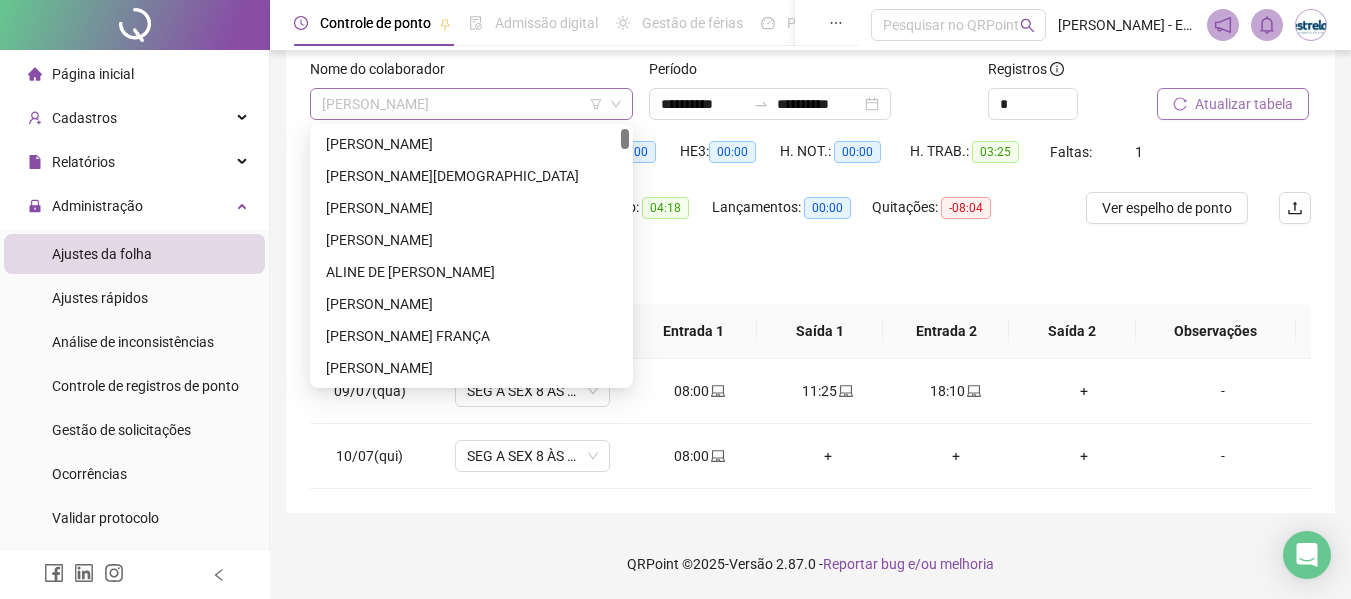 click on "[PERSON_NAME]" at bounding box center [471, 104] 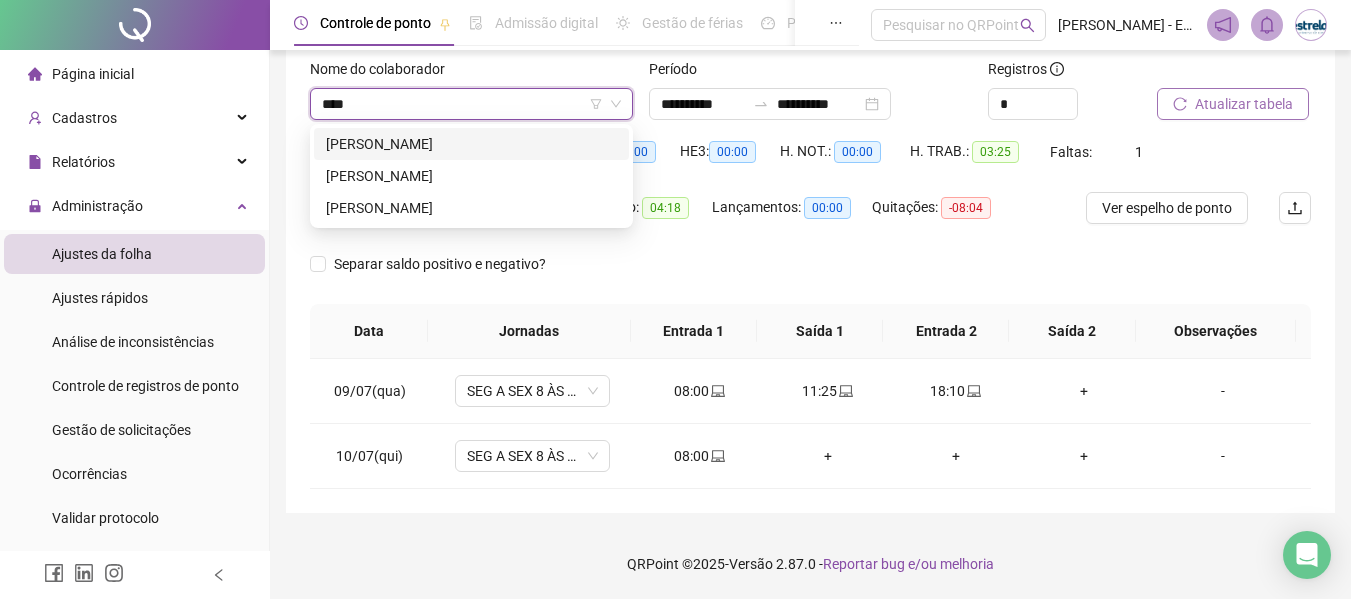 scroll, scrollTop: 0, scrollLeft: 0, axis: both 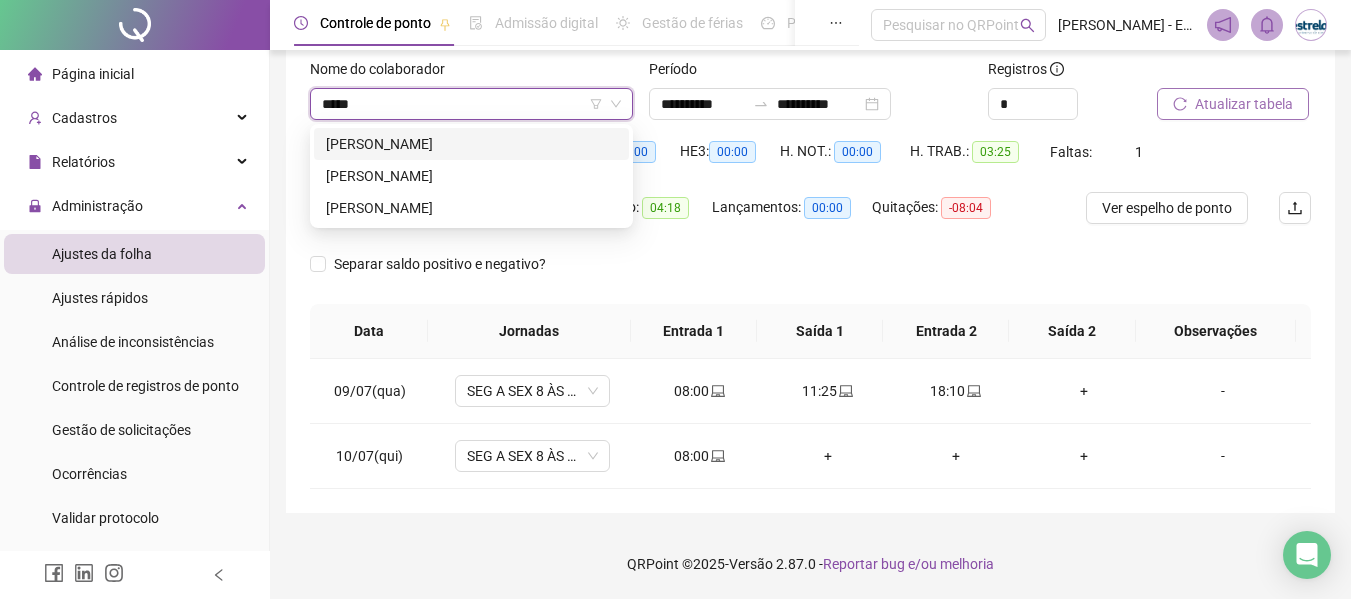 type on "******" 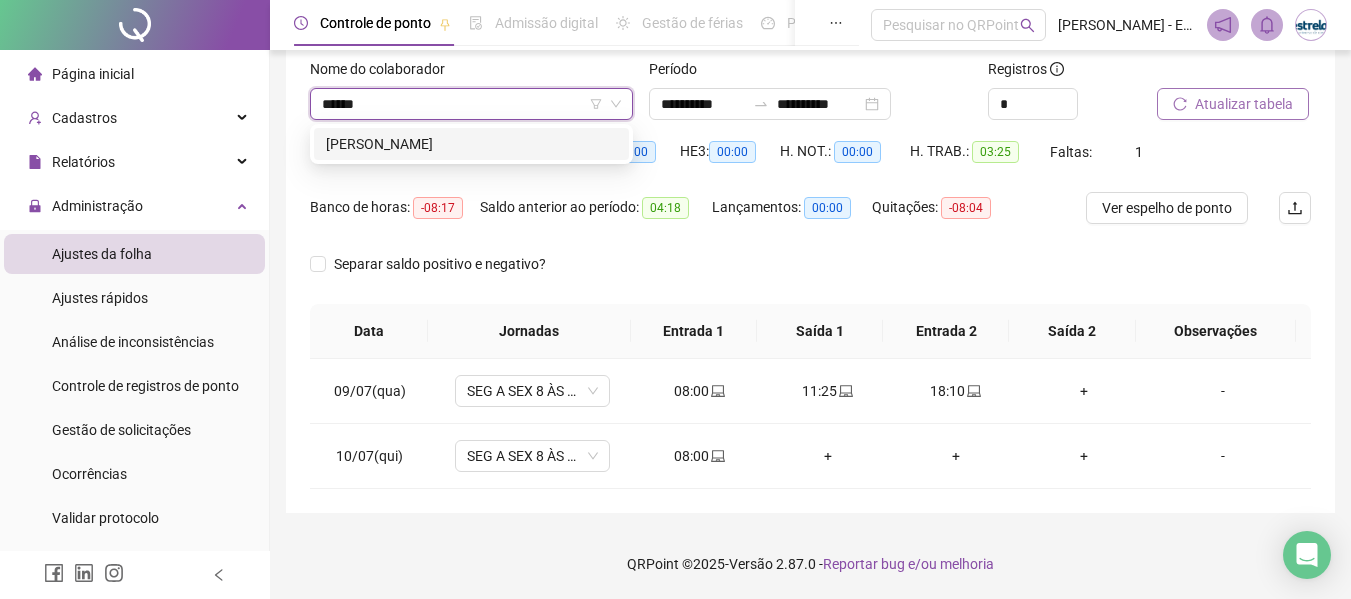 click on "[PERSON_NAME]" at bounding box center (471, 144) 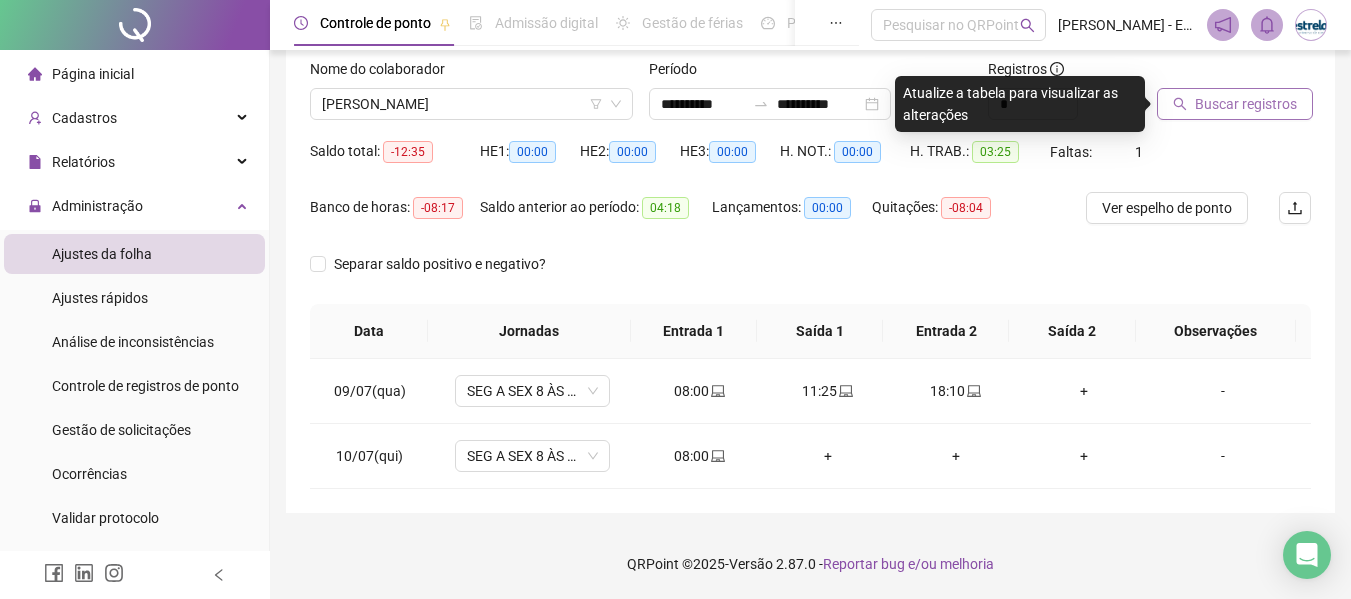 click on "Buscar registros" at bounding box center [1234, 97] 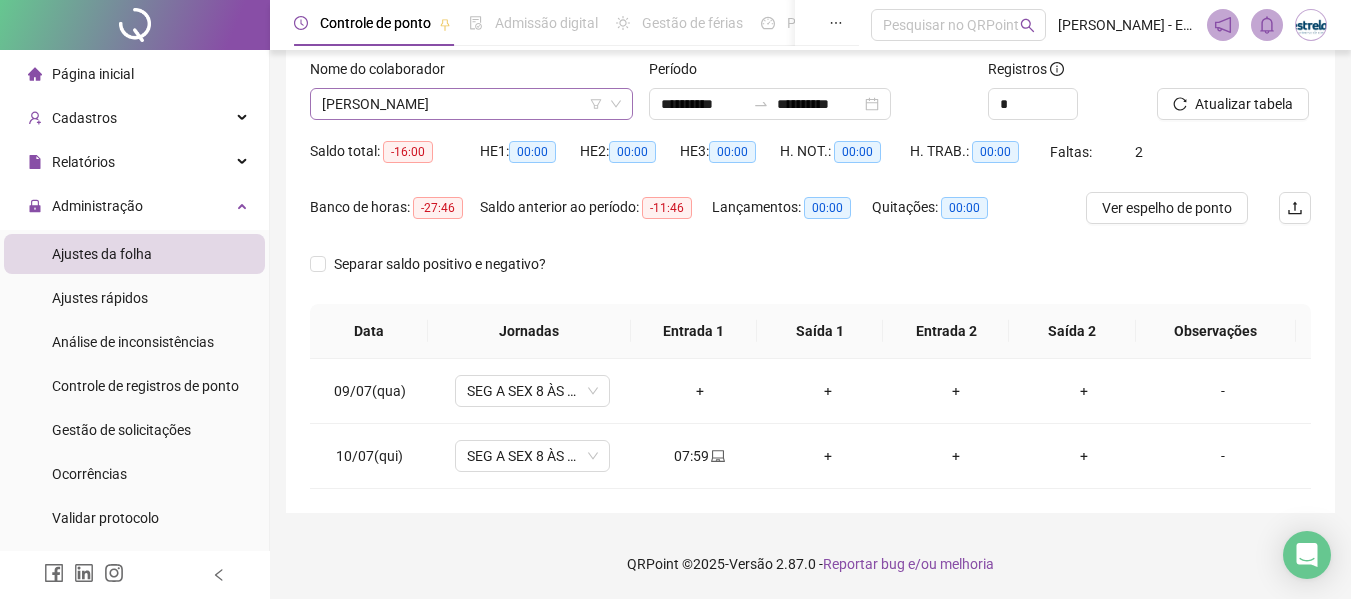 click on "[PERSON_NAME]" at bounding box center (471, 104) 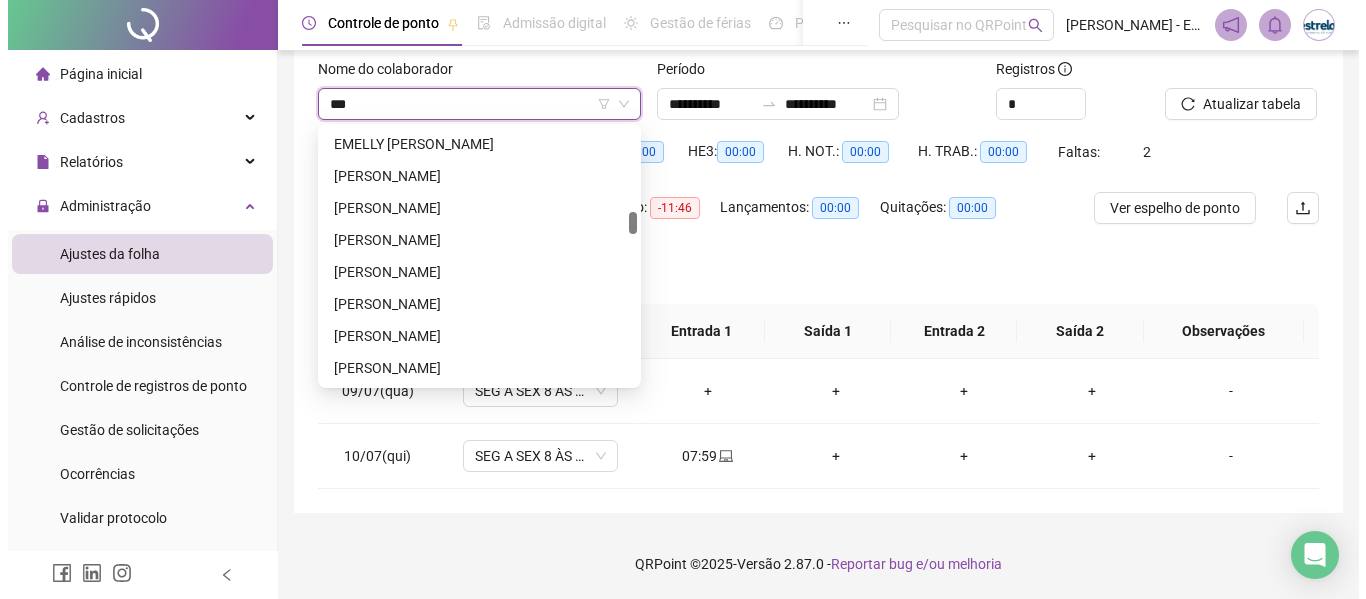 scroll, scrollTop: 0, scrollLeft: 0, axis: both 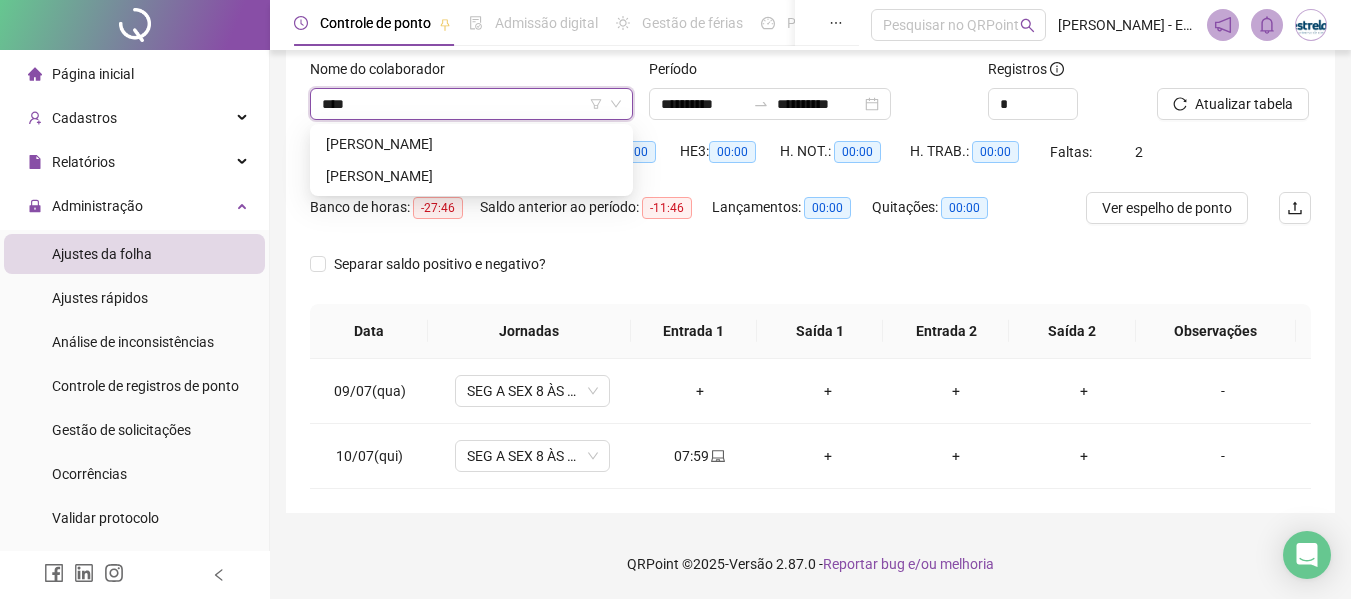 type on "***" 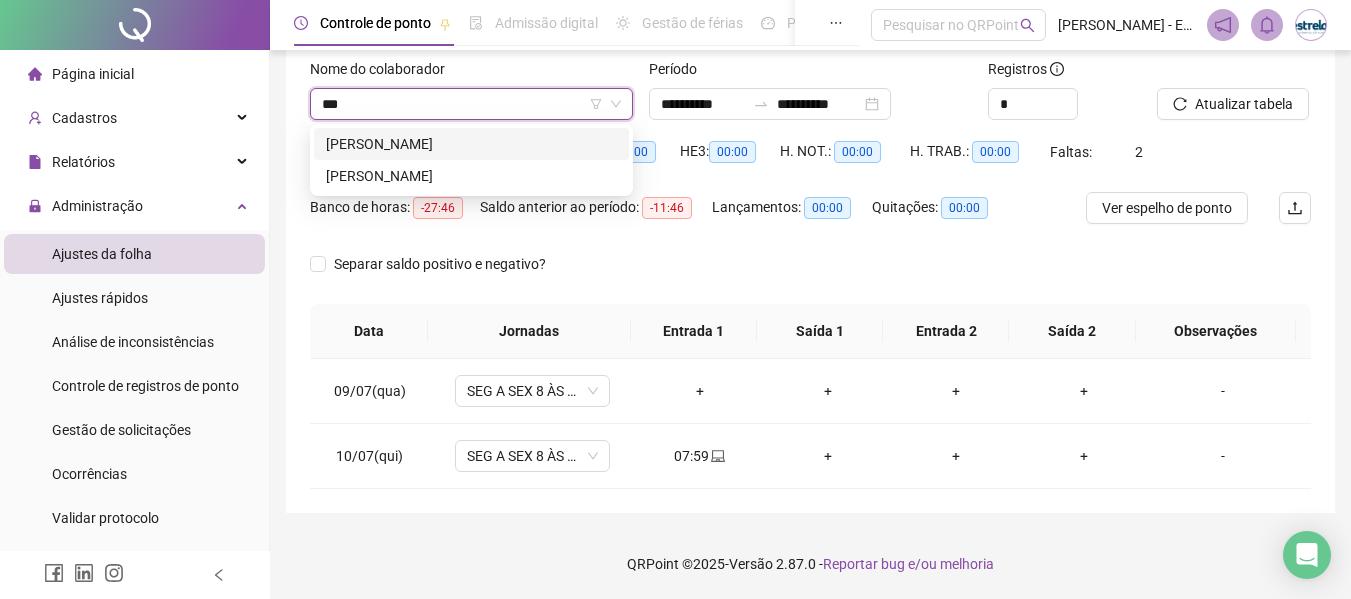 click on "[PERSON_NAME]" at bounding box center (471, 144) 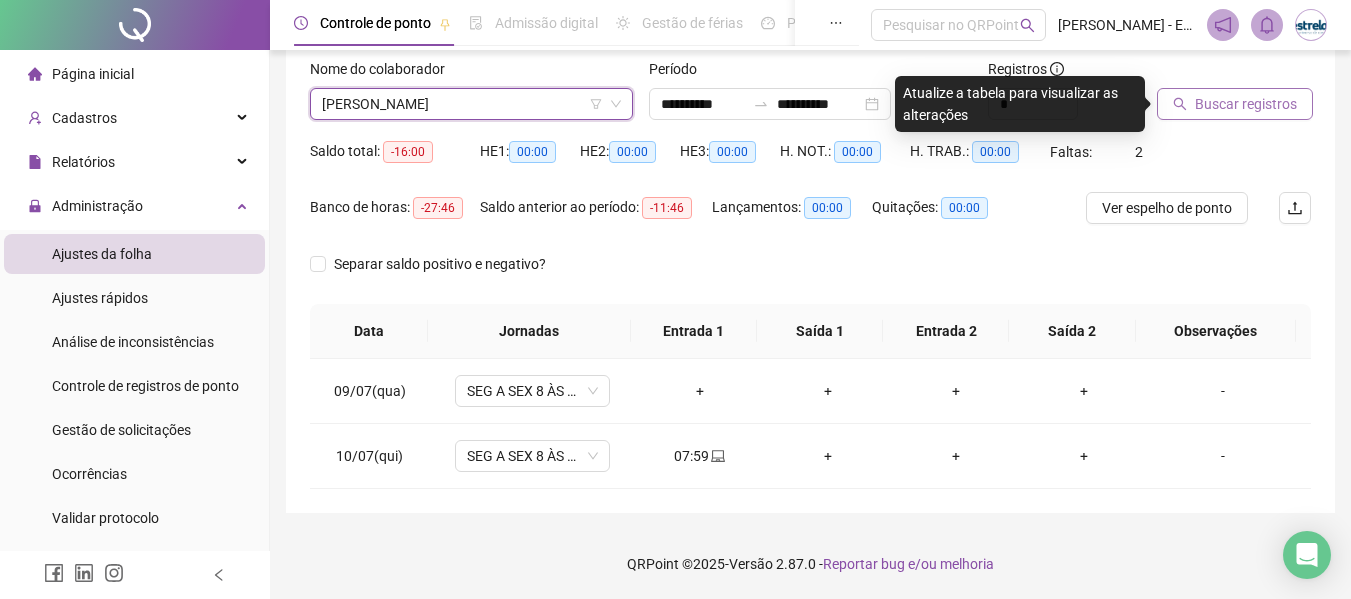 click on "Buscar registros" at bounding box center (1246, 104) 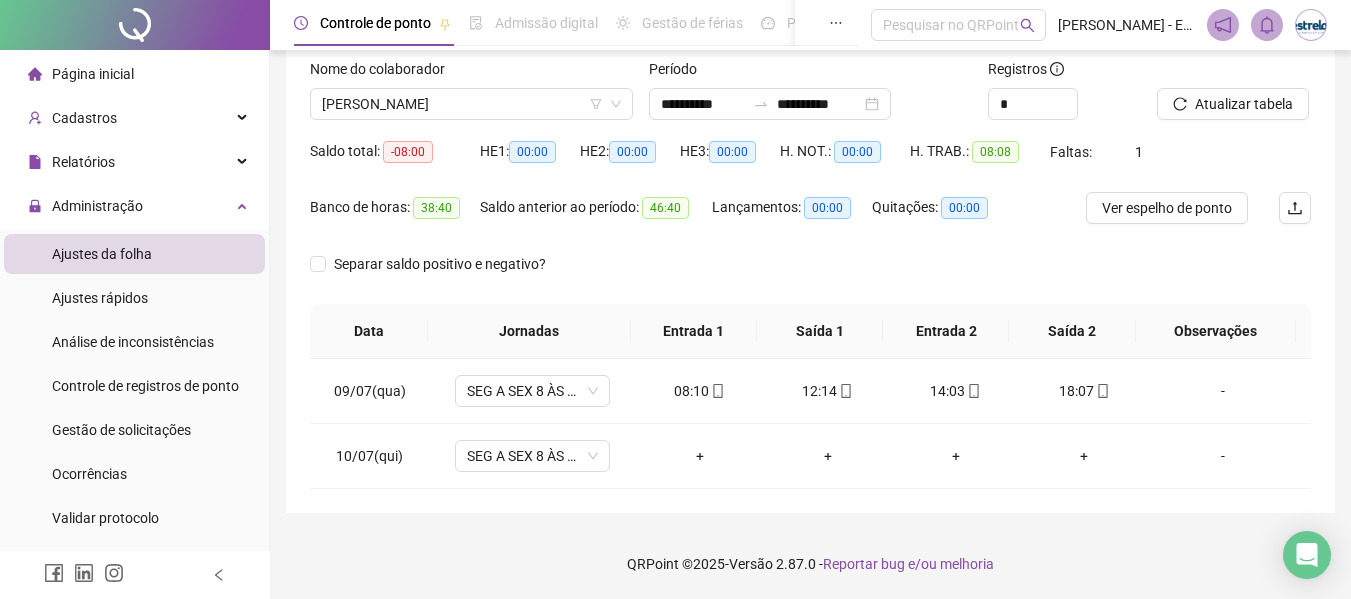 type 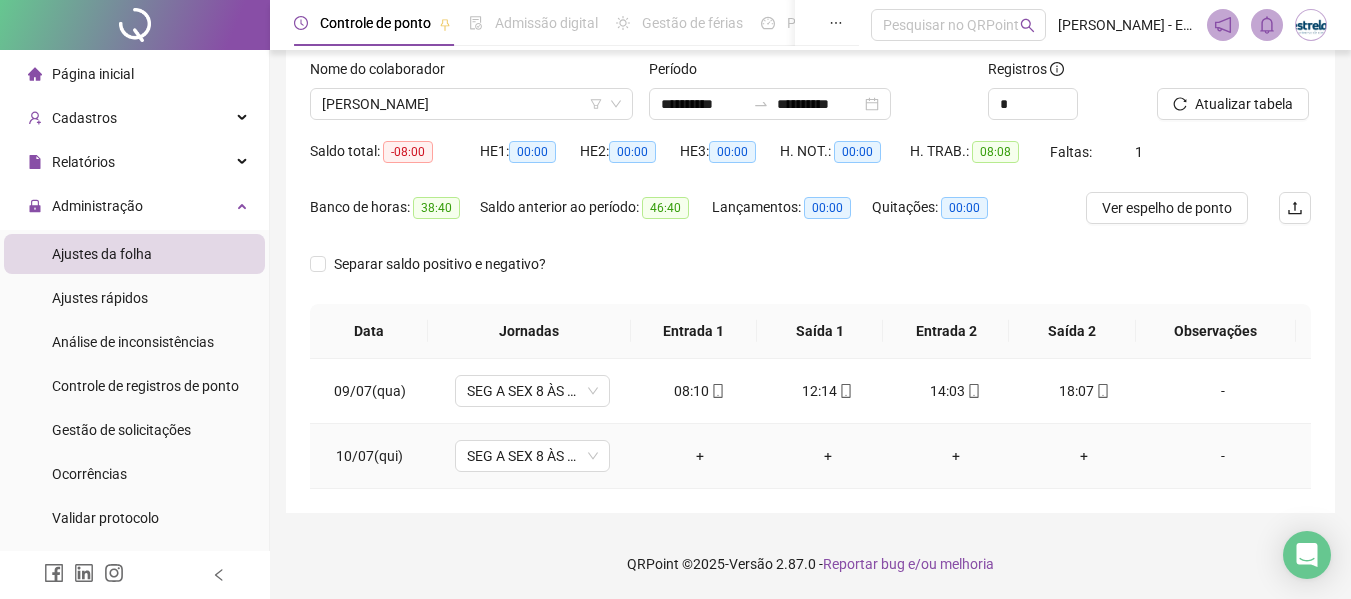 click on "-" at bounding box center [1223, 456] 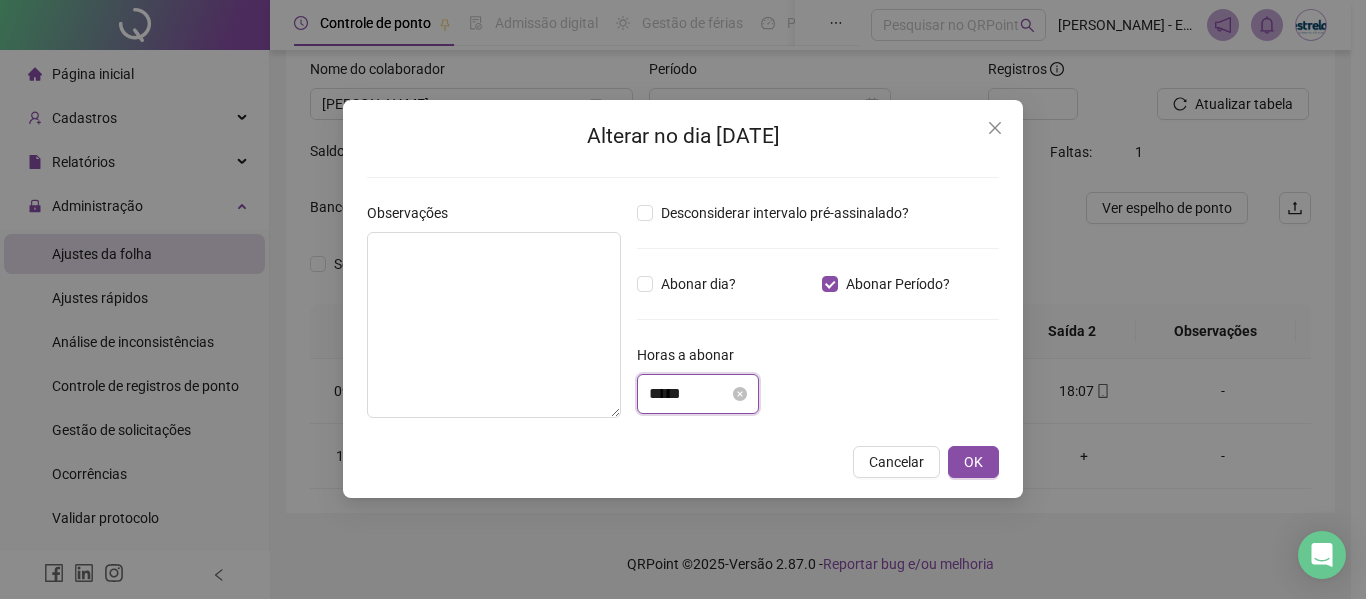 click on "*****" at bounding box center (689, 394) 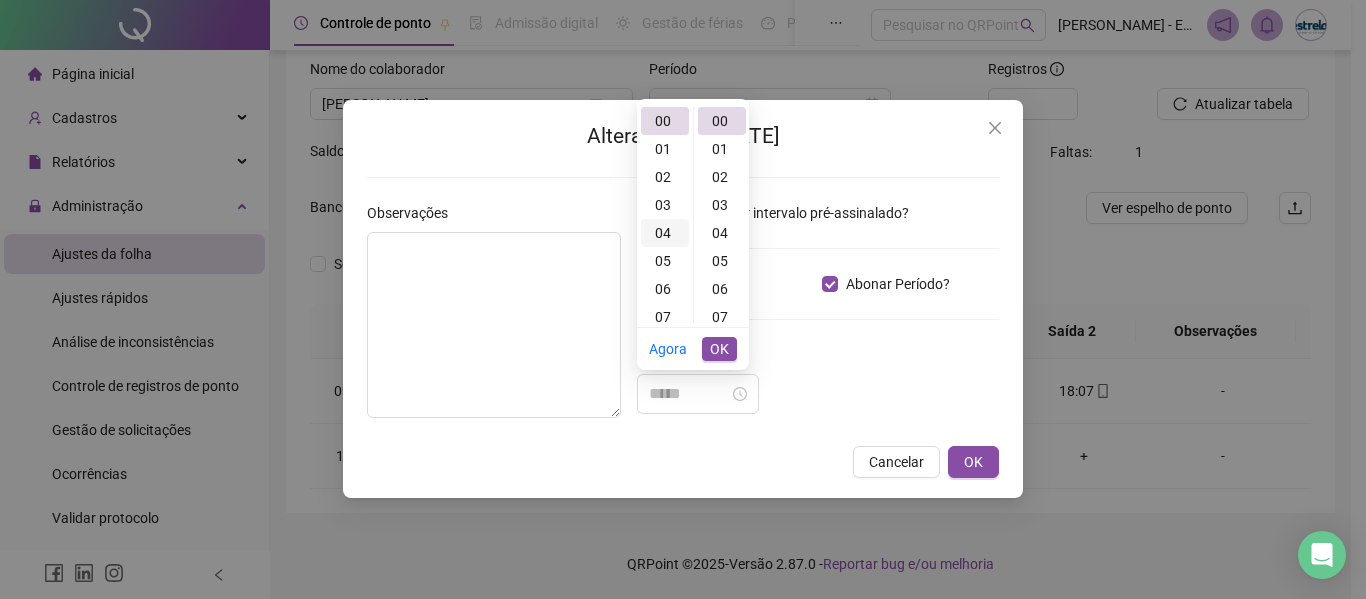 click on "04" at bounding box center [665, 233] 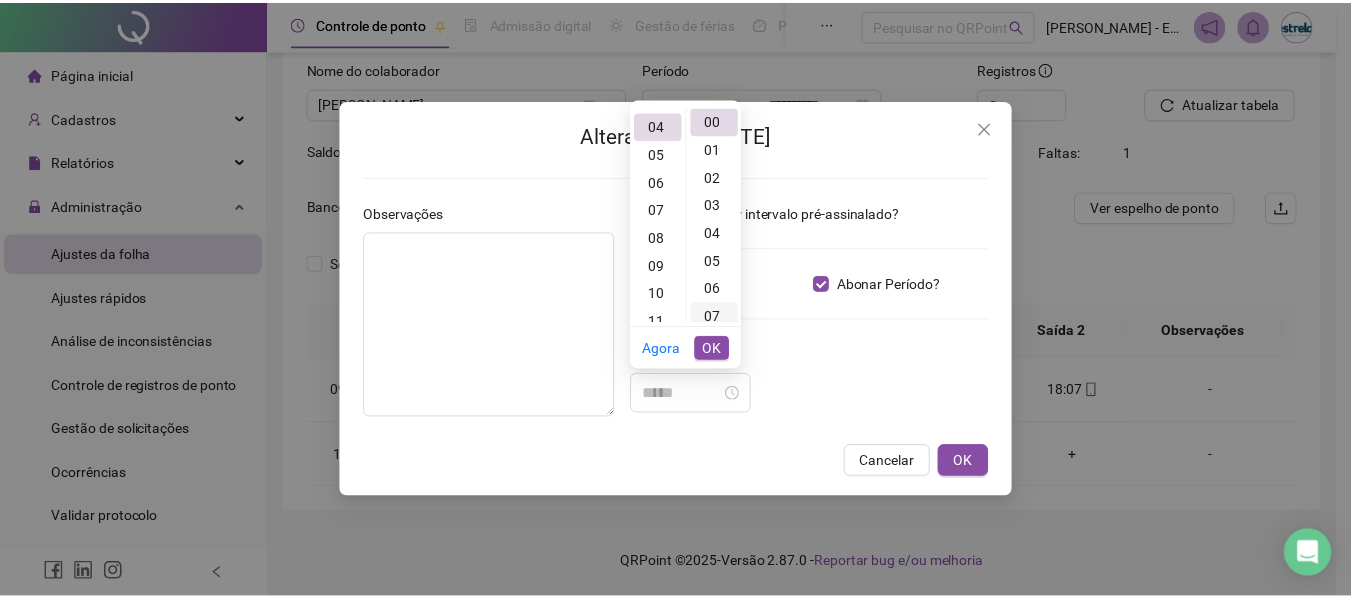 scroll, scrollTop: 112, scrollLeft: 0, axis: vertical 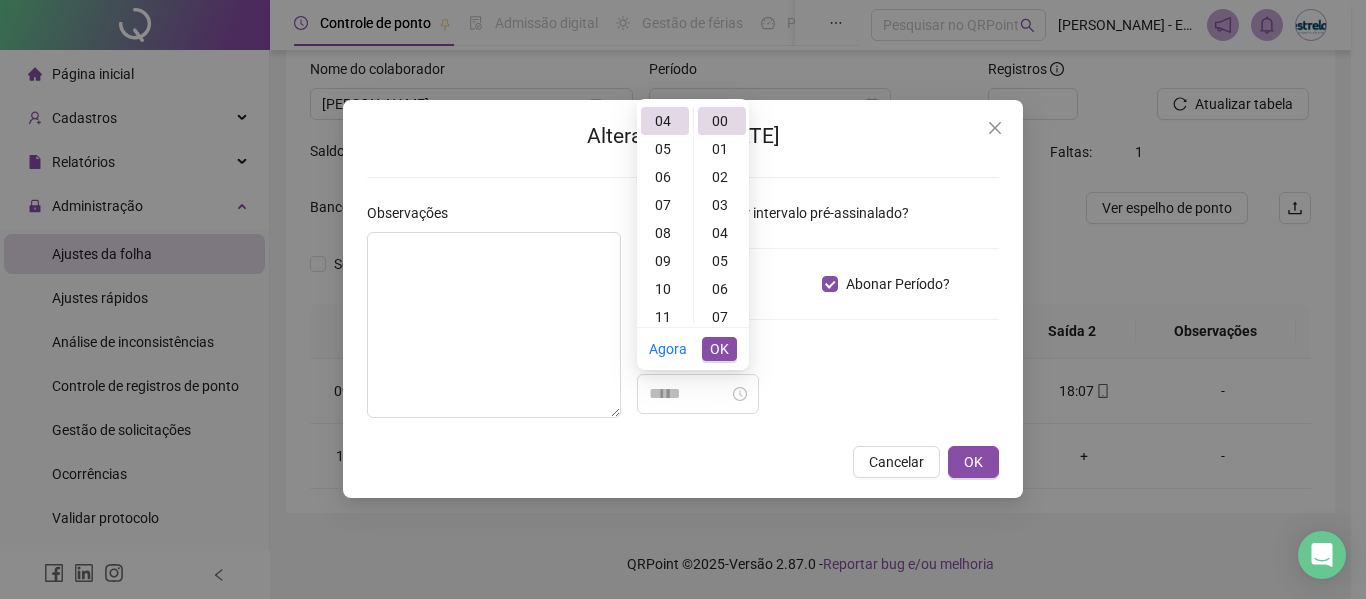 type on "*****" 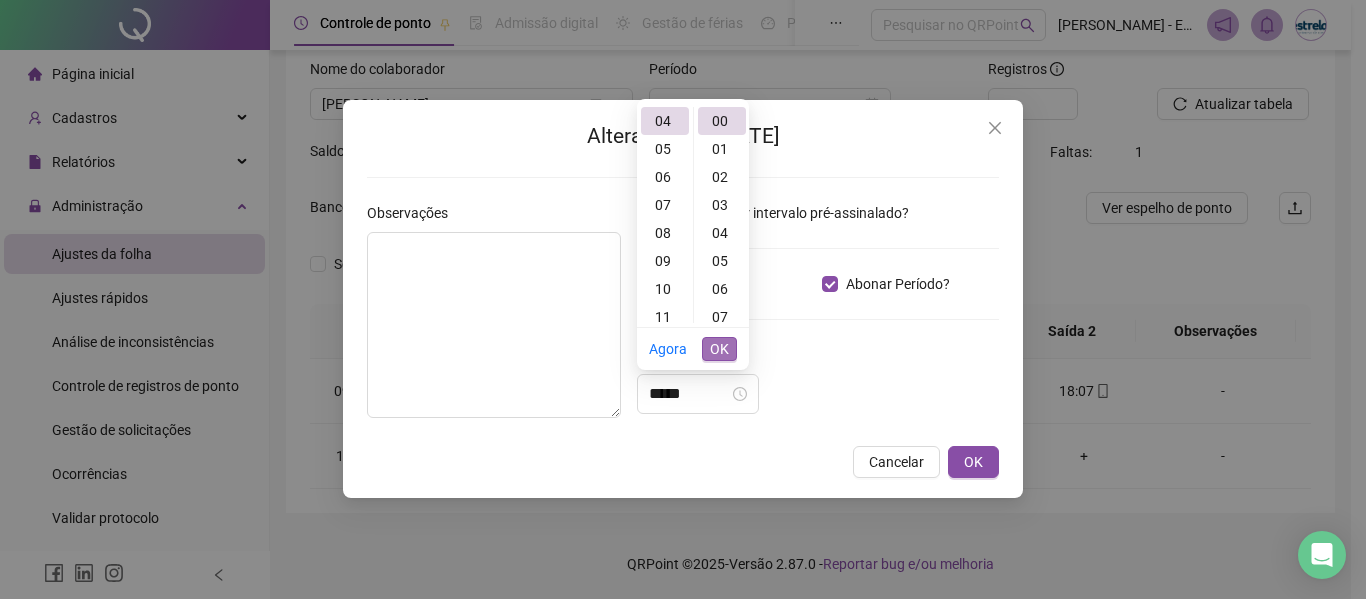 drag, startPoint x: 715, startPoint y: 333, endPoint x: 715, endPoint y: 352, distance: 19 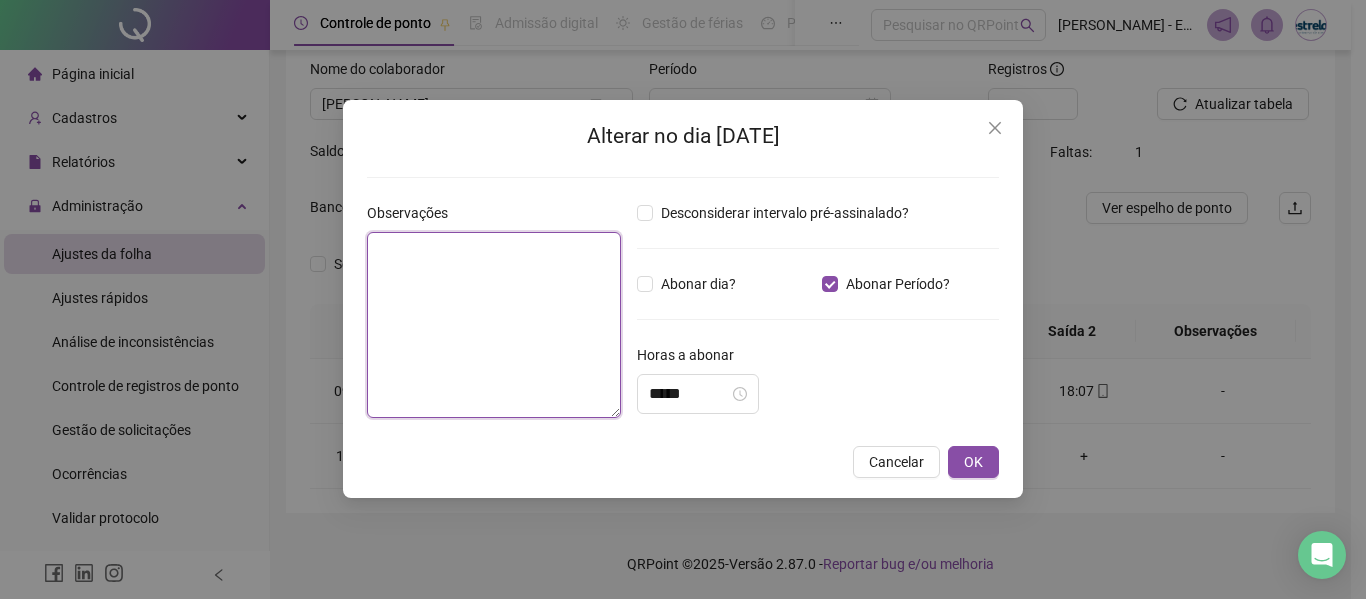 click at bounding box center (494, 325) 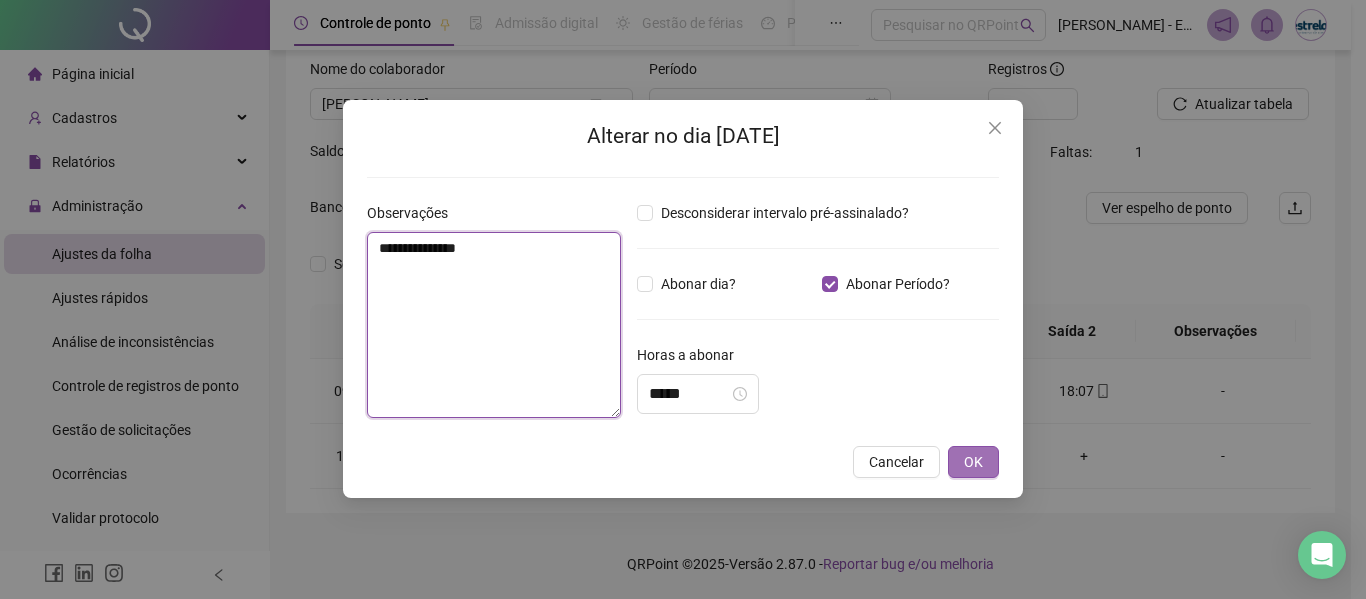 type on "**********" 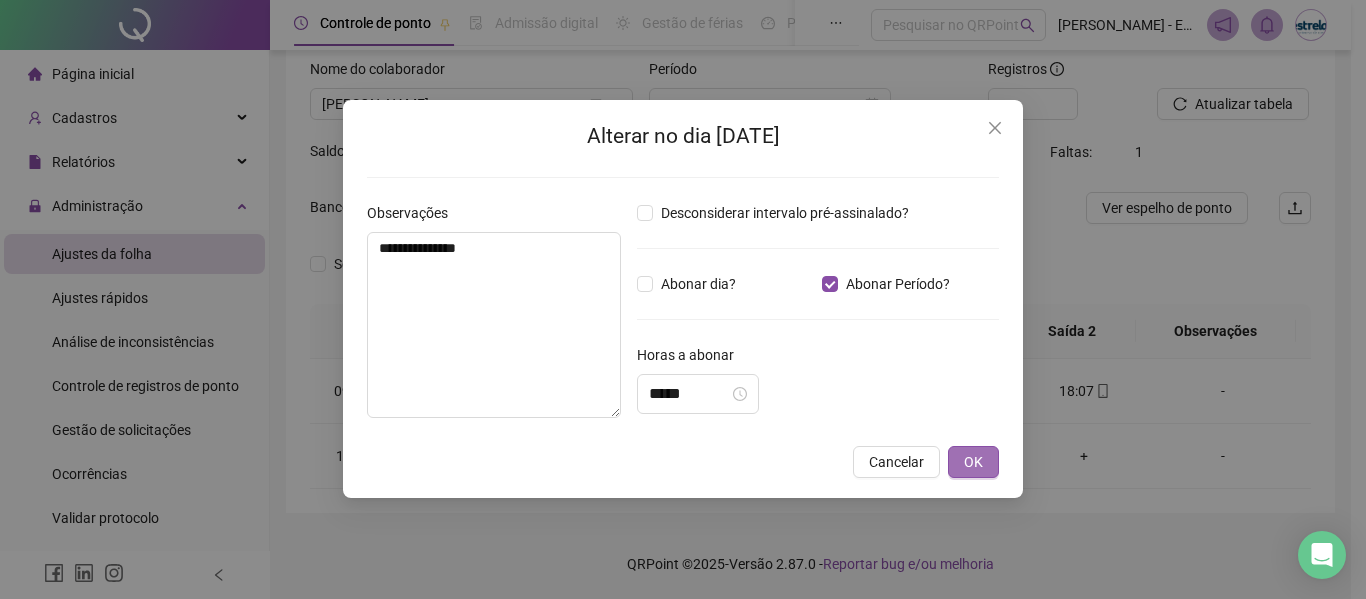 click on "OK" at bounding box center [973, 462] 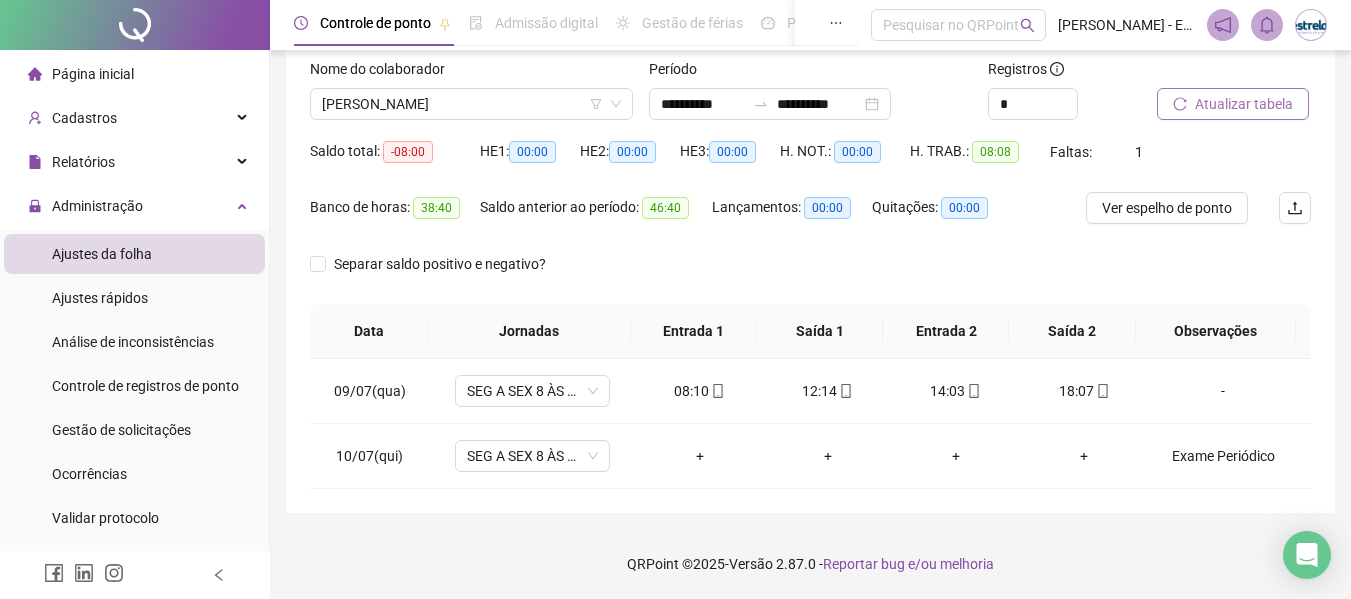 click 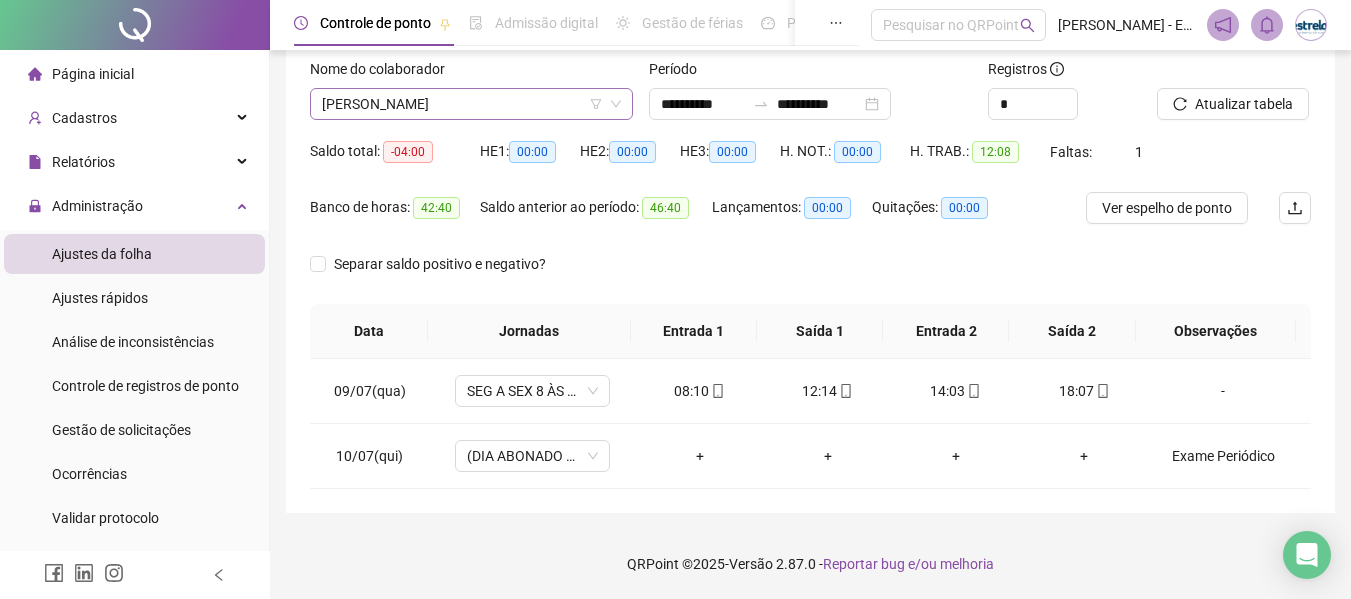 click on "[PERSON_NAME]" at bounding box center (471, 104) 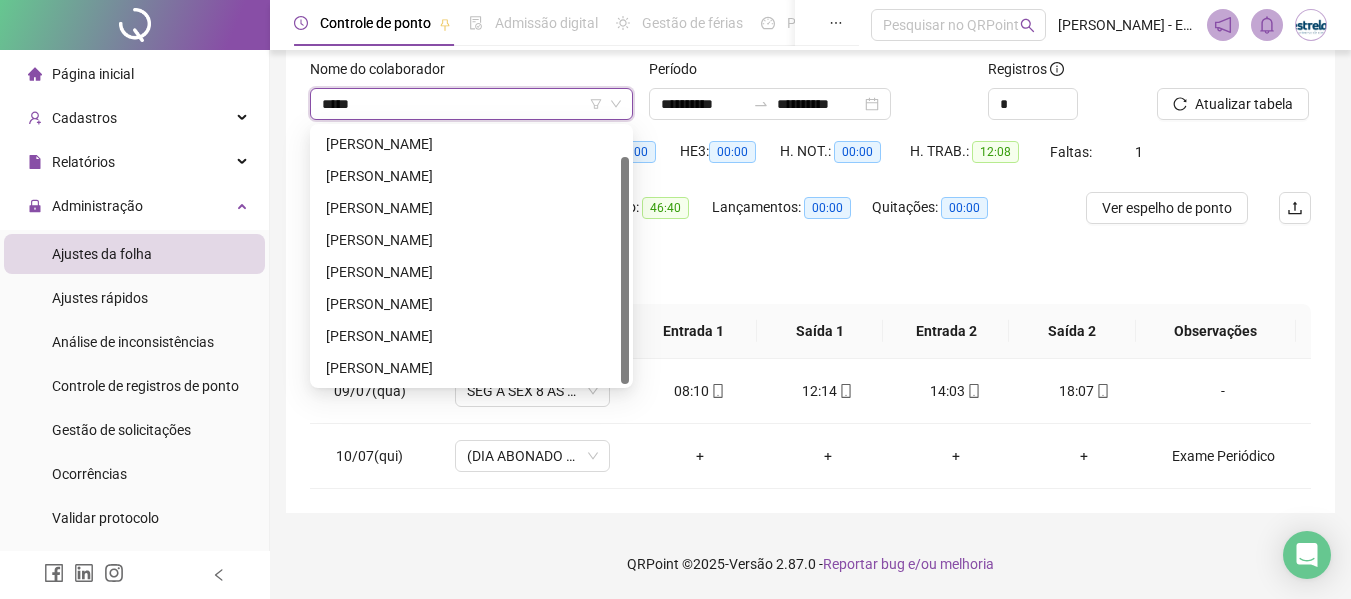 scroll, scrollTop: 0, scrollLeft: 0, axis: both 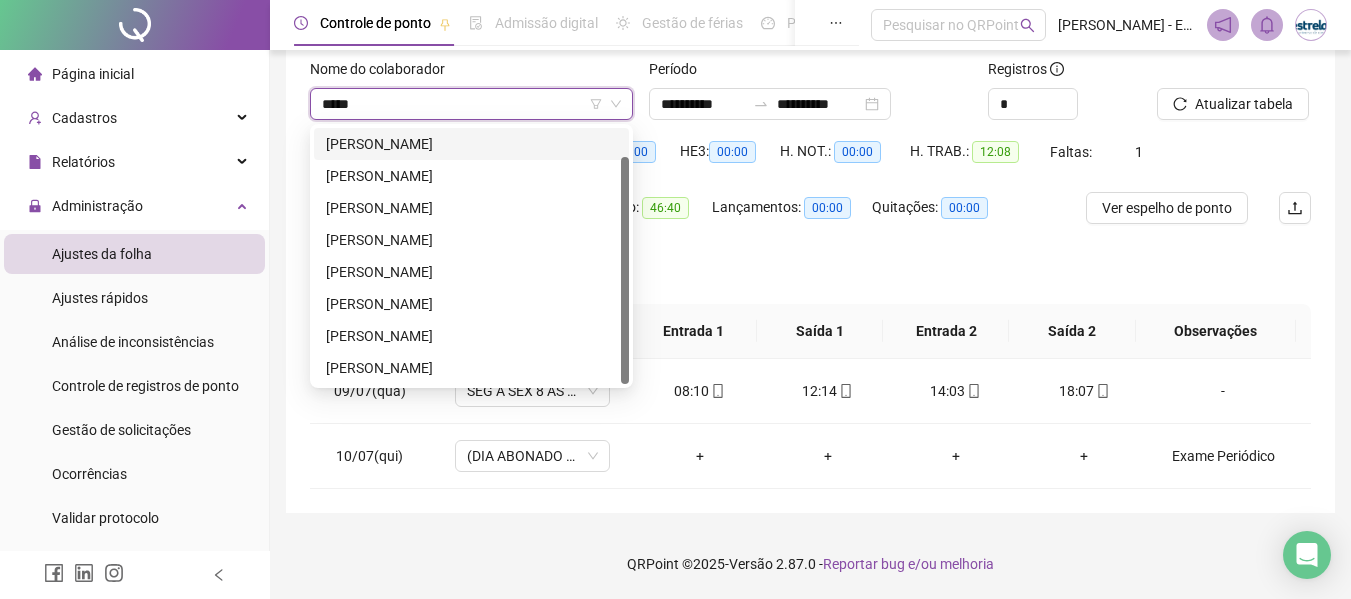 type on "******" 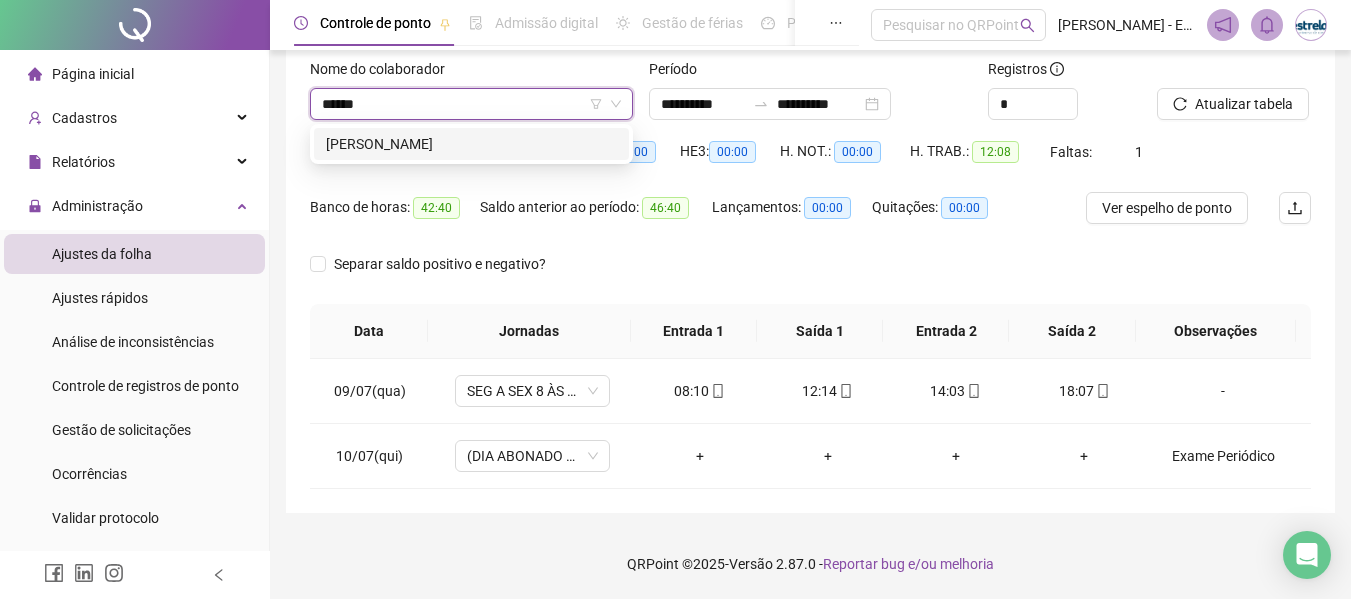 click on "[PERSON_NAME]" at bounding box center (471, 144) 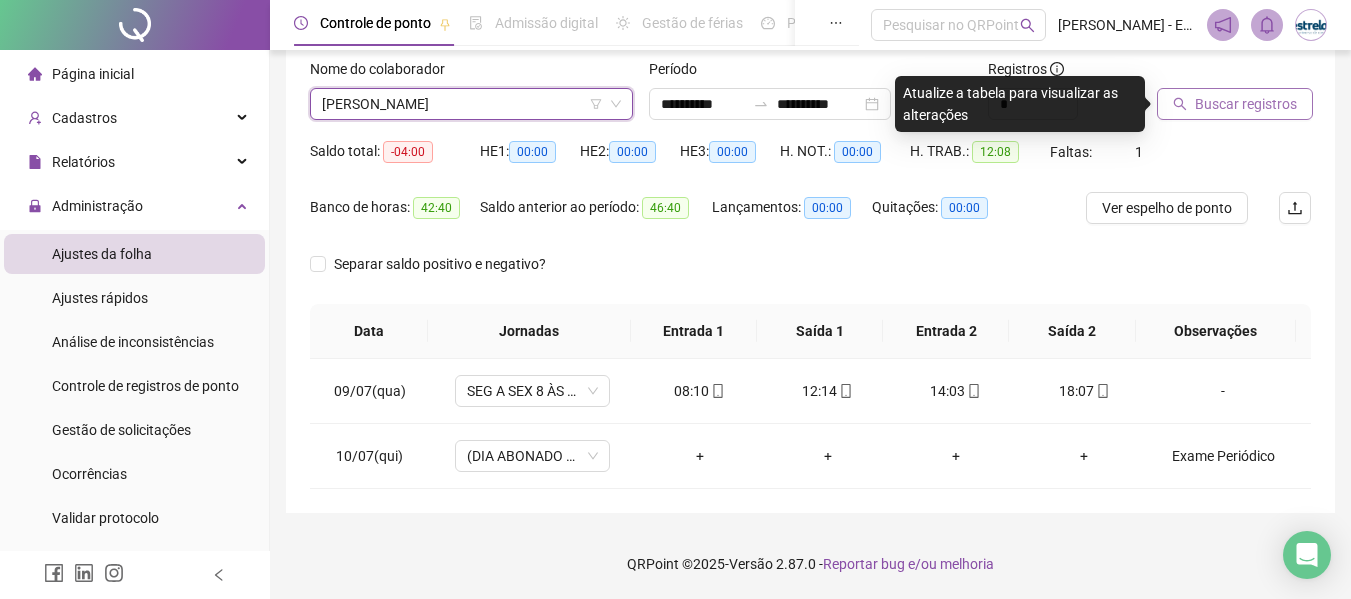 click 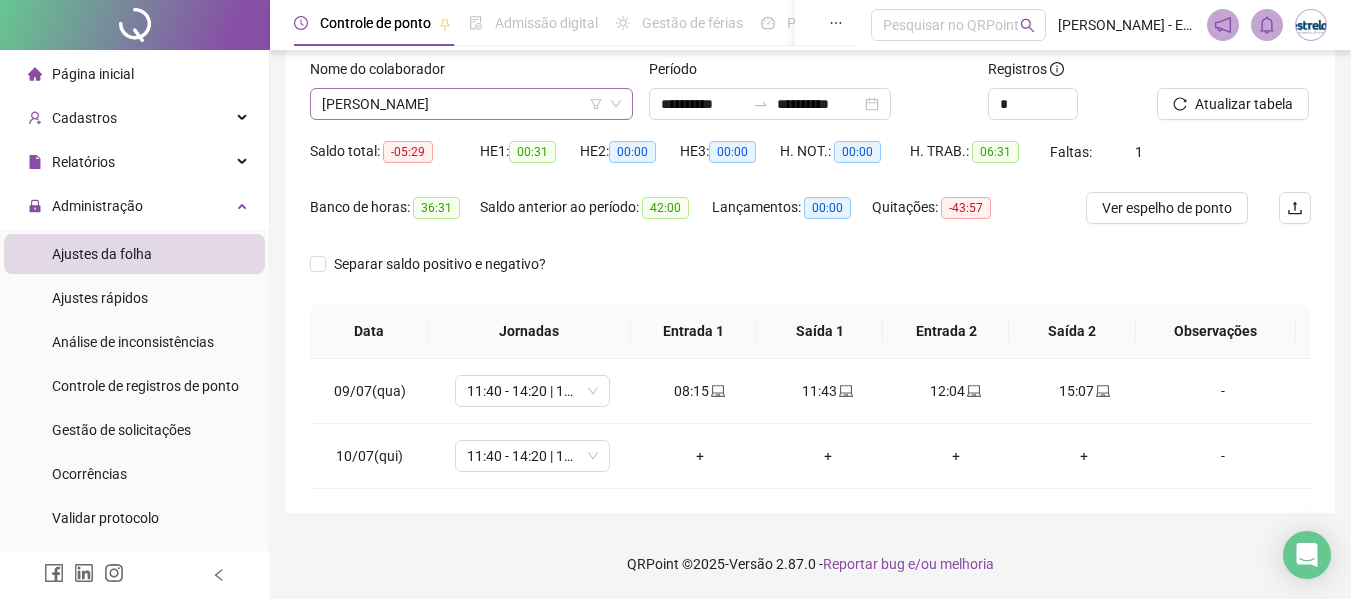 click on "[PERSON_NAME]" at bounding box center (471, 104) 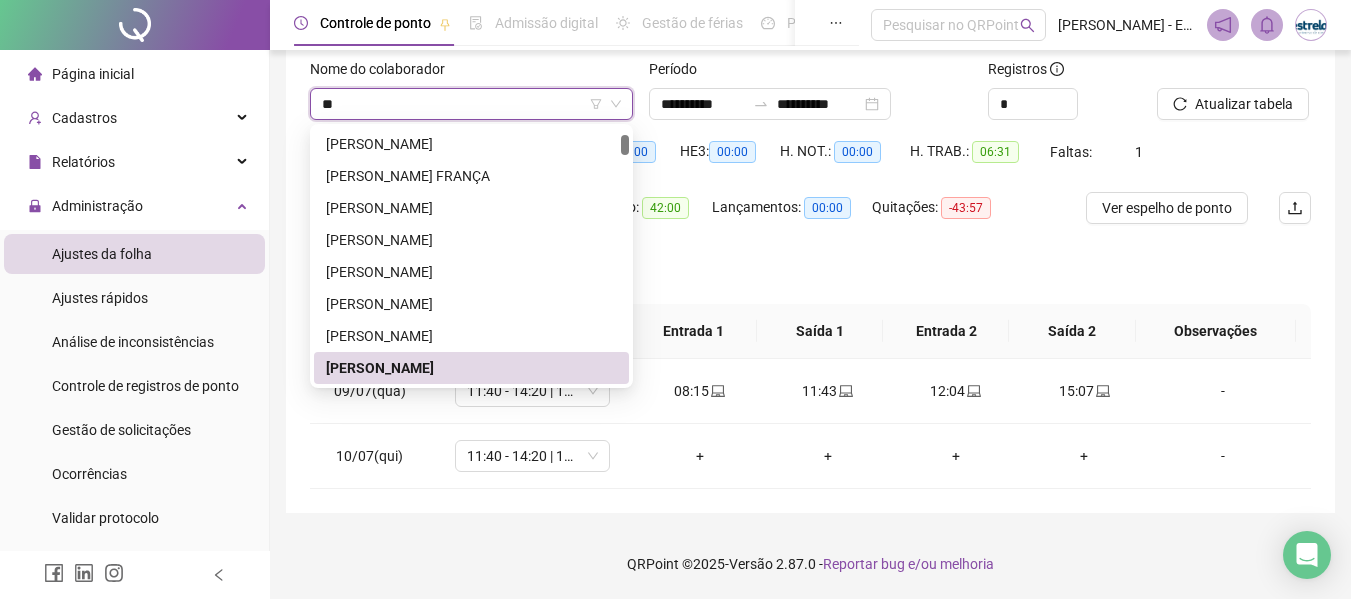 scroll, scrollTop: 0, scrollLeft: 0, axis: both 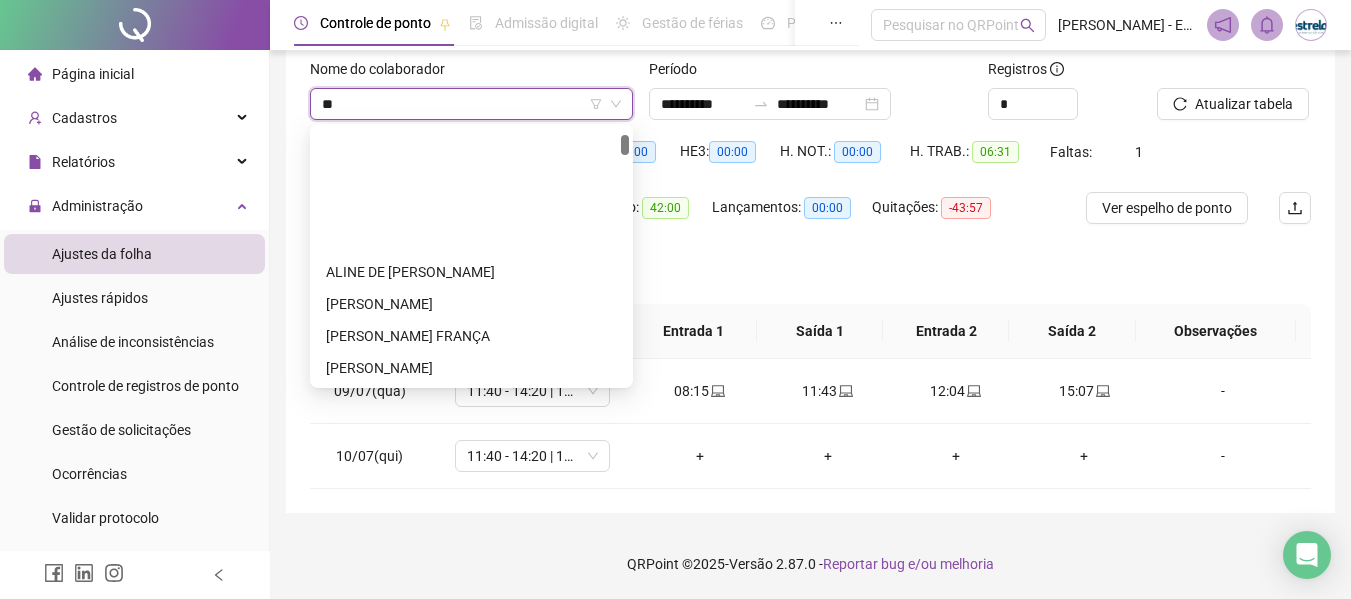 type on "***" 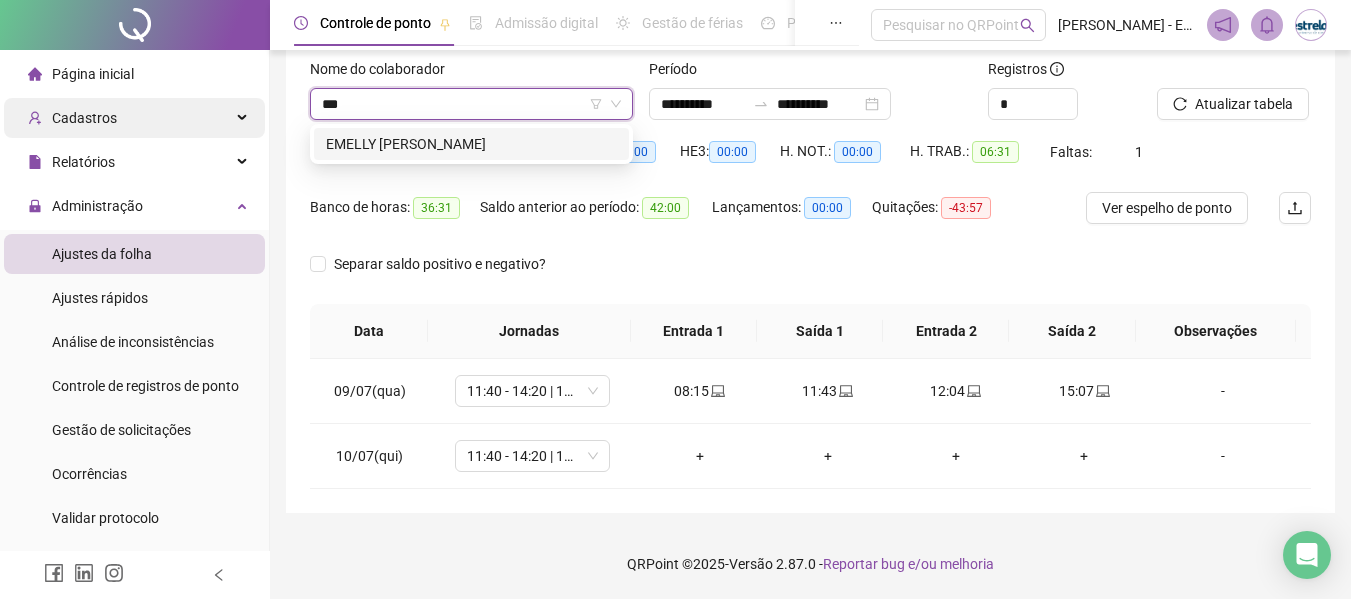 drag, startPoint x: 434, startPoint y: 111, endPoint x: 232, endPoint y: 107, distance: 202.0396 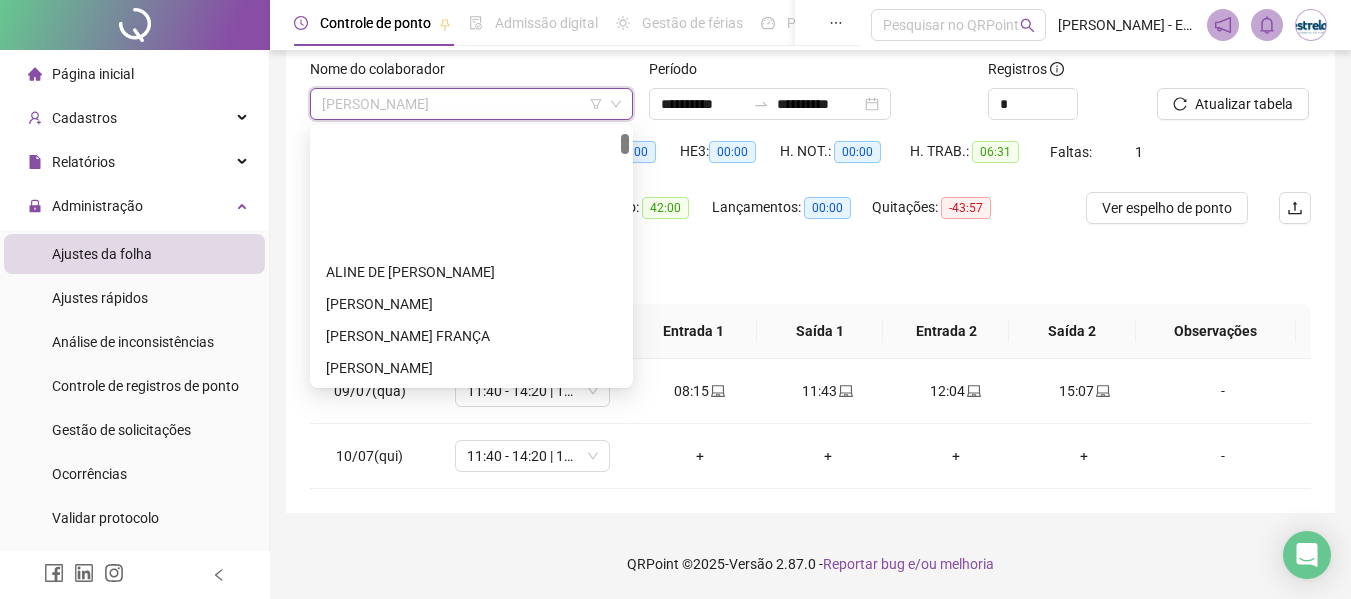 scroll, scrollTop: 160, scrollLeft: 0, axis: vertical 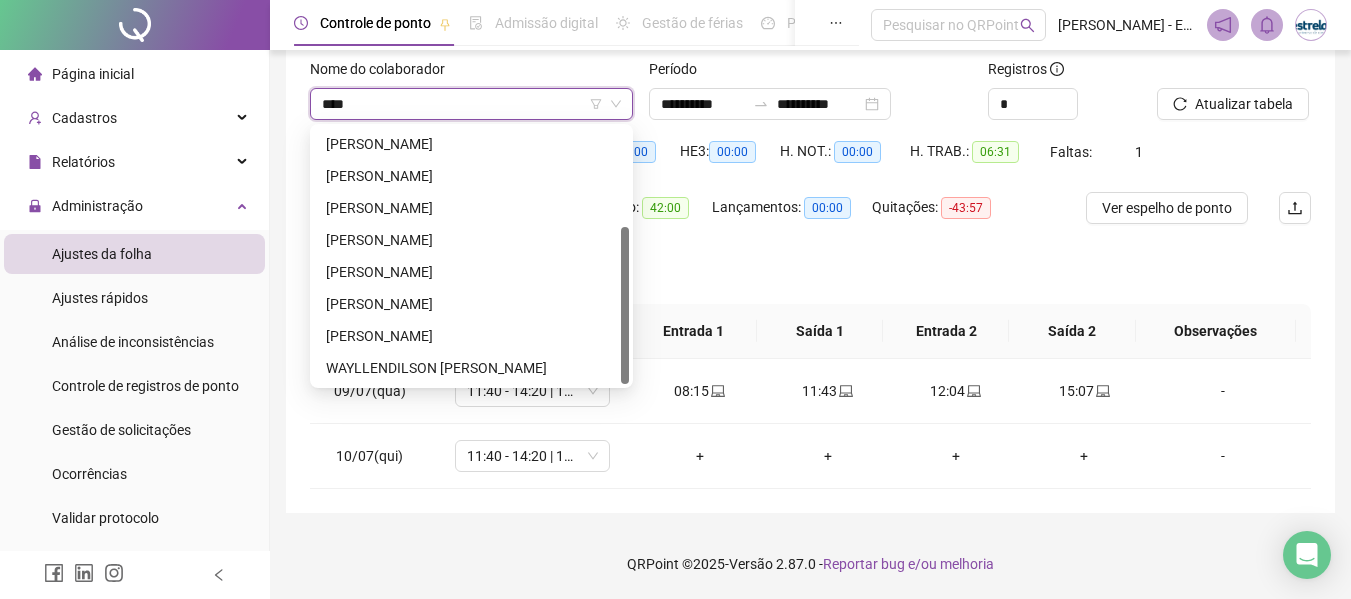 type on "*****" 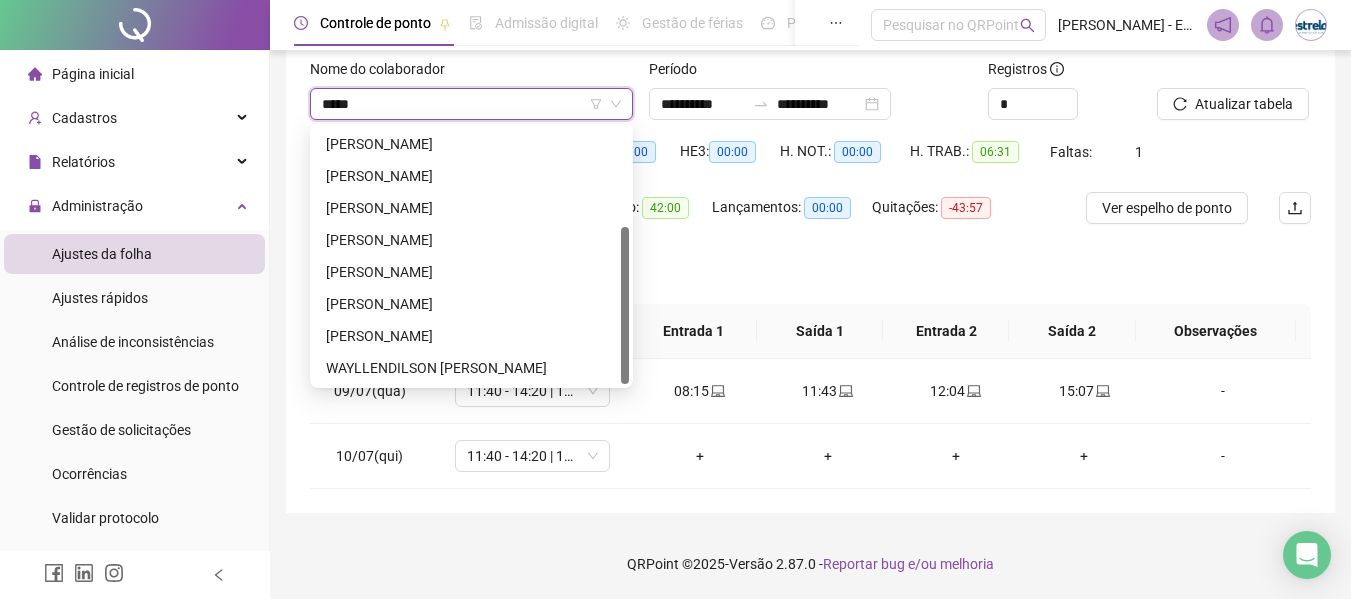 scroll, scrollTop: 0, scrollLeft: 0, axis: both 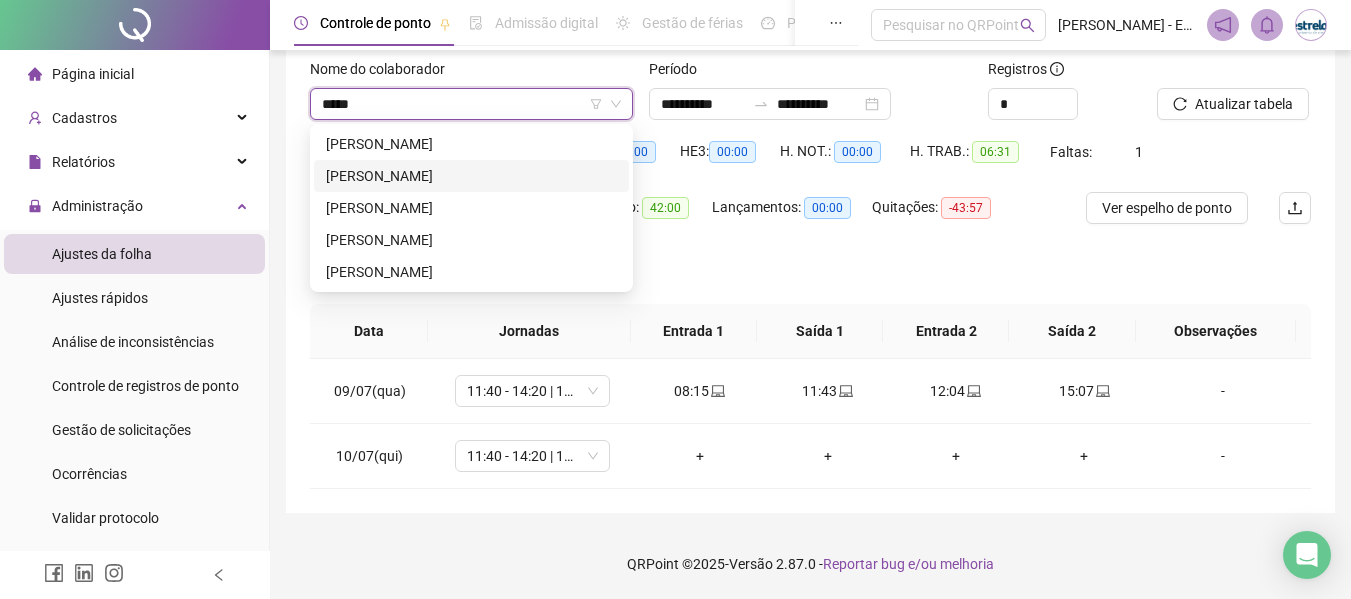 click on "[PERSON_NAME]" at bounding box center [471, 176] 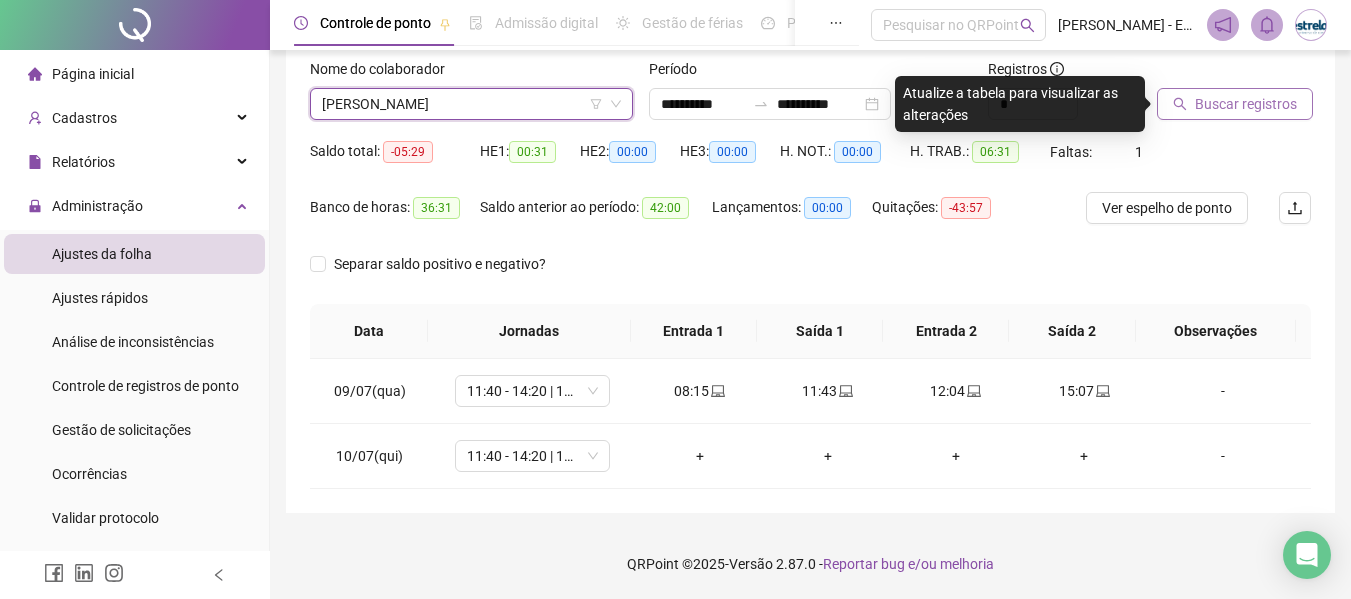 click on "Buscar registros" at bounding box center [1235, 104] 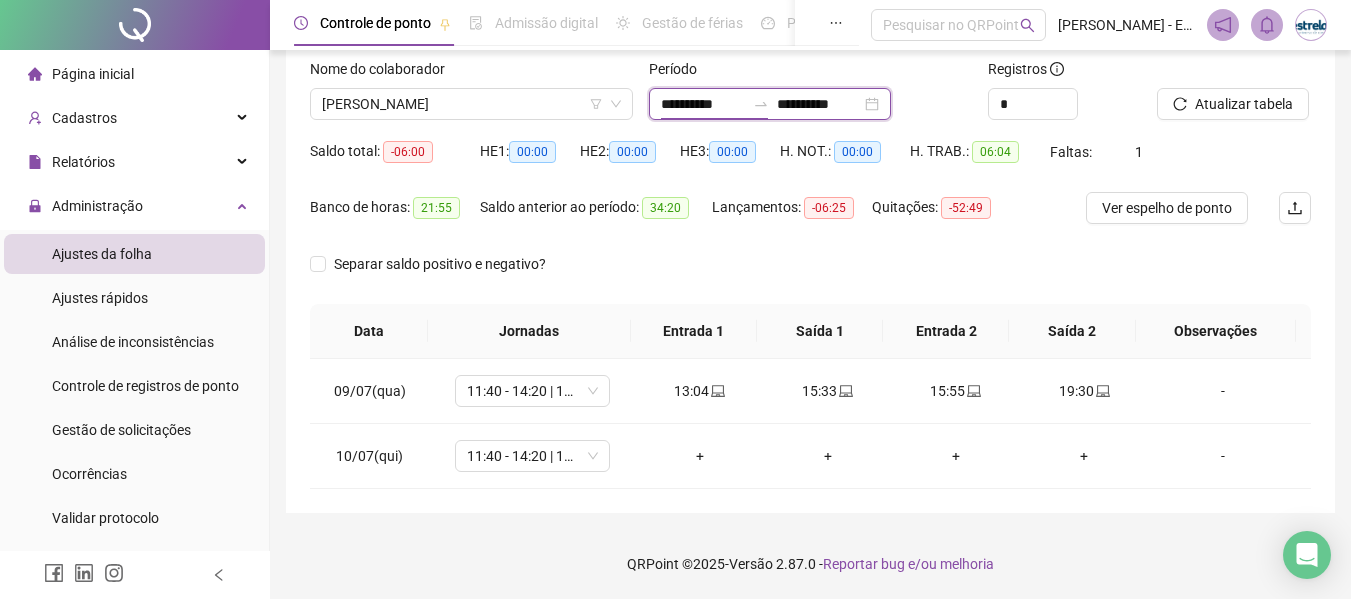 click on "**********" at bounding box center [703, 104] 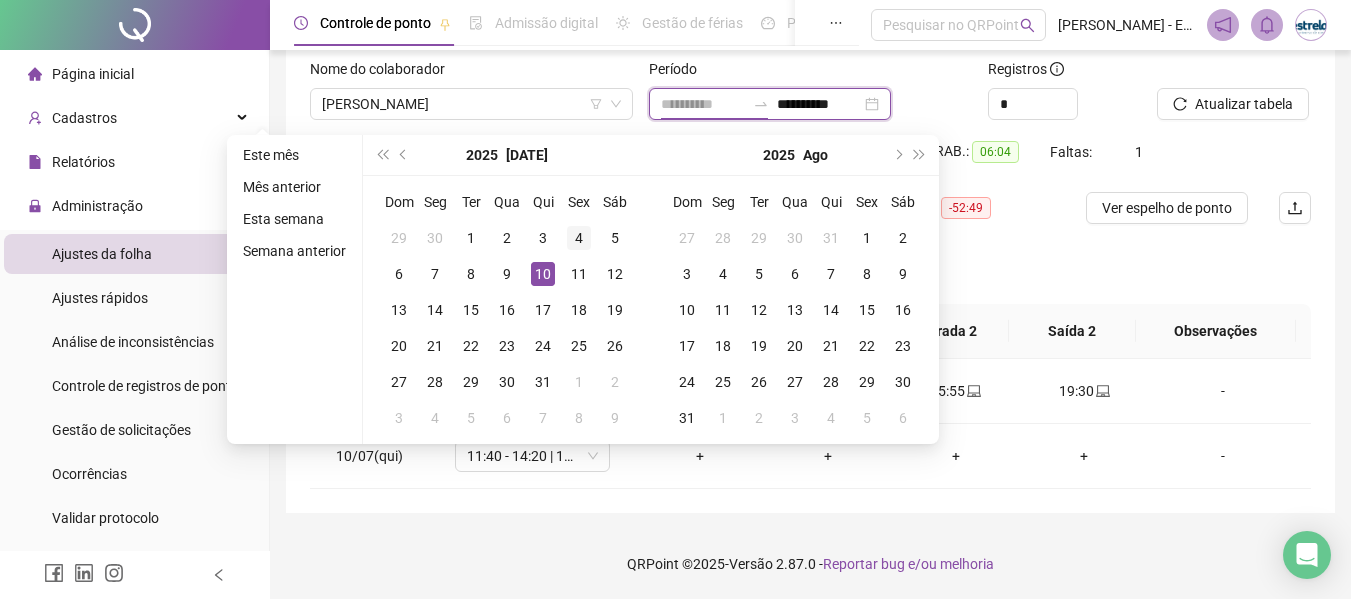 type on "**********" 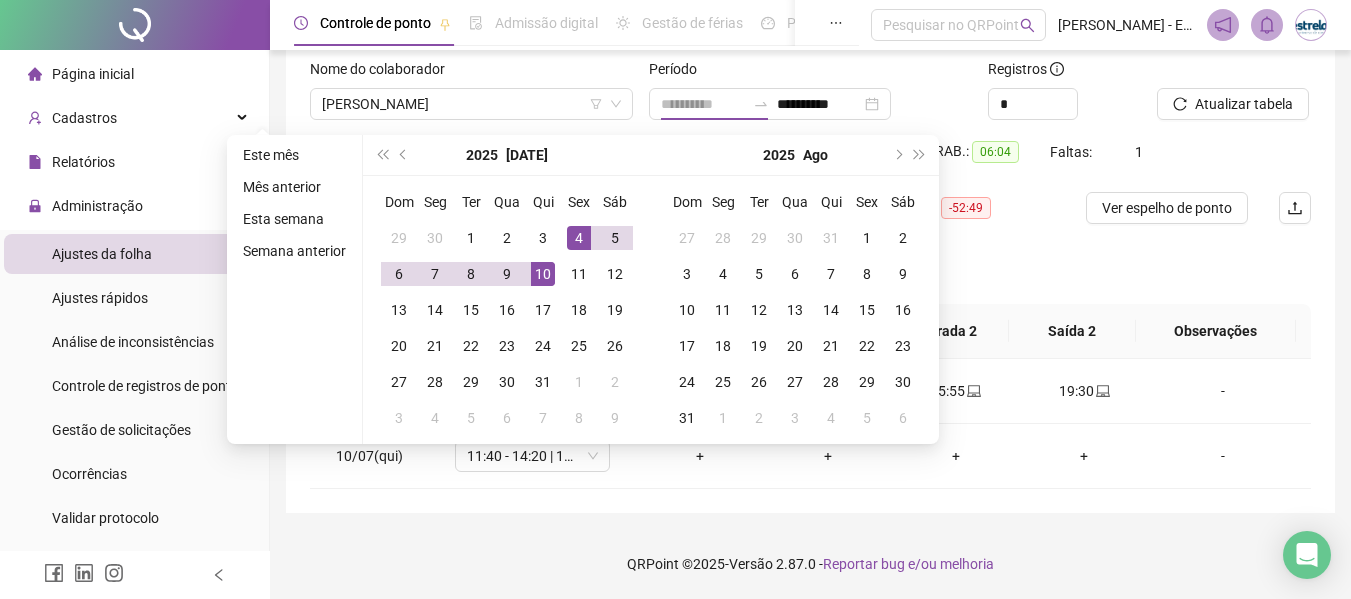 click on "4" at bounding box center [579, 238] 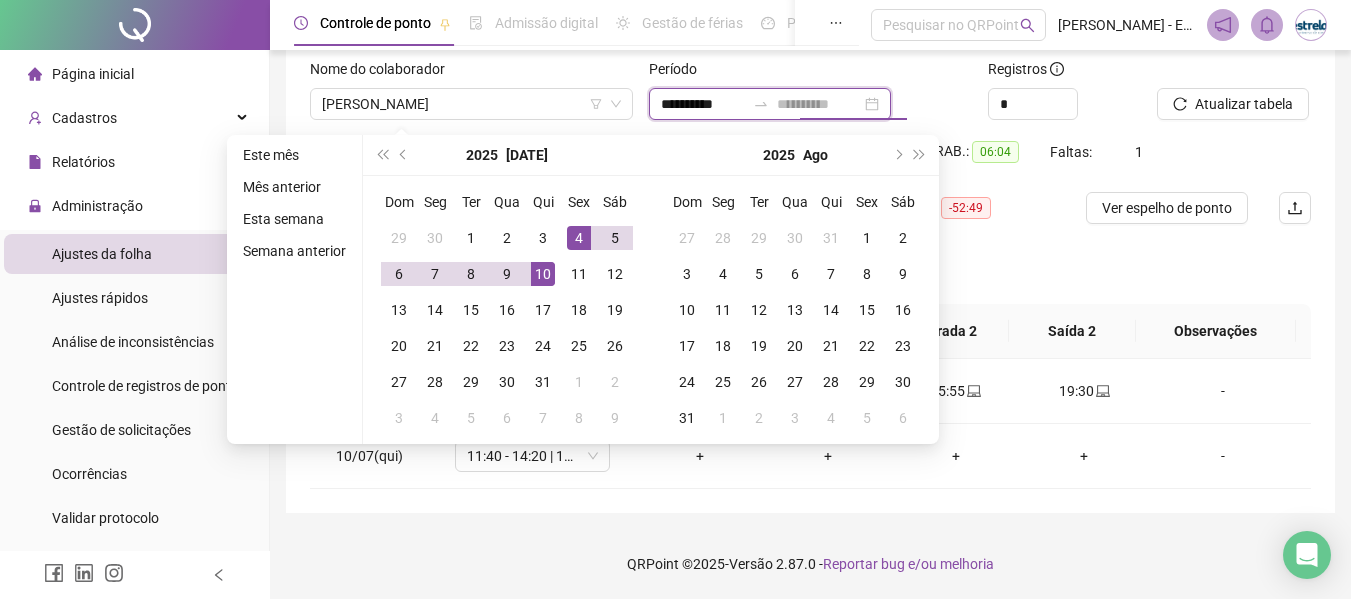 type on "**********" 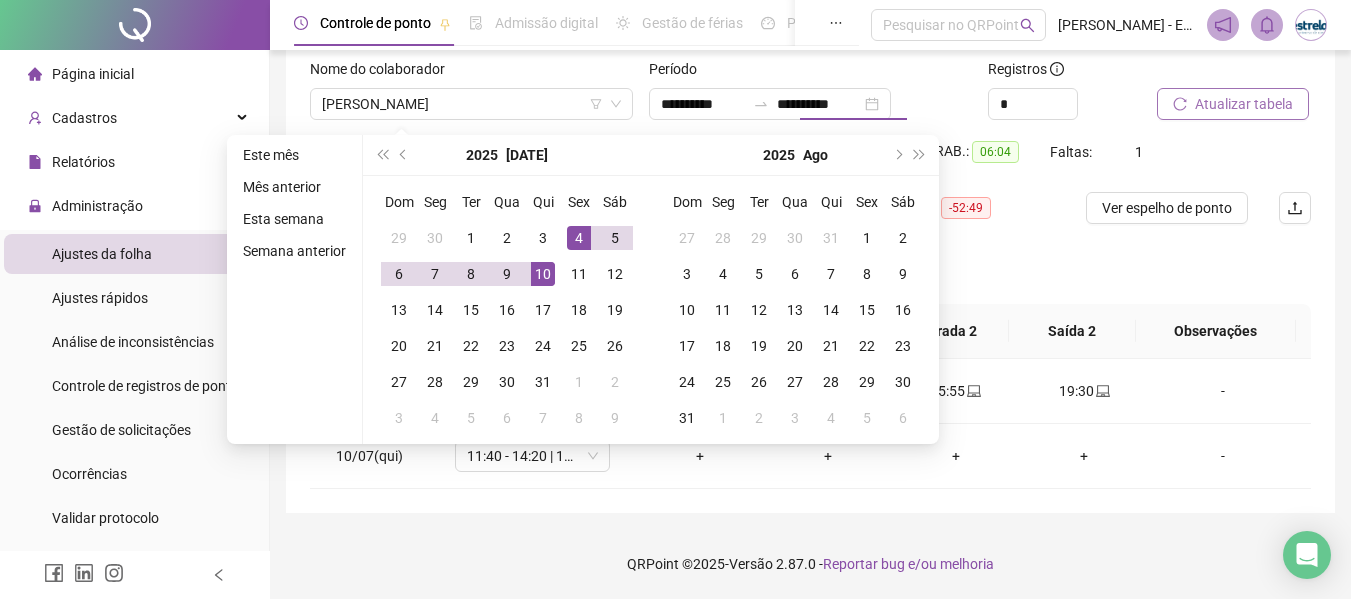 click on "Atualizar tabela" at bounding box center (1233, 104) 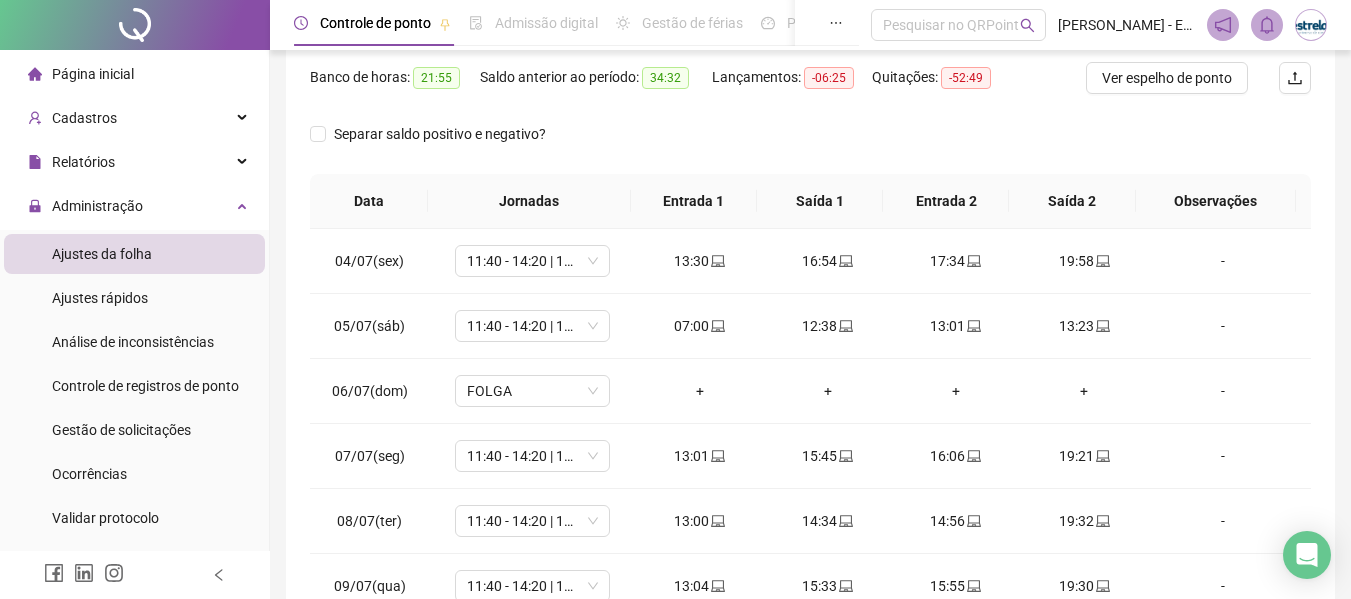 scroll, scrollTop: 326, scrollLeft: 0, axis: vertical 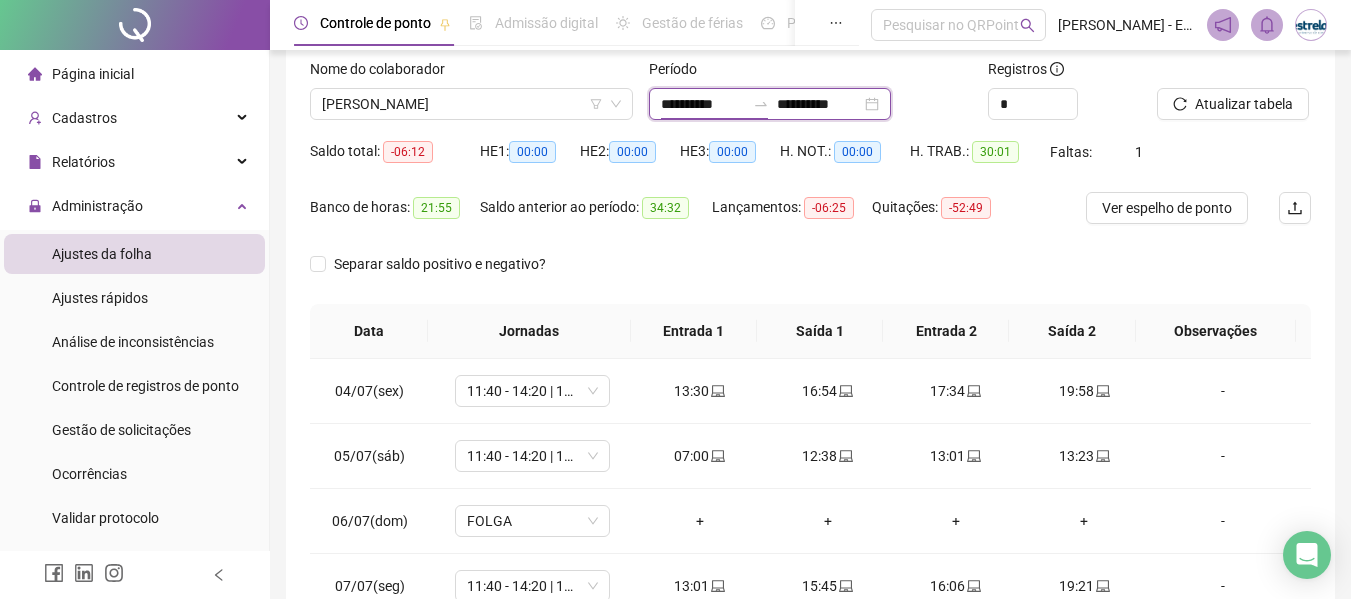click on "**********" at bounding box center (703, 104) 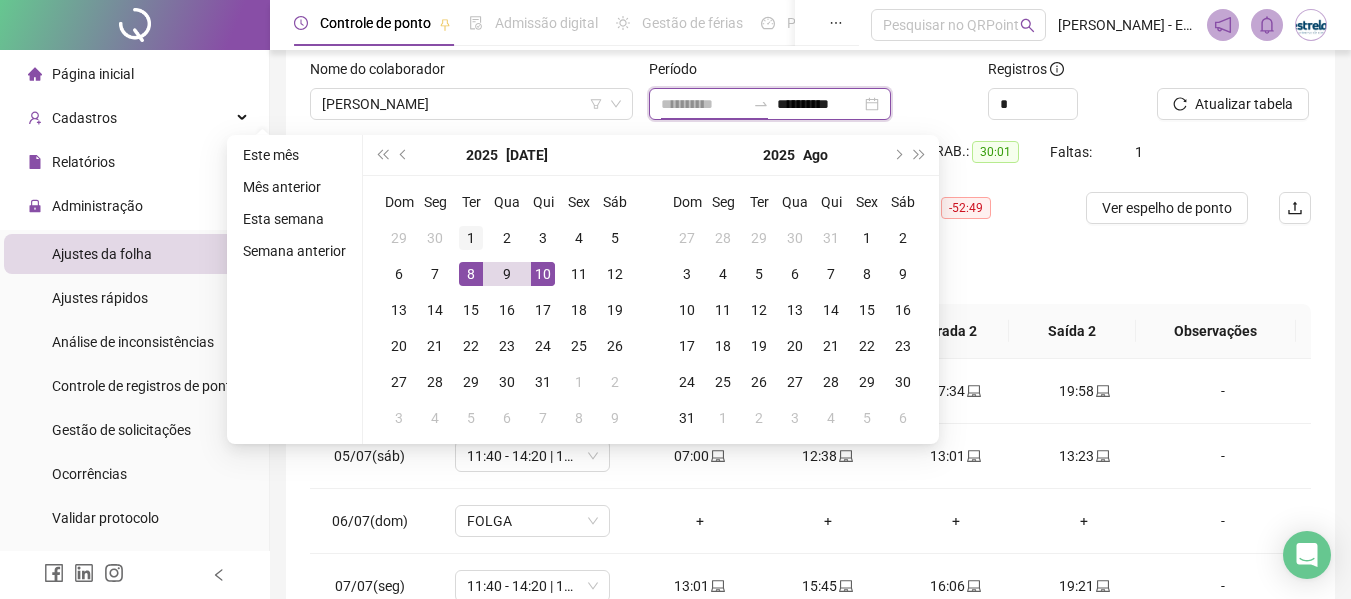 type on "**********" 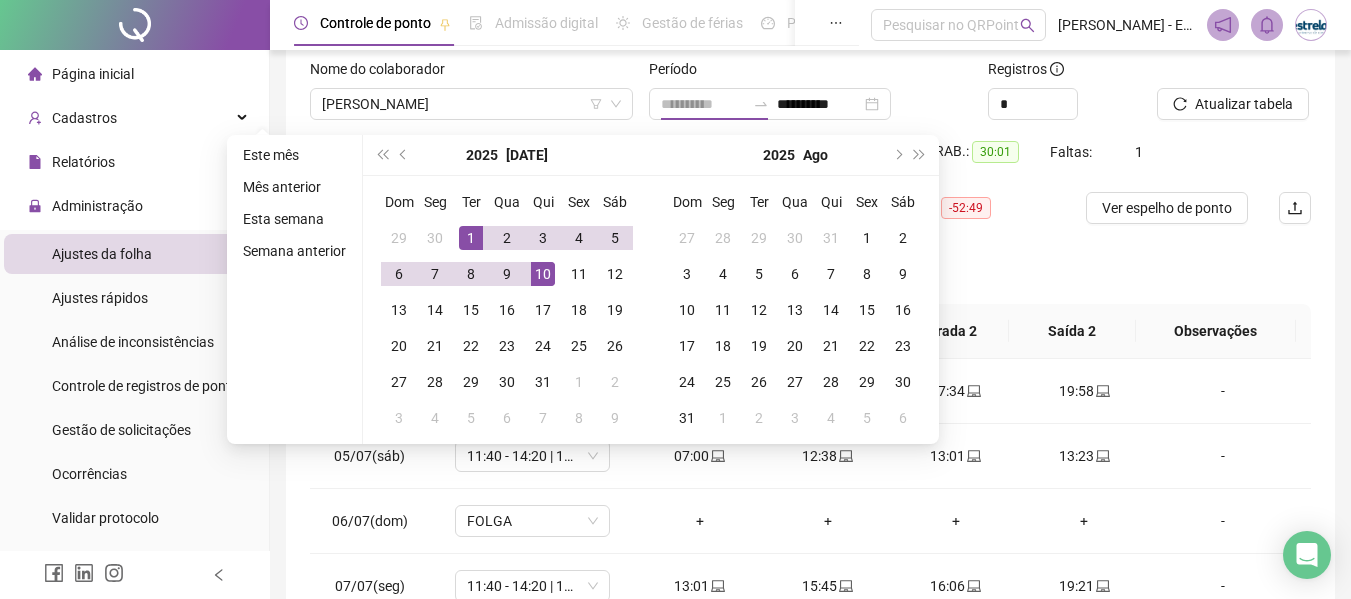 drag, startPoint x: 469, startPoint y: 241, endPoint x: 943, endPoint y: 172, distance: 478.99582 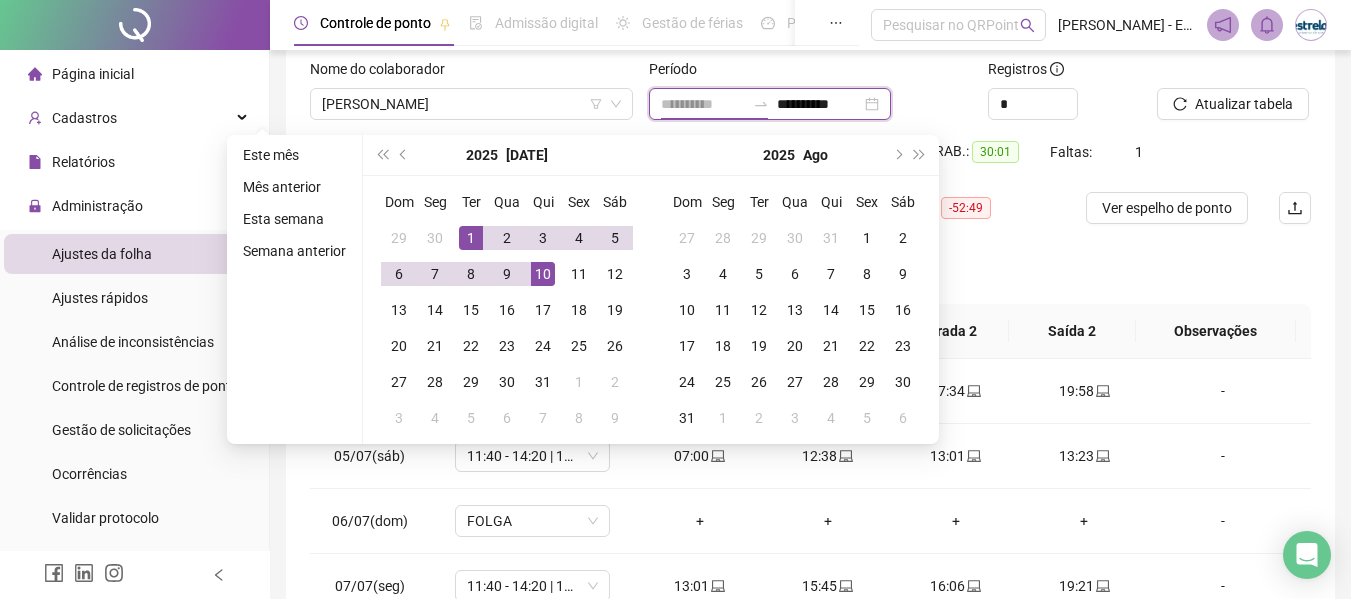 type on "**********" 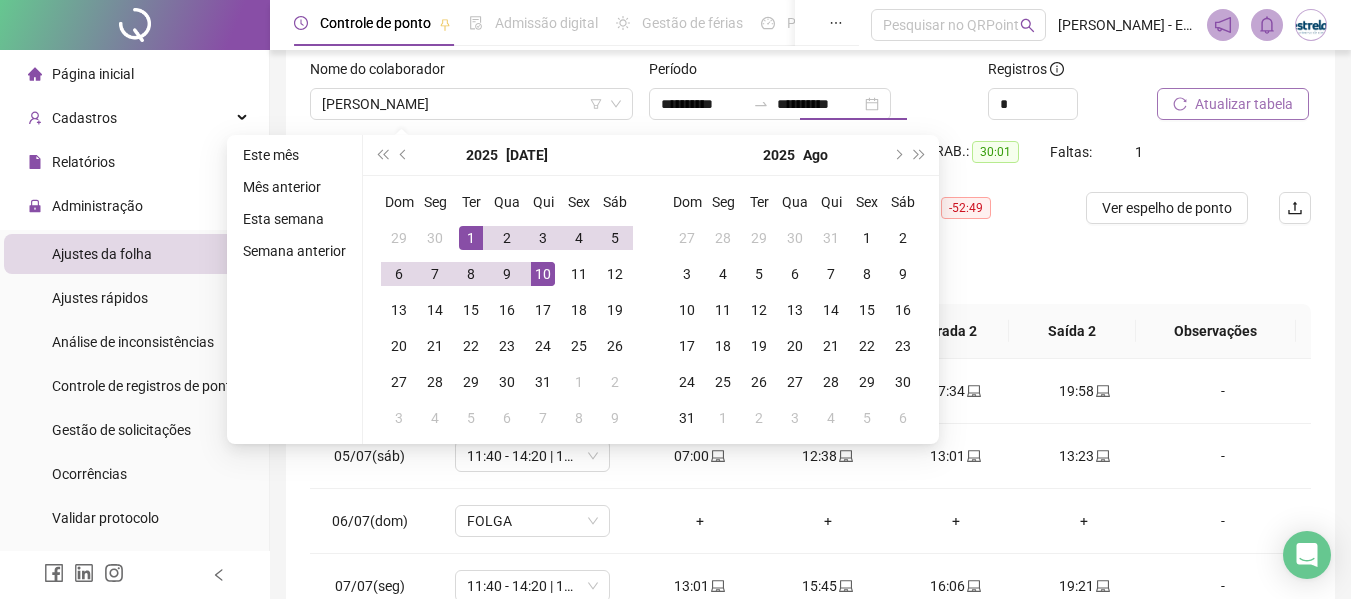 click on "Atualizar tabela" at bounding box center (1233, 104) 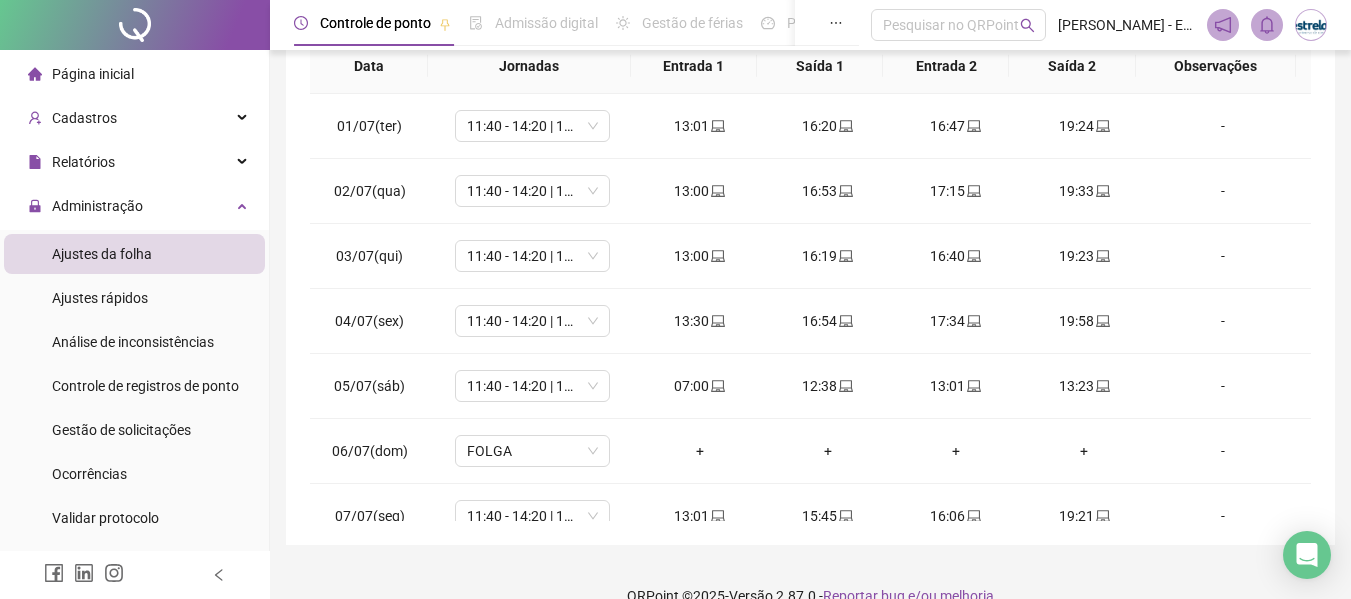 scroll, scrollTop: 423, scrollLeft: 0, axis: vertical 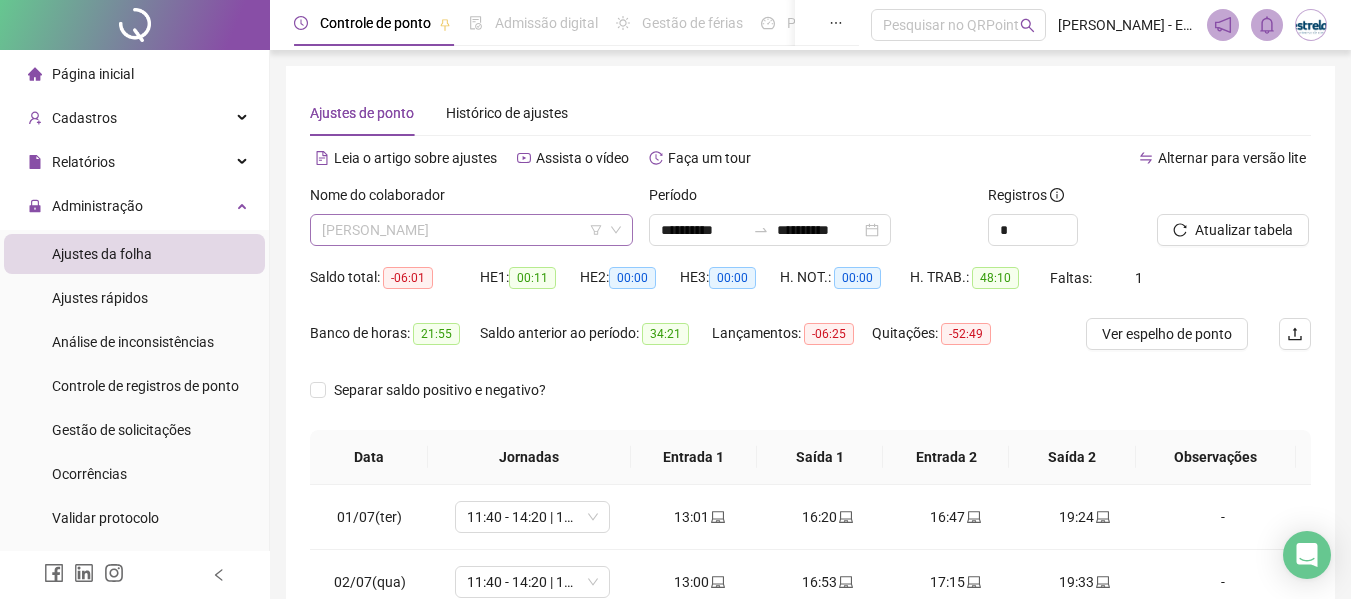 click on "[PERSON_NAME]" at bounding box center [471, 230] 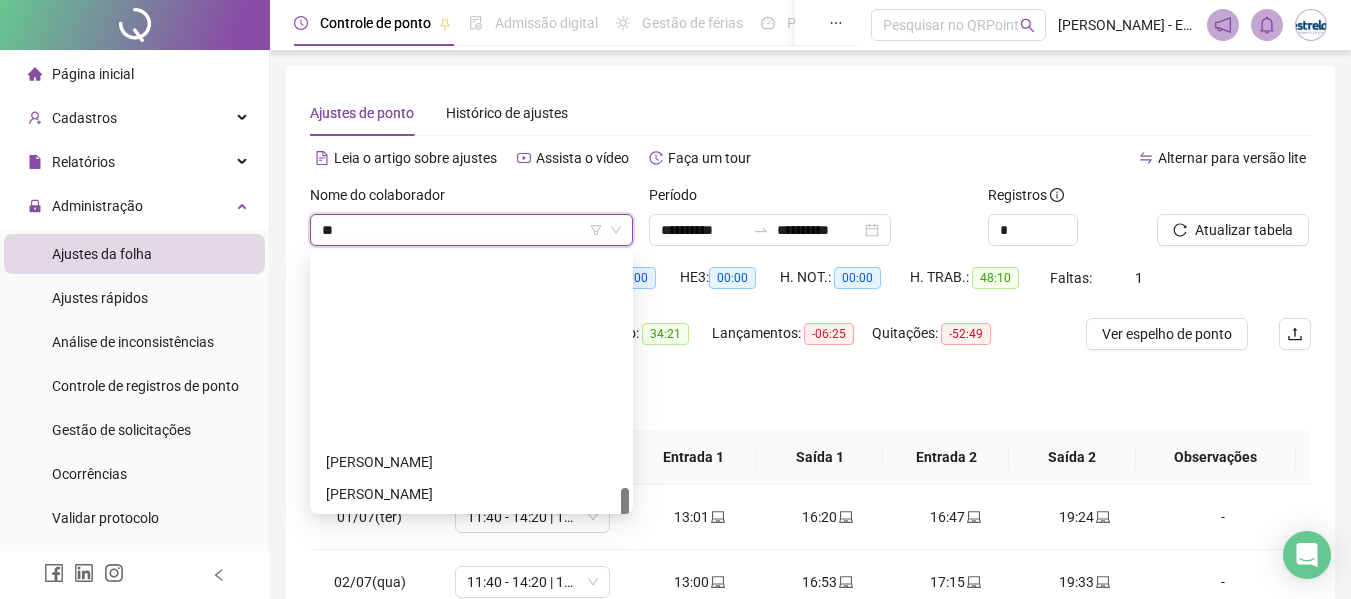 type on "***" 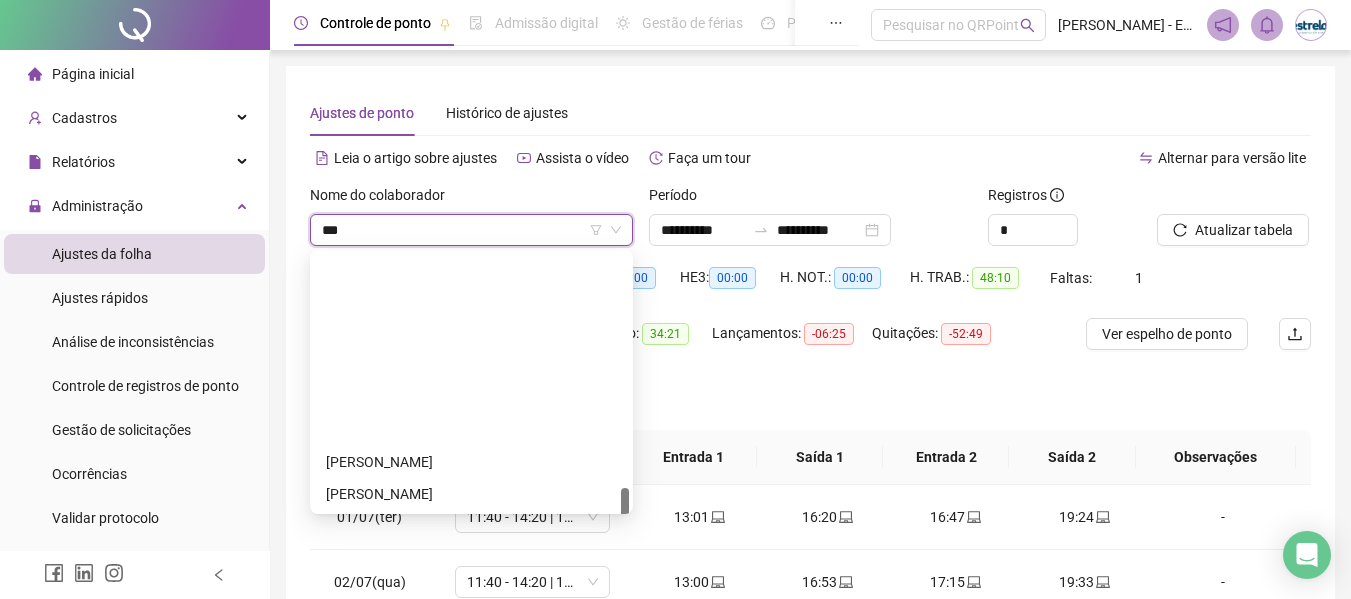 scroll, scrollTop: 64, scrollLeft: 0, axis: vertical 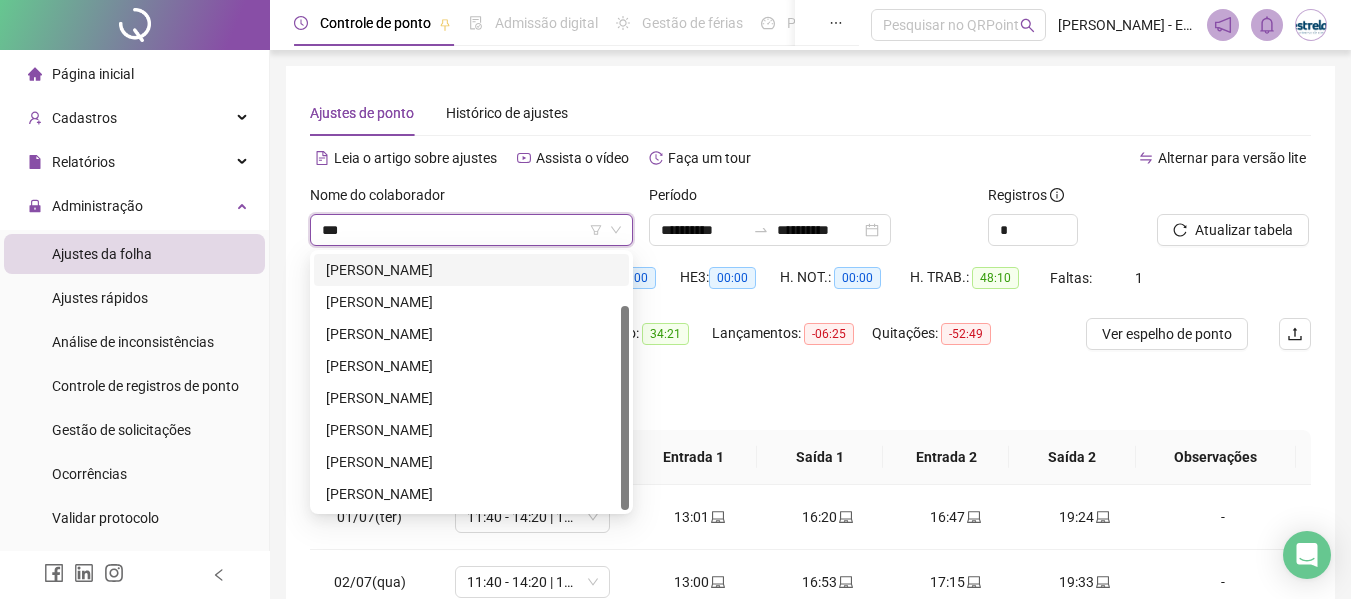 click on "[PERSON_NAME]" at bounding box center [471, 270] 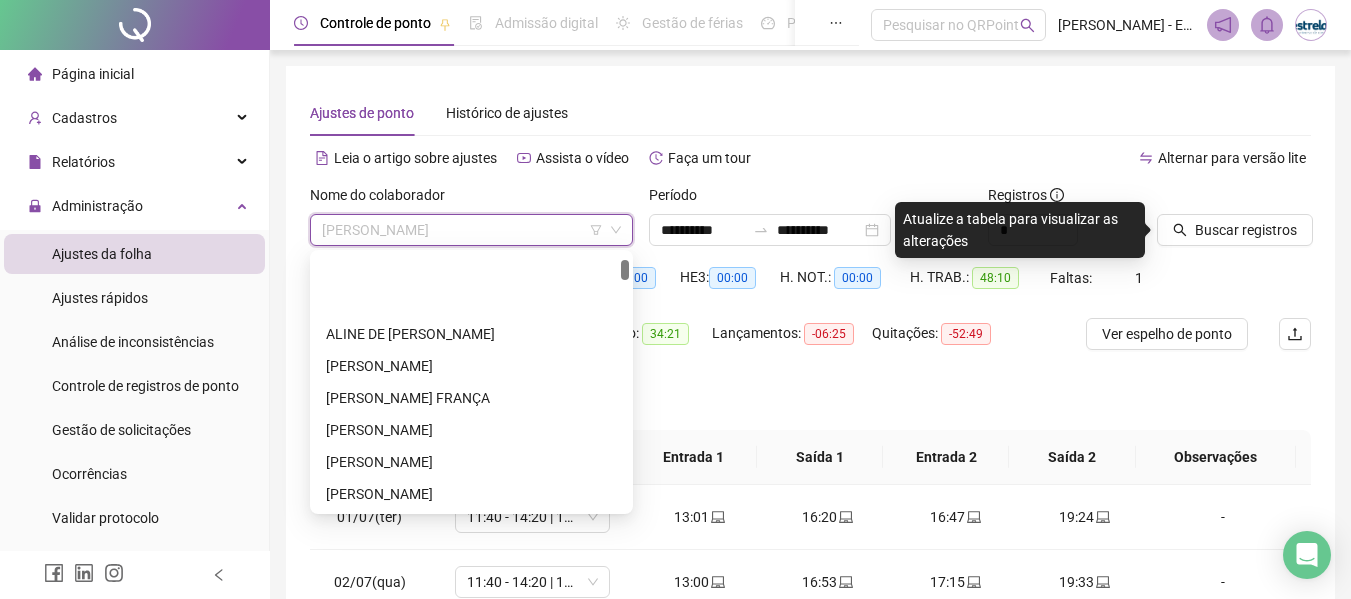 click on "[PERSON_NAME]" at bounding box center [471, 230] 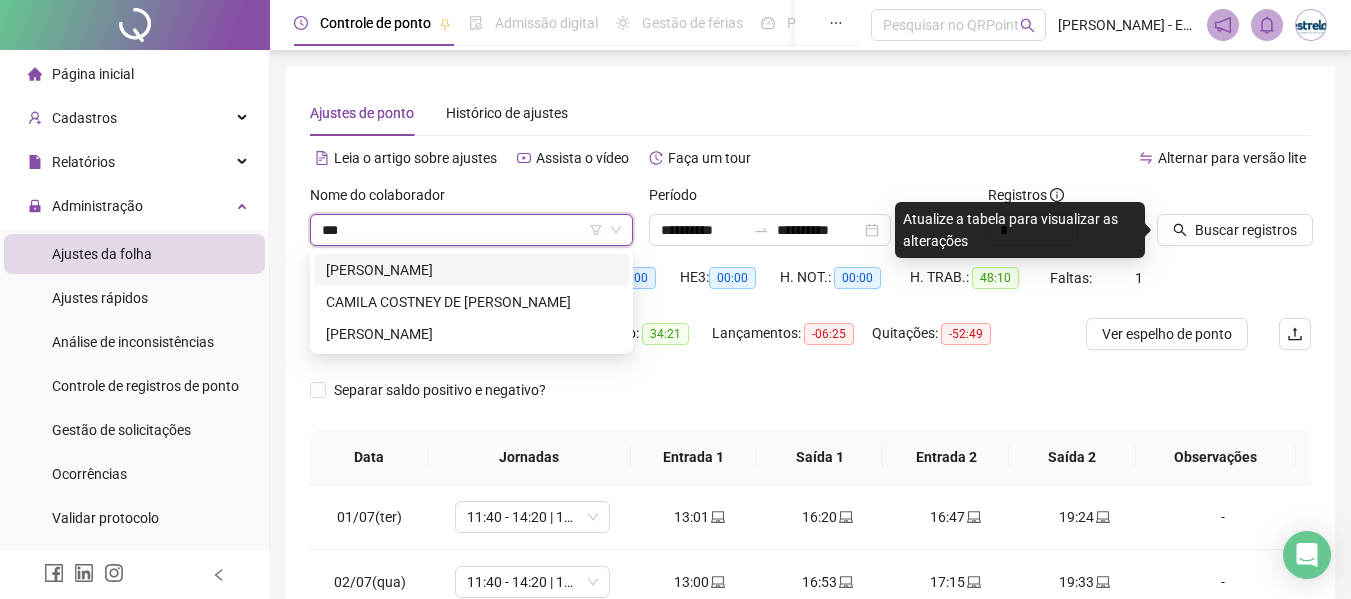scroll, scrollTop: 0, scrollLeft: 0, axis: both 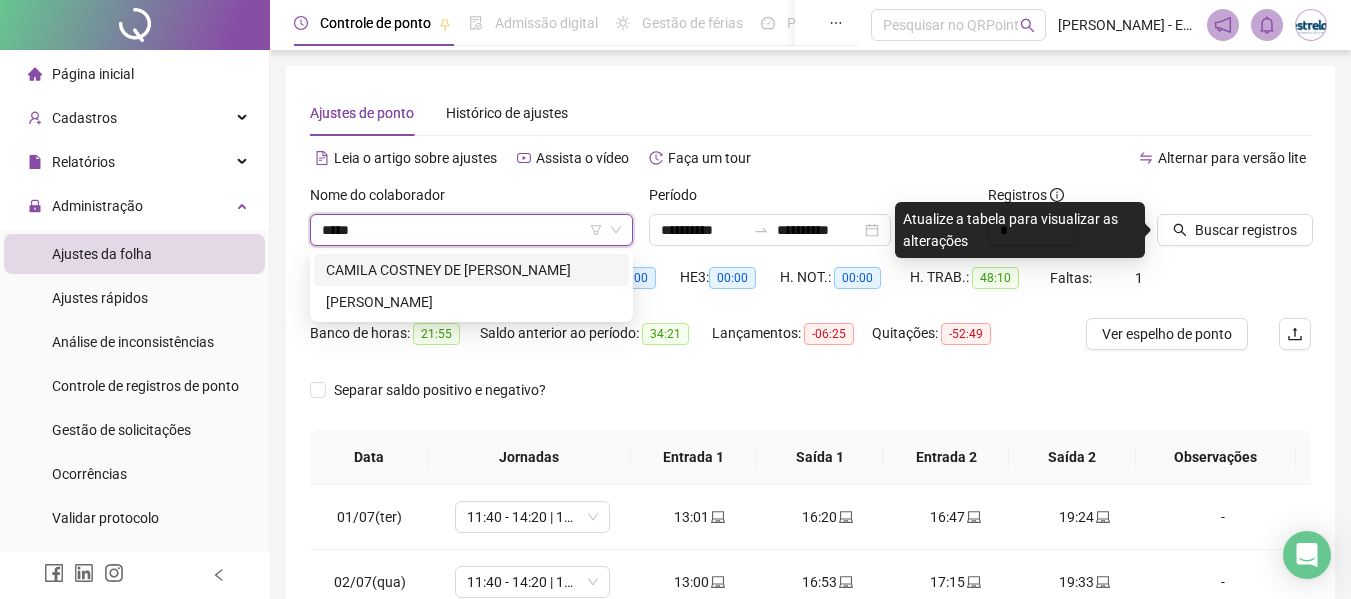 type on "******" 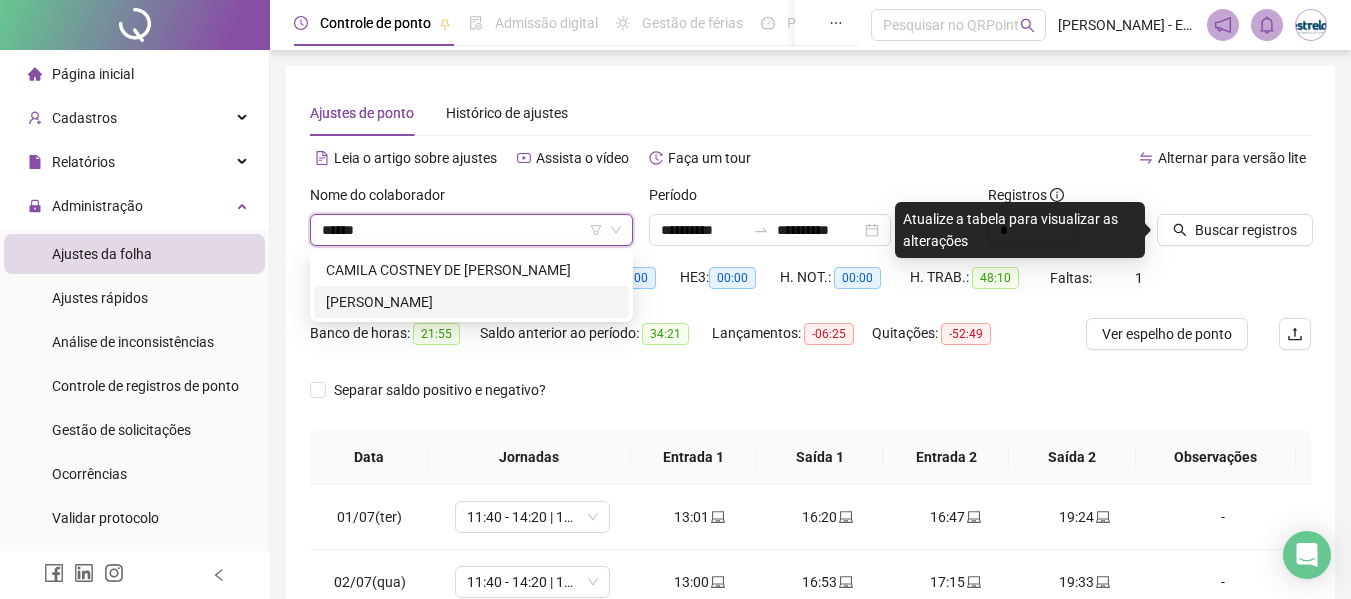 click on "[PERSON_NAME]" at bounding box center [471, 302] 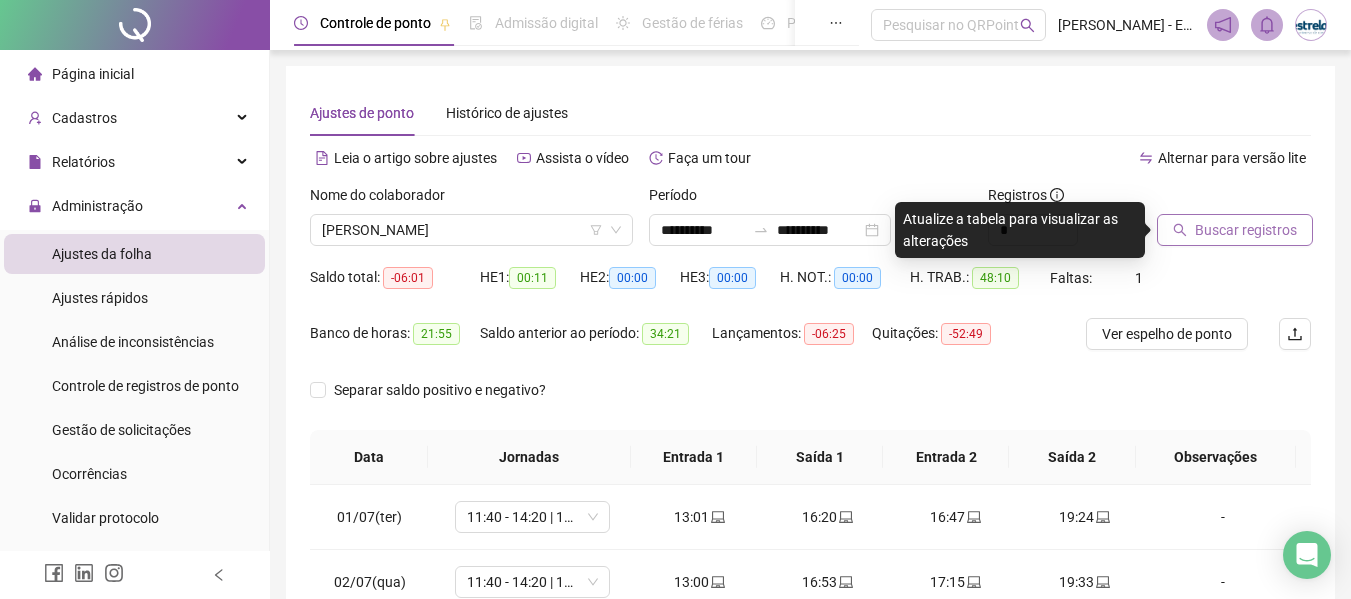 click on "Buscar registros" at bounding box center [1235, 230] 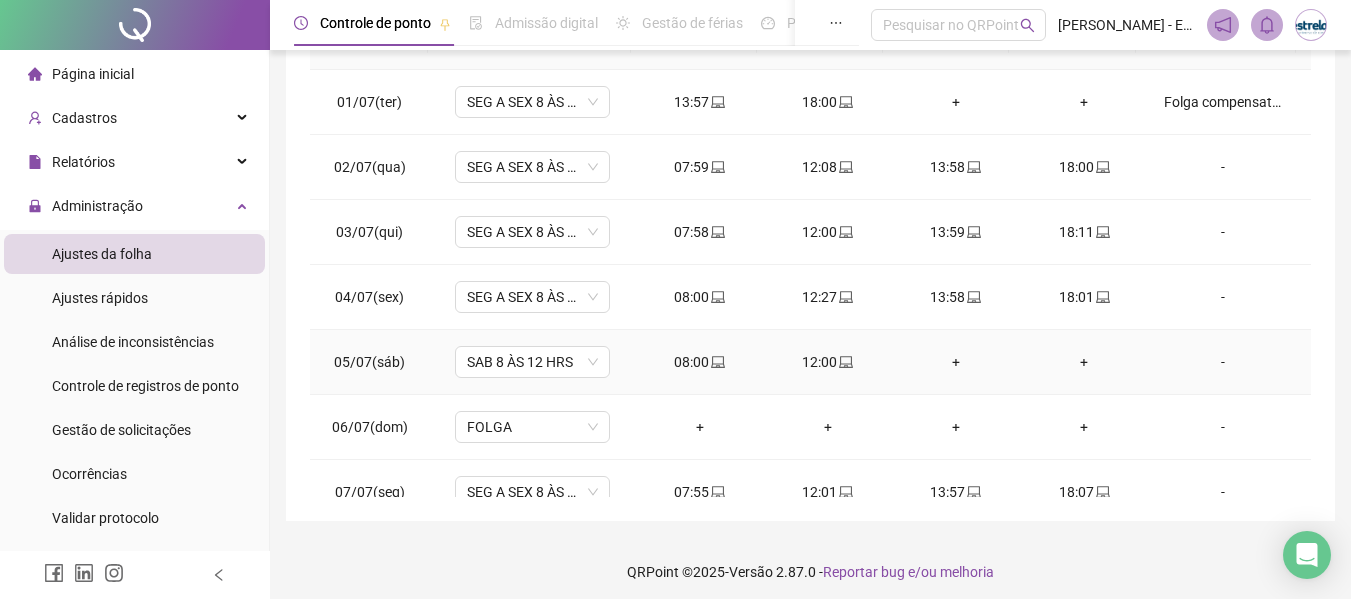 scroll, scrollTop: 423, scrollLeft: 0, axis: vertical 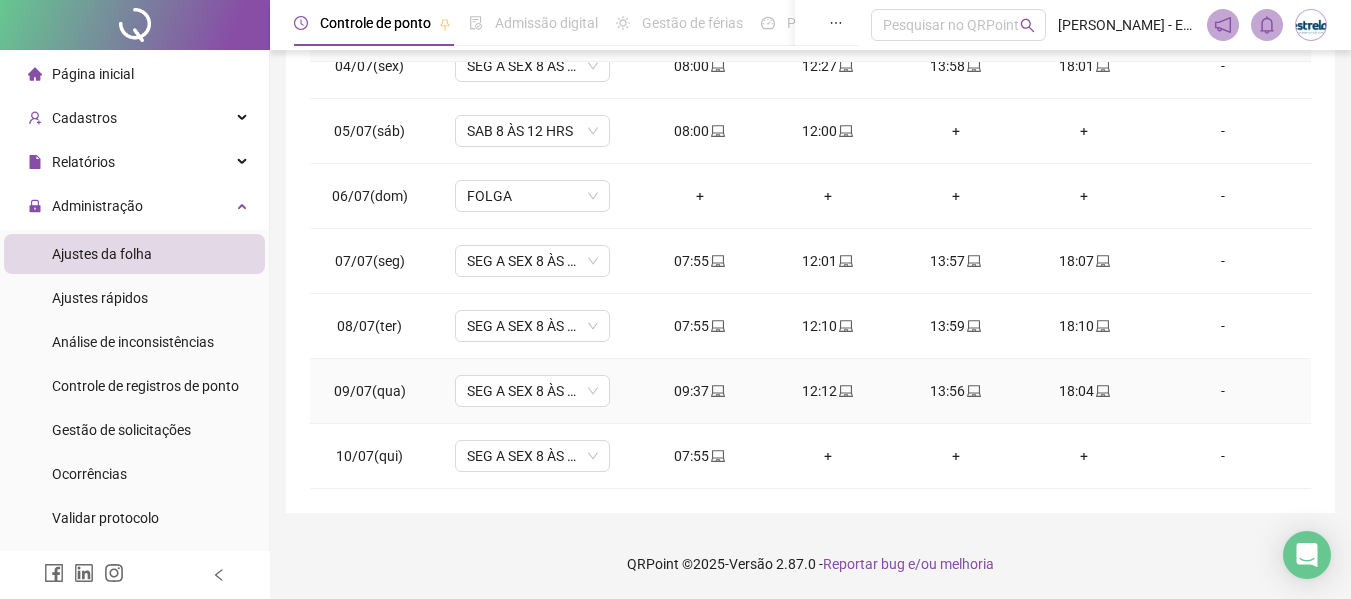 click on "-" at bounding box center [1223, 391] 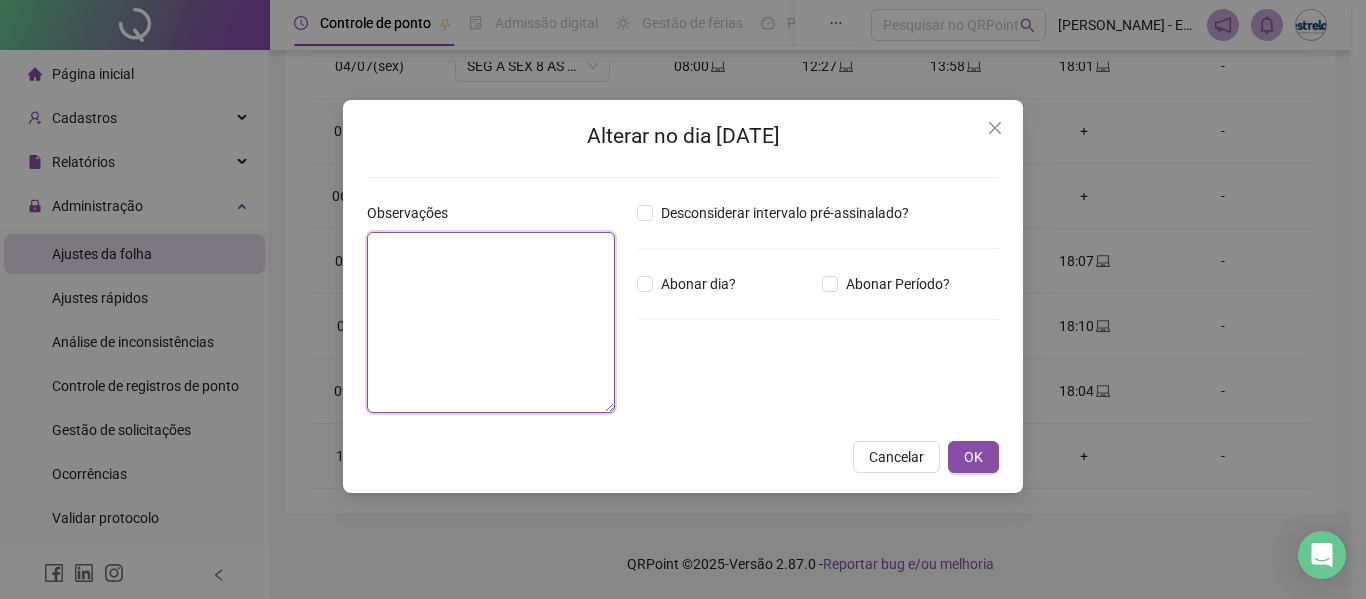 drag, startPoint x: 558, startPoint y: 274, endPoint x: 837, endPoint y: 219, distance: 284.36948 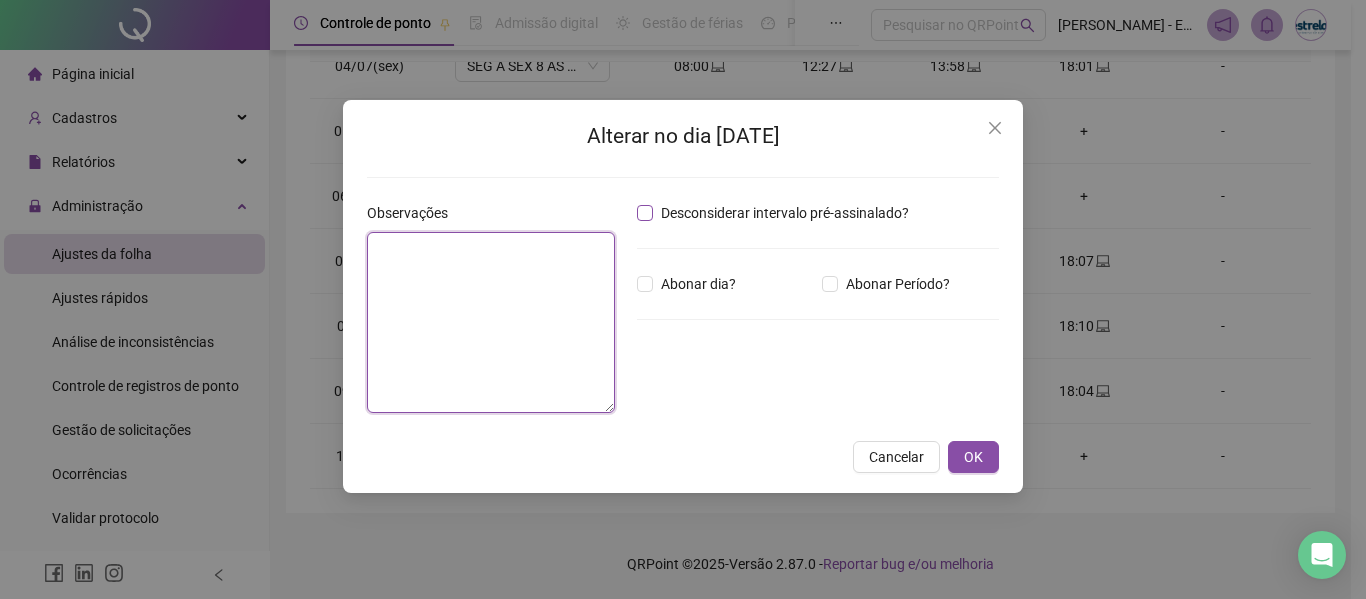 click at bounding box center [491, 322] 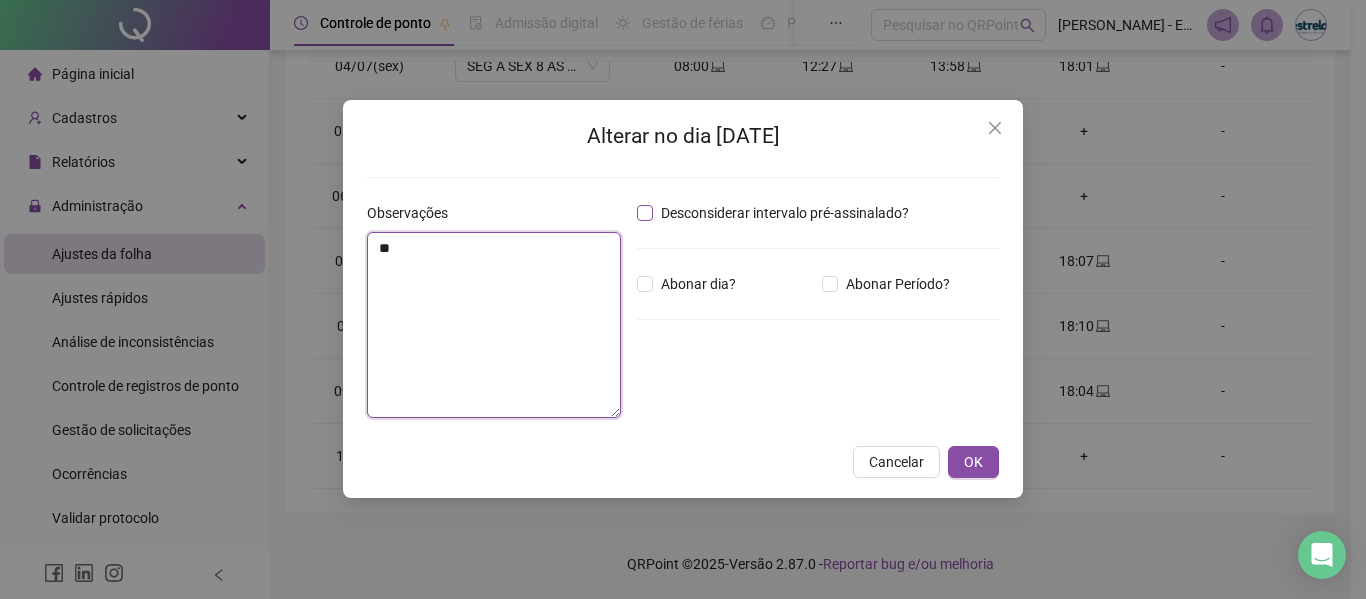 type on "*" 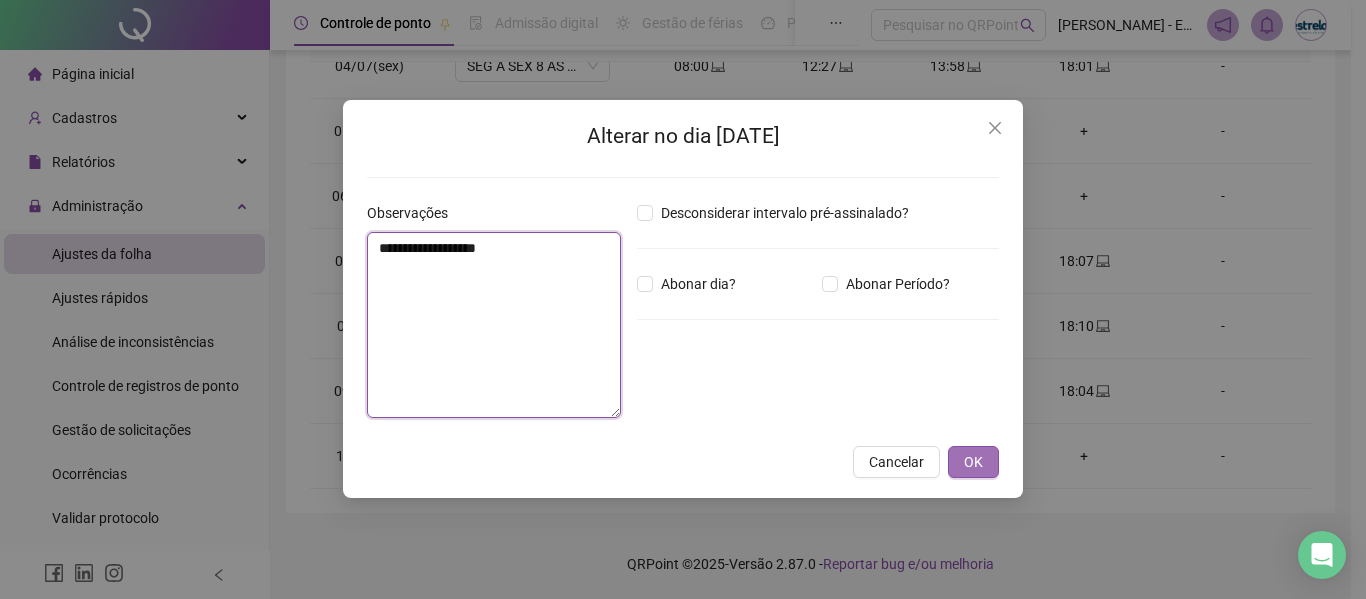 type on "**********" 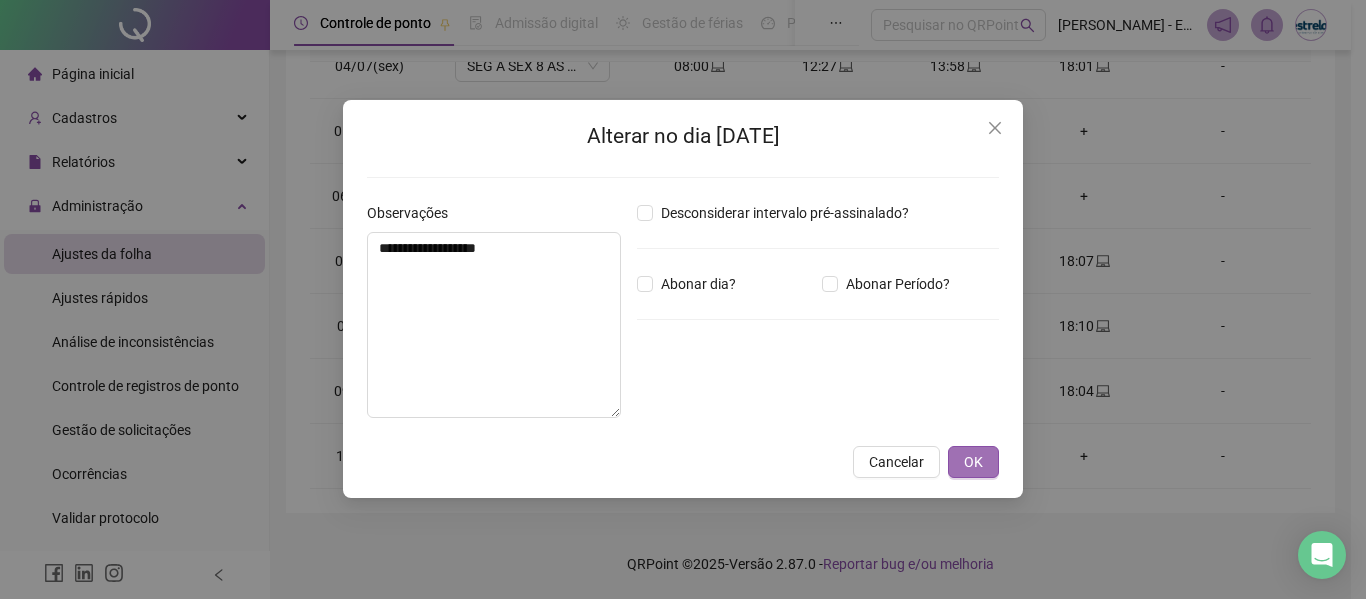 click on "OK" at bounding box center [973, 462] 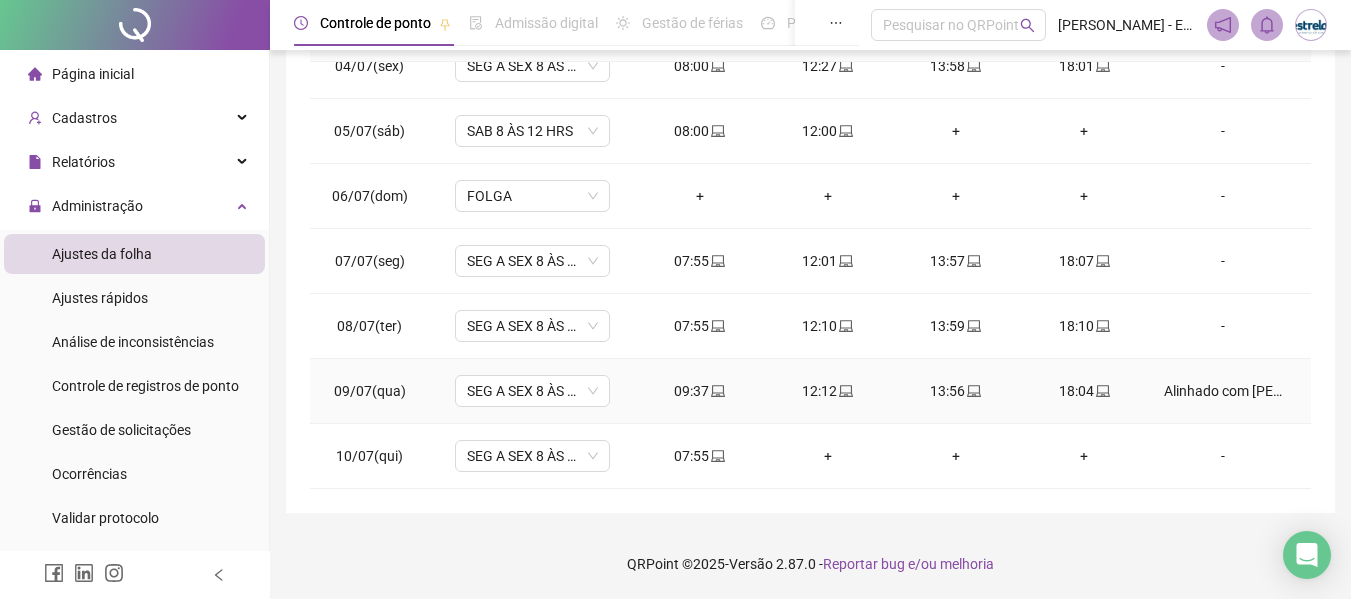 scroll, scrollTop: 313, scrollLeft: 0, axis: vertical 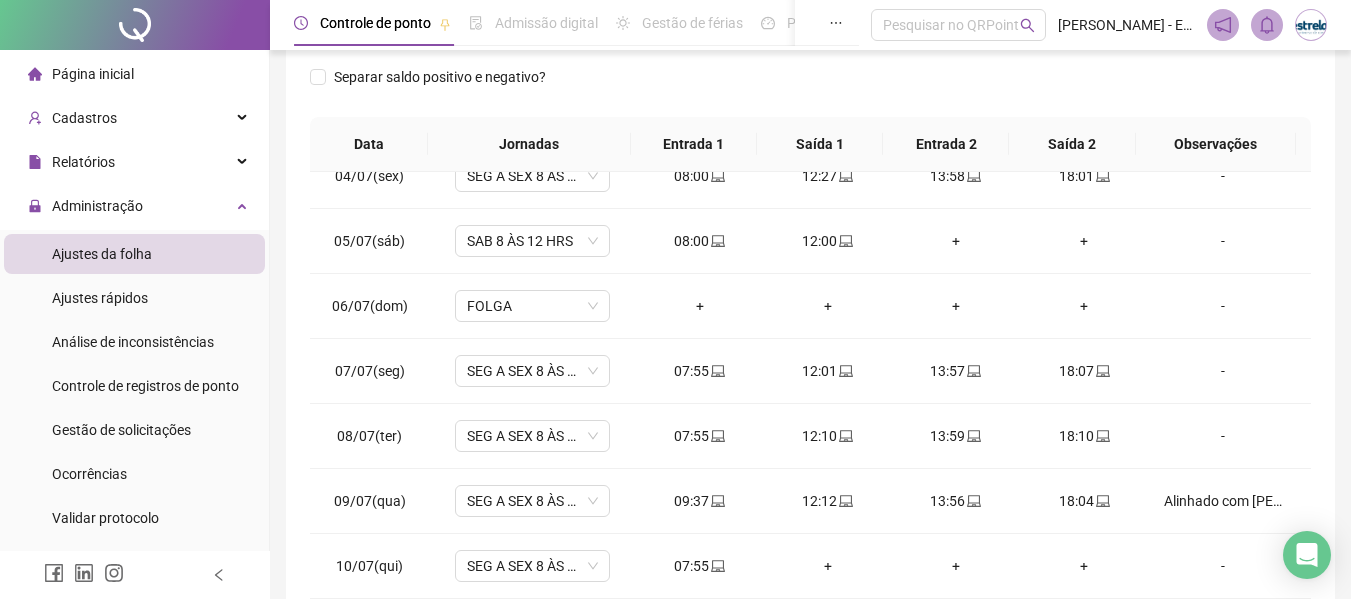 drag, startPoint x: 991, startPoint y: 385, endPoint x: 756, endPoint y: 101, distance: 368.6204 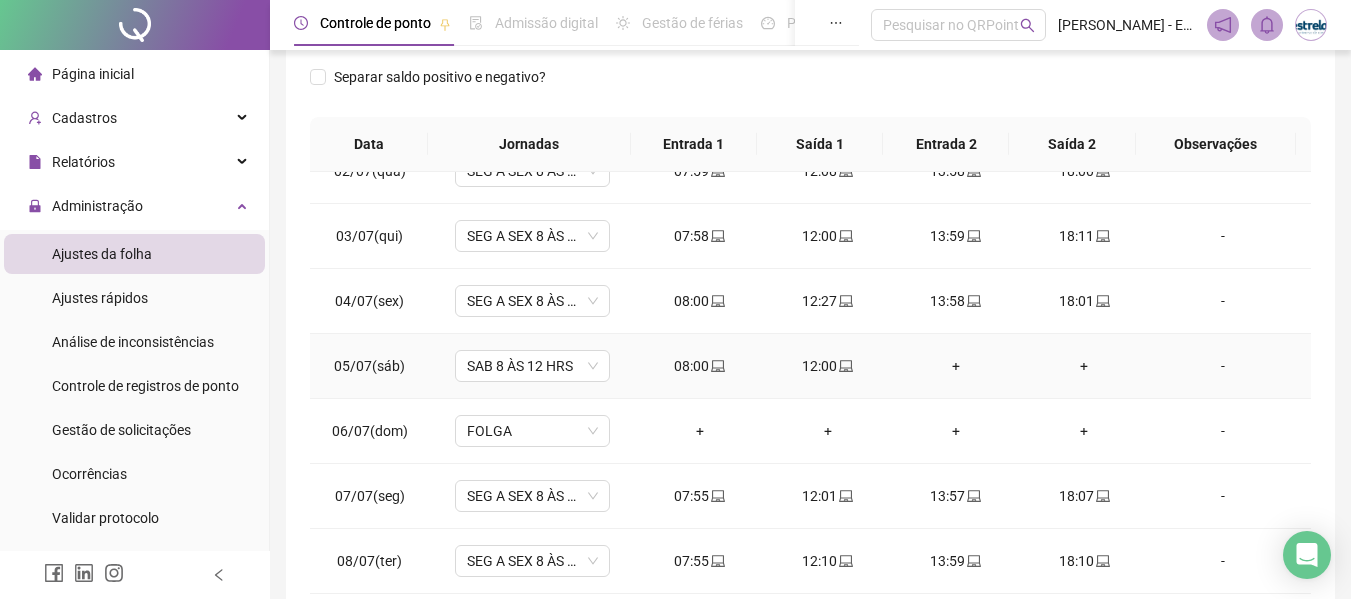 scroll, scrollTop: 0, scrollLeft: 0, axis: both 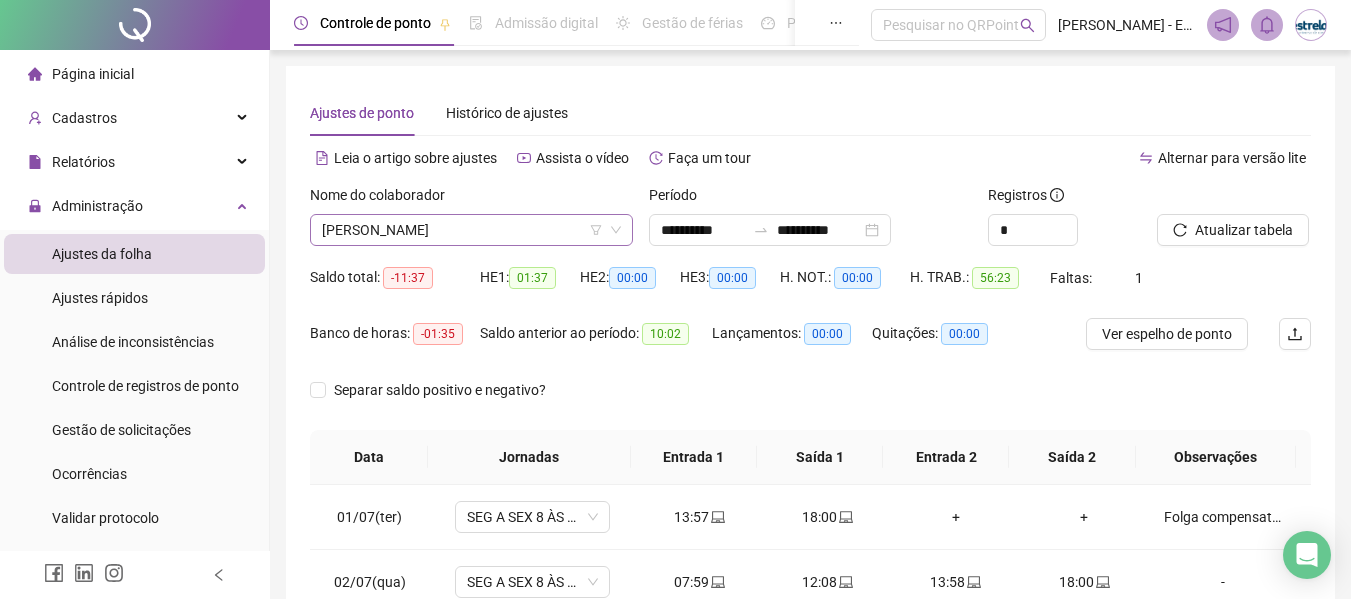 click on "[PERSON_NAME]" at bounding box center [471, 230] 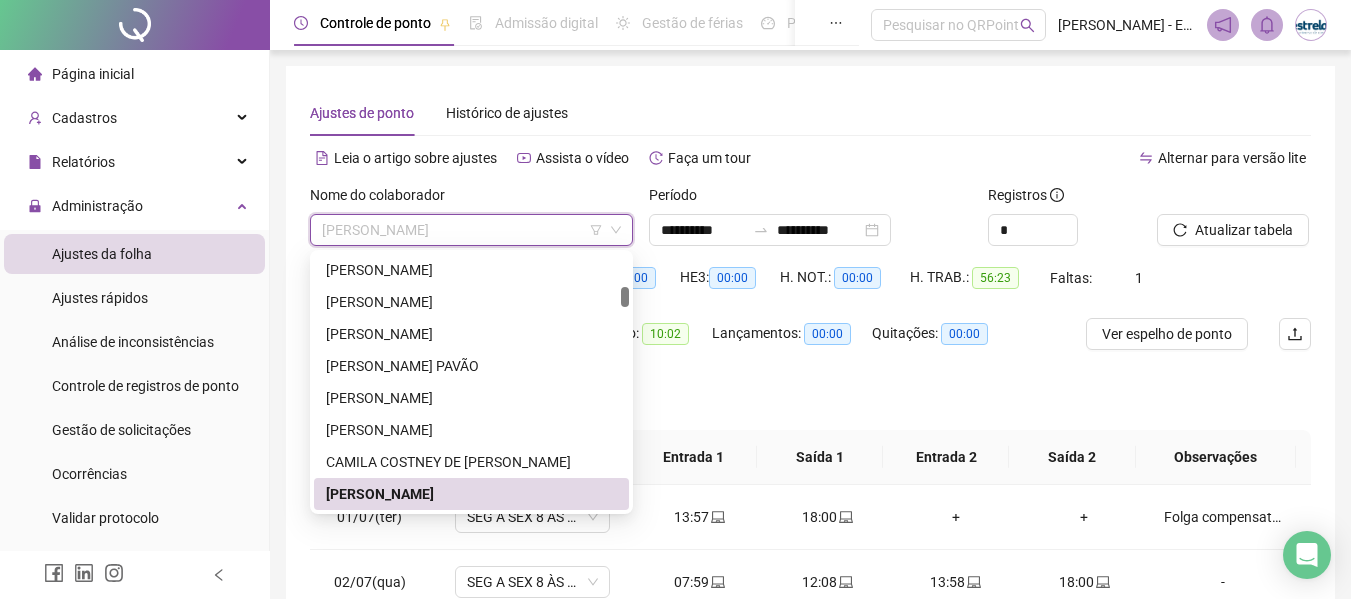 click on "Ajustes de ponto Histórico de ajustes" at bounding box center (810, 113) 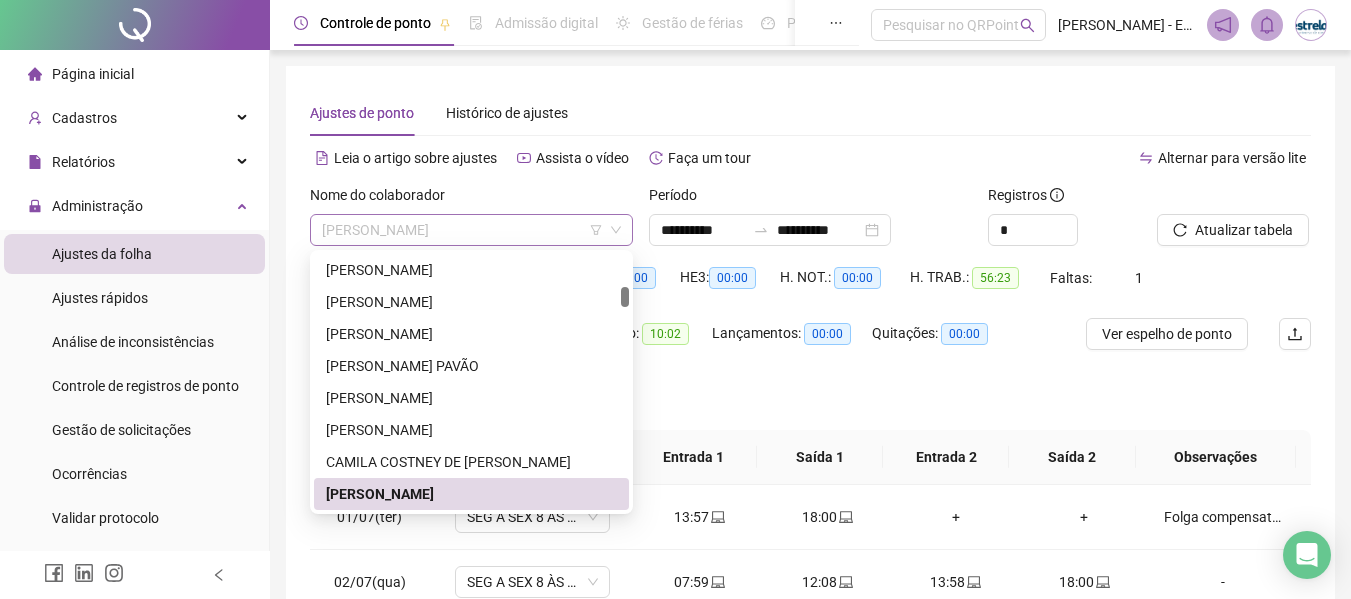 click on "[PERSON_NAME]" at bounding box center [471, 230] 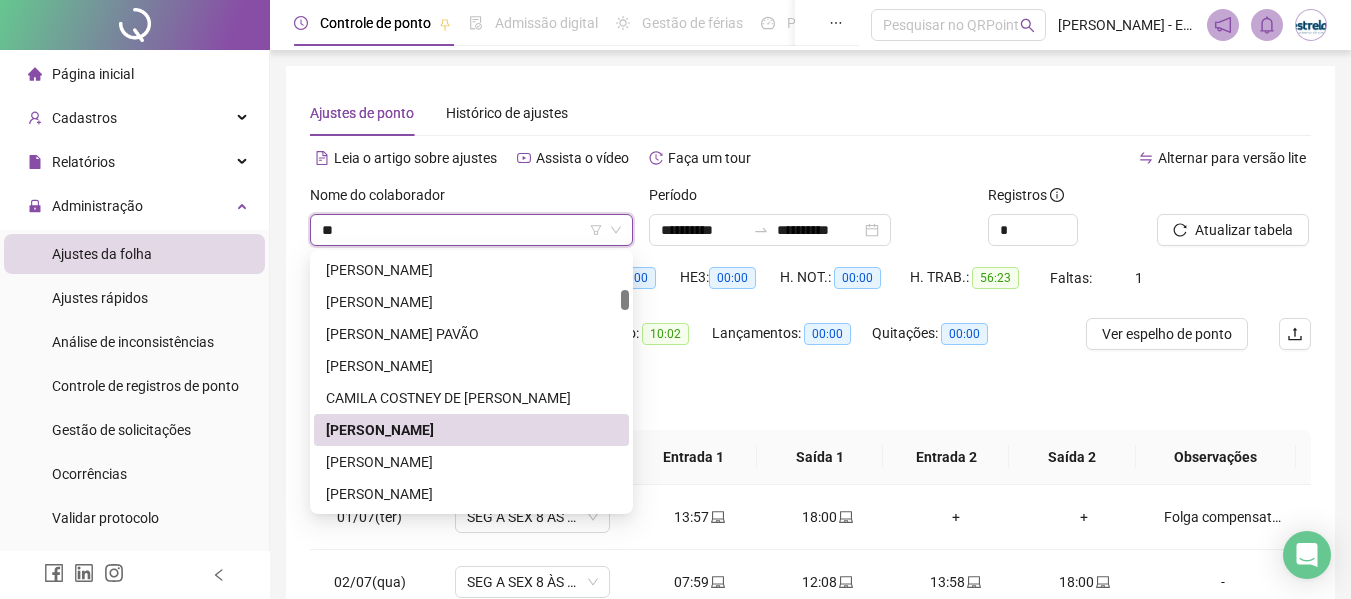 scroll, scrollTop: 0, scrollLeft: 0, axis: both 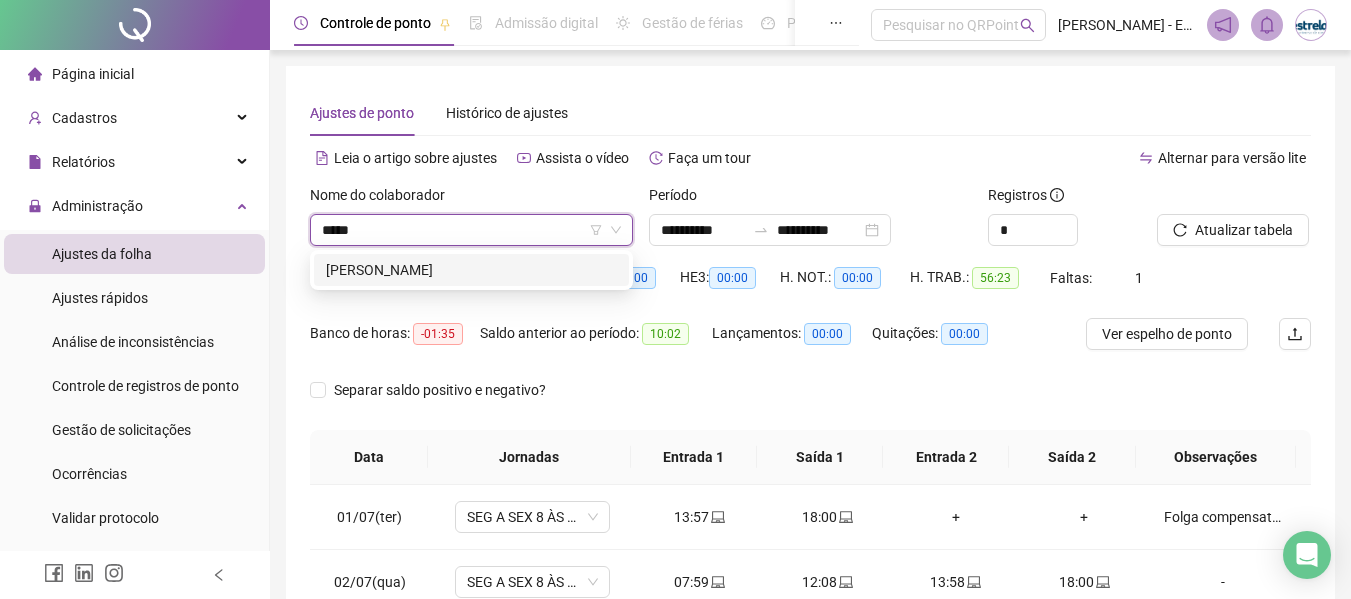 type on "******" 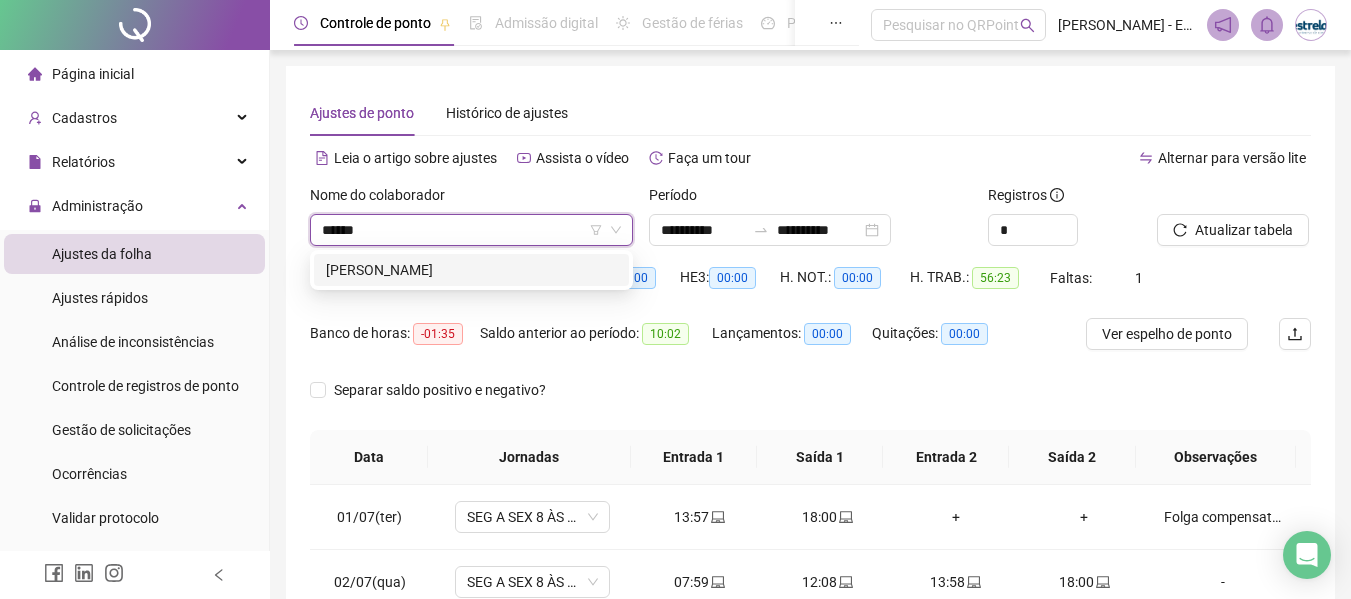 click on "[PERSON_NAME]" at bounding box center [471, 270] 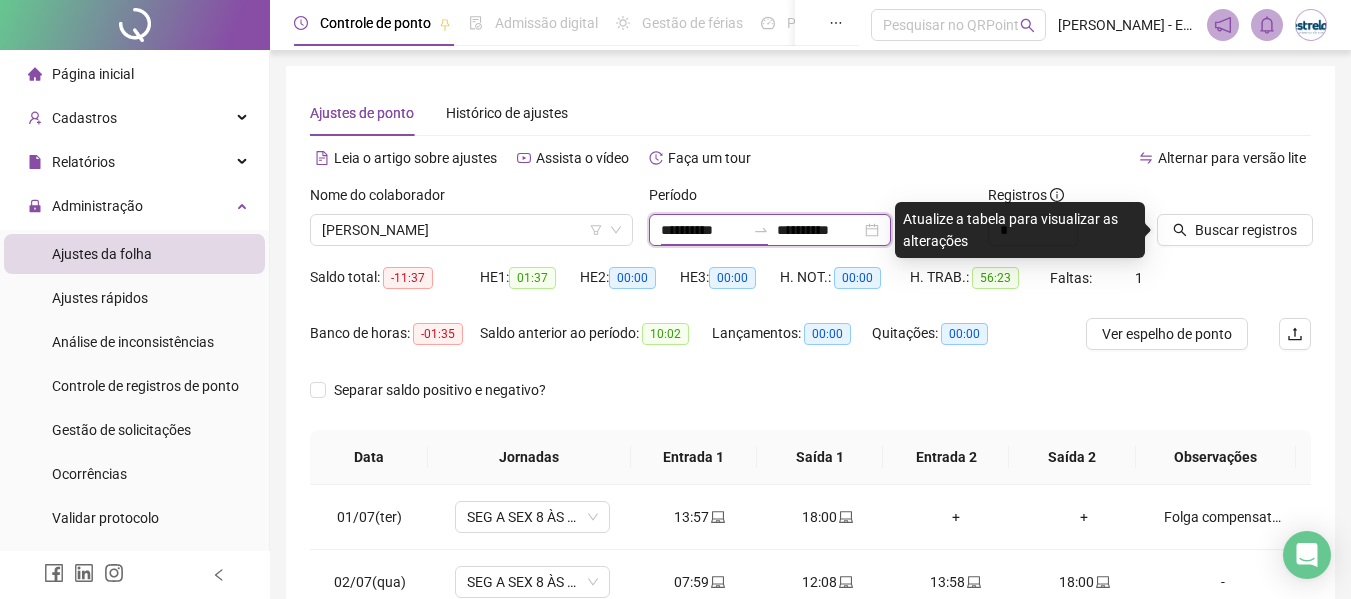 click on "**********" at bounding box center [703, 230] 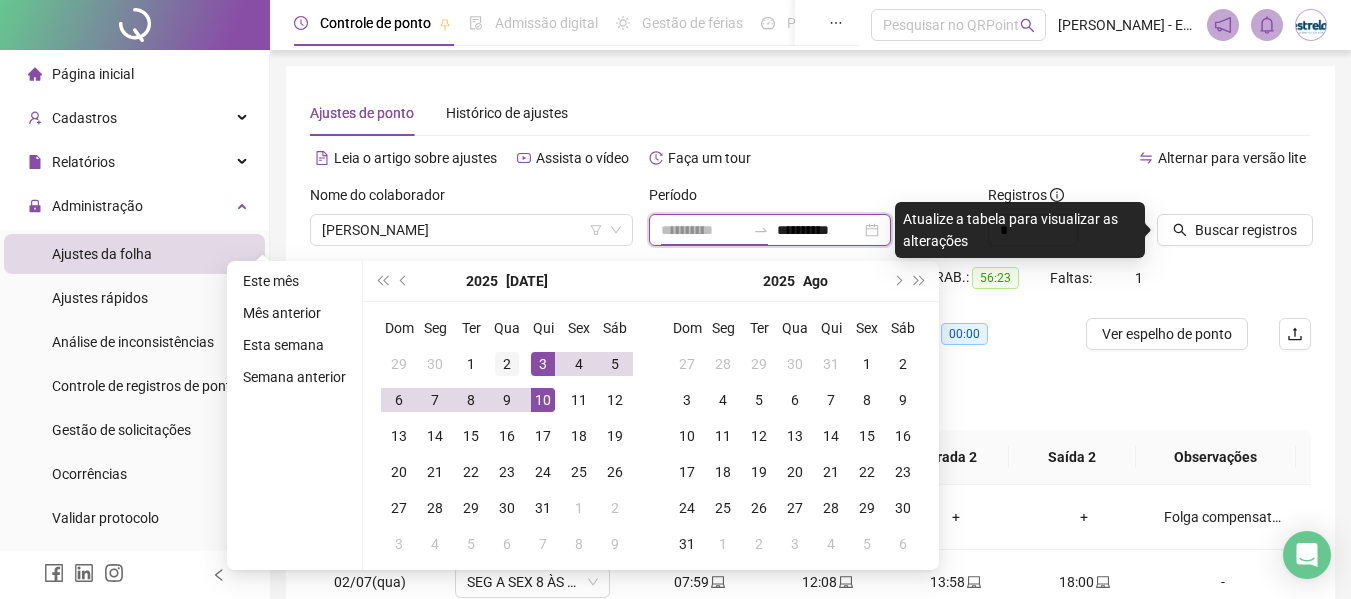type on "**********" 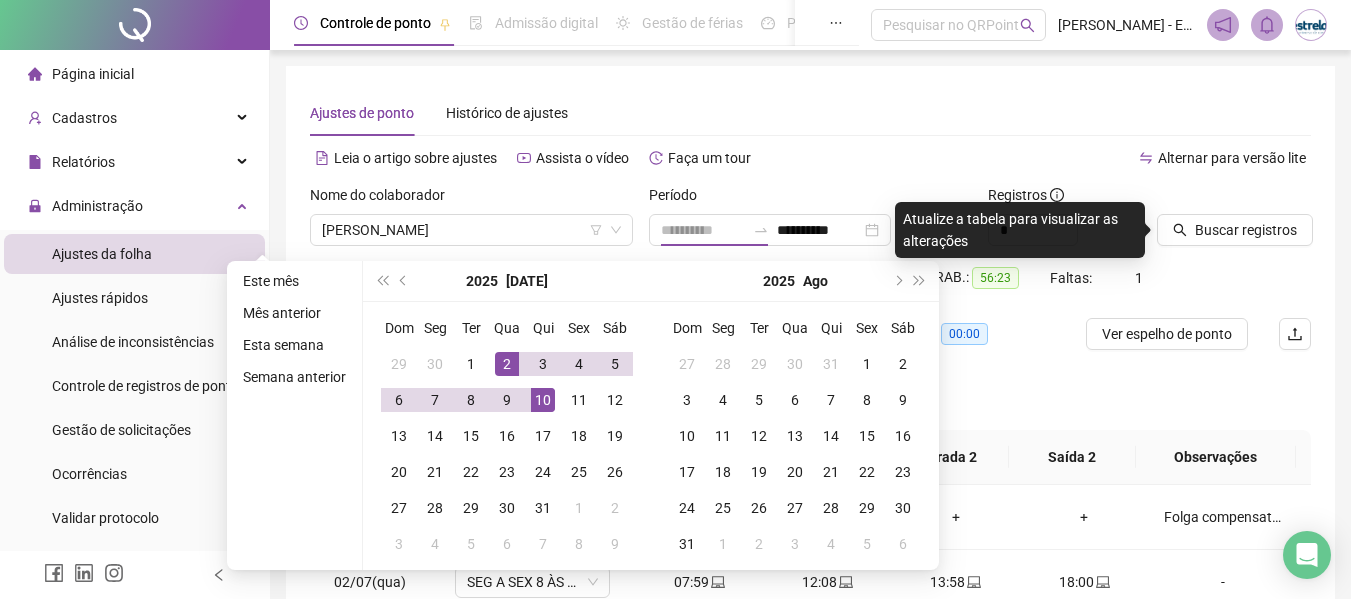 click on "2" at bounding box center (507, 364) 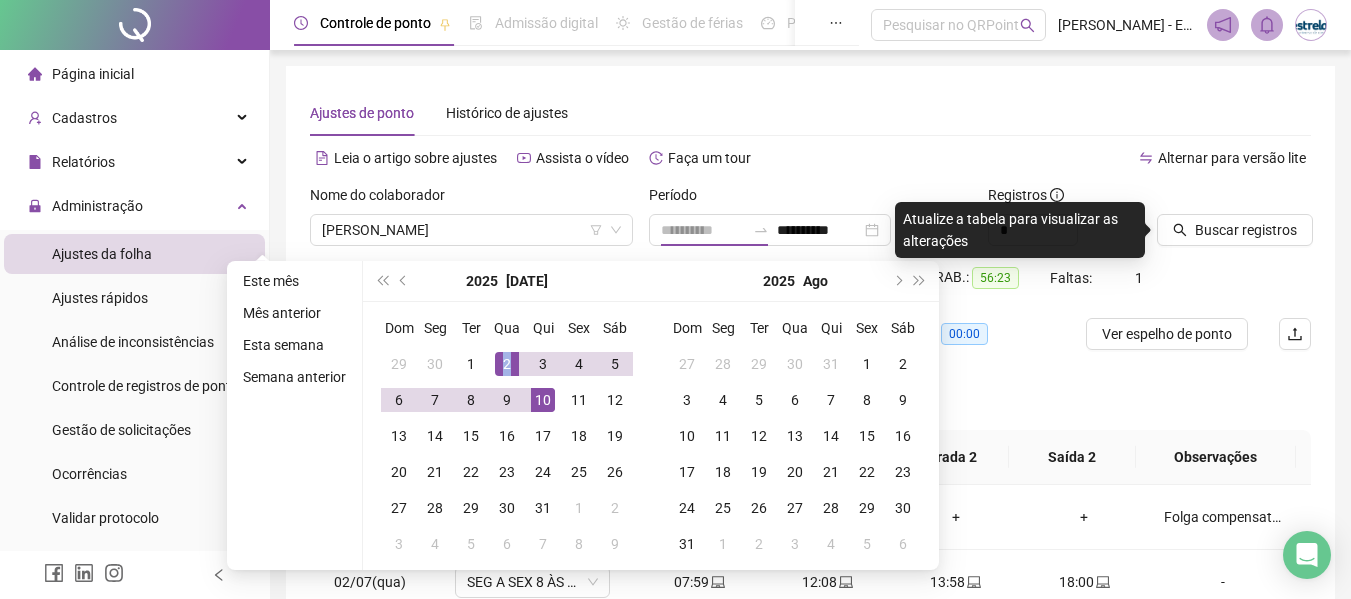 click on "2" at bounding box center [507, 364] 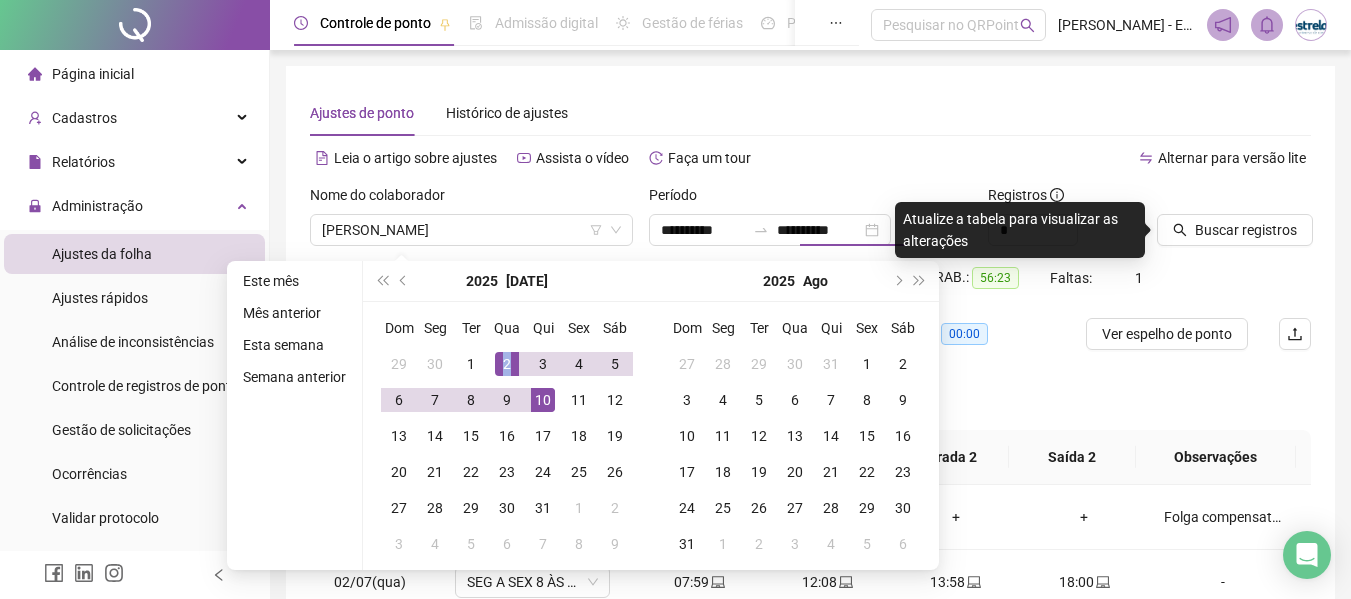 type on "**********" 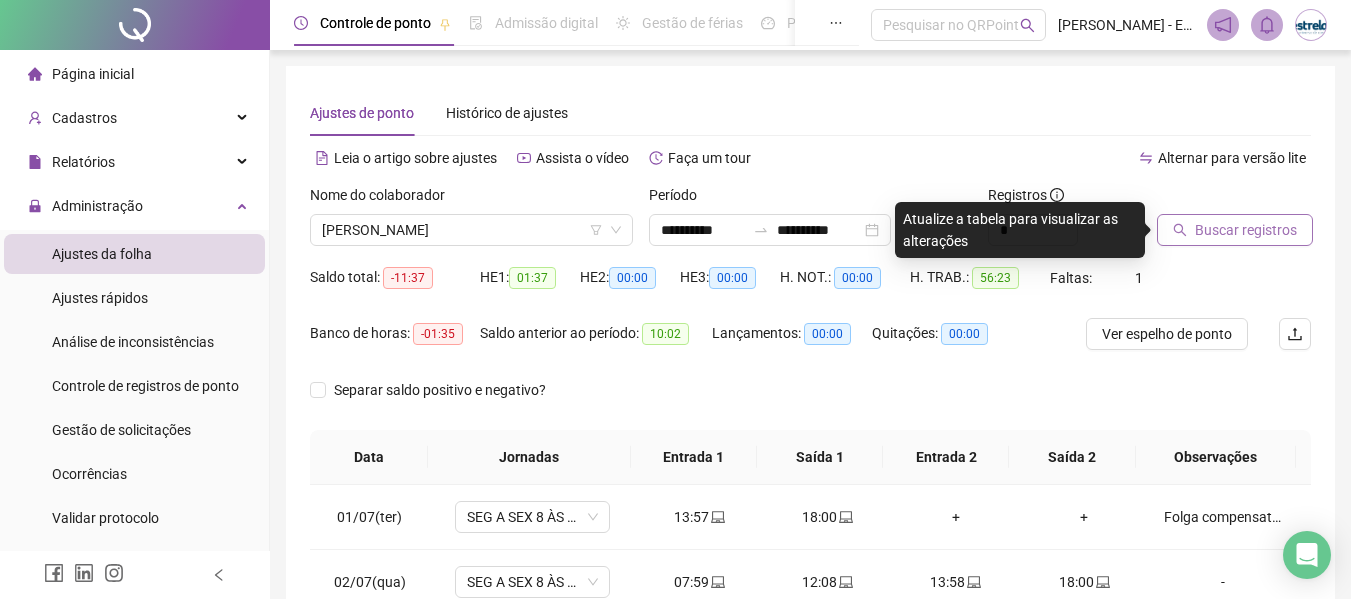 click on "Buscar registros" at bounding box center [1235, 230] 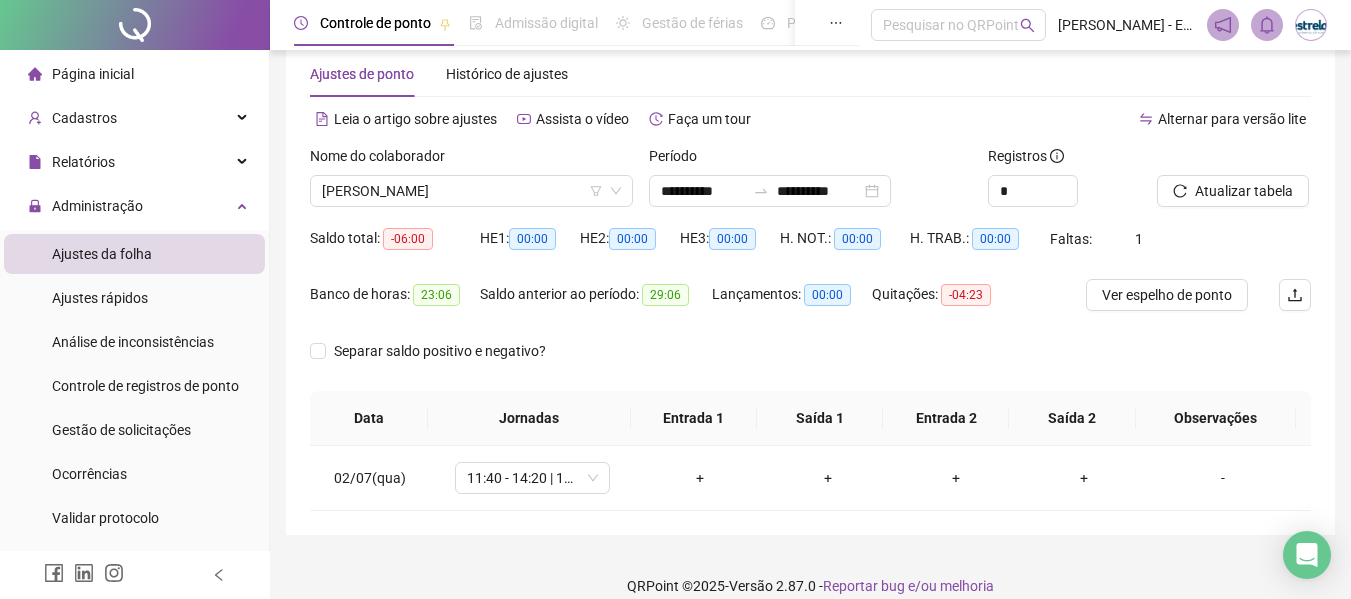 scroll, scrollTop: 61, scrollLeft: 0, axis: vertical 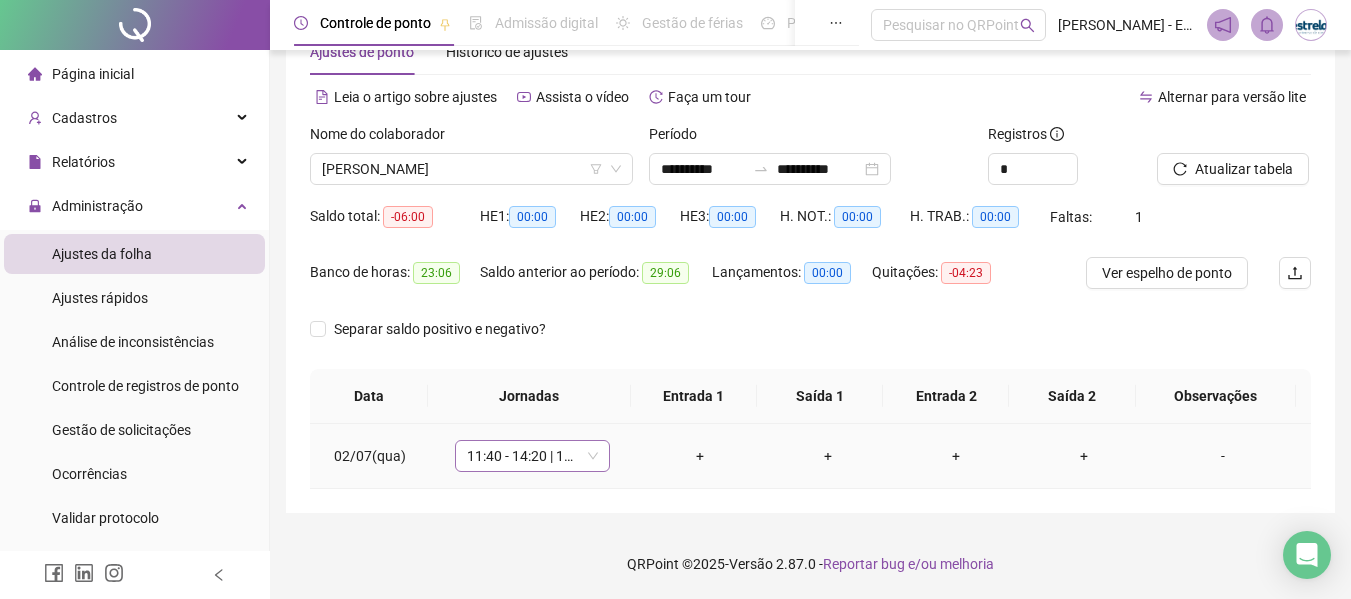 click on "11:40 - 14:20 | 14:40 - 18:00" at bounding box center [532, 456] 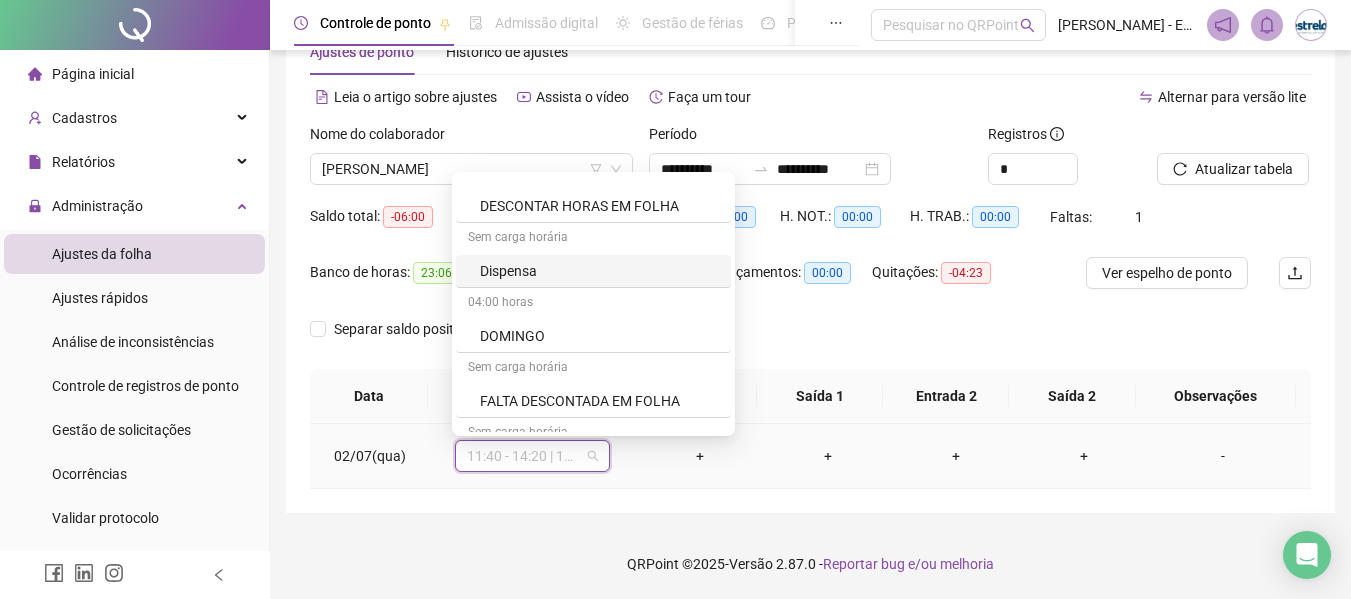 scroll, scrollTop: 800, scrollLeft: 0, axis: vertical 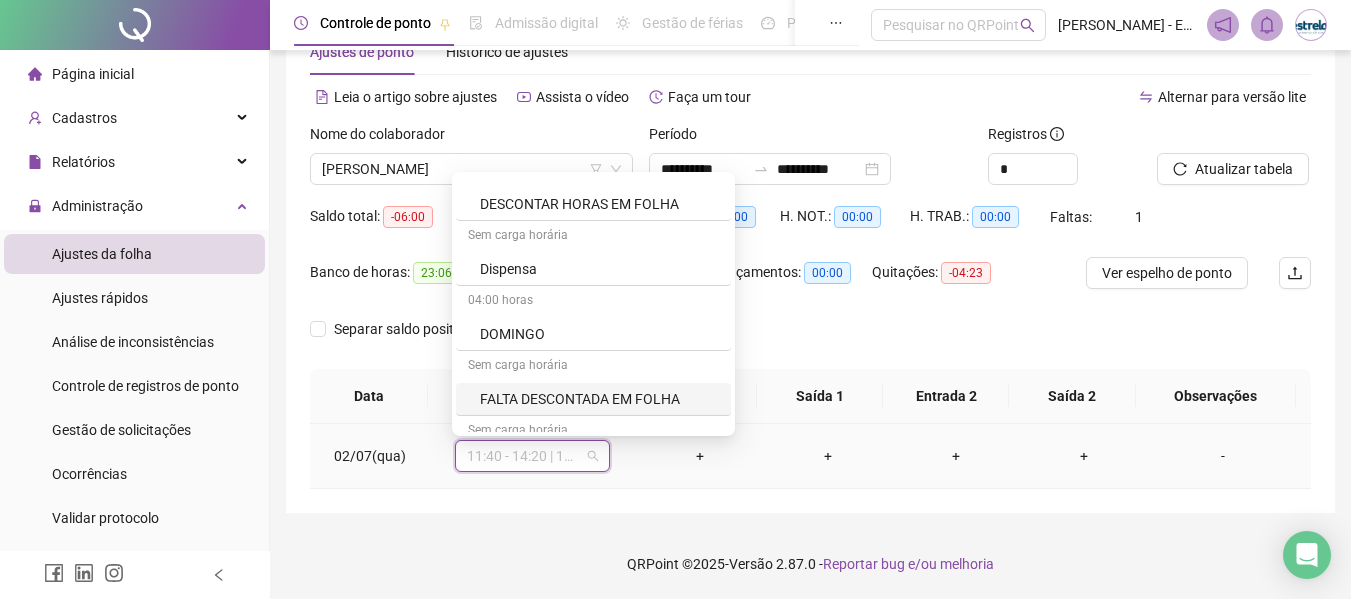 click on "FALTA DESCONTADA EM FOLHA" at bounding box center (599, 399) 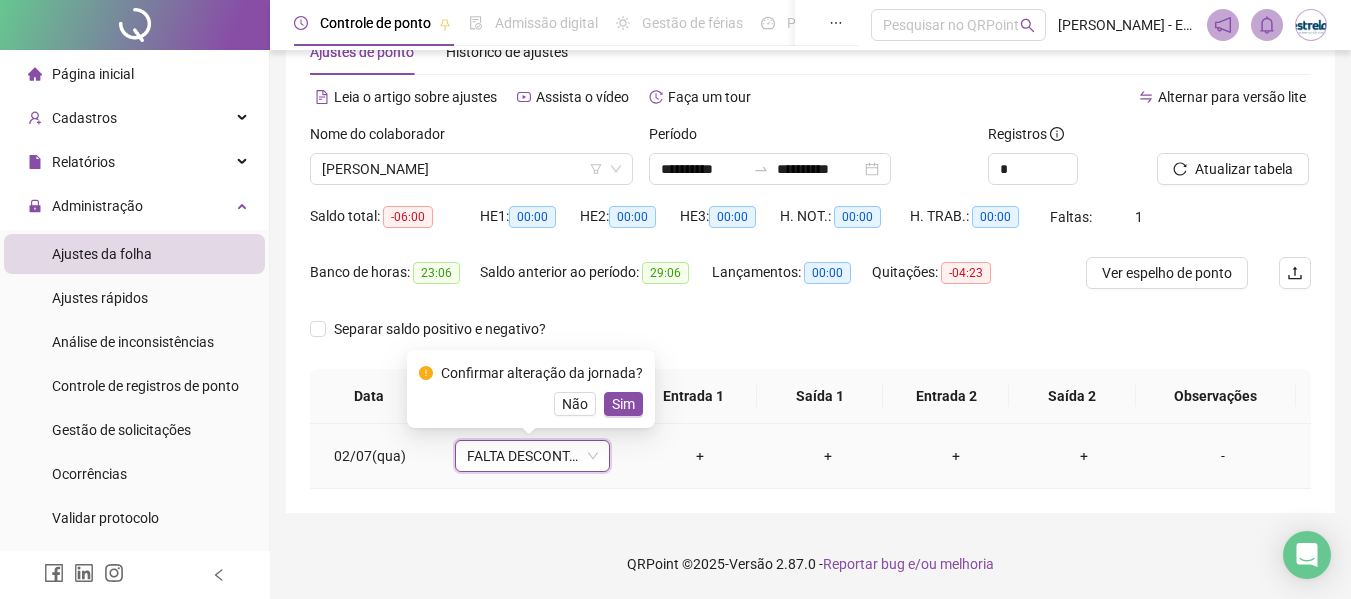 drag, startPoint x: 614, startPoint y: 409, endPoint x: 788, endPoint y: 354, distance: 182.48561 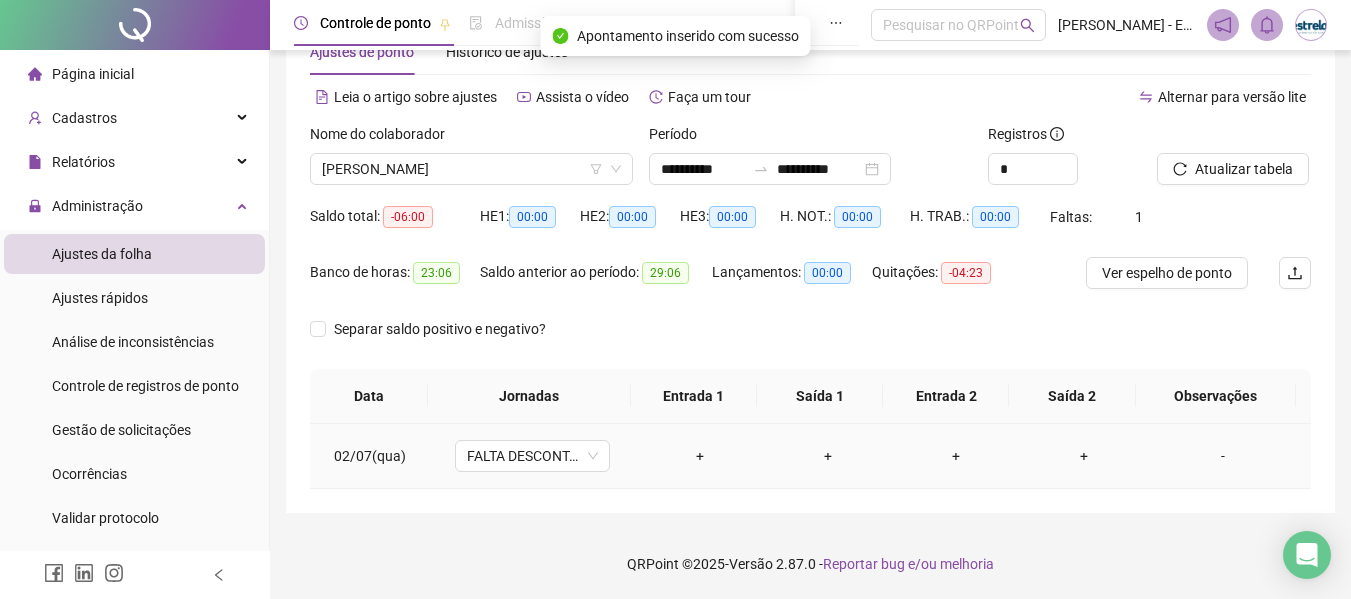click on "-" at bounding box center (1223, 456) 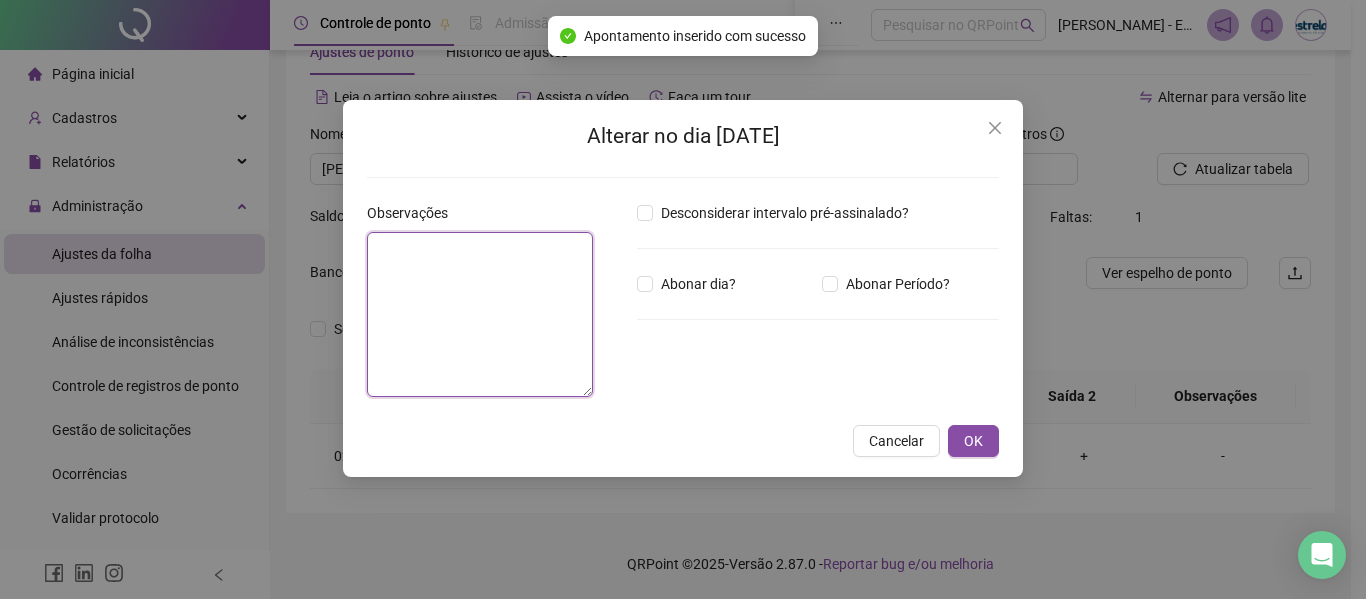 click at bounding box center [480, 314] 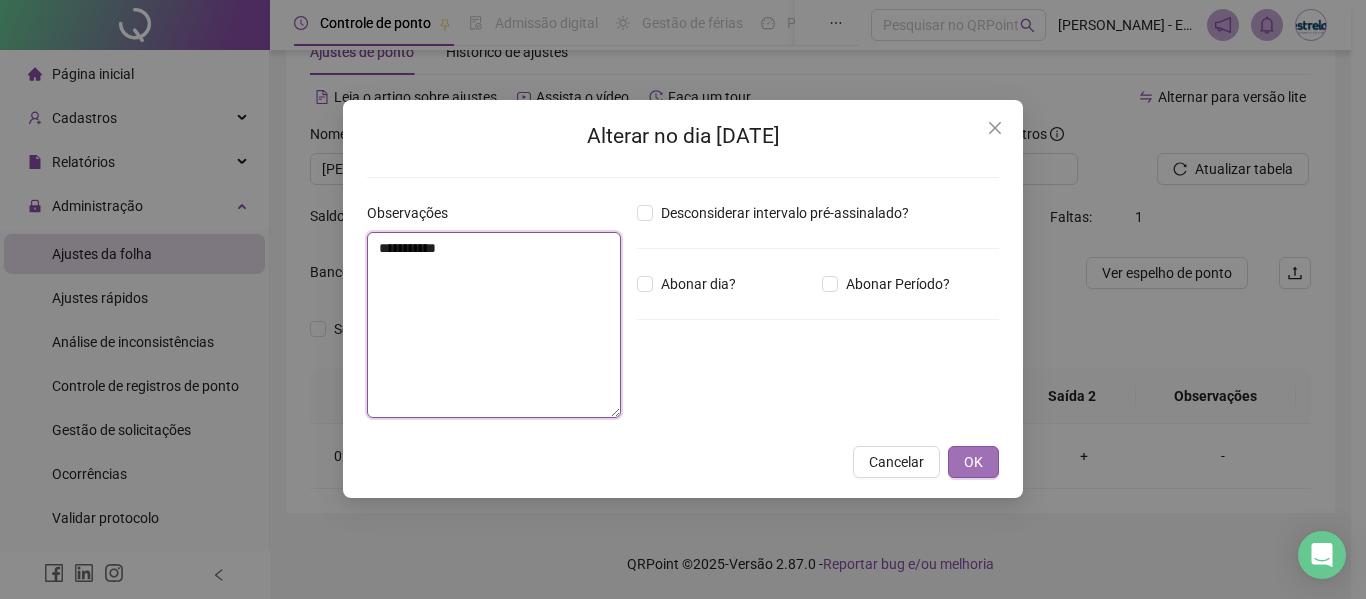 type on "**********" 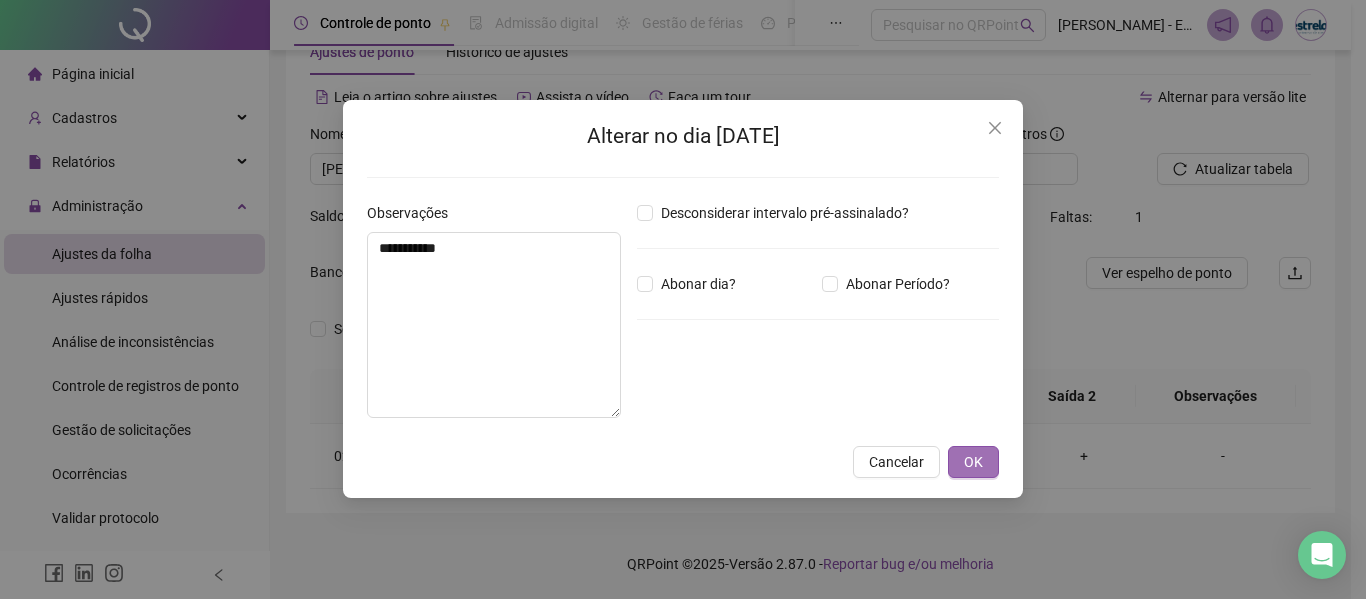 click on "OK" at bounding box center [973, 462] 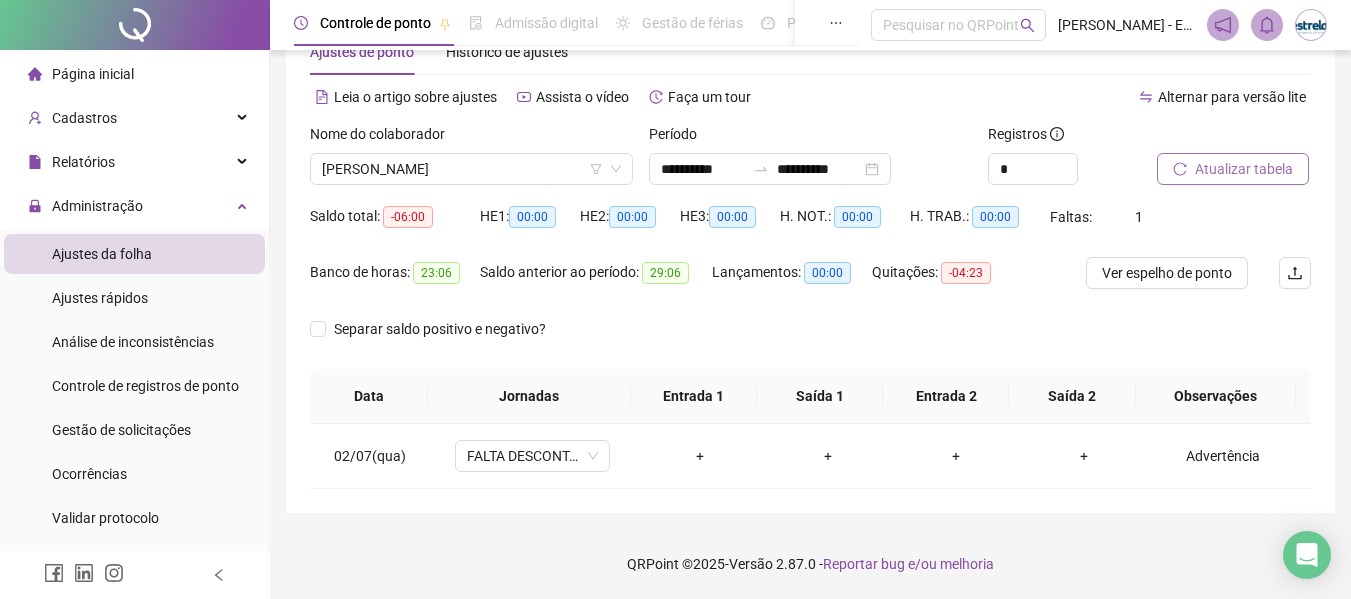 click 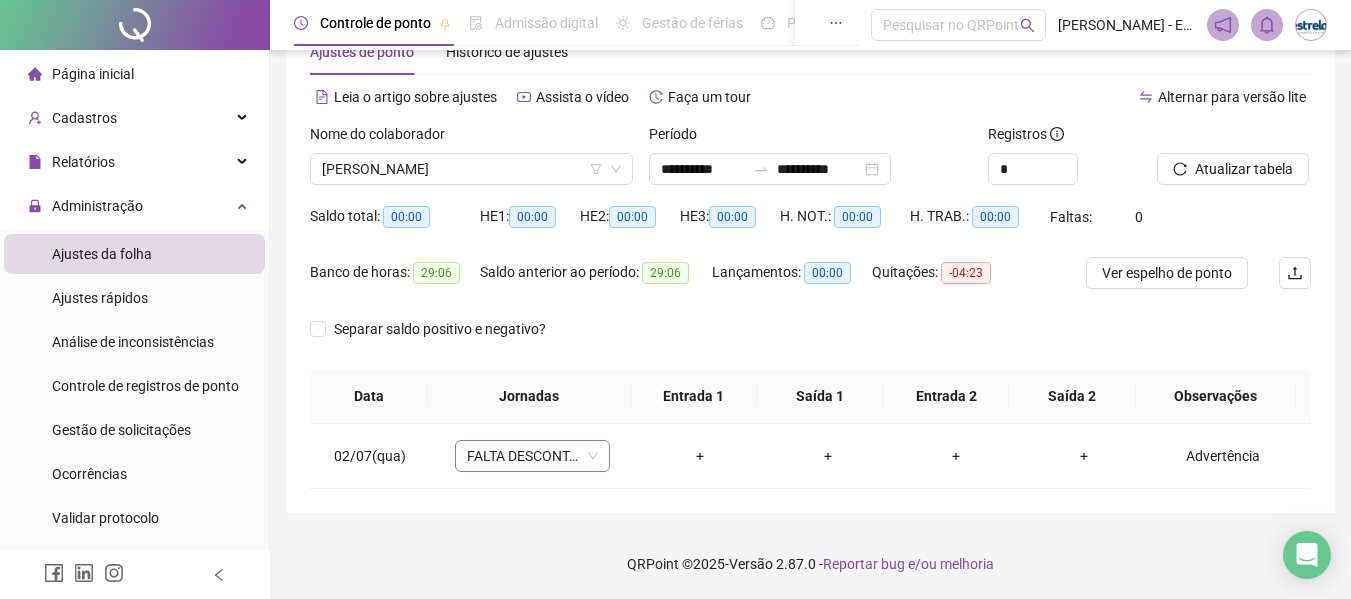 scroll, scrollTop: 0, scrollLeft: 0, axis: both 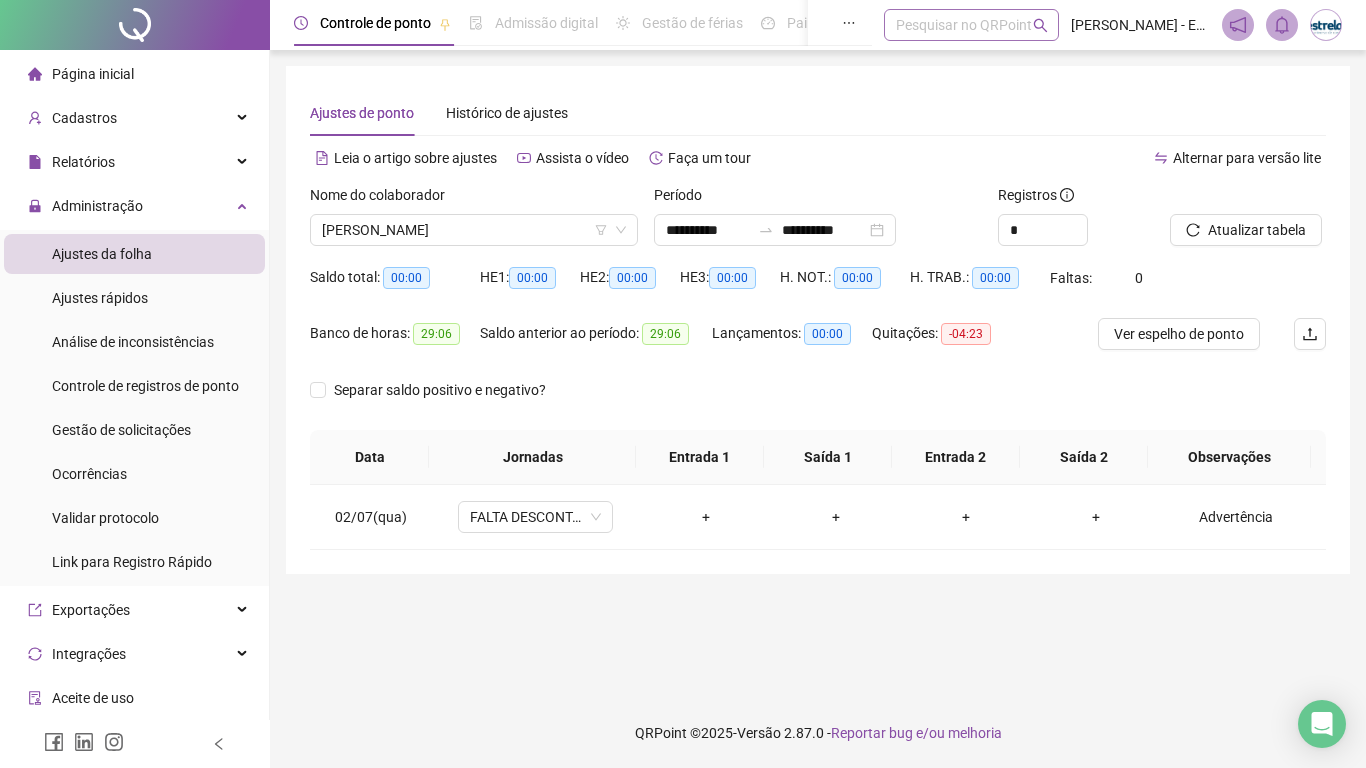 click at bounding box center (894, 25) 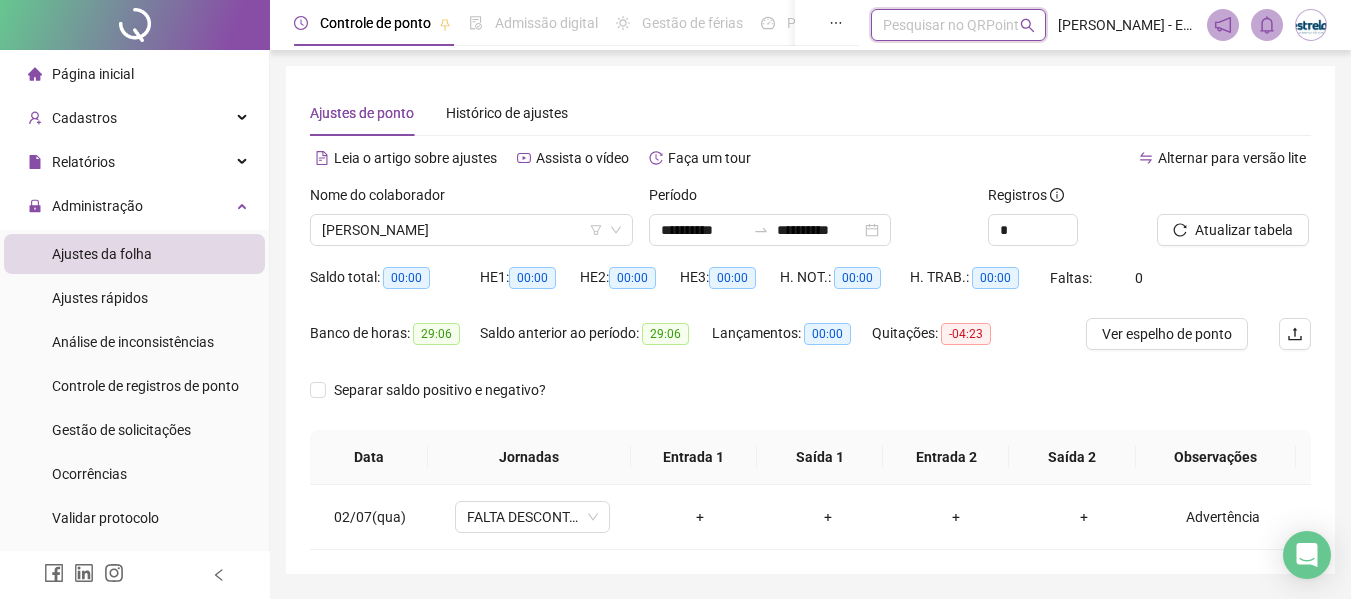 click on "Ajustes de ponto Histórico de ajustes" at bounding box center [810, 113] 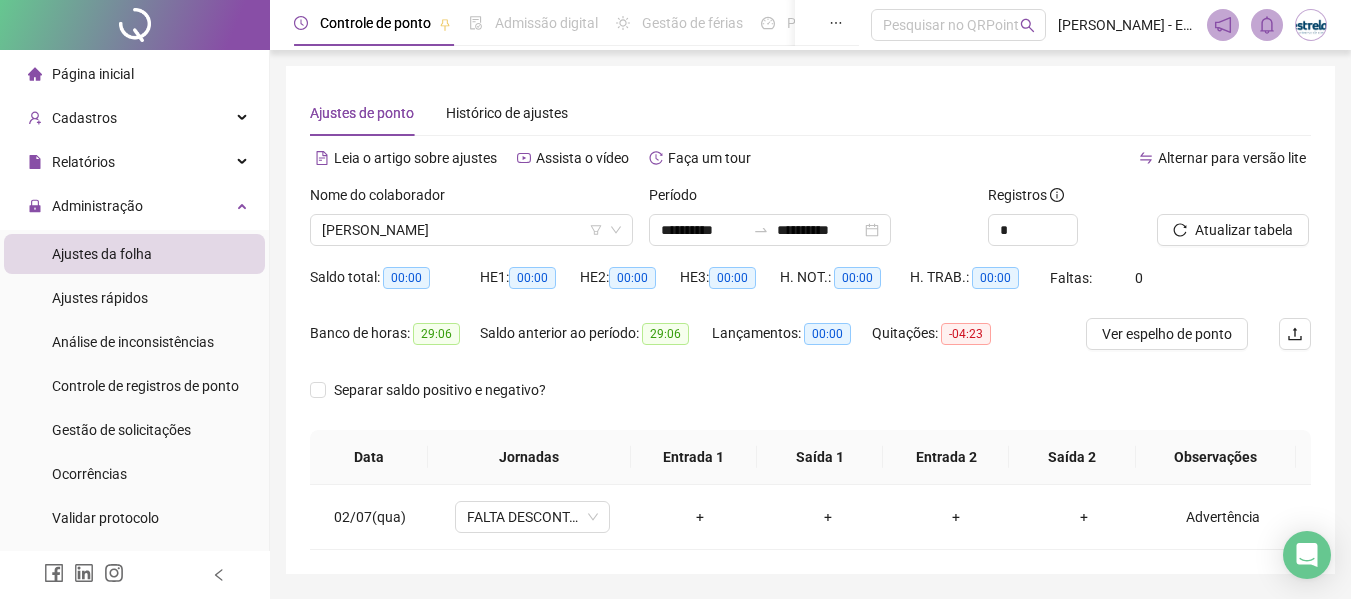 click on "**********" at bounding box center [810, 320] 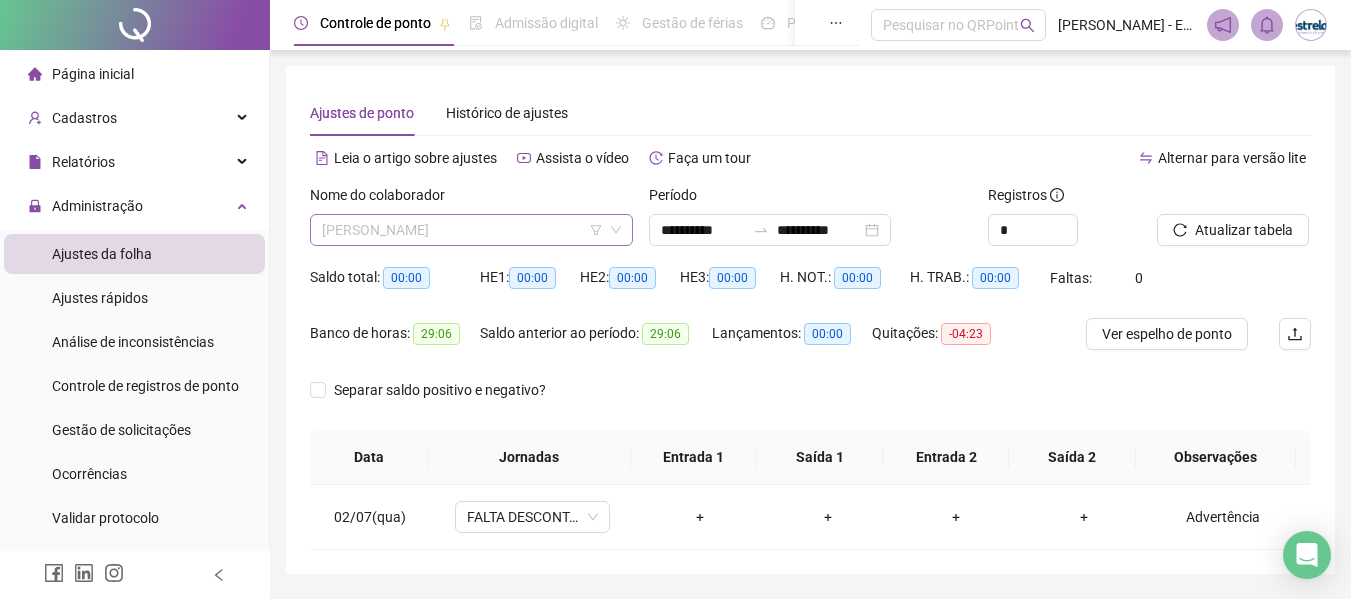 click on "[PERSON_NAME]" at bounding box center (471, 230) 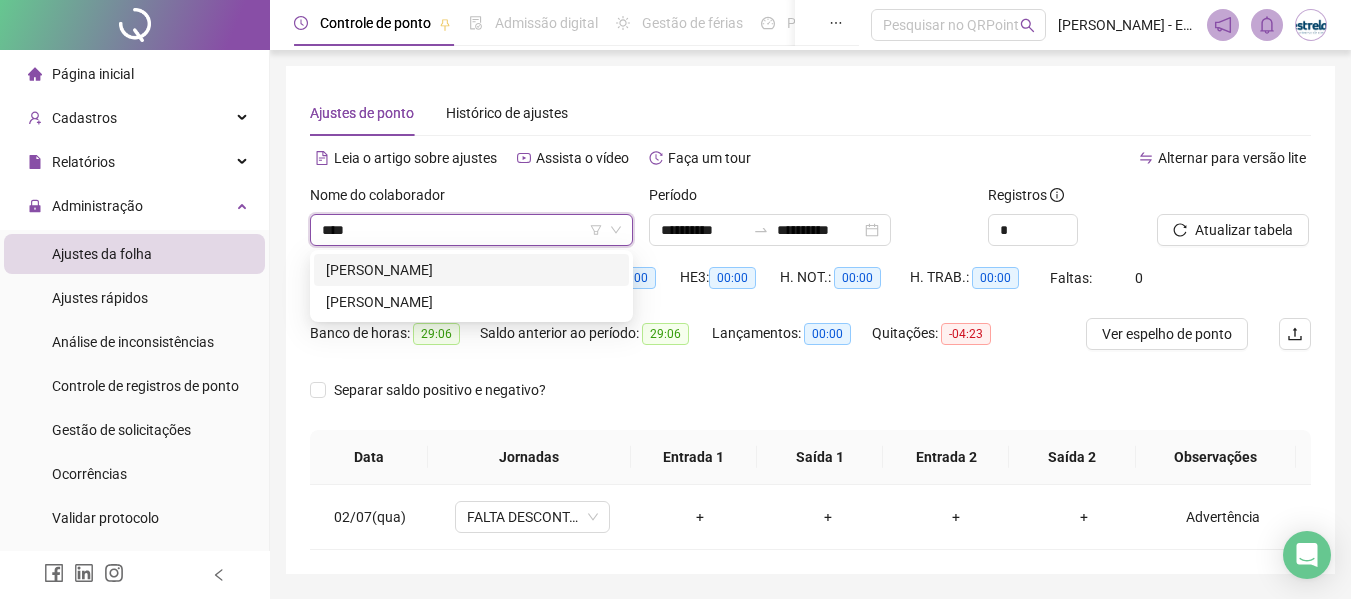 scroll, scrollTop: 0, scrollLeft: 0, axis: both 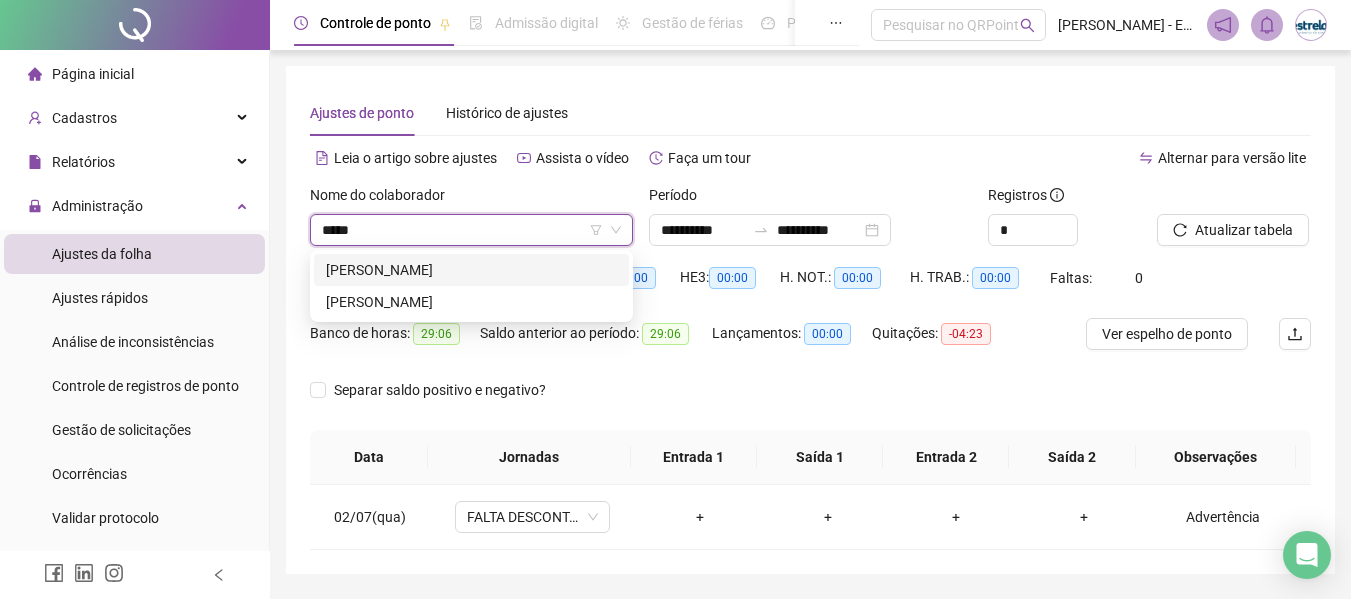 click on "[PERSON_NAME]" at bounding box center (471, 270) 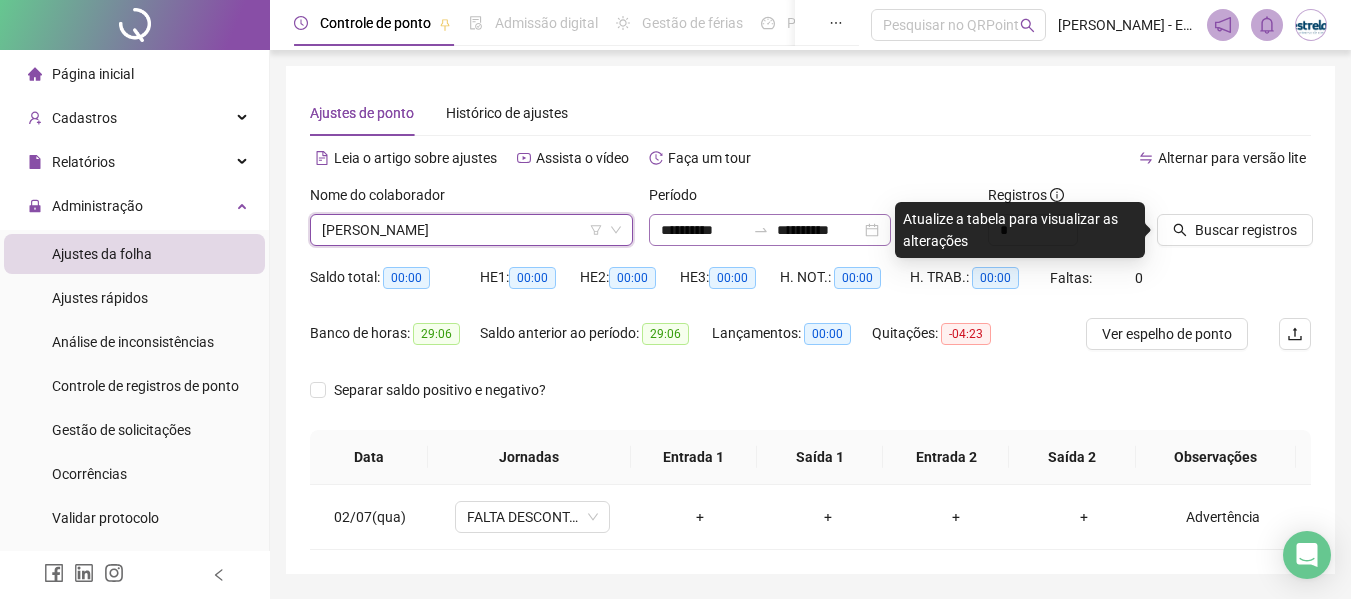 click on "**********" at bounding box center (770, 230) 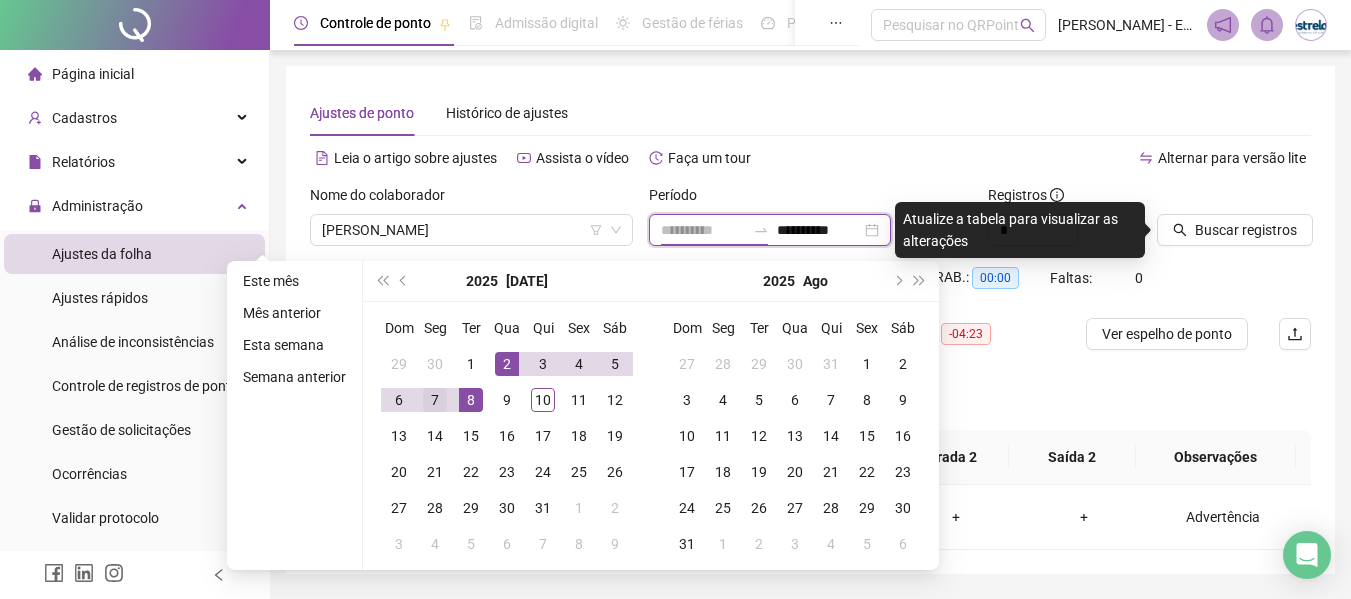 type on "**********" 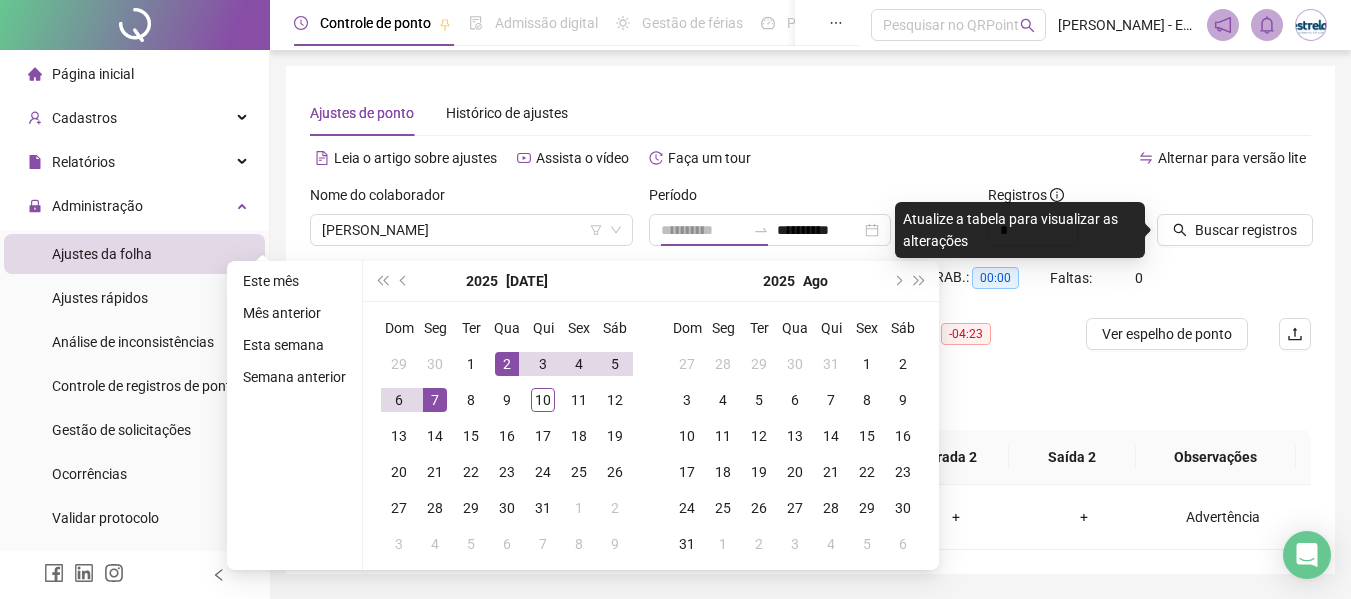 click on "7" at bounding box center [435, 400] 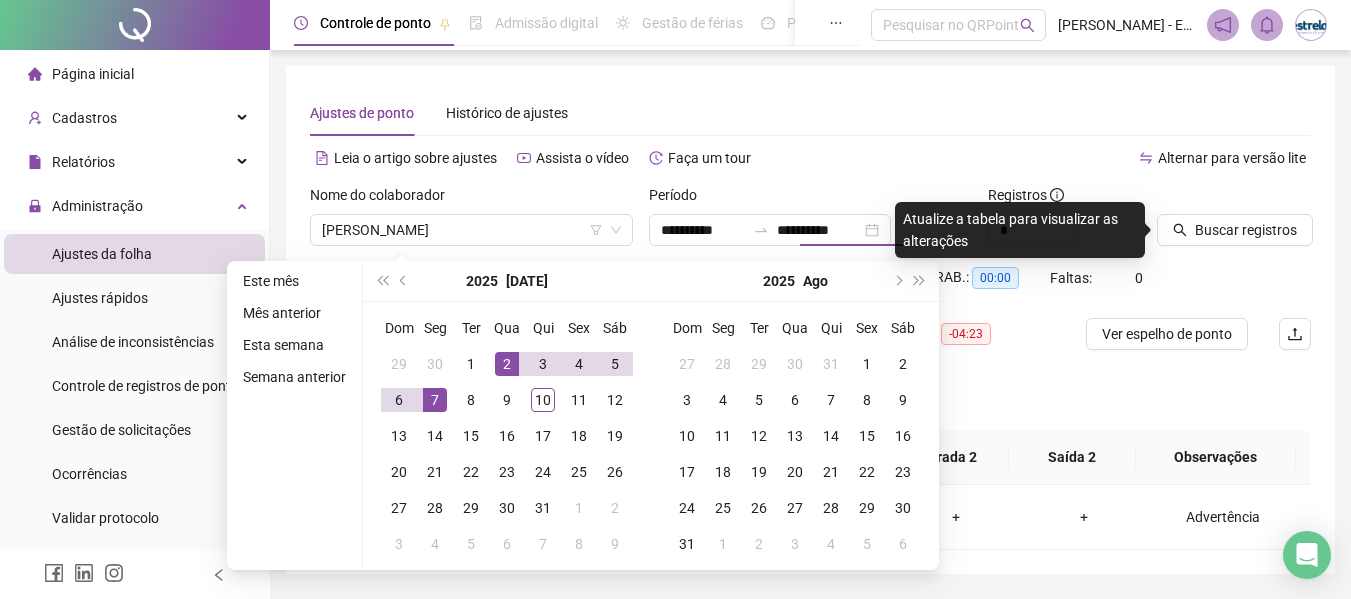 type on "**********" 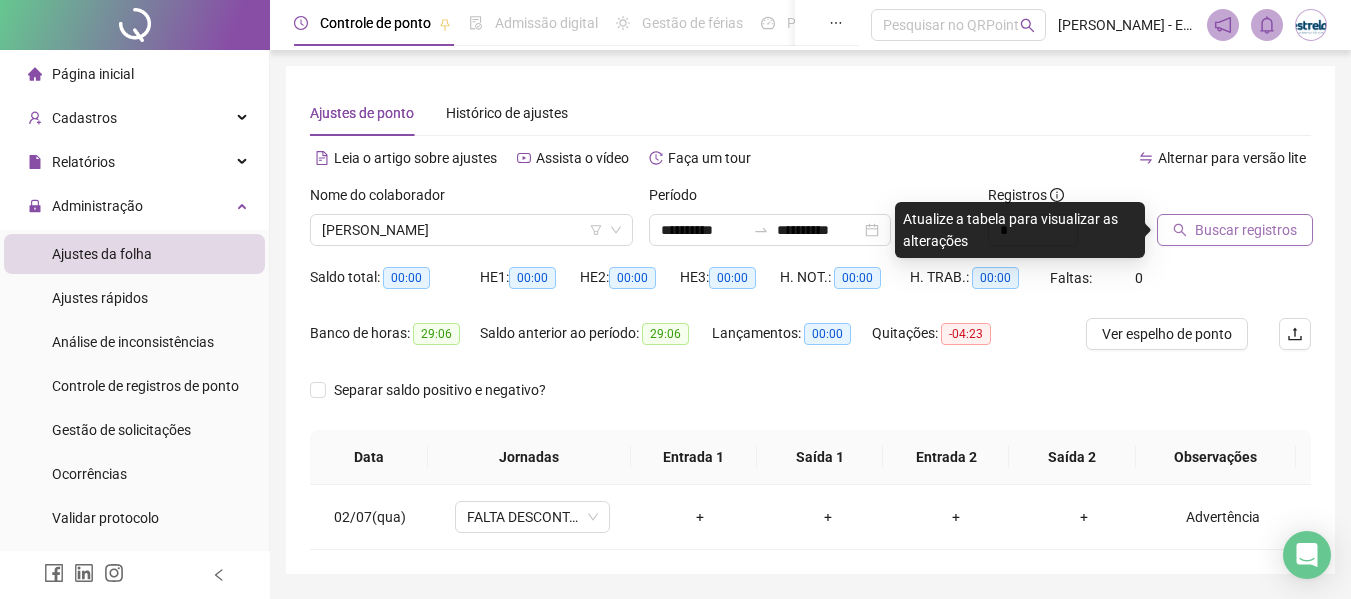click on "Buscar registros" at bounding box center (1246, 230) 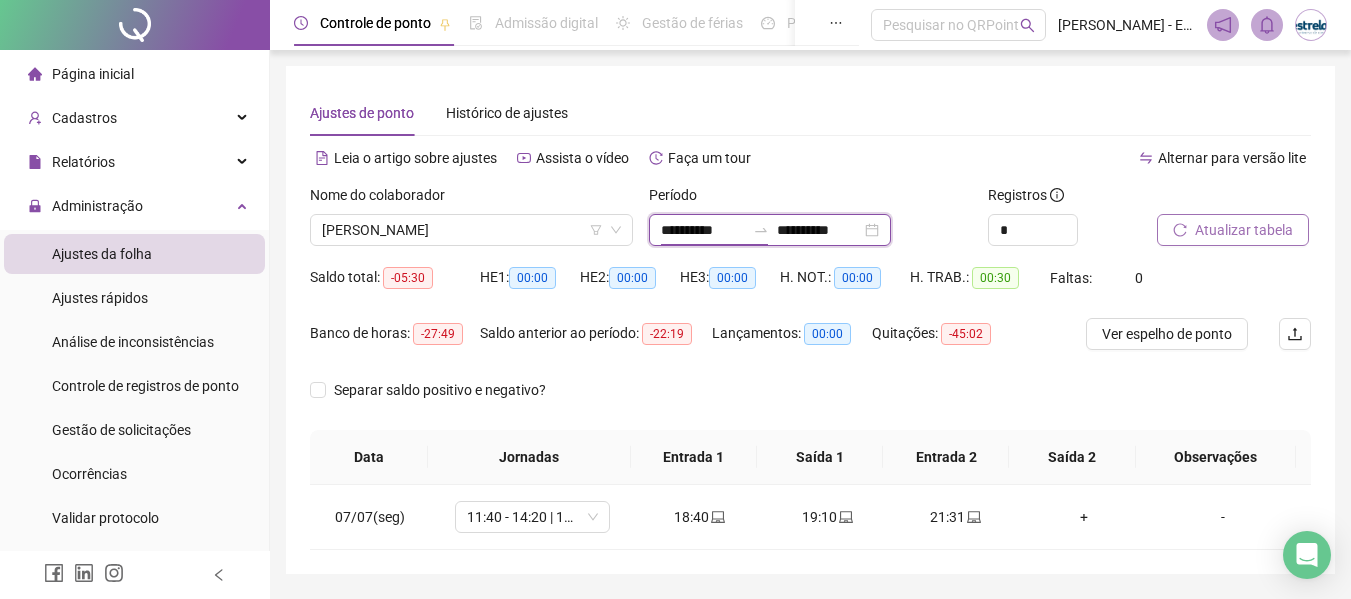 click on "**********" at bounding box center [703, 230] 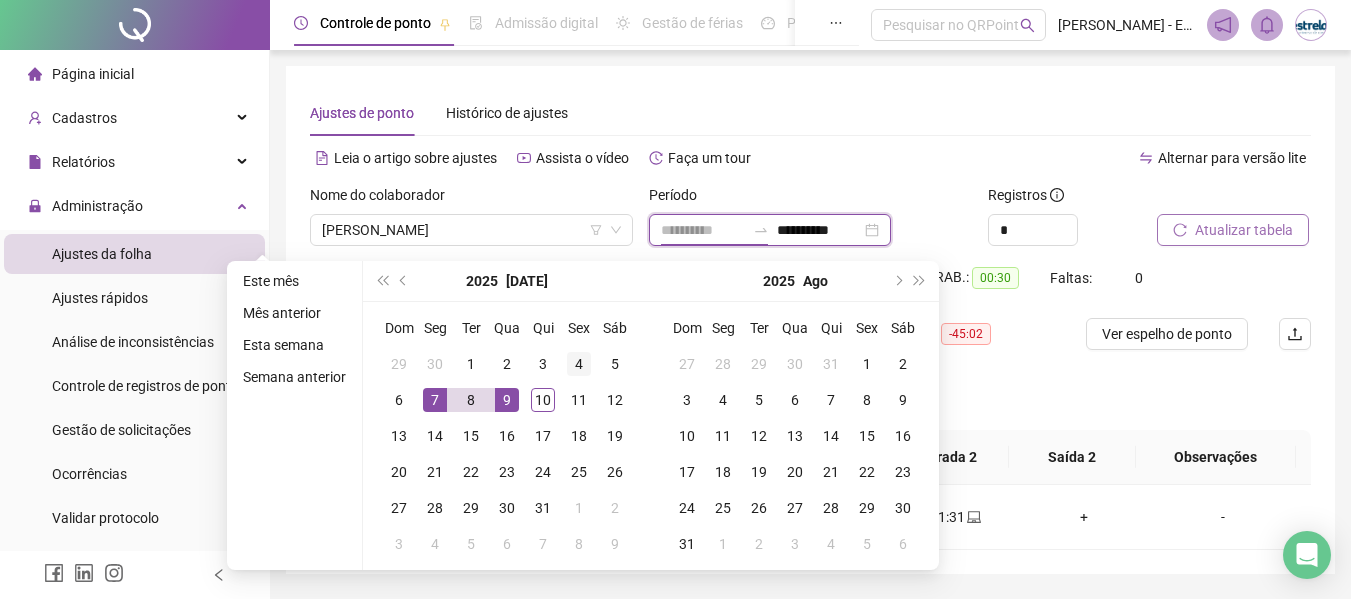 type on "**********" 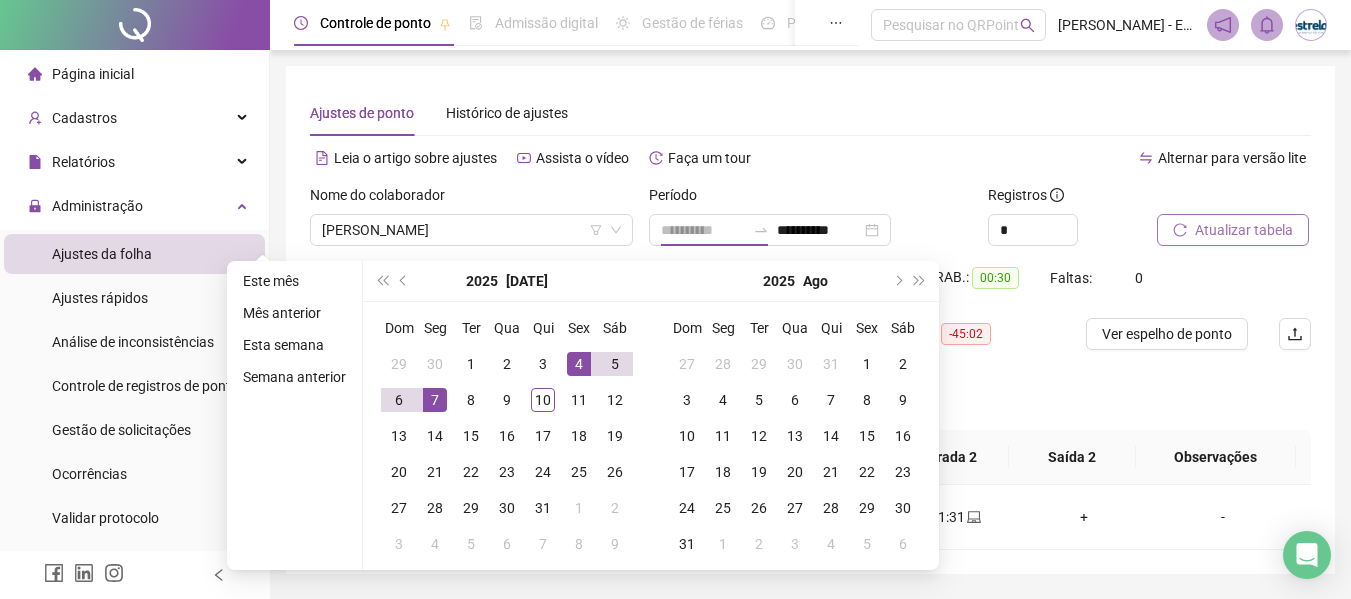 click on "4" at bounding box center (579, 364) 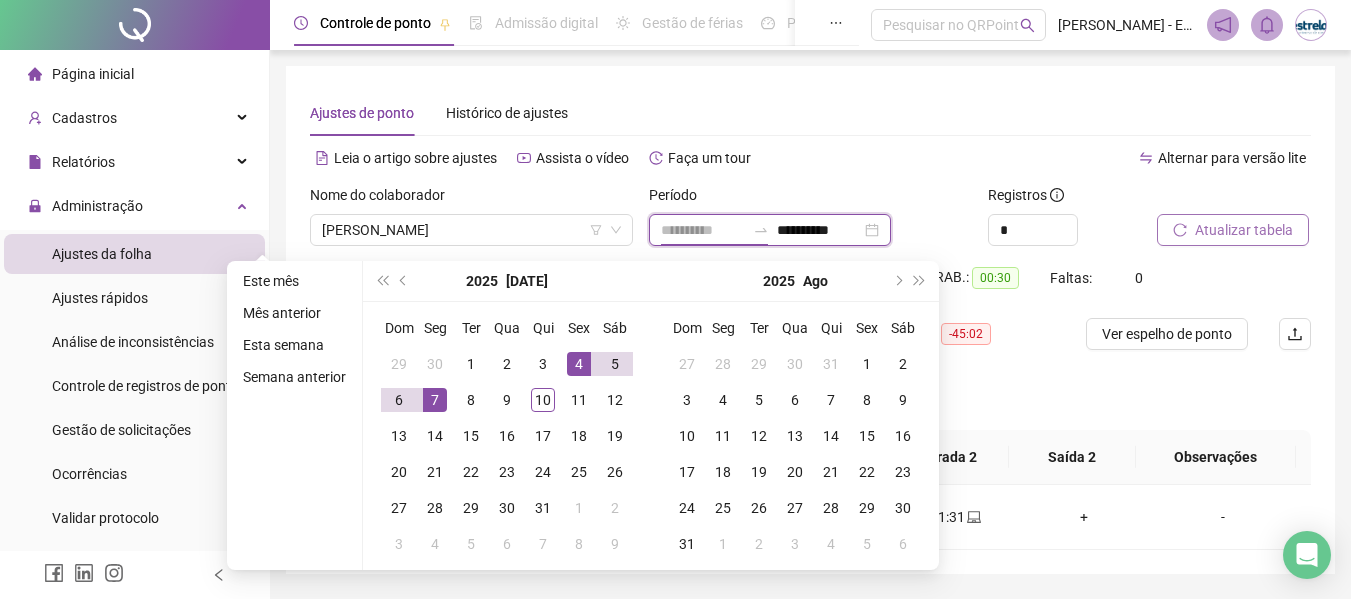 type on "**********" 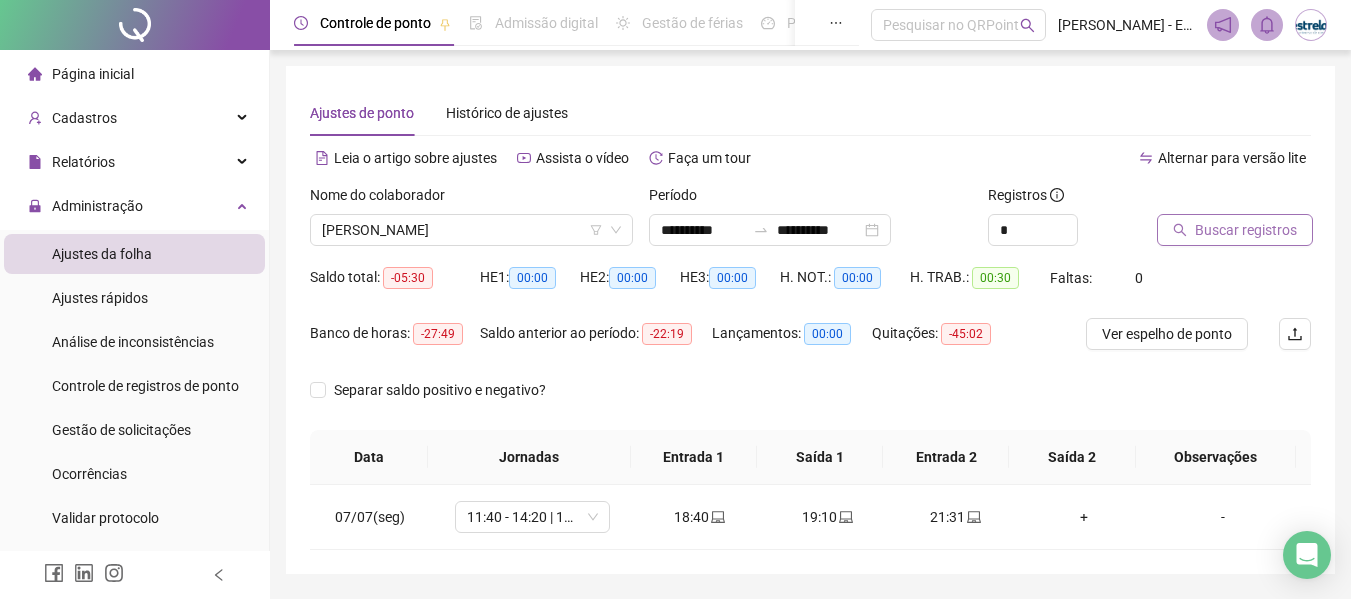 click on "Buscar registros" at bounding box center (1246, 230) 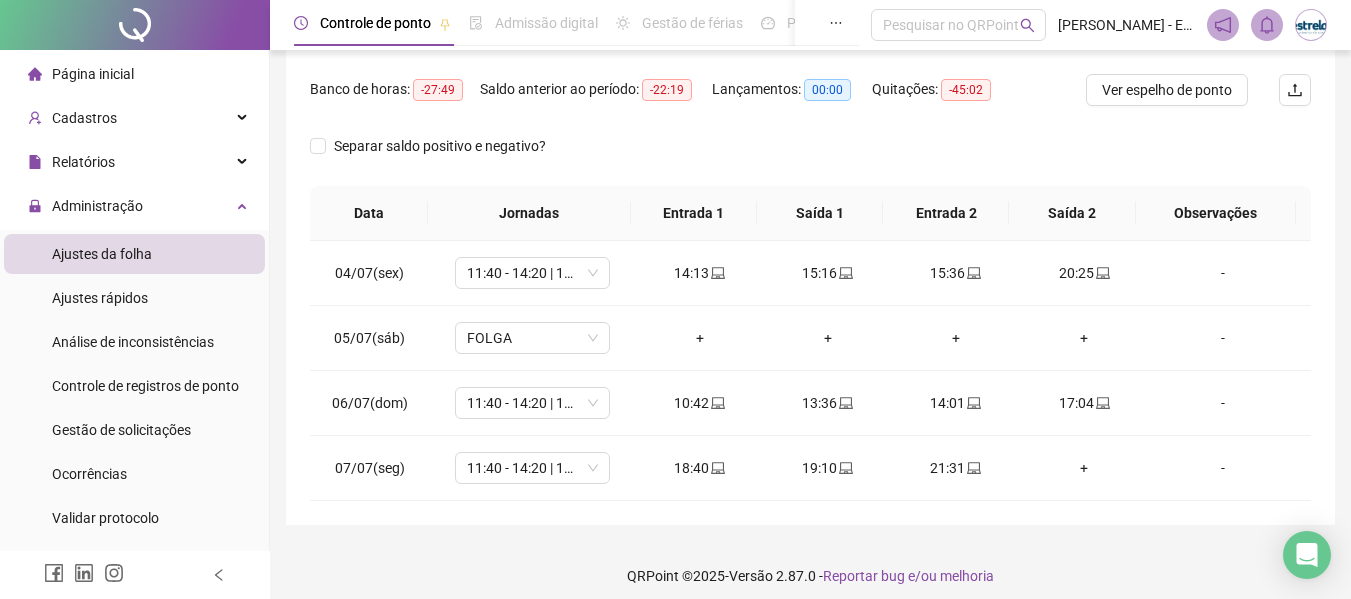 scroll, scrollTop: 256, scrollLeft: 0, axis: vertical 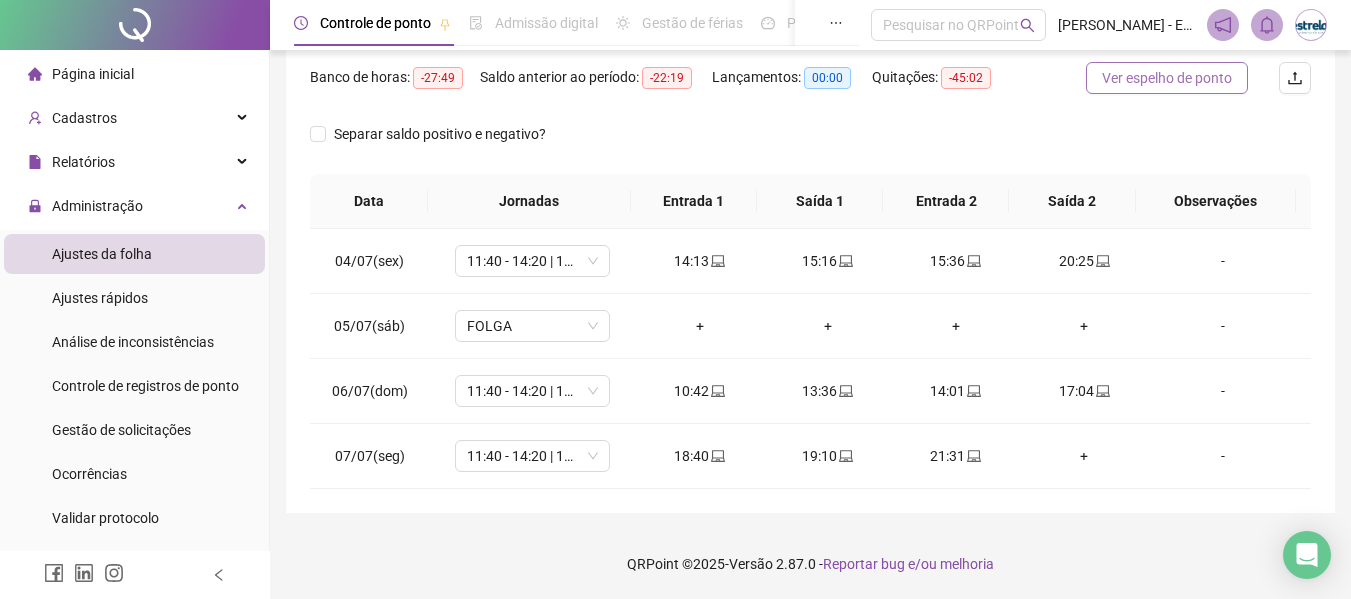 click on "Ver espelho de ponto" at bounding box center [1167, 78] 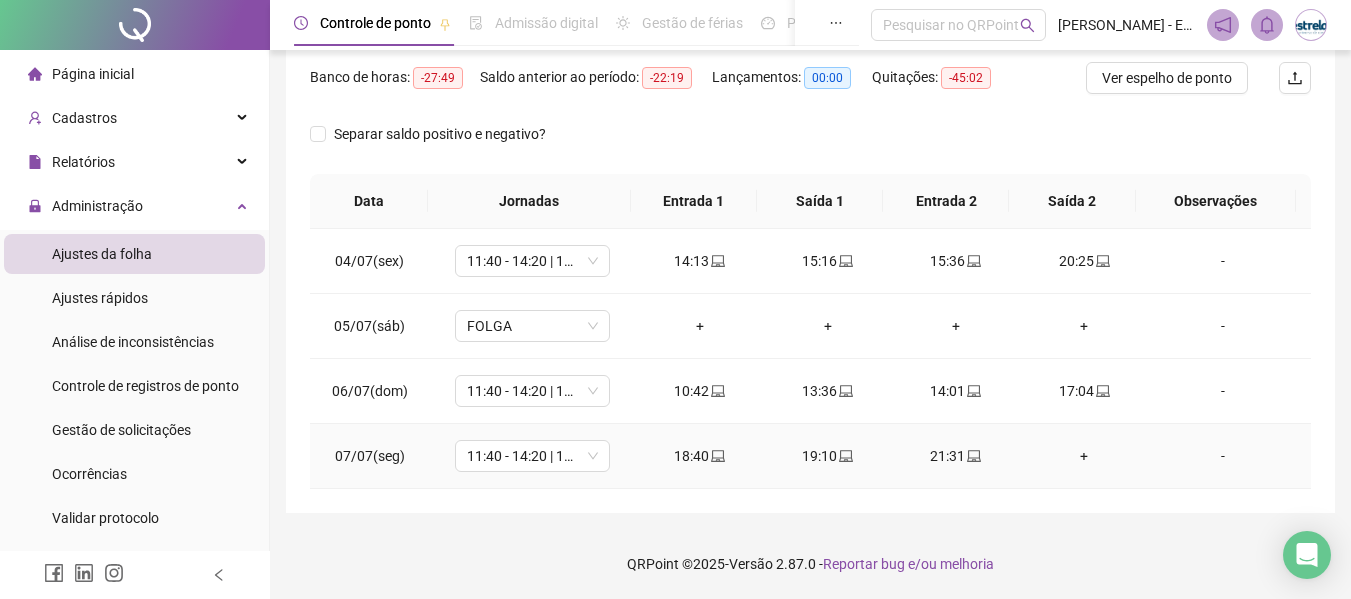 click on "+" at bounding box center (1084, 456) 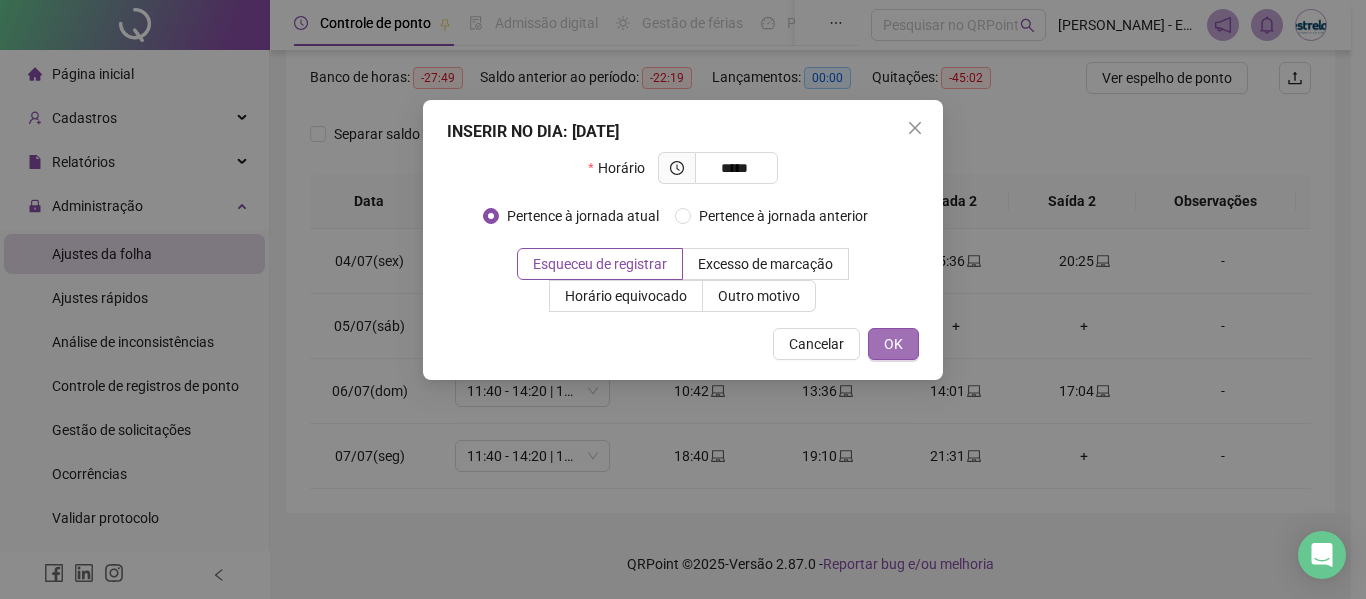 type on "*****" 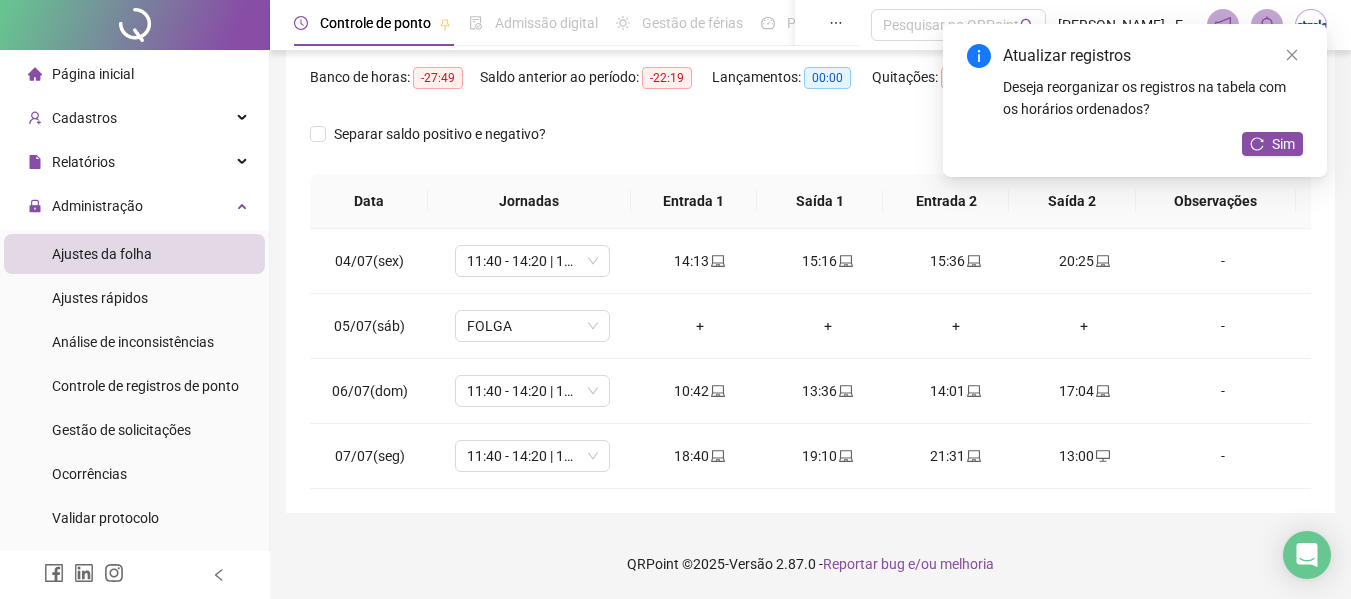 click on "Atualizar registros Deseja reorganizar os registros na tabela com os horários ordenados? Sim" at bounding box center [1135, 100] 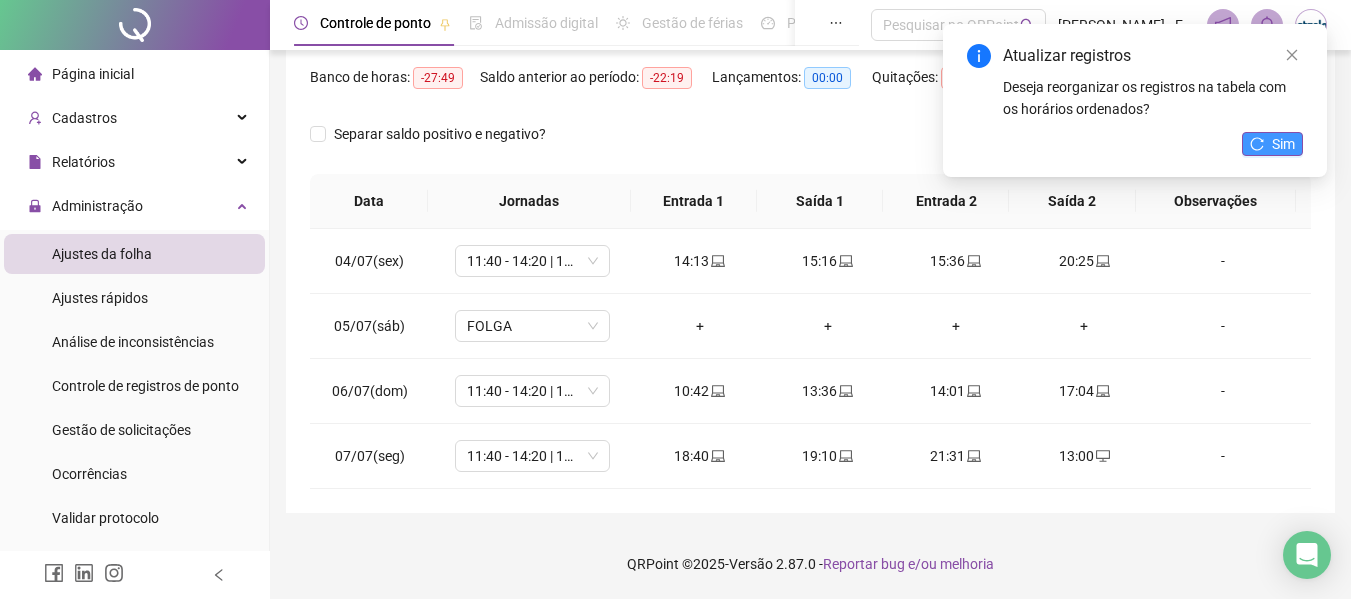 click on "Sim" at bounding box center (1272, 144) 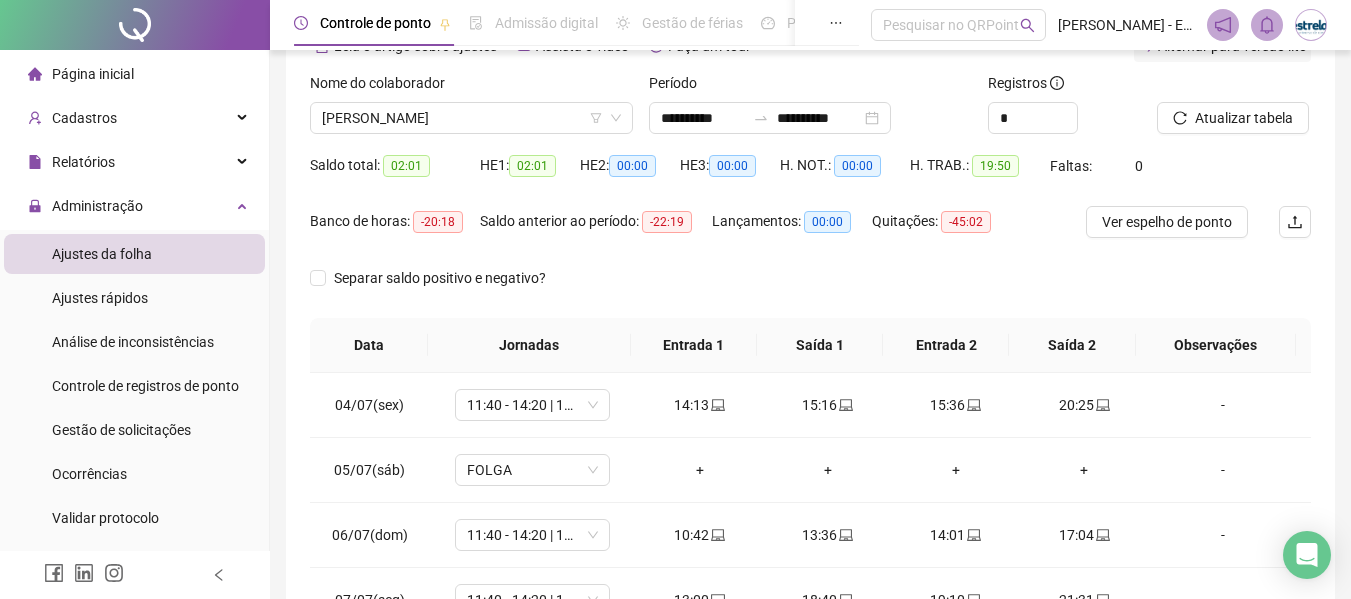 scroll, scrollTop: 0, scrollLeft: 0, axis: both 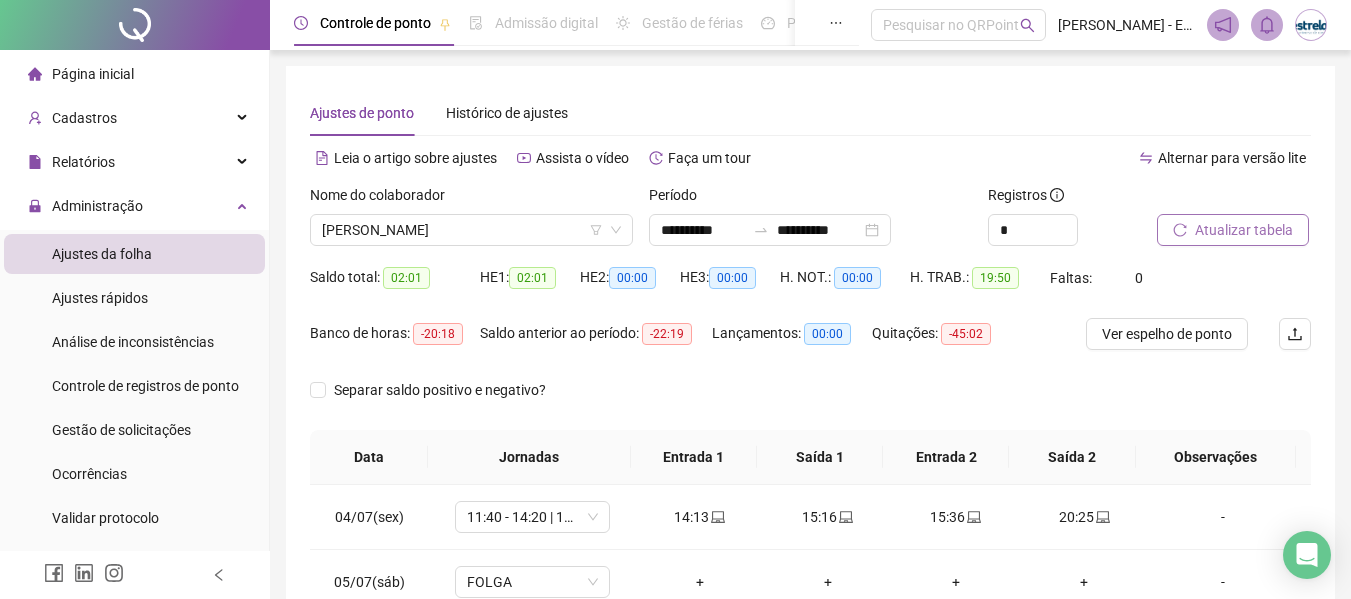click on "Atualizar tabela" at bounding box center [1233, 230] 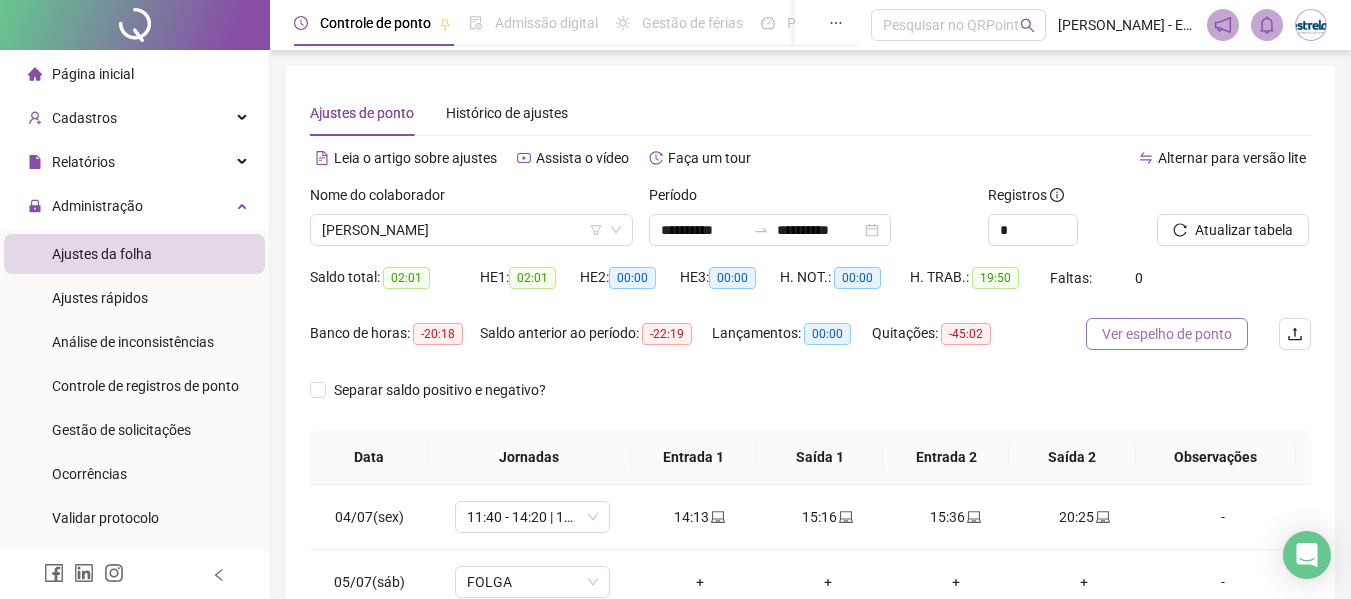 click on "Ver espelho de ponto" at bounding box center [1167, 334] 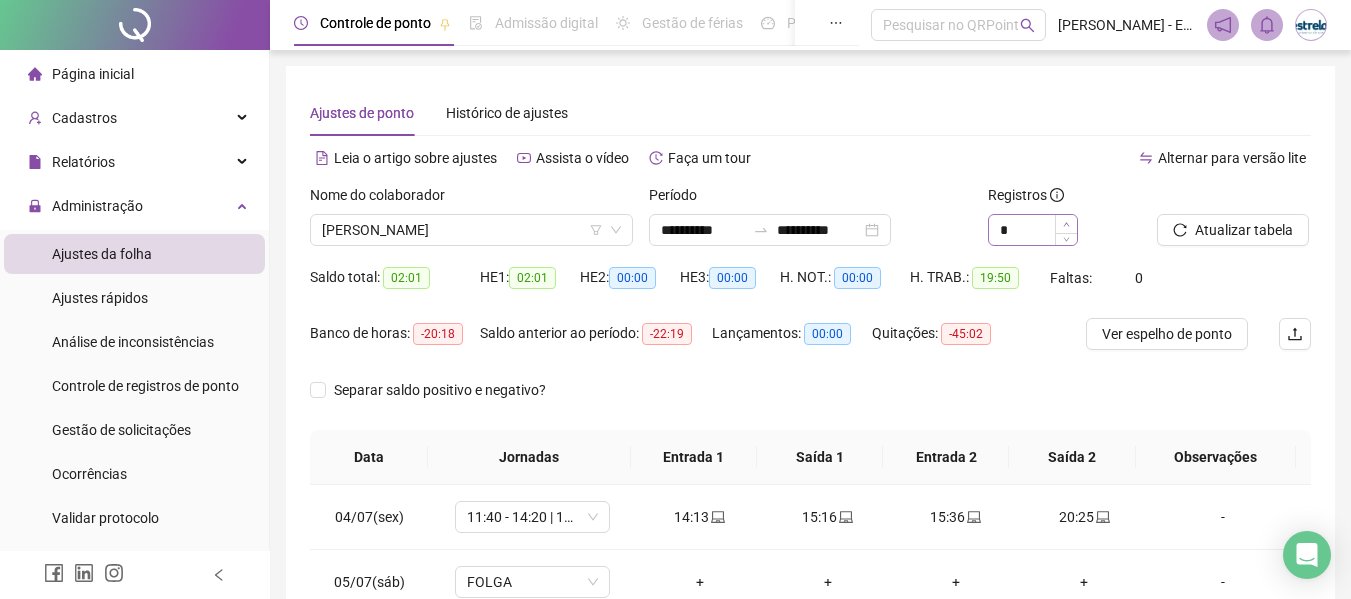 scroll, scrollTop: 256, scrollLeft: 0, axis: vertical 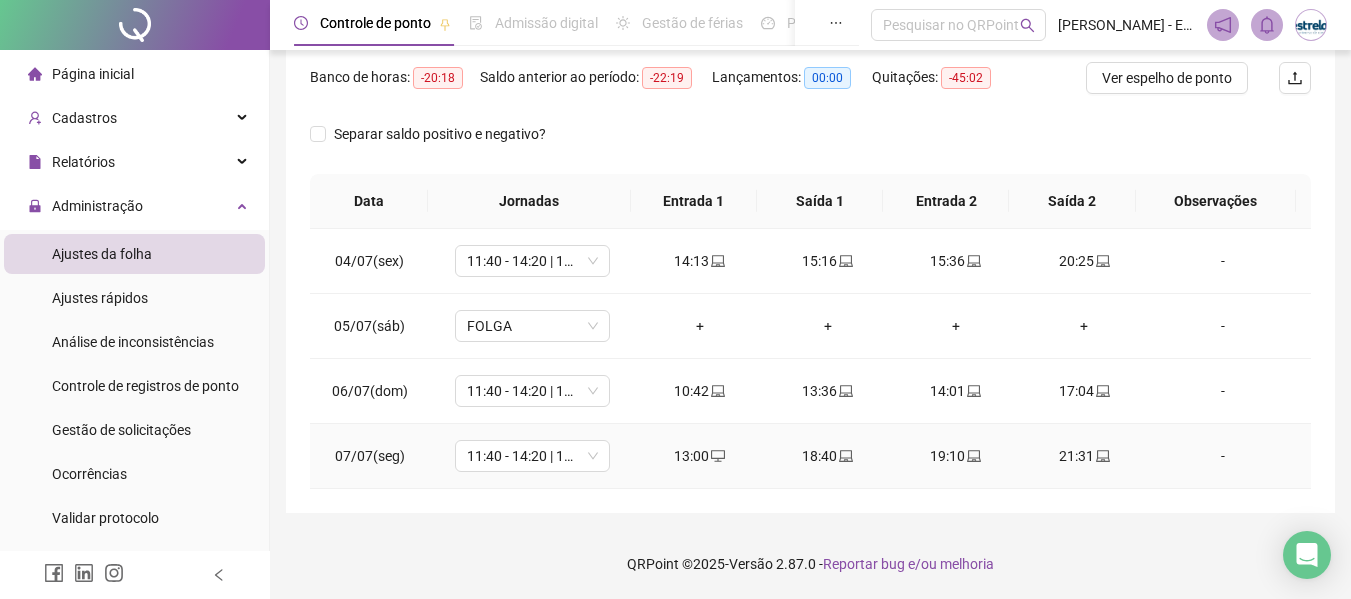 click on "13:00" at bounding box center (700, 456) 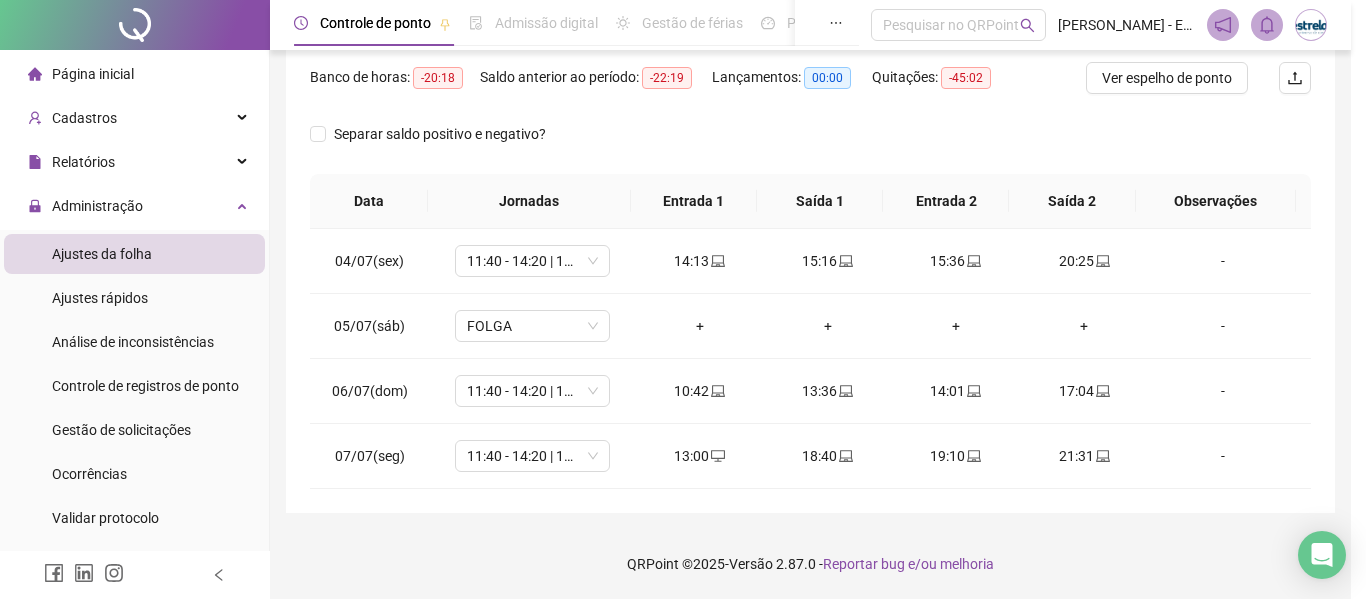 type on "**********" 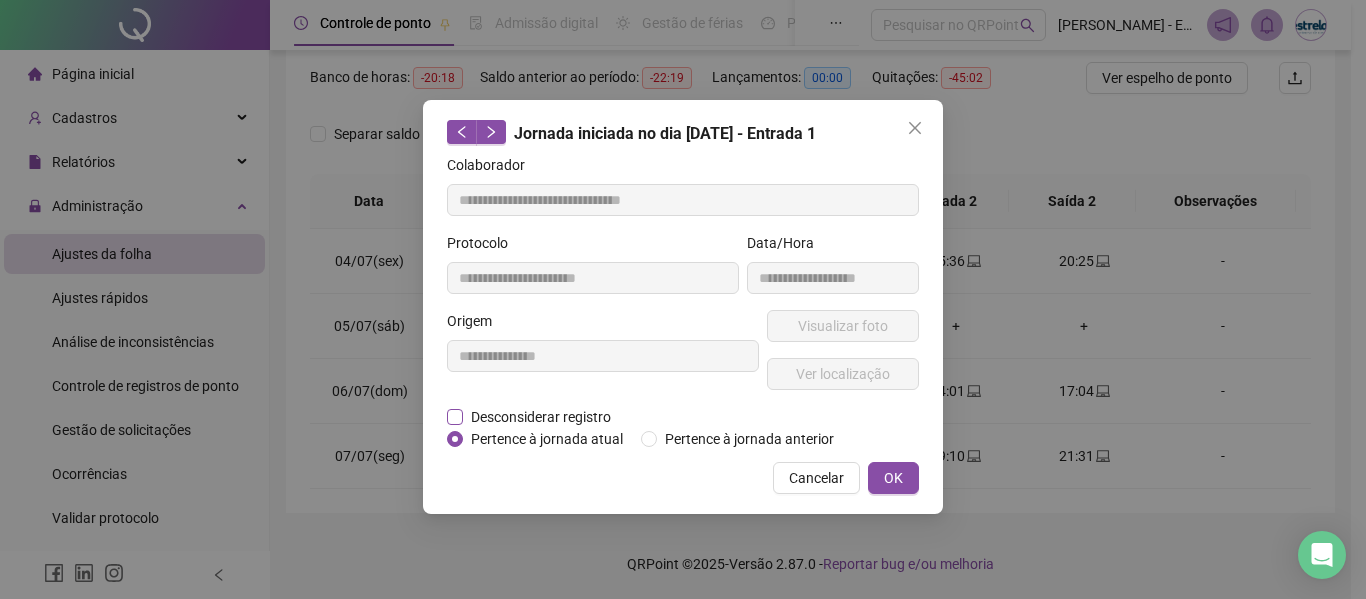 click on "Desconsiderar registro" at bounding box center [541, 417] 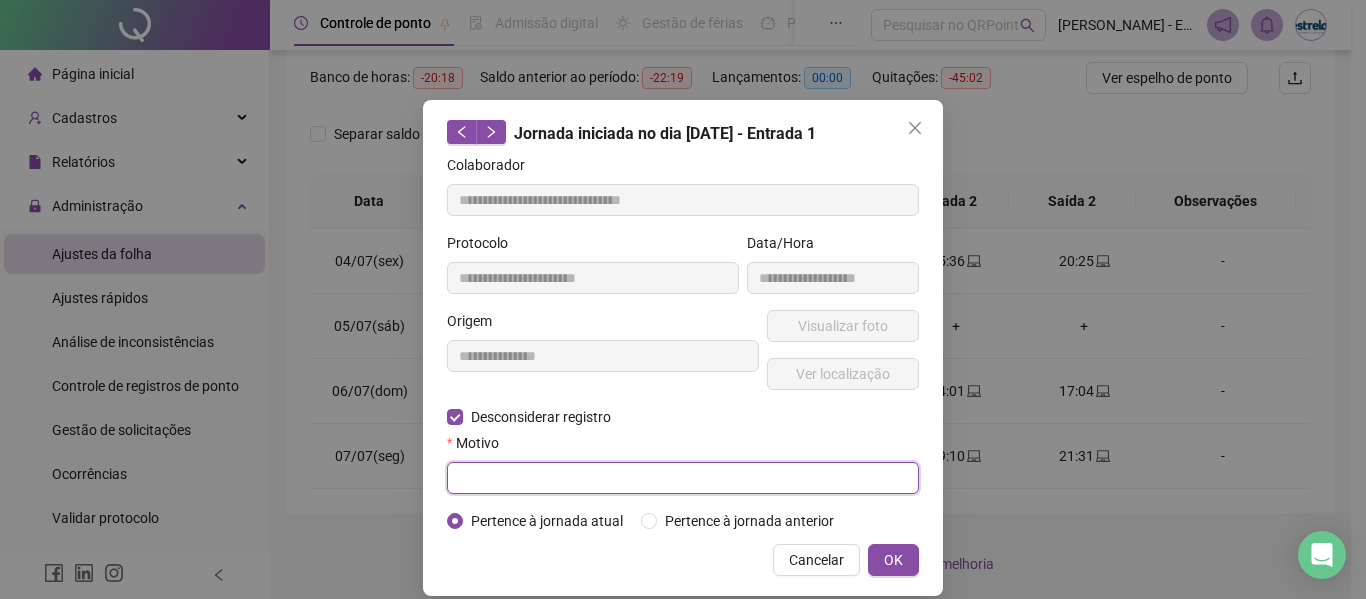 click at bounding box center [683, 478] 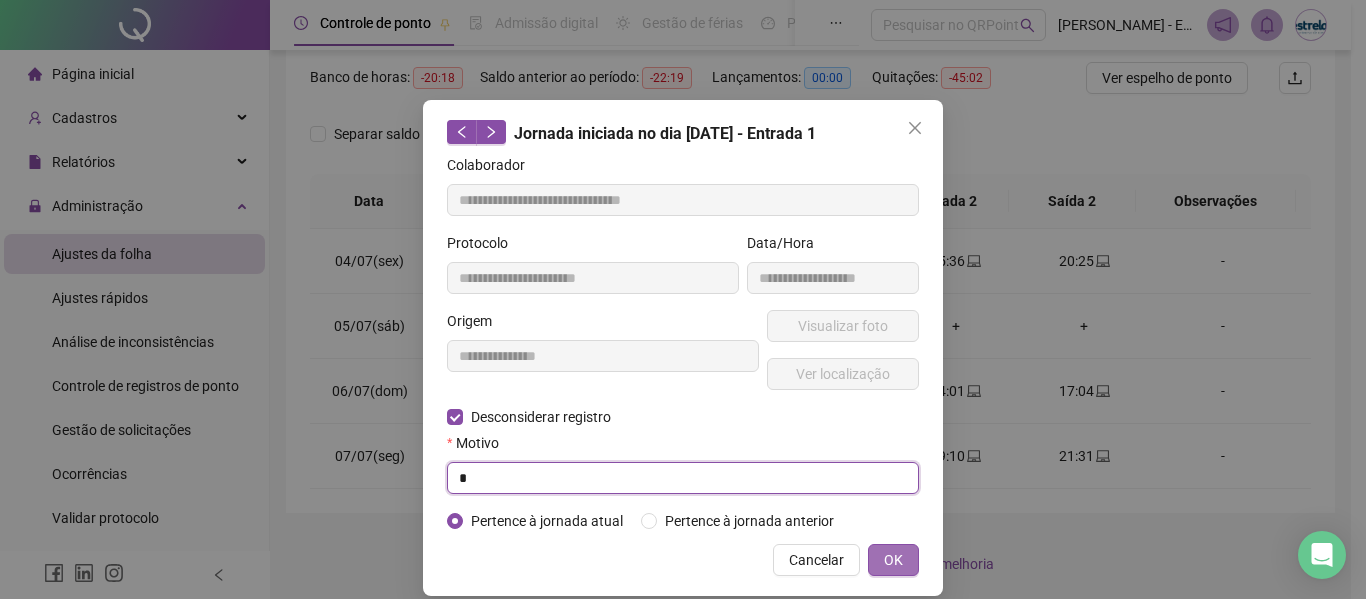 type 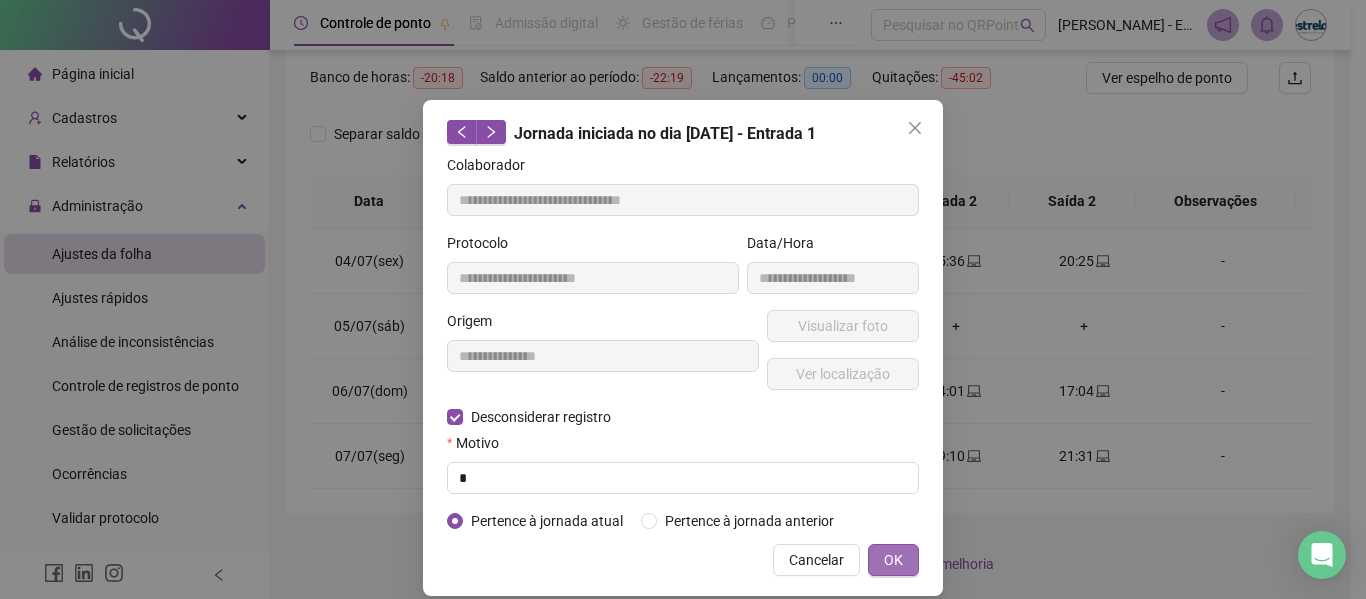 click on "OK" at bounding box center (893, 560) 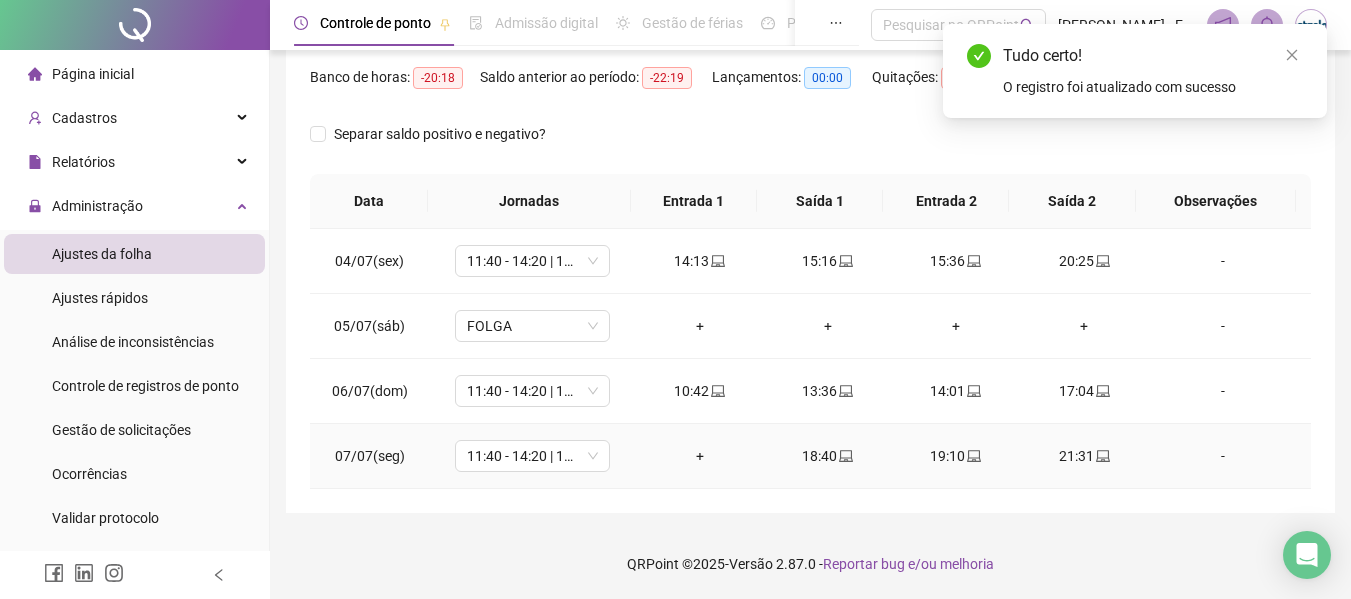 click on "+" at bounding box center (700, 456) 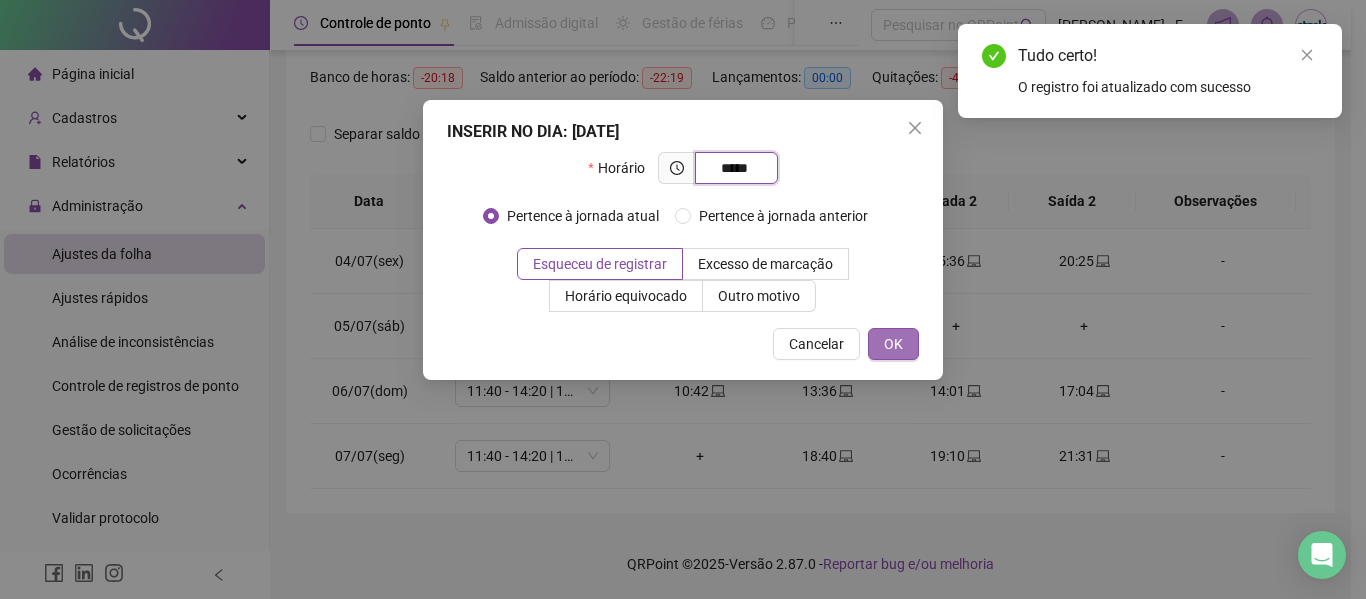 type on "*****" 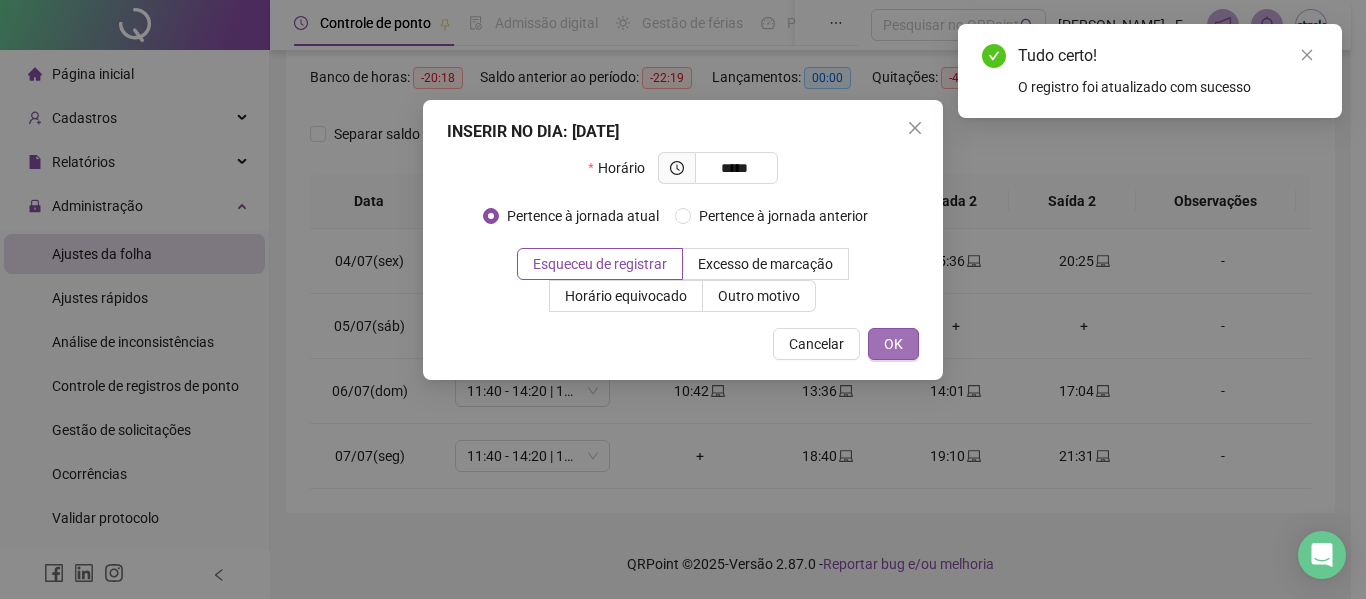 click on "OK" at bounding box center [893, 344] 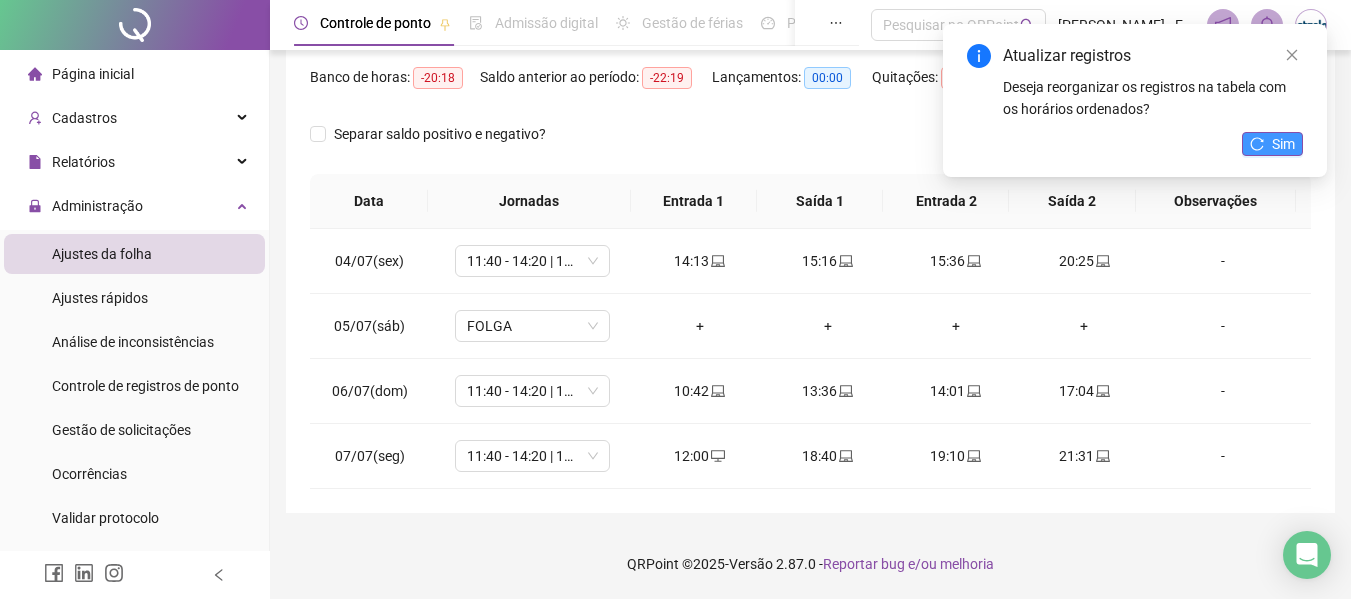 click on "Sim" at bounding box center (1272, 144) 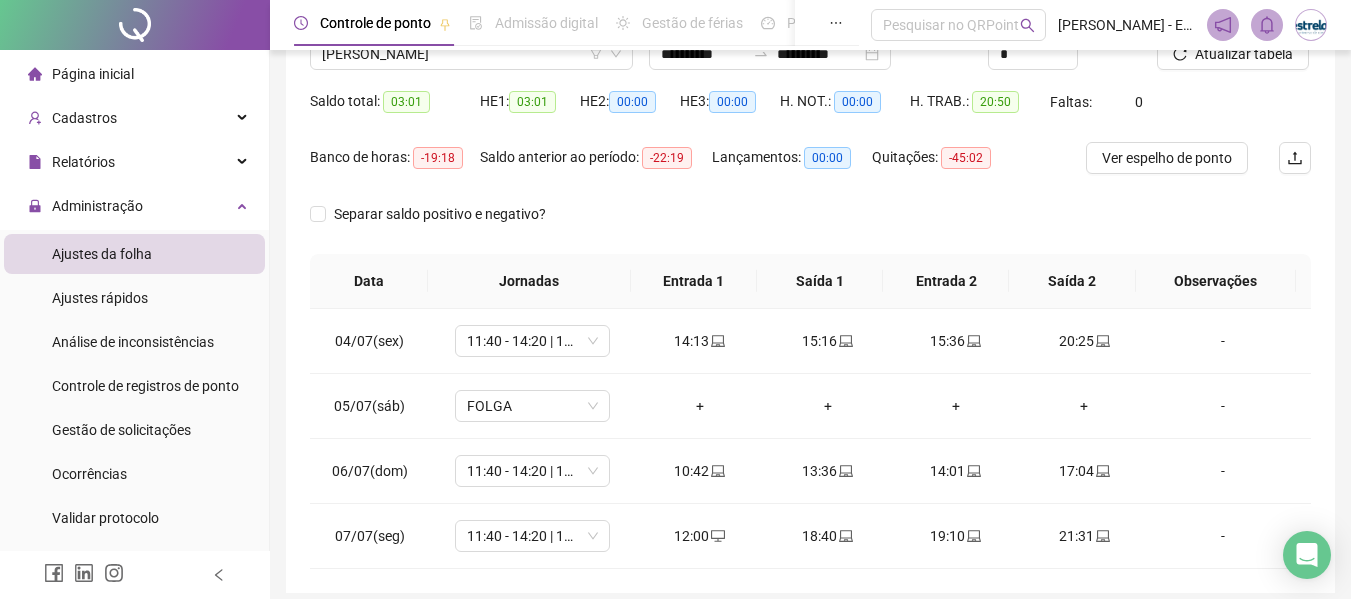 scroll, scrollTop: 56, scrollLeft: 0, axis: vertical 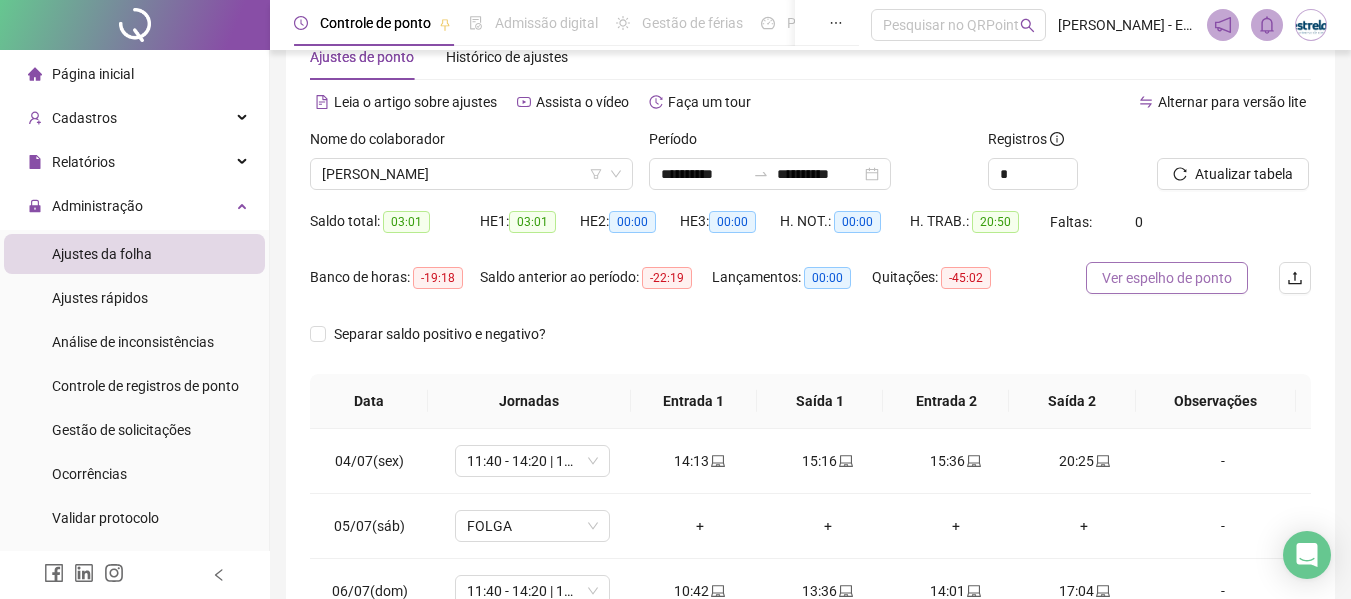 click on "Ver espelho de ponto" at bounding box center (1167, 278) 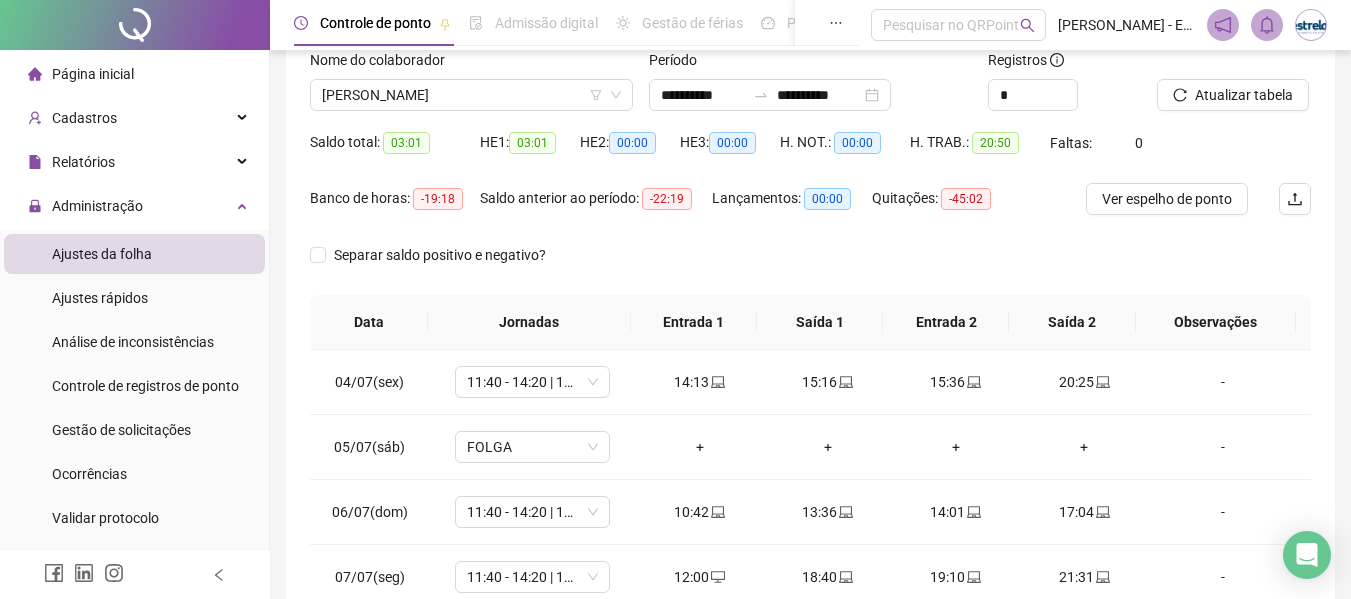 scroll, scrollTop: 256, scrollLeft: 0, axis: vertical 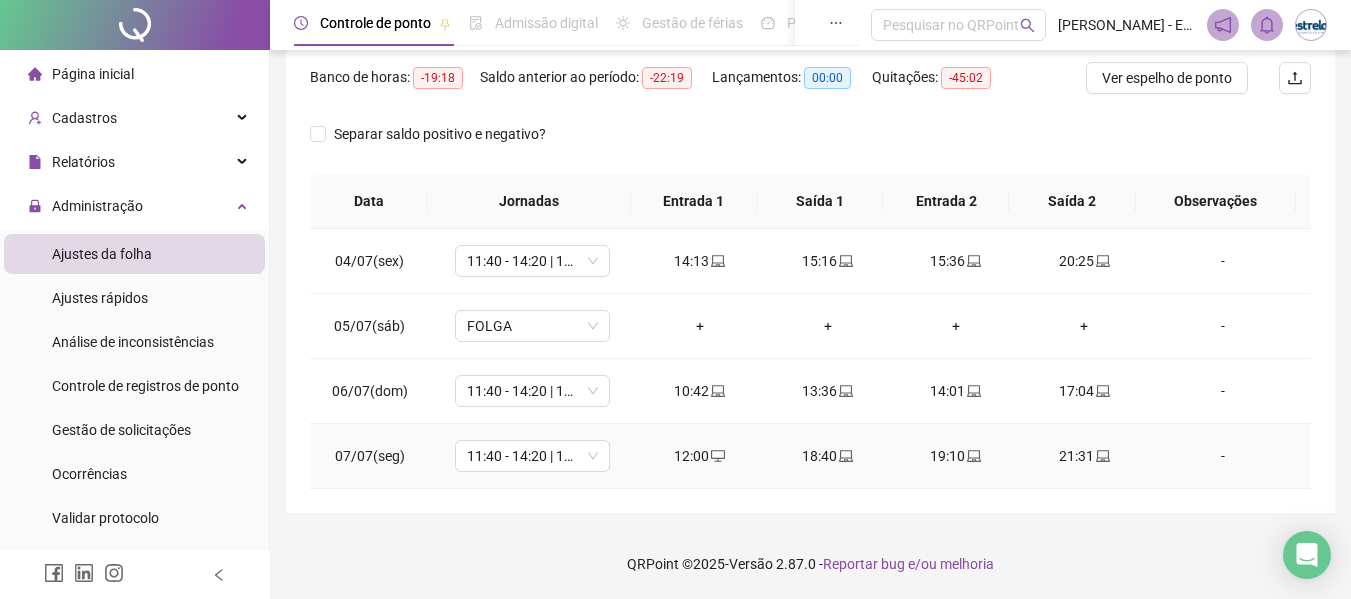 click 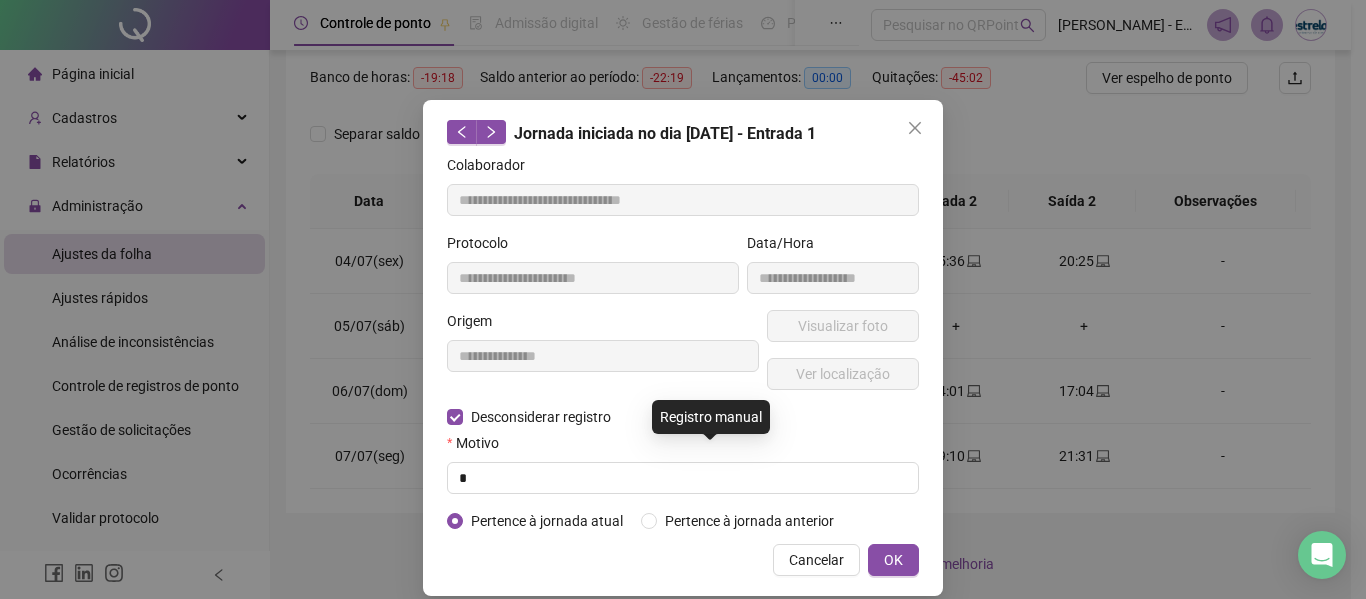 type on "**********" 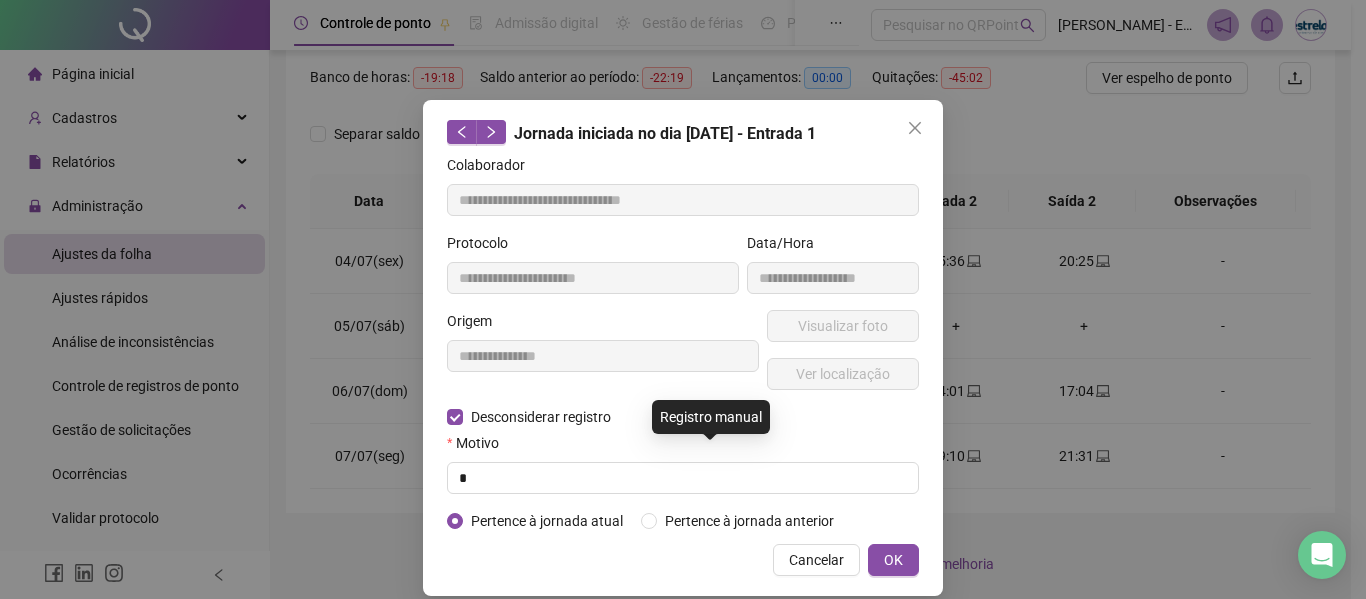 type on "**********" 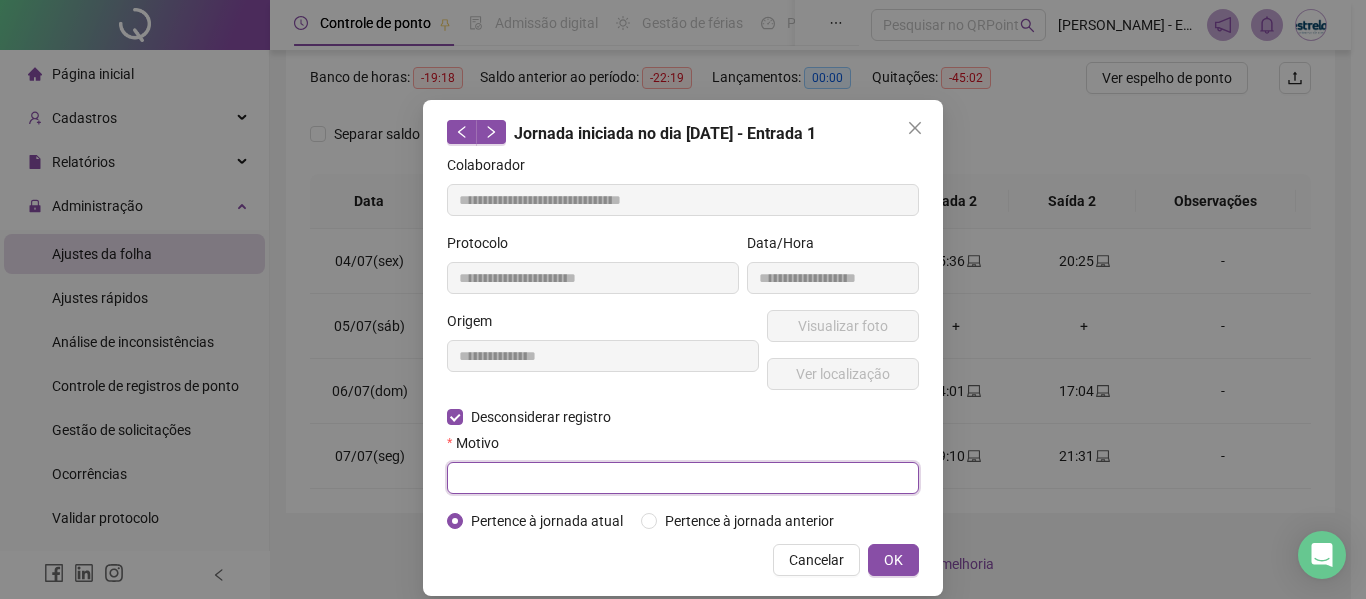 drag, startPoint x: 467, startPoint y: 462, endPoint x: 538, endPoint y: 491, distance: 76.6942 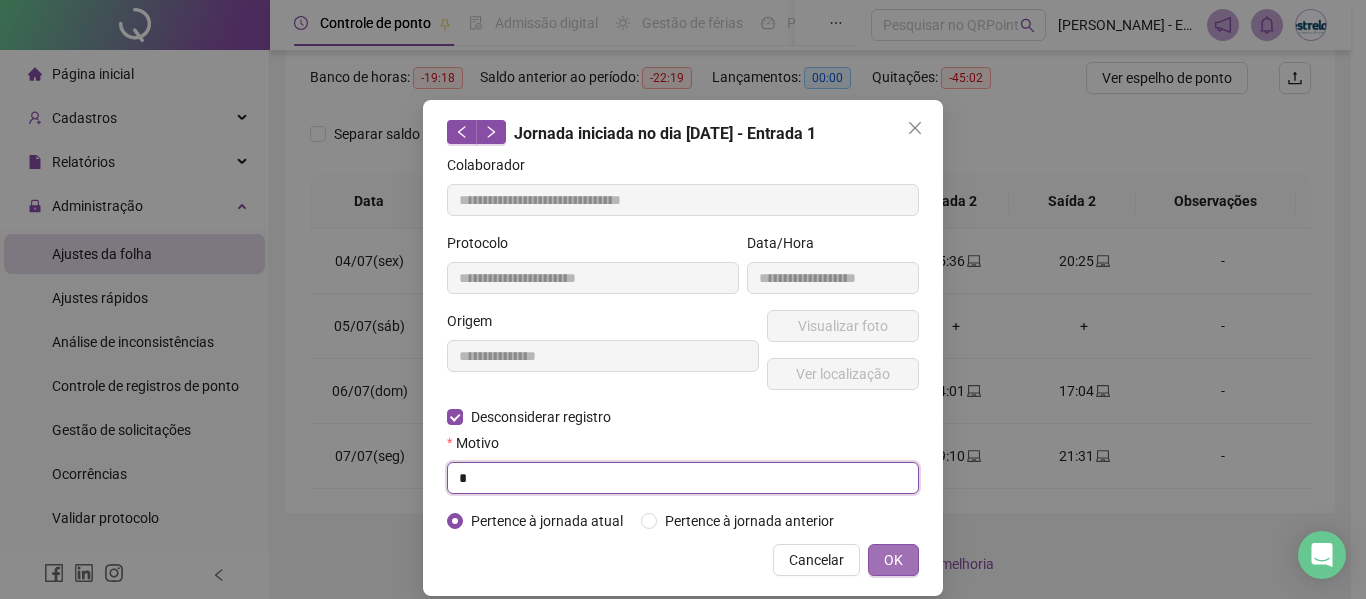 type 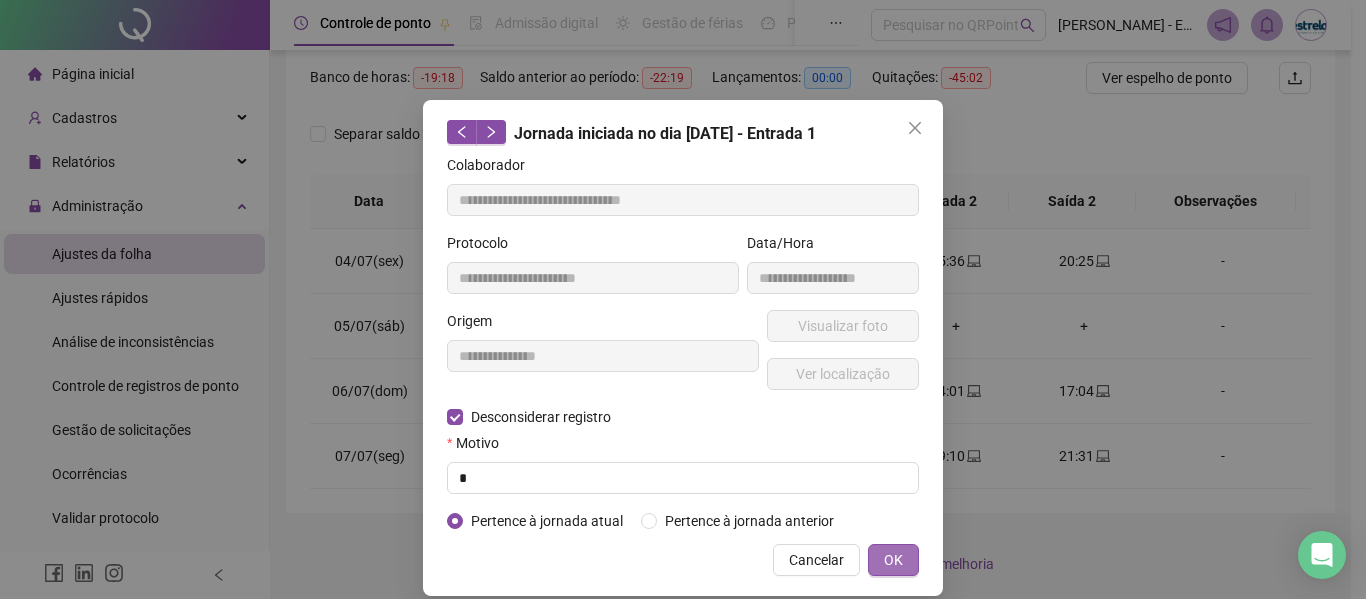click on "OK" at bounding box center [893, 560] 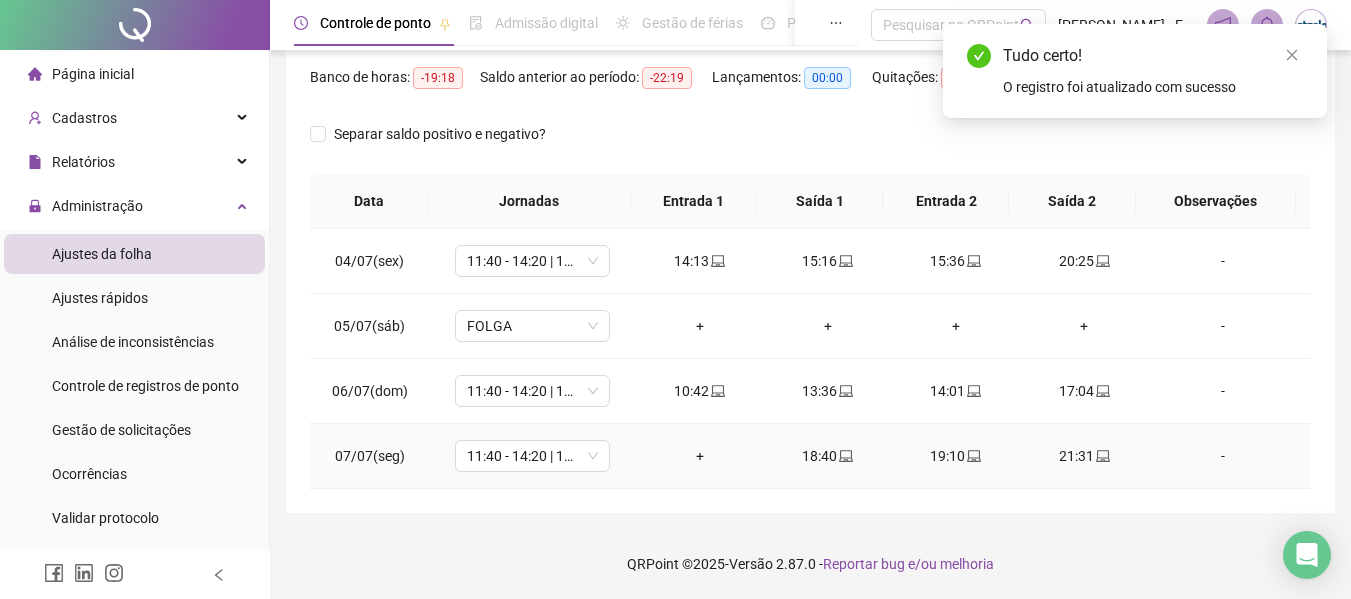click on "+" at bounding box center [700, 456] 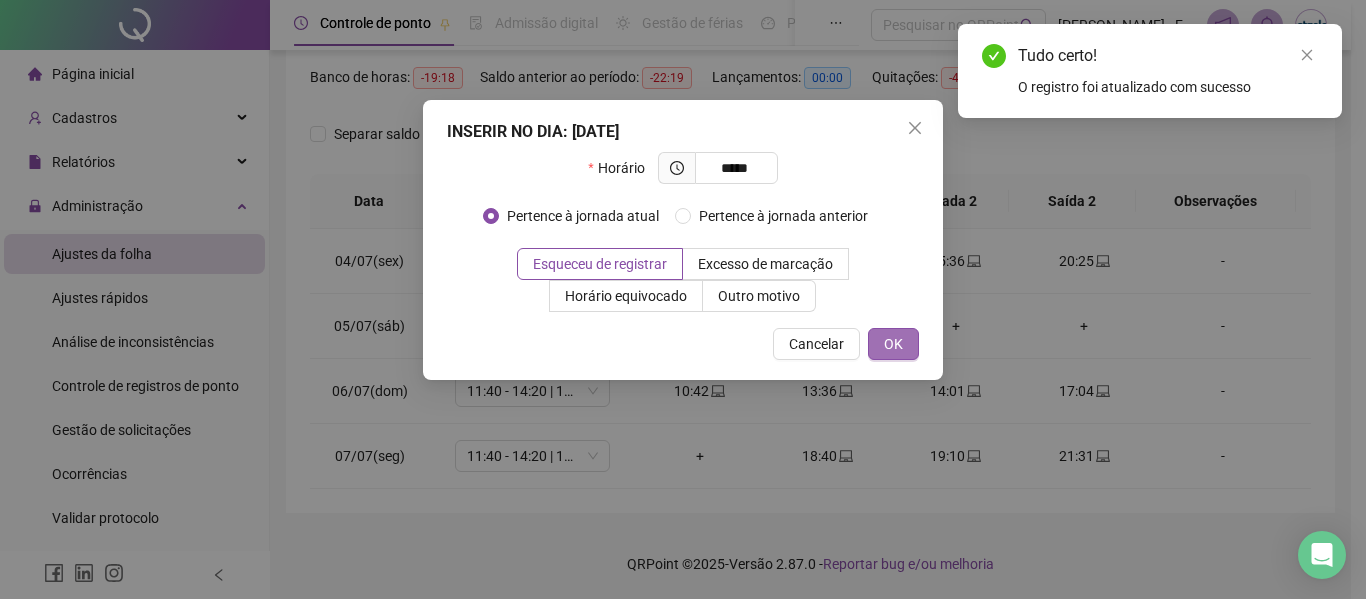 type on "*****" 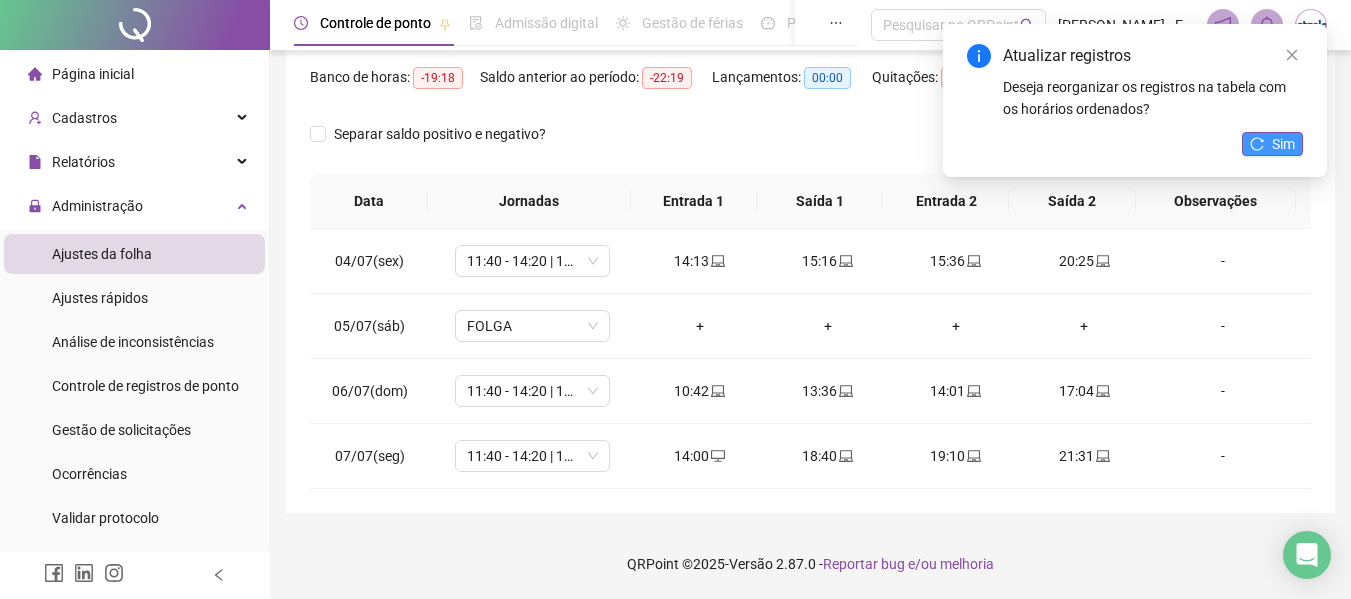 click 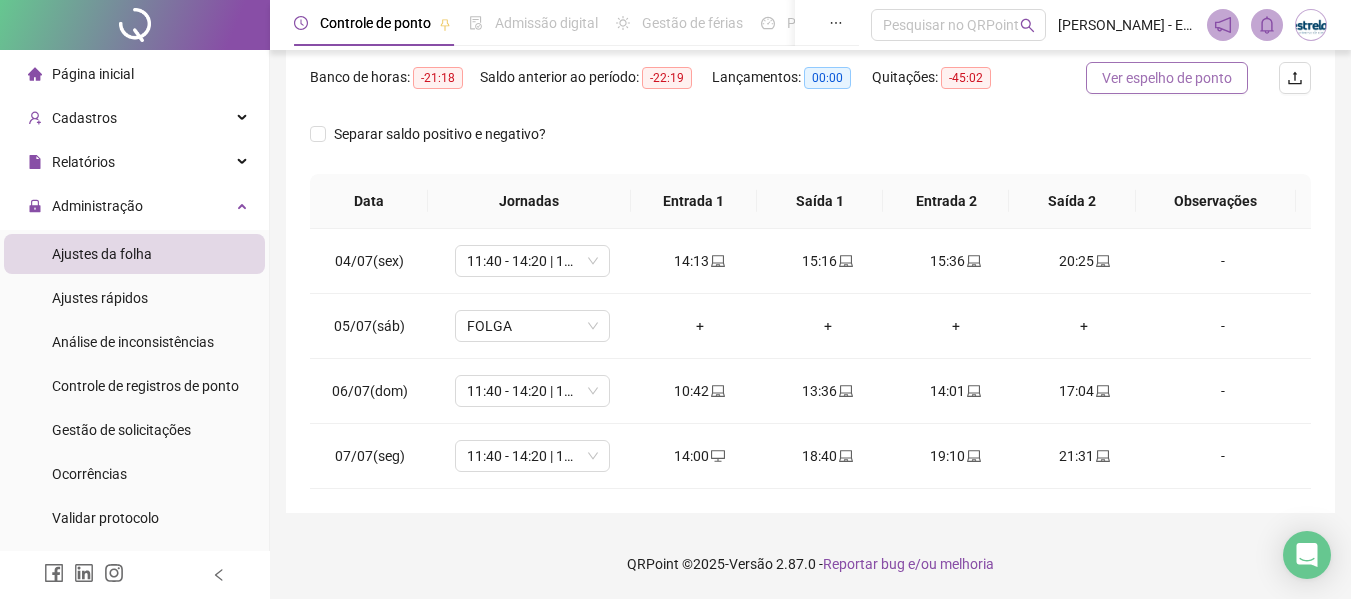click on "Ver espelho de ponto" at bounding box center [1167, 78] 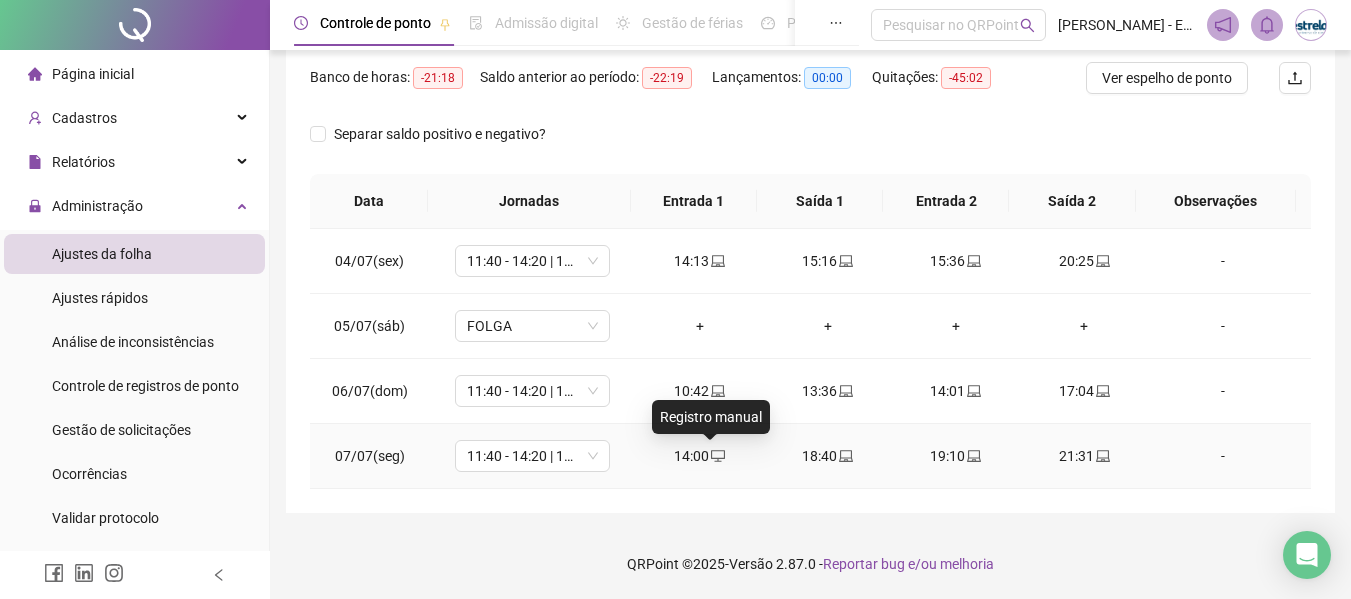 click 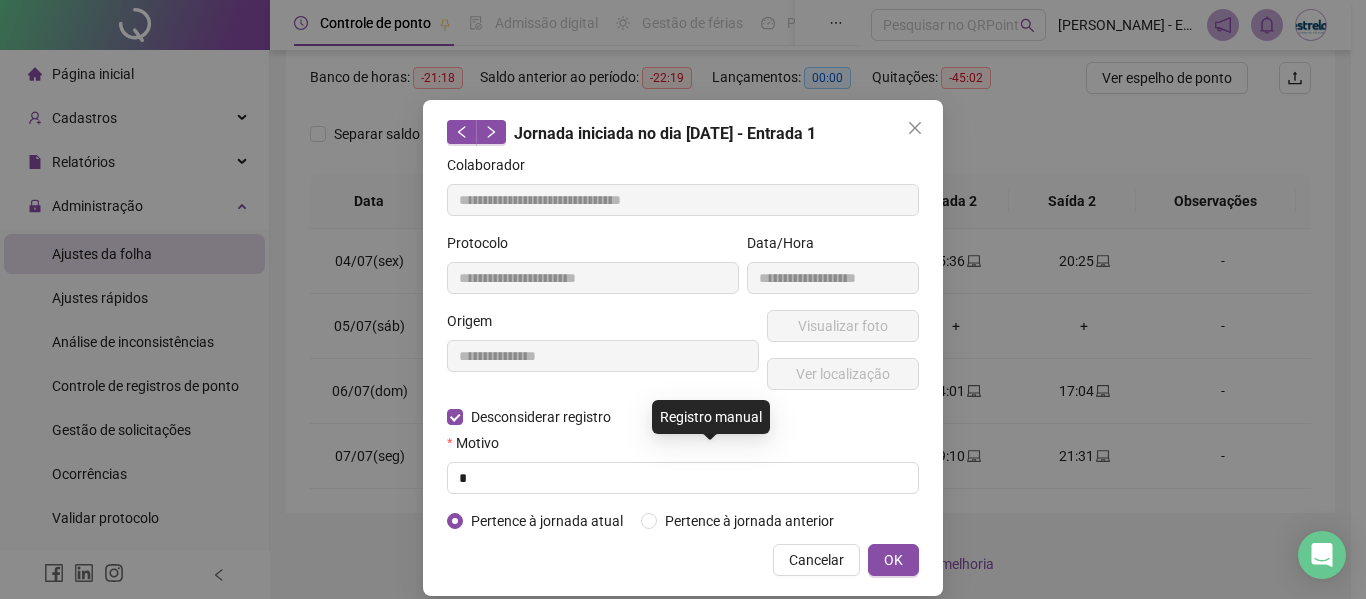 type on "**********" 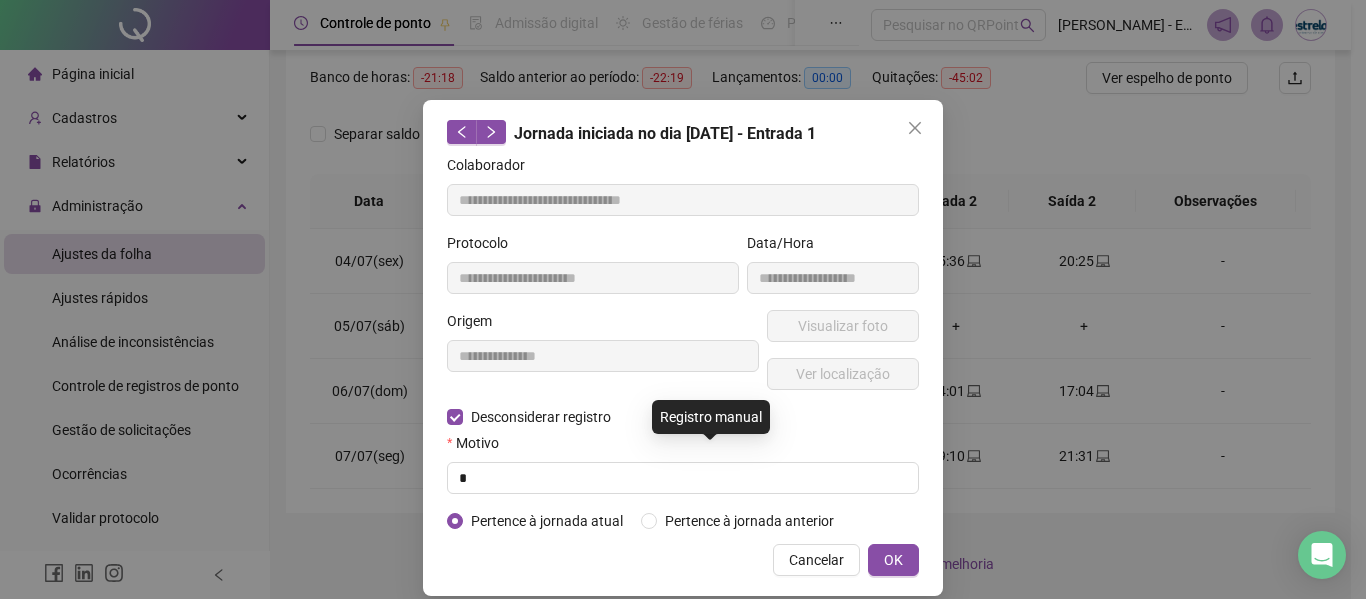 type on "**********" 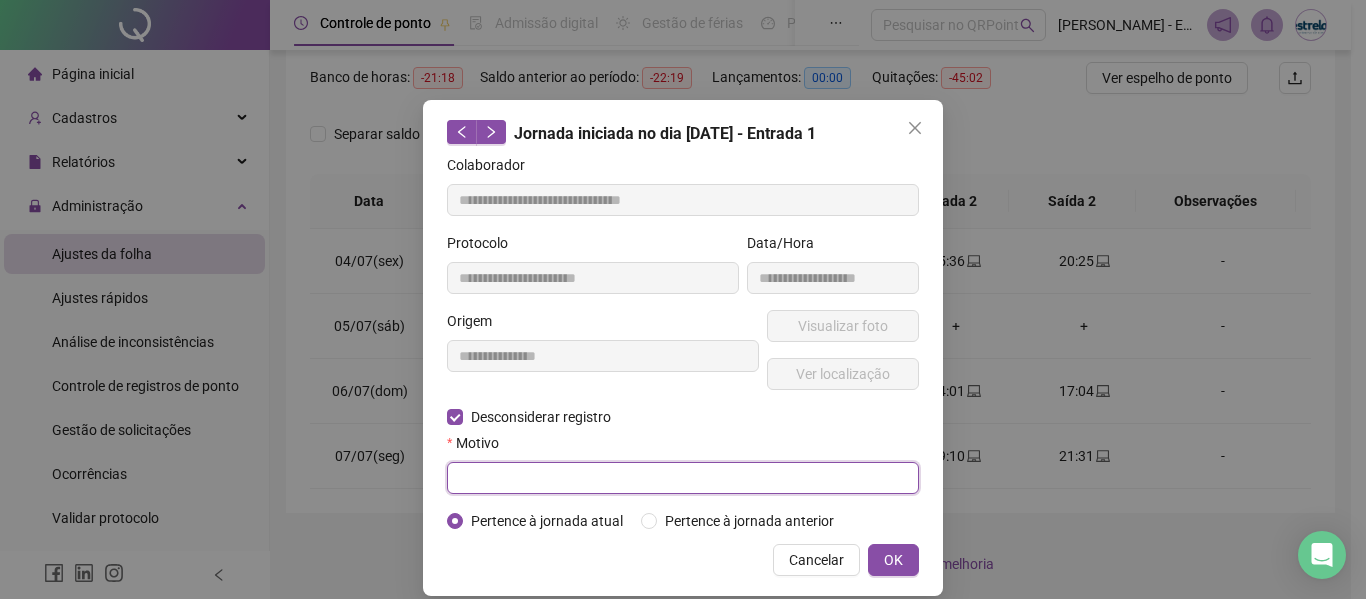 drag, startPoint x: 471, startPoint y: 464, endPoint x: 549, endPoint y: 490, distance: 82.219215 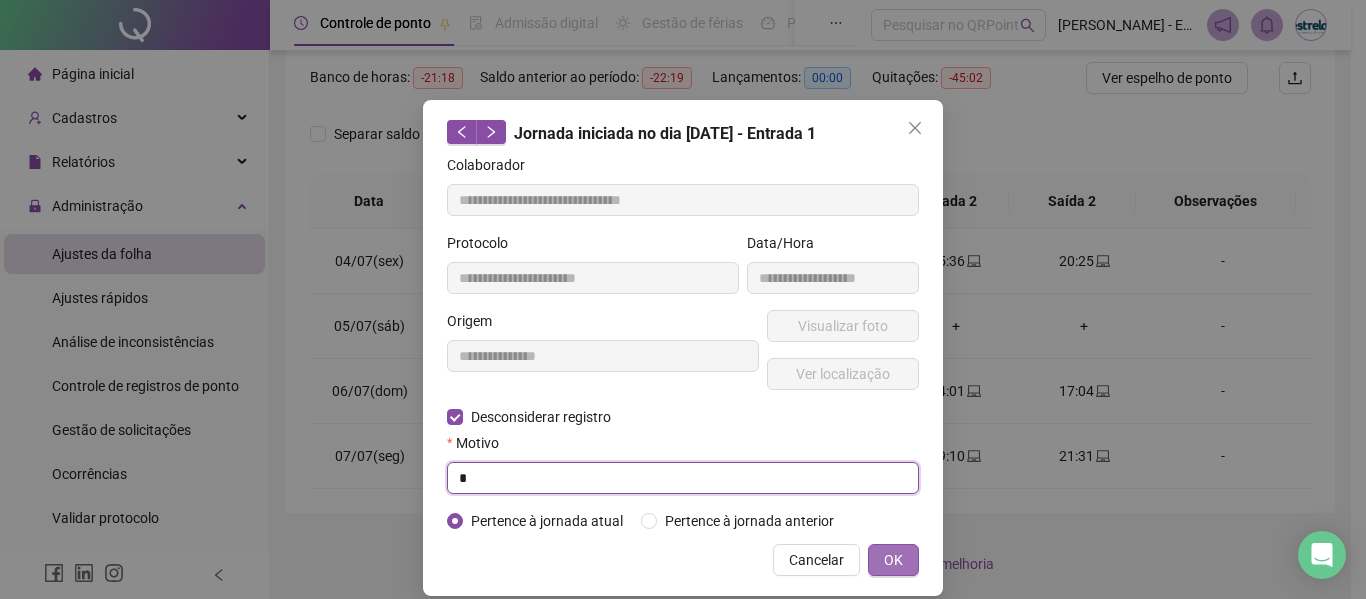 type 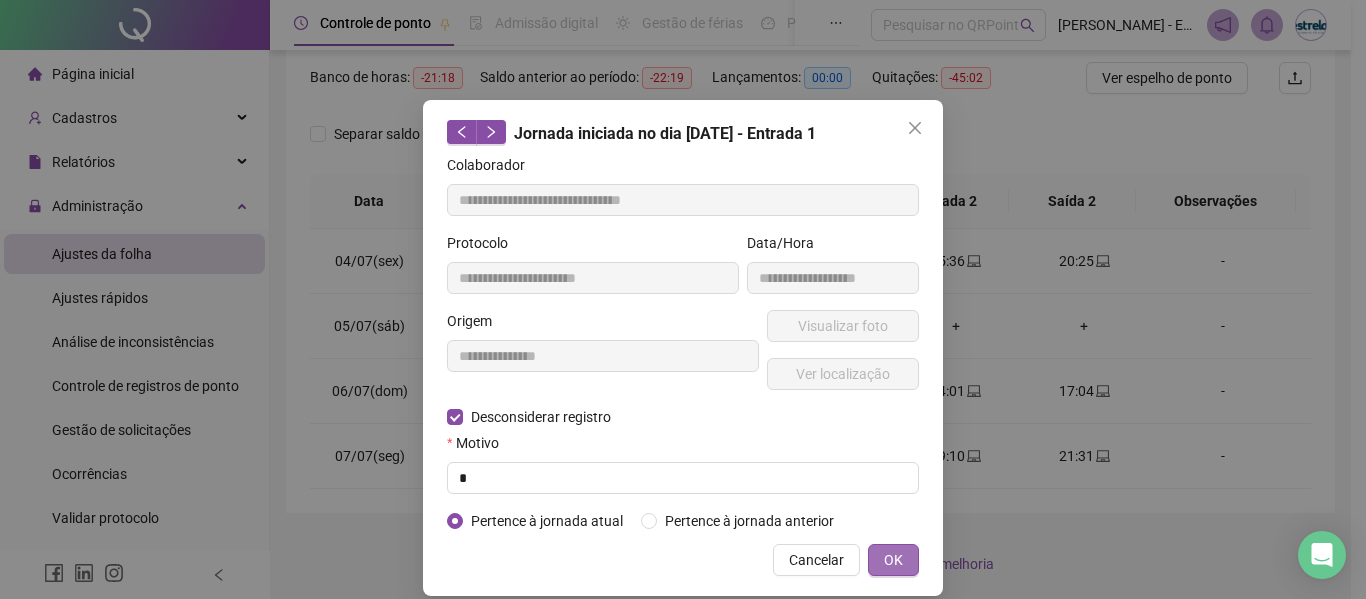 click on "OK" at bounding box center [893, 560] 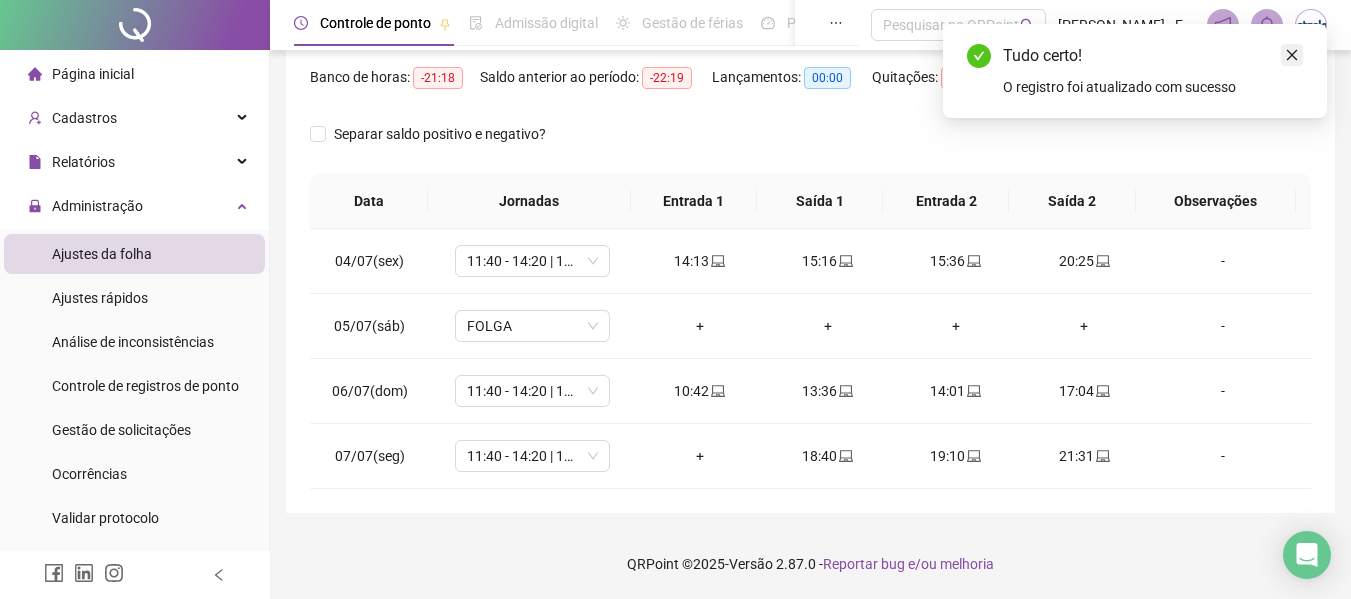 click 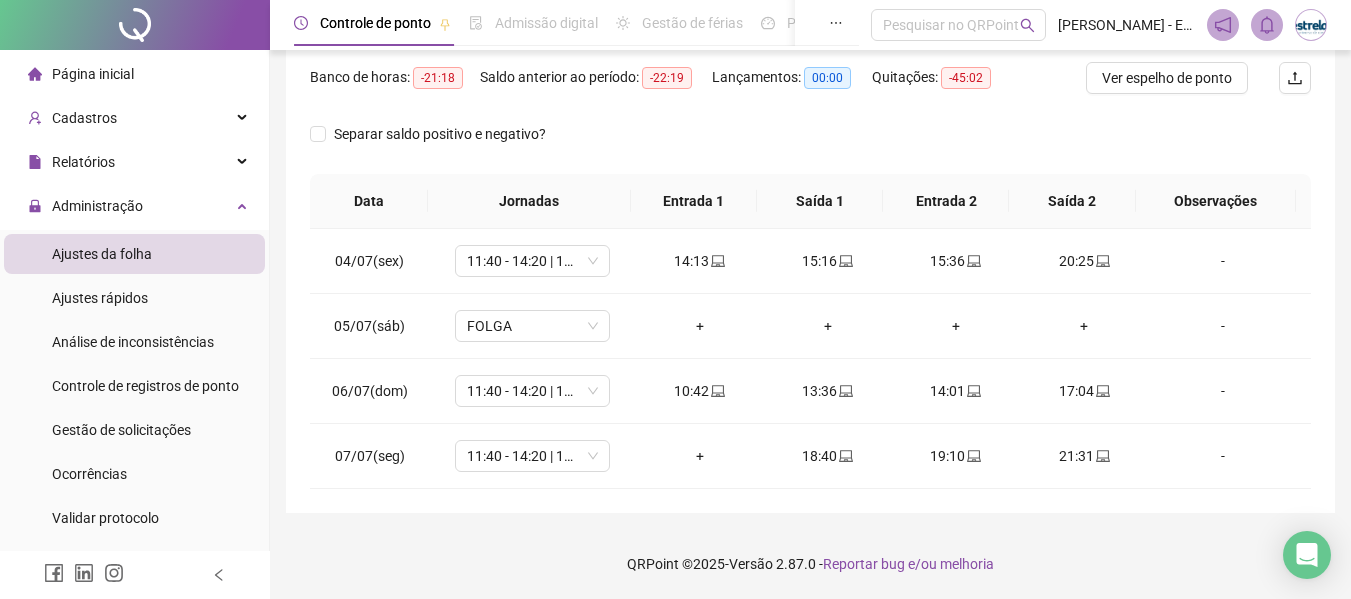 scroll, scrollTop: 56, scrollLeft: 0, axis: vertical 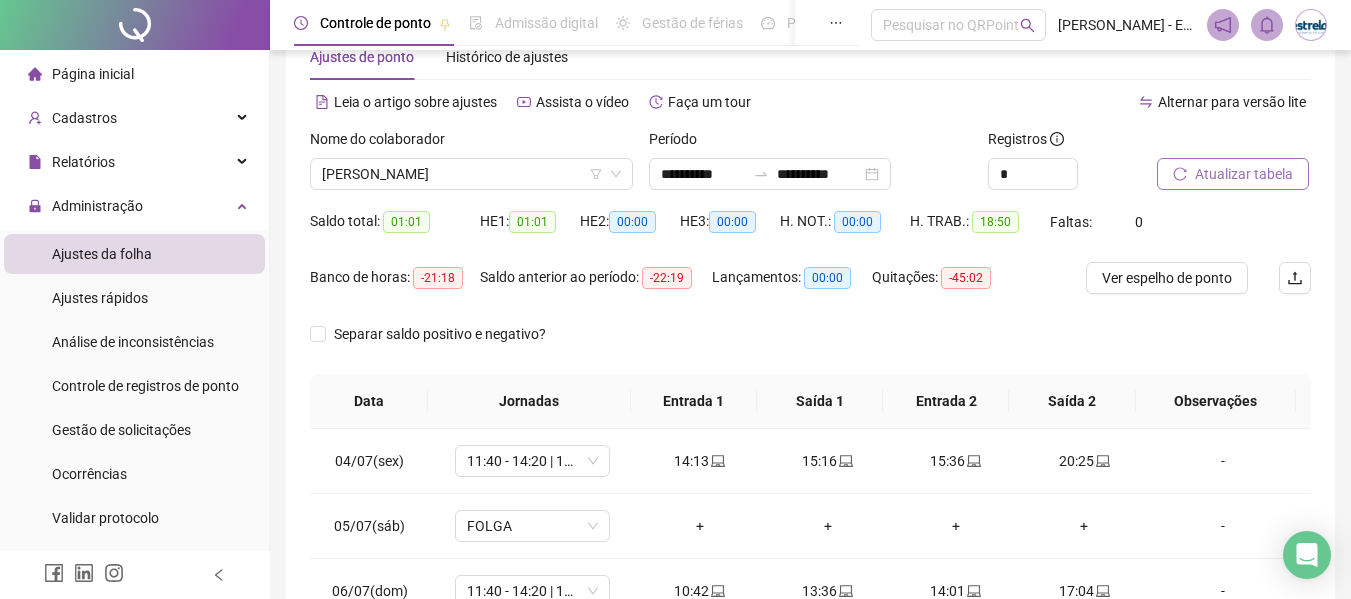 click on "Atualizar tabela" at bounding box center (1233, 174) 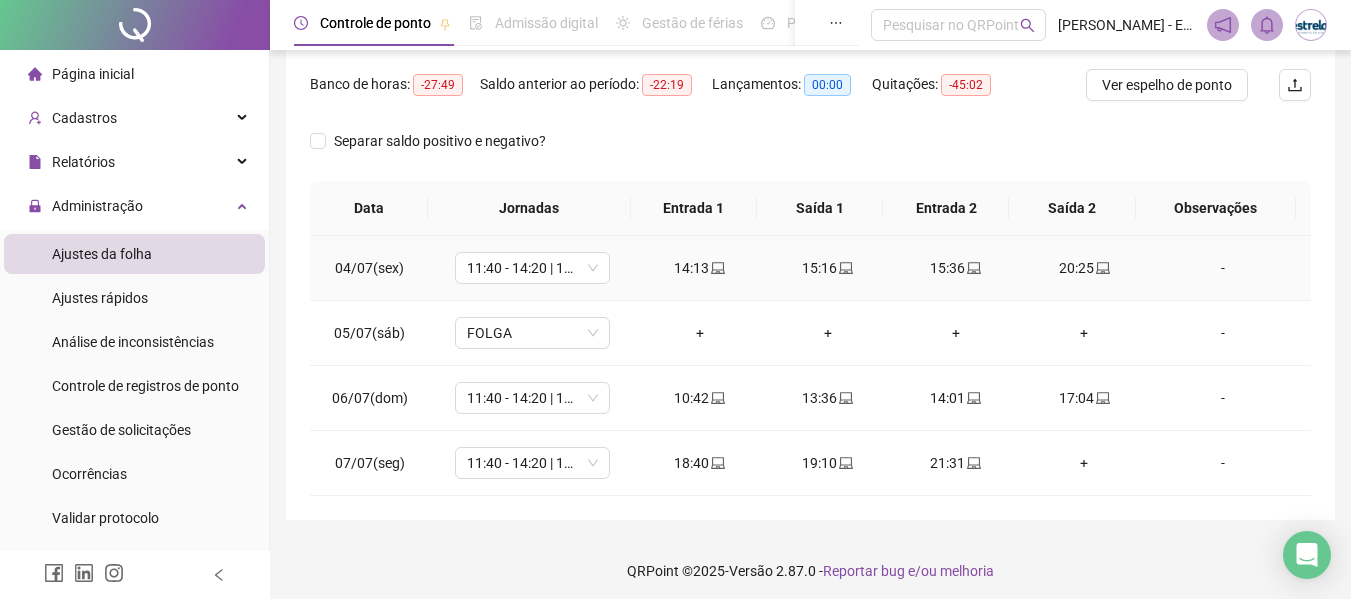 scroll, scrollTop: 256, scrollLeft: 0, axis: vertical 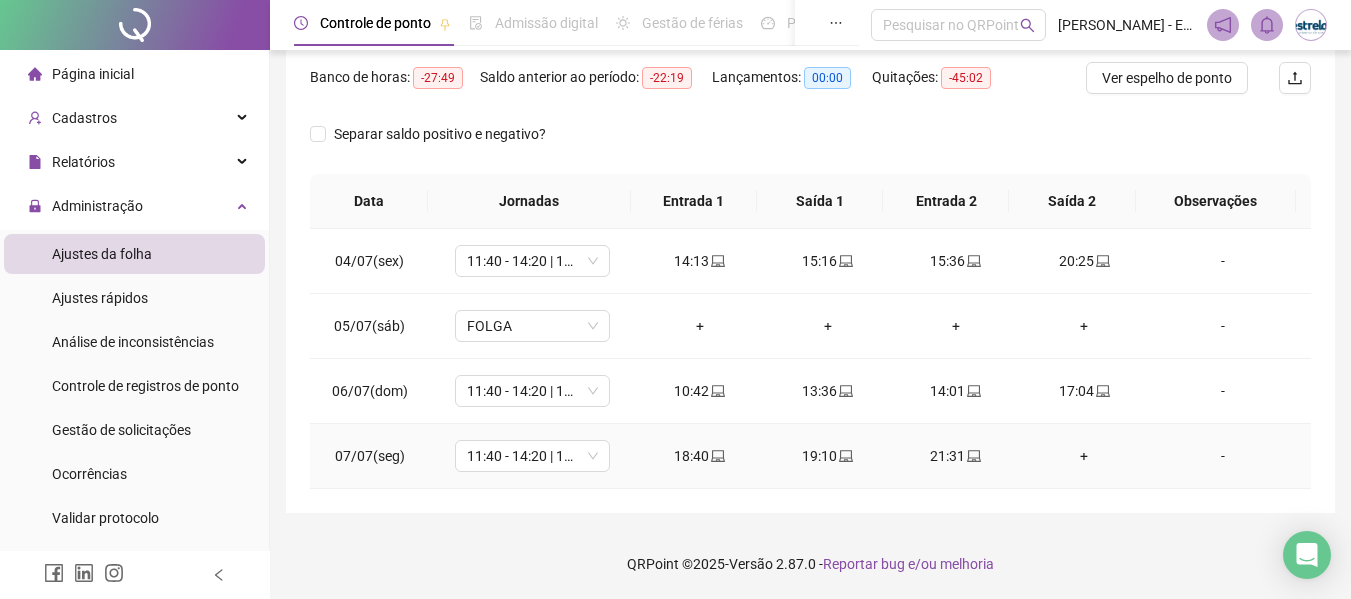 click on "+" at bounding box center (1084, 456) 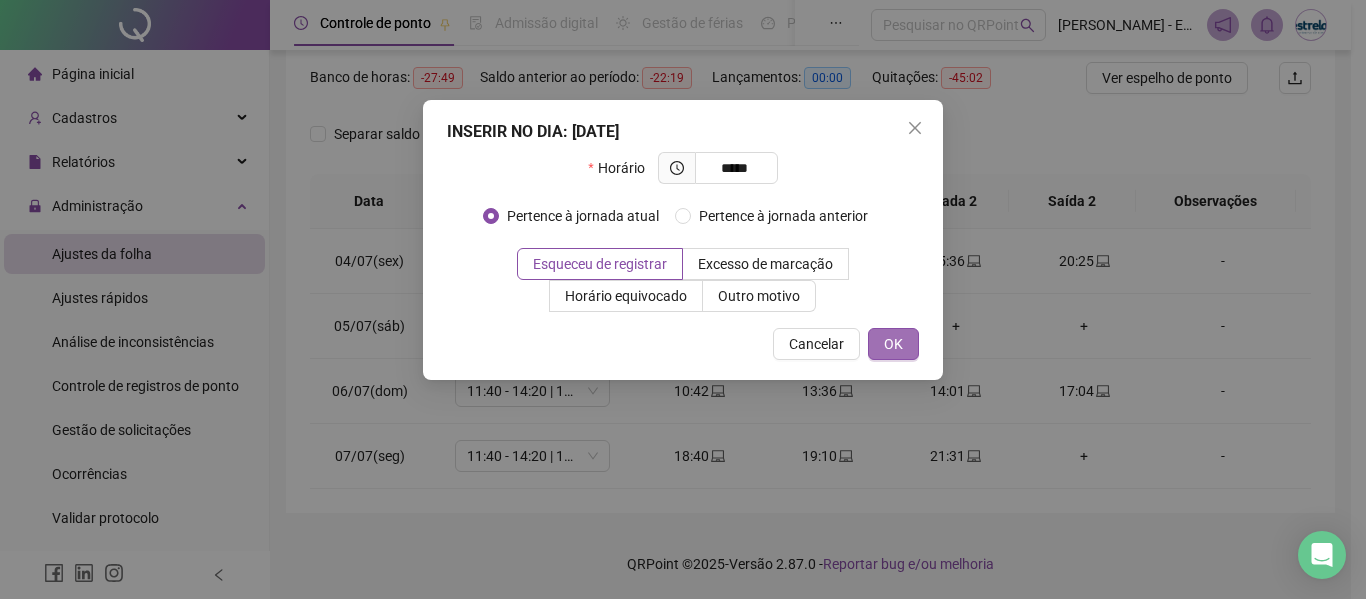 type on "*****" 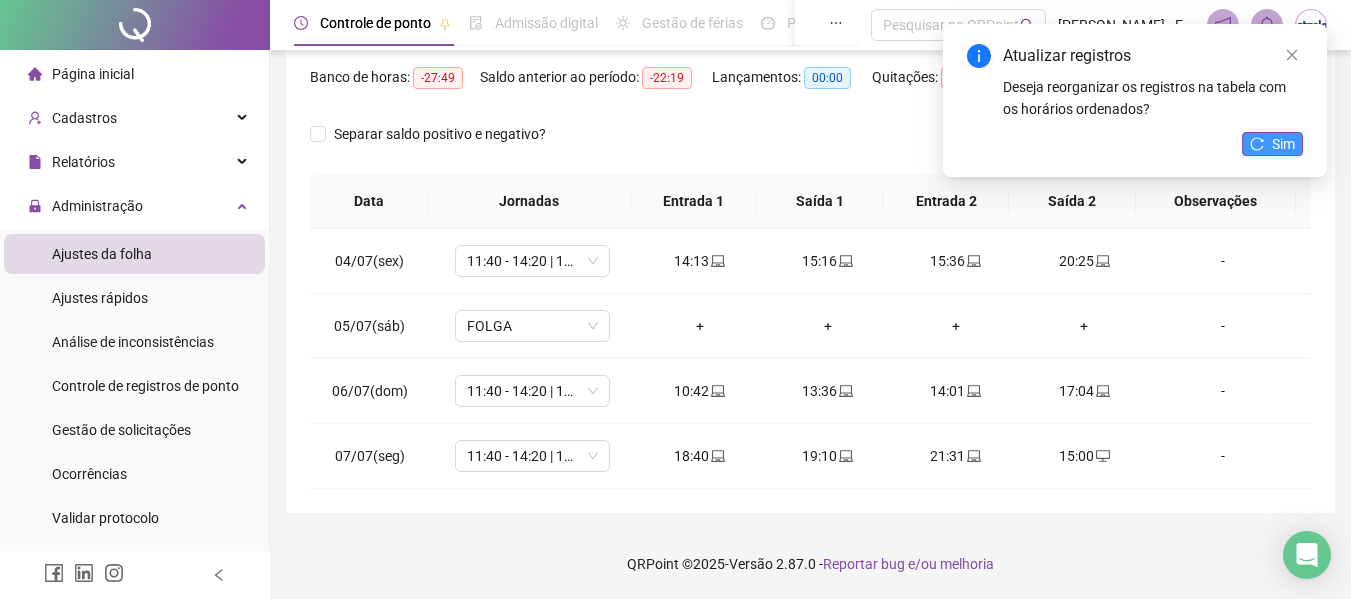 click on "Sim" at bounding box center [1283, 144] 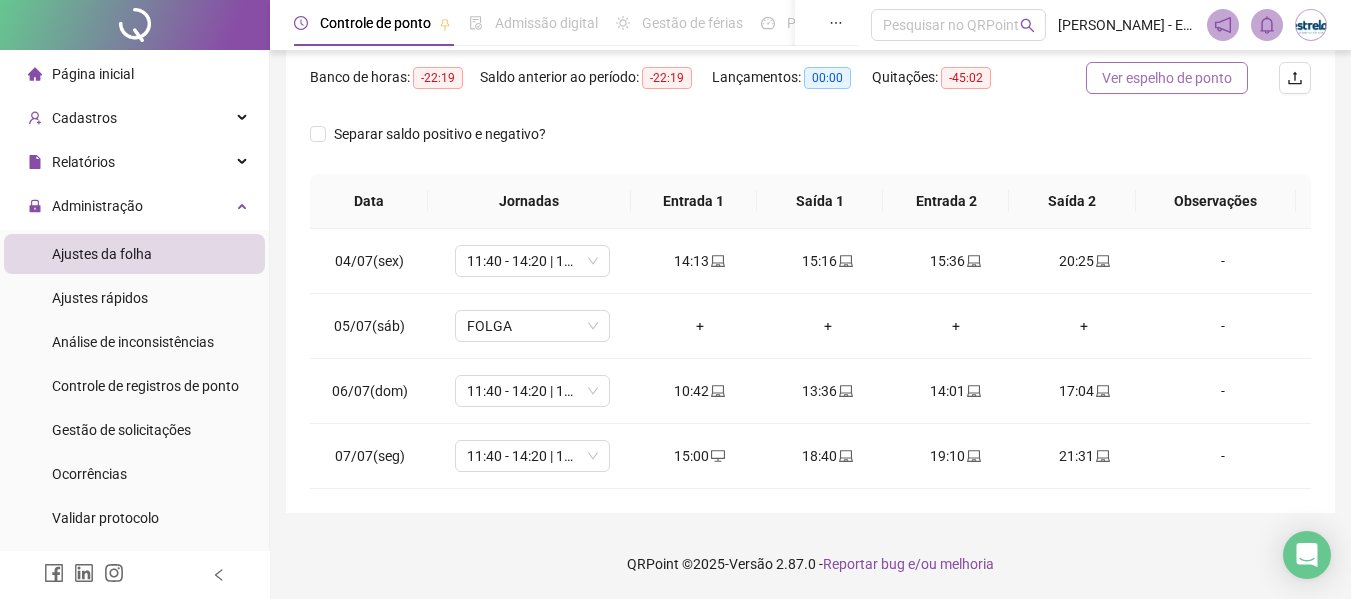 click on "Ver espelho de ponto" at bounding box center [1167, 78] 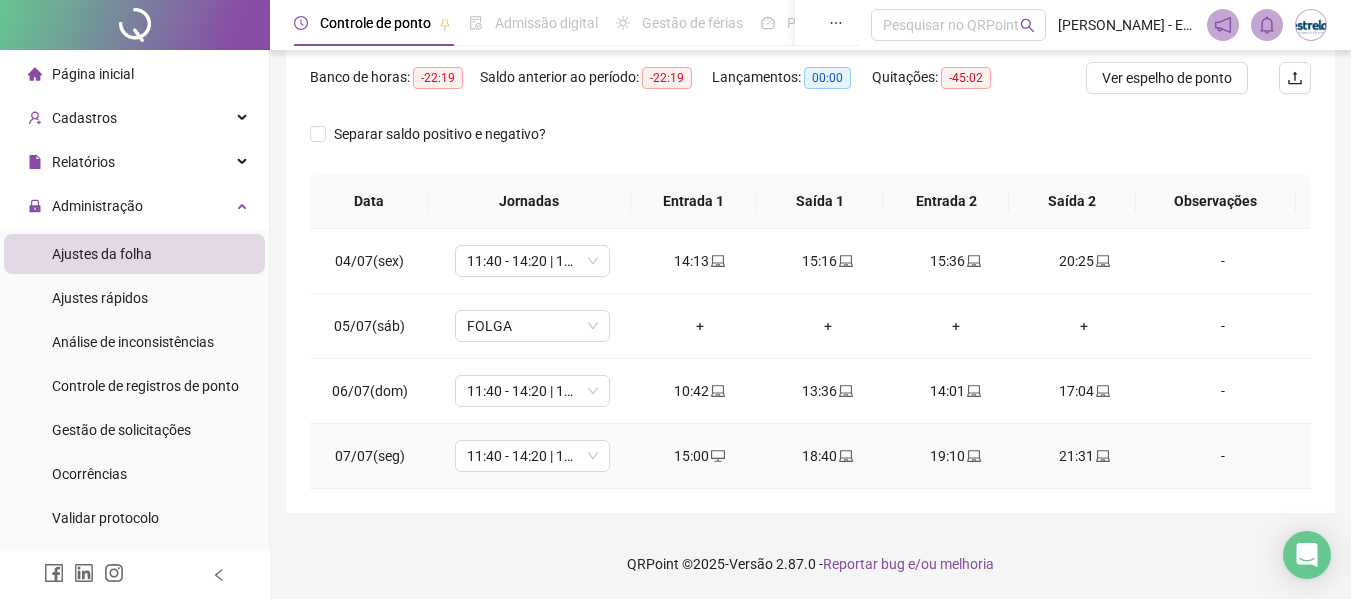 click on "-" at bounding box center [1223, 456] 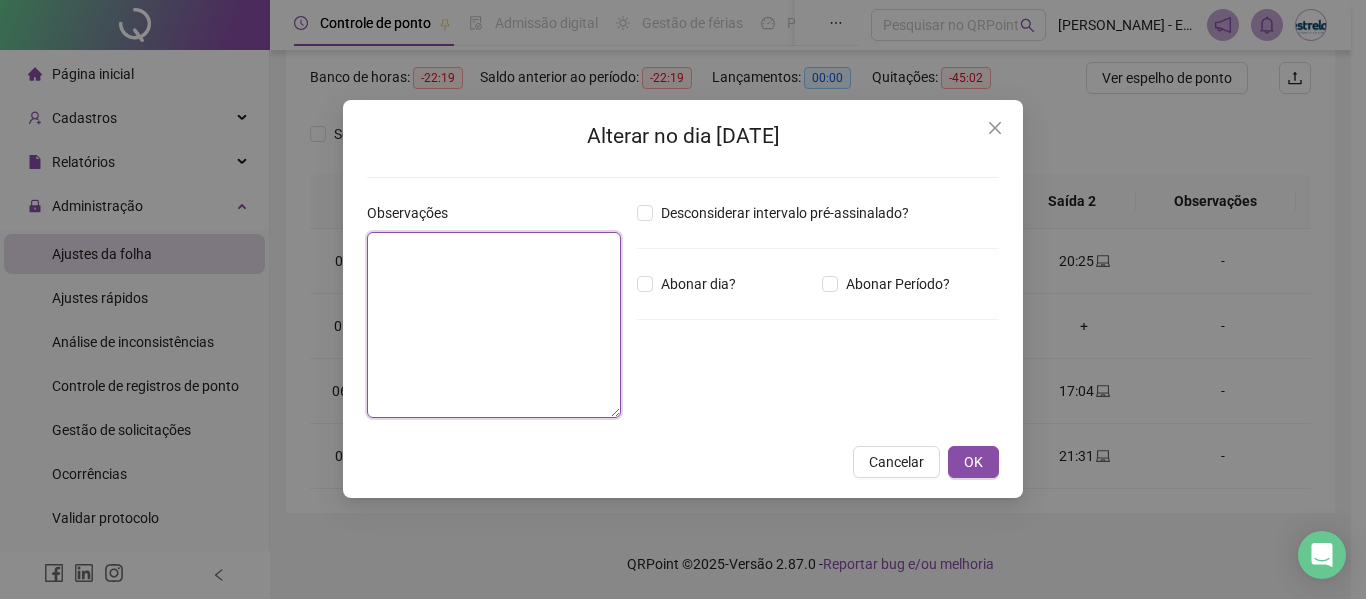 click at bounding box center (494, 325) 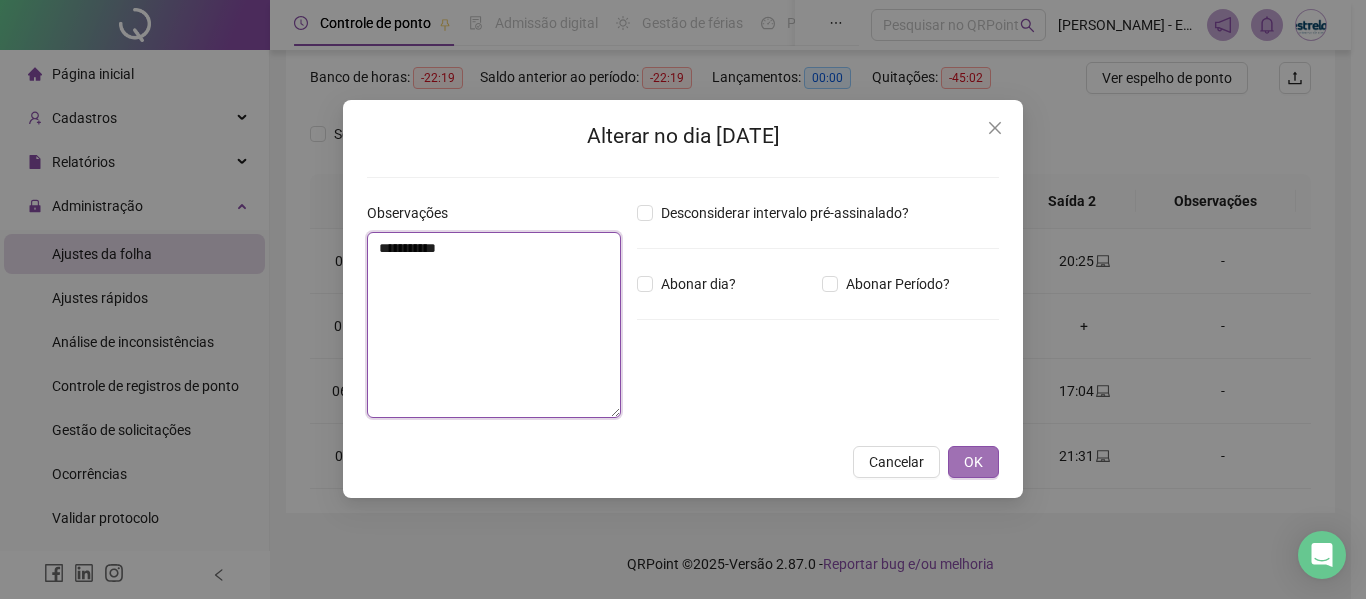 type on "**********" 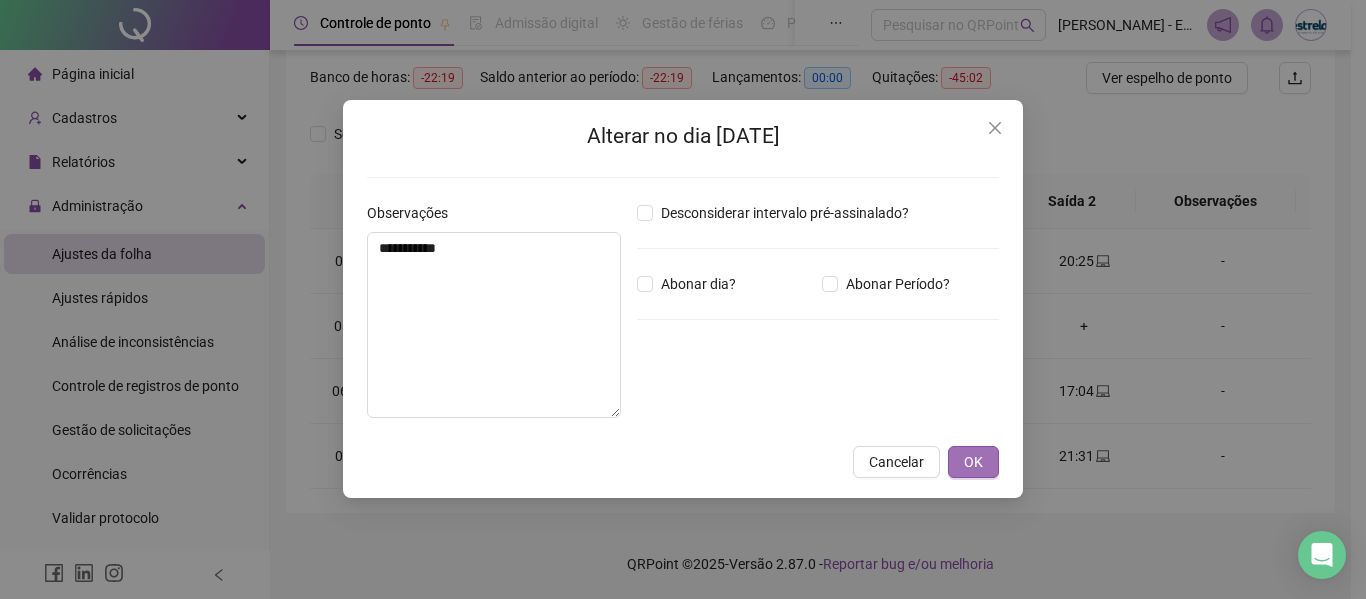click on "OK" at bounding box center (973, 462) 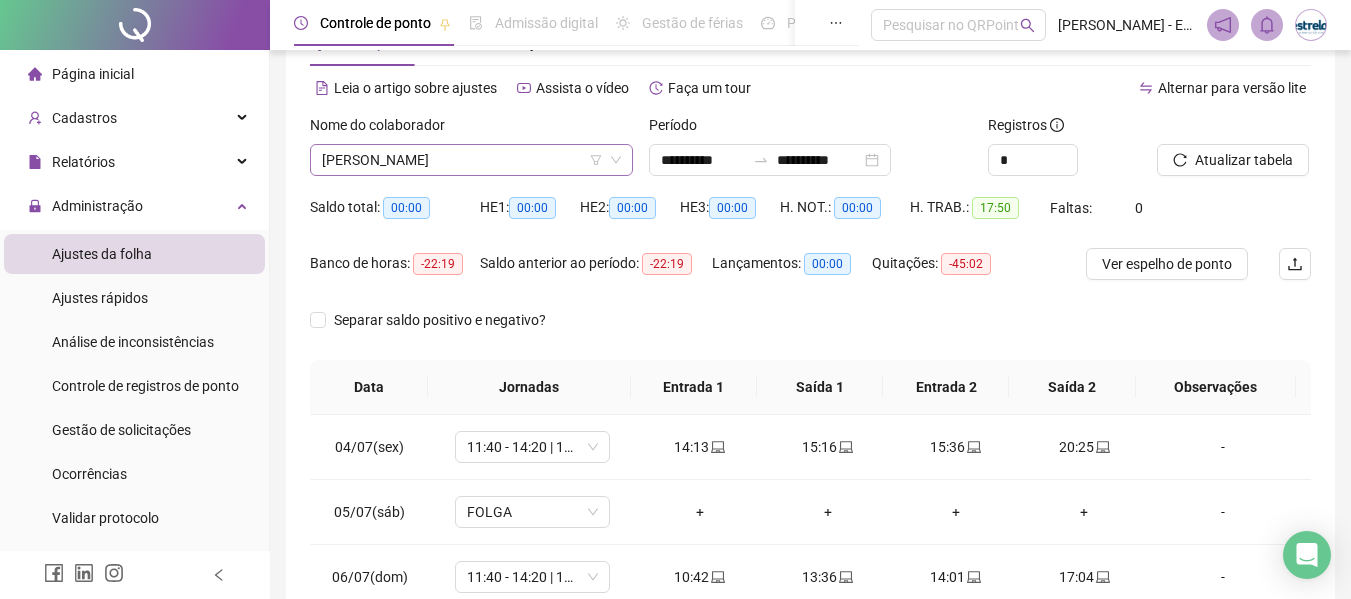 scroll, scrollTop: 0, scrollLeft: 0, axis: both 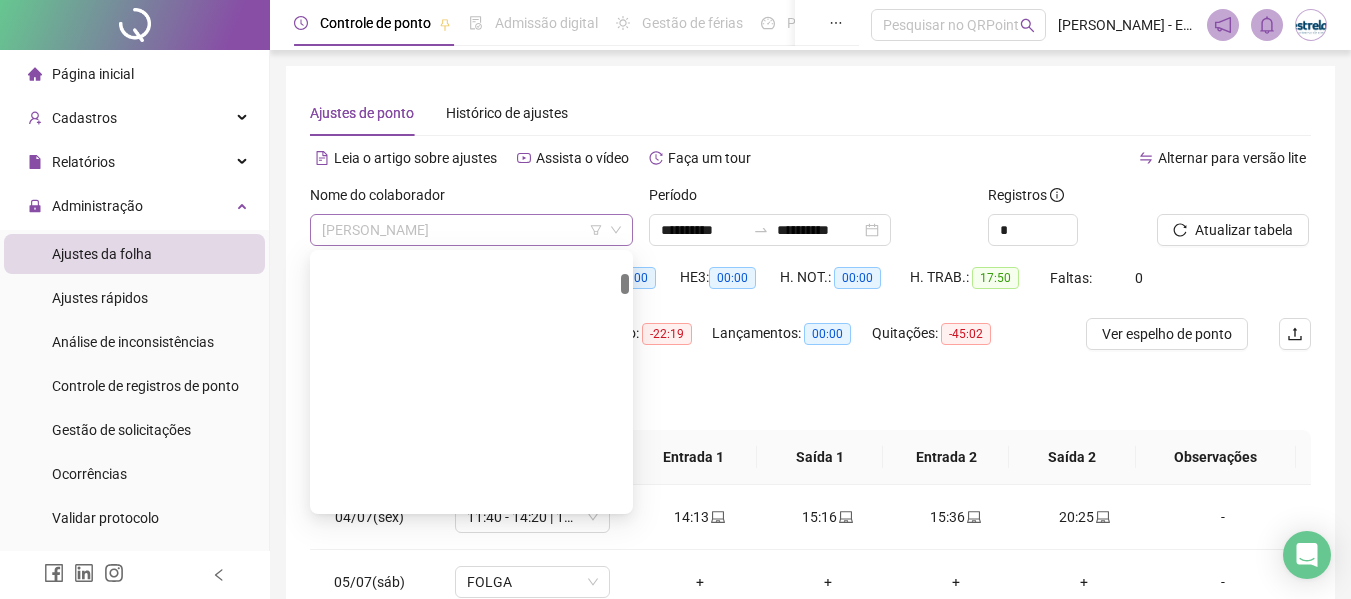 click on "[PERSON_NAME]" at bounding box center (471, 230) 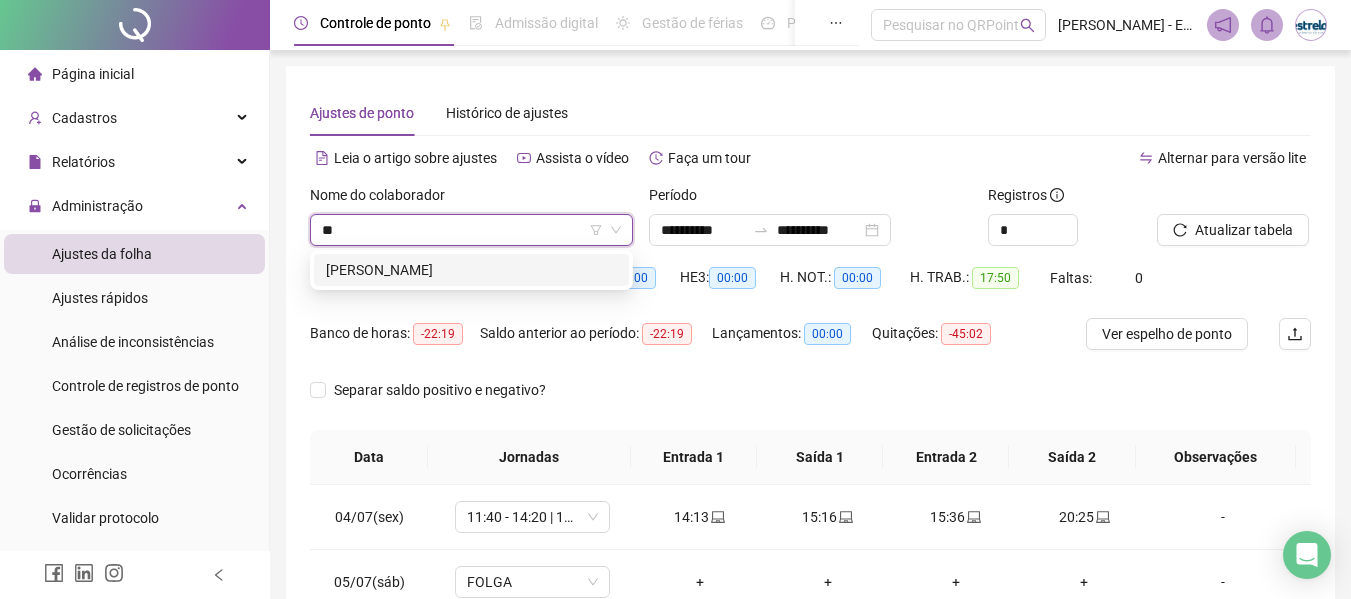 scroll, scrollTop: 0, scrollLeft: 0, axis: both 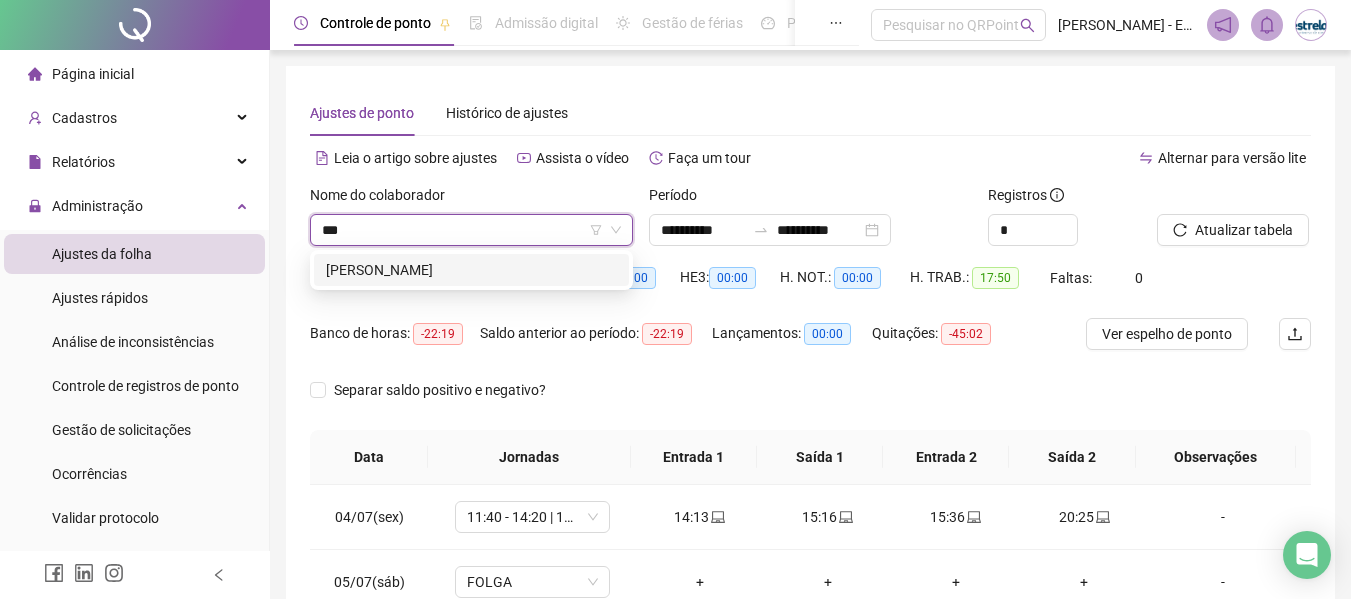 click on "[PERSON_NAME]" at bounding box center [471, 270] 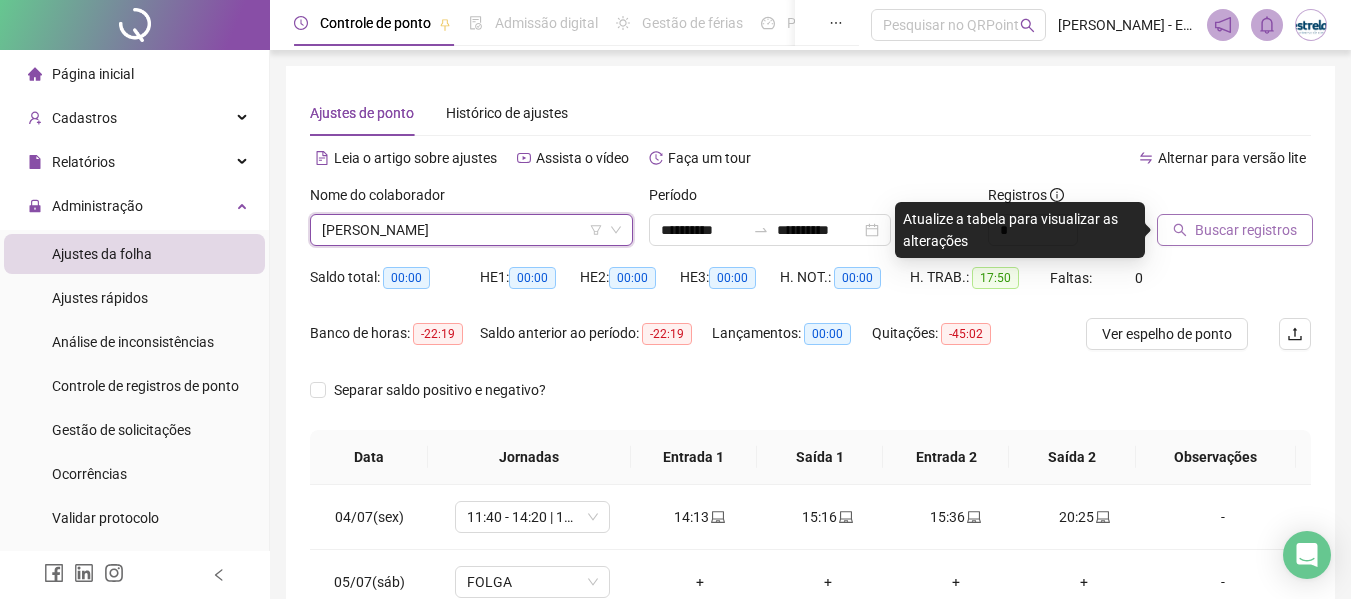 click on "Buscar registros" at bounding box center (1246, 230) 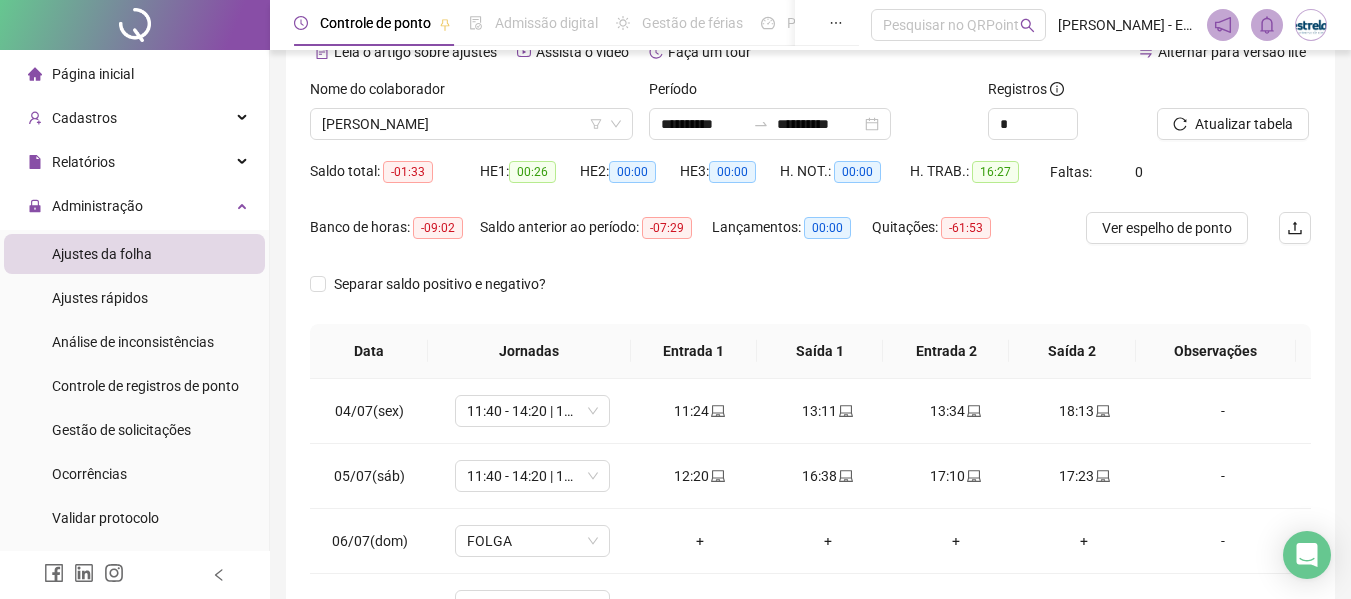 scroll, scrollTop: 0, scrollLeft: 0, axis: both 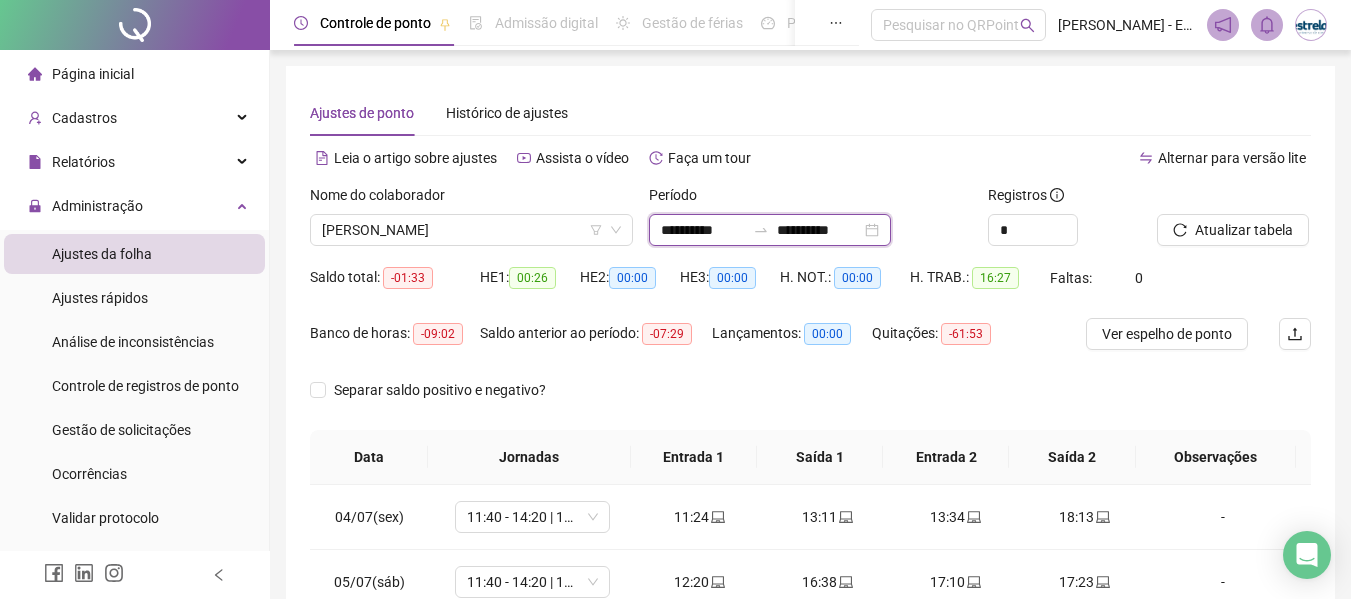 click on "**********" at bounding box center (703, 230) 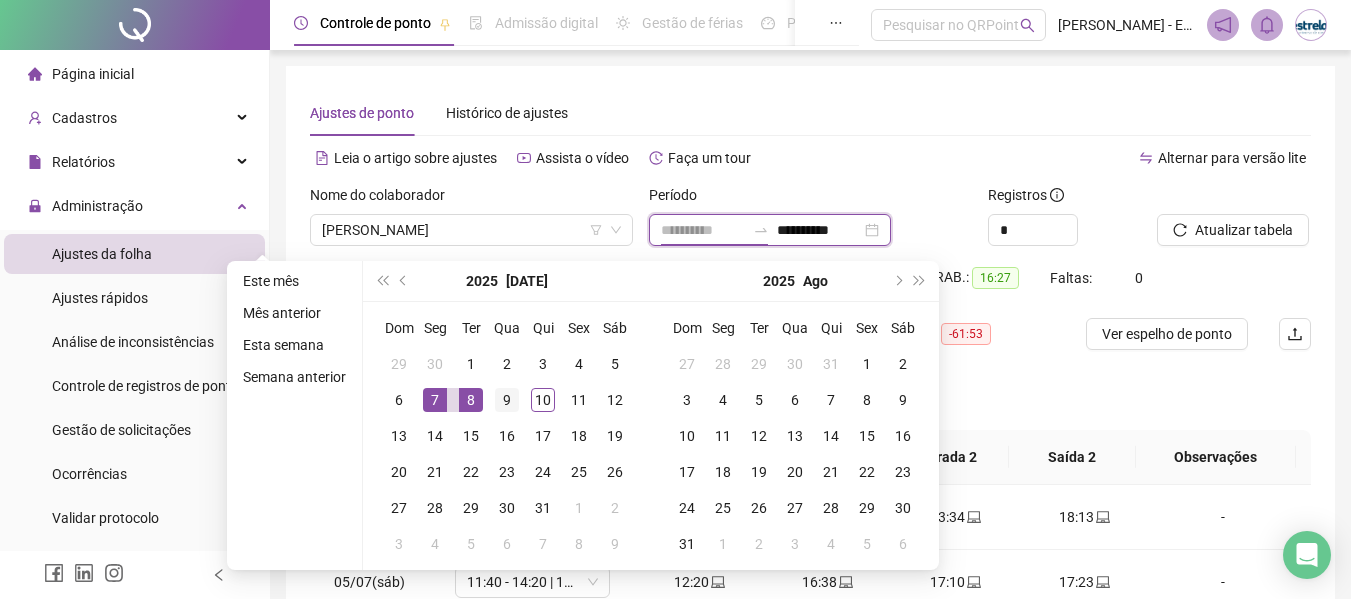type on "**********" 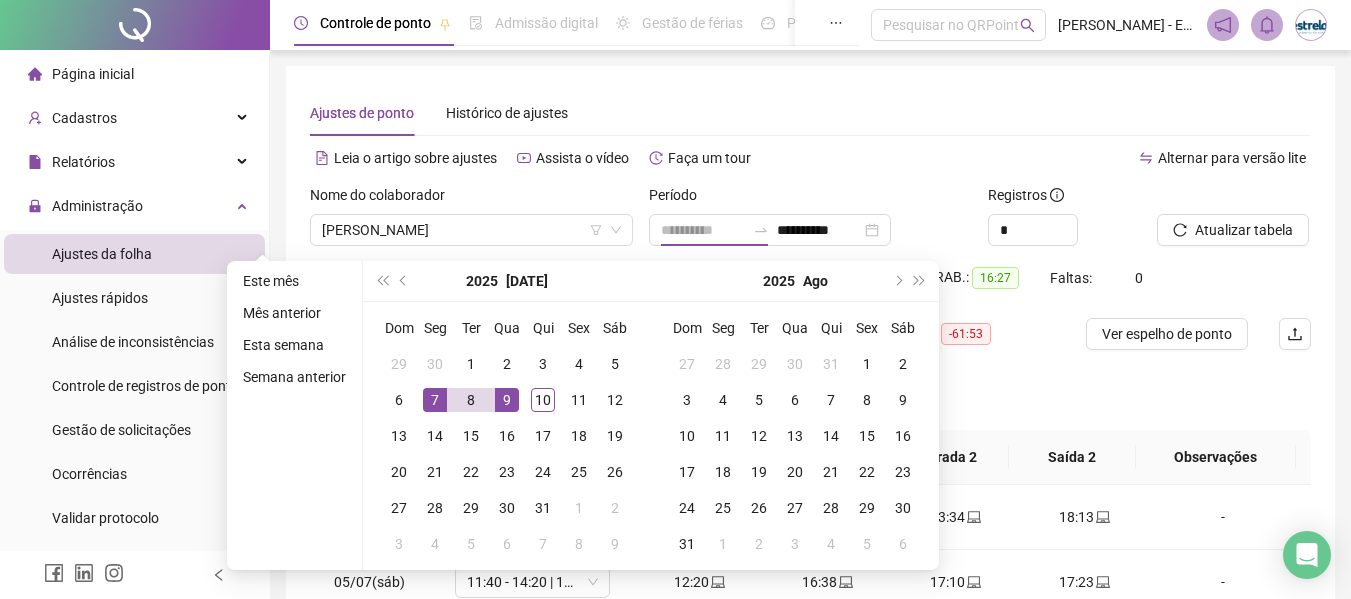 click on "9" at bounding box center [507, 400] 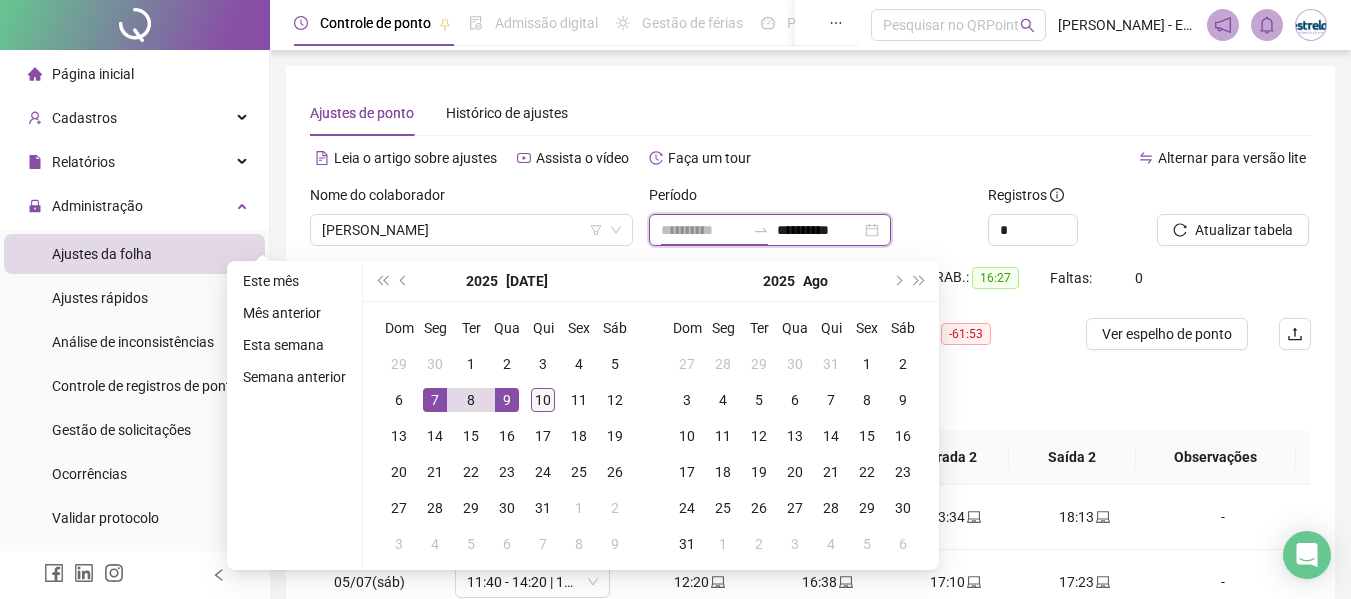 type on "**********" 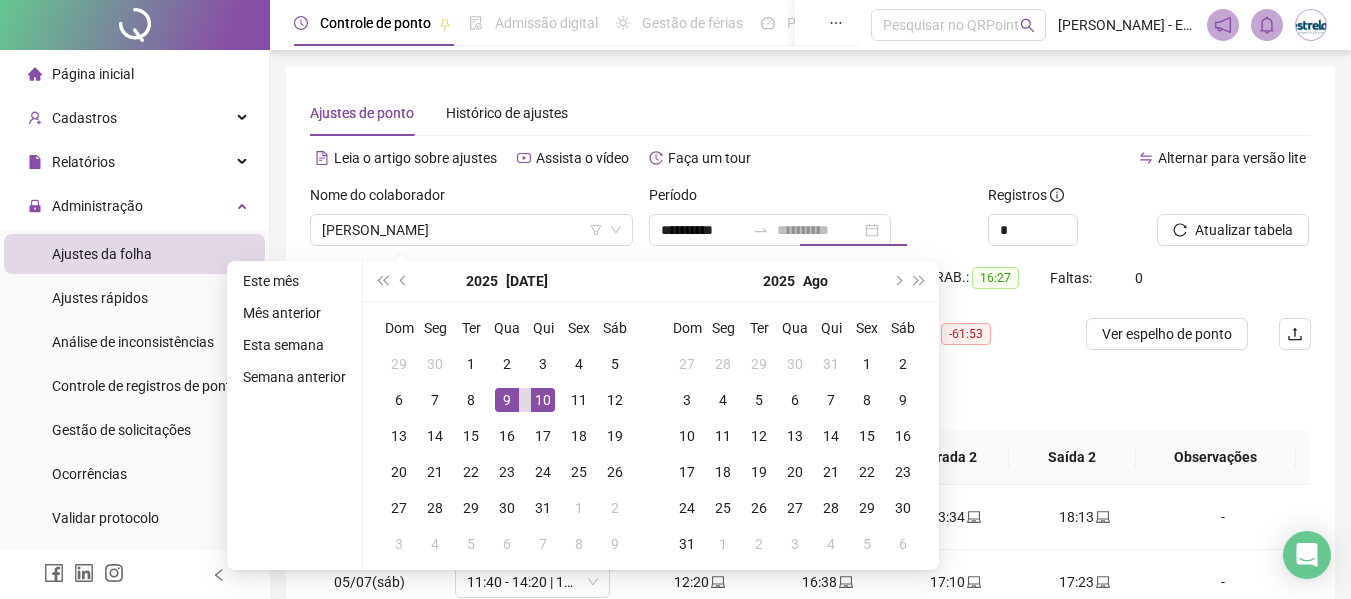 drag, startPoint x: 534, startPoint y: 399, endPoint x: 1108, endPoint y: 267, distance: 588.9822 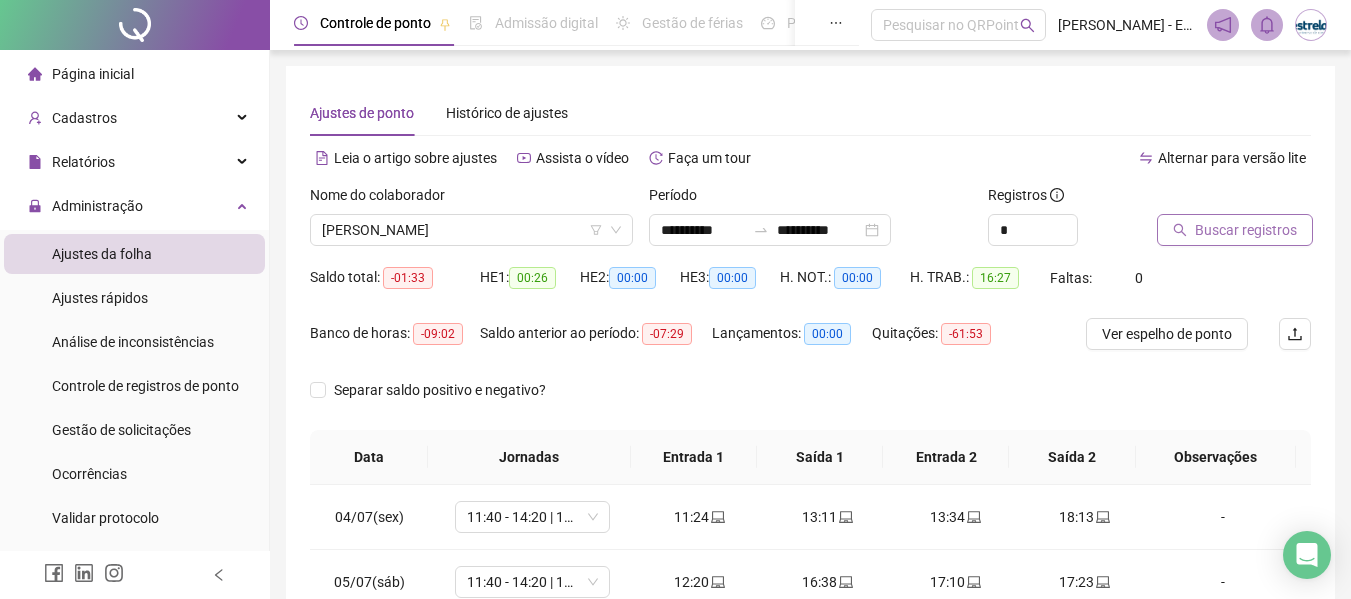 click on "Buscar registros" at bounding box center [1246, 230] 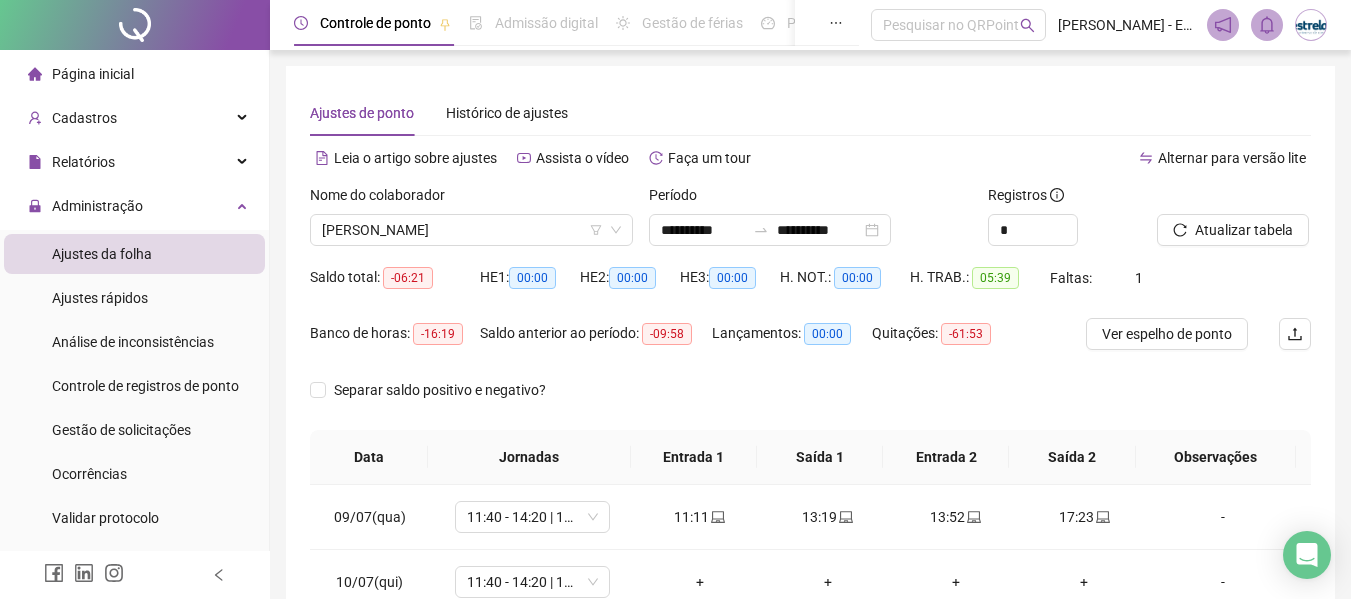 scroll, scrollTop: 126, scrollLeft: 0, axis: vertical 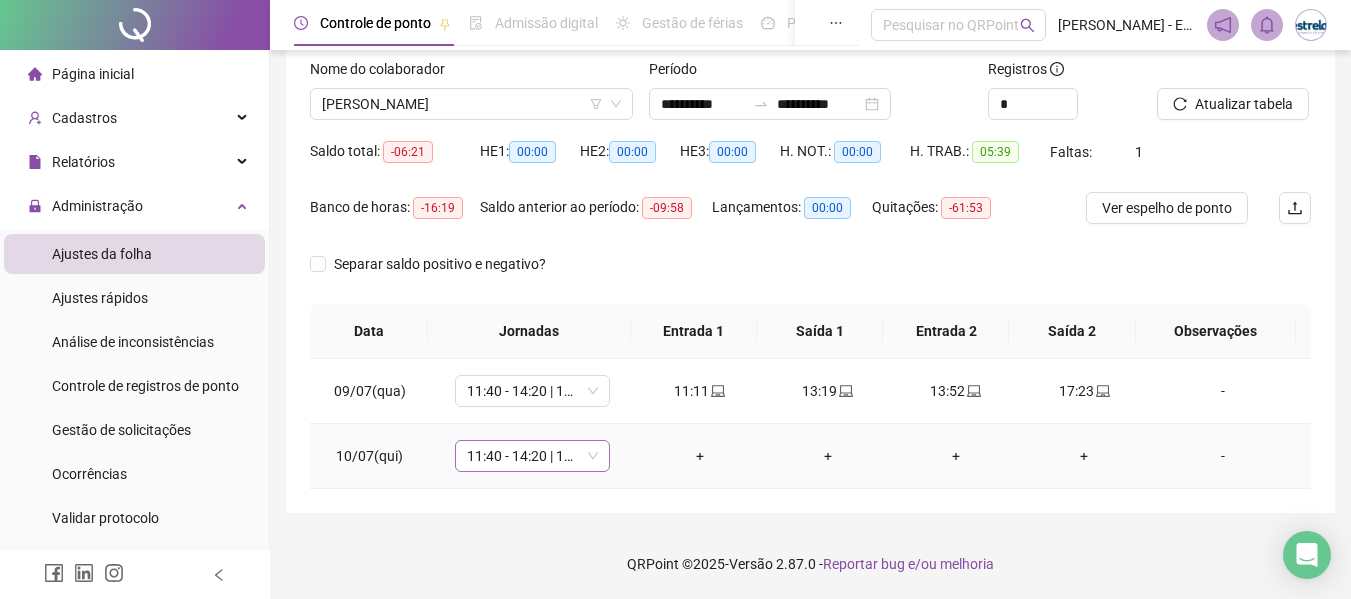 click on "11:40 - 14:20 | 14:40 - 18:00" at bounding box center [532, 456] 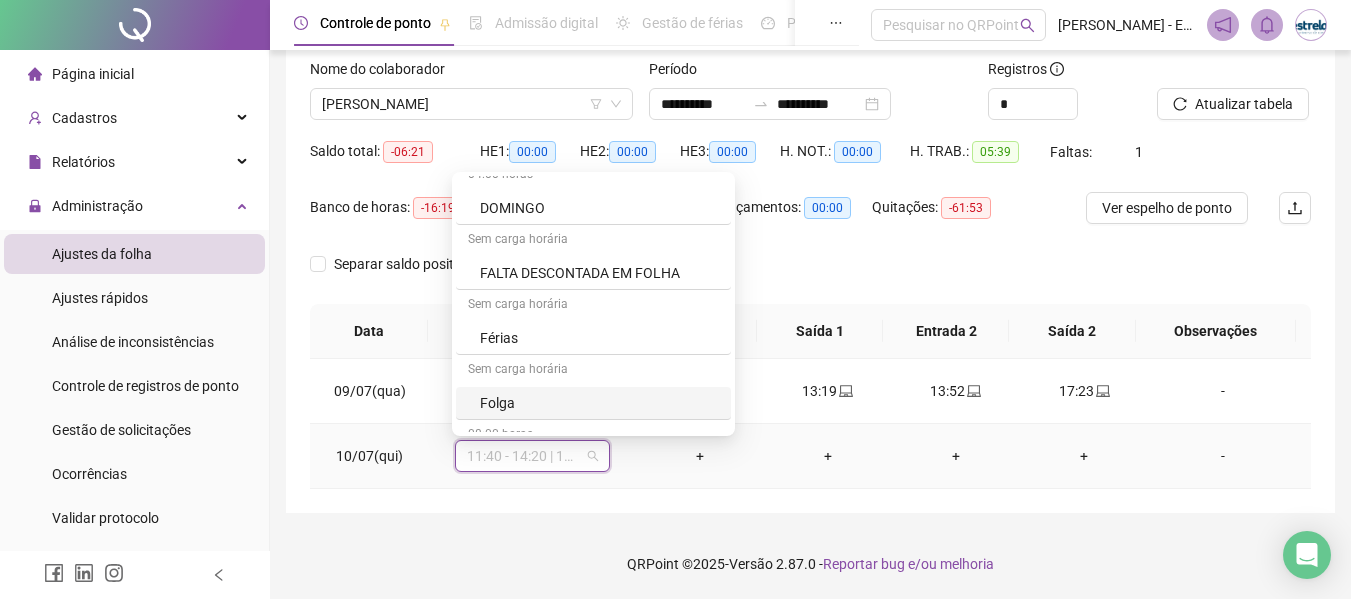 scroll, scrollTop: 900, scrollLeft: 0, axis: vertical 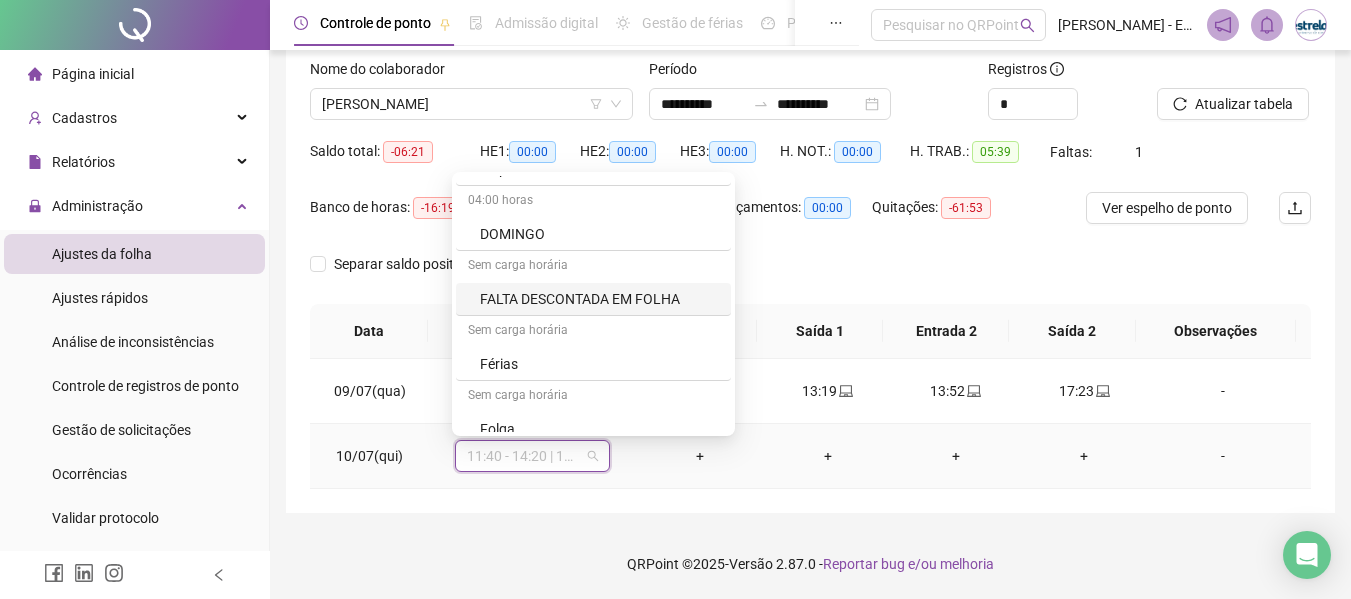 click on "FALTA DESCONTADA EM FOLHA" at bounding box center (599, 299) 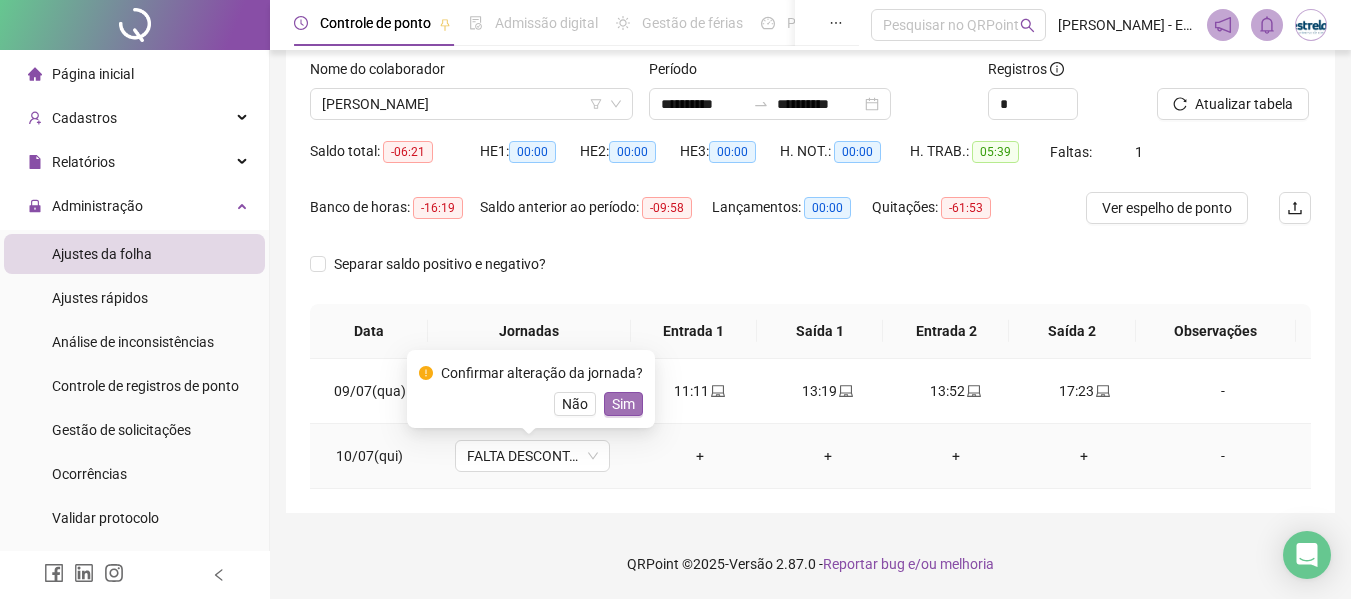 click on "Sim" at bounding box center [623, 404] 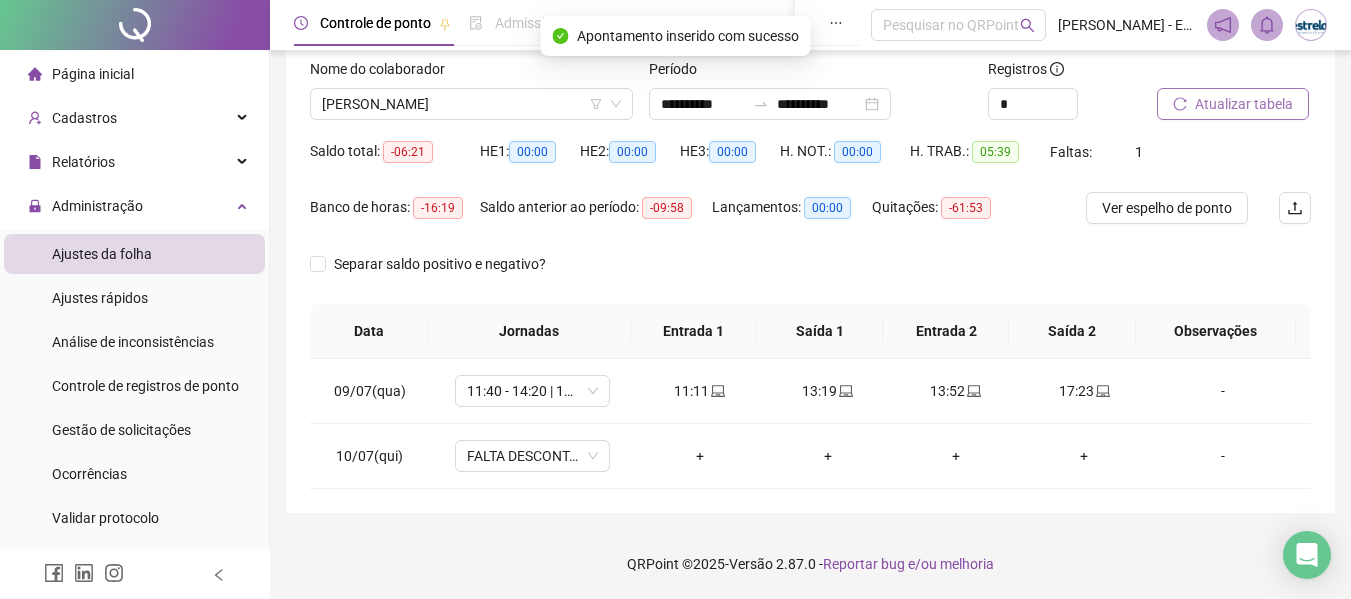 click on "Atualizar tabela" at bounding box center [1244, 104] 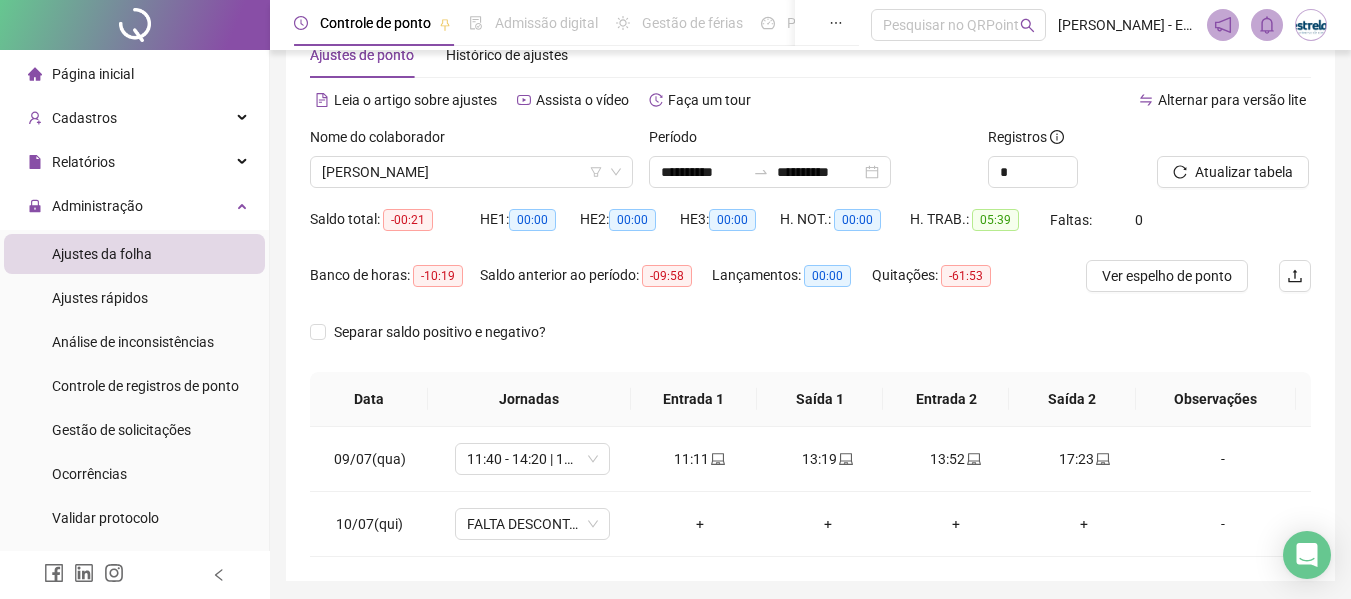 scroll, scrollTop: 0, scrollLeft: 0, axis: both 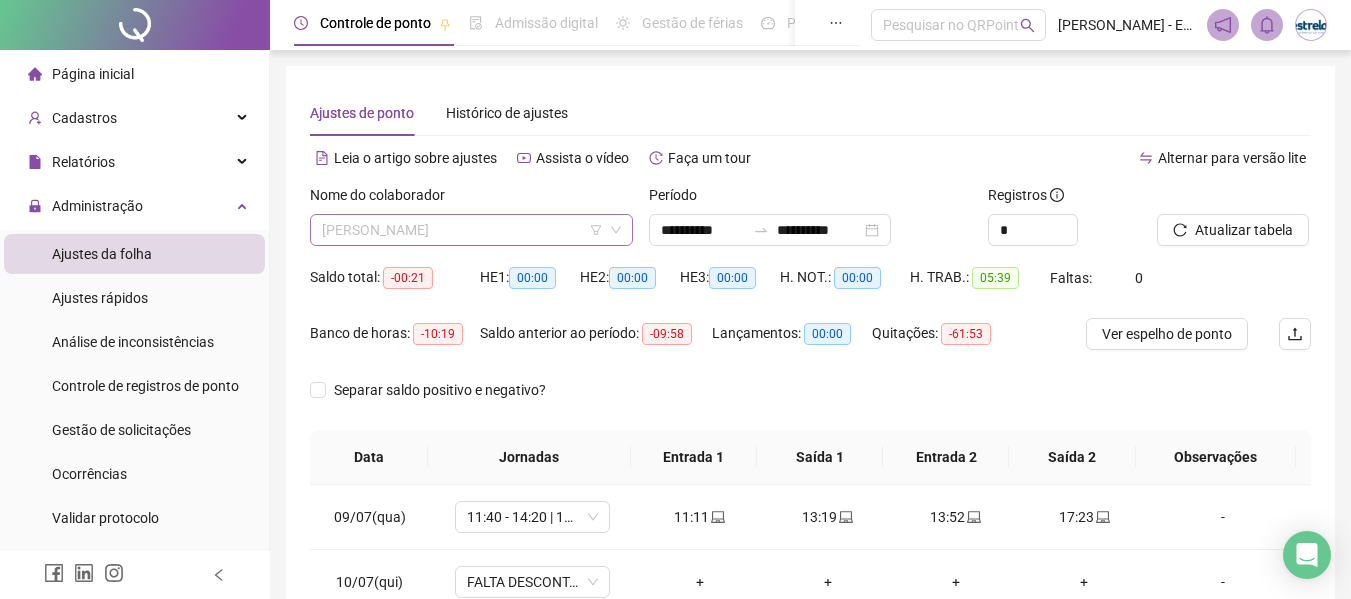 click on "[PERSON_NAME]" at bounding box center [471, 230] 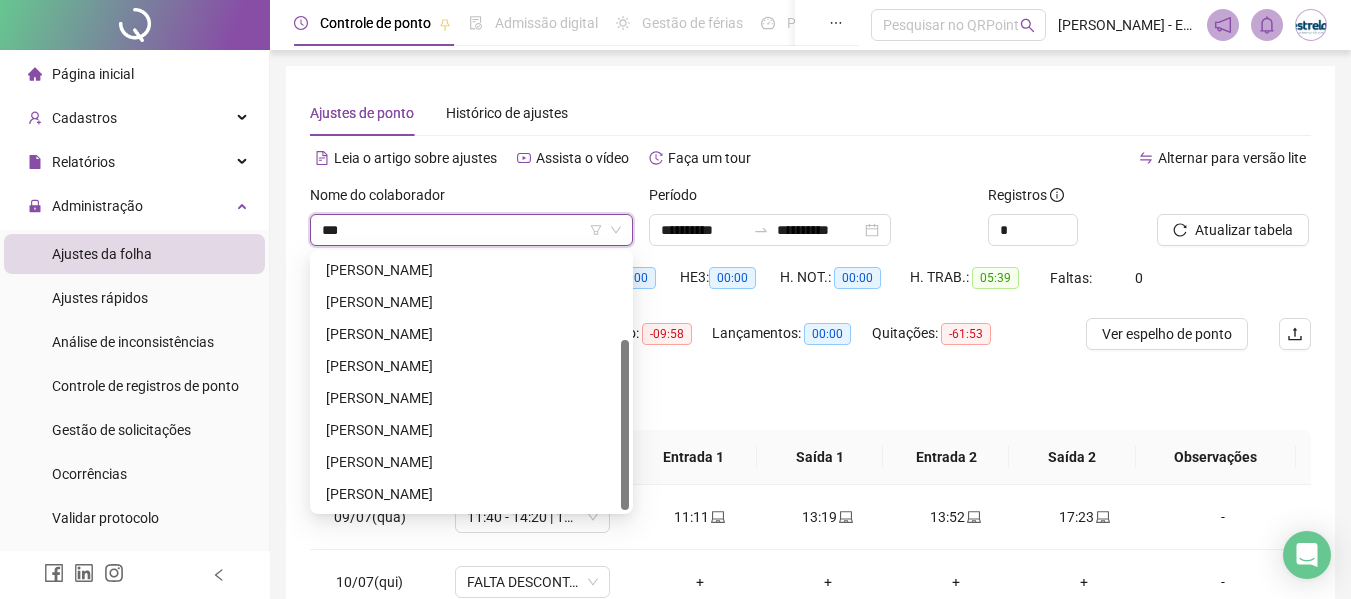 scroll, scrollTop: 128, scrollLeft: 0, axis: vertical 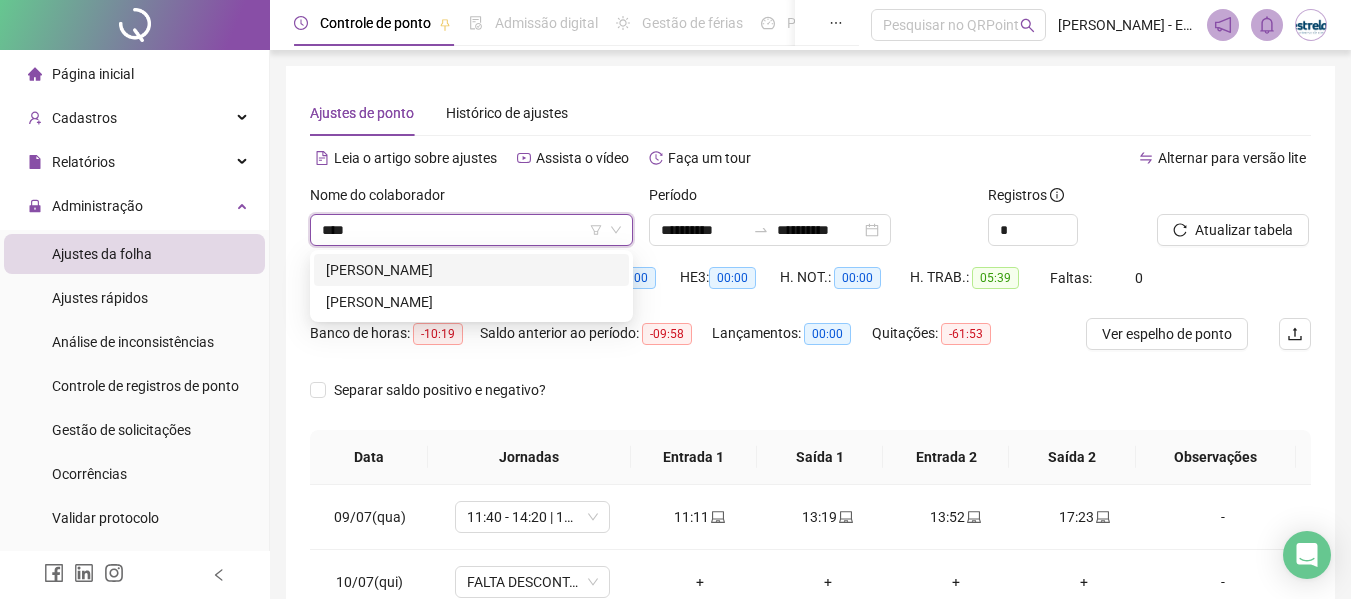 click on "[PERSON_NAME]" at bounding box center [471, 270] 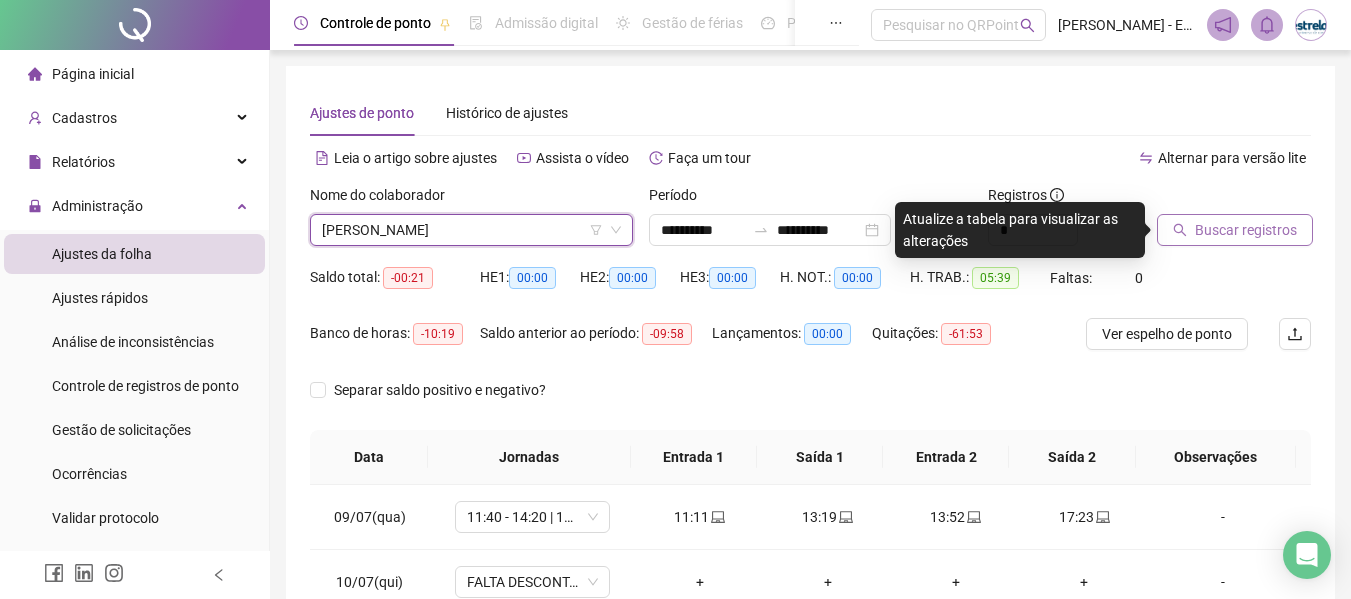 click on "Buscar registros" at bounding box center [1246, 230] 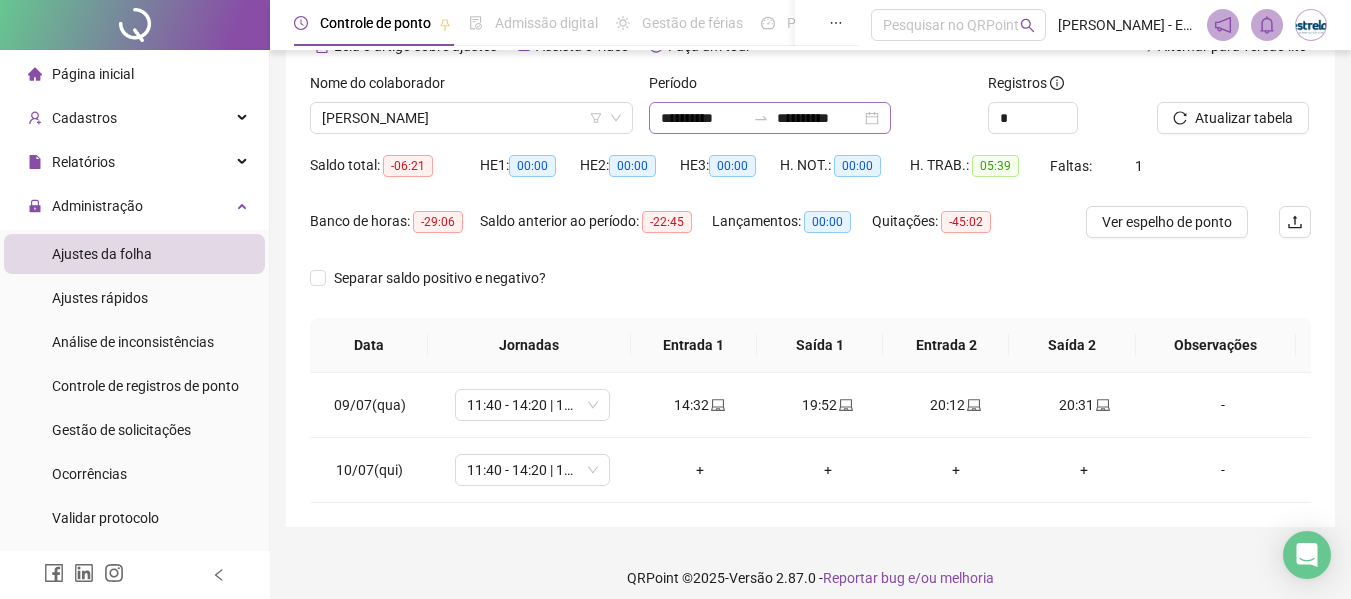 scroll, scrollTop: 126, scrollLeft: 0, axis: vertical 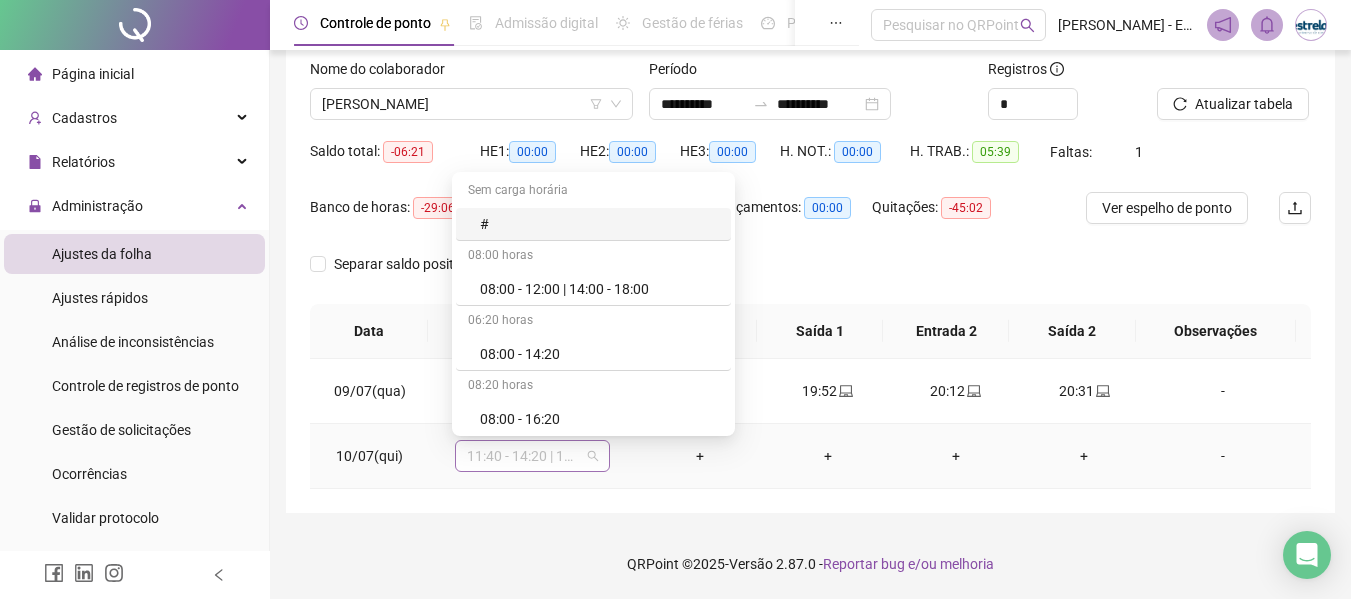 click on "11:40 - 14:20 | 14:40 - 18:00" at bounding box center (532, 456) 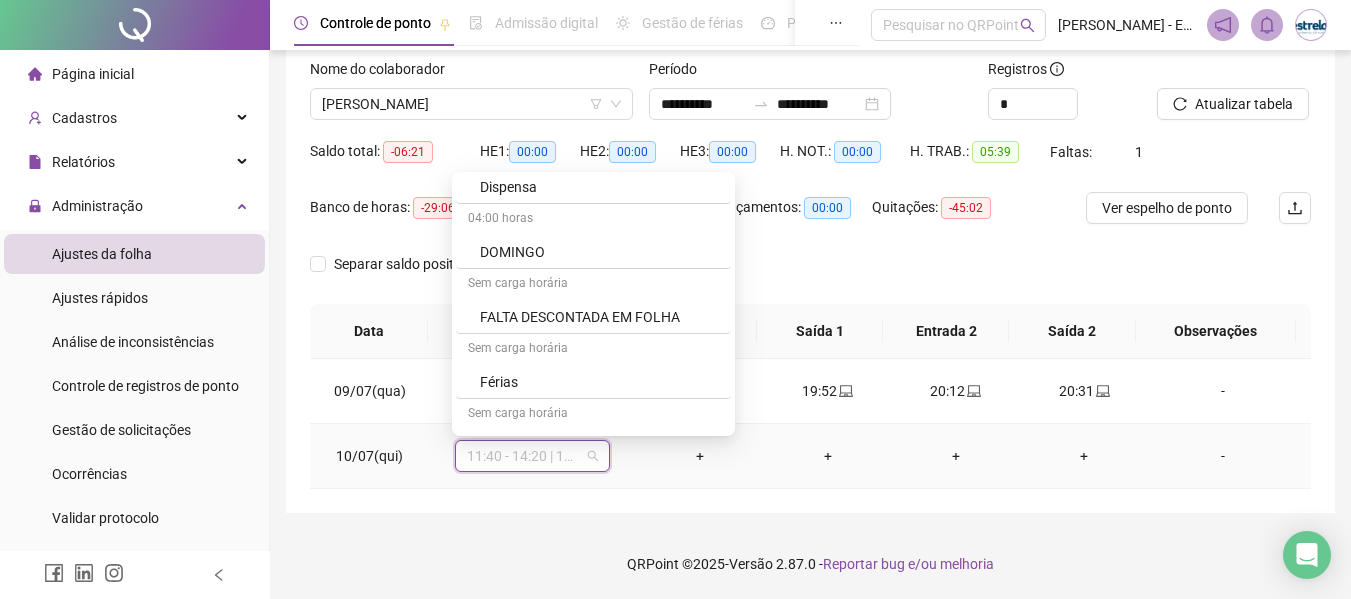 scroll, scrollTop: 900, scrollLeft: 0, axis: vertical 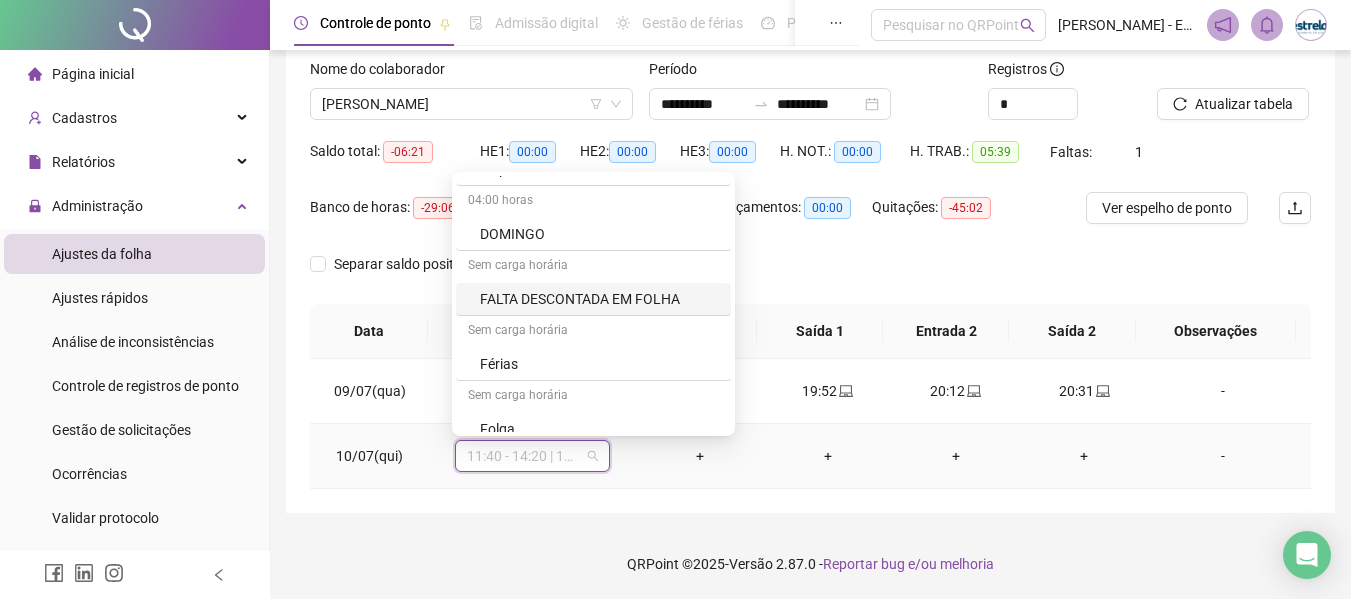click on "FALTA DESCONTADA EM FOLHA" at bounding box center [599, 299] 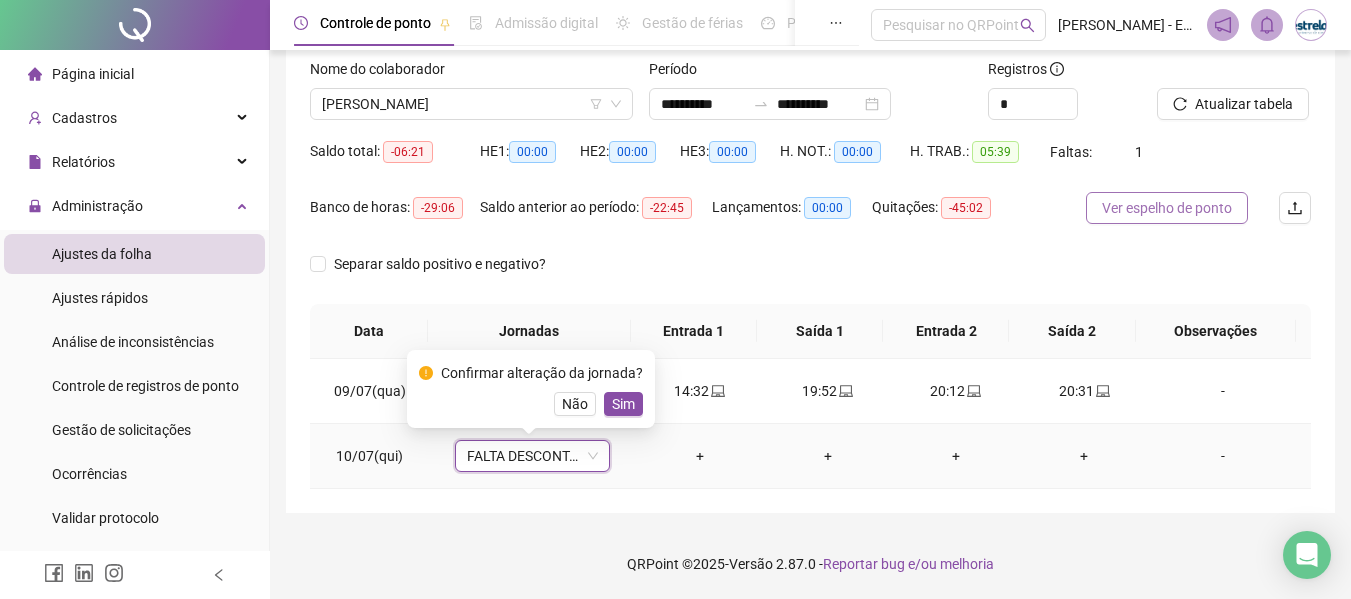 drag, startPoint x: 619, startPoint y: 401, endPoint x: 1151, endPoint y: 205, distance: 566.9568 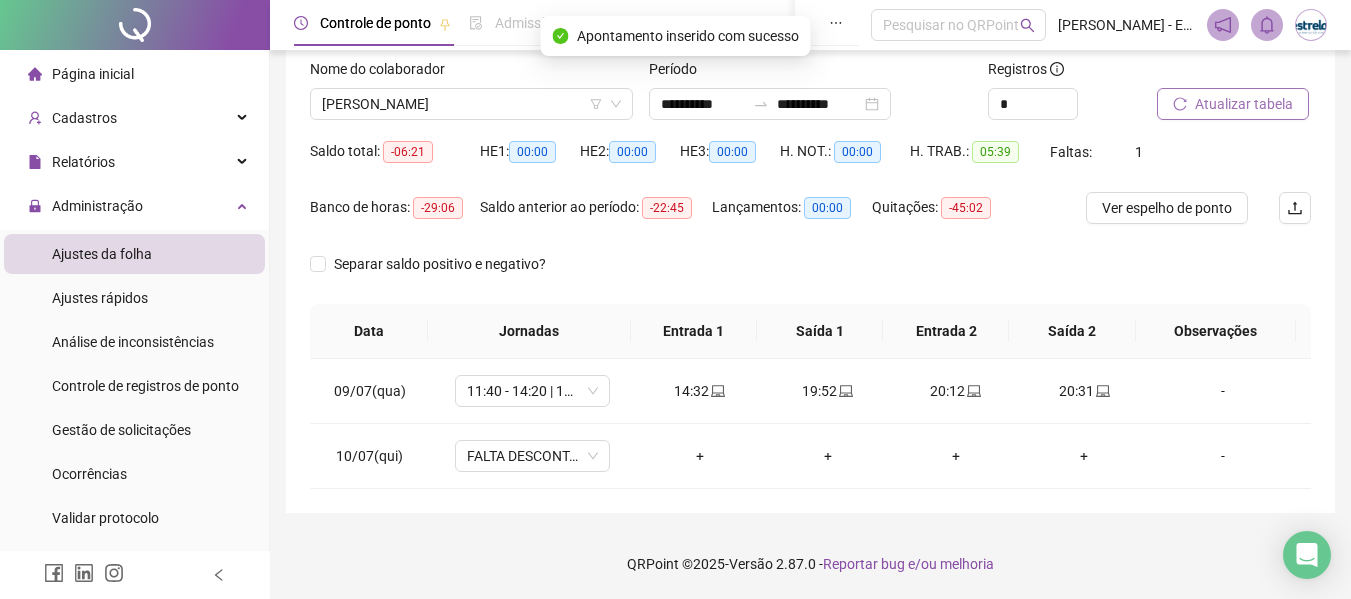 click on "Atualizar tabela" at bounding box center (1244, 104) 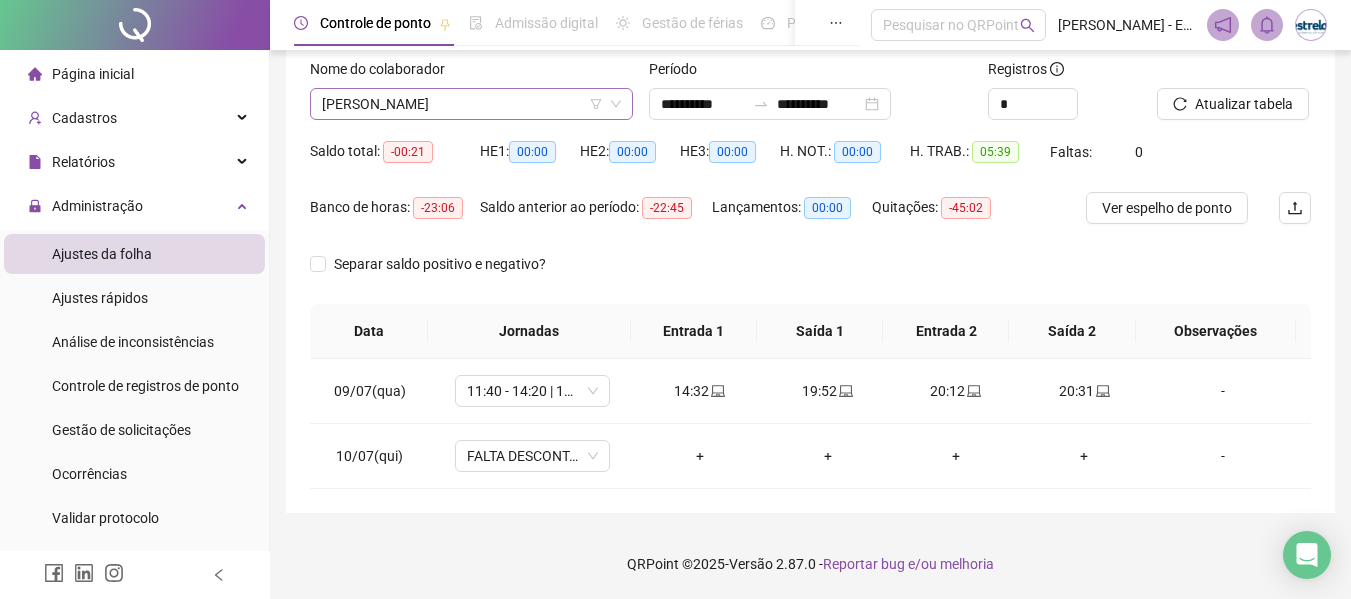 click on "[PERSON_NAME]" at bounding box center (471, 104) 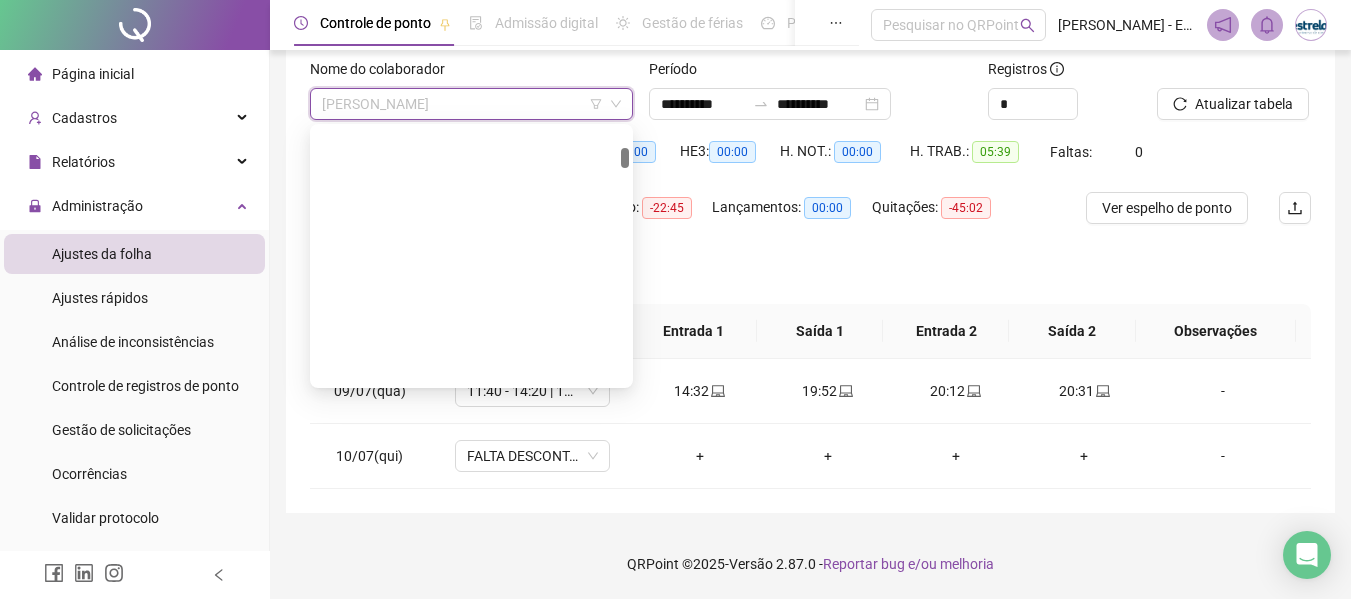 scroll, scrollTop: 512, scrollLeft: 0, axis: vertical 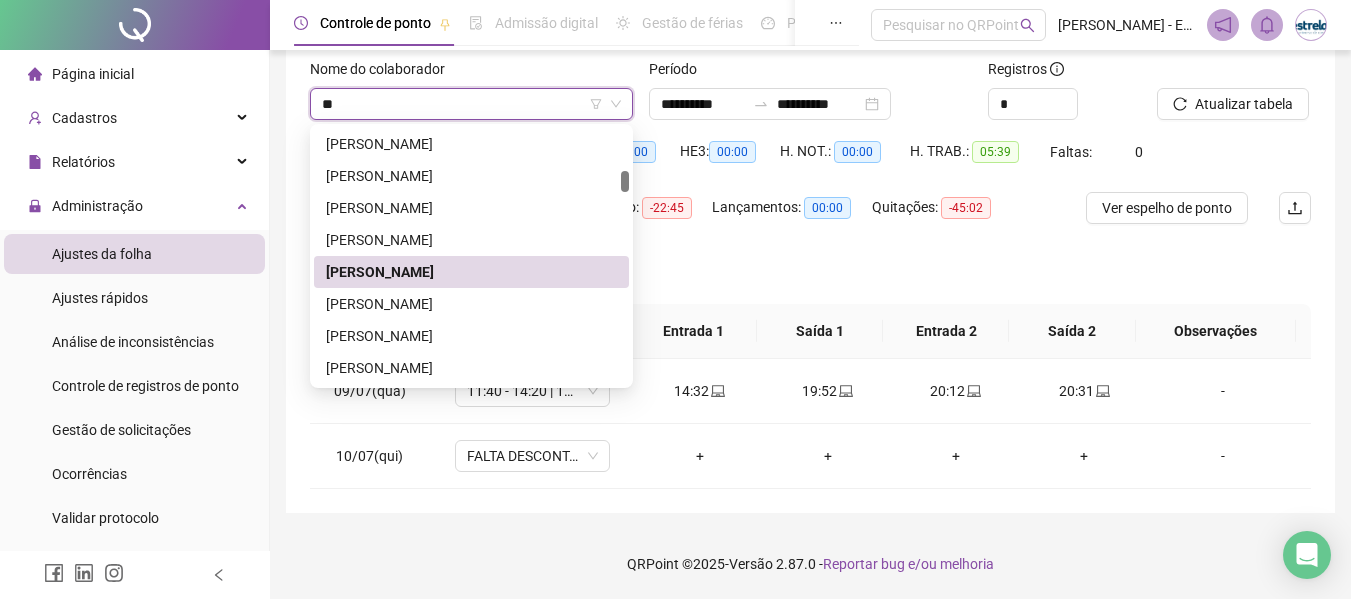 type on "***" 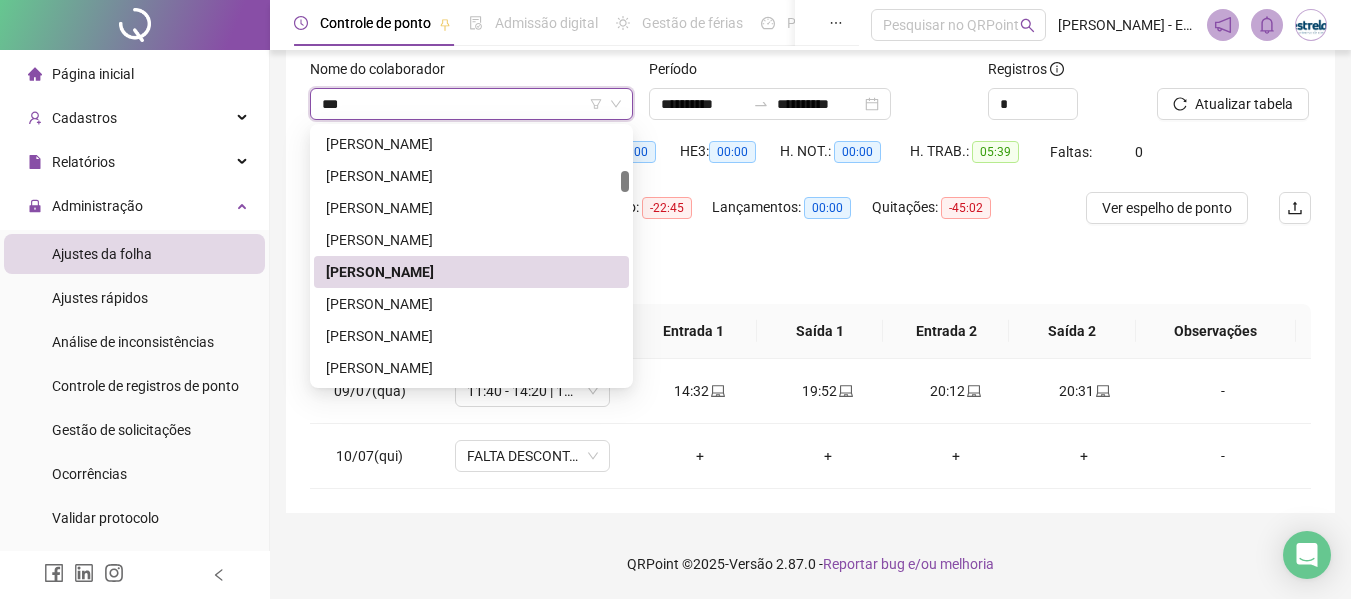 scroll, scrollTop: 64, scrollLeft: 0, axis: vertical 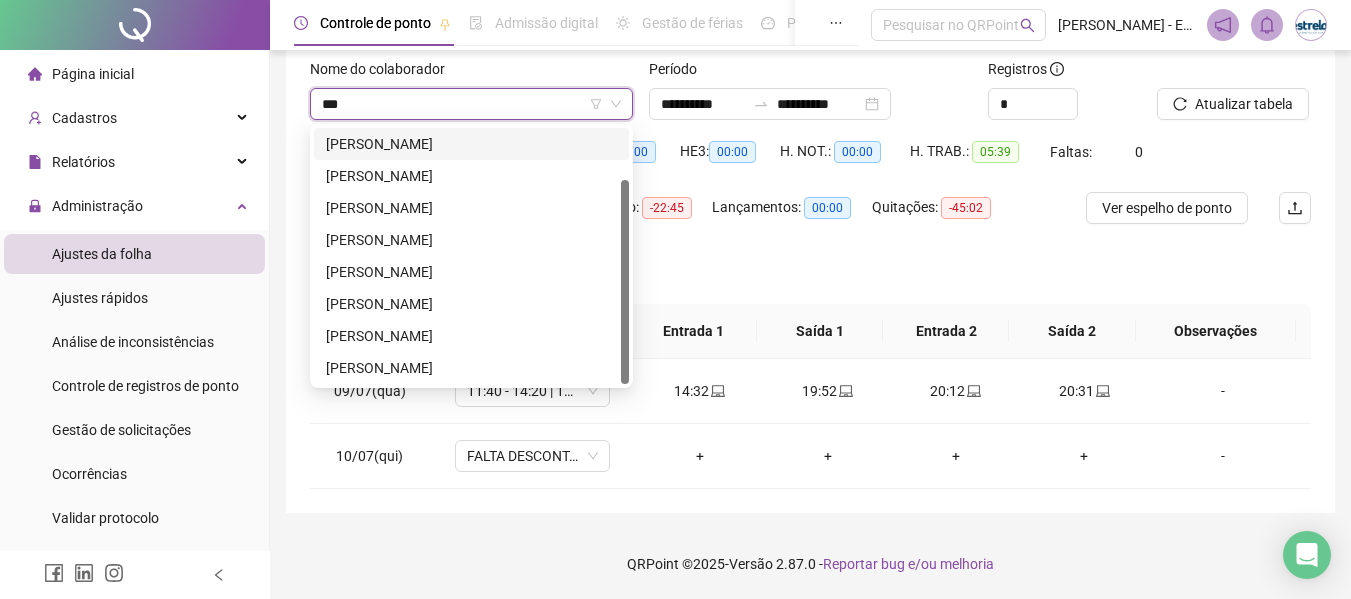 click on "[PERSON_NAME]" at bounding box center (471, 144) 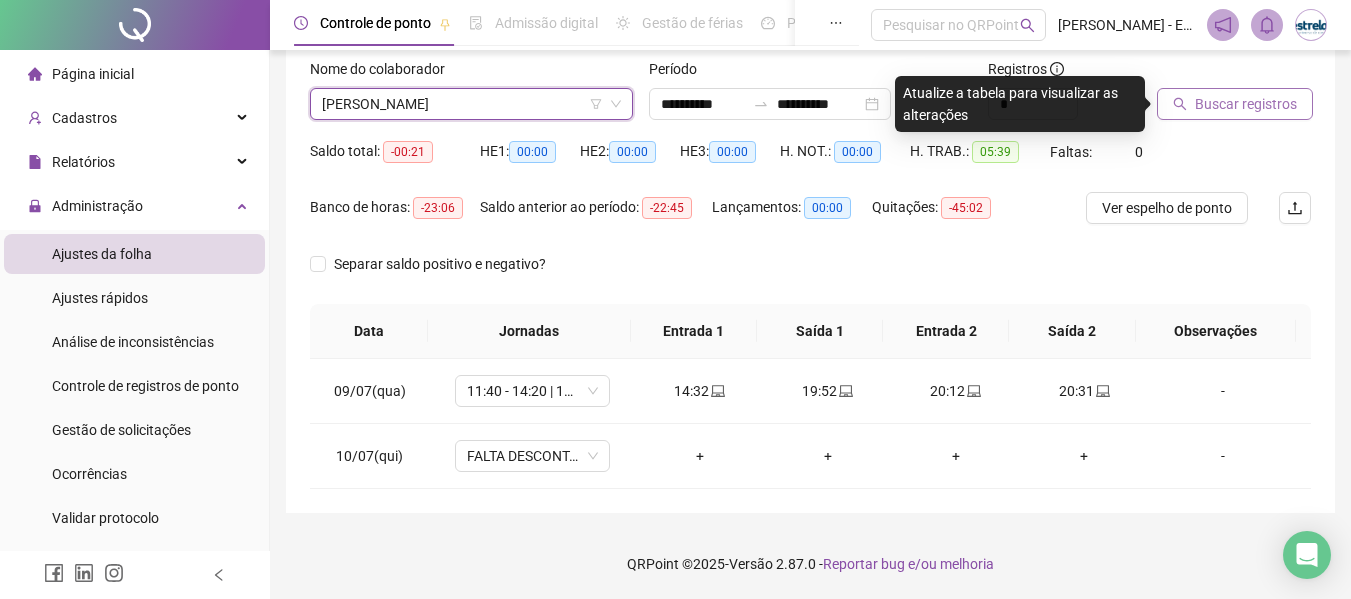 click on "Buscar registros" at bounding box center [1246, 104] 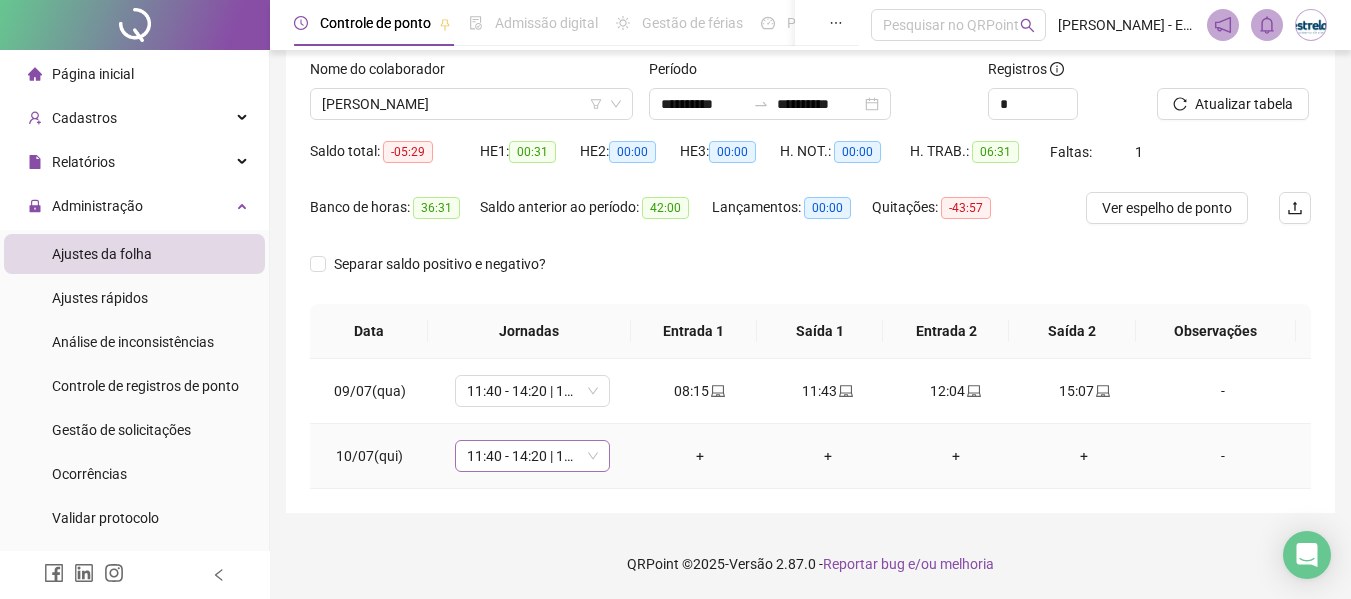 click on "11:40 - 14:20 | 14:40 - 18:00" at bounding box center (532, 456) 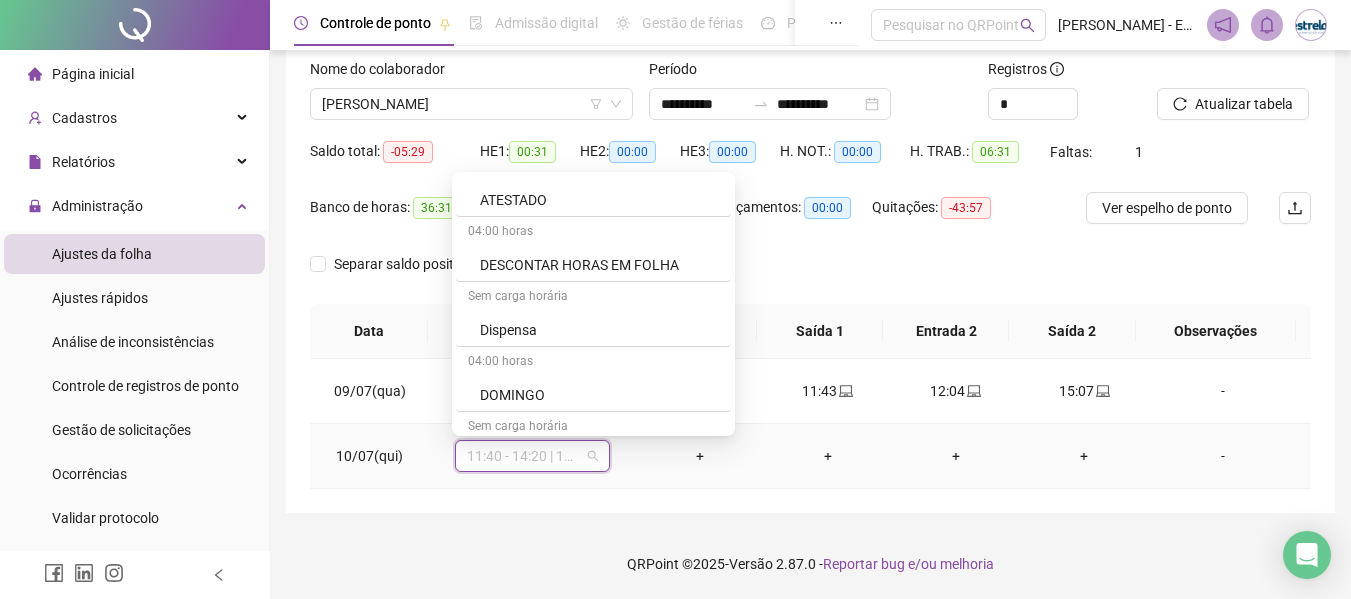 scroll, scrollTop: 800, scrollLeft: 0, axis: vertical 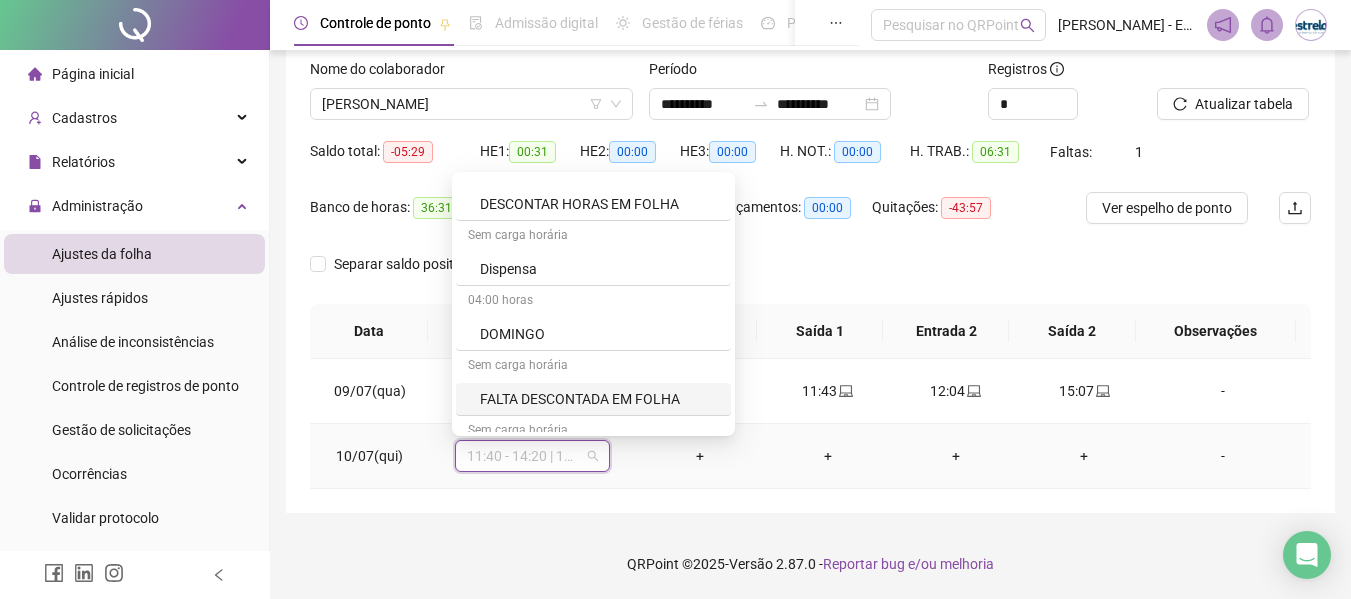 click on "FALTA DESCONTADA EM FOLHA" at bounding box center (593, 399) 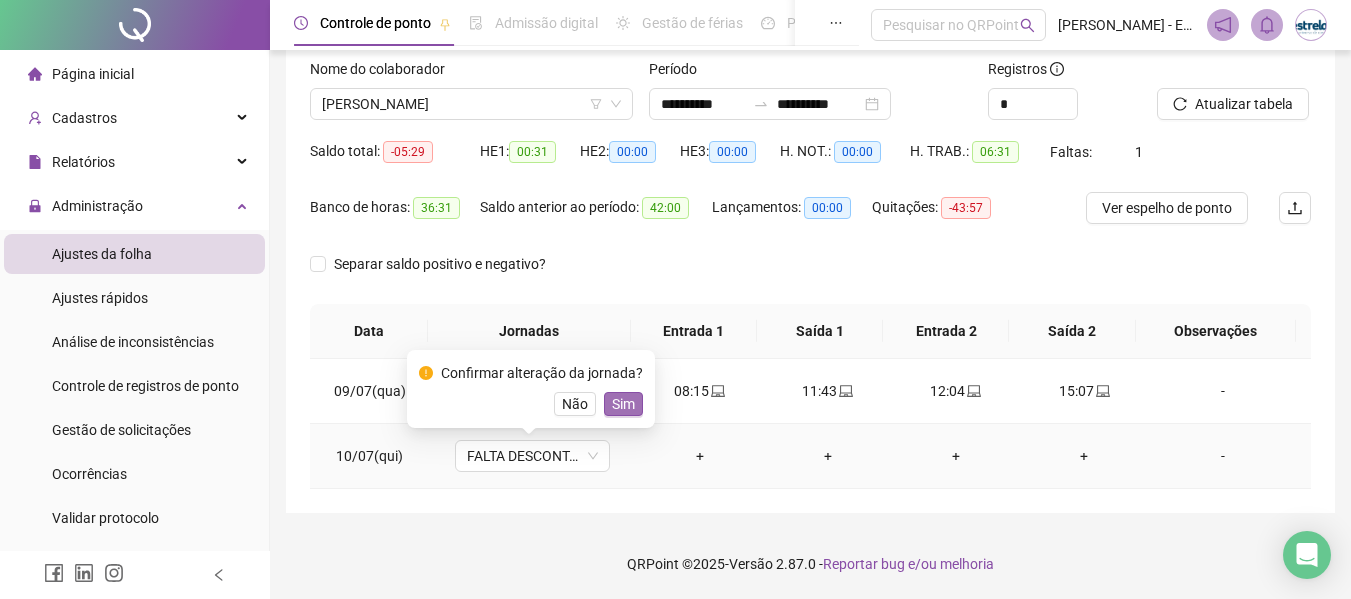 click on "Sim" at bounding box center [623, 404] 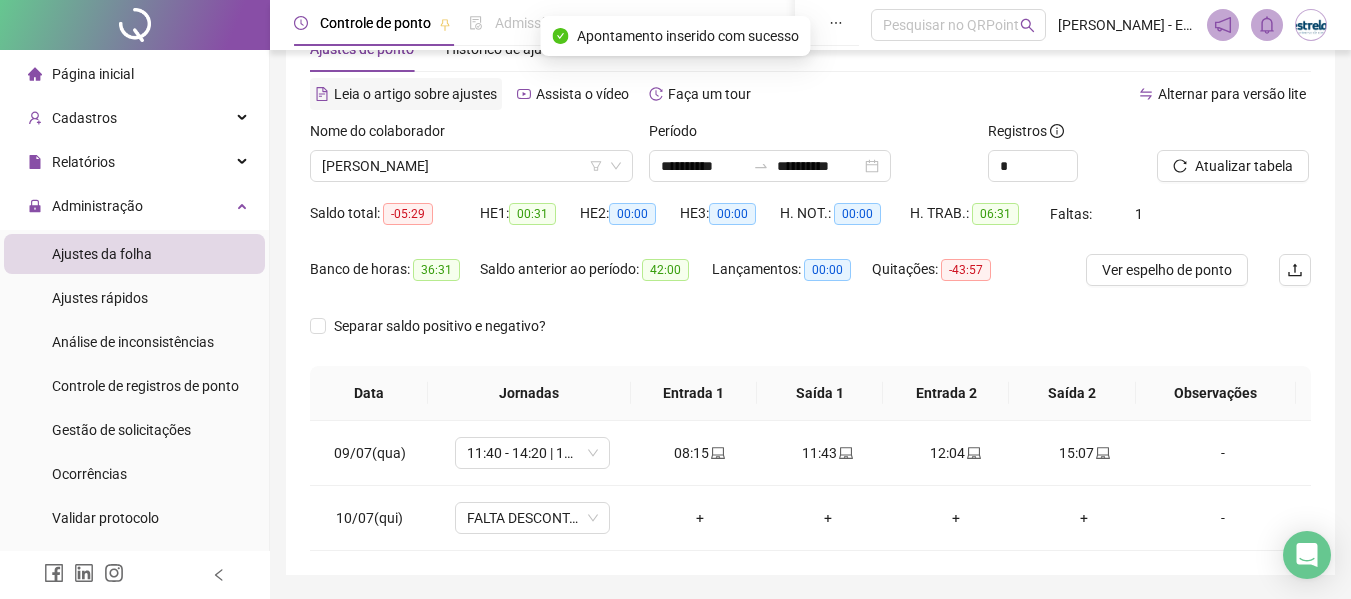 scroll, scrollTop: 0, scrollLeft: 0, axis: both 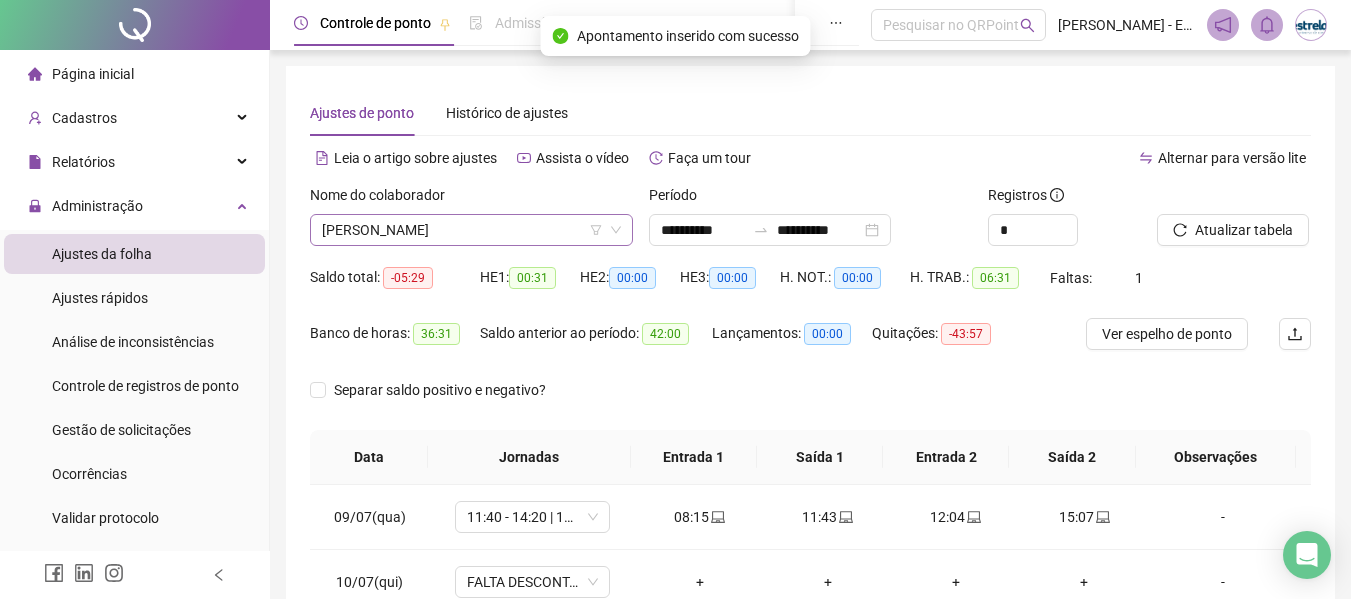 click on "[PERSON_NAME]" at bounding box center (471, 230) 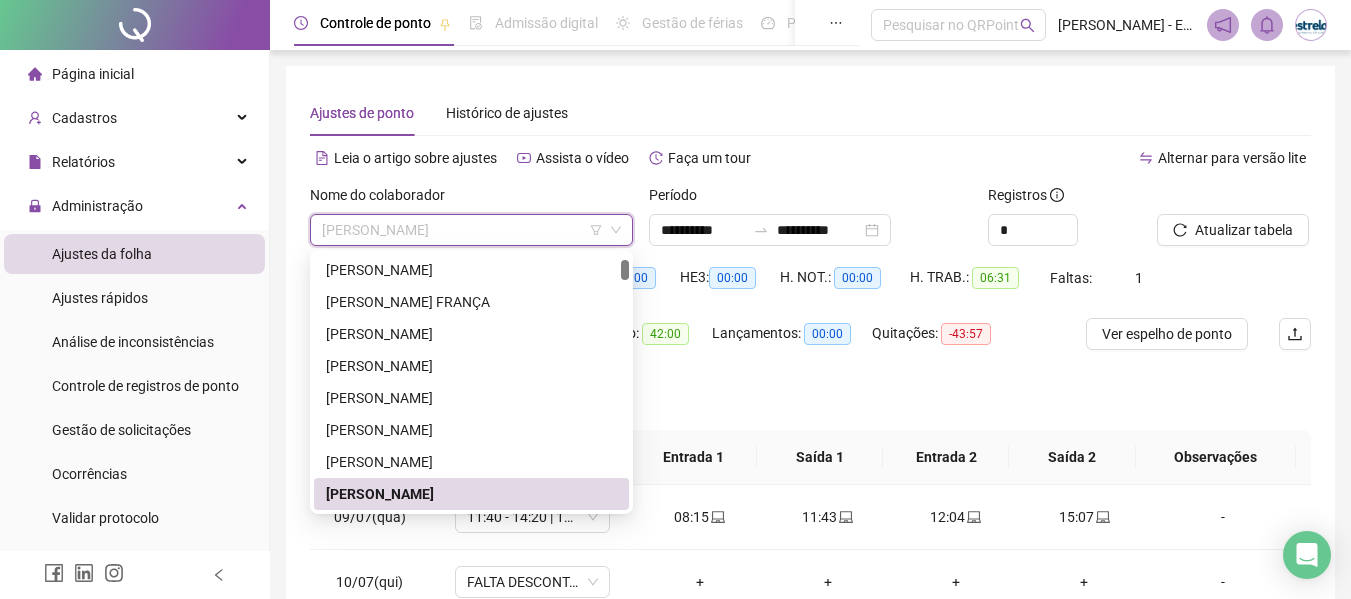 type on "*" 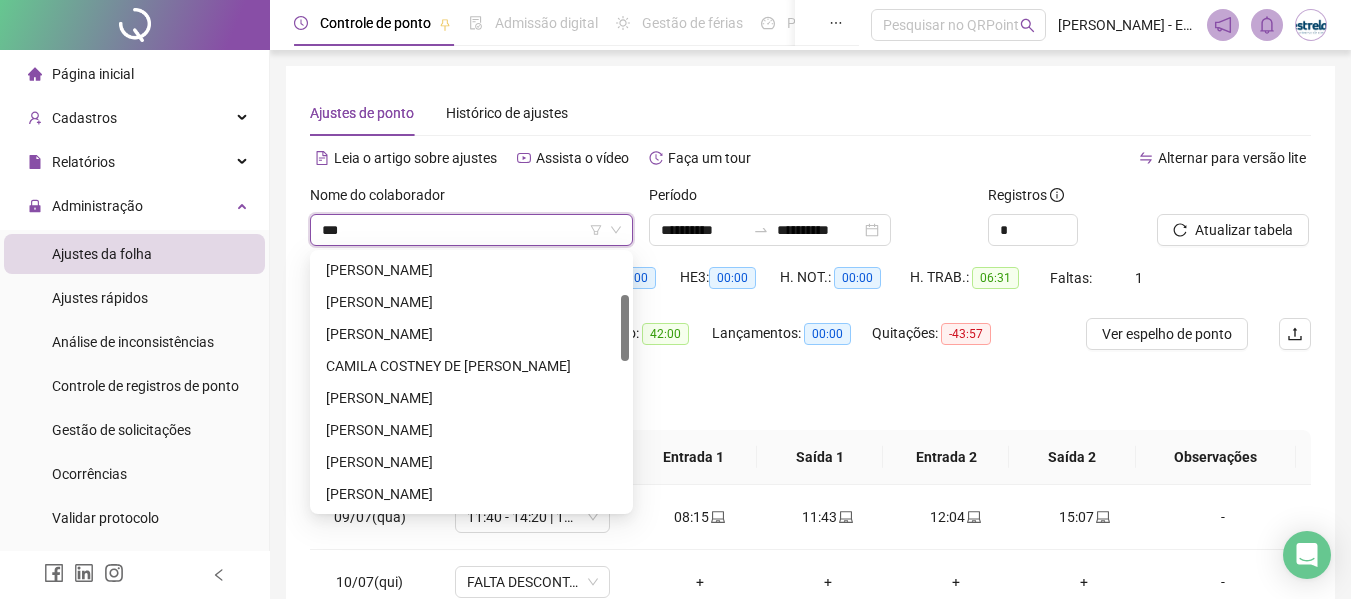 scroll, scrollTop: 0, scrollLeft: 0, axis: both 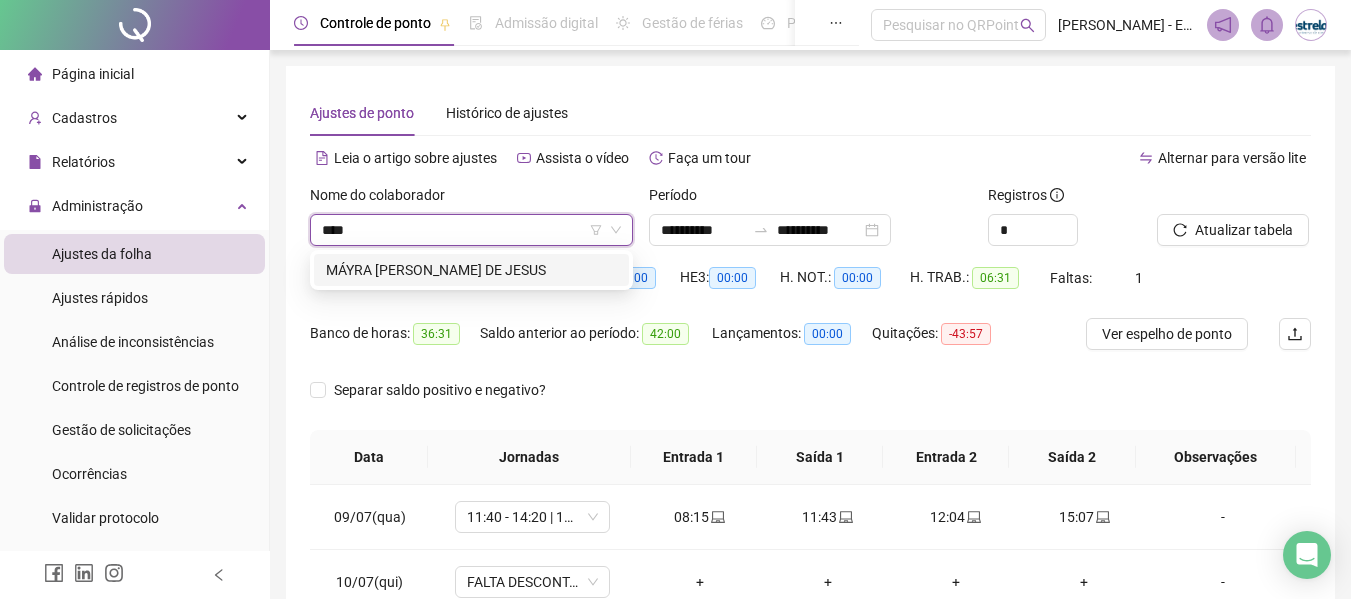 type on "*****" 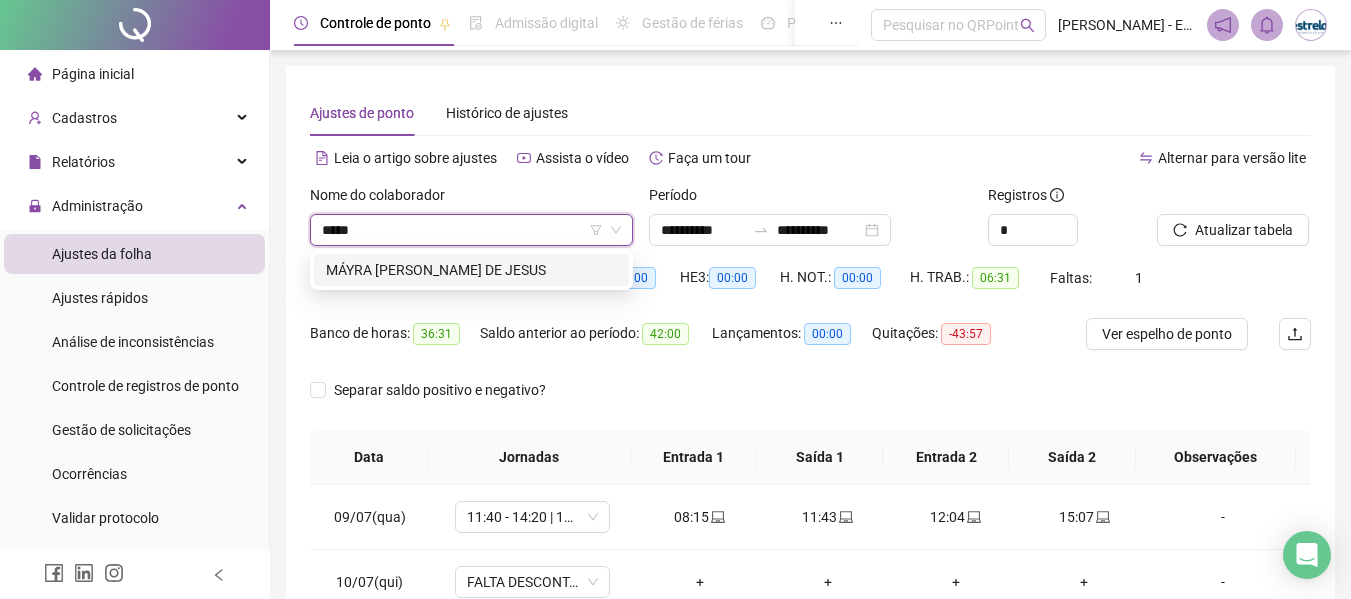 click on "MÁYRA [PERSON_NAME] DE JESUS" at bounding box center (471, 270) 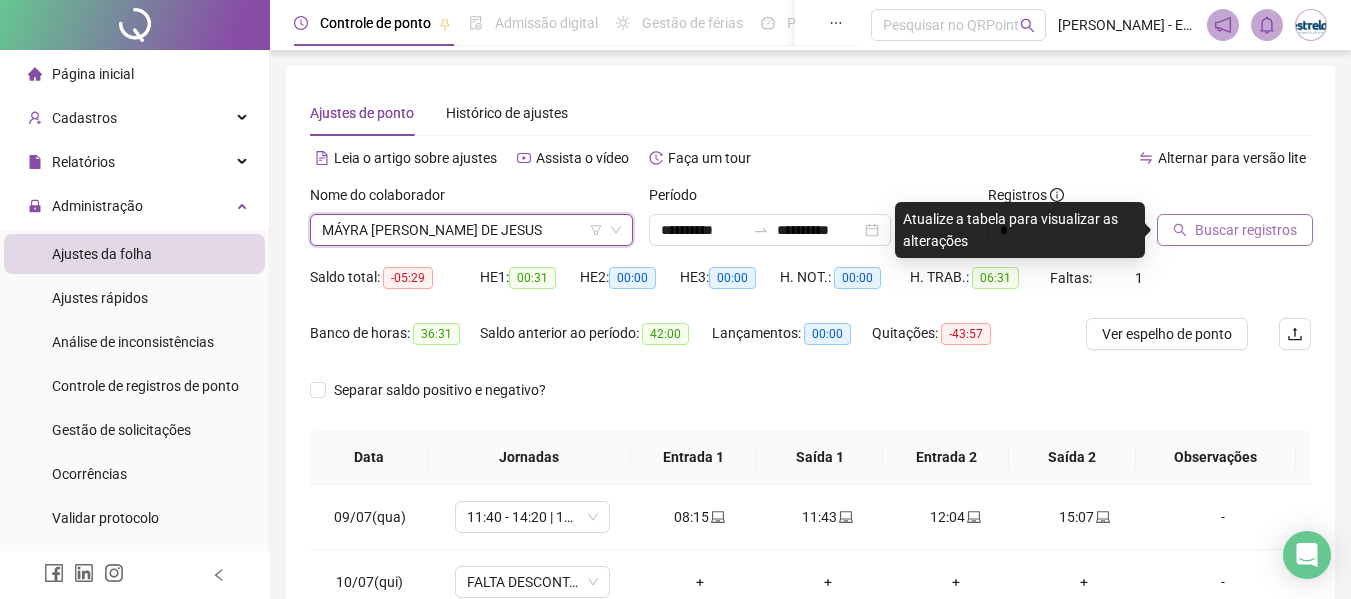 click on "Buscar registros" at bounding box center (1246, 230) 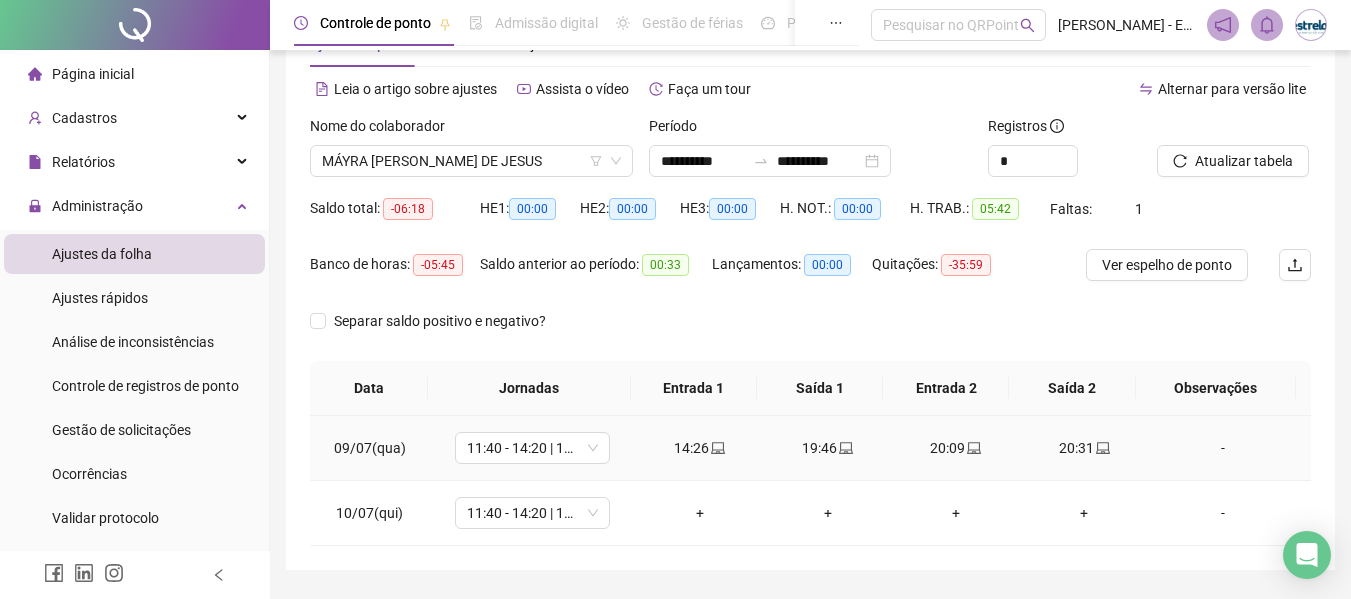 scroll, scrollTop: 126, scrollLeft: 0, axis: vertical 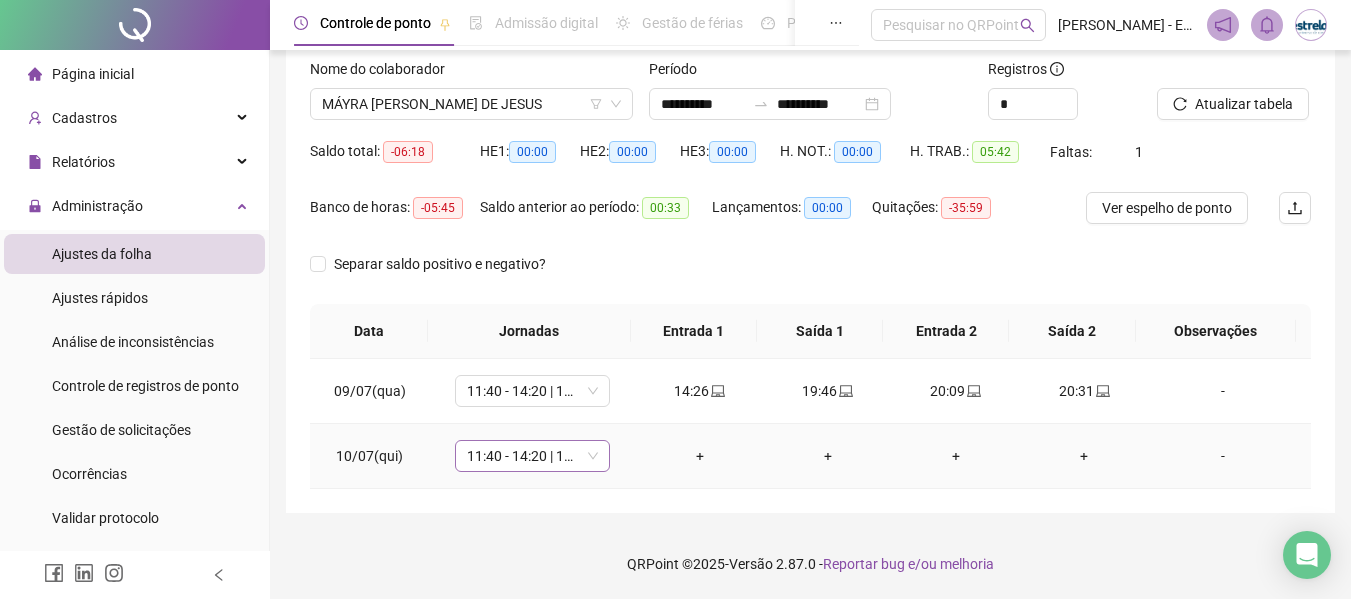 click on "11:40 - 14:20 | 14:40 - 18:00" at bounding box center [532, 456] 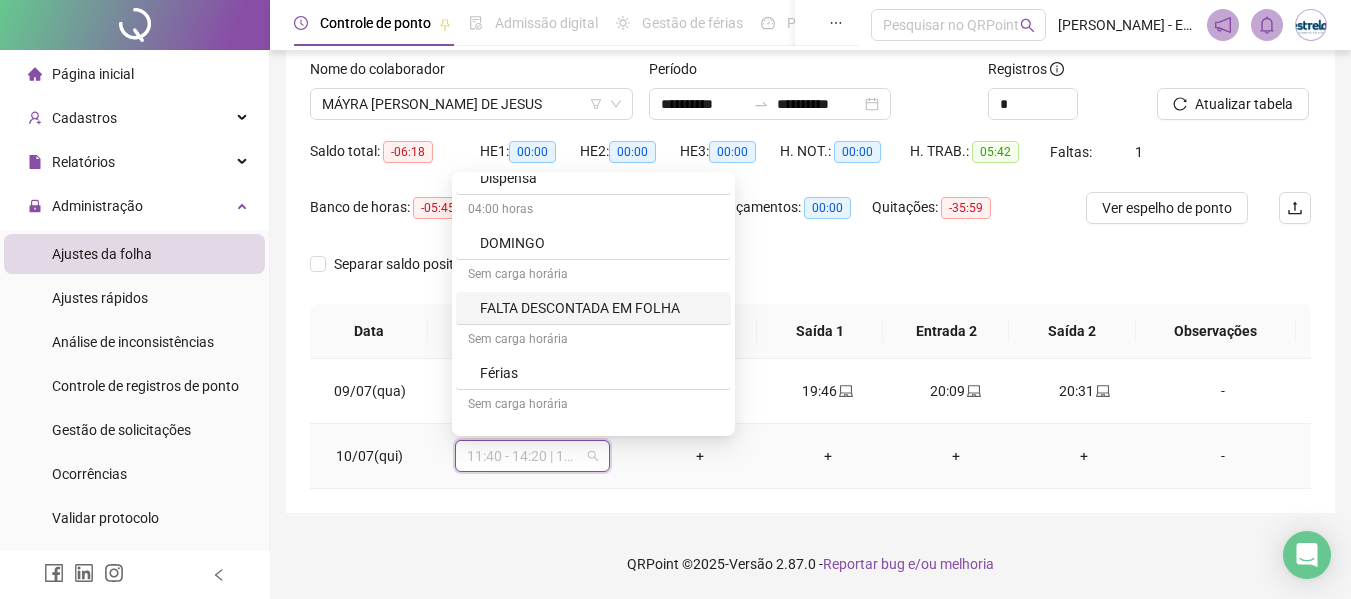 scroll, scrollTop: 900, scrollLeft: 0, axis: vertical 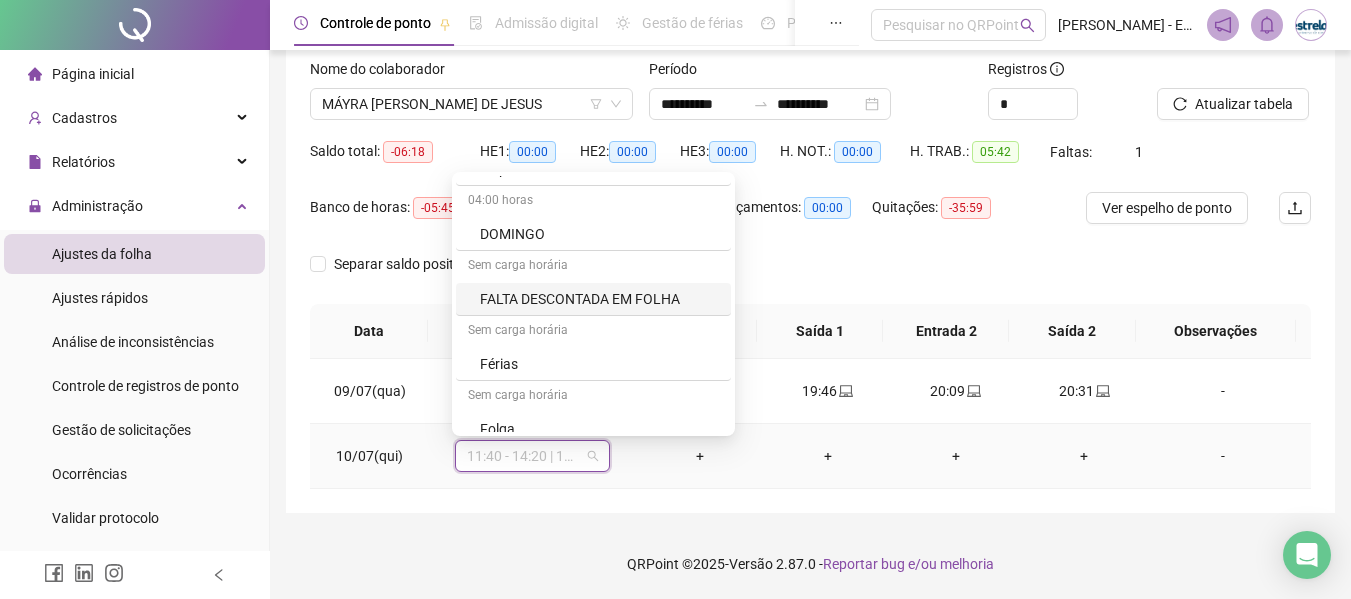 click on "FALTA DESCONTADA EM FOLHA" at bounding box center (599, 299) 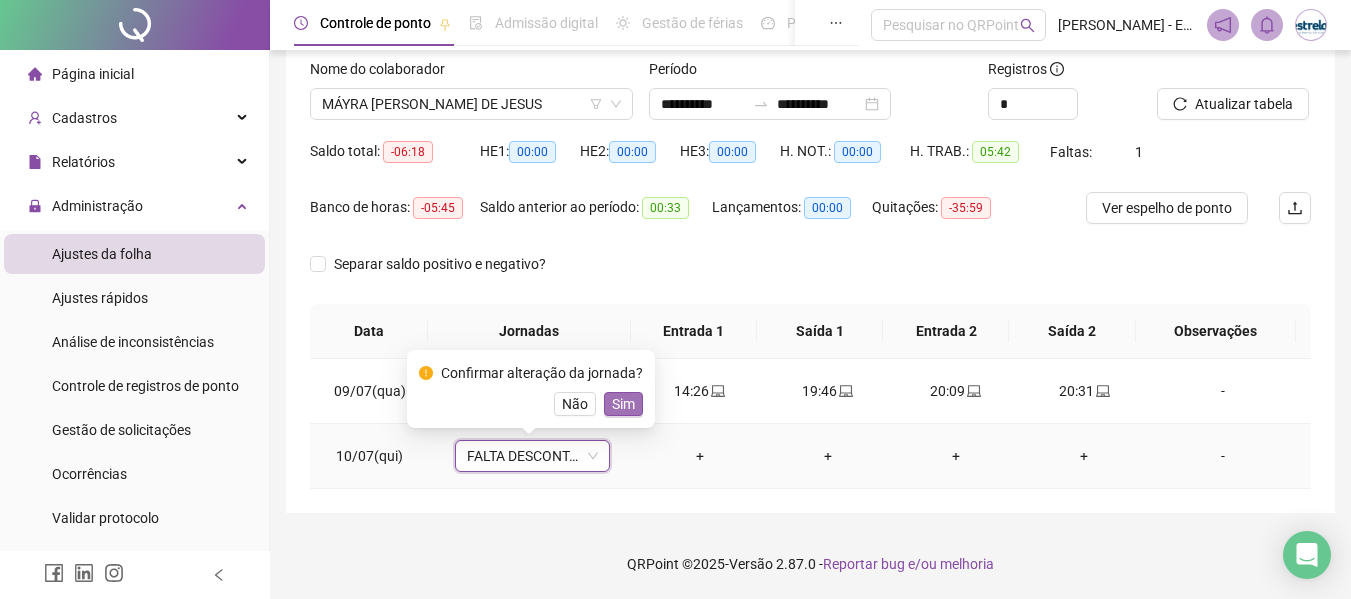 click on "Sim" at bounding box center [623, 404] 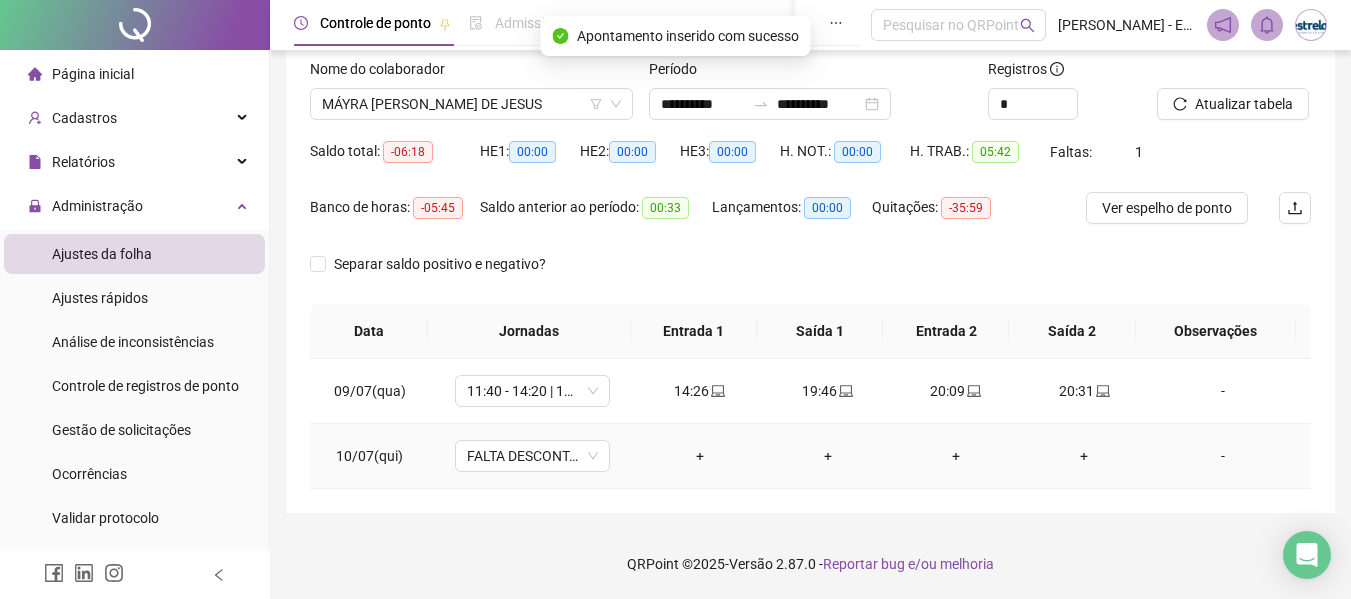 scroll, scrollTop: 0, scrollLeft: 0, axis: both 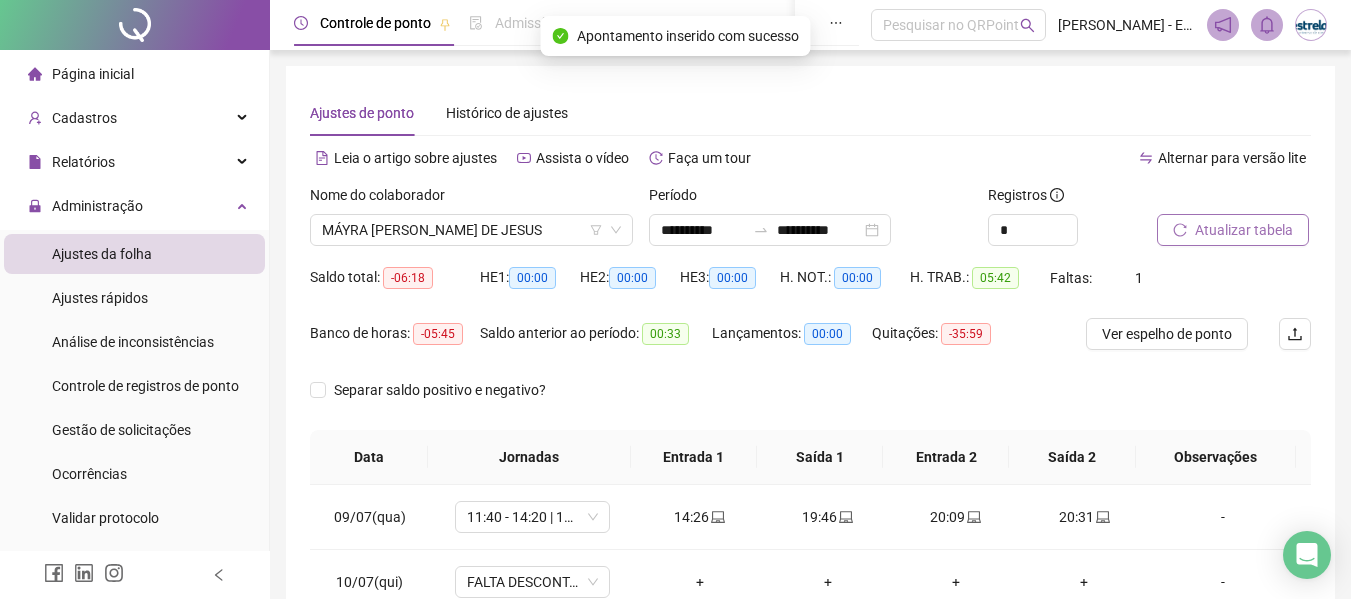 click on "Atualizar tabela" at bounding box center [1244, 230] 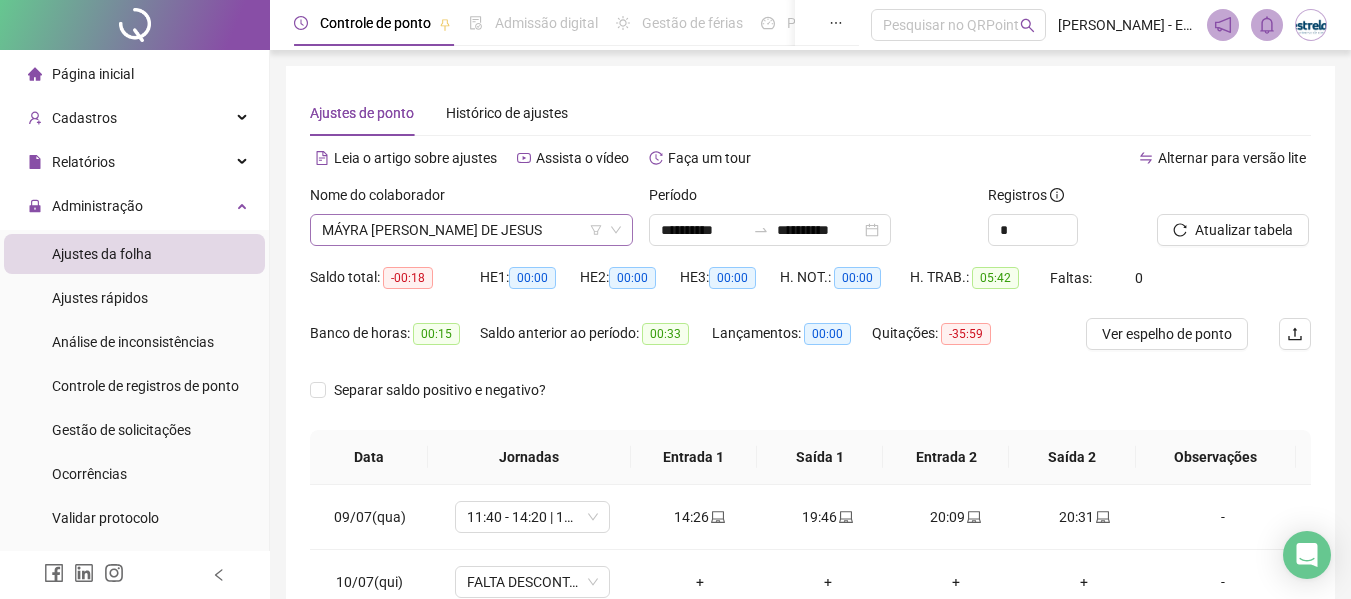 click on "MÁYRA [PERSON_NAME] DE JESUS" at bounding box center [471, 230] 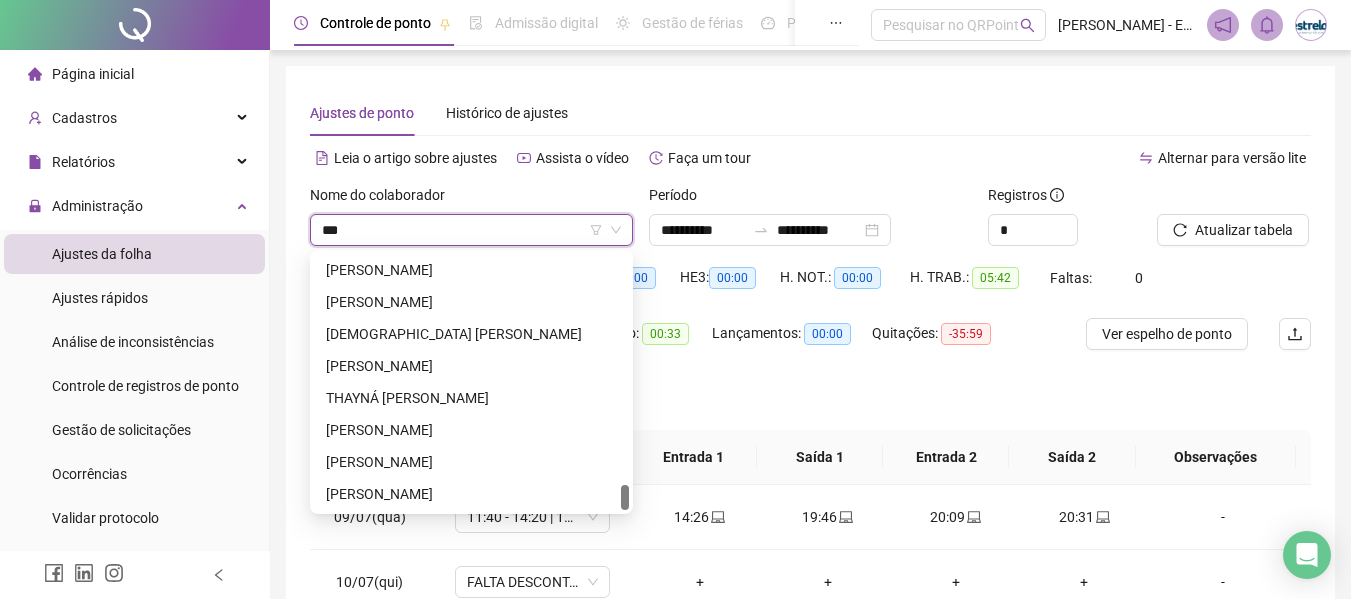 scroll, scrollTop: 128, scrollLeft: 0, axis: vertical 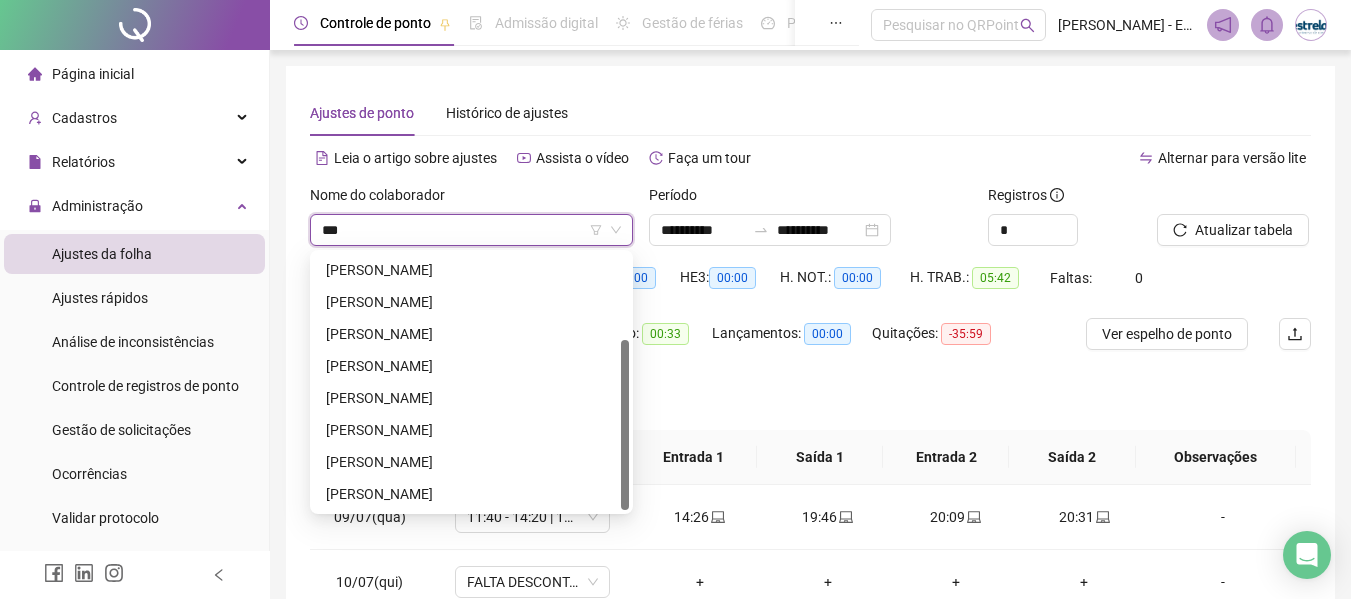 type on "****" 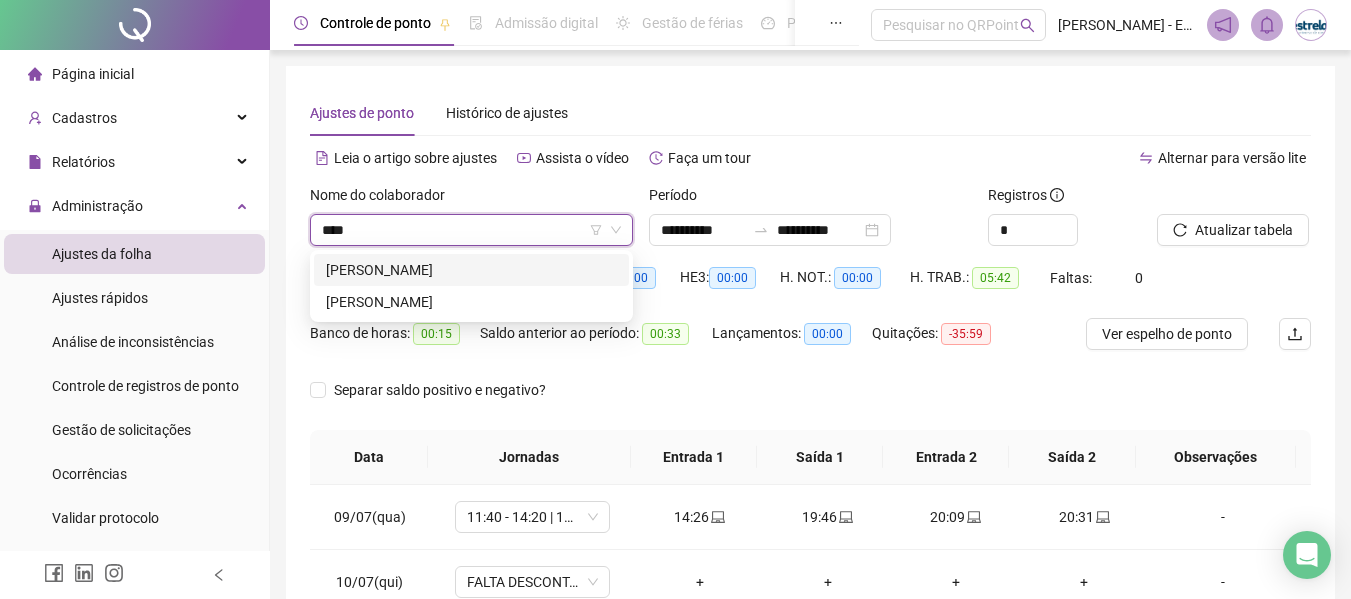 scroll, scrollTop: 0, scrollLeft: 0, axis: both 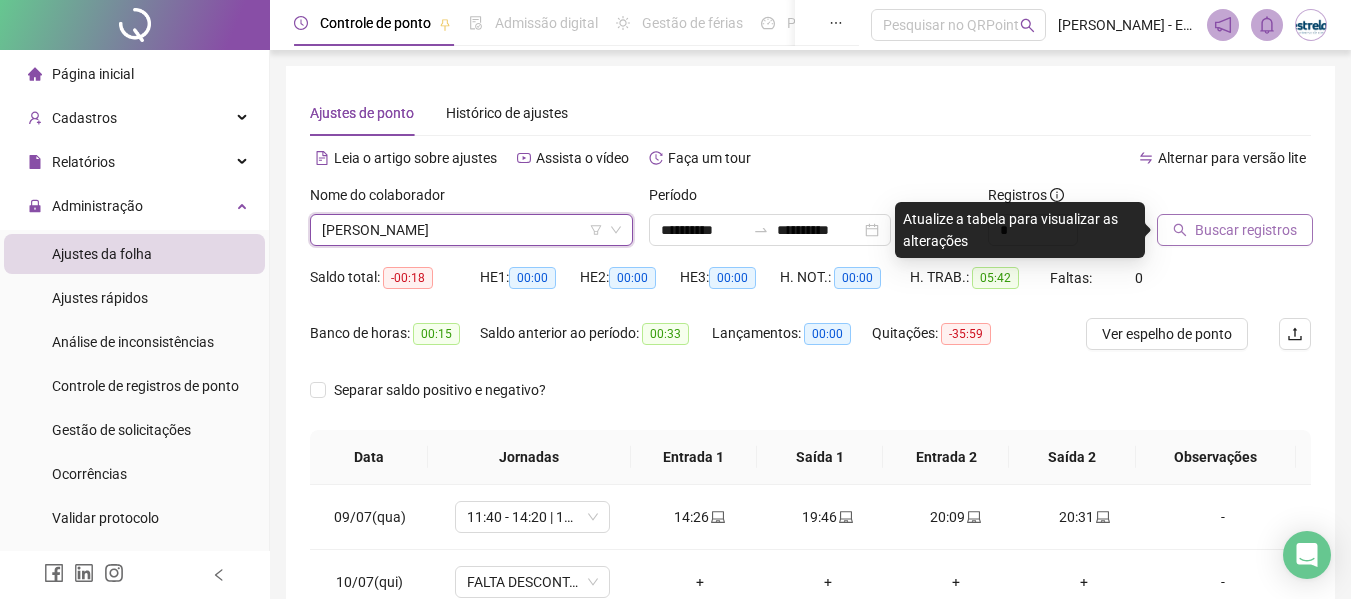 click 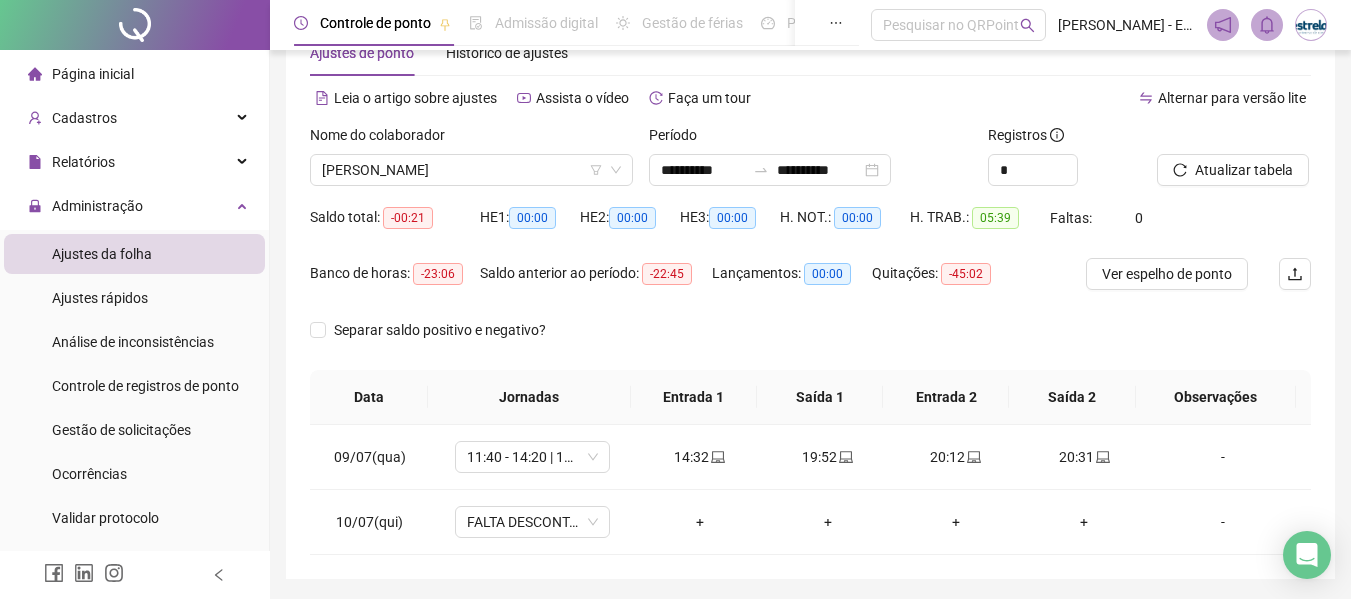 scroll, scrollTop: 0, scrollLeft: 0, axis: both 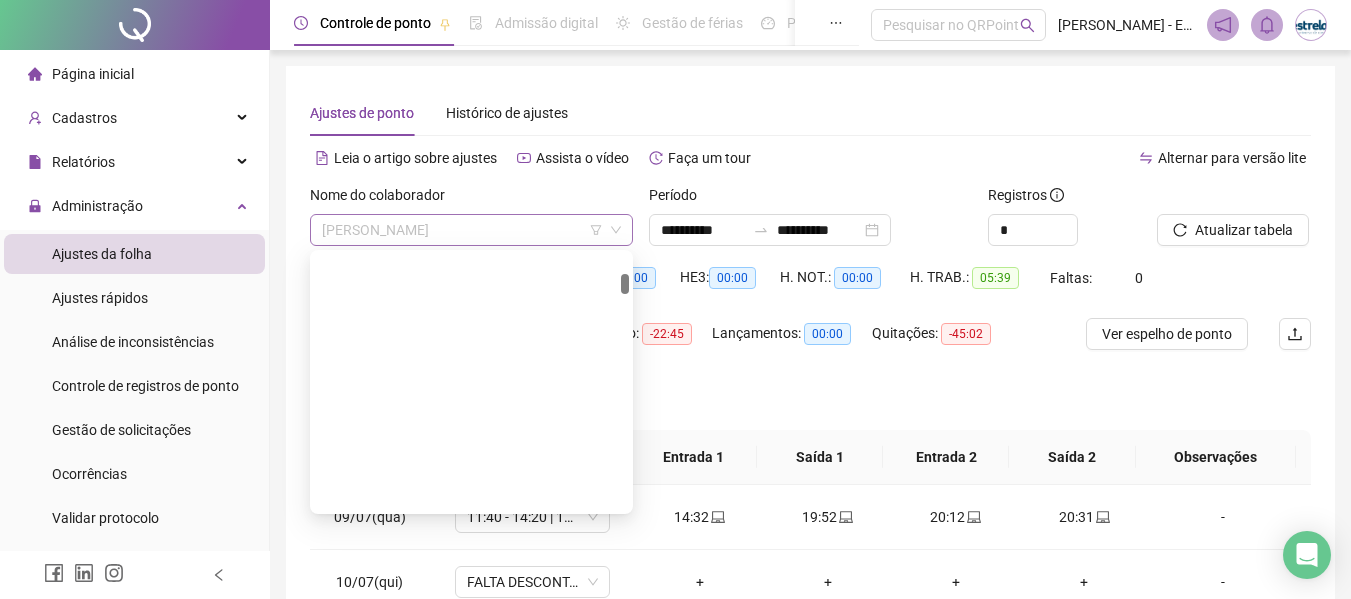 click on "[PERSON_NAME]" at bounding box center [471, 230] 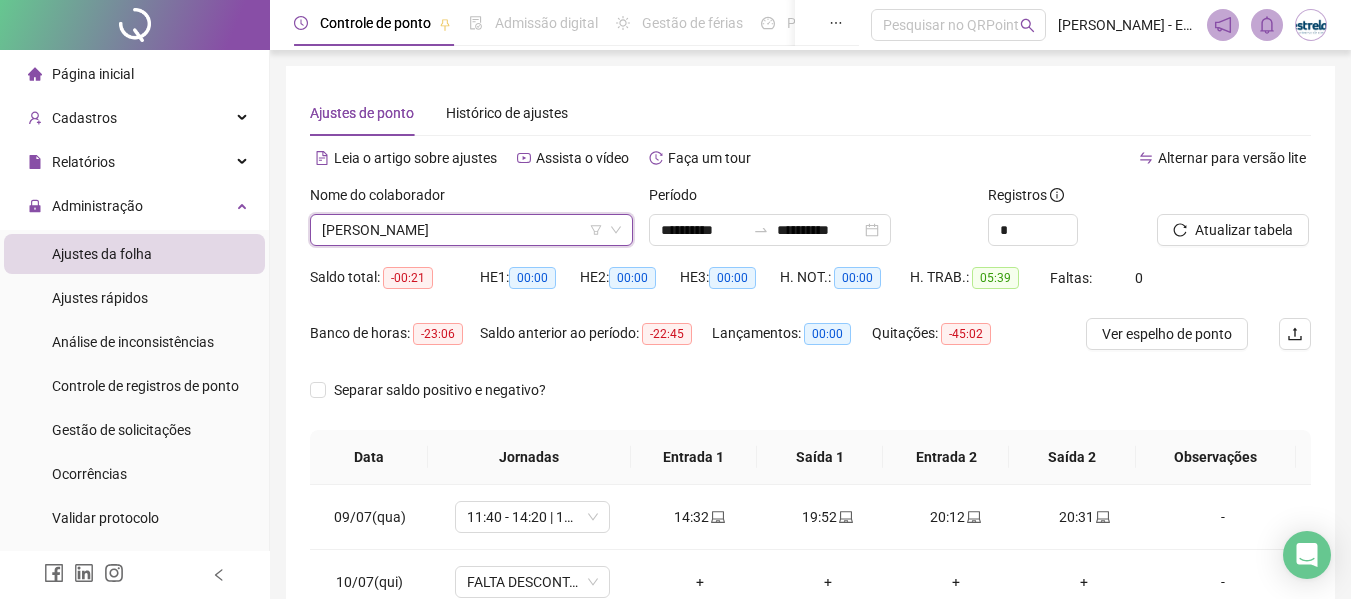 click on "[PERSON_NAME]" at bounding box center [471, 230] 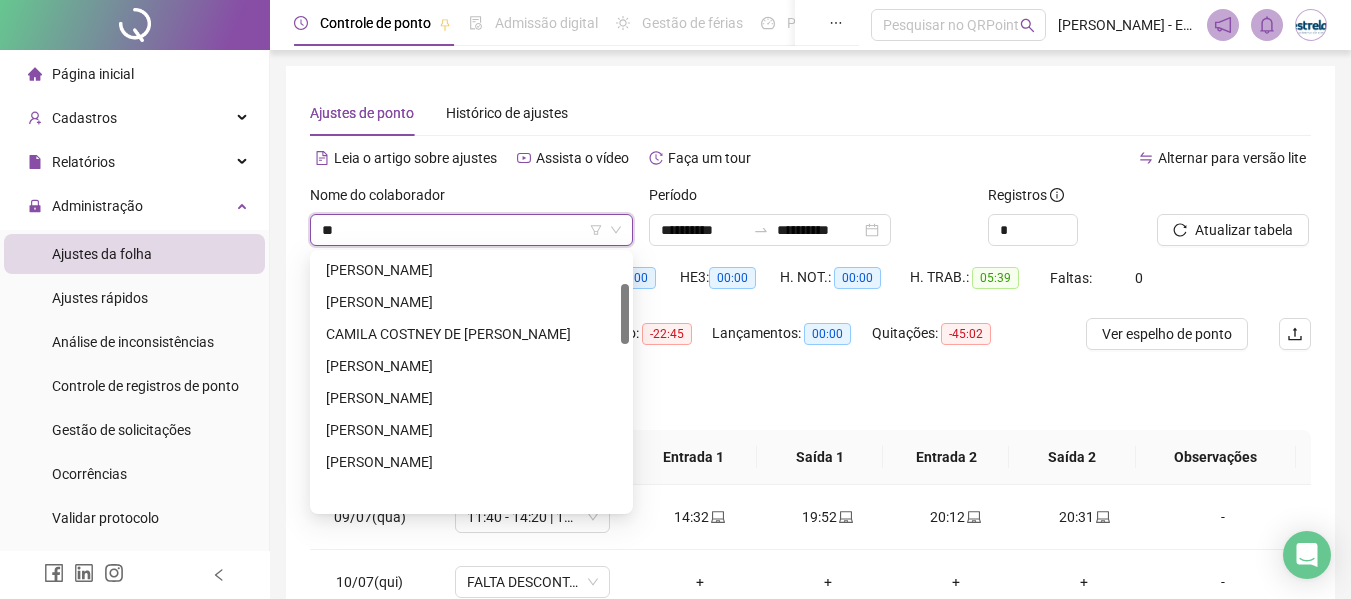 scroll, scrollTop: 128, scrollLeft: 0, axis: vertical 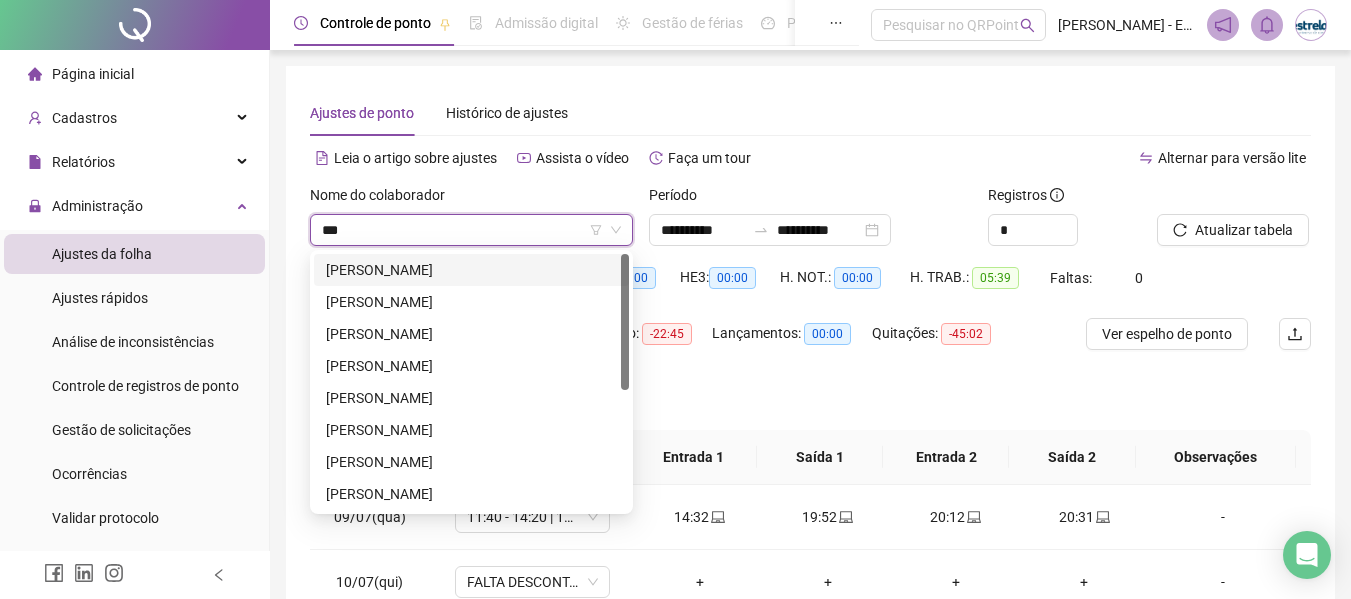 type on "****" 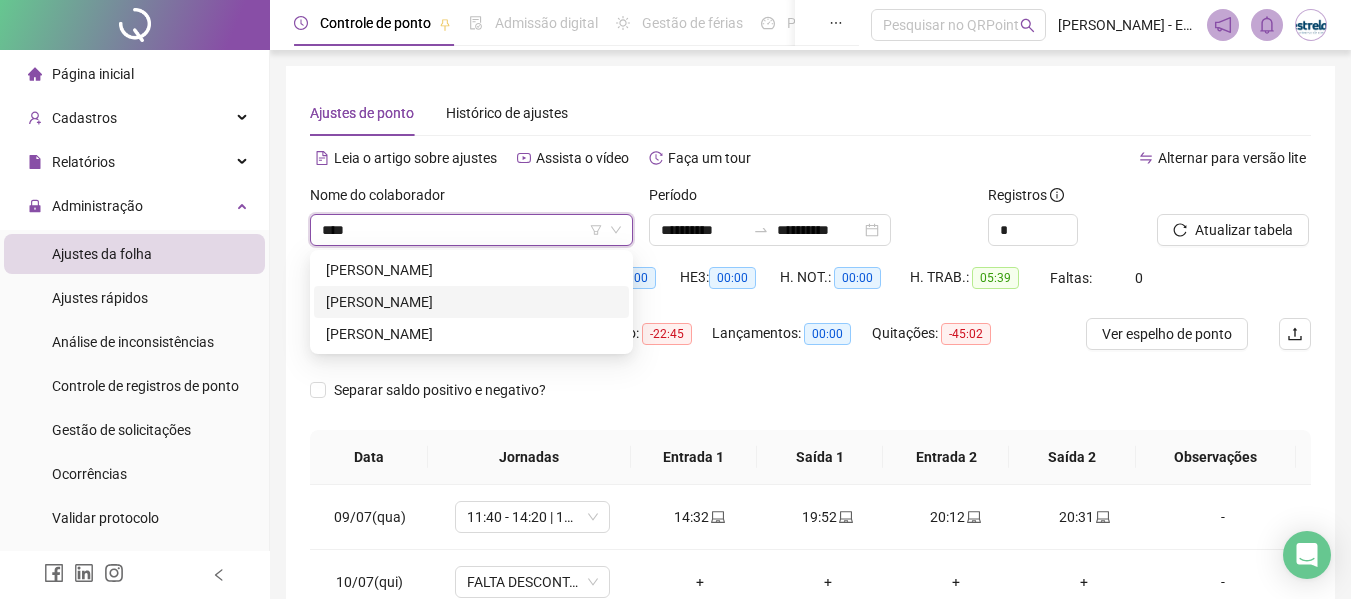drag, startPoint x: 351, startPoint y: 299, endPoint x: 785, endPoint y: 259, distance: 435.83942 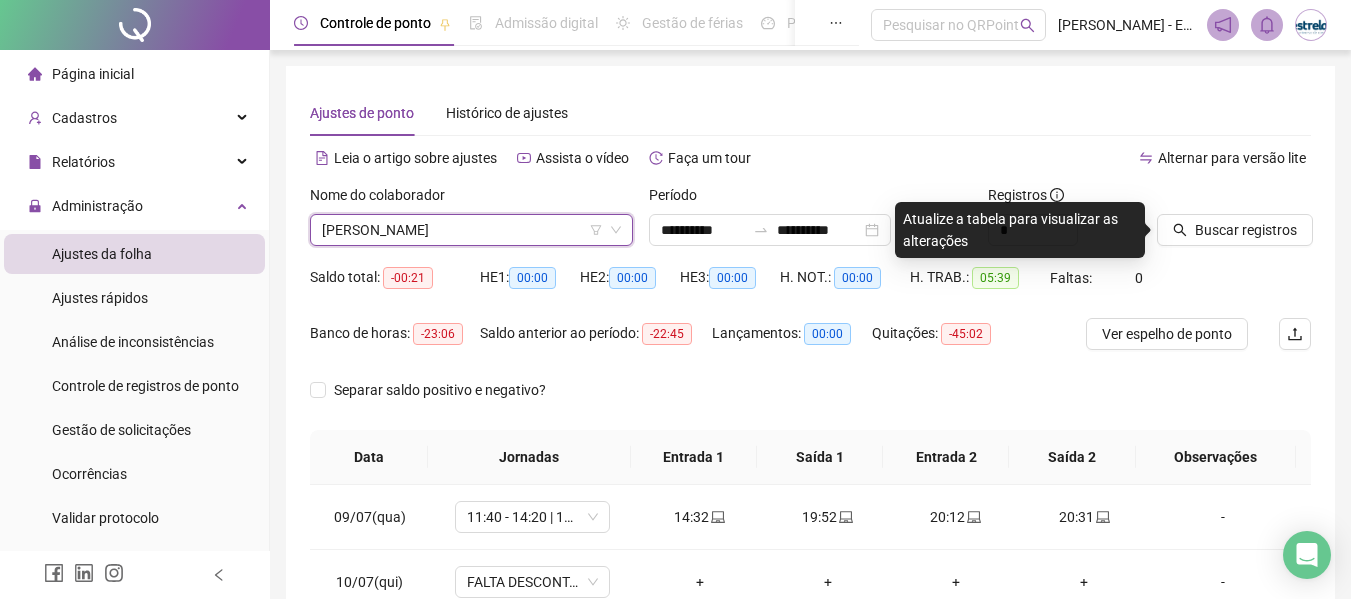 click on "Buscar registros" at bounding box center (1234, 223) 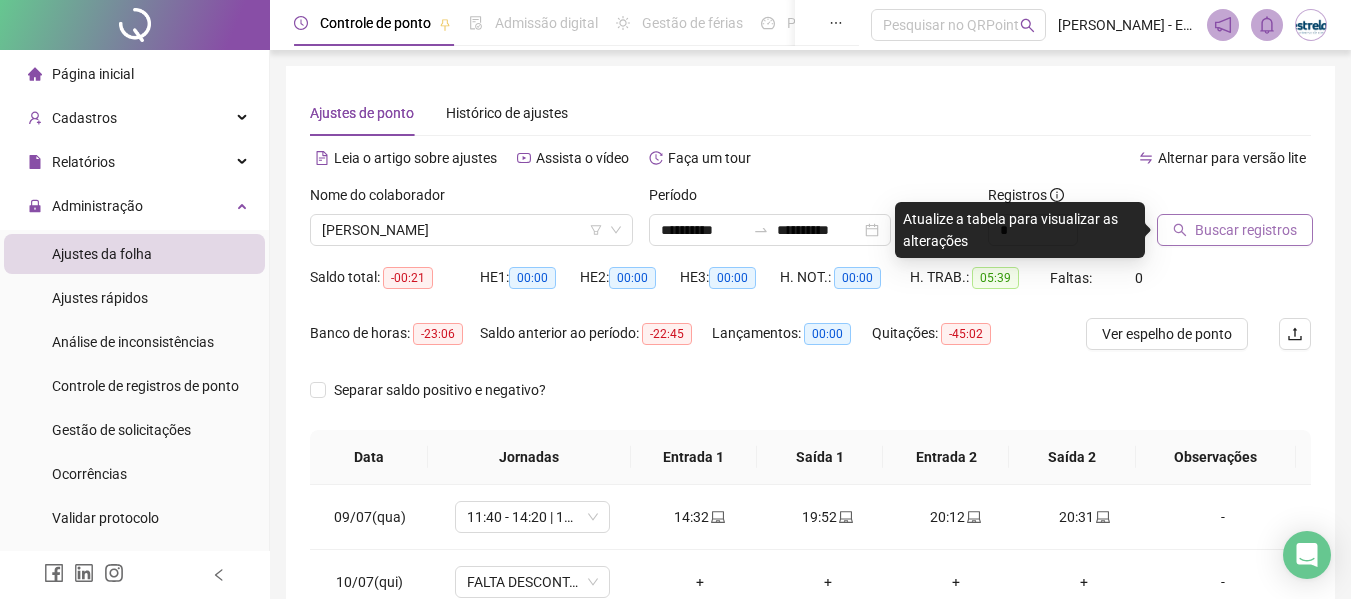 click 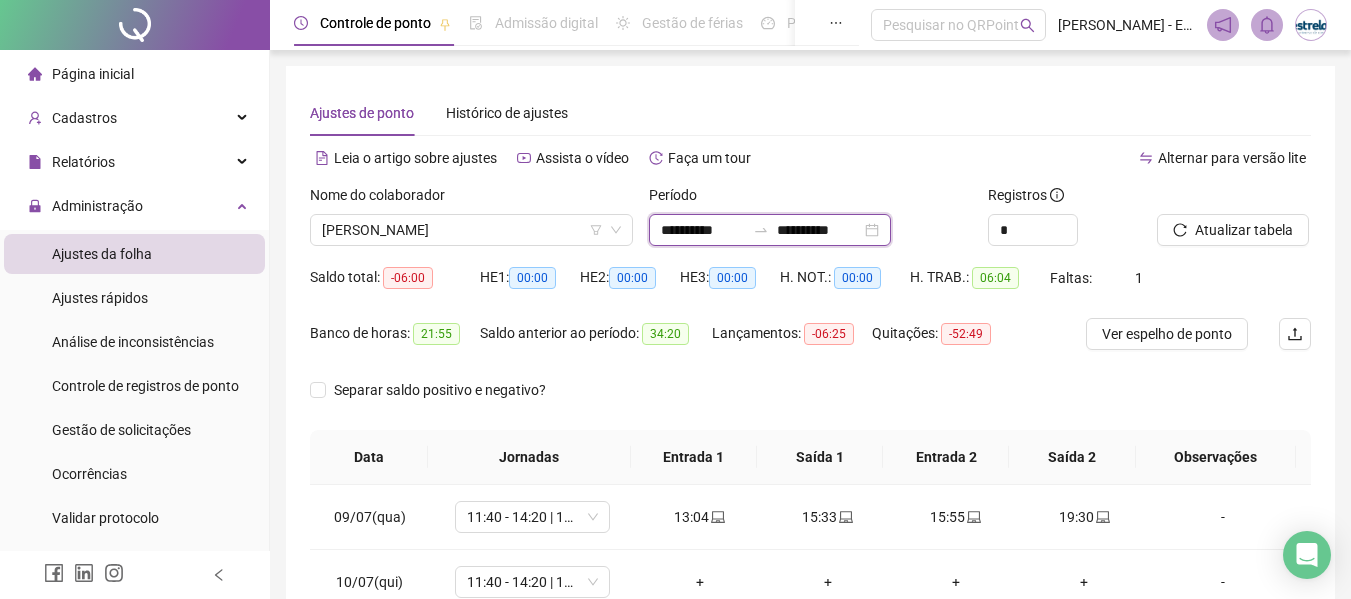 click on "**********" at bounding box center [703, 230] 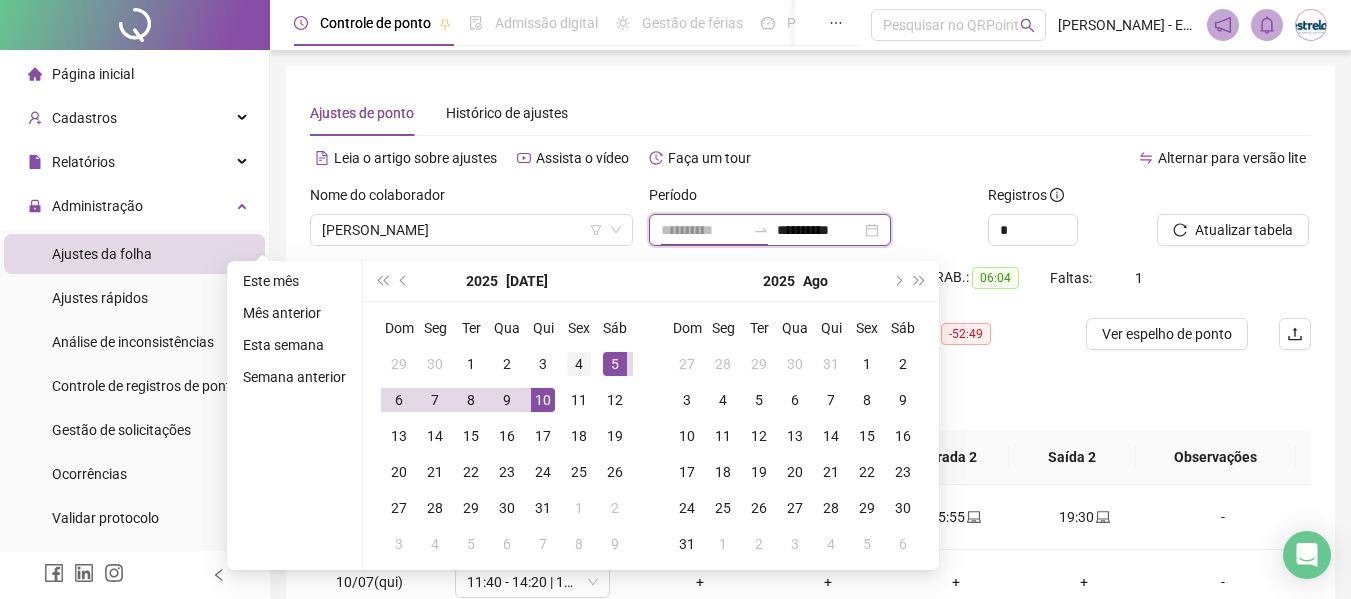 type on "**********" 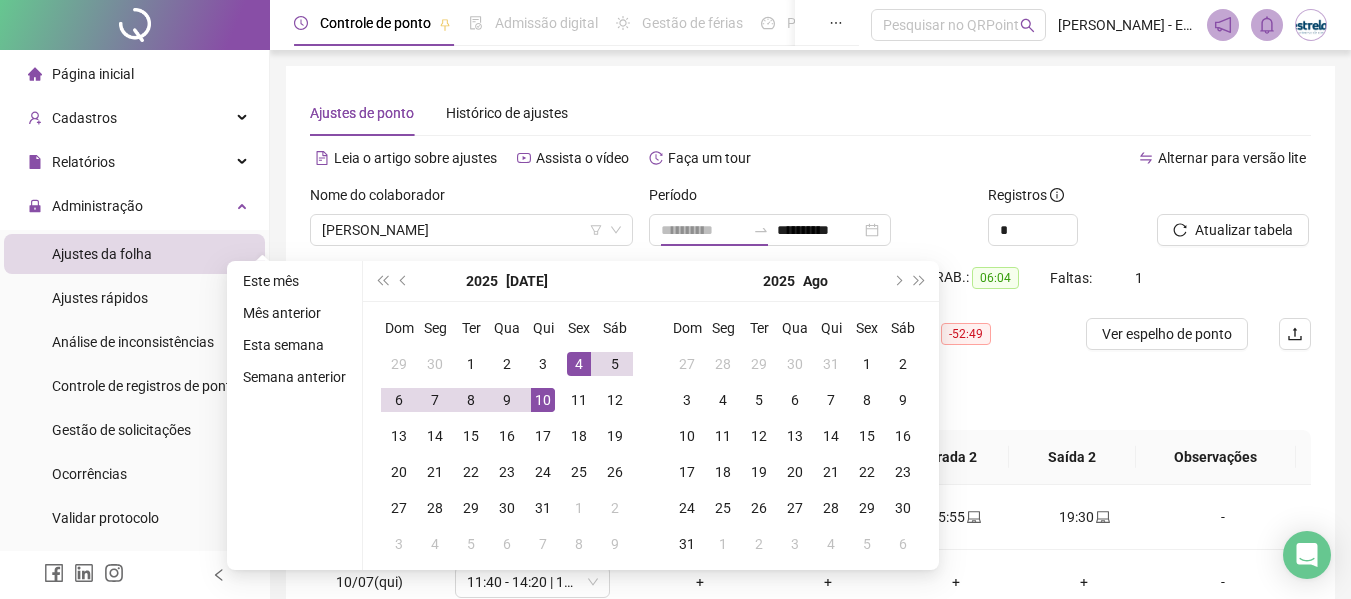 click on "4" at bounding box center [579, 364] 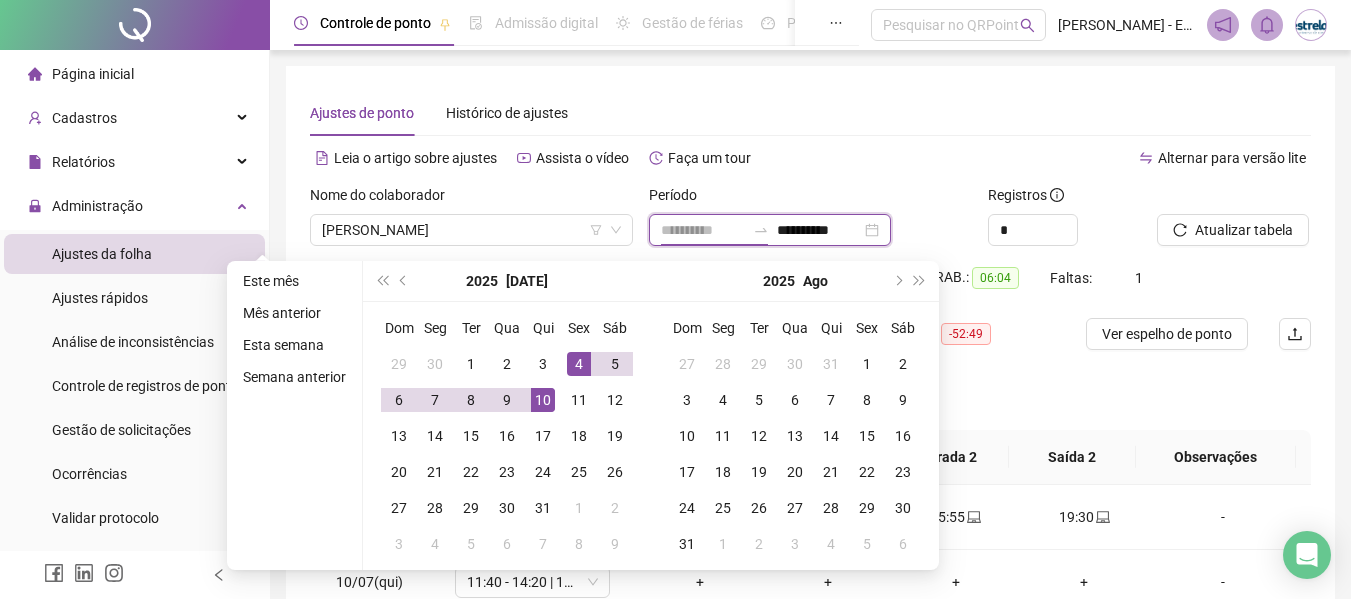 type on "**********" 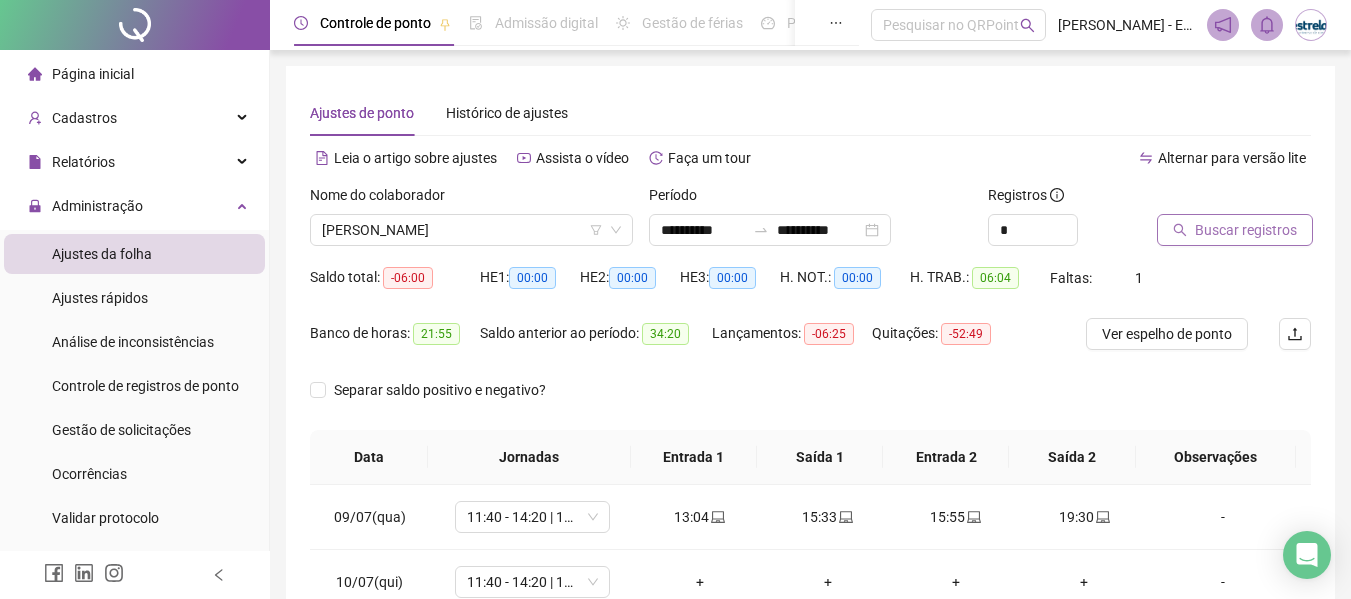 click on "Buscar registros" at bounding box center [1235, 230] 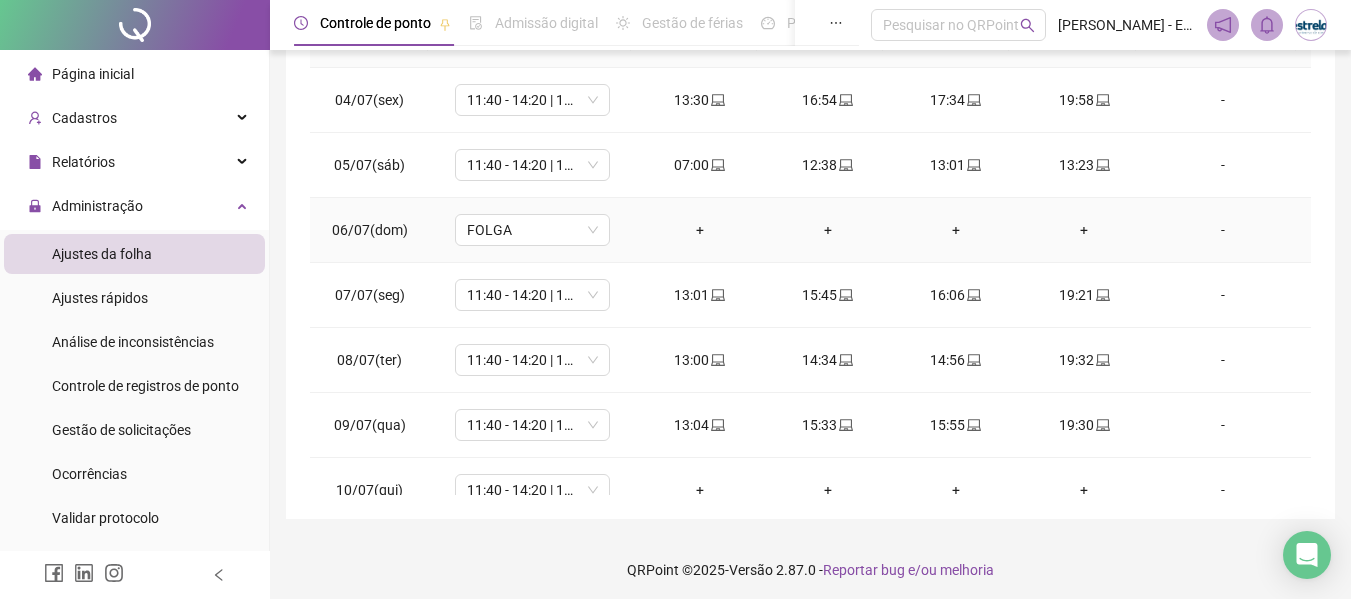 scroll, scrollTop: 423, scrollLeft: 0, axis: vertical 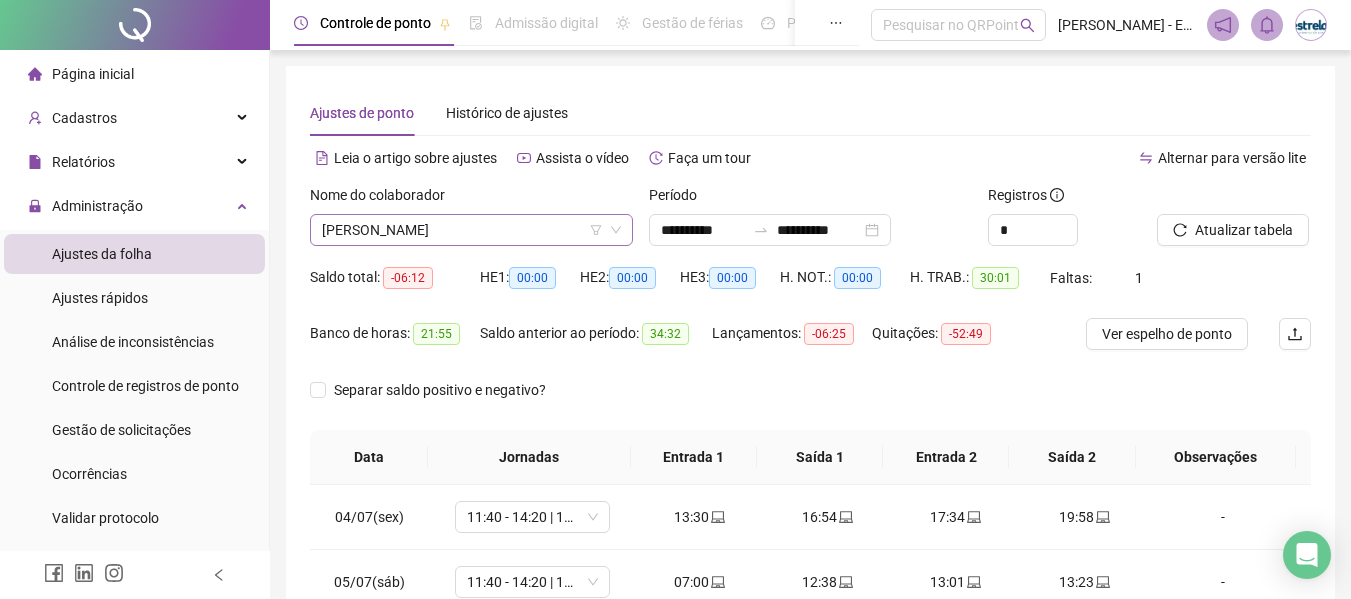 click on "[PERSON_NAME]" at bounding box center (471, 230) 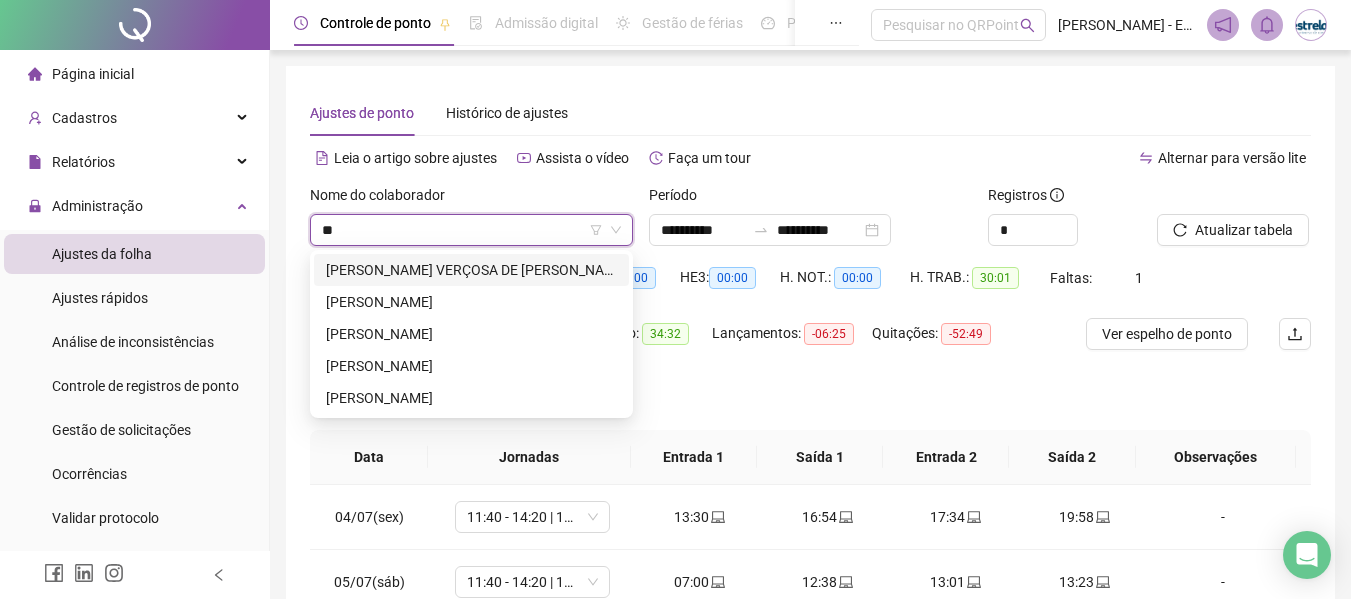 scroll, scrollTop: 0, scrollLeft: 0, axis: both 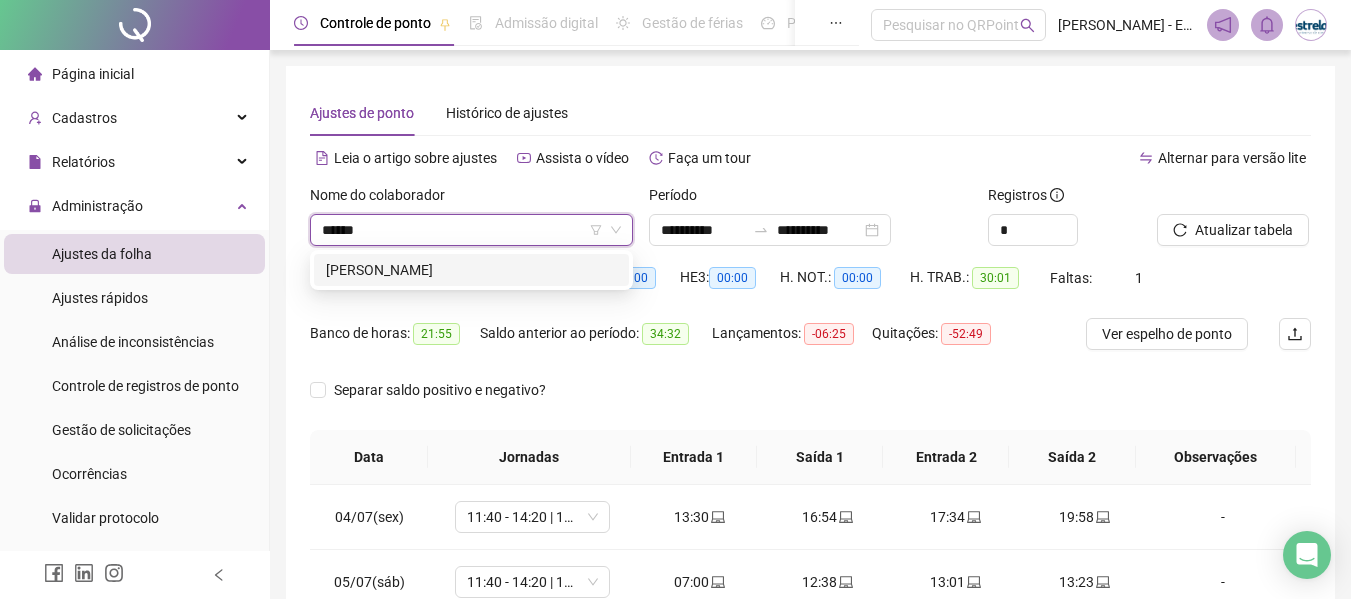 type on "*******" 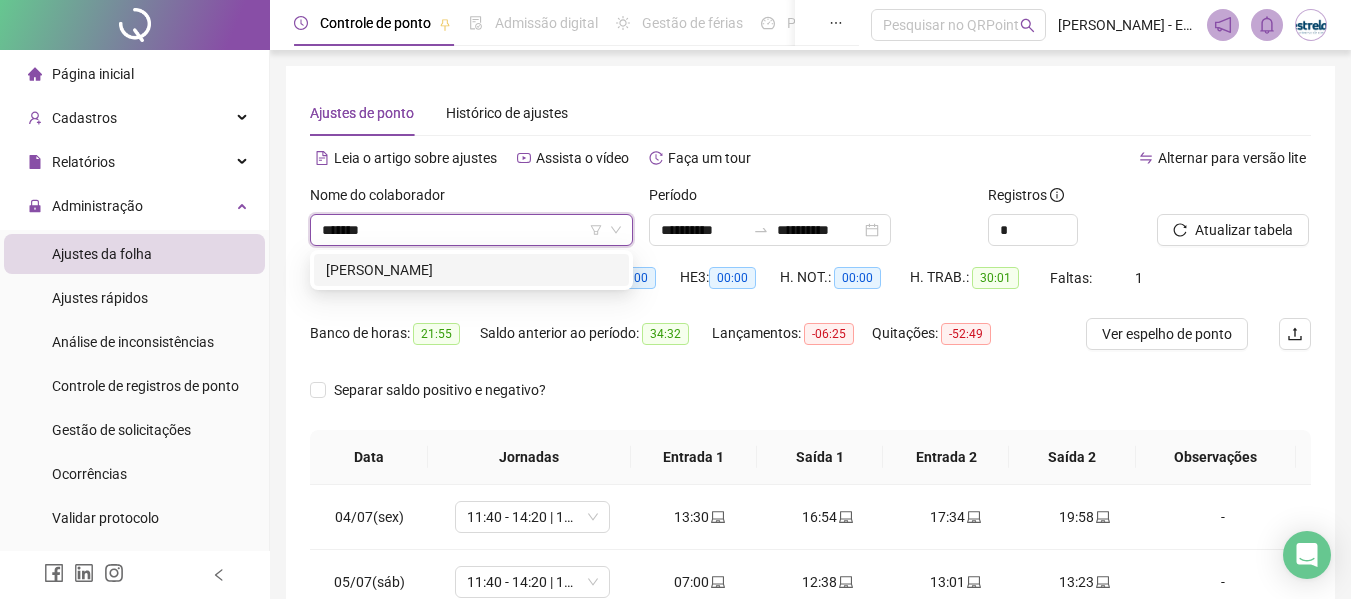 click on "[PERSON_NAME]" at bounding box center (471, 270) 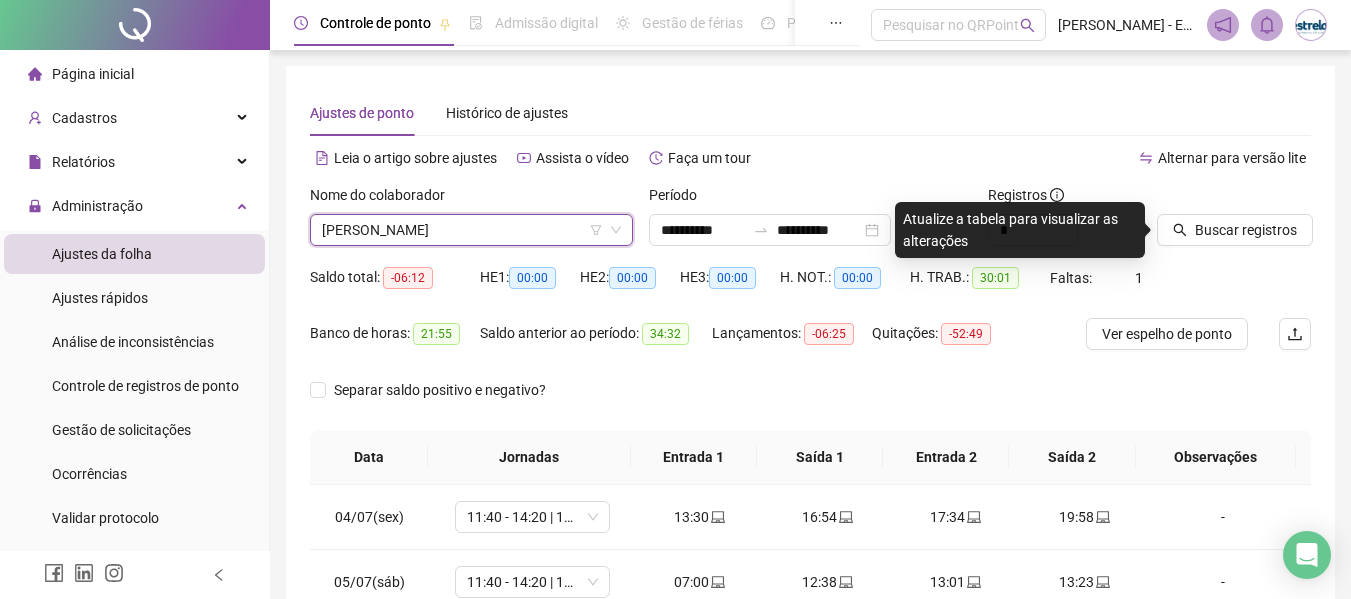 click on "Buscar registros" at bounding box center (1234, 223) 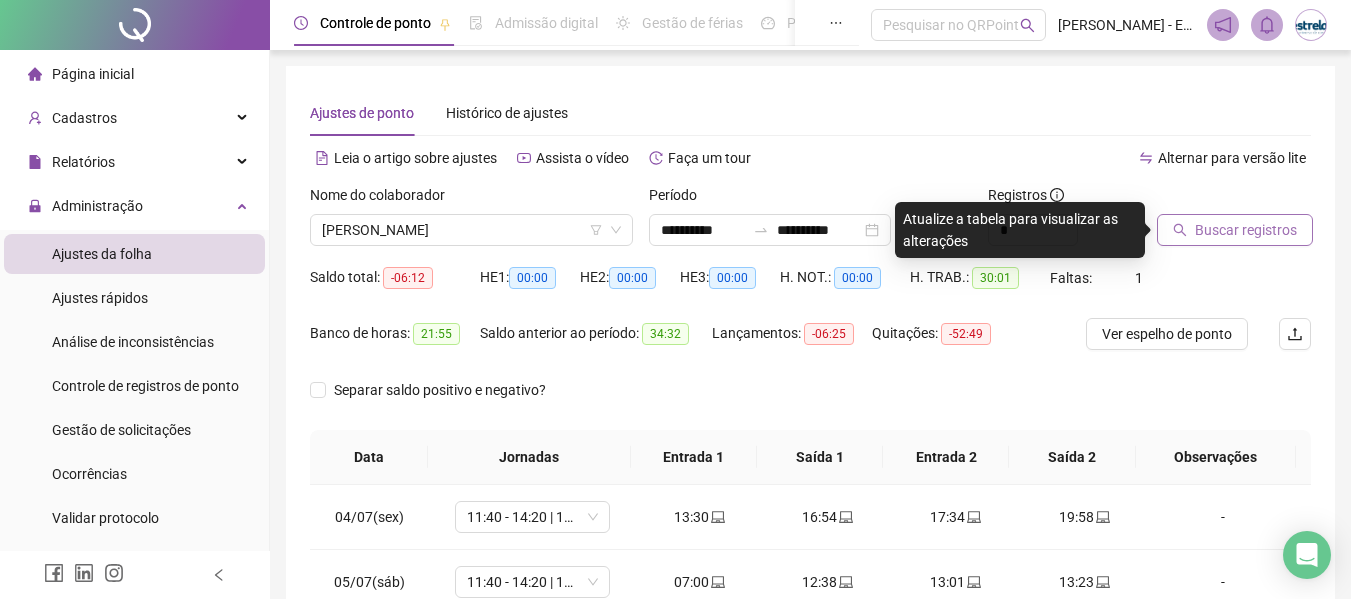 click on "Buscar registros" at bounding box center (1235, 230) 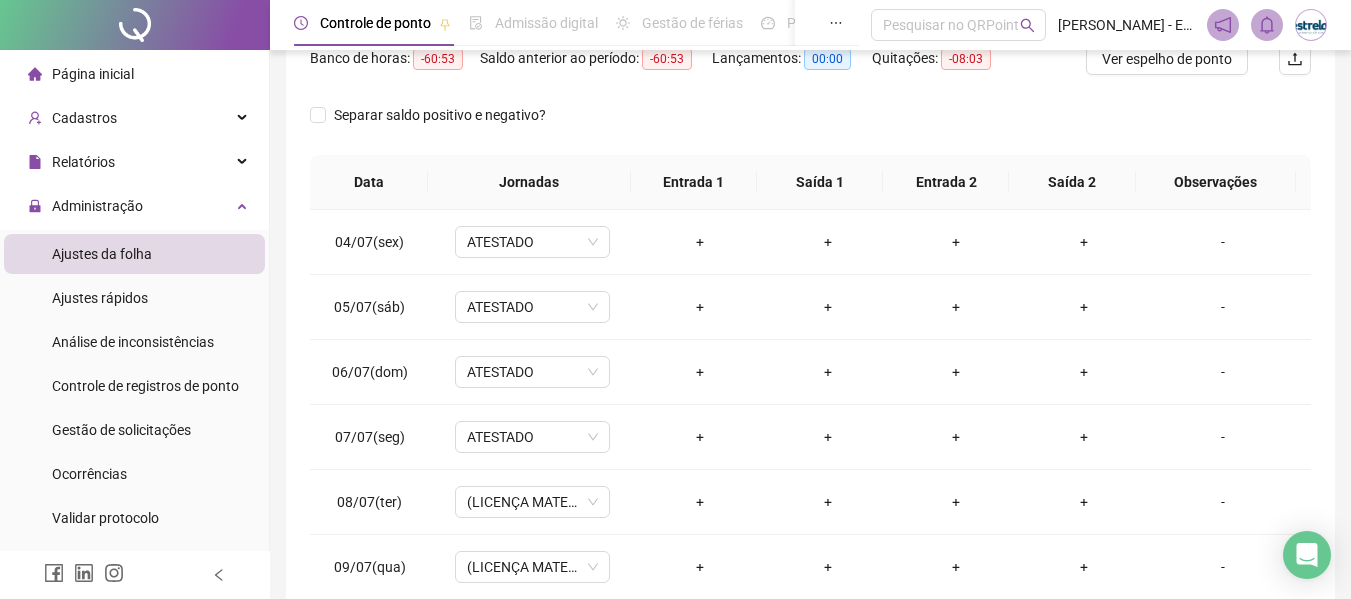 scroll, scrollTop: 423, scrollLeft: 0, axis: vertical 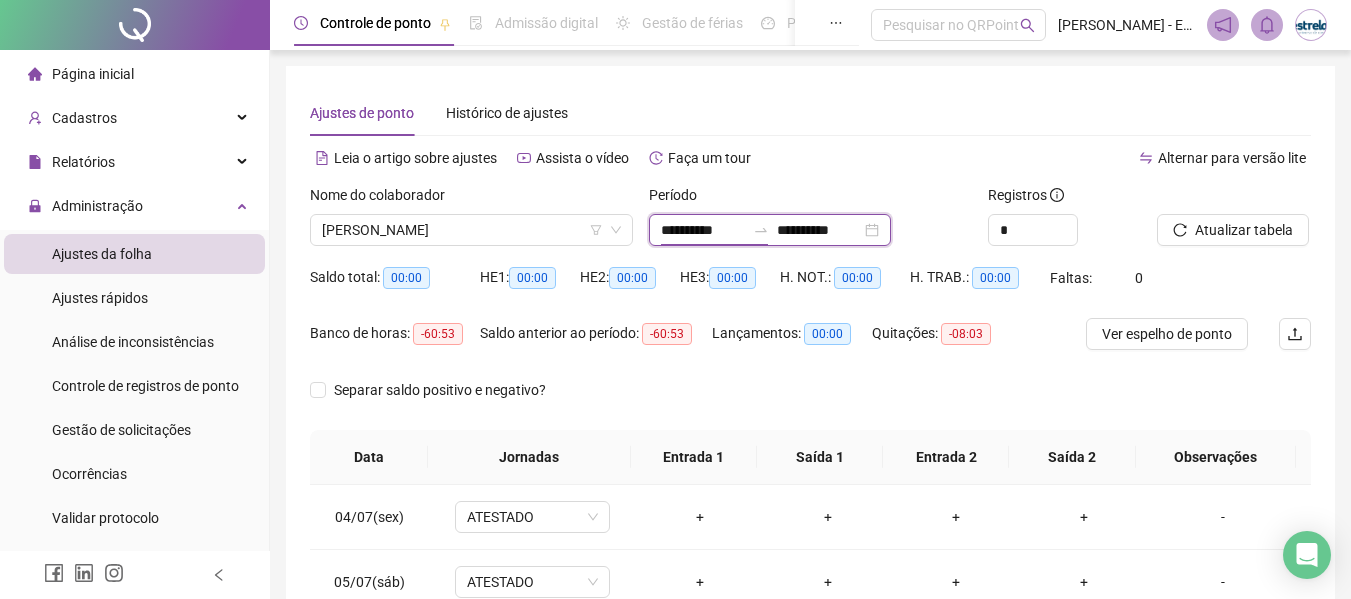 click on "**********" at bounding box center [703, 230] 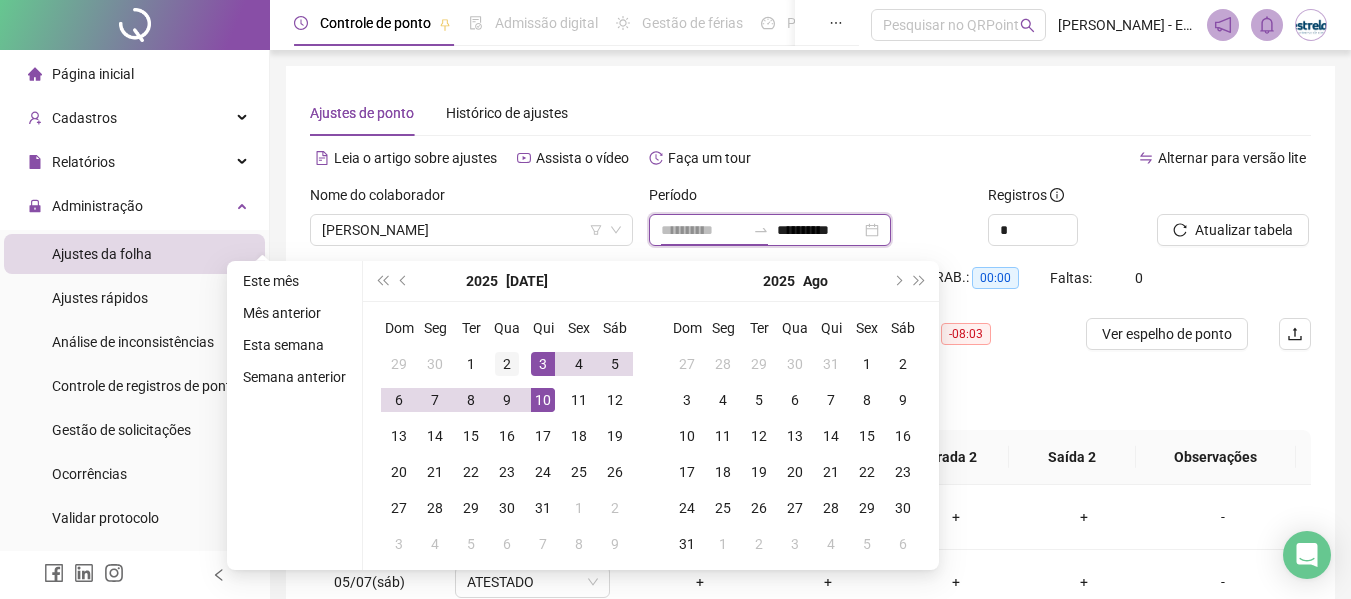 type on "**********" 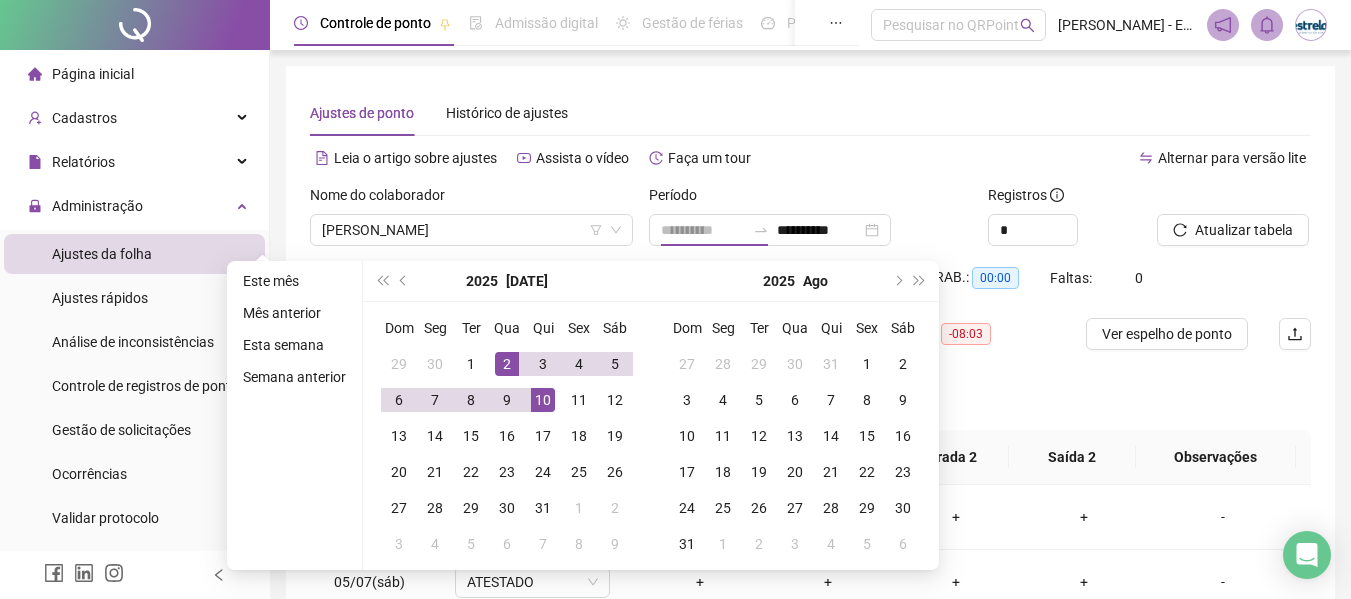 click on "2" at bounding box center [507, 364] 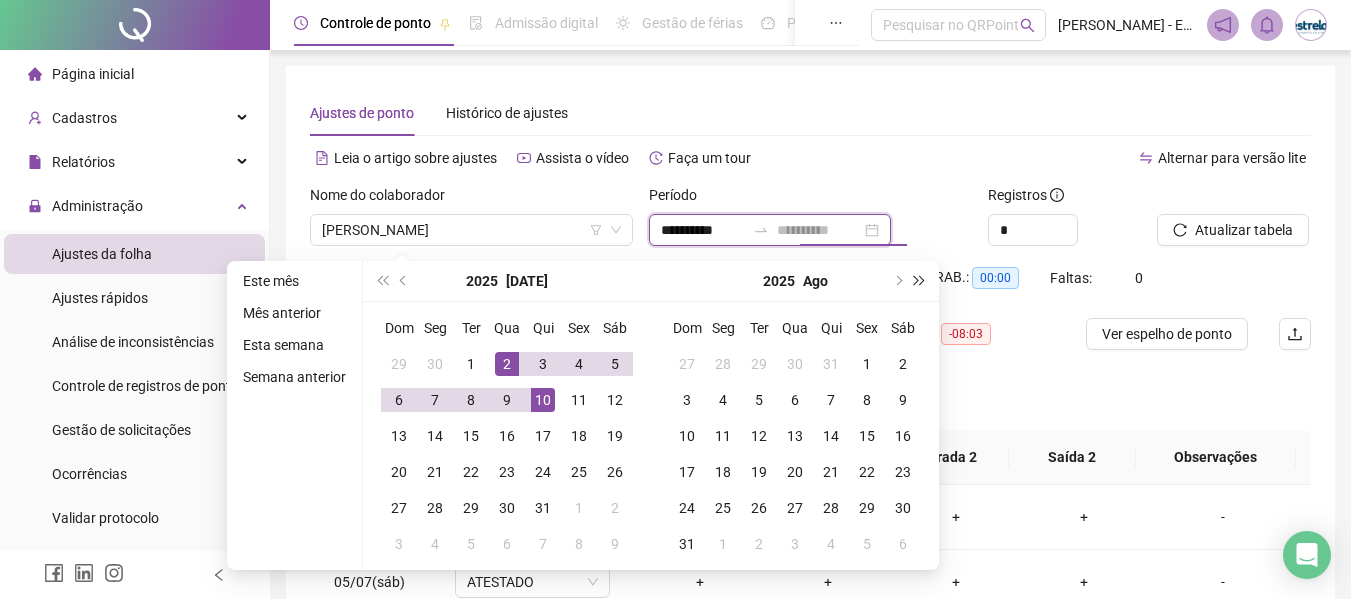 type on "**********" 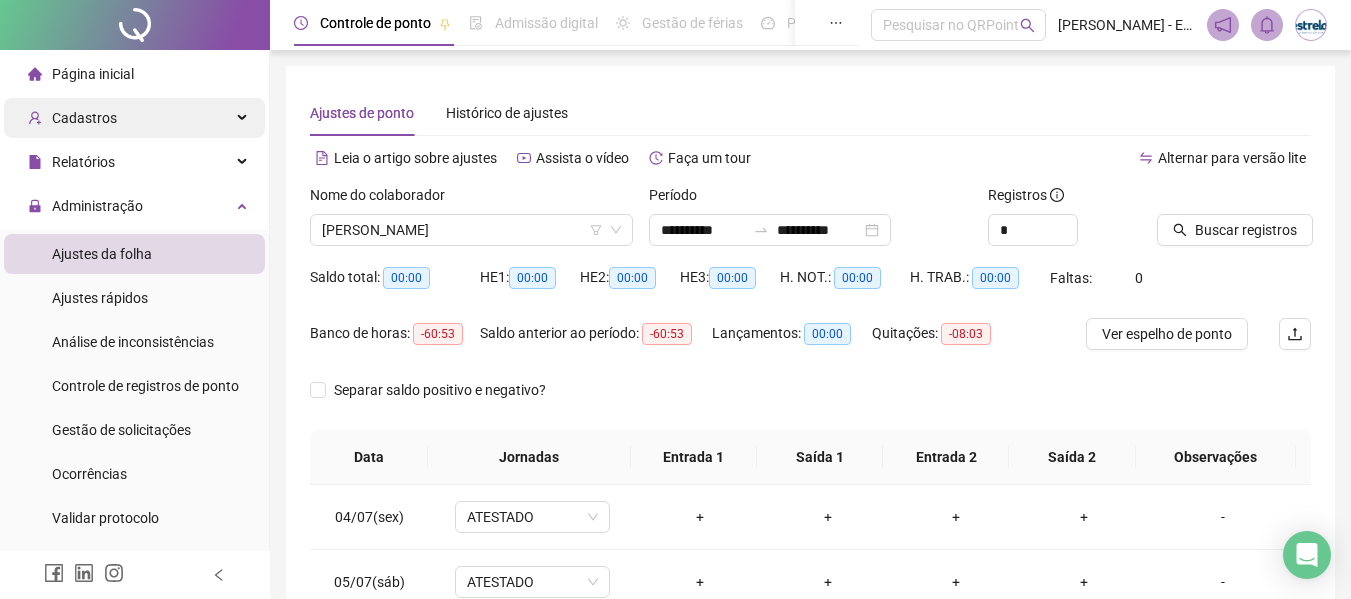 drag, startPoint x: 163, startPoint y: 116, endPoint x: 168, endPoint y: 185, distance: 69.18092 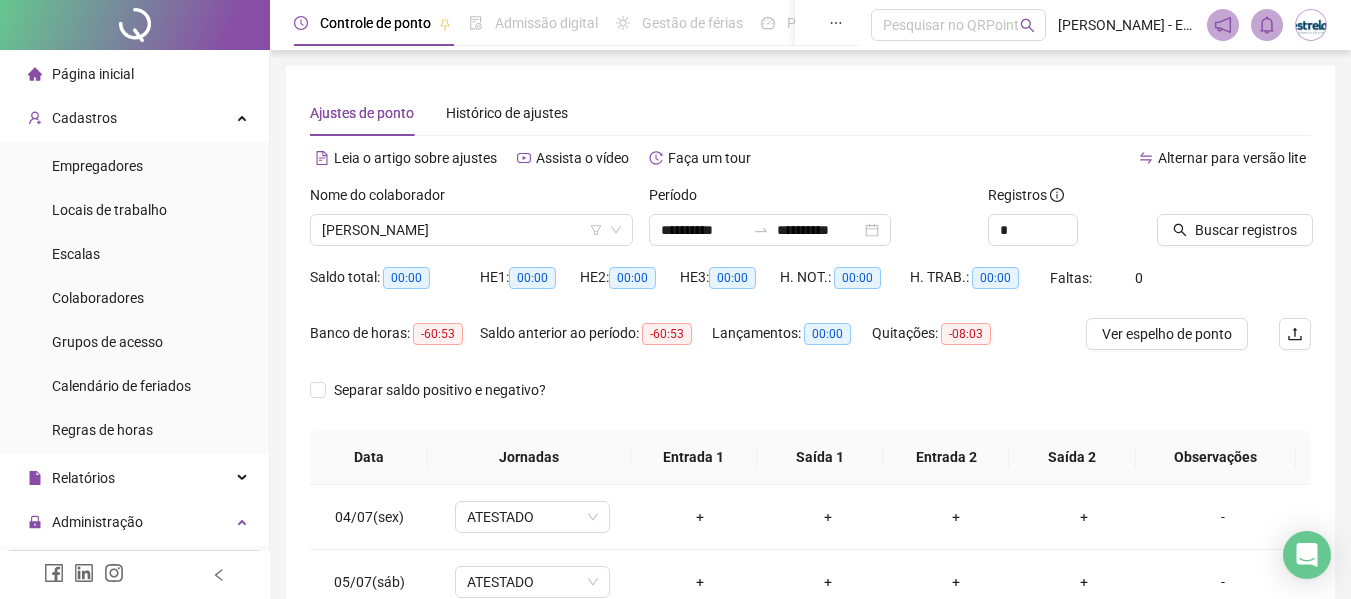 click on "Colaboradores" at bounding box center (98, 298) 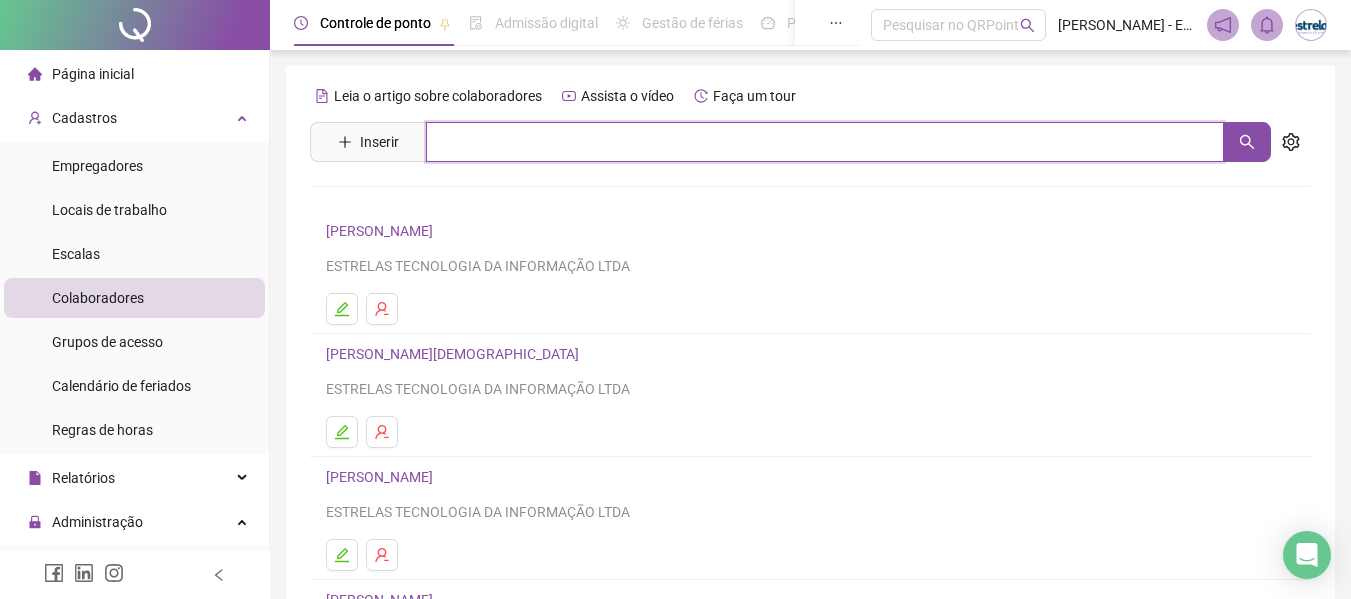 click at bounding box center (825, 142) 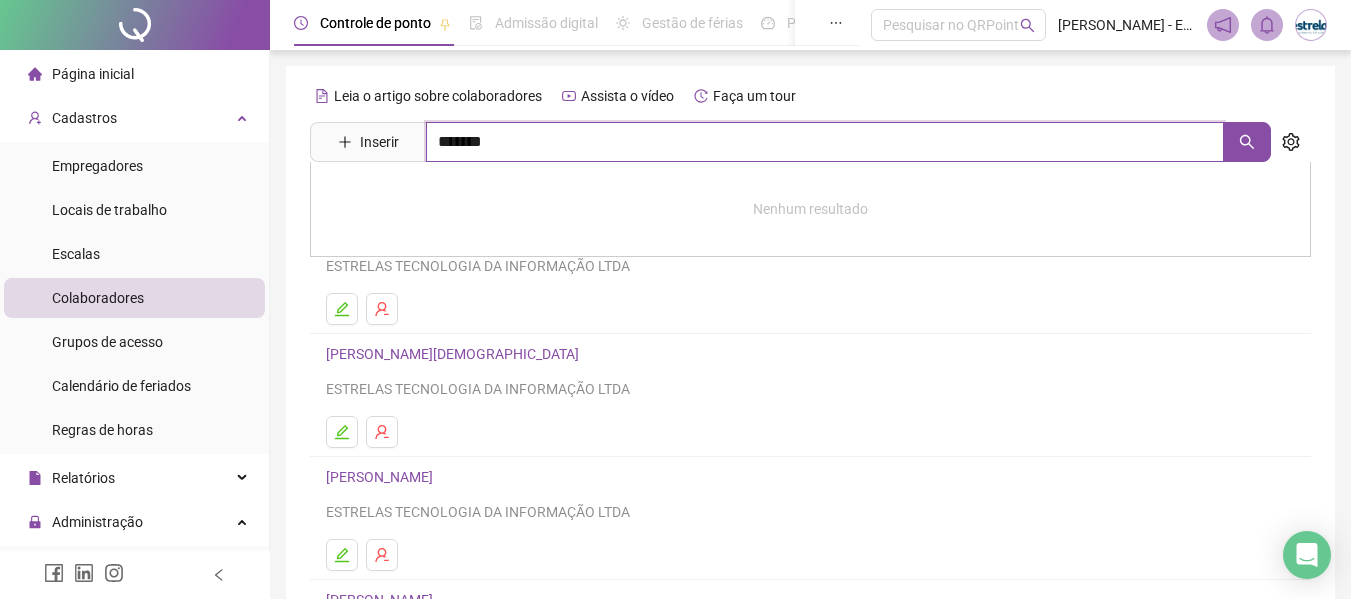type on "*******" 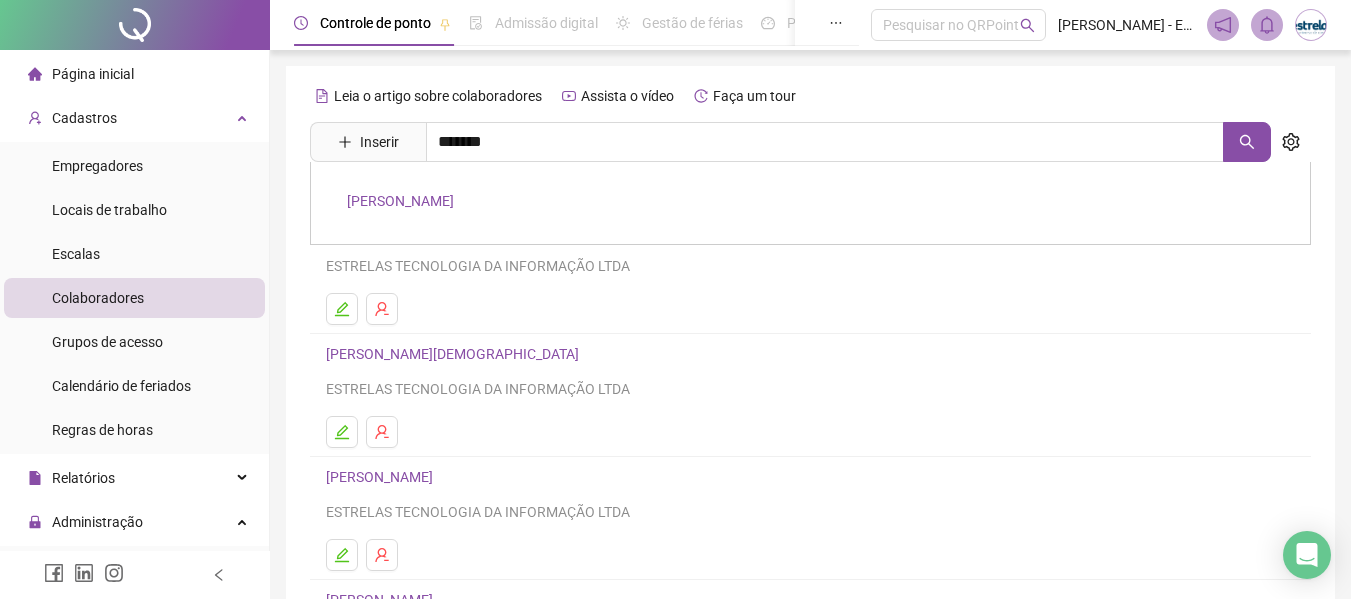 click on "[PERSON_NAME]" at bounding box center (400, 201) 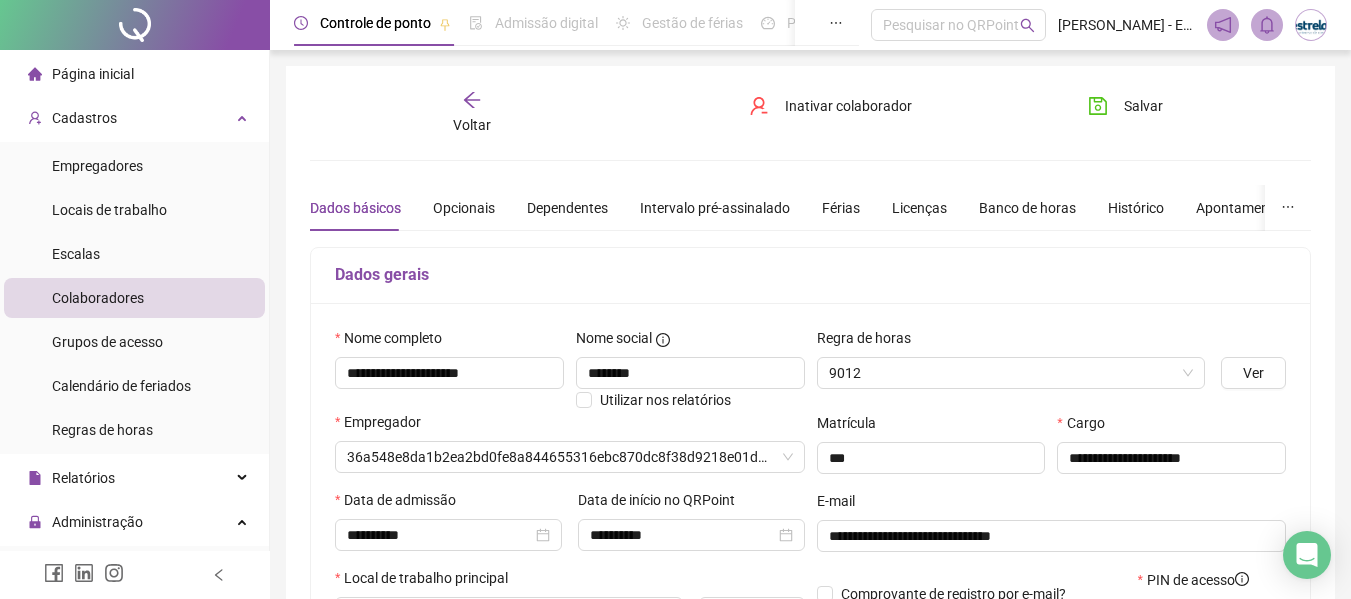 type on "****" 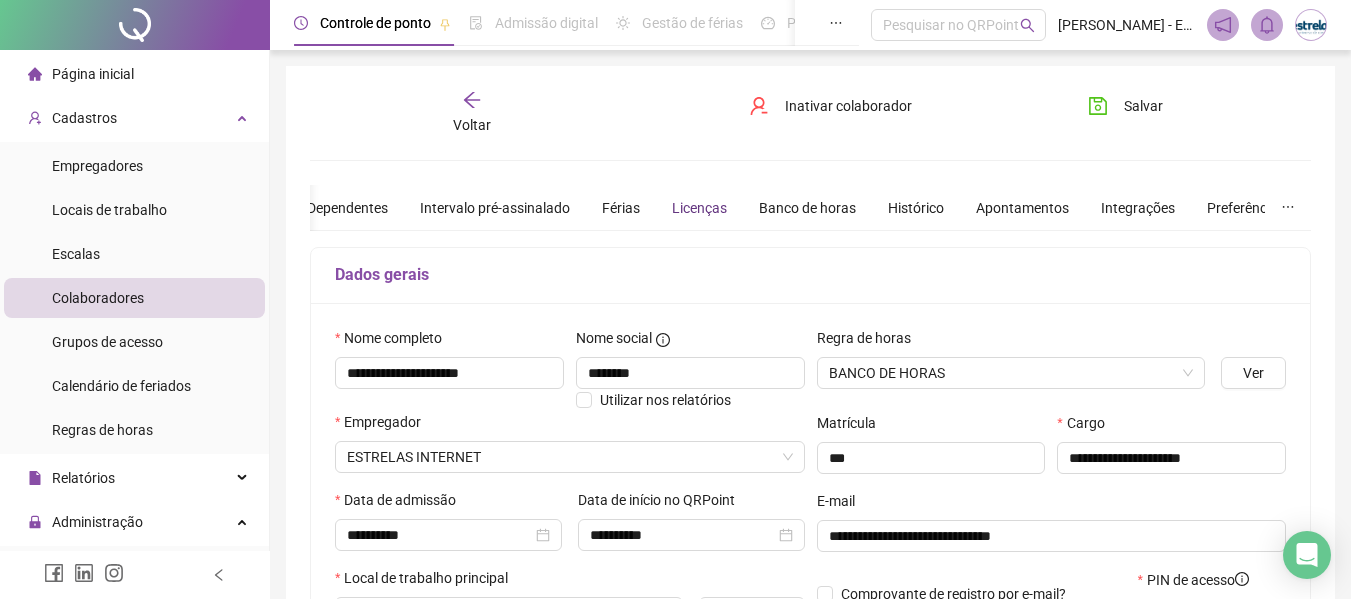 click on "Licenças" at bounding box center [699, 208] 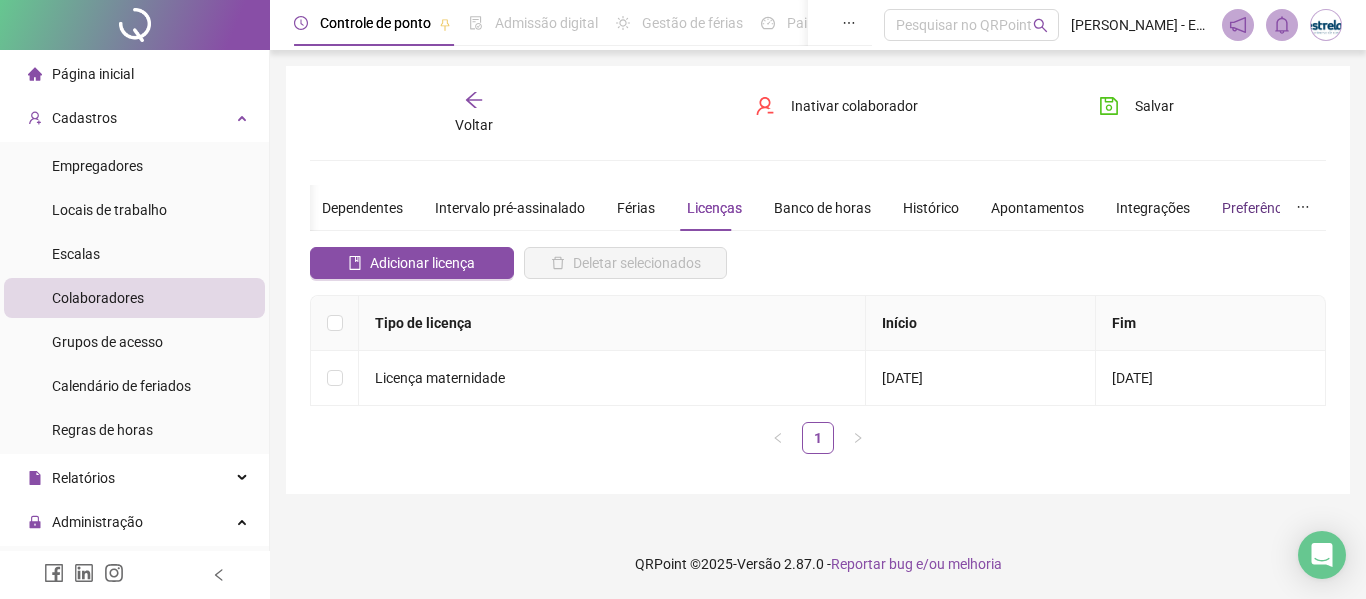 click on "Preferências" at bounding box center [1261, 208] 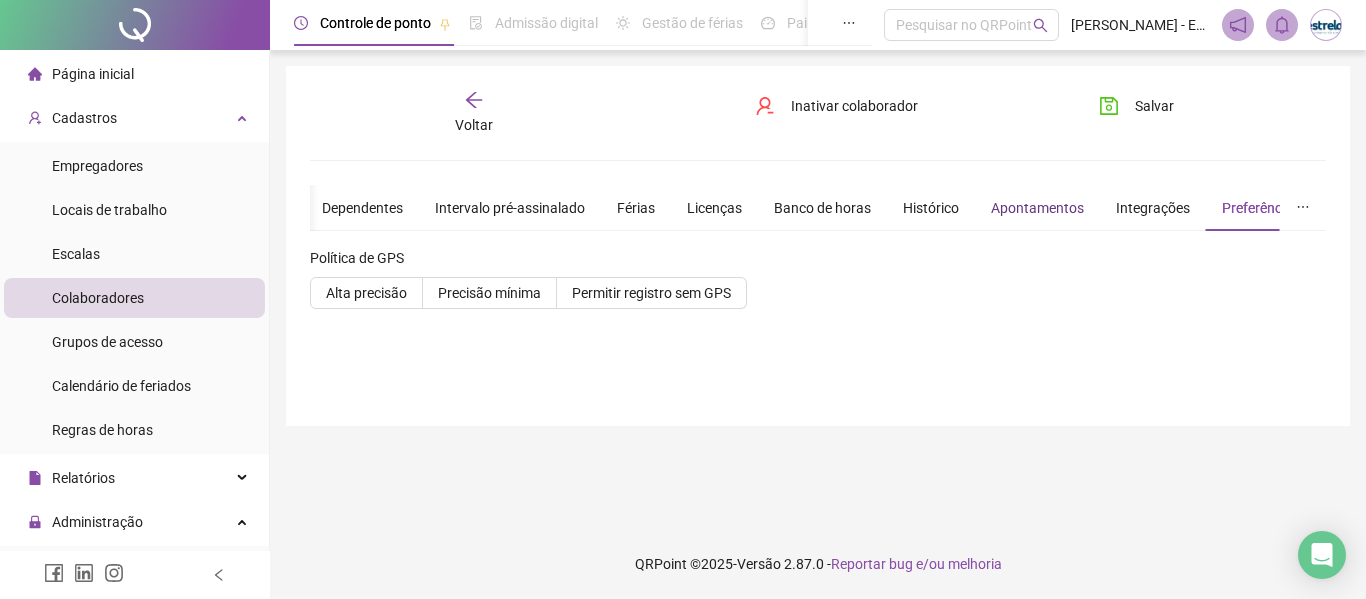 click on "Apontamentos" at bounding box center (1037, 208) 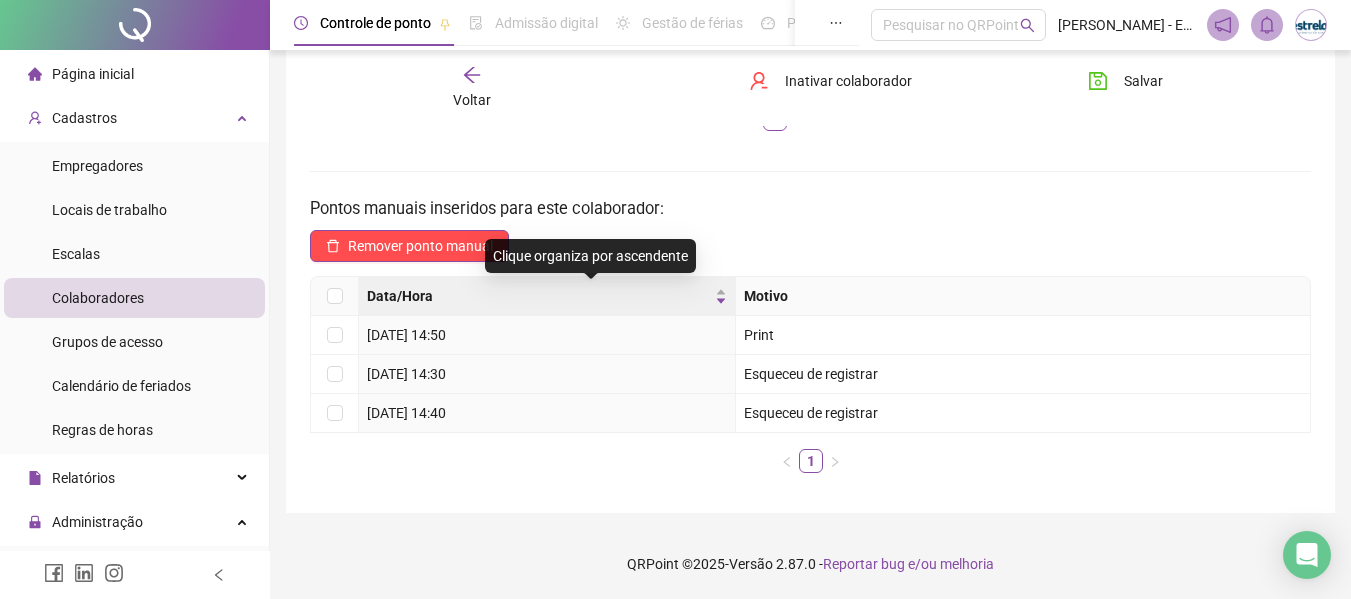 scroll, scrollTop: 348, scrollLeft: 0, axis: vertical 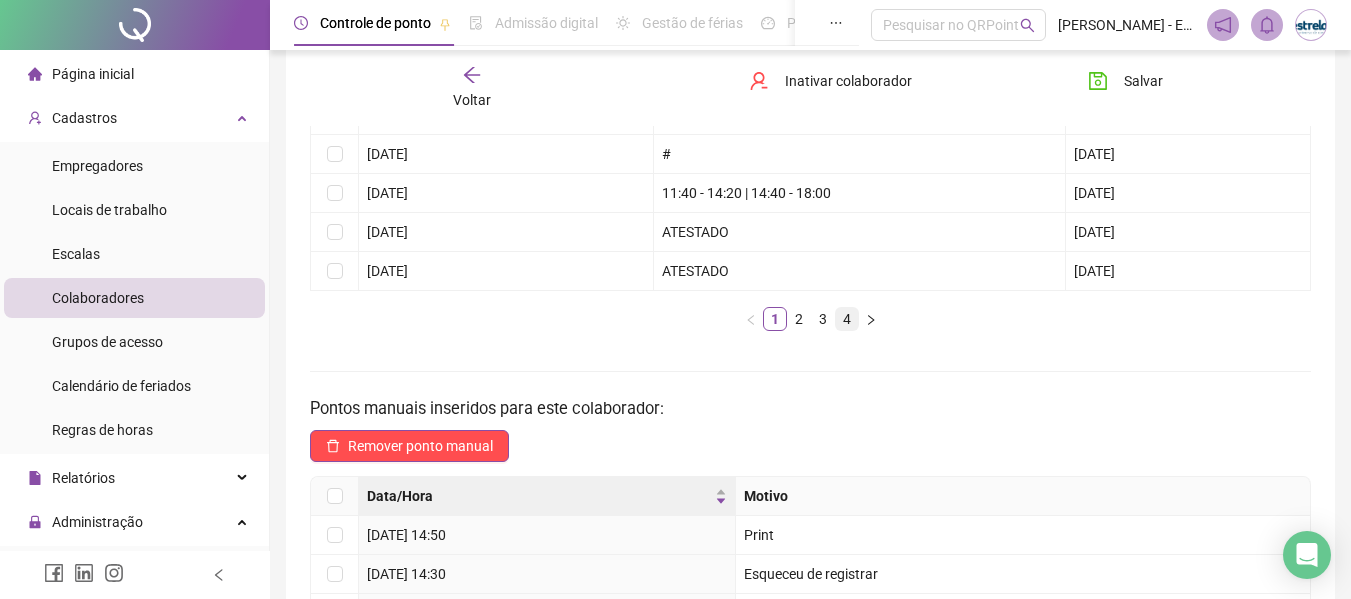 click on "4" at bounding box center (847, 319) 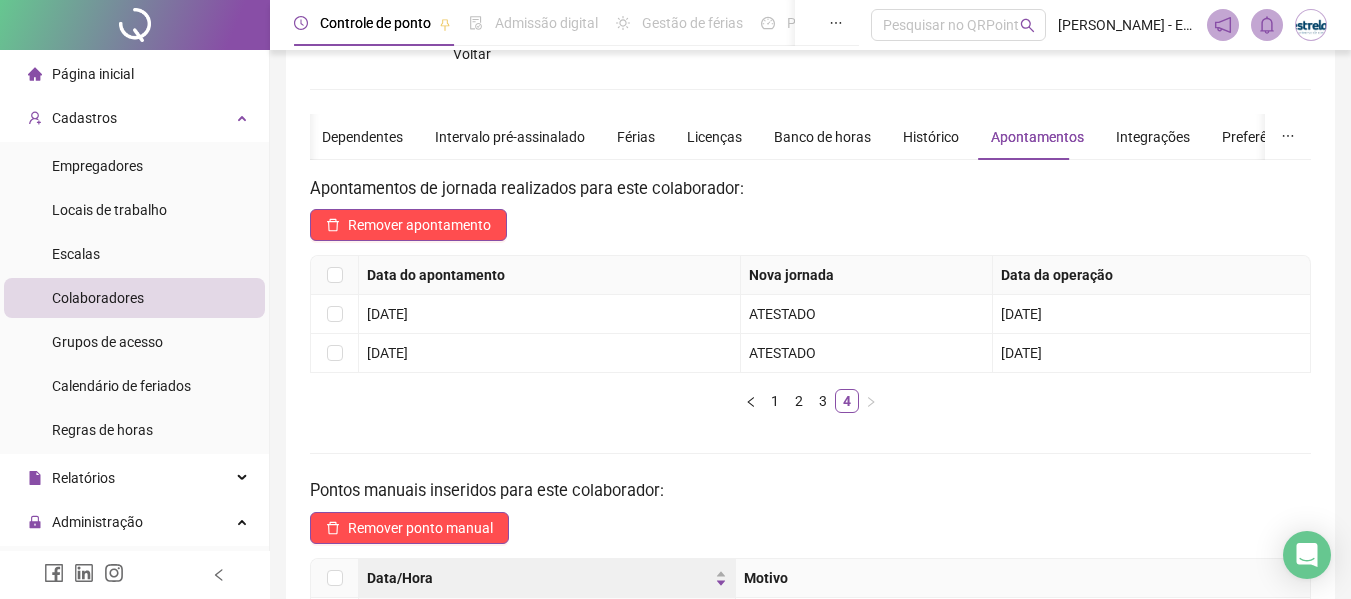 scroll, scrollTop: 0, scrollLeft: 0, axis: both 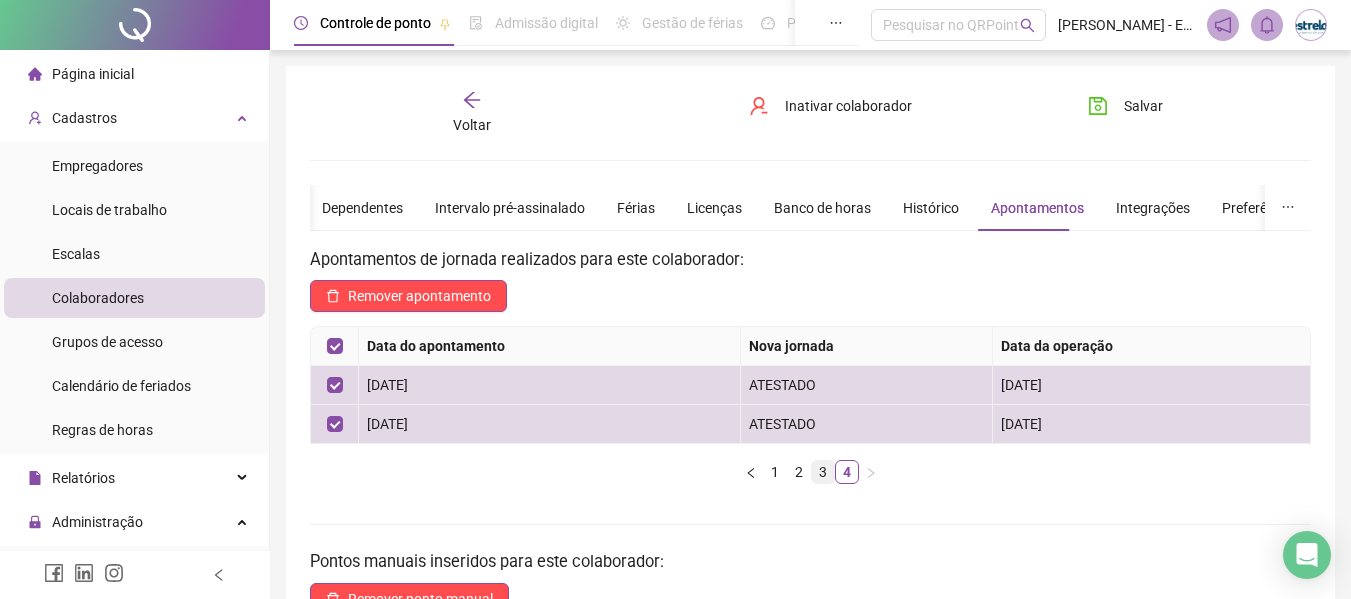click on "3" at bounding box center (823, 472) 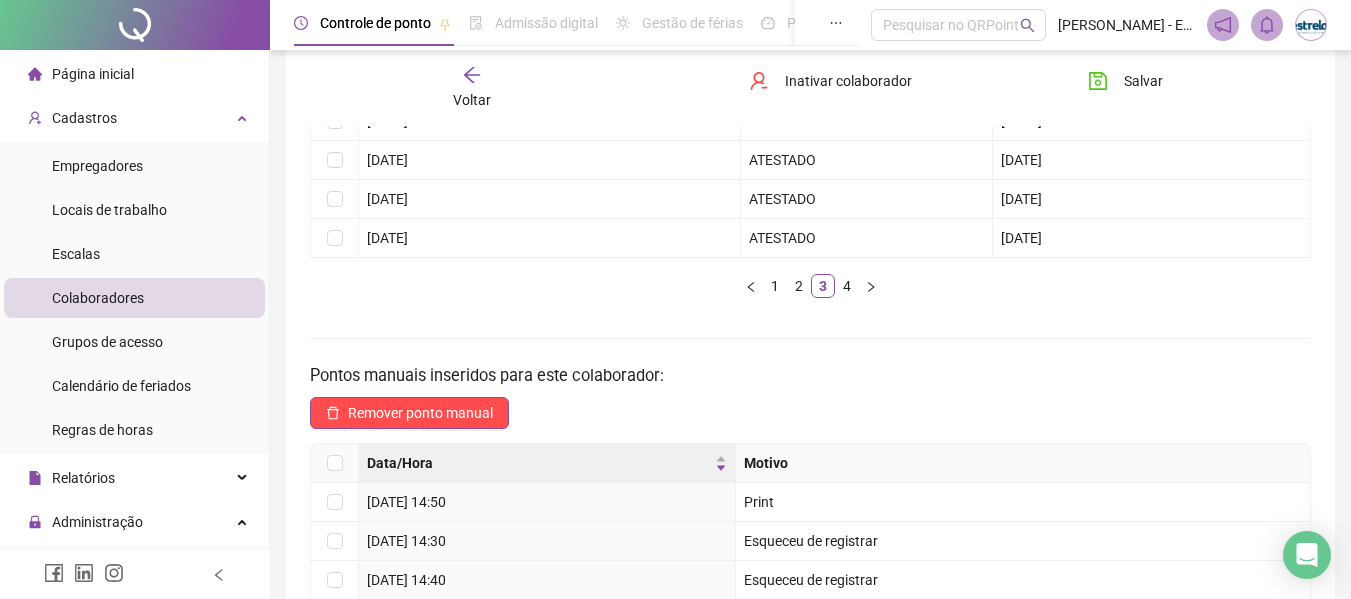 scroll, scrollTop: 200, scrollLeft: 0, axis: vertical 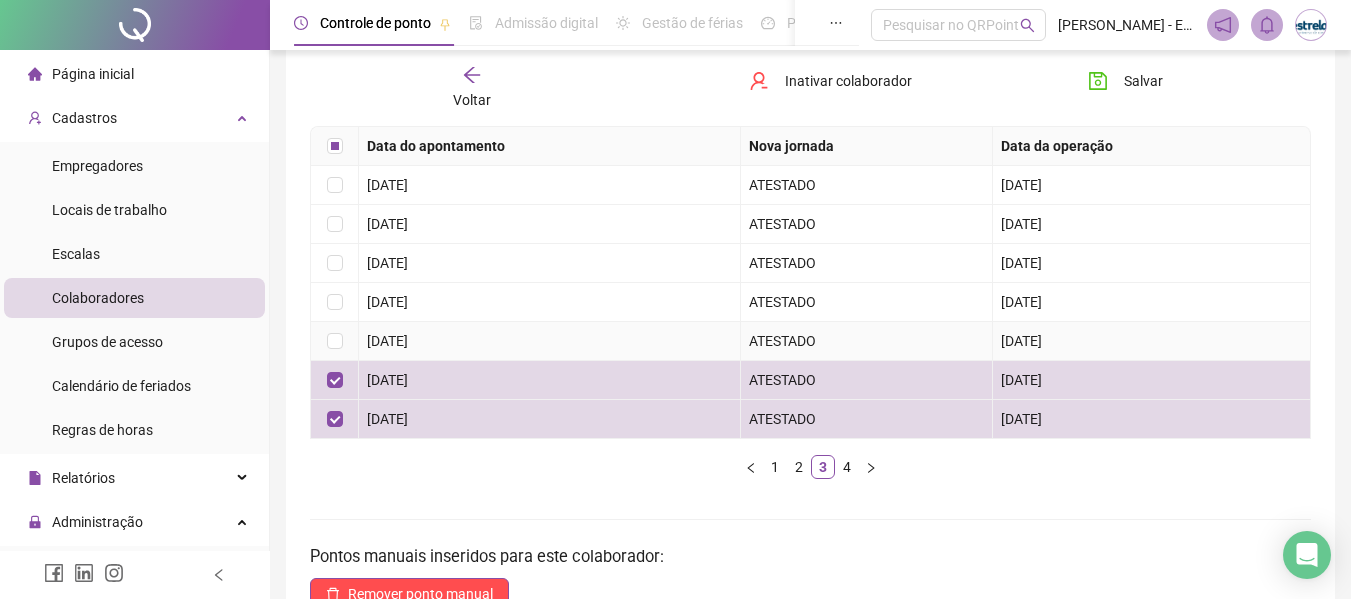 click at bounding box center [335, 341] 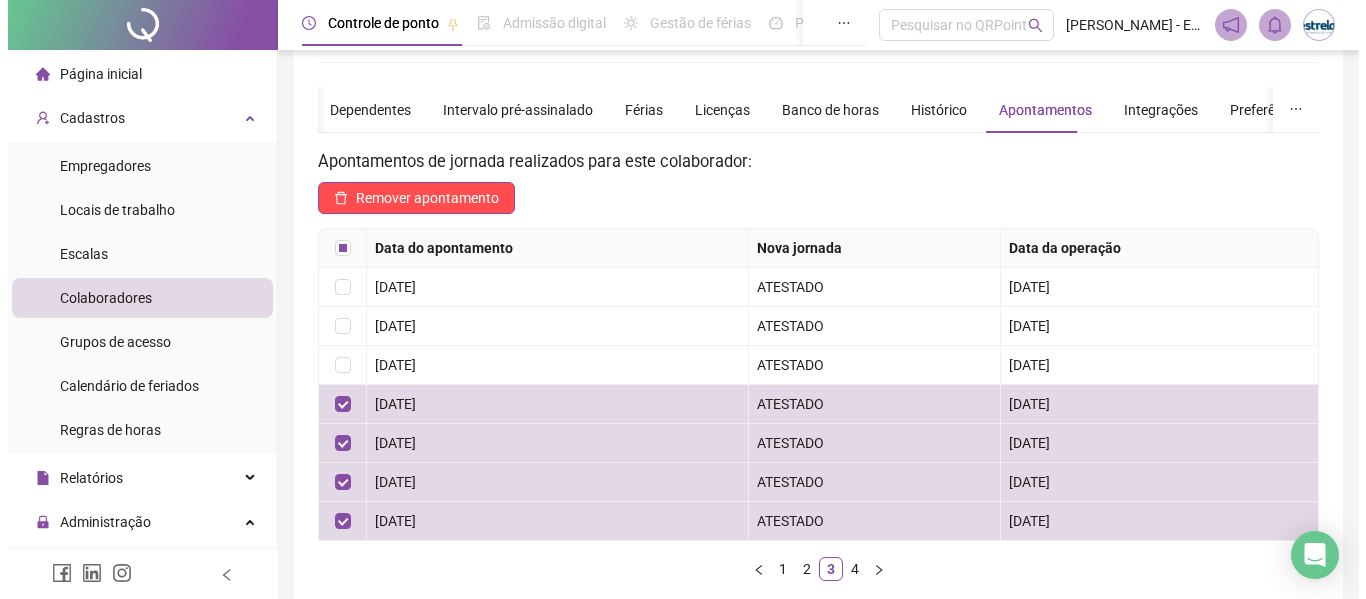scroll, scrollTop: 0, scrollLeft: 0, axis: both 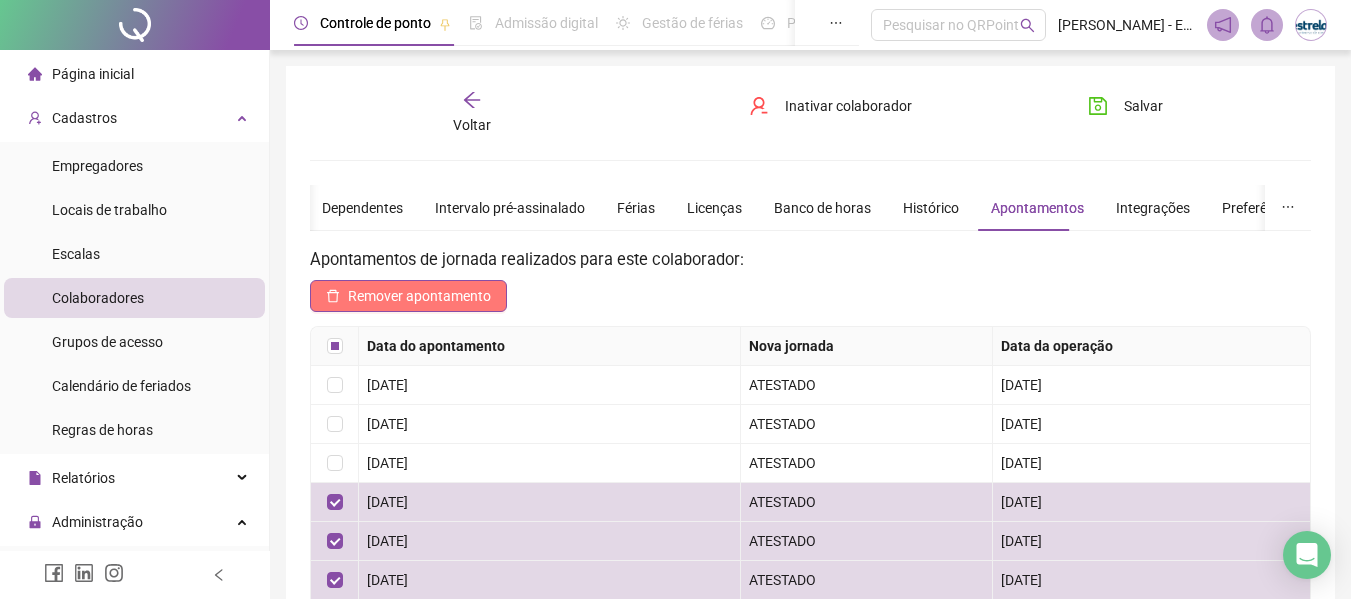 click on "Remover apontamento" at bounding box center (419, 296) 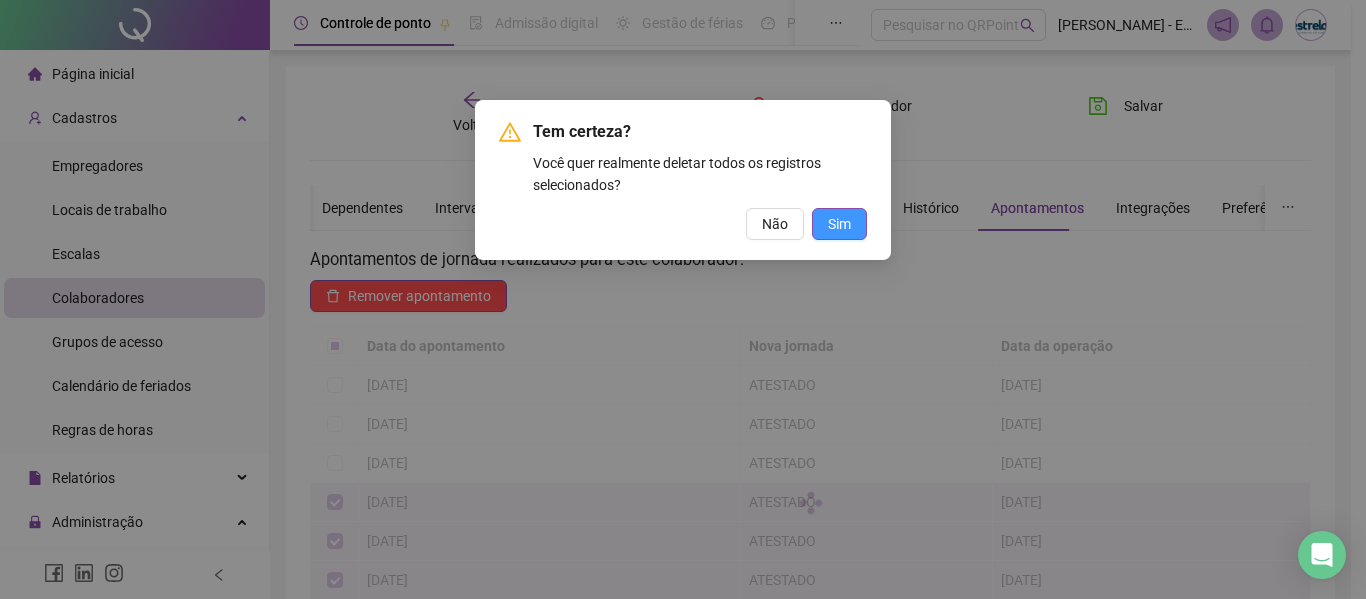 click on "Sim" at bounding box center [839, 224] 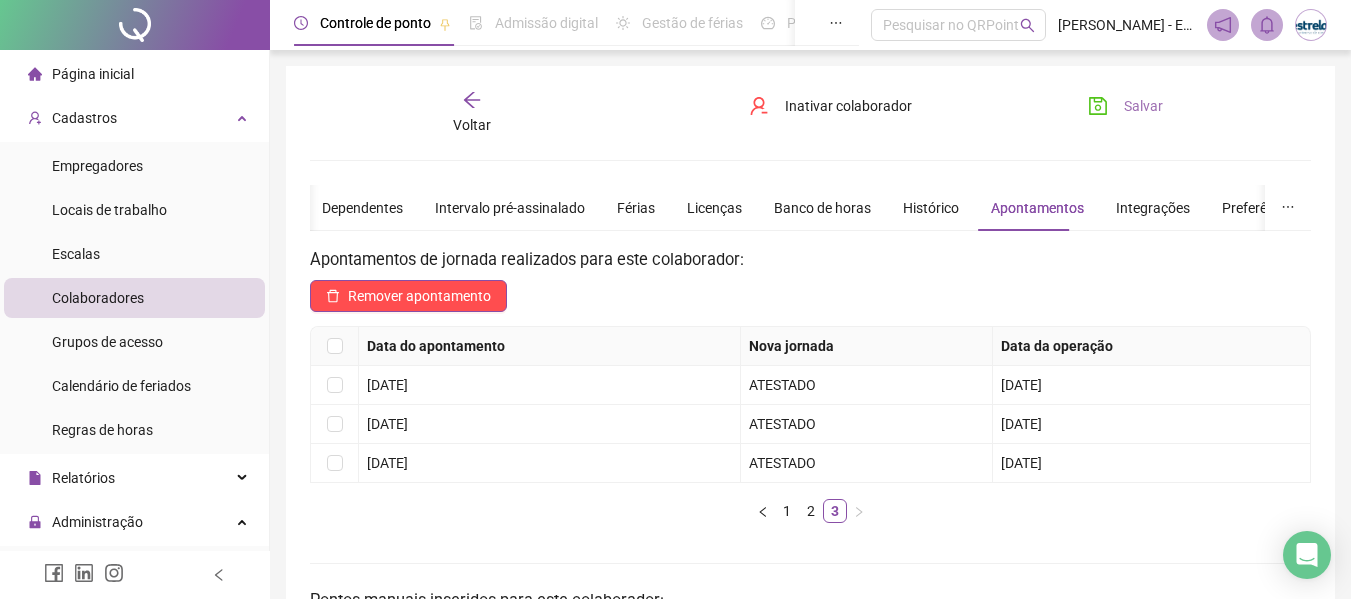 click on "Salvar" at bounding box center (1125, 106) 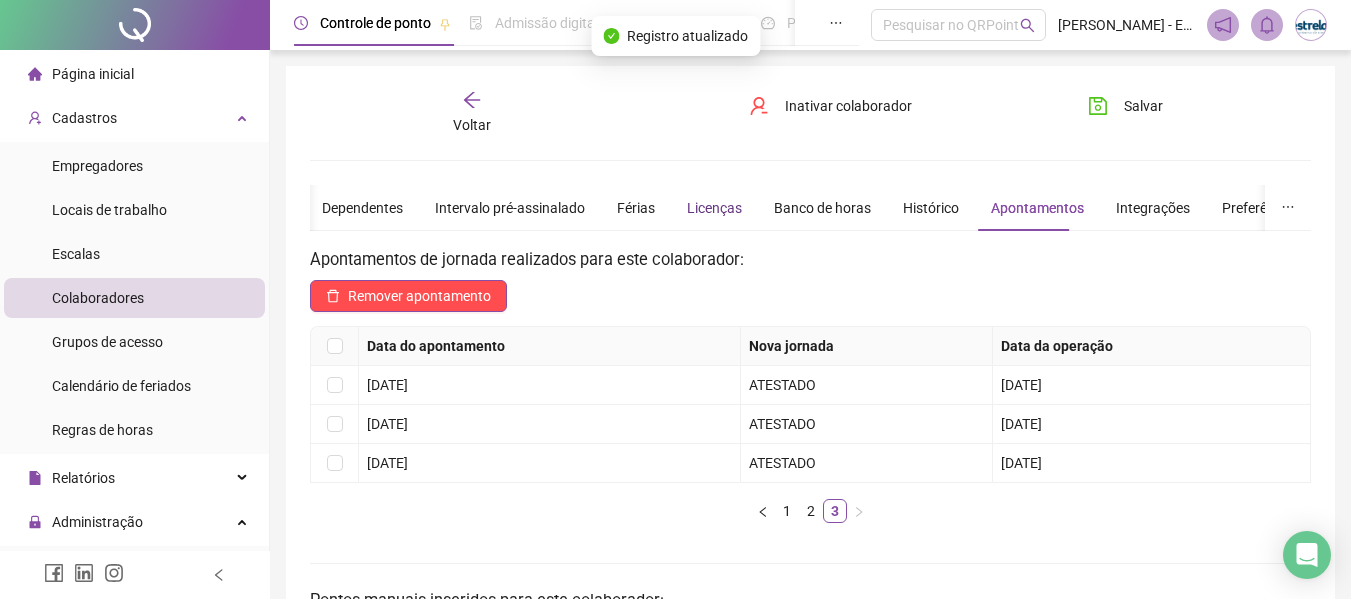 click on "Licenças" at bounding box center (714, 208) 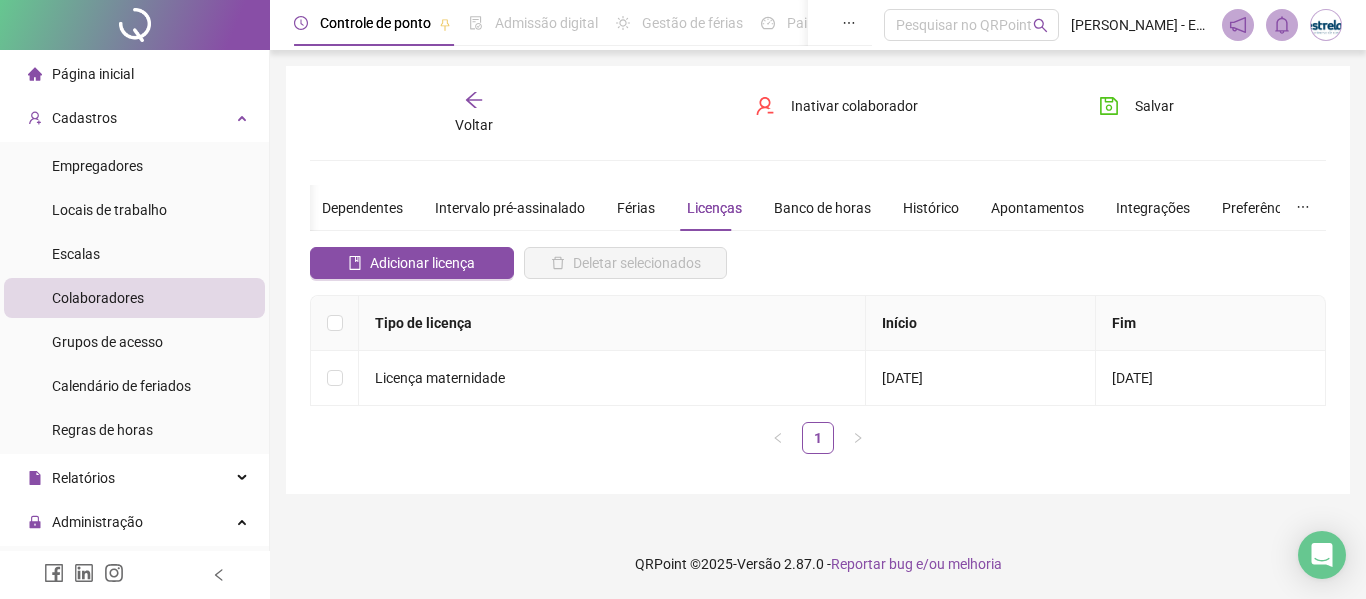 click 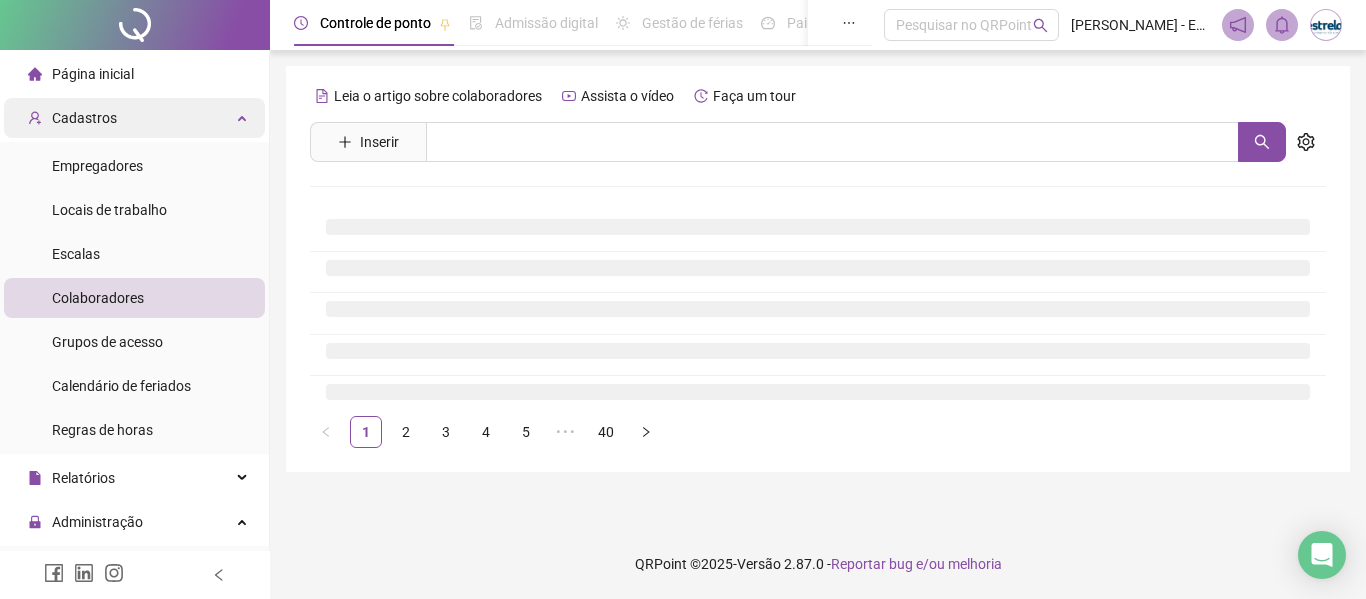 click on "Cadastros" at bounding box center [134, 118] 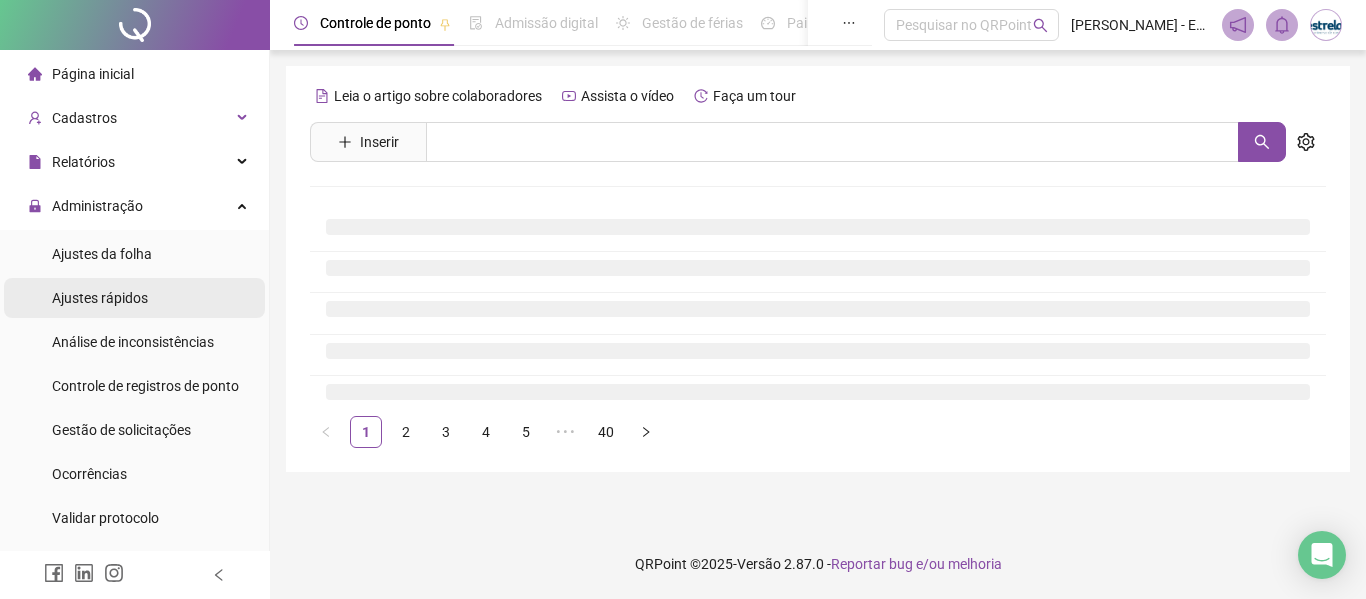 drag, startPoint x: 139, startPoint y: 259, endPoint x: 185, endPoint y: 314, distance: 71.70077 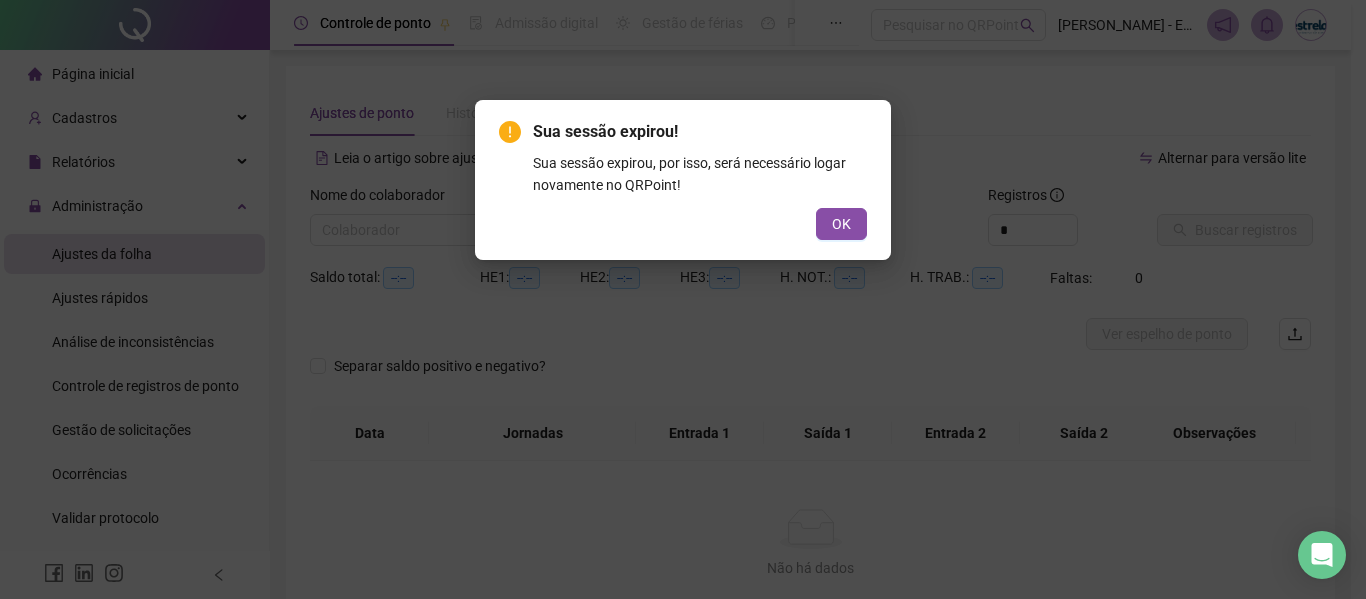 click on "Sua sessão expirou! Sua sessão expirou, por isso, será necessário logar novamente no QRPoint! OK" at bounding box center [683, 299] 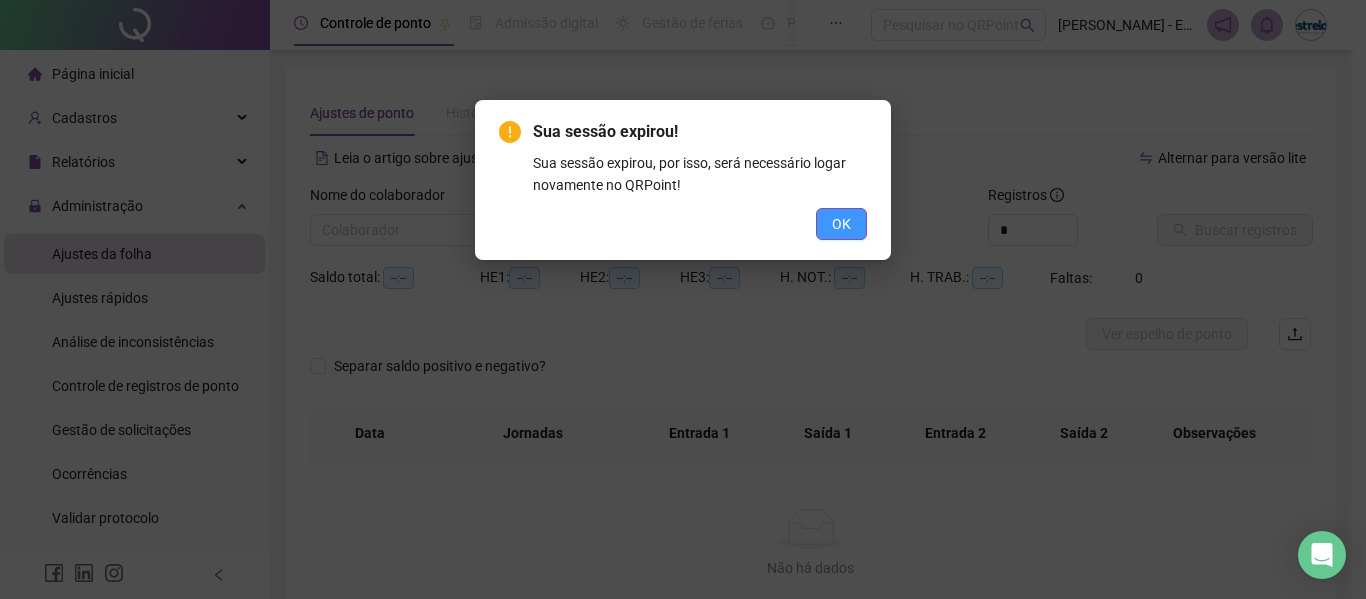 click on "OK" at bounding box center (841, 224) 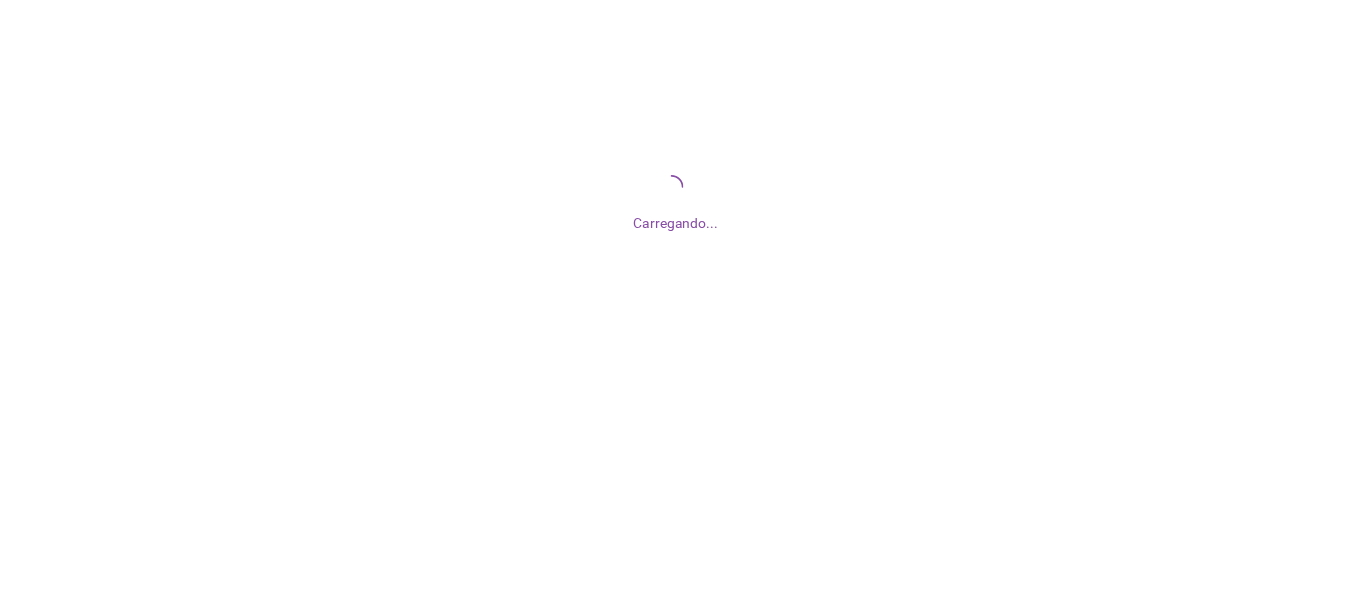 scroll, scrollTop: 0, scrollLeft: 0, axis: both 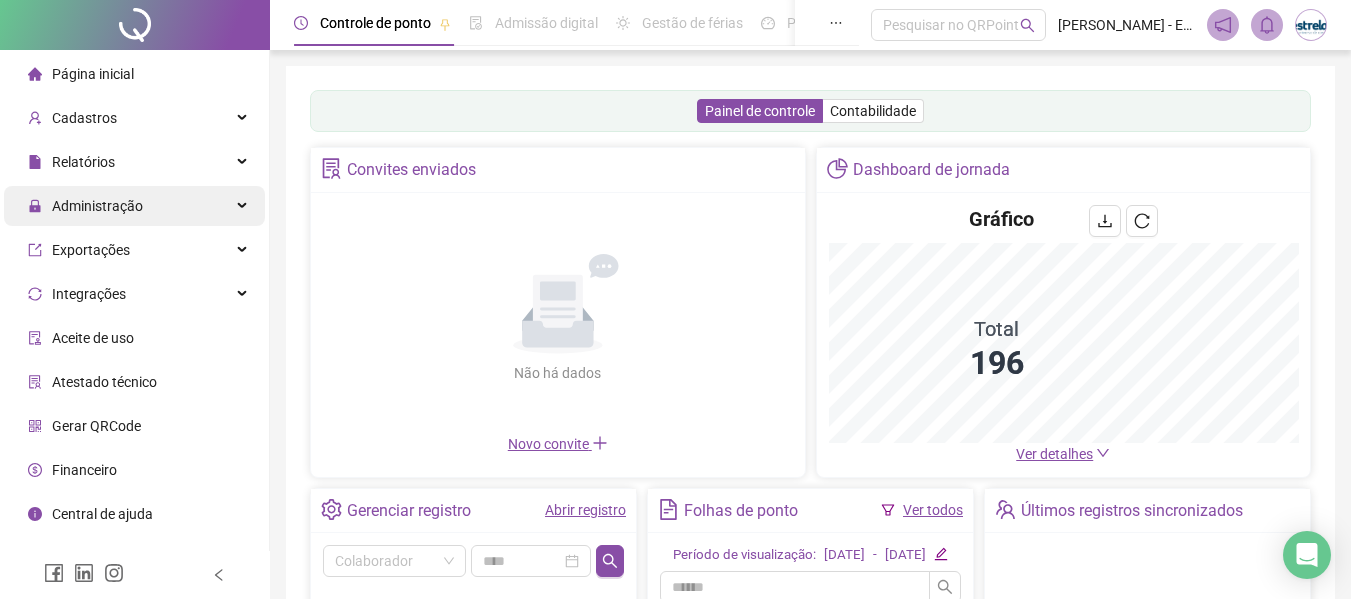 click on "Administração" at bounding box center [134, 206] 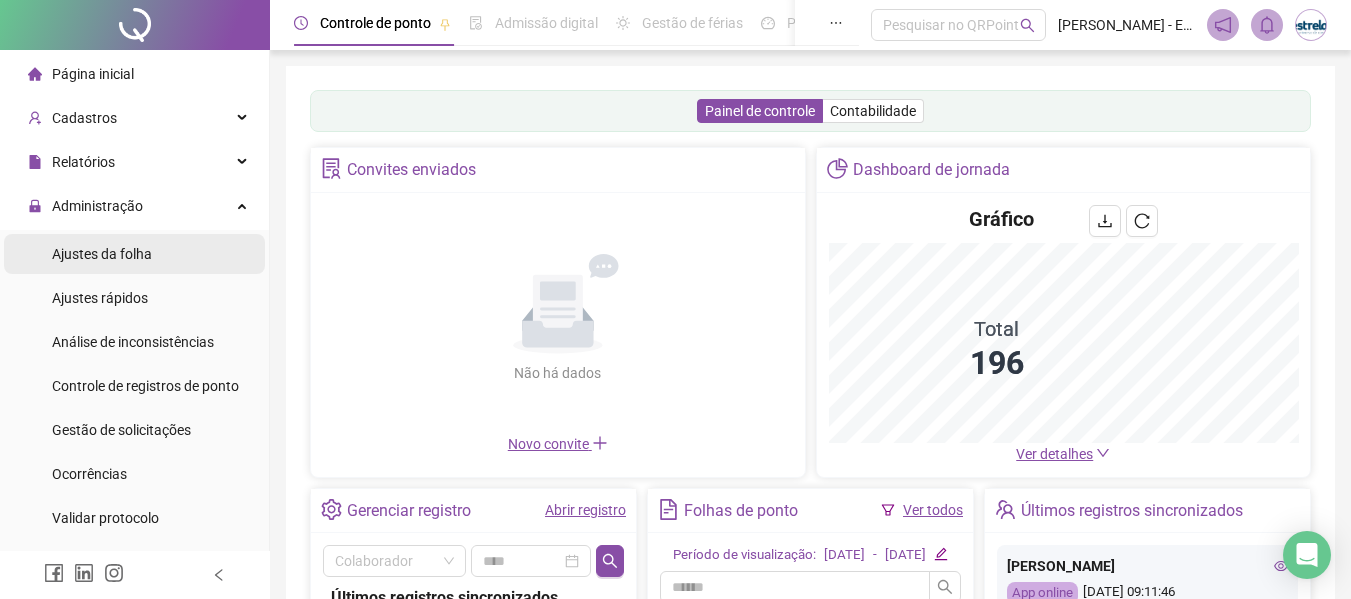 click on "Ajustes da folha" at bounding box center [102, 254] 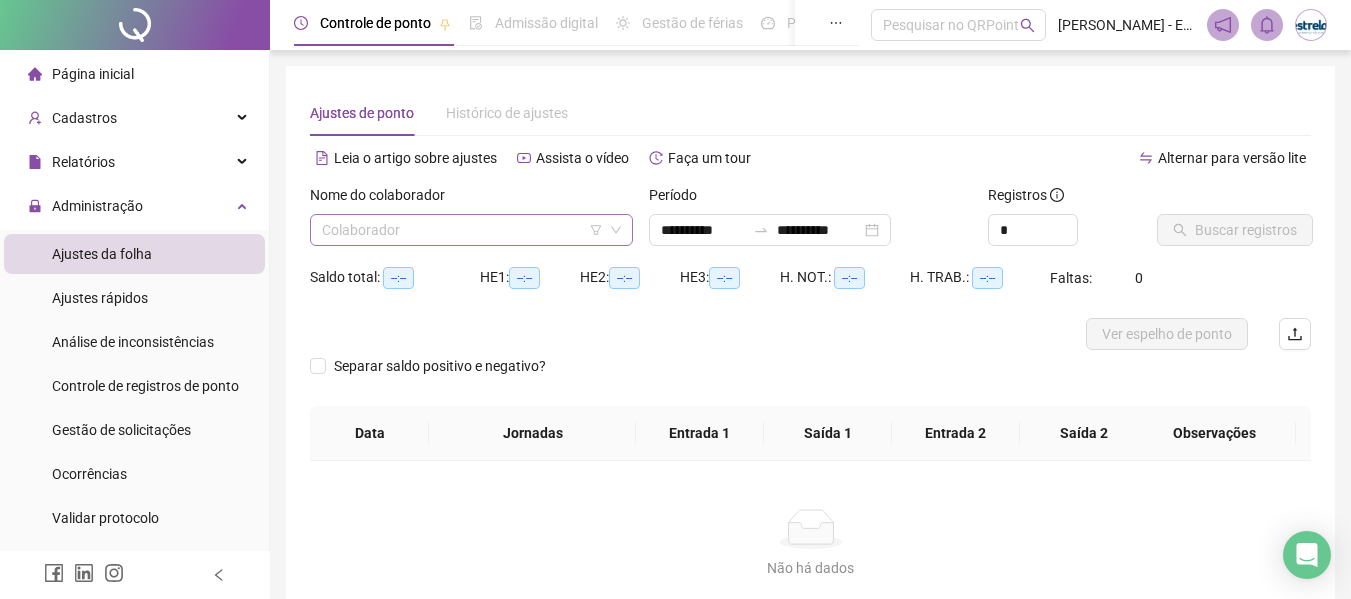click at bounding box center [465, 230] 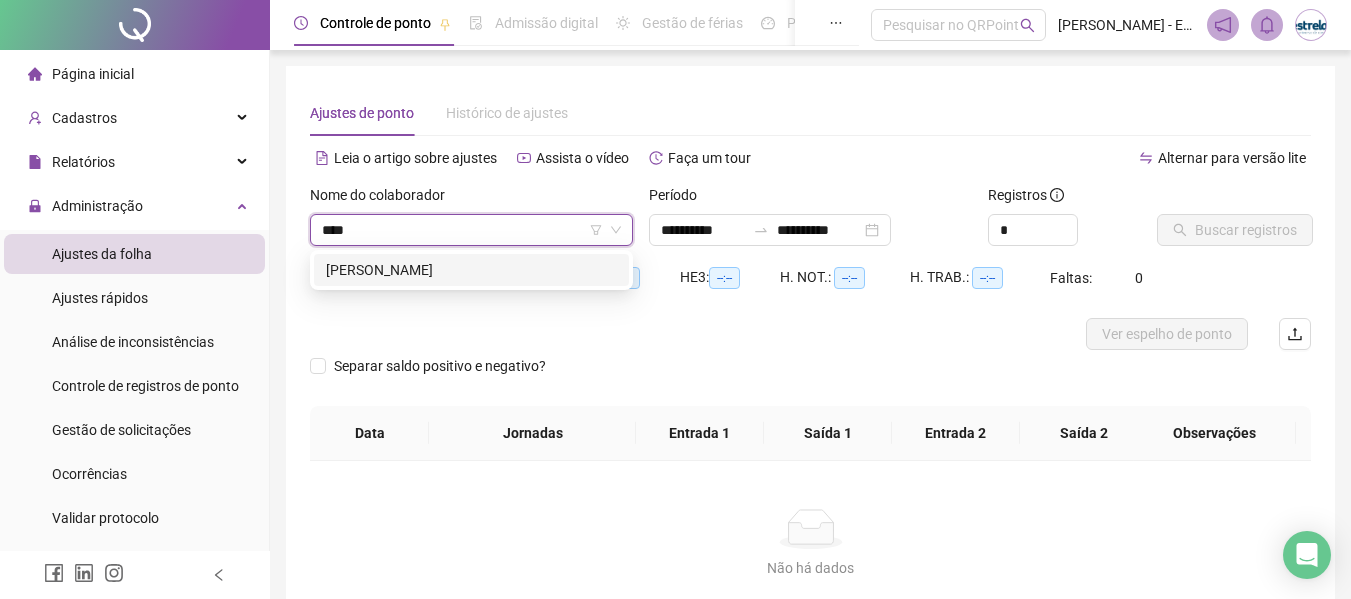 type on "*****" 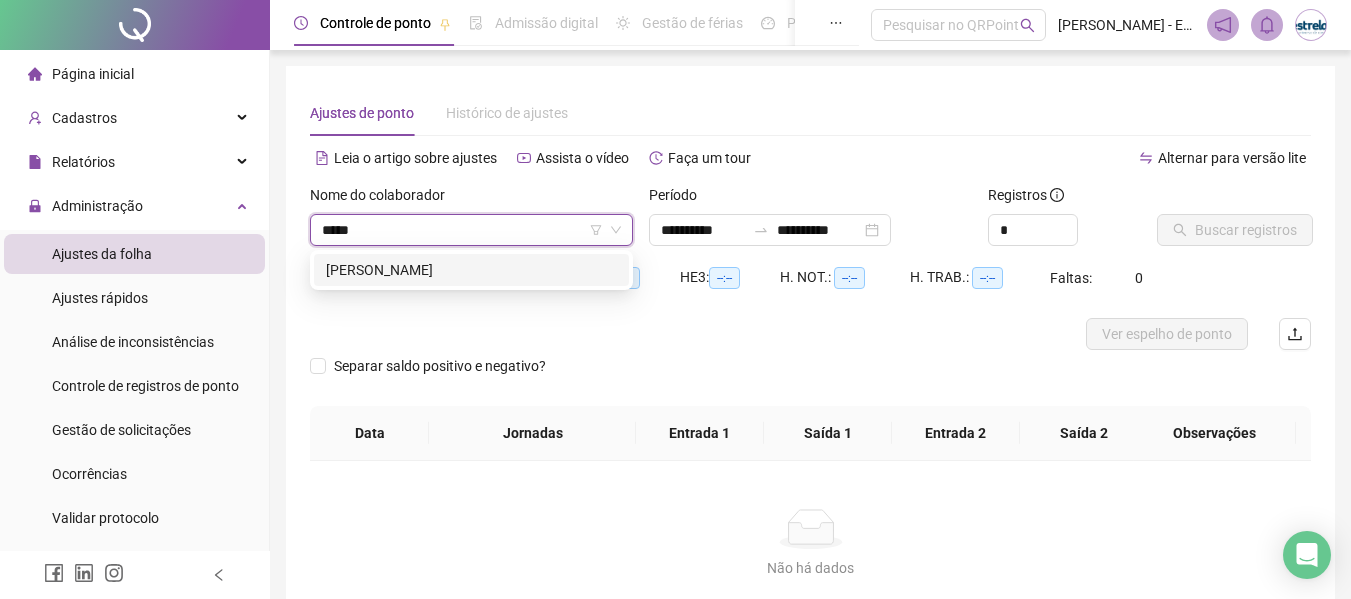 click on "[PERSON_NAME]" at bounding box center (471, 270) 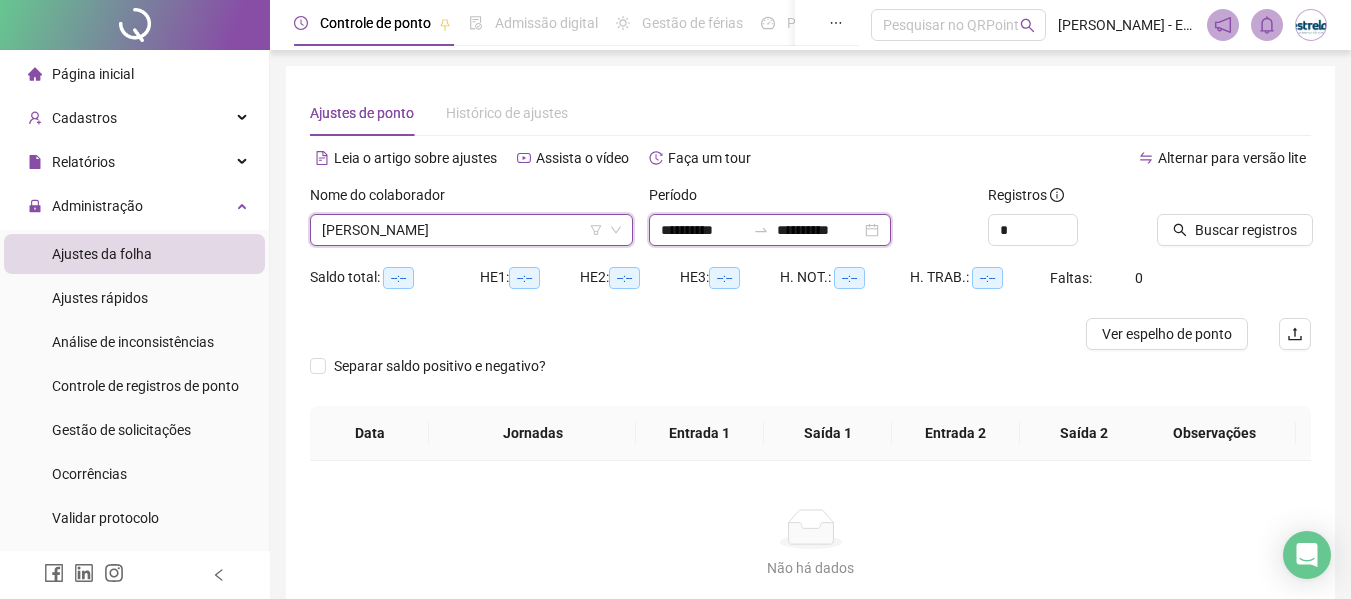 click on "**********" at bounding box center (703, 230) 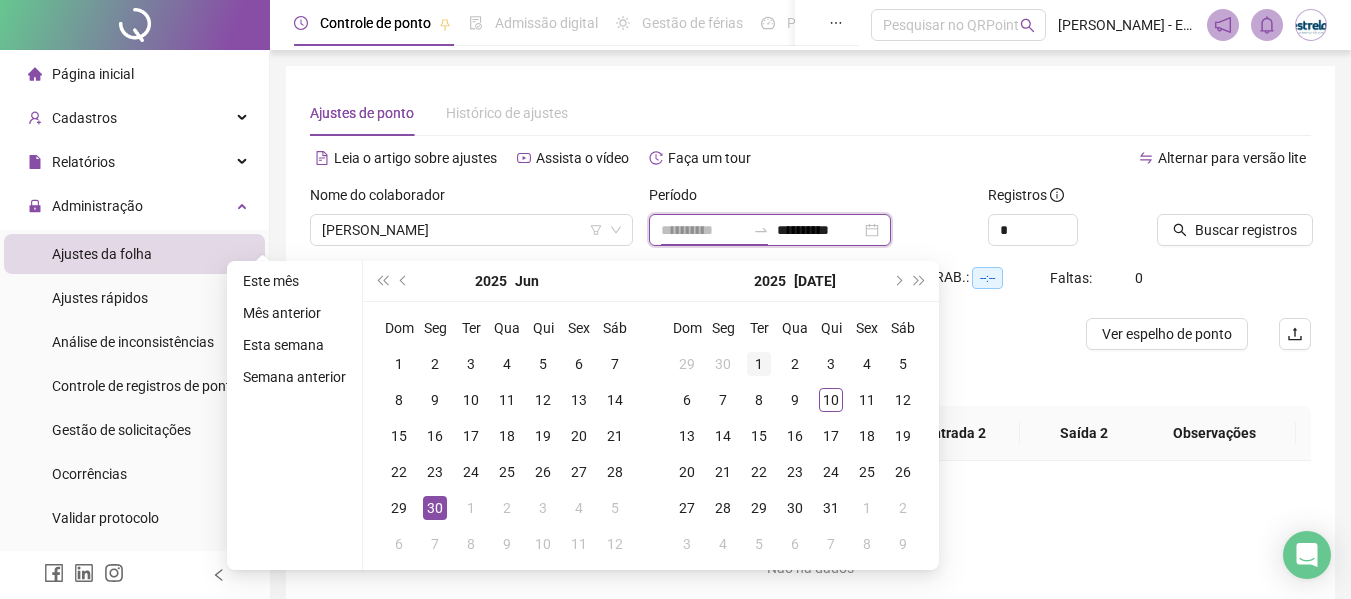 type on "**********" 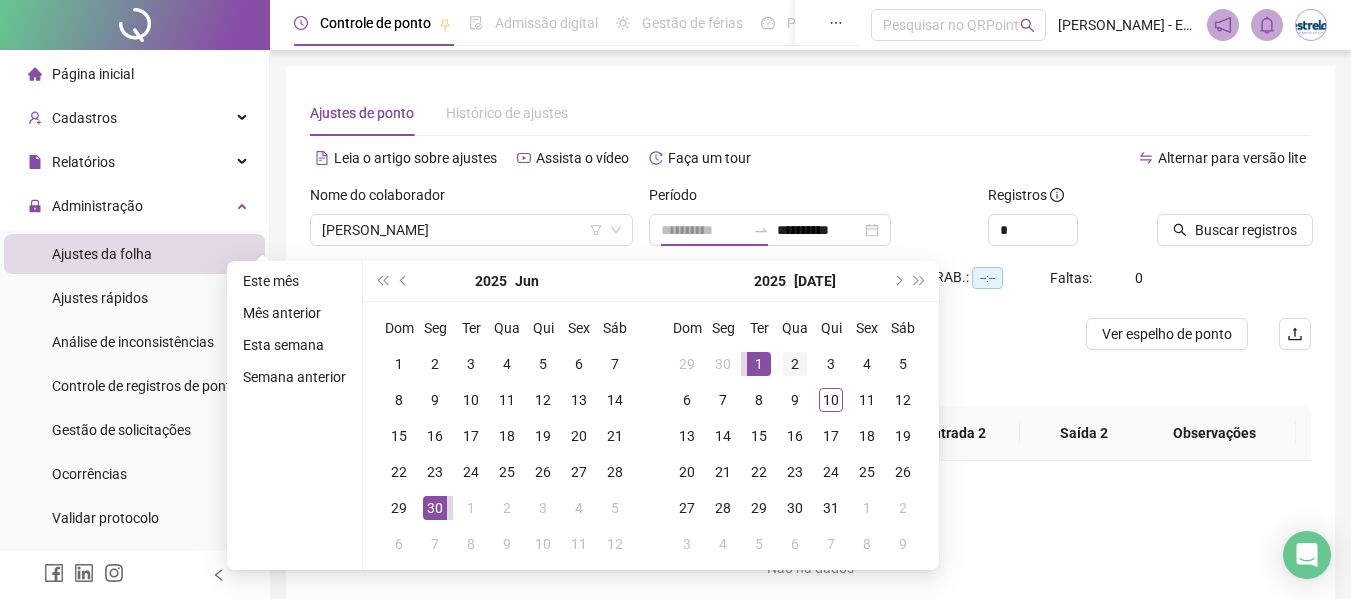 drag, startPoint x: 747, startPoint y: 360, endPoint x: 775, endPoint y: 370, distance: 29.732138 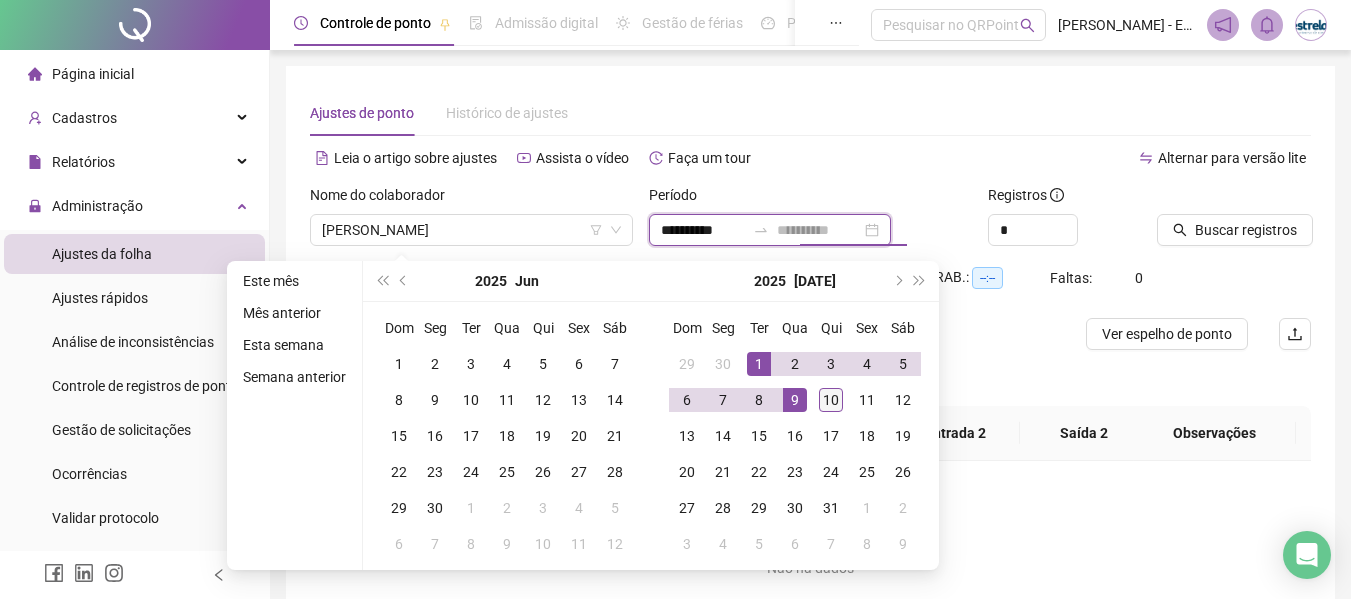 type on "**********" 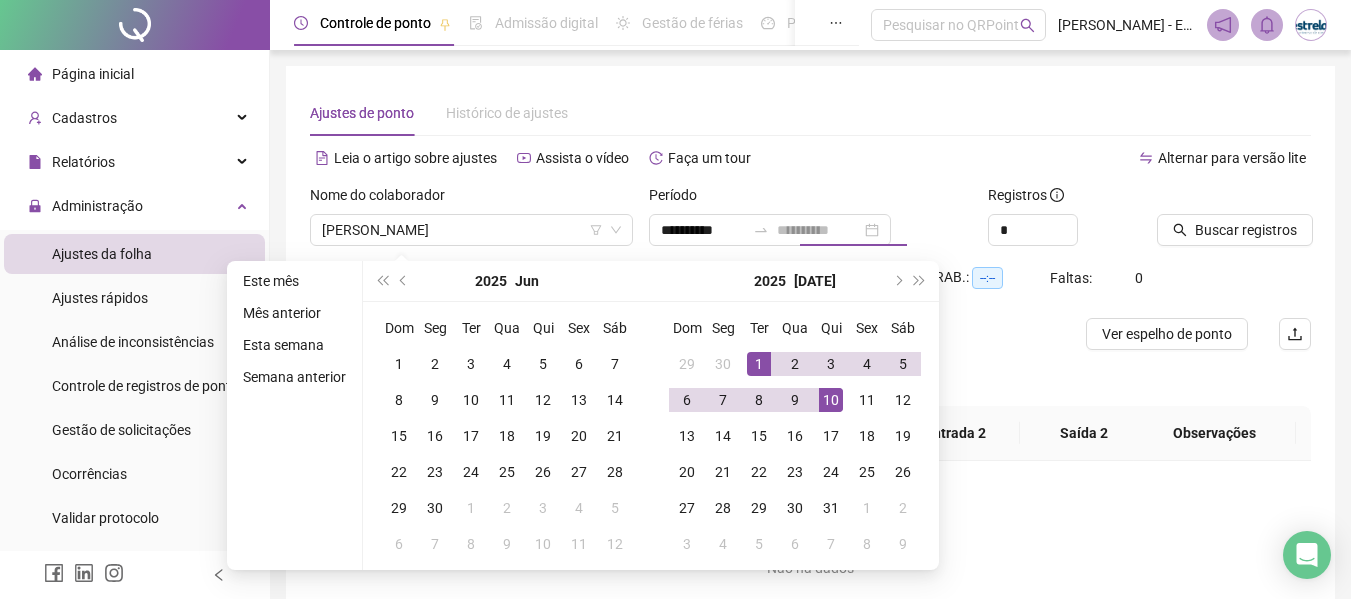 click on "10" at bounding box center [831, 400] 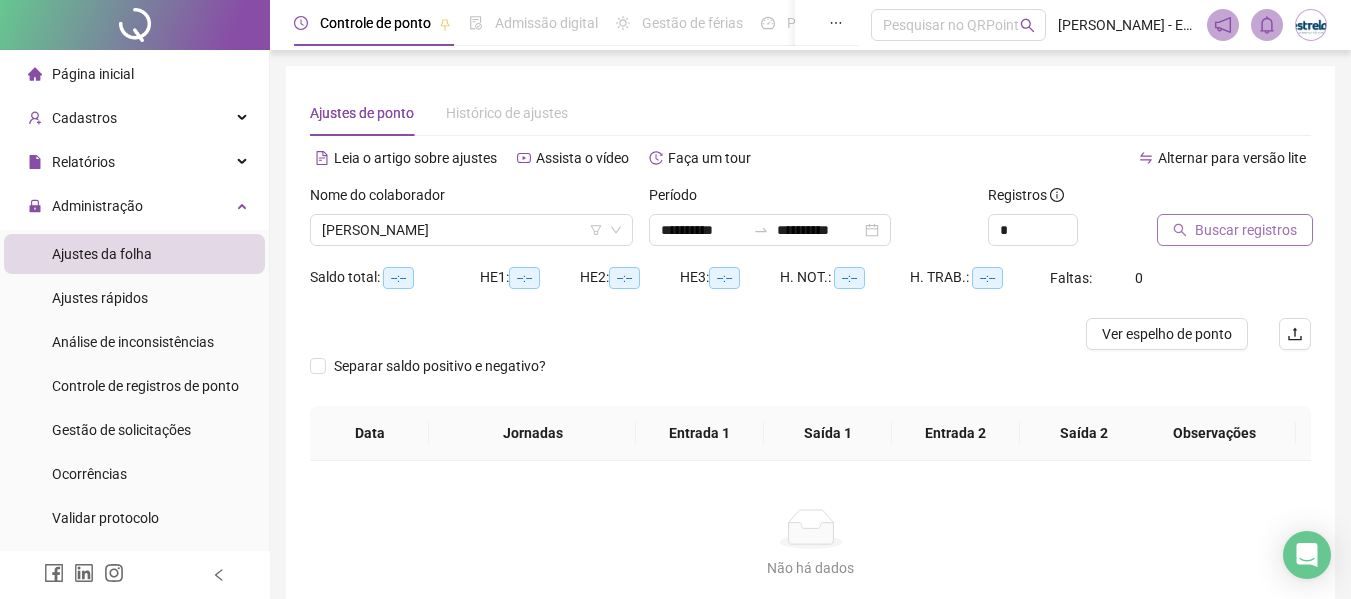 click on "Buscar registros" at bounding box center (1235, 230) 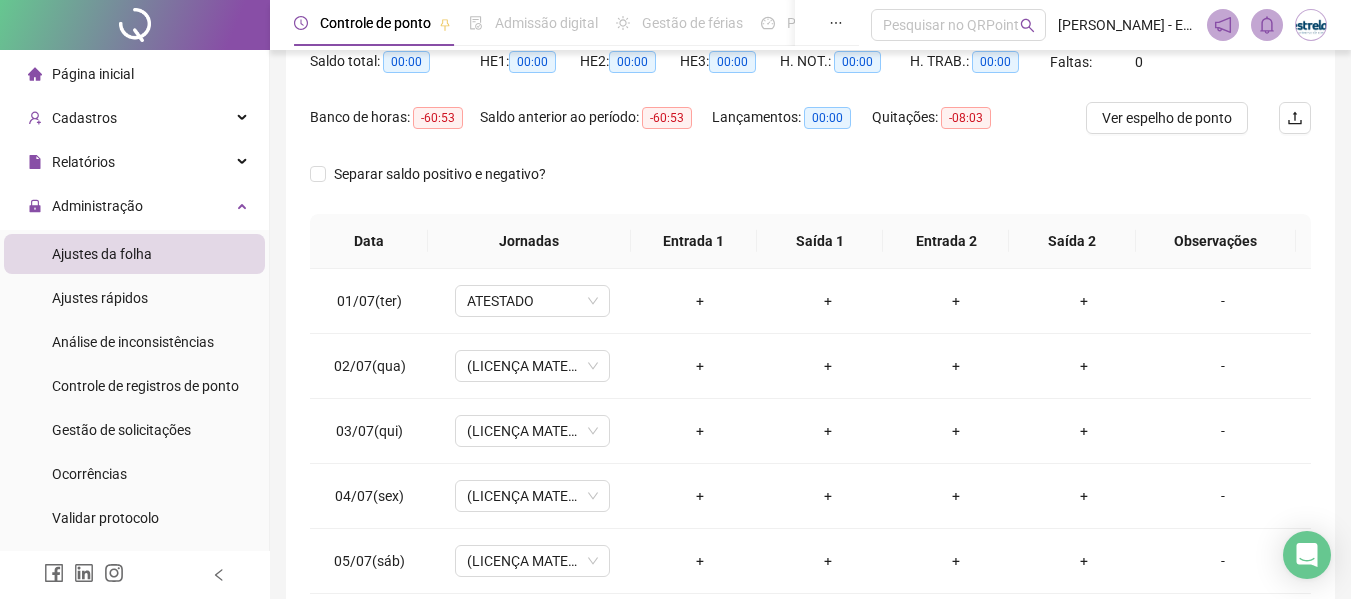 scroll, scrollTop: 400, scrollLeft: 0, axis: vertical 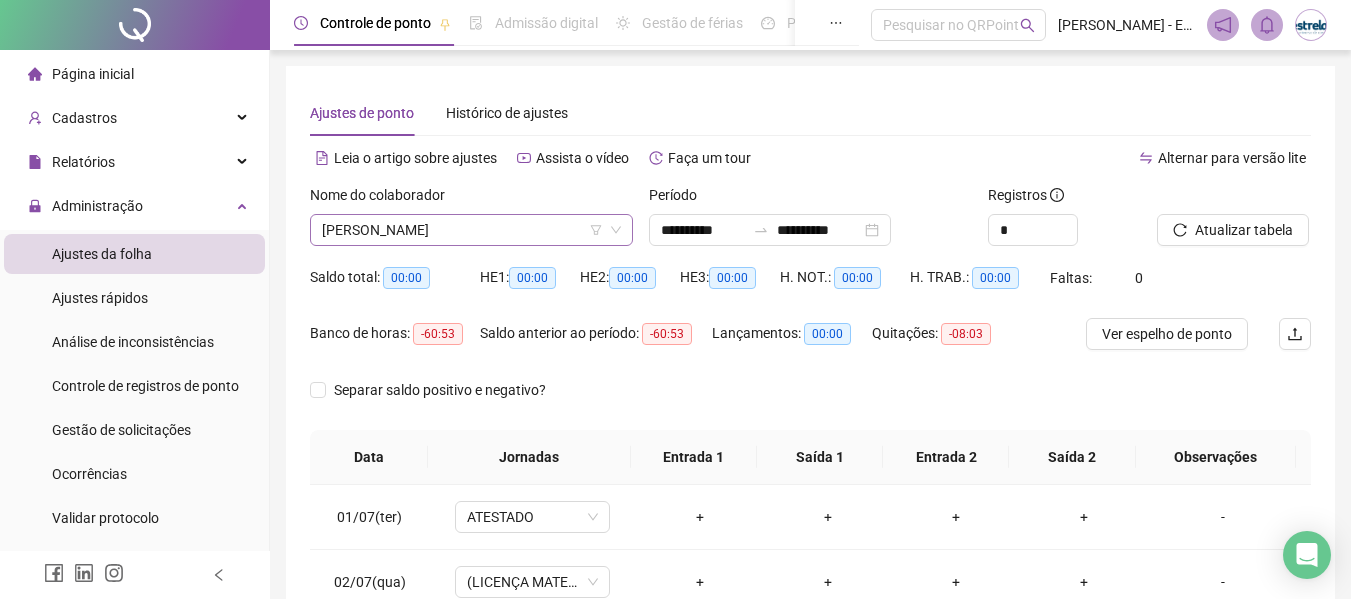 click on "[PERSON_NAME]" at bounding box center [471, 230] 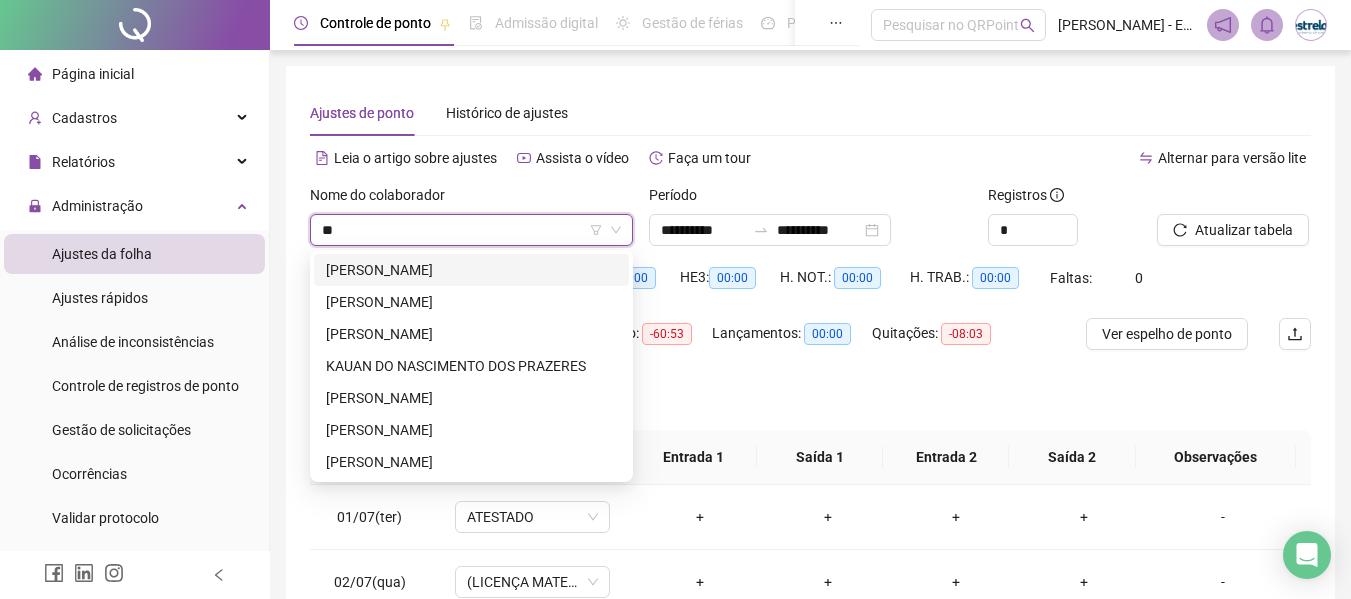 scroll, scrollTop: 0, scrollLeft: 0, axis: both 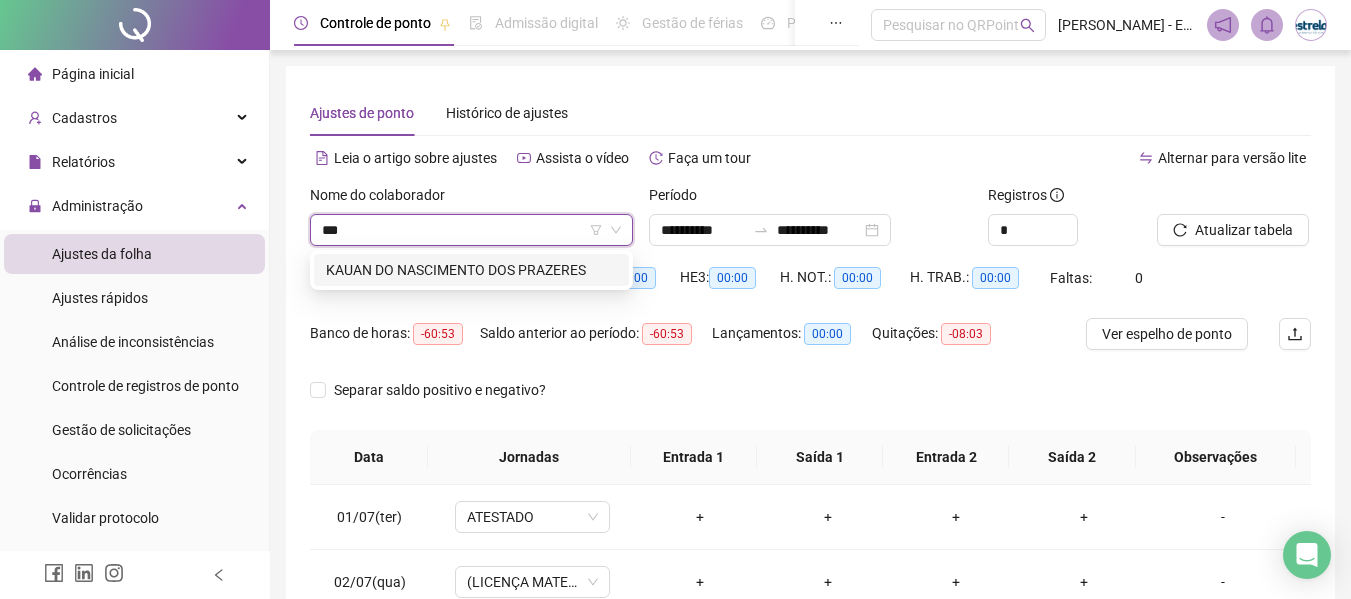 type on "****" 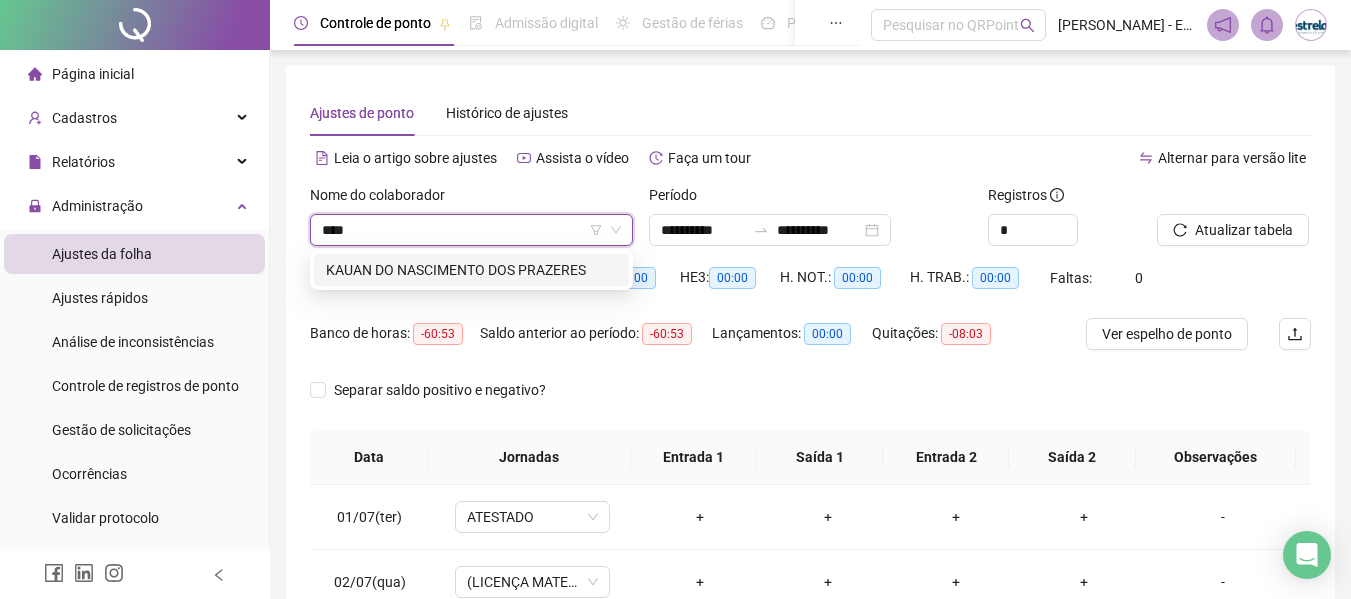 drag, startPoint x: 404, startPoint y: 277, endPoint x: 844, endPoint y: 286, distance: 440.09204 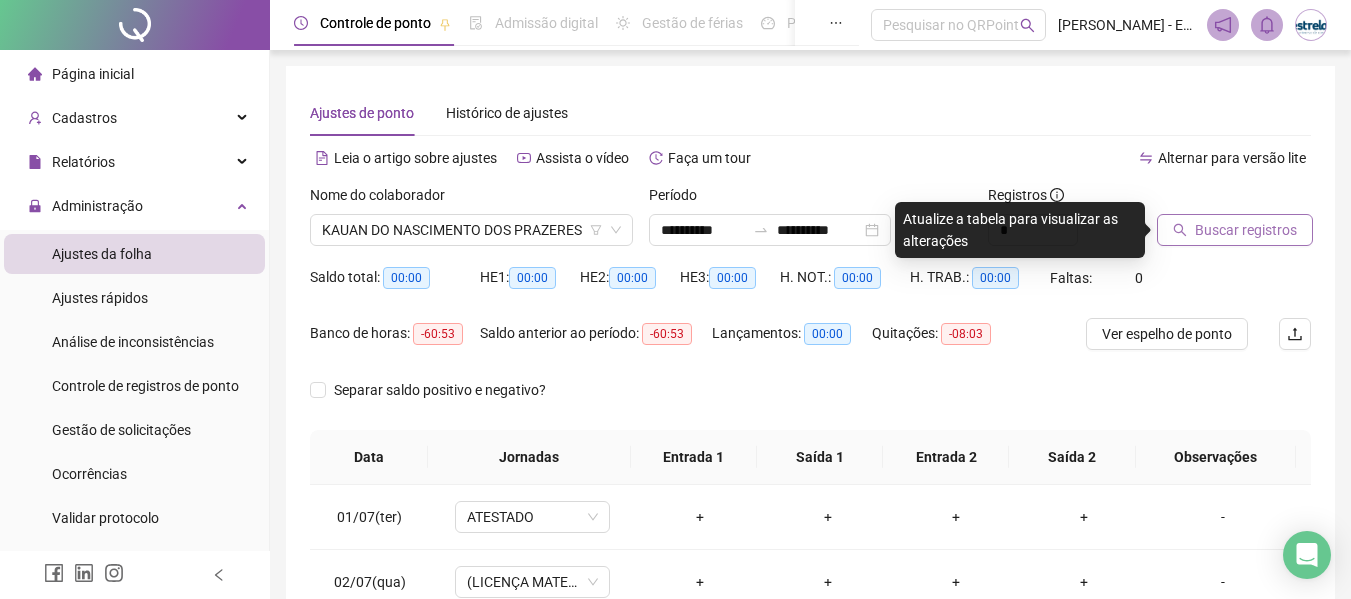 click on "Buscar registros" at bounding box center [1246, 230] 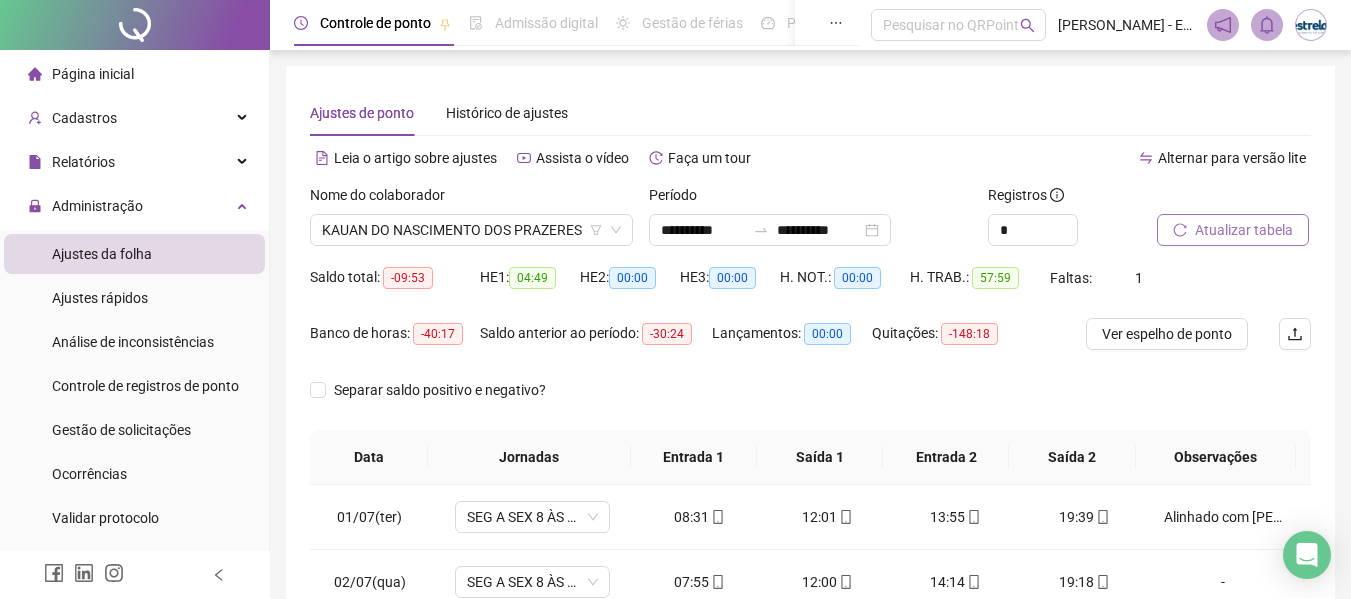 click on "Atualizar tabela" at bounding box center [1244, 230] 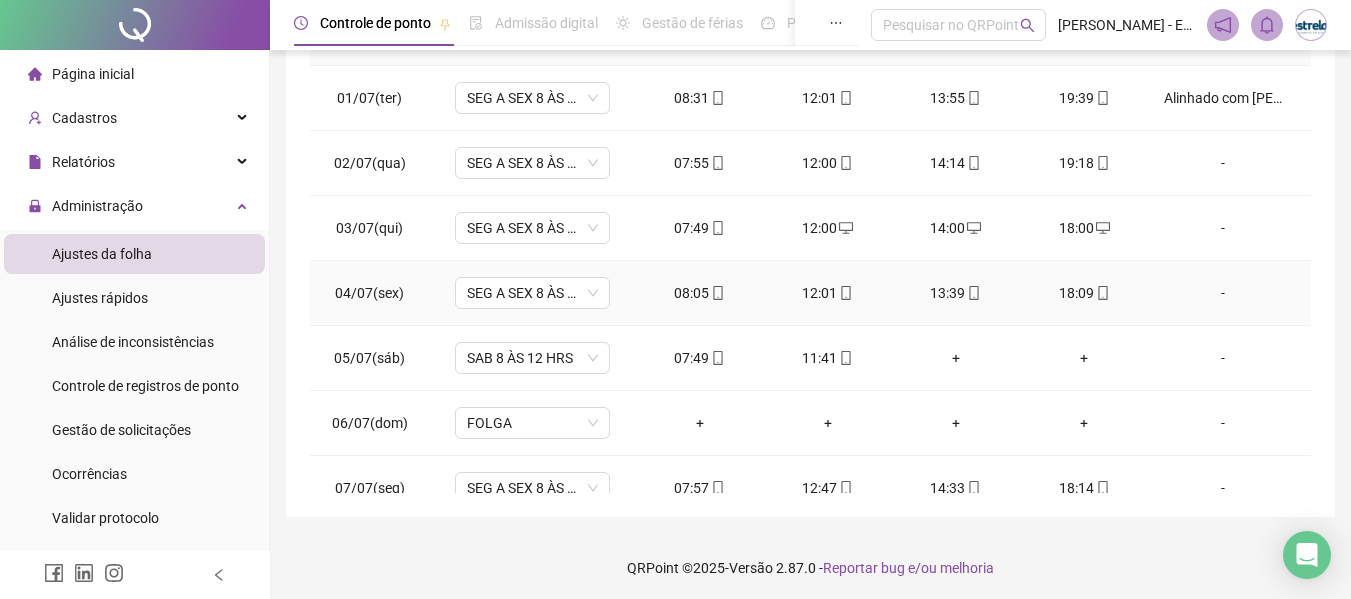 scroll, scrollTop: 423, scrollLeft: 0, axis: vertical 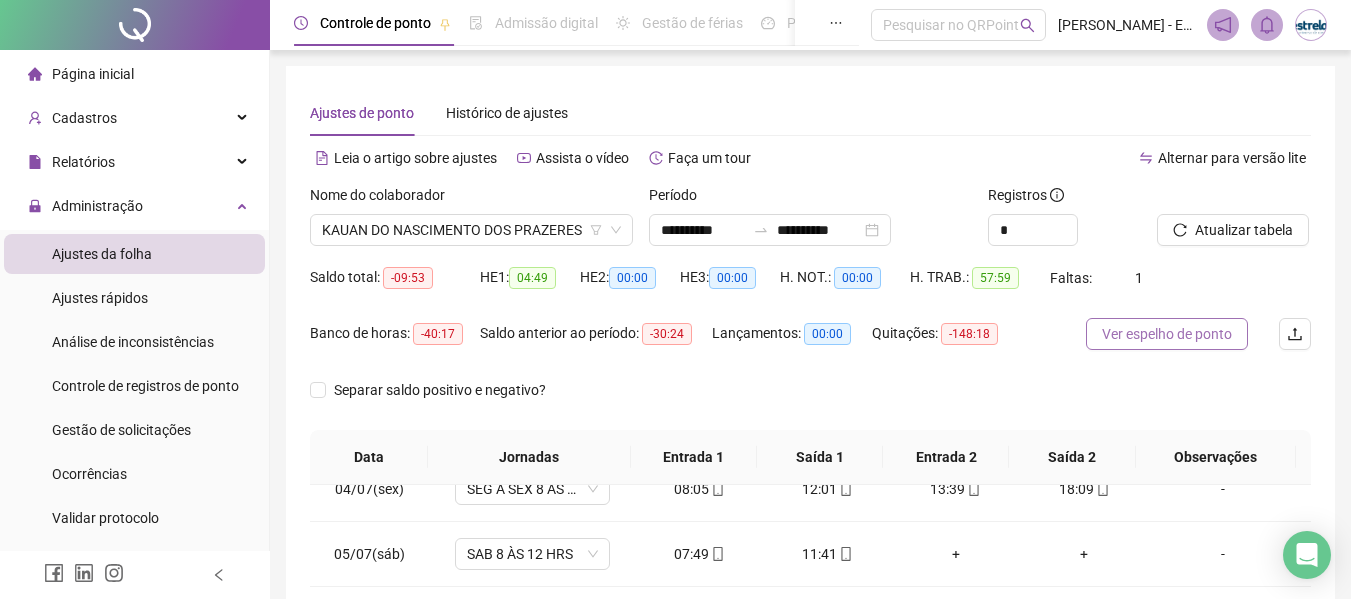 click on "Ver espelho de ponto" at bounding box center [1167, 334] 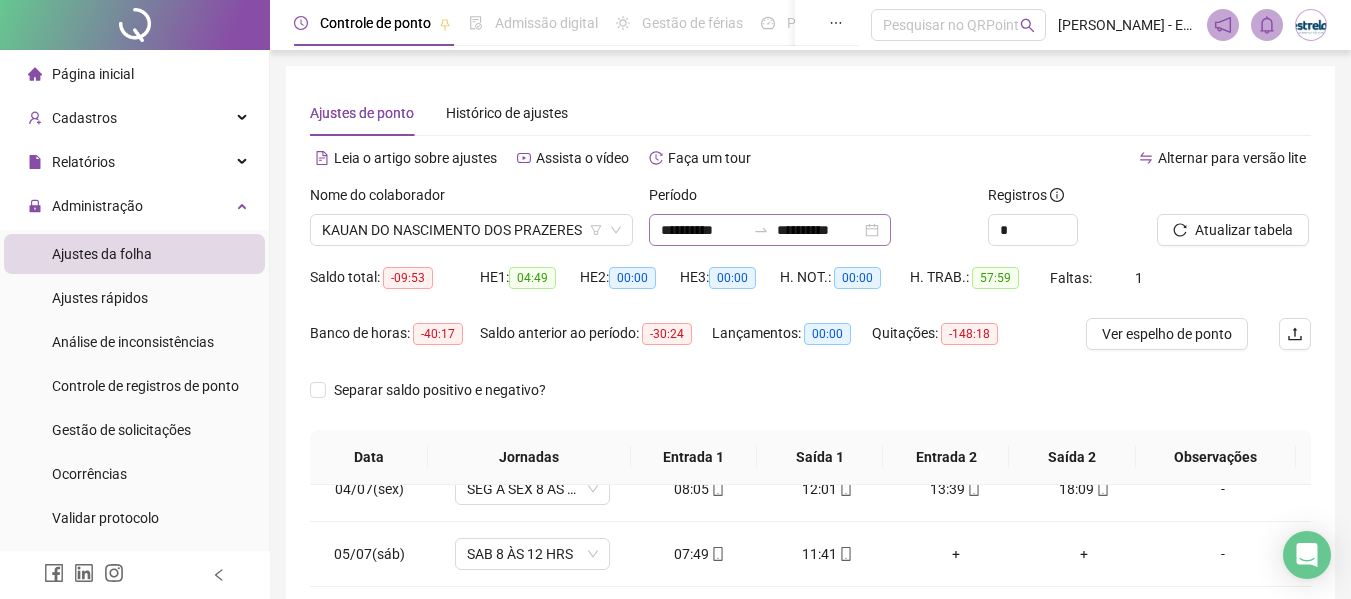 click 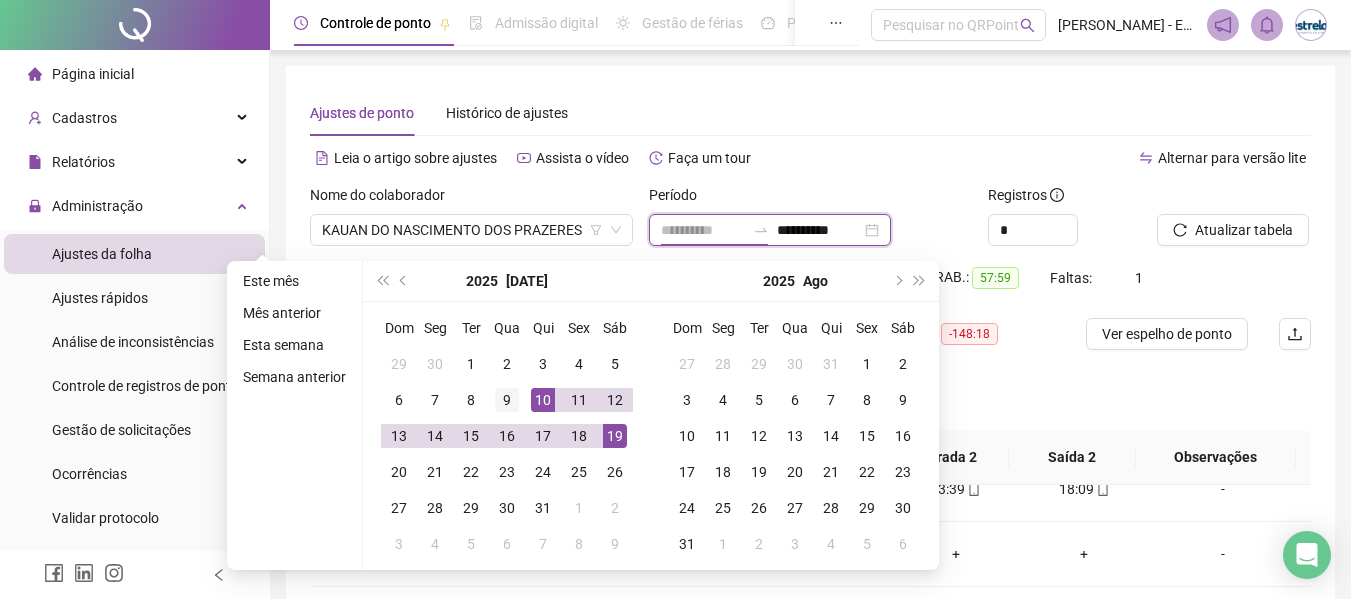 type on "**********" 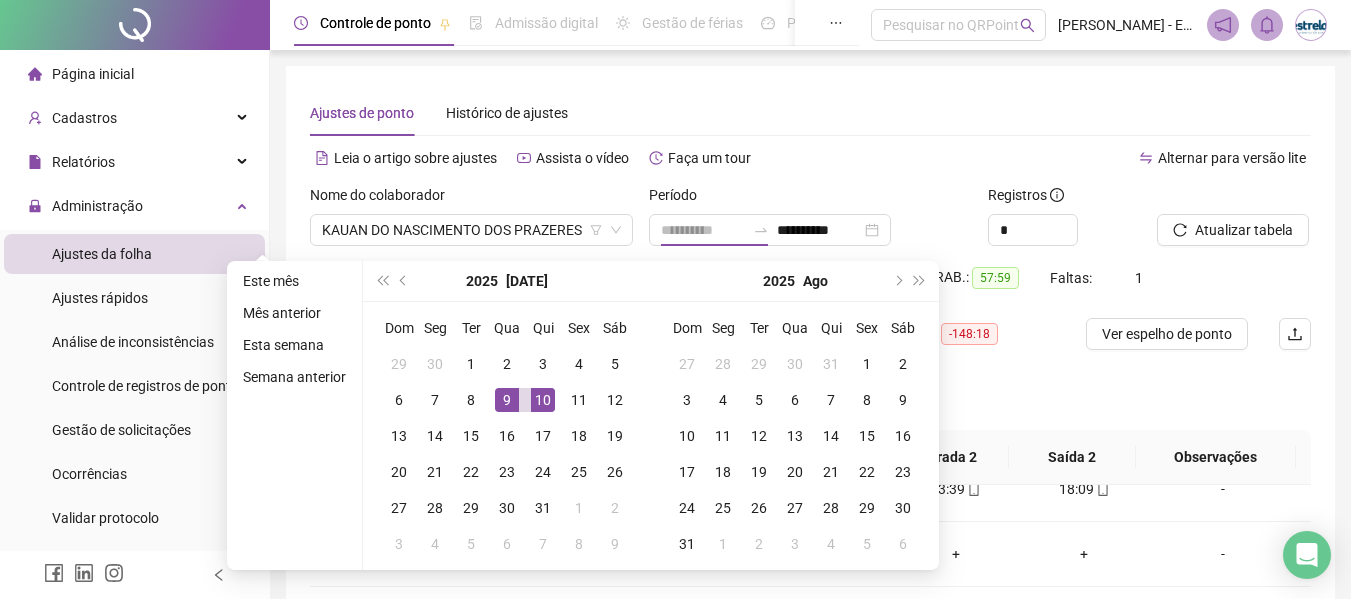 click on "9" at bounding box center (507, 400) 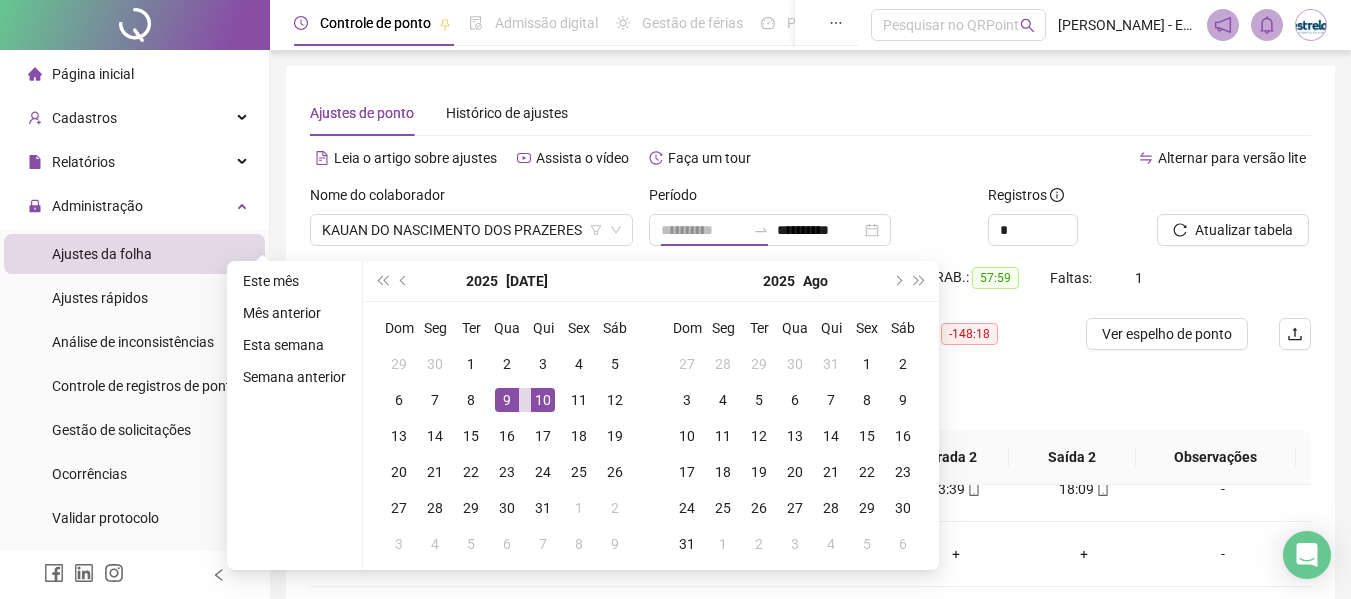 click on "9" at bounding box center (507, 400) 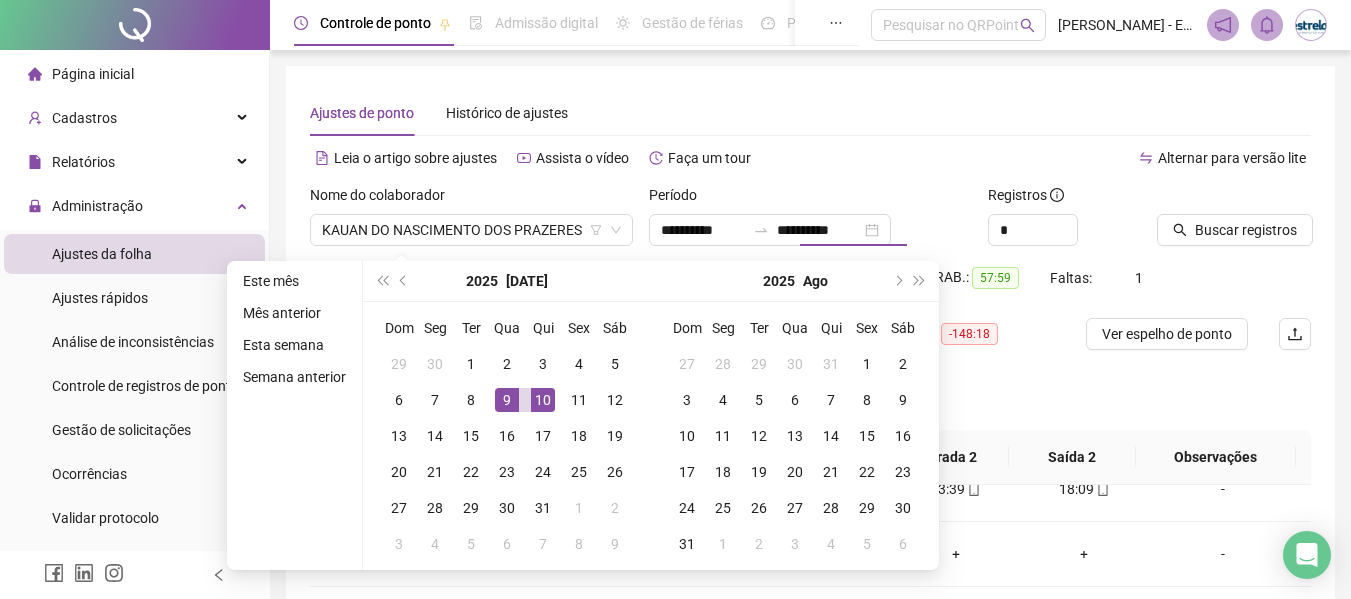 type on "**********" 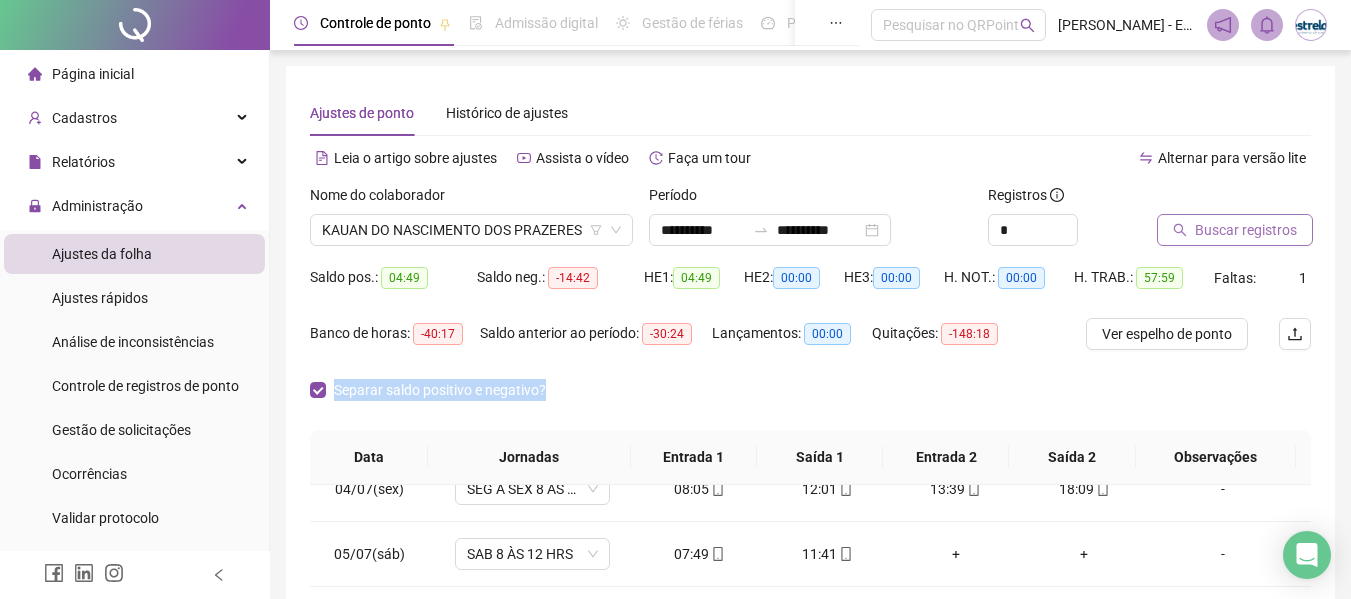 click on "Buscar registros" at bounding box center [1246, 230] 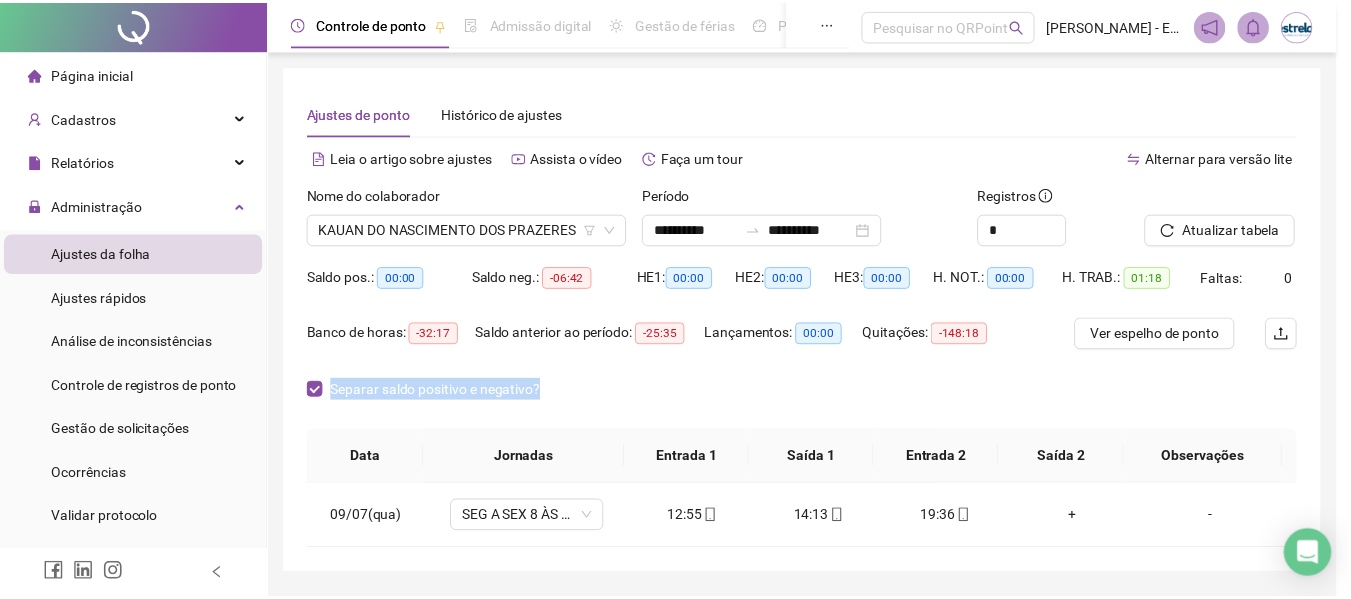 scroll, scrollTop: 0, scrollLeft: 0, axis: both 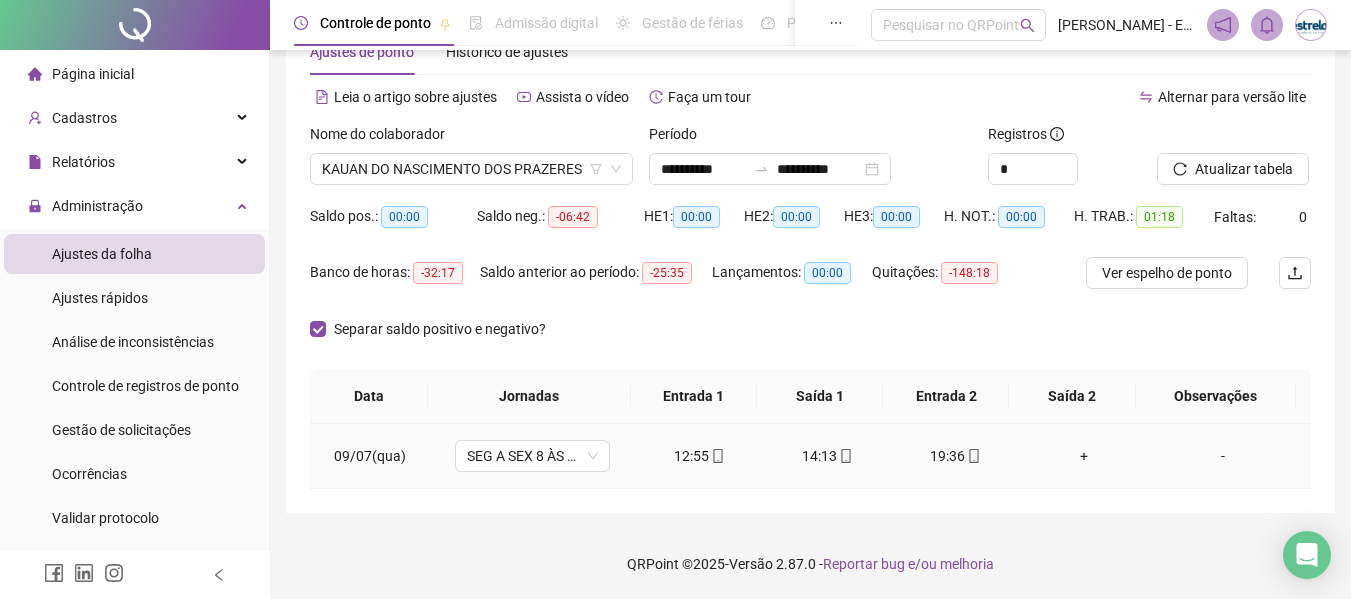 click on "-" at bounding box center [1223, 456] 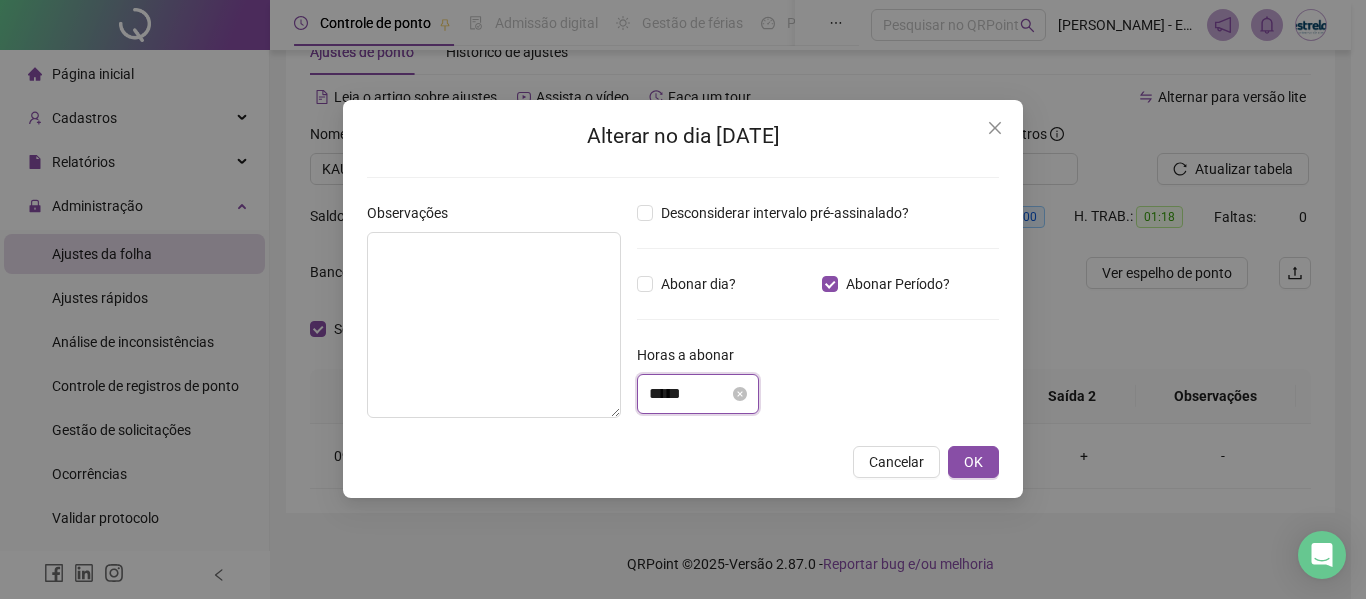 click on "*****" at bounding box center [689, 394] 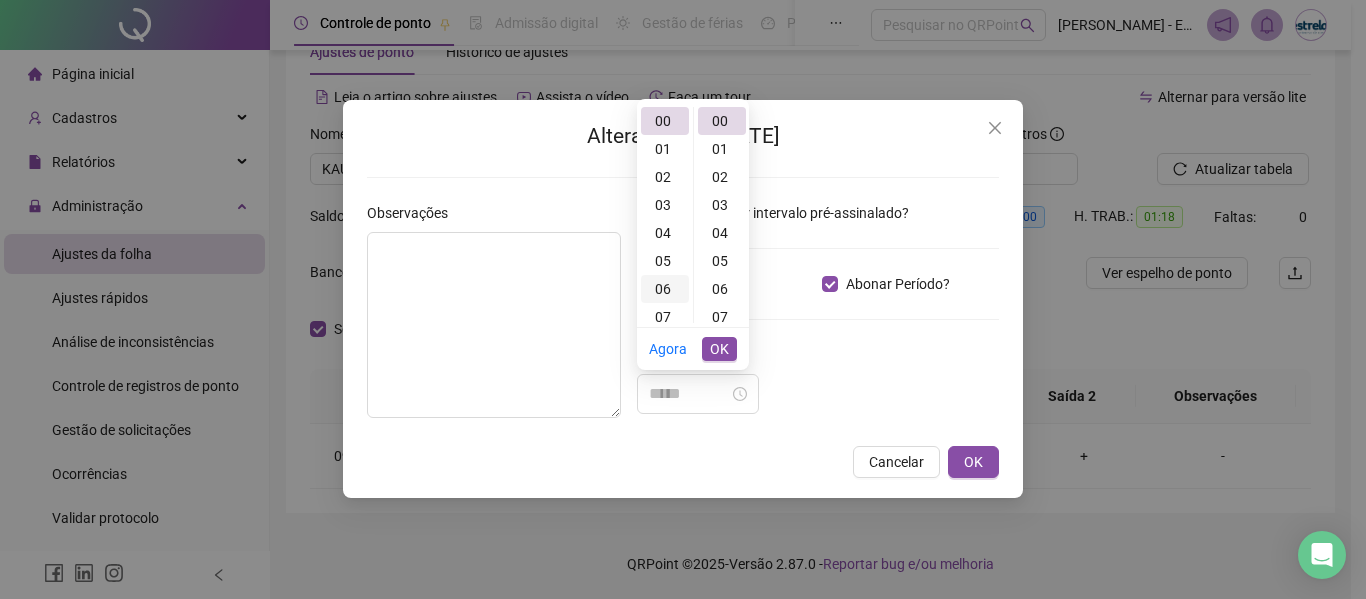 click on "06" at bounding box center [665, 289] 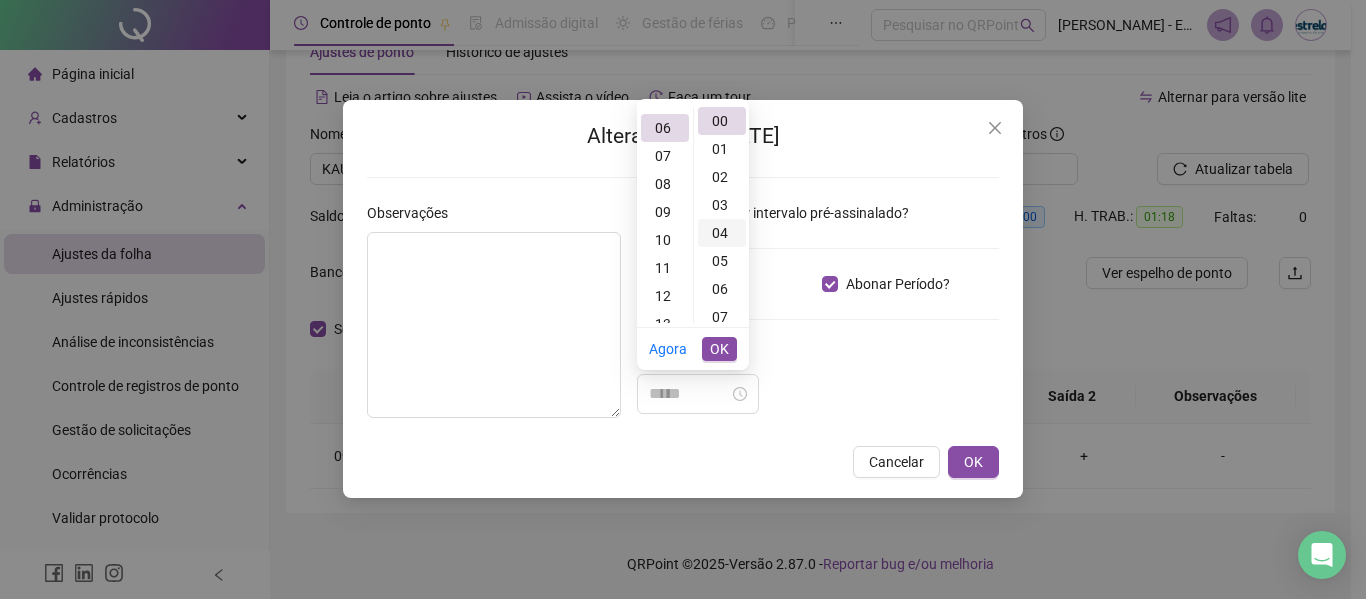 scroll, scrollTop: 168, scrollLeft: 0, axis: vertical 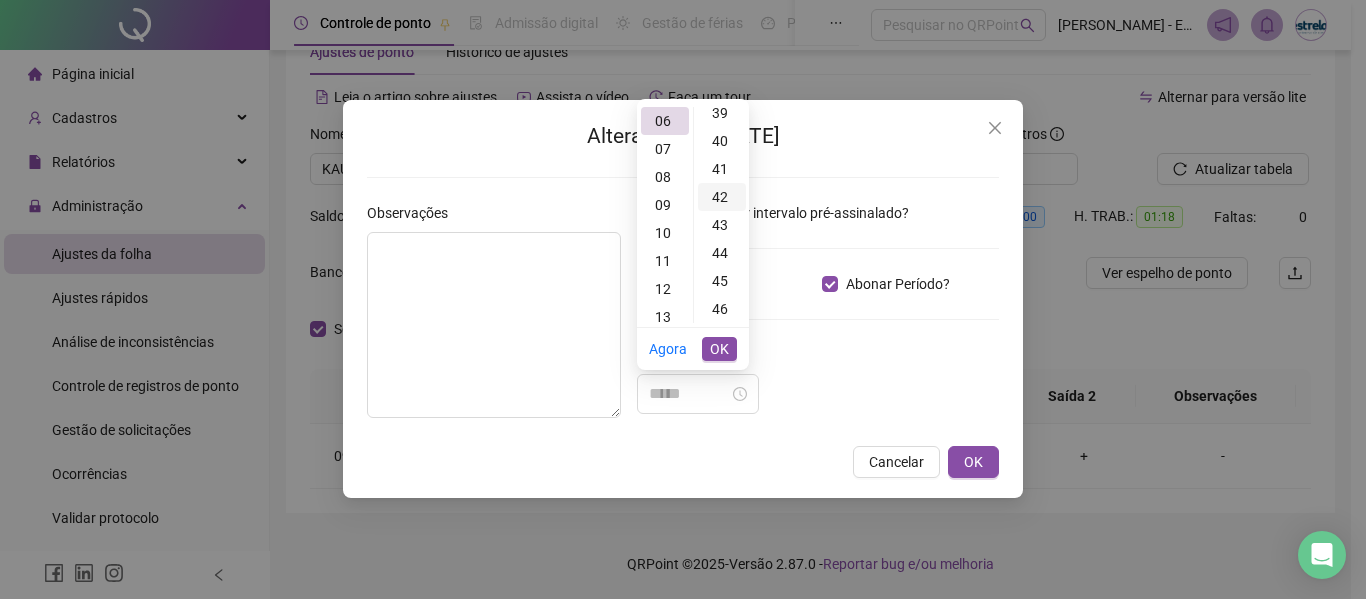 click on "42" at bounding box center [722, 197] 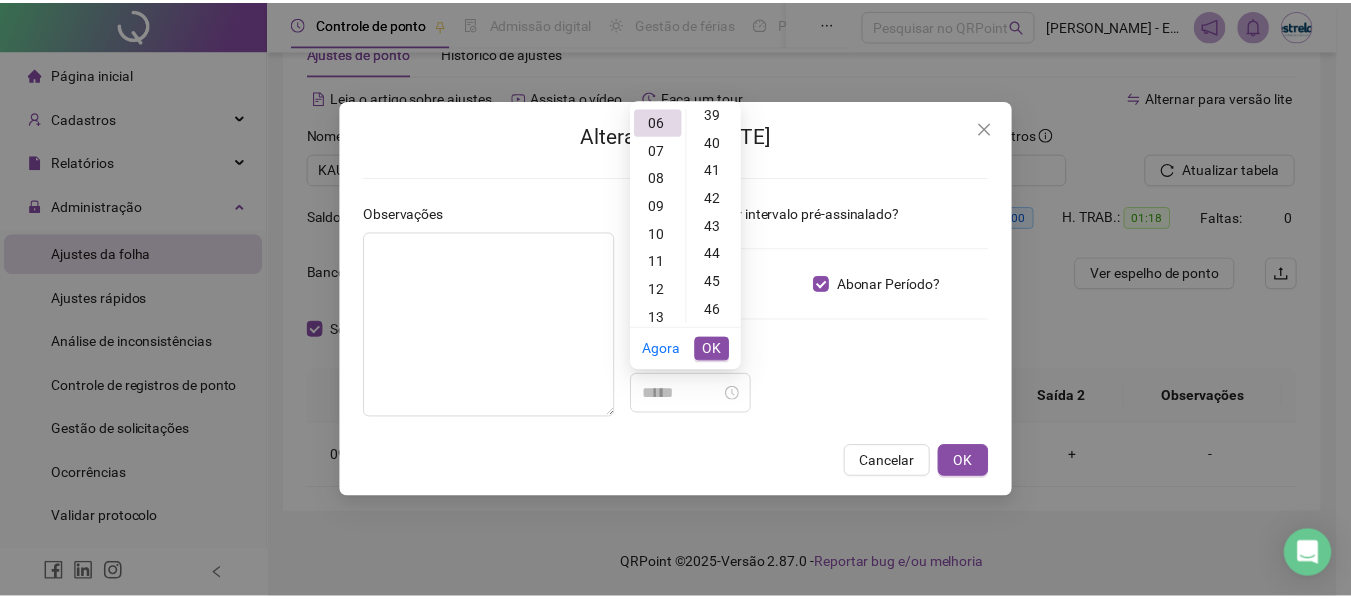 scroll, scrollTop: 1176, scrollLeft: 0, axis: vertical 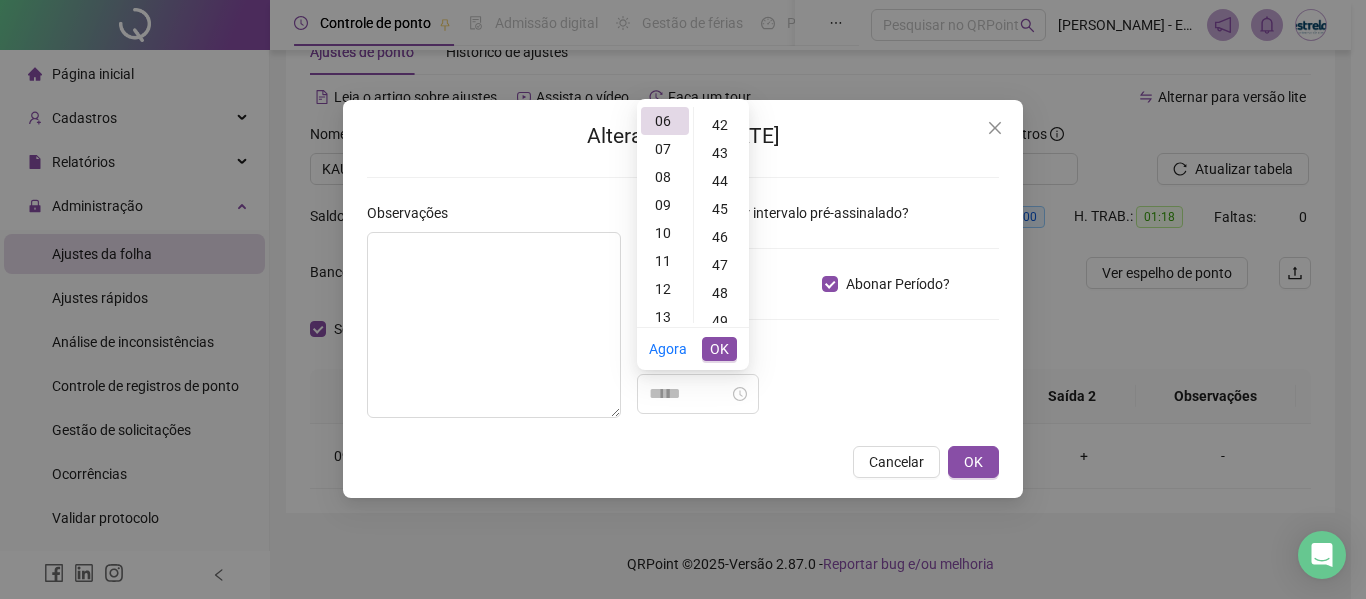 type on "*****" 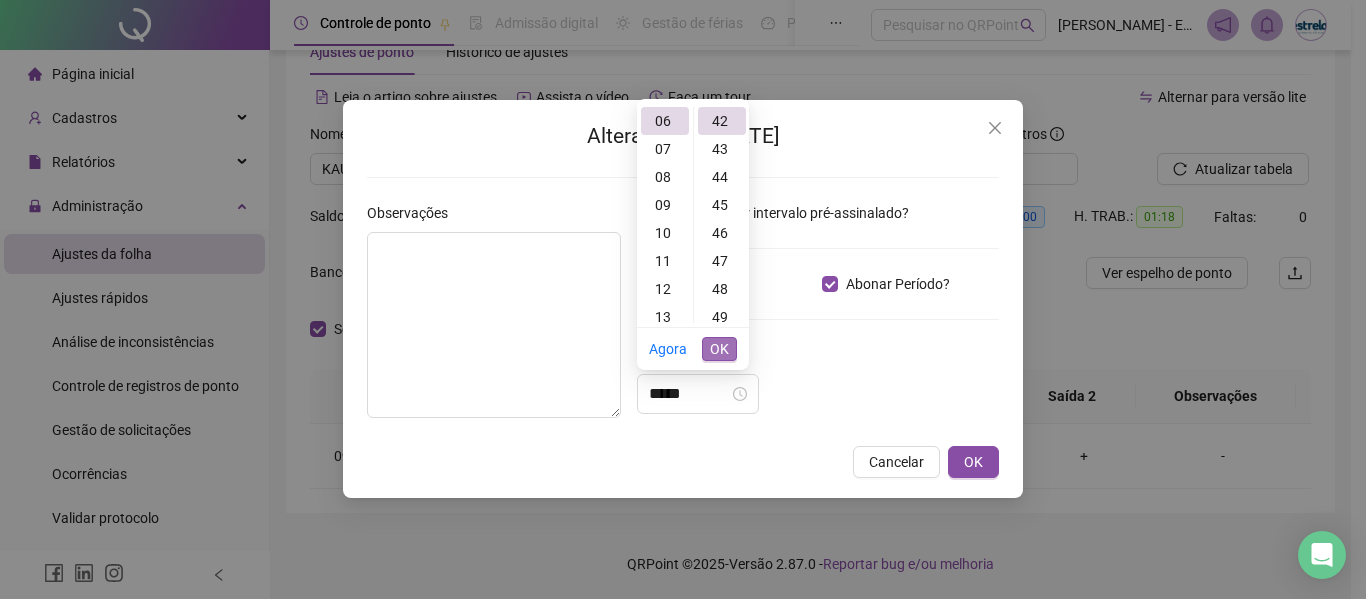 click on "OK" at bounding box center (719, 349) 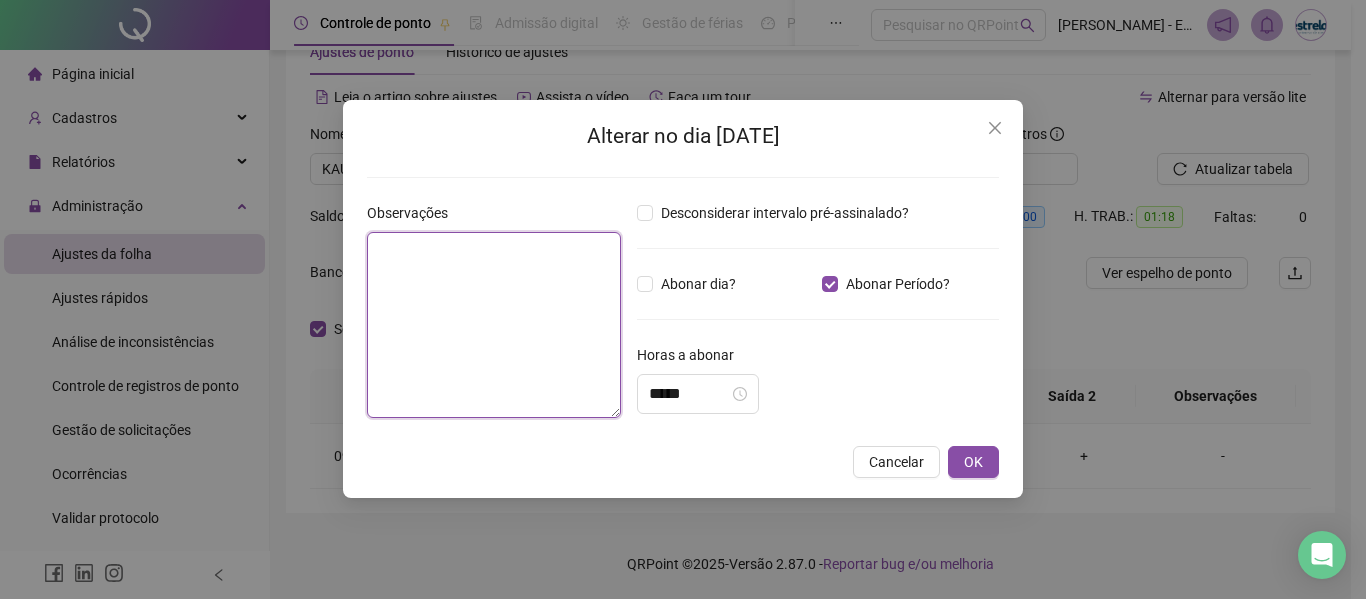 drag, startPoint x: 511, startPoint y: 283, endPoint x: 643, endPoint y: 244, distance: 137.64084 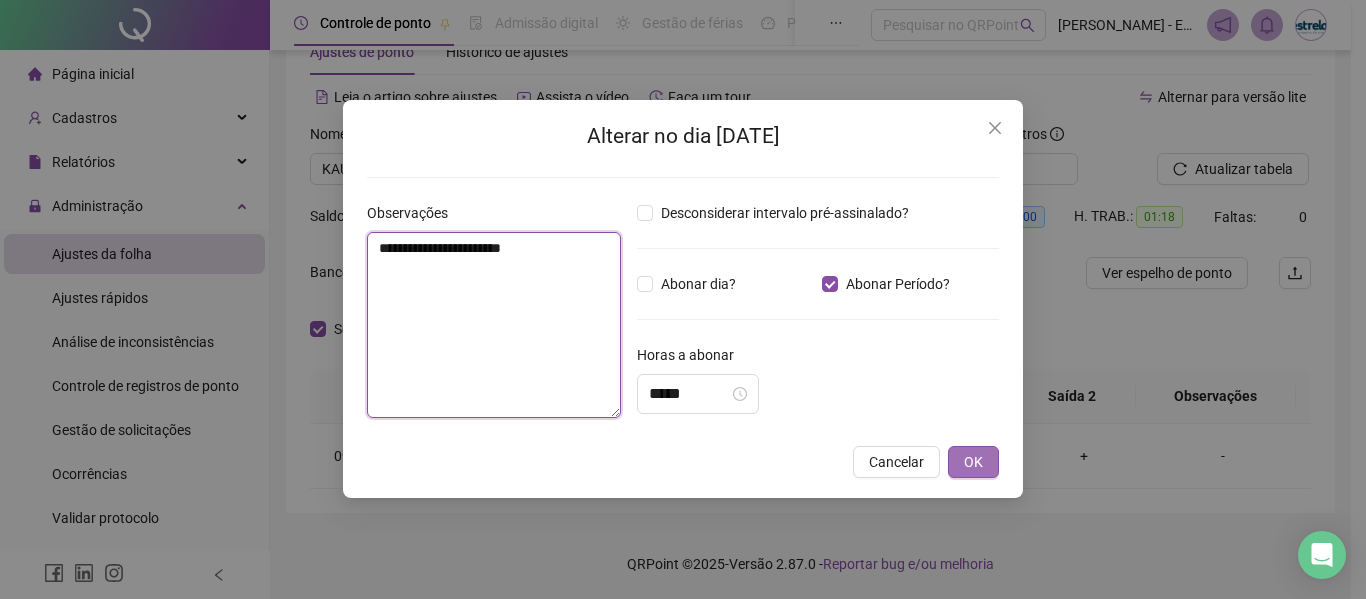 type on "**********" 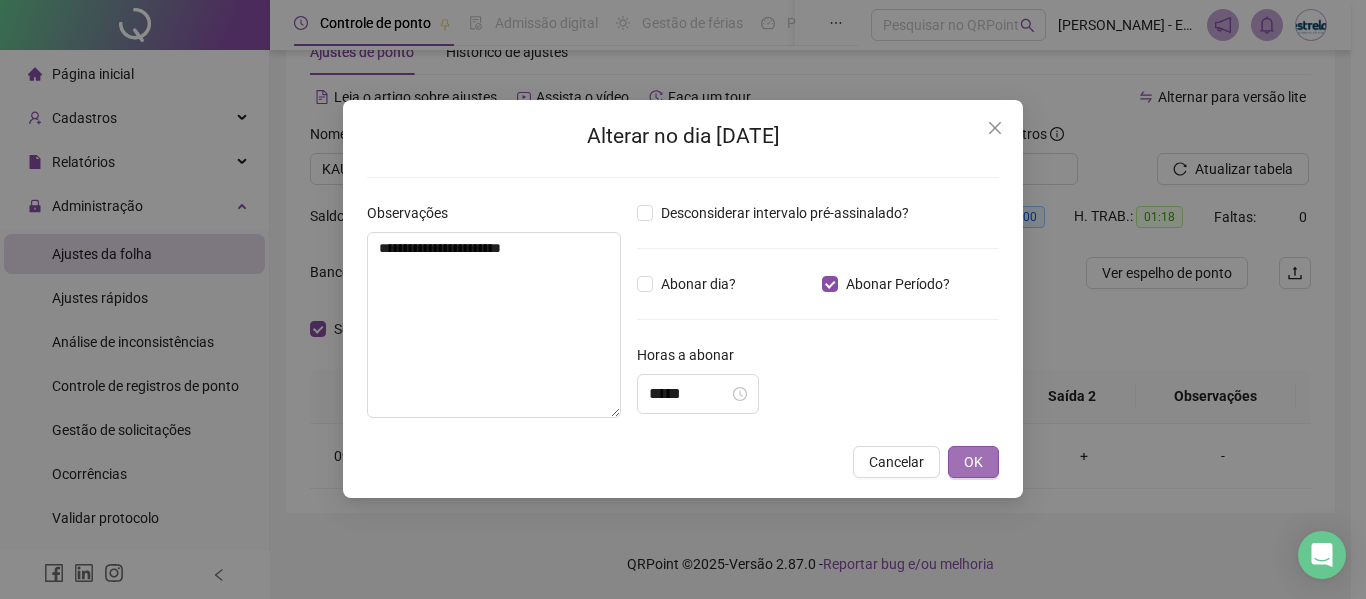 click on "OK" at bounding box center (973, 462) 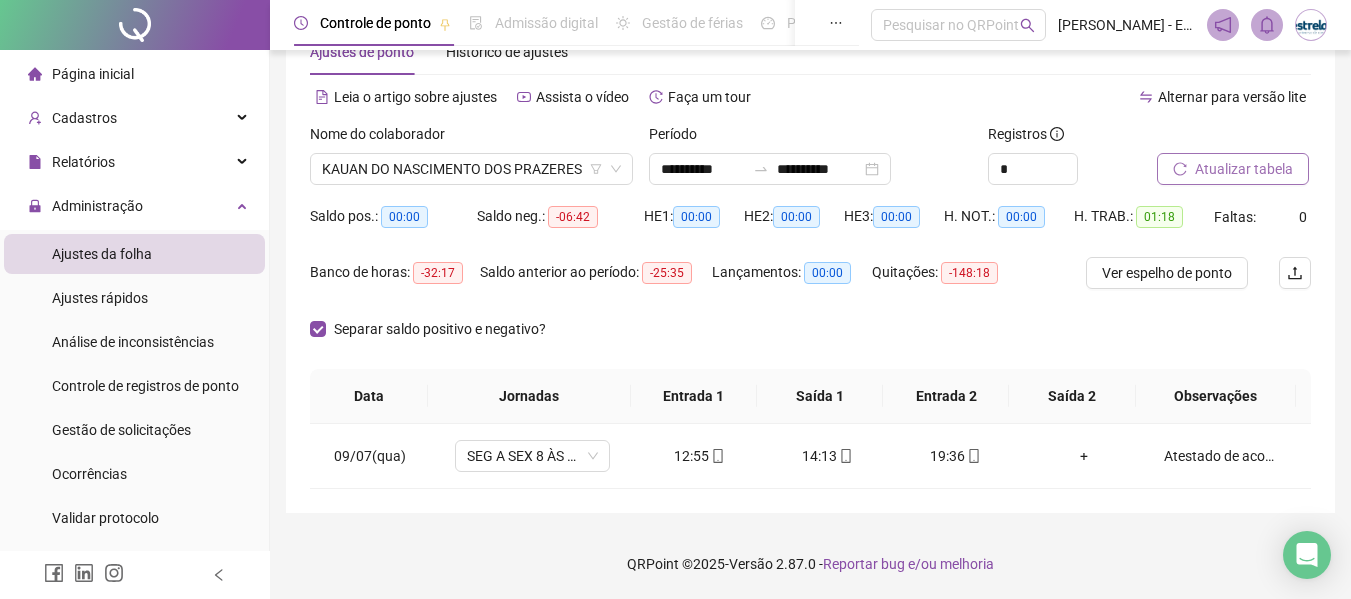 click on "Atualizar tabela" at bounding box center [1244, 169] 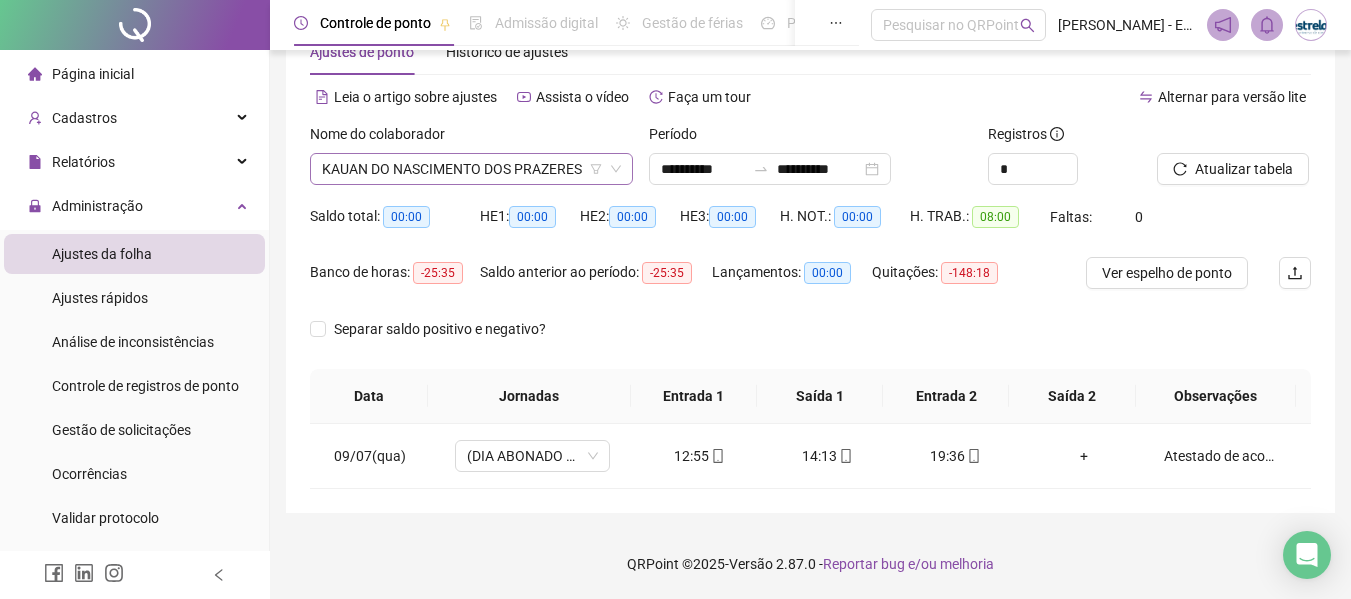 click on "KAUAN DO NASCIMENTO DOS PRAZERES" at bounding box center (471, 169) 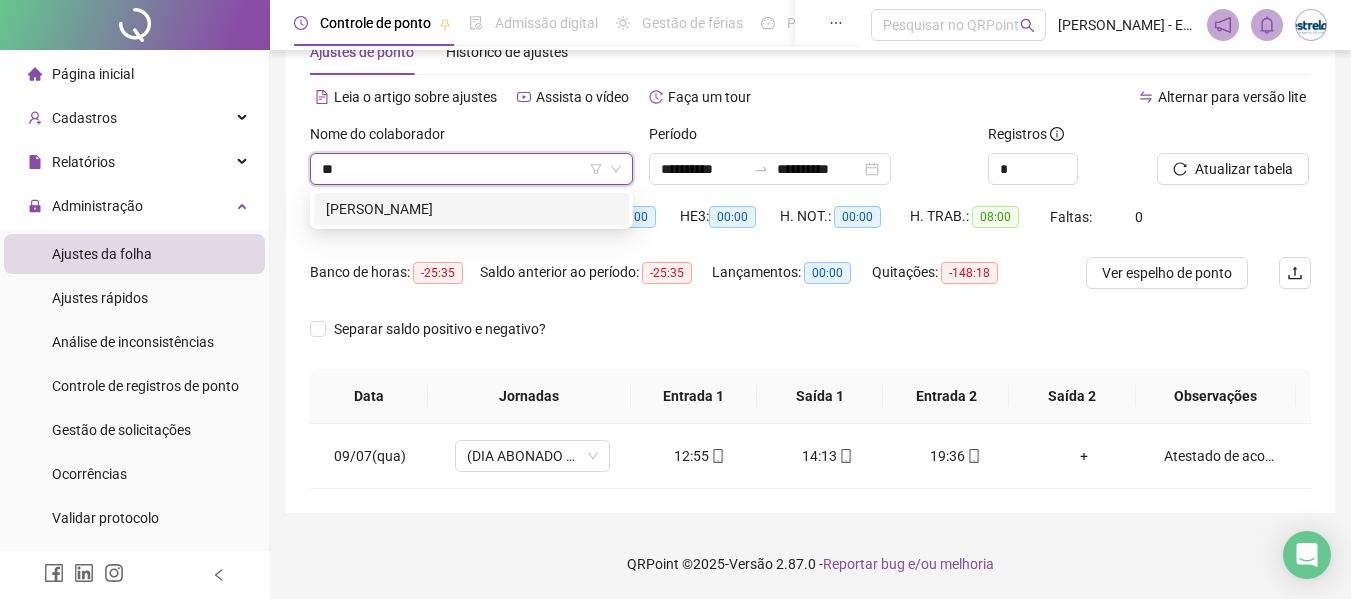 scroll, scrollTop: 0, scrollLeft: 0, axis: both 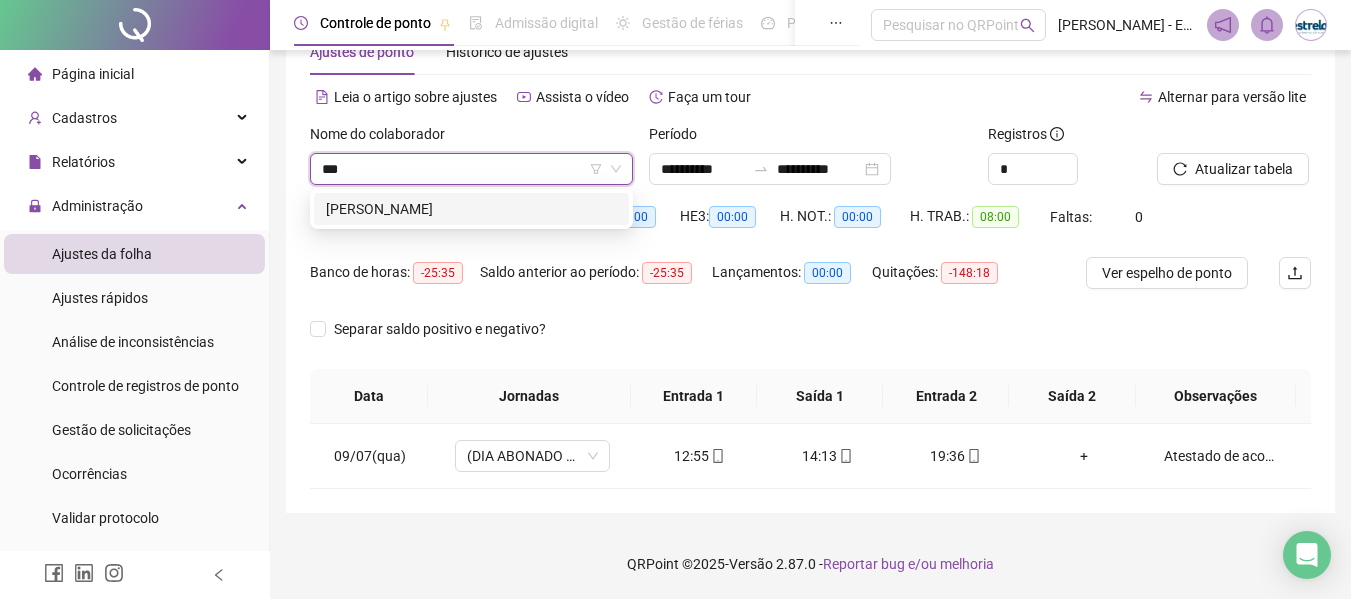 type on "****" 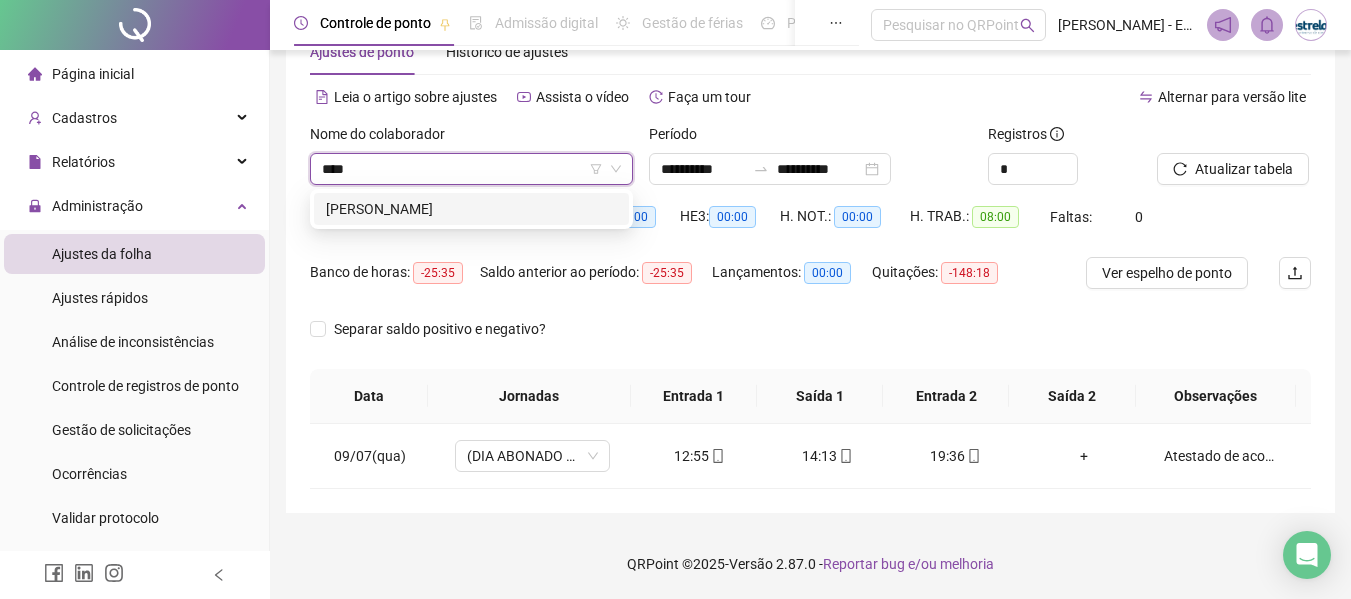 click on "[PERSON_NAME]" at bounding box center (471, 209) 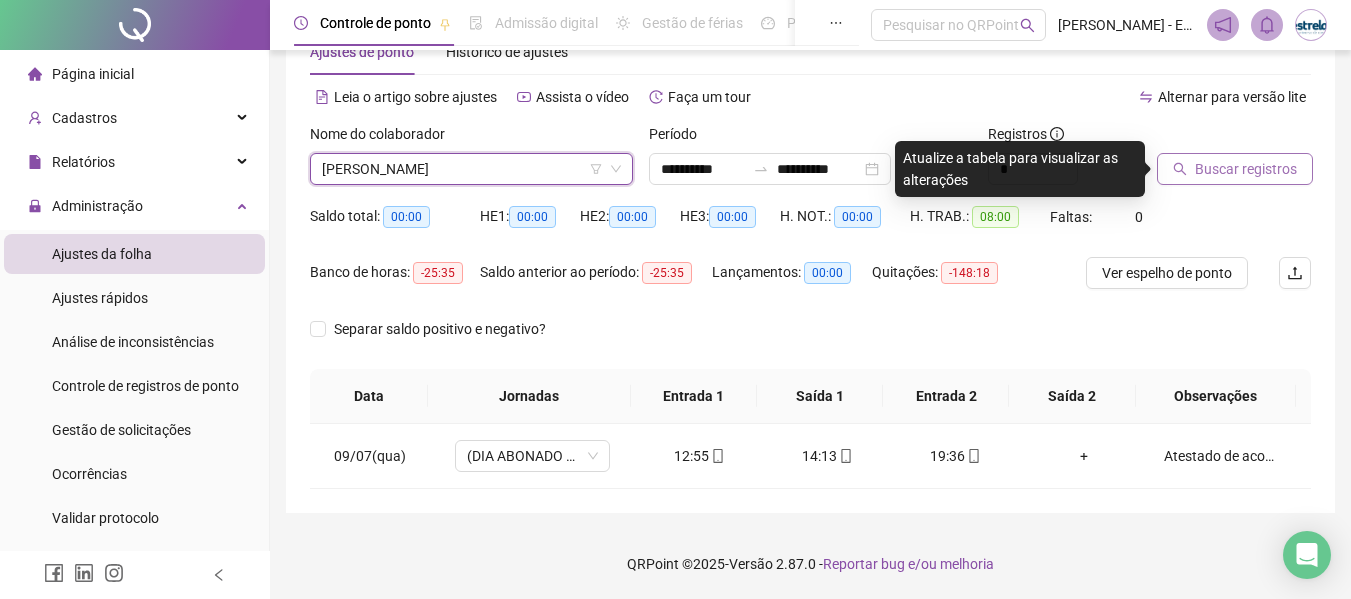 click on "Buscar registros" at bounding box center (1235, 169) 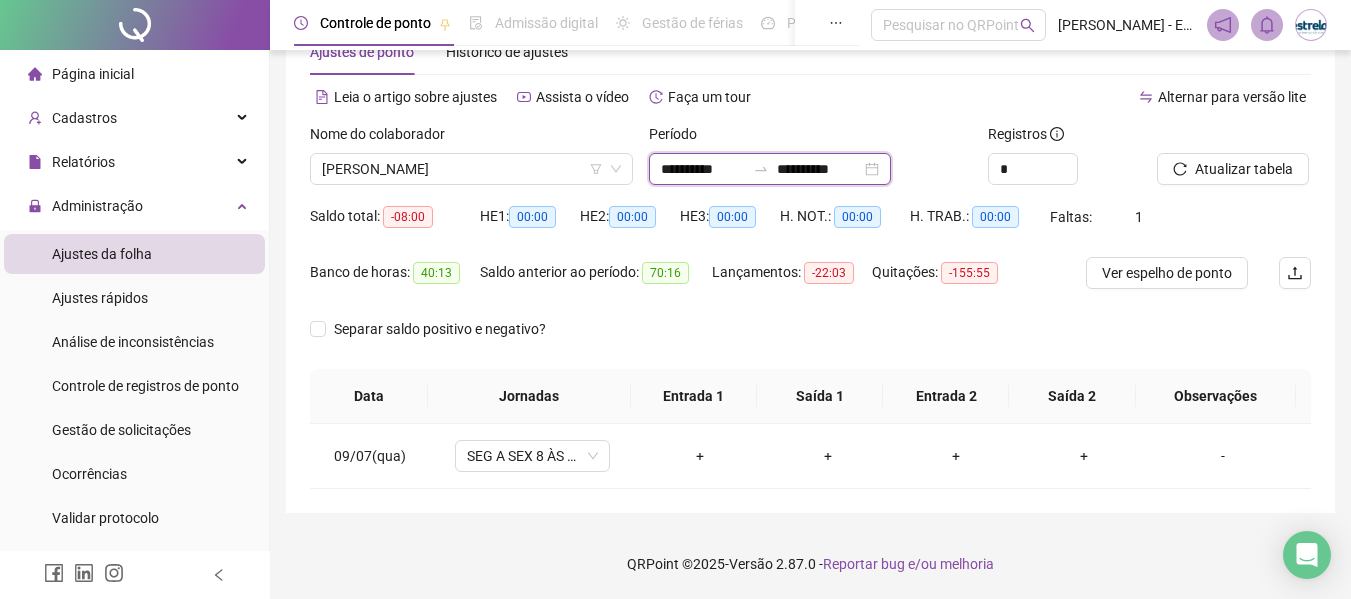 click on "**********" at bounding box center (703, 169) 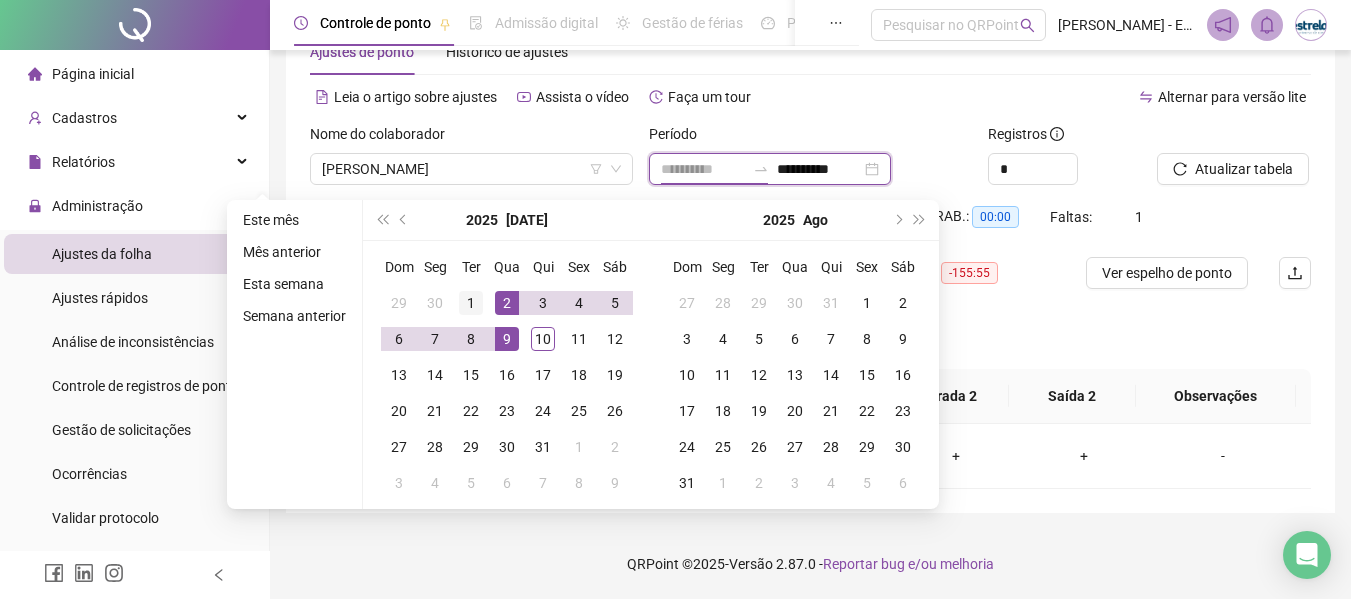 type on "**********" 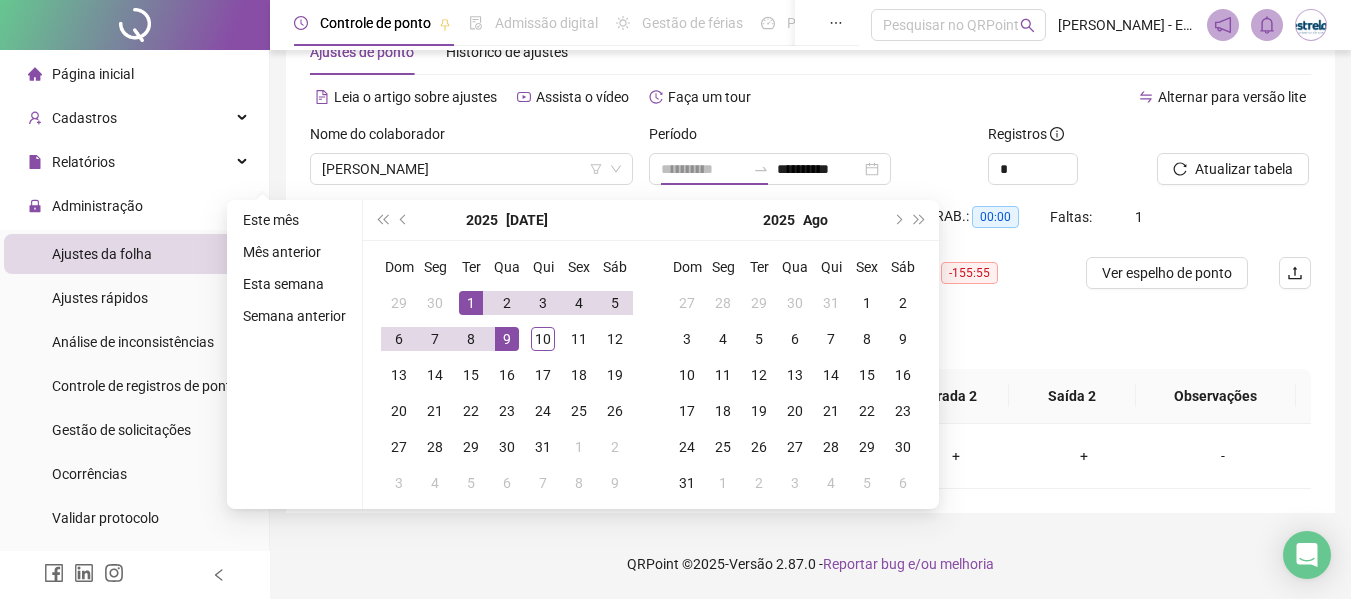 click on "1" at bounding box center [471, 303] 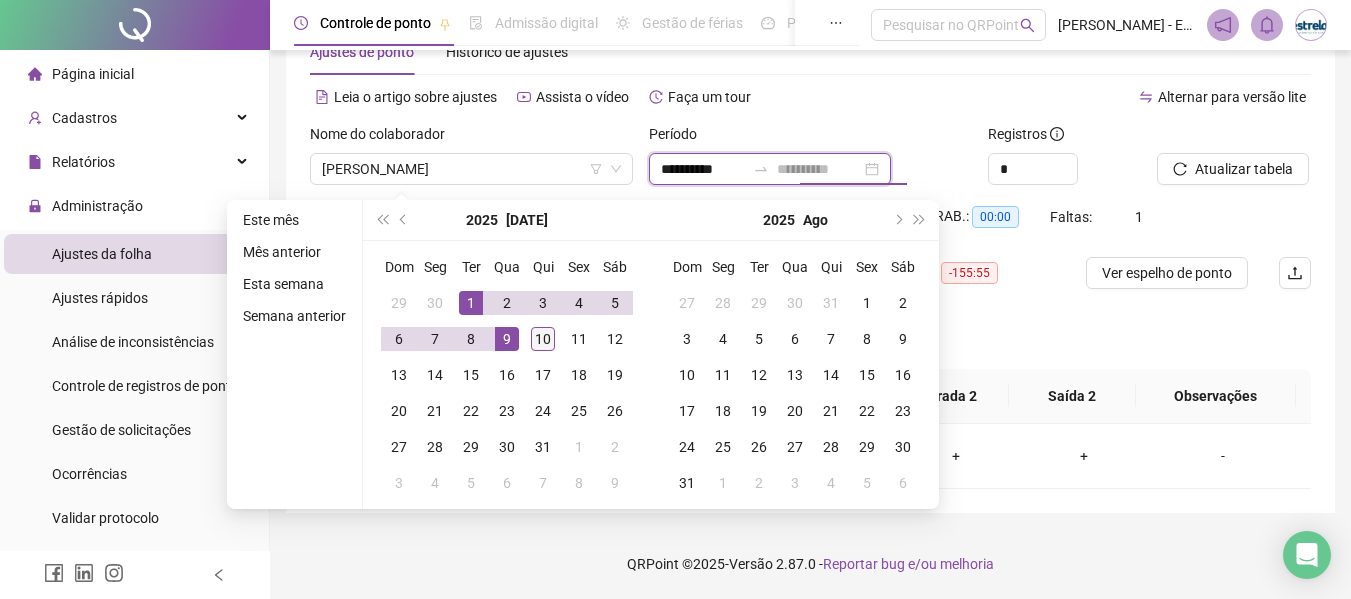 type on "**********" 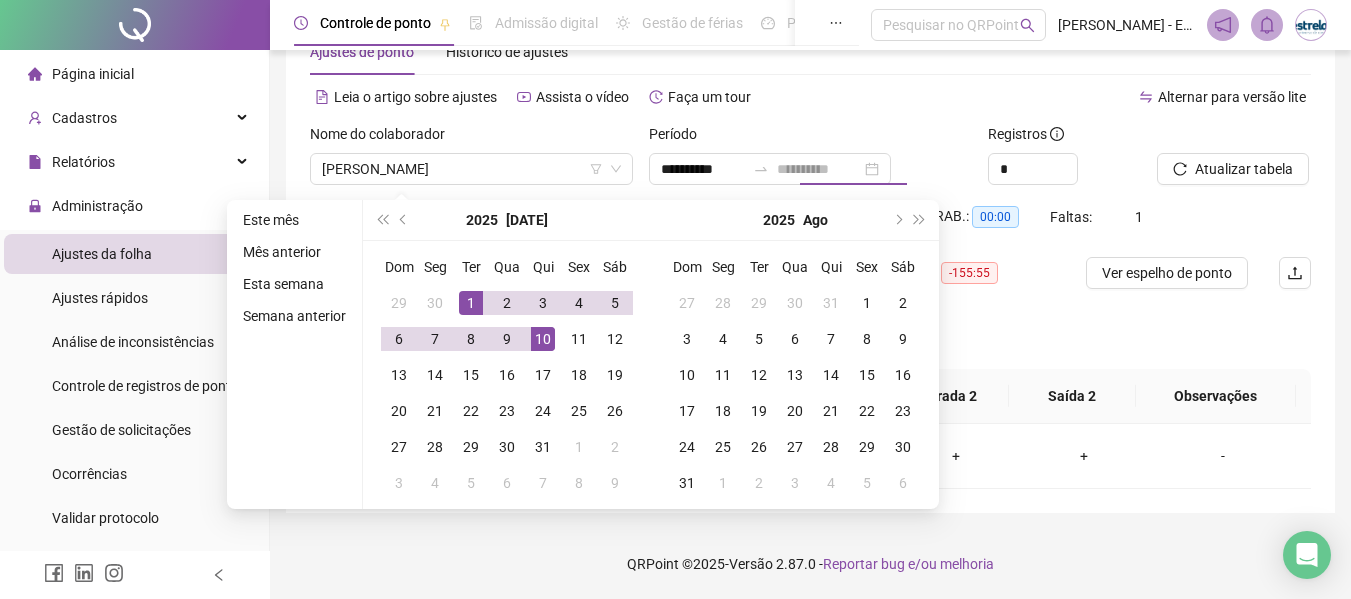 drag, startPoint x: 540, startPoint y: 340, endPoint x: 1051, endPoint y: 222, distance: 524.4473 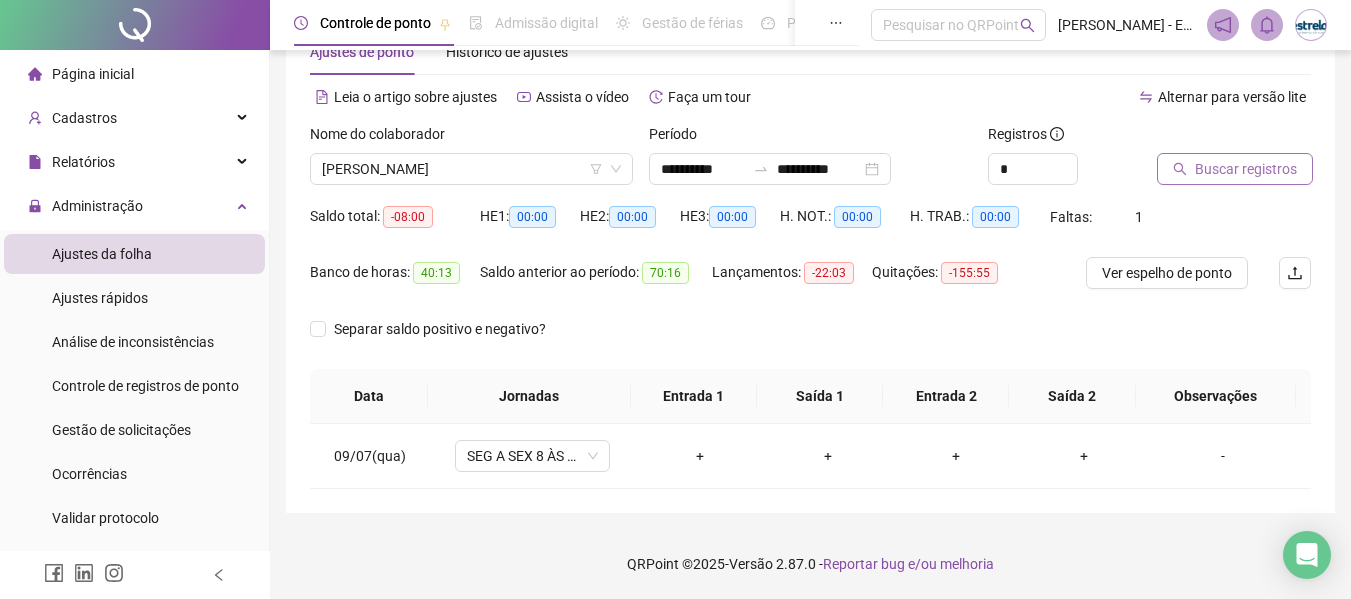 click on "Buscar registros" at bounding box center [1246, 169] 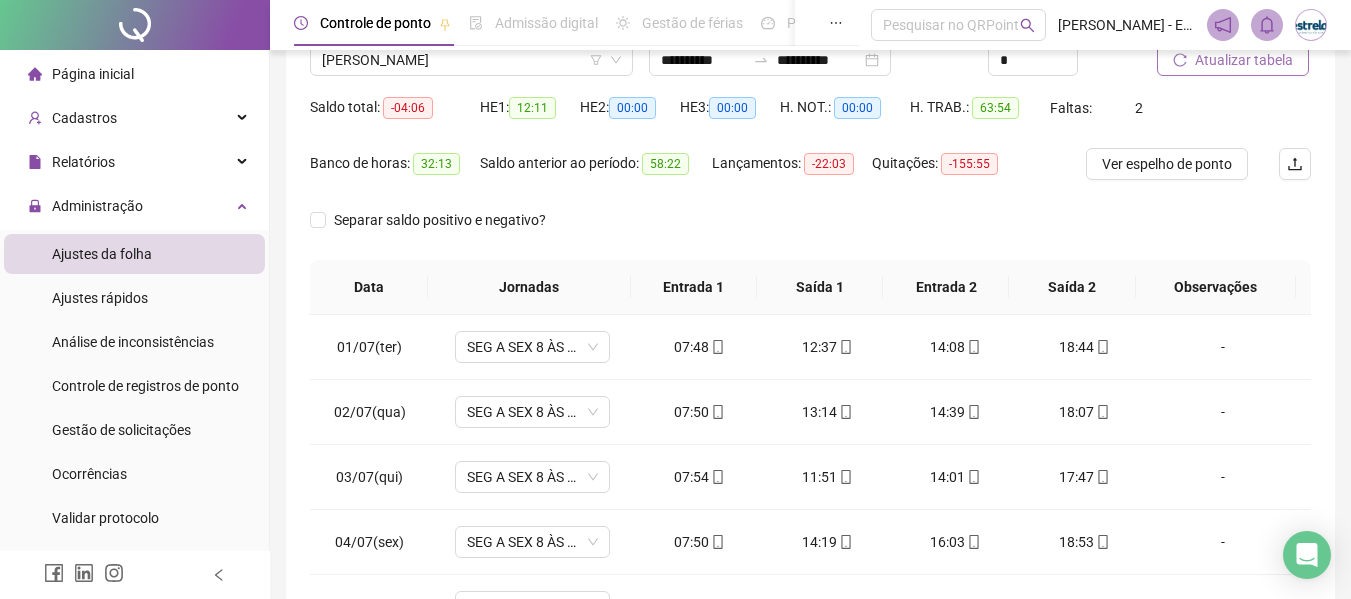 scroll, scrollTop: 423, scrollLeft: 0, axis: vertical 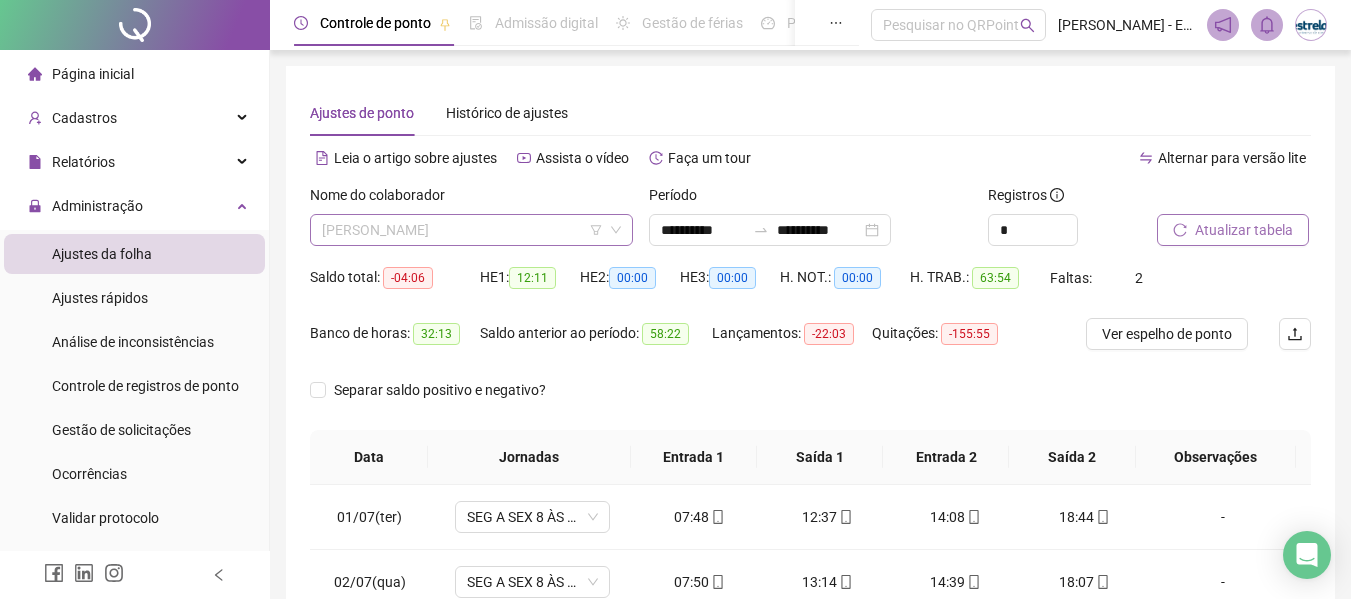 click on "[PERSON_NAME]" at bounding box center (471, 230) 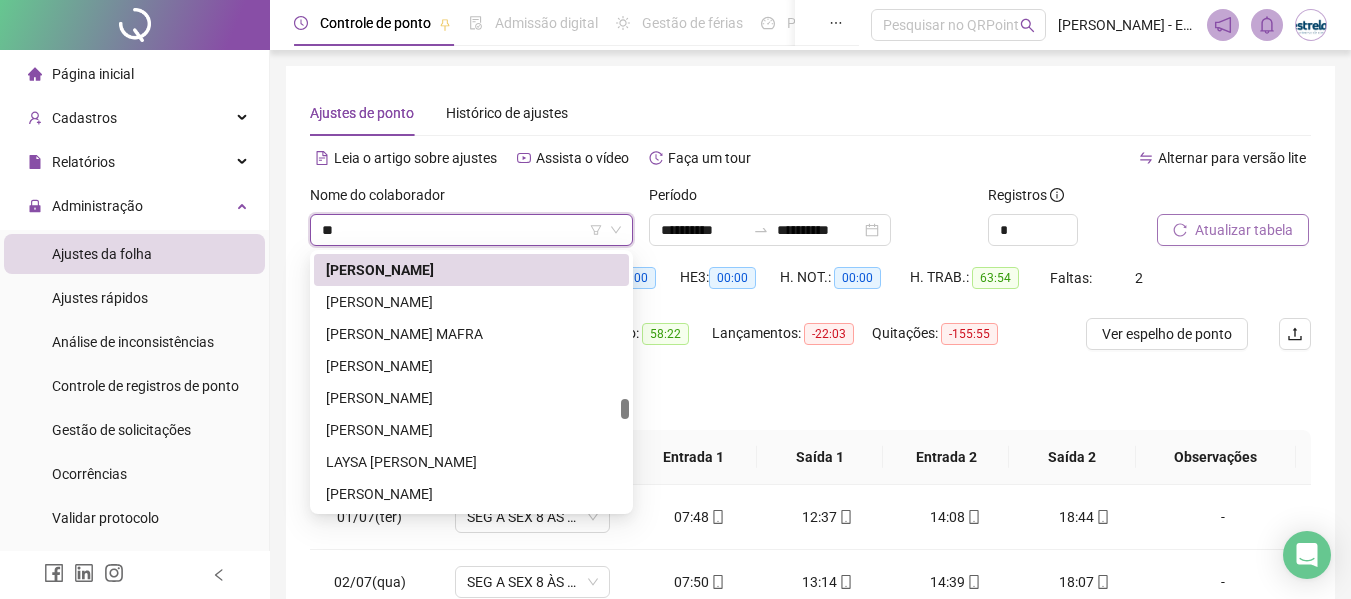scroll, scrollTop: 0, scrollLeft: 0, axis: both 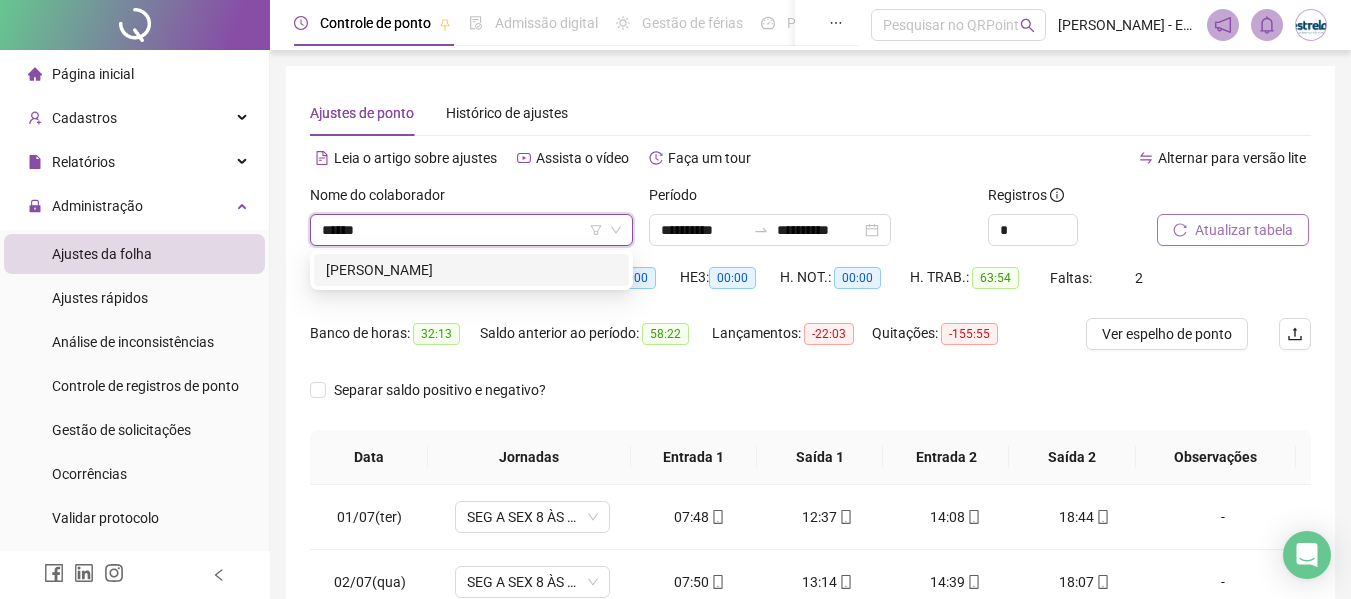 type on "*******" 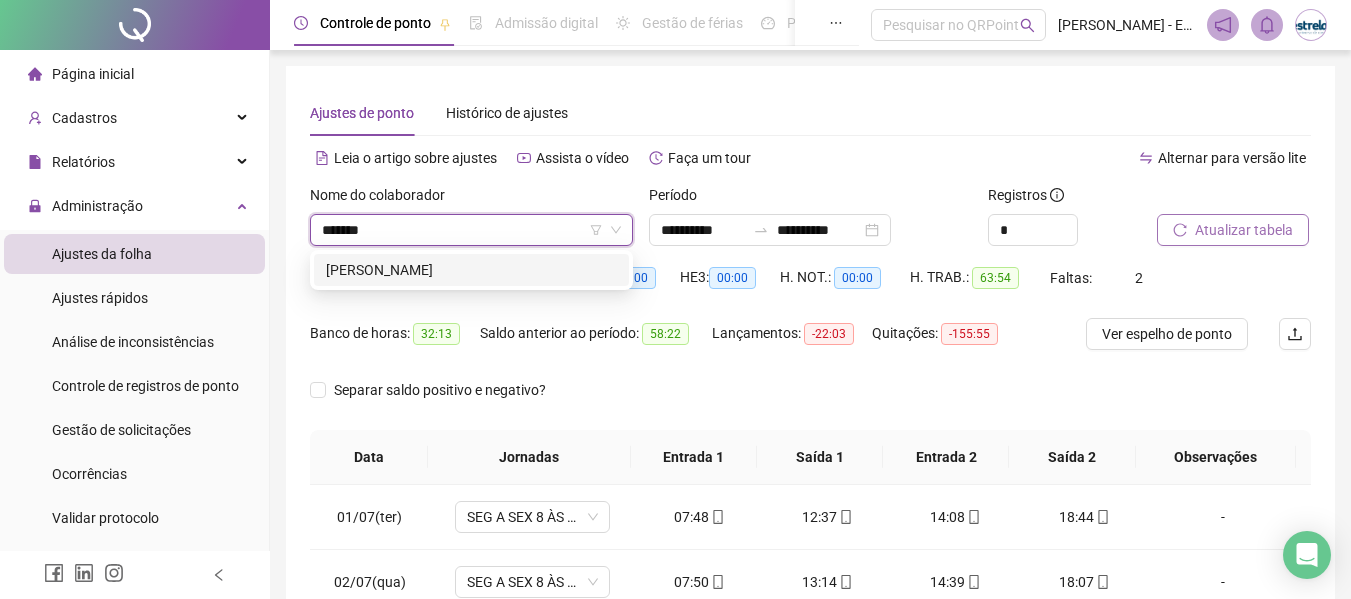 click on "[PERSON_NAME]" at bounding box center (471, 270) 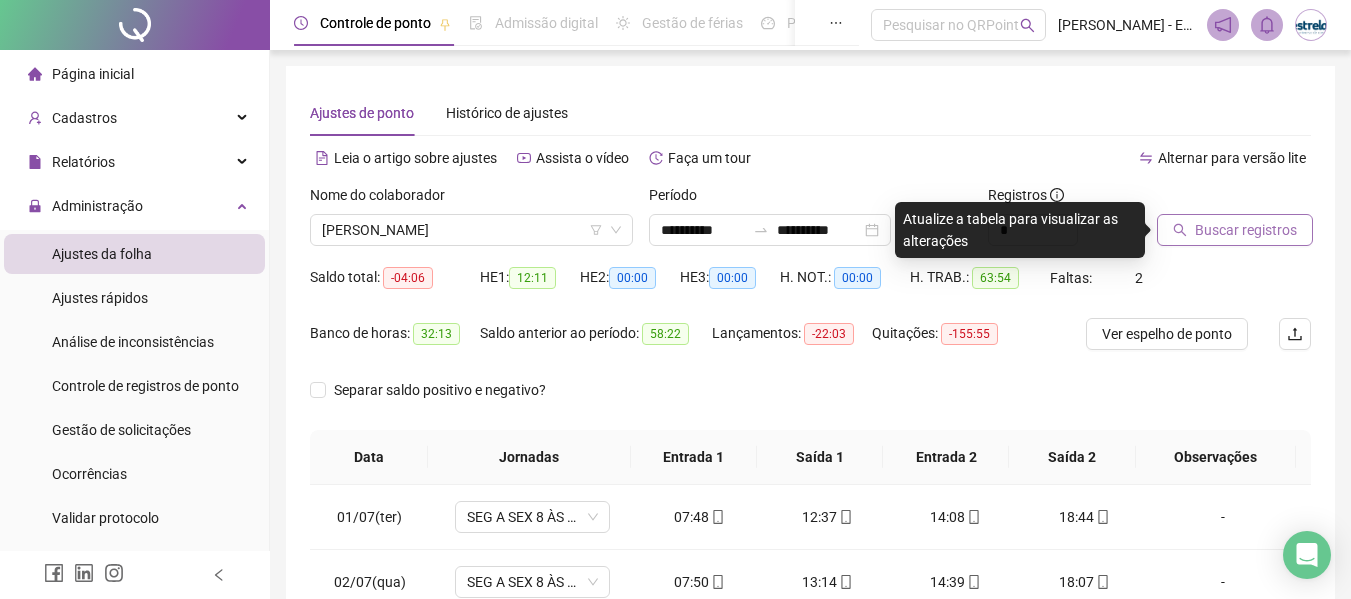 click on "Buscar registros" at bounding box center (1235, 230) 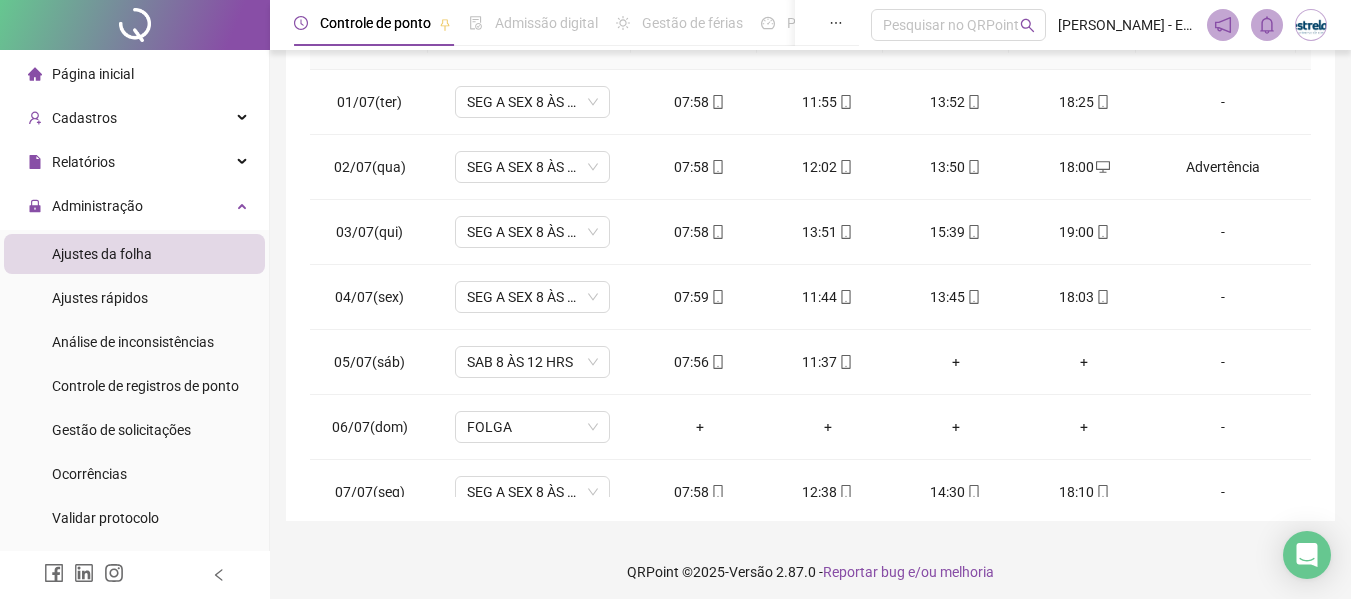 scroll, scrollTop: 423, scrollLeft: 0, axis: vertical 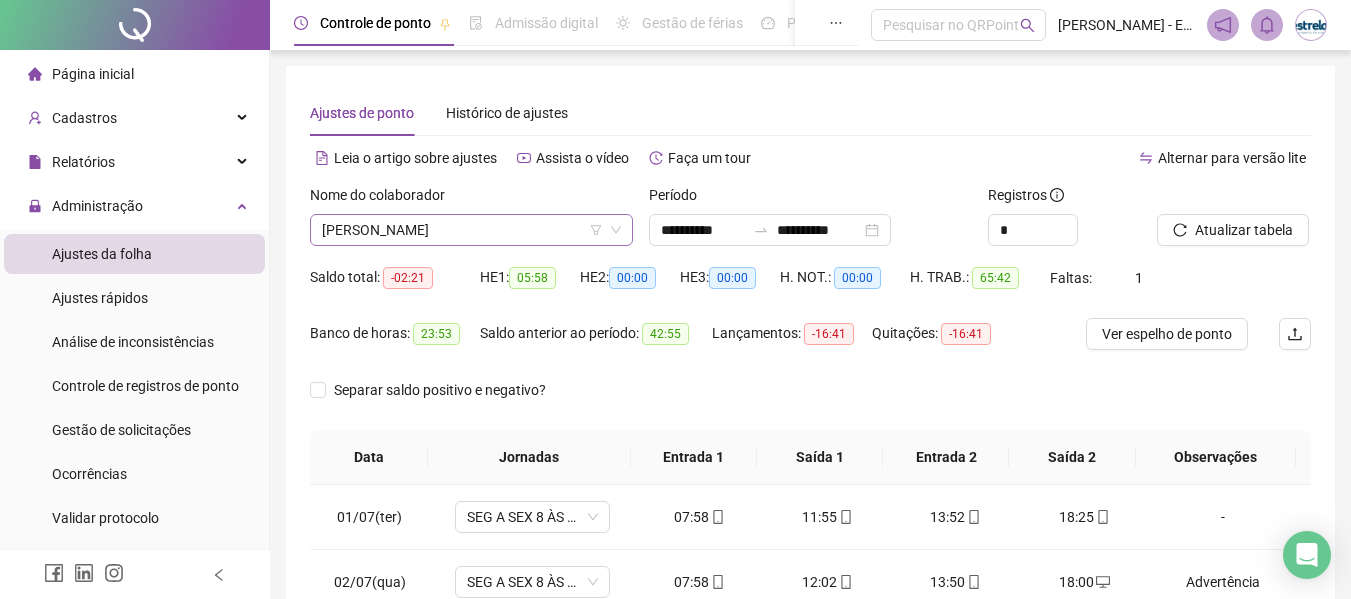 click on "[PERSON_NAME]" at bounding box center [471, 230] 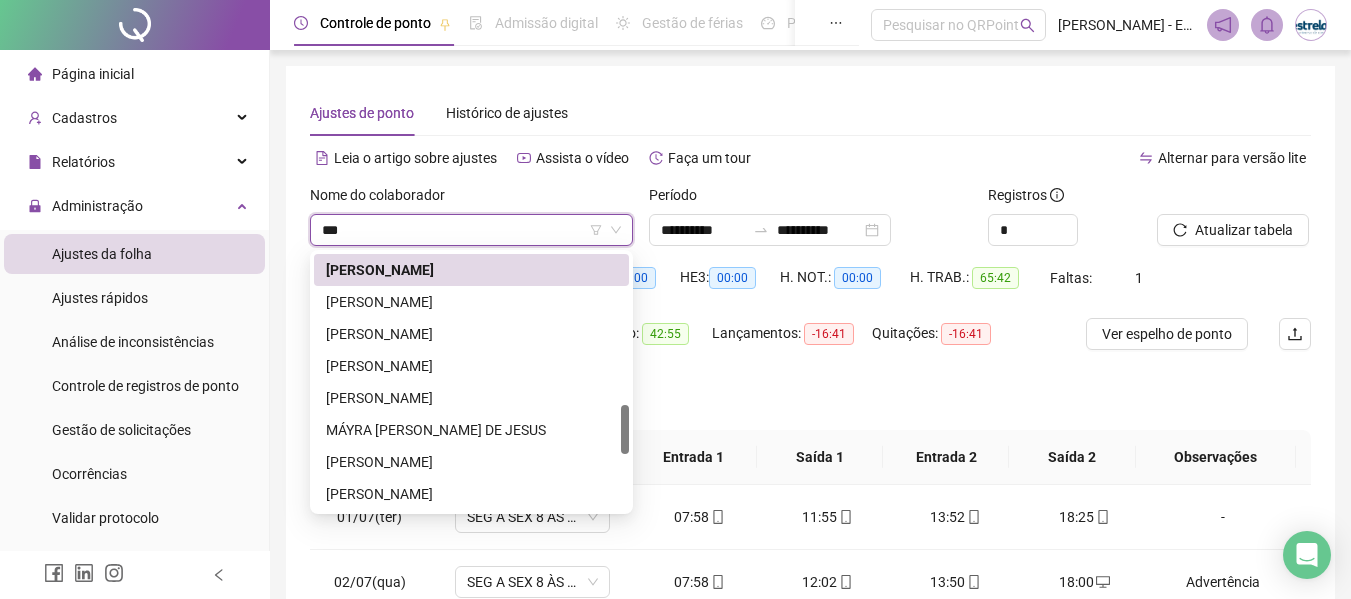 scroll, scrollTop: 0, scrollLeft: 0, axis: both 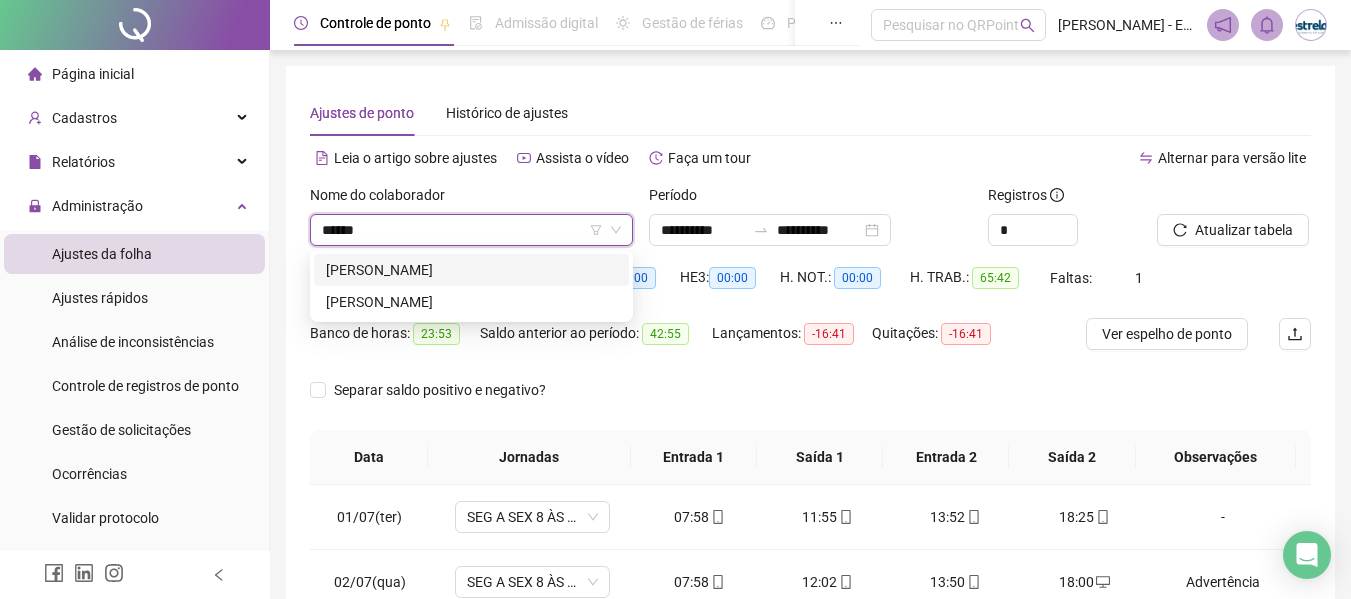 type on "*******" 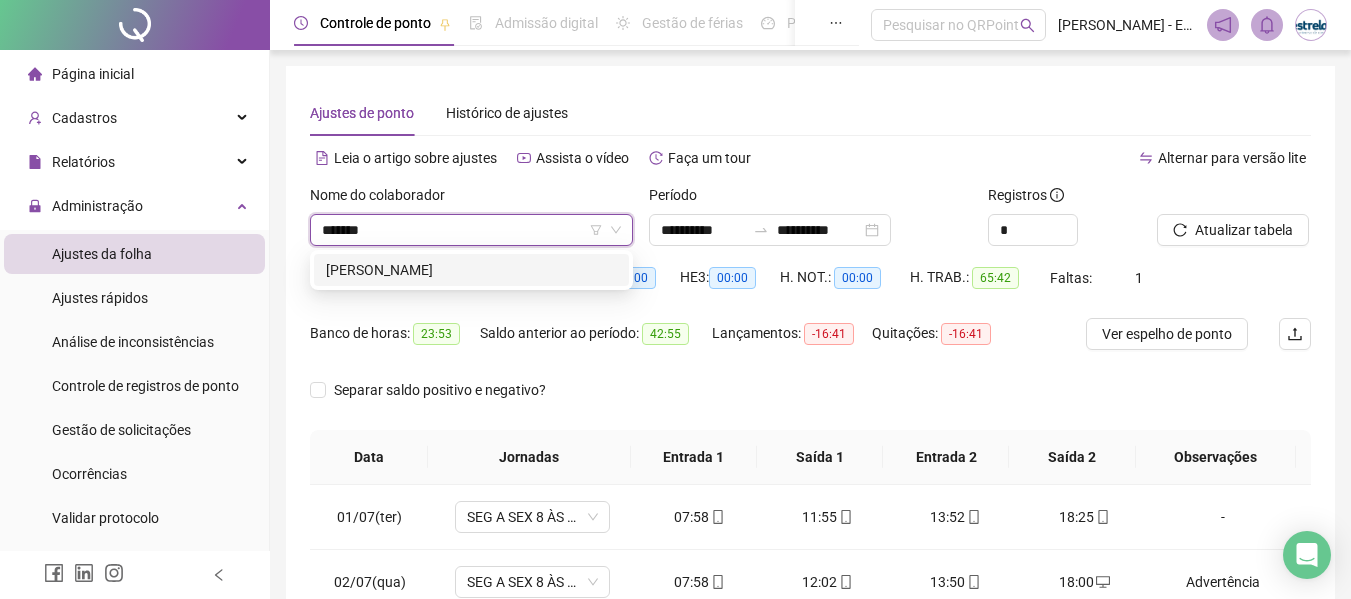 drag, startPoint x: 534, startPoint y: 267, endPoint x: 802, endPoint y: 274, distance: 268.0914 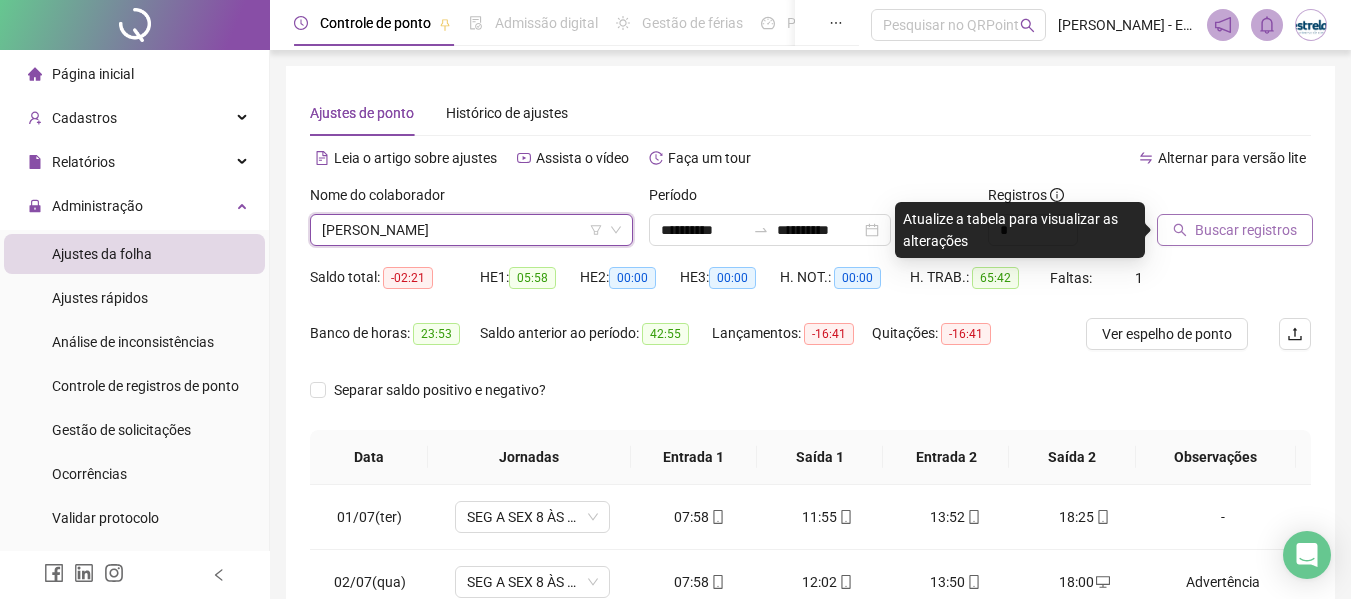 click on "Buscar registros" at bounding box center (1235, 230) 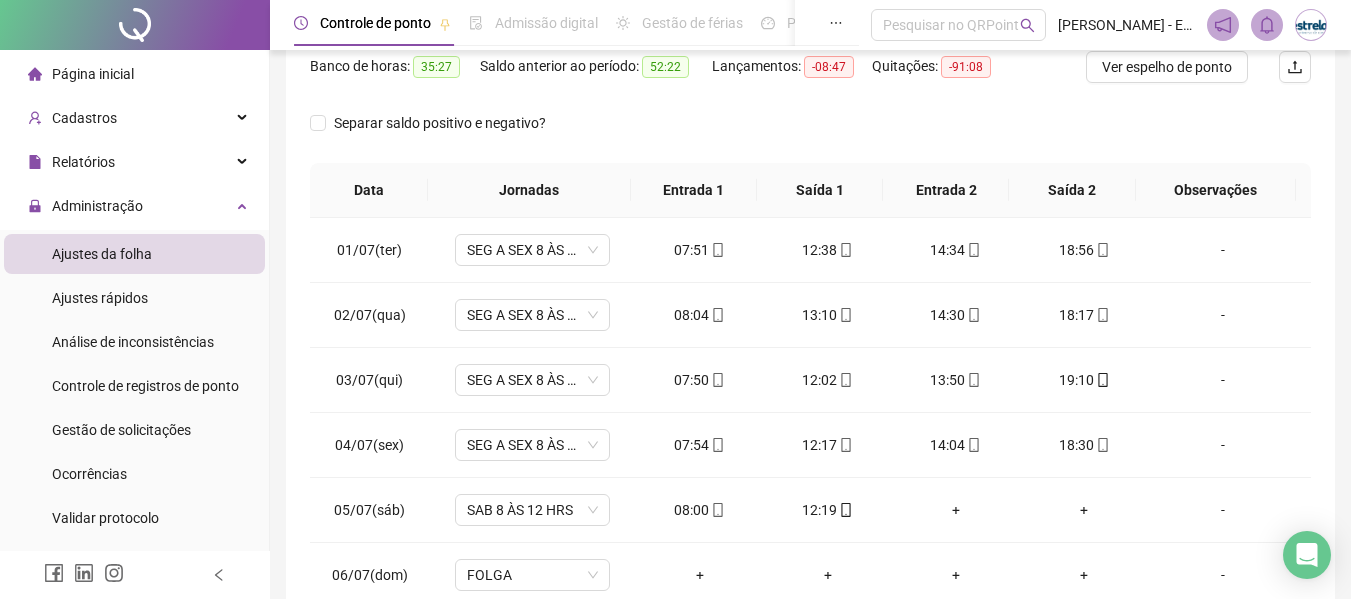 scroll, scrollTop: 423, scrollLeft: 0, axis: vertical 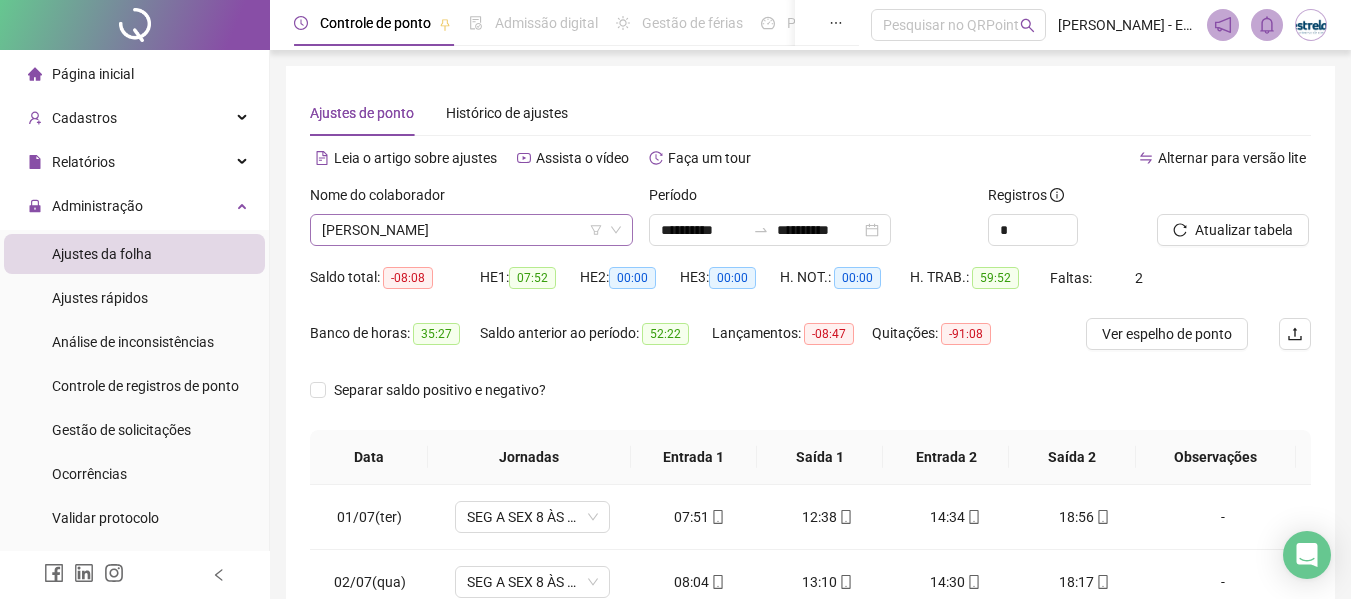 click on "[PERSON_NAME]" at bounding box center (471, 230) 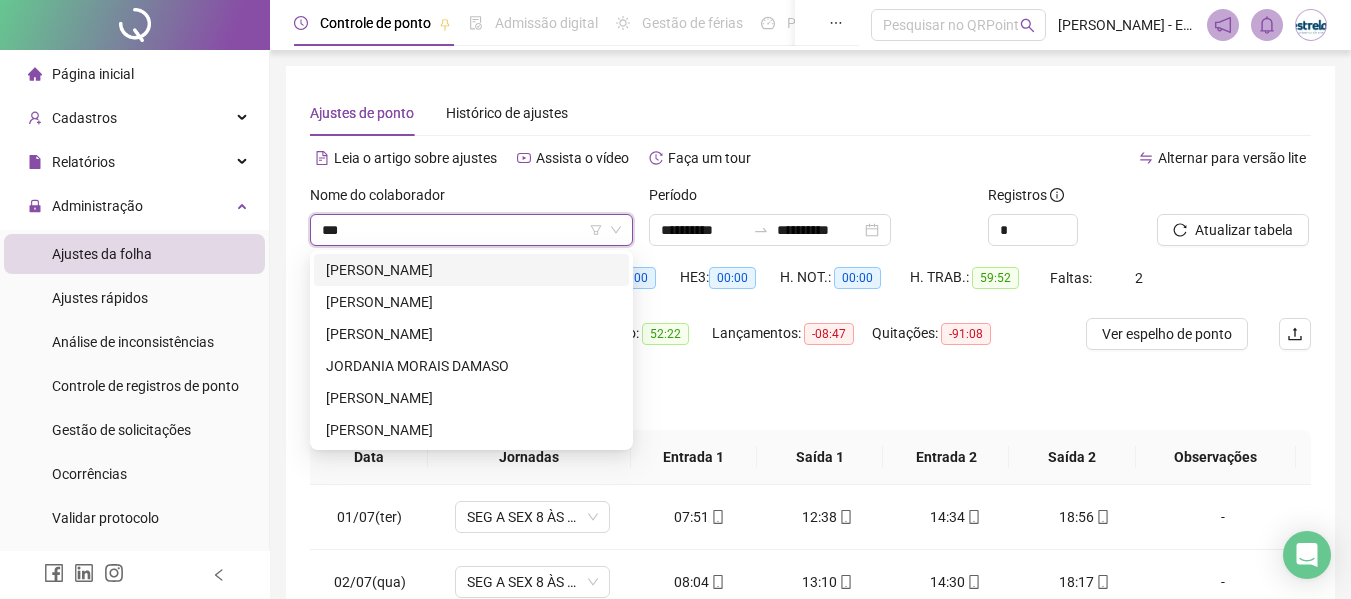scroll, scrollTop: 0, scrollLeft: 0, axis: both 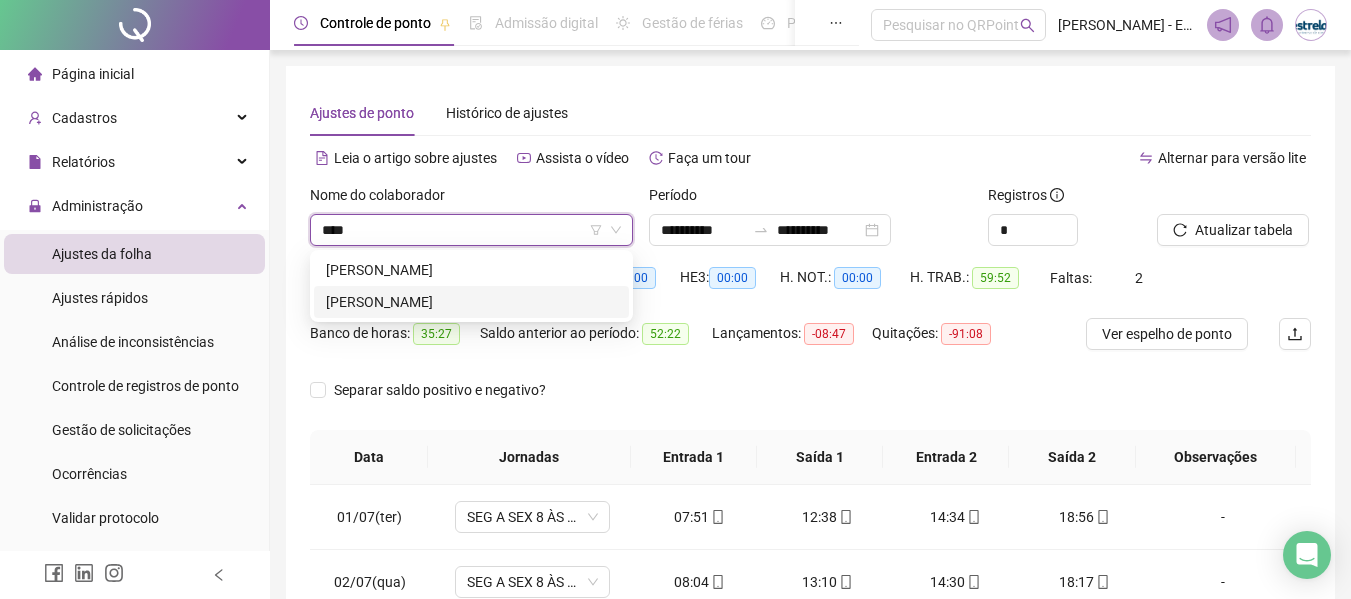 click on "[PERSON_NAME]" at bounding box center (471, 302) 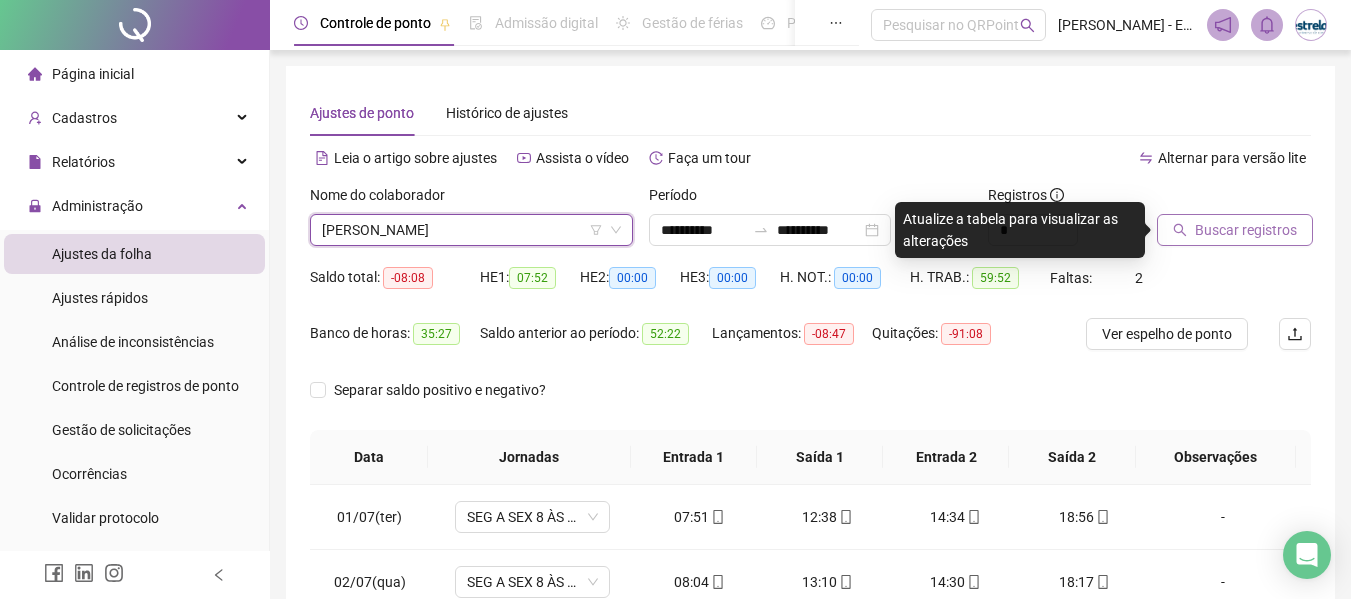 click 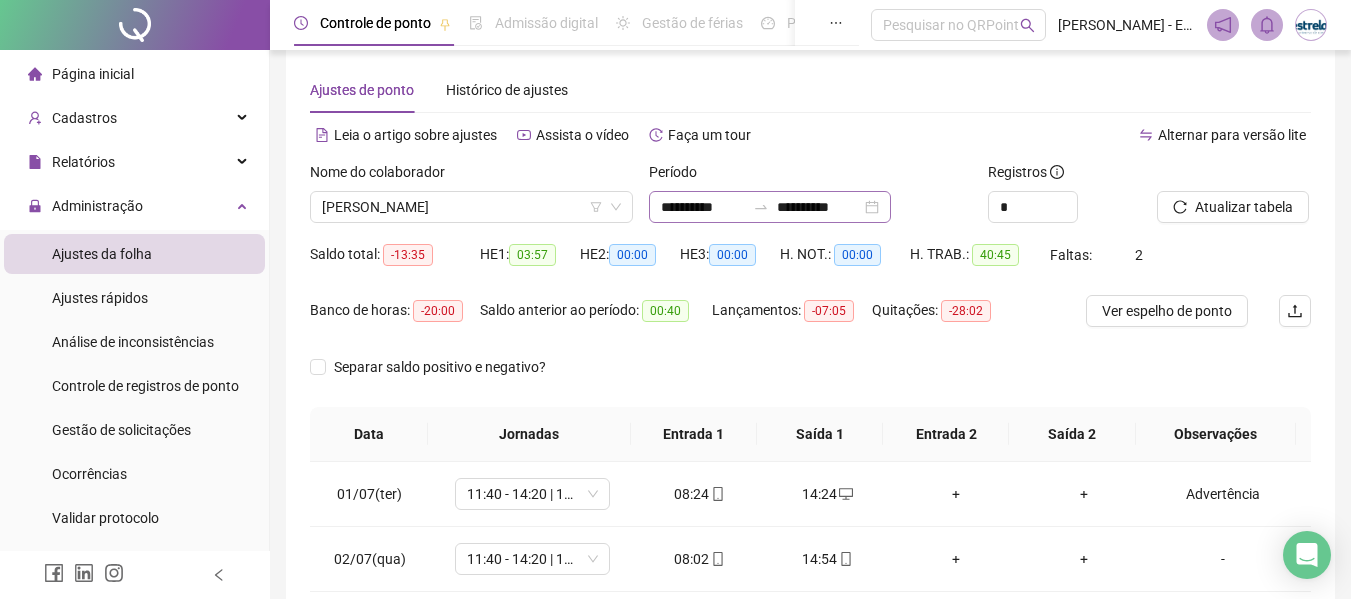 scroll, scrollTop: 0, scrollLeft: 0, axis: both 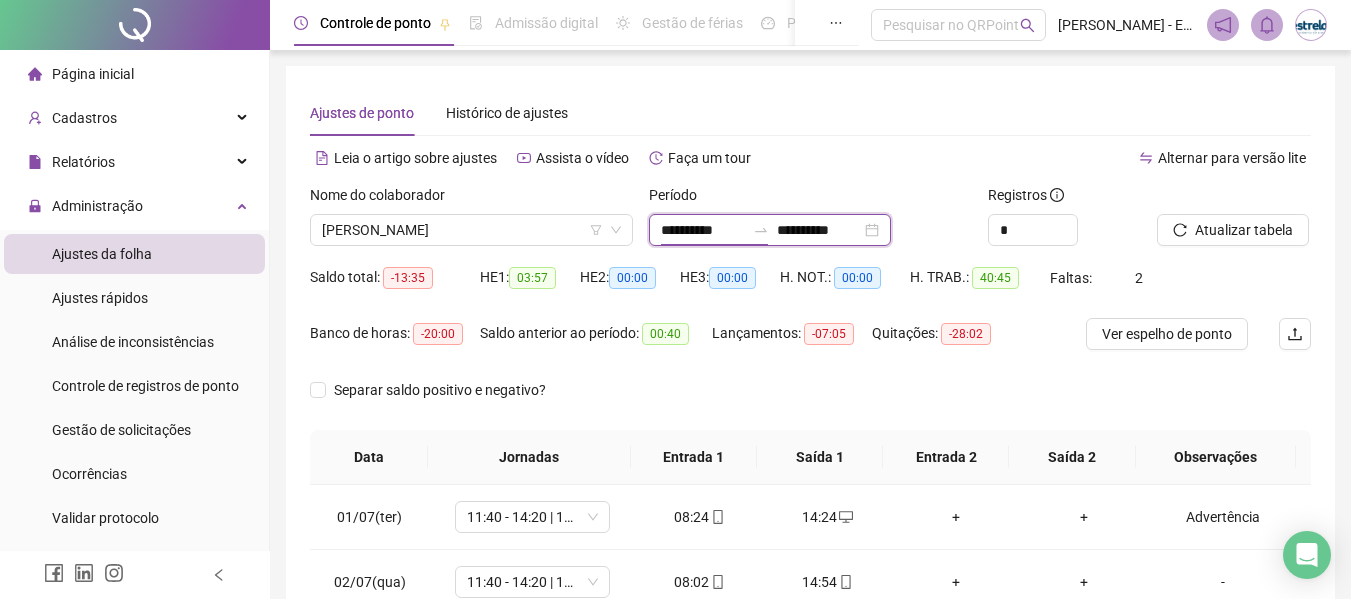 click on "**********" at bounding box center (703, 230) 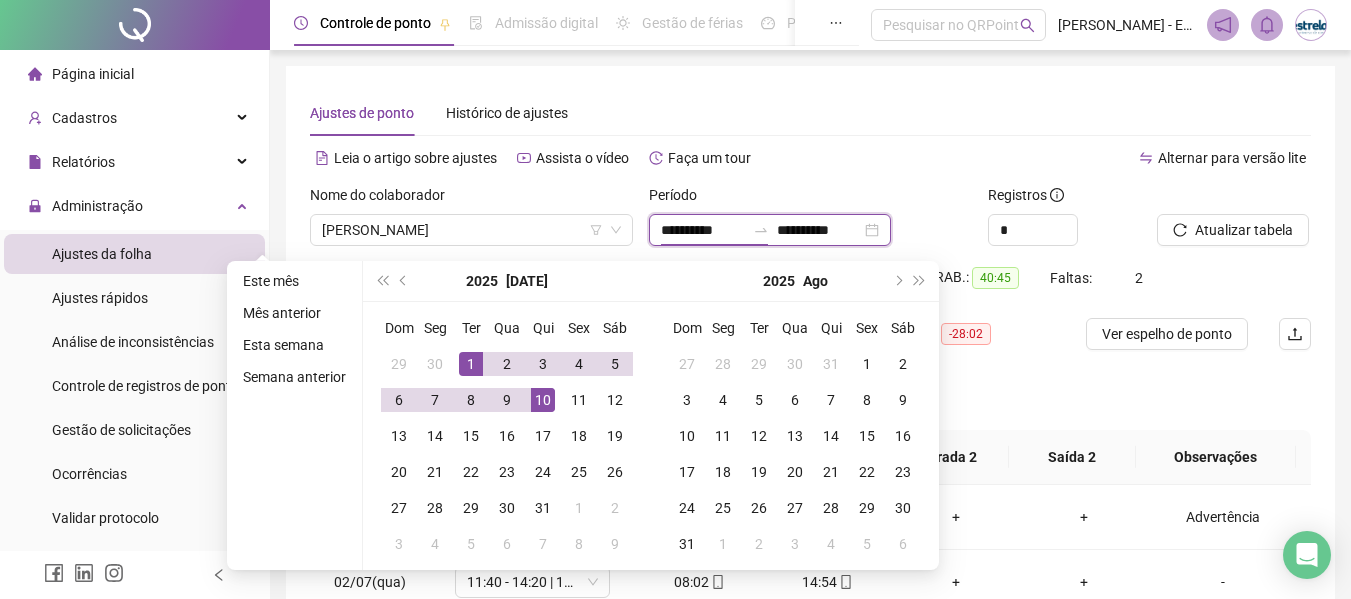 type on "**********" 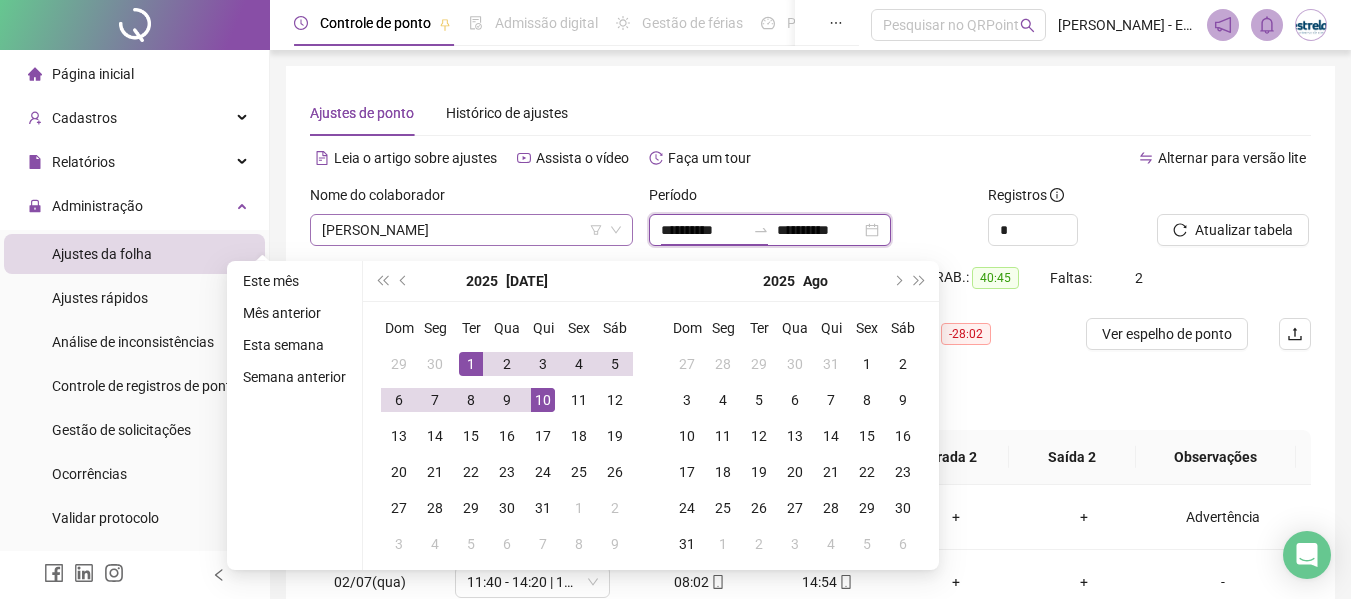 click on "[PERSON_NAME]" at bounding box center [471, 230] 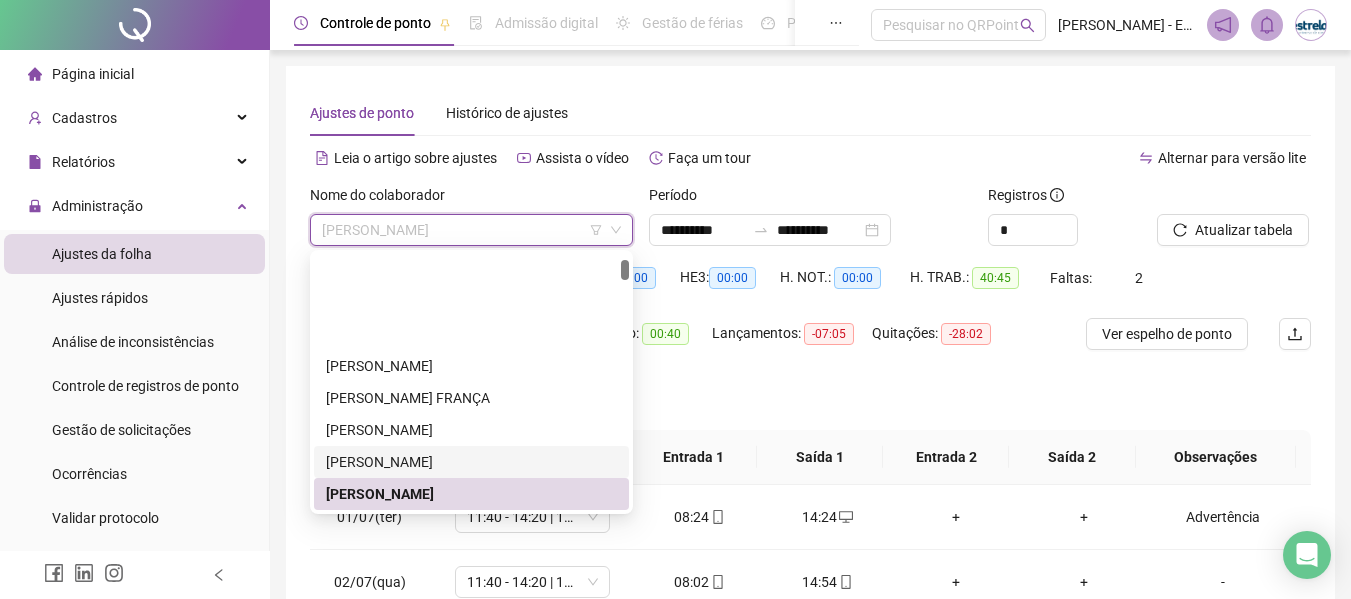 scroll, scrollTop: 164, scrollLeft: 0, axis: vertical 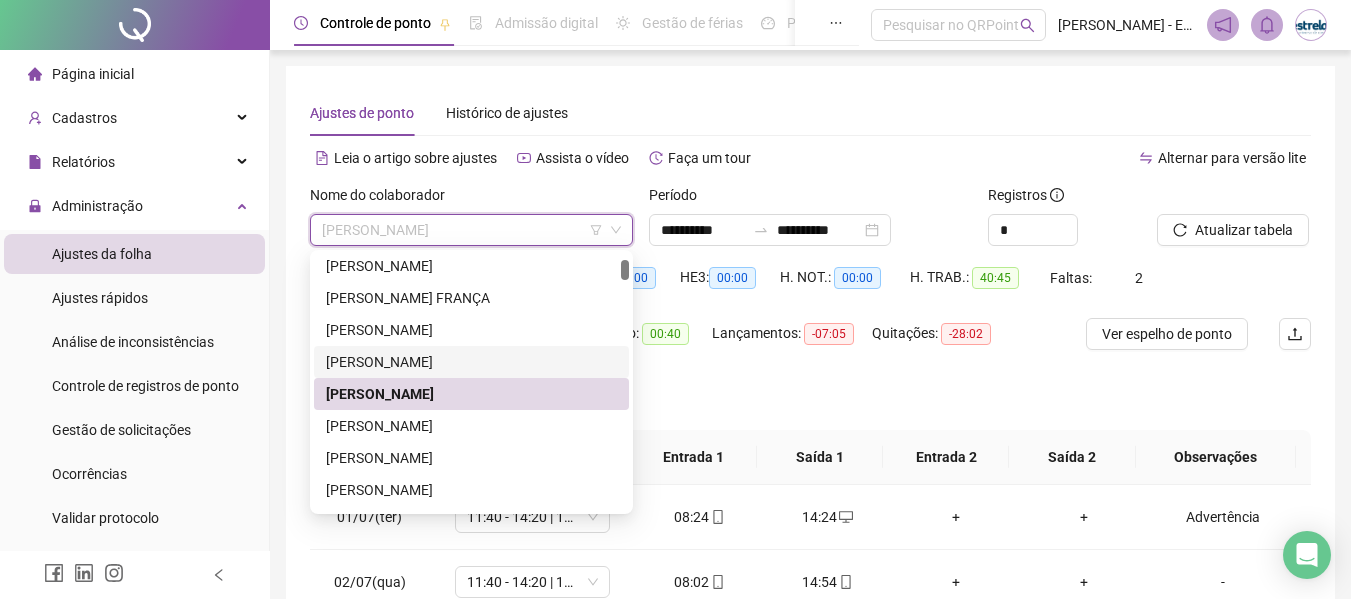click on "[PERSON_NAME]" at bounding box center (471, 362) 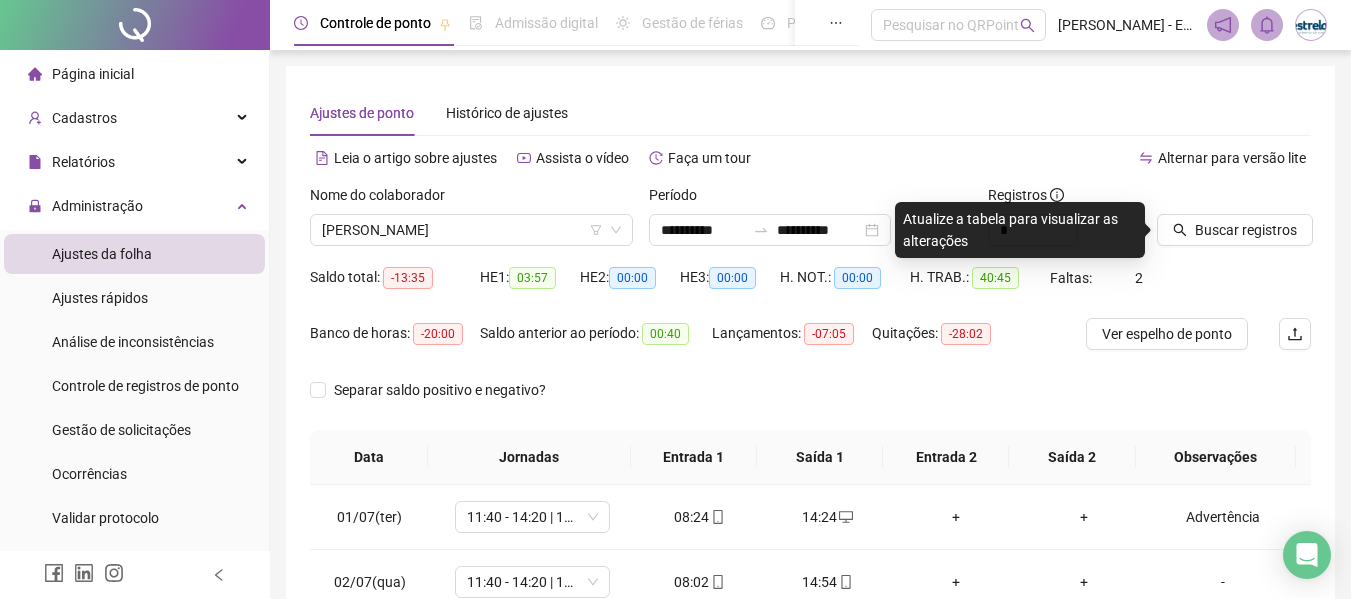 click on "Buscar registros" at bounding box center (1234, 223) 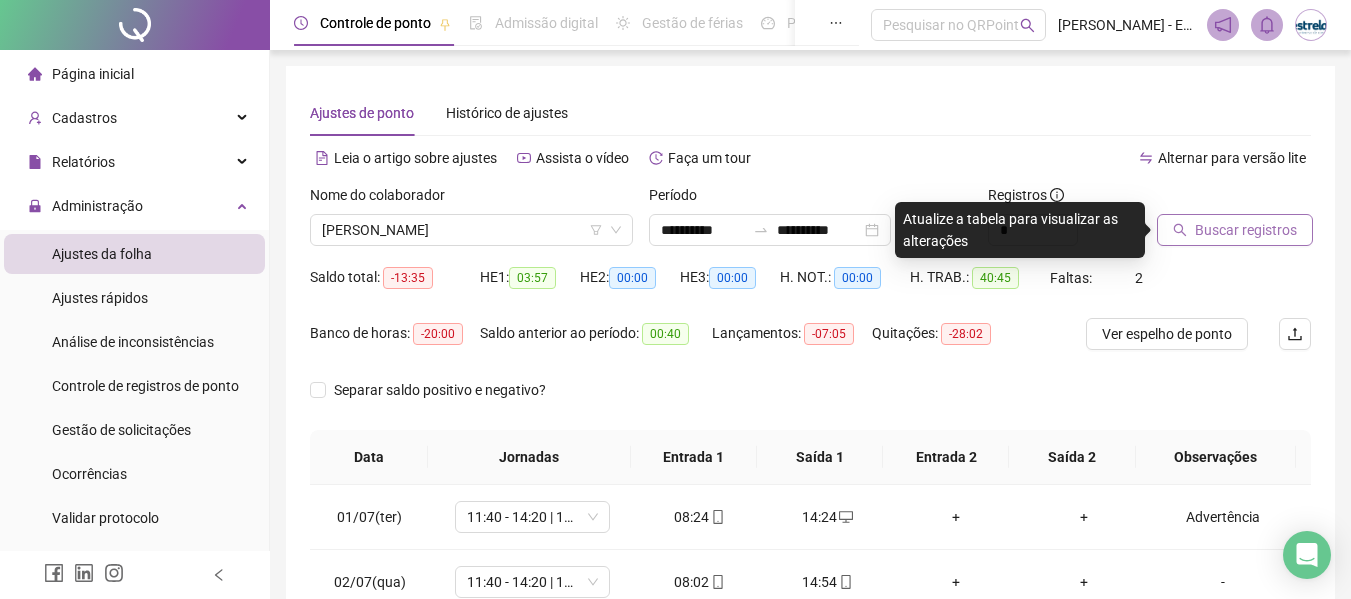 click on "Buscar registros" at bounding box center [1246, 230] 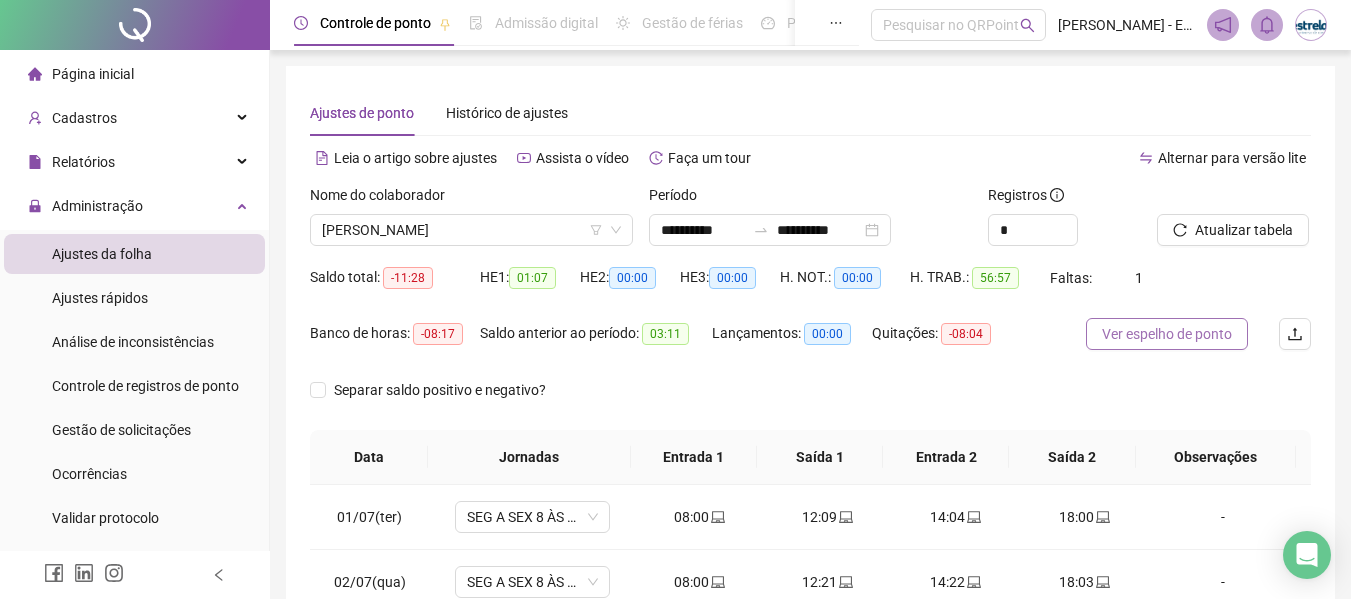 click on "Ver espelho de ponto" at bounding box center [1167, 334] 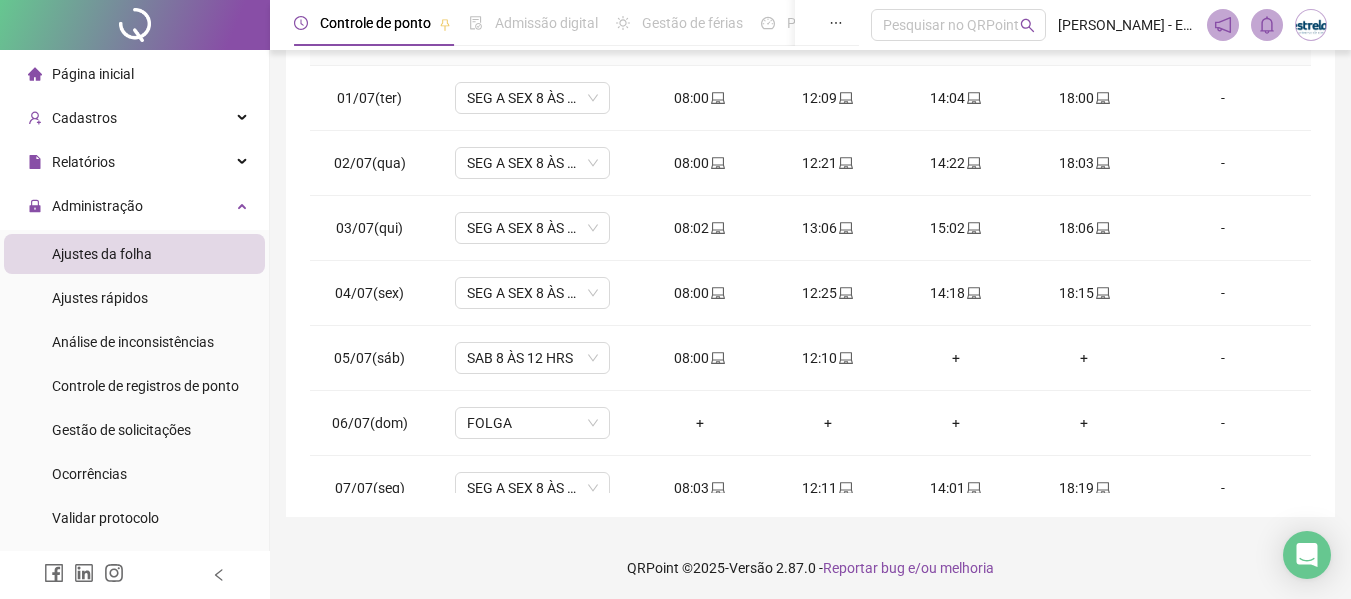 scroll, scrollTop: 423, scrollLeft: 0, axis: vertical 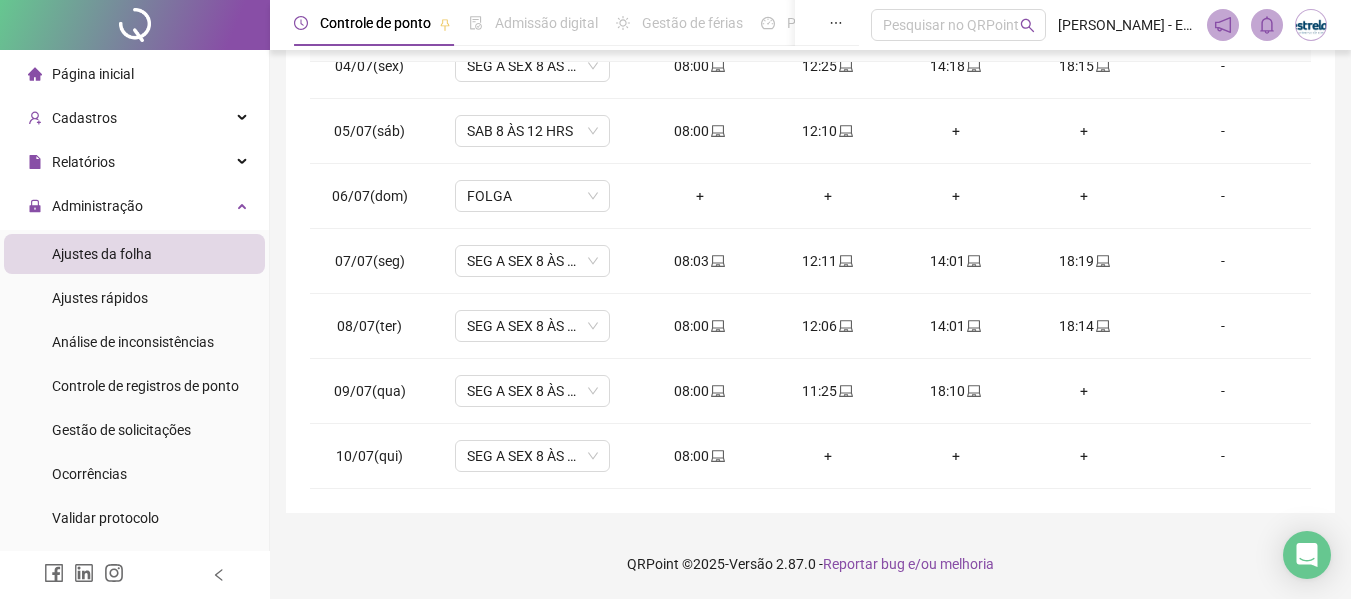 click on "Página inicial" at bounding box center (134, 74) 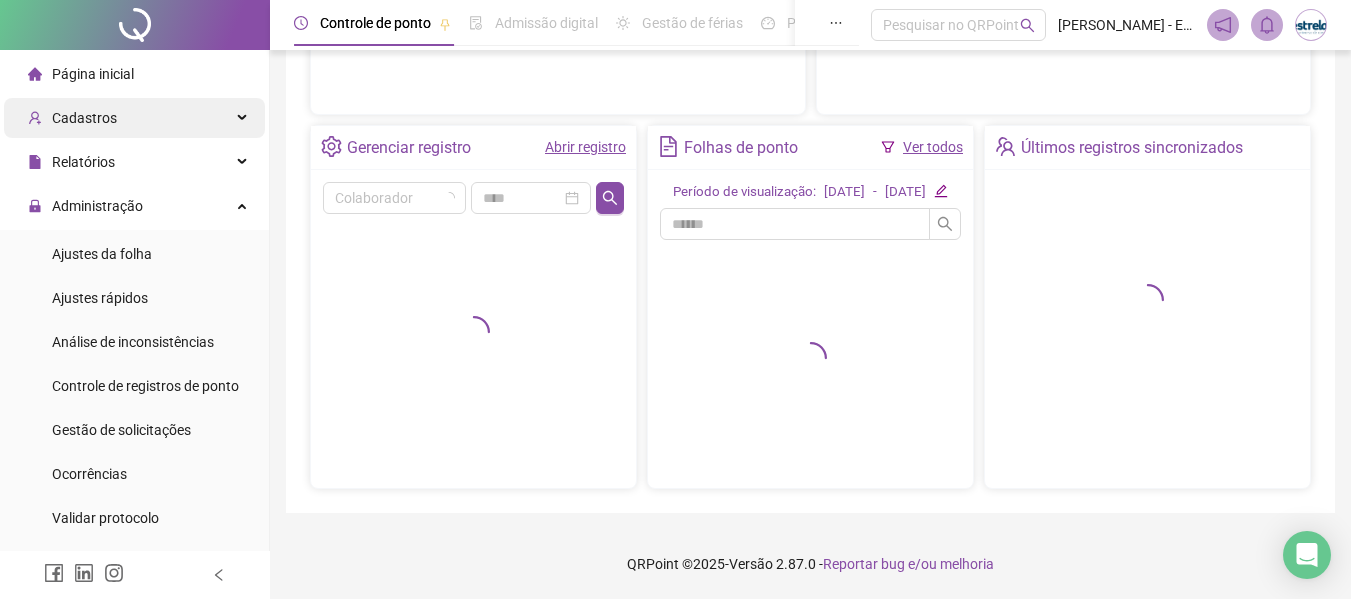 scroll, scrollTop: 384, scrollLeft: 0, axis: vertical 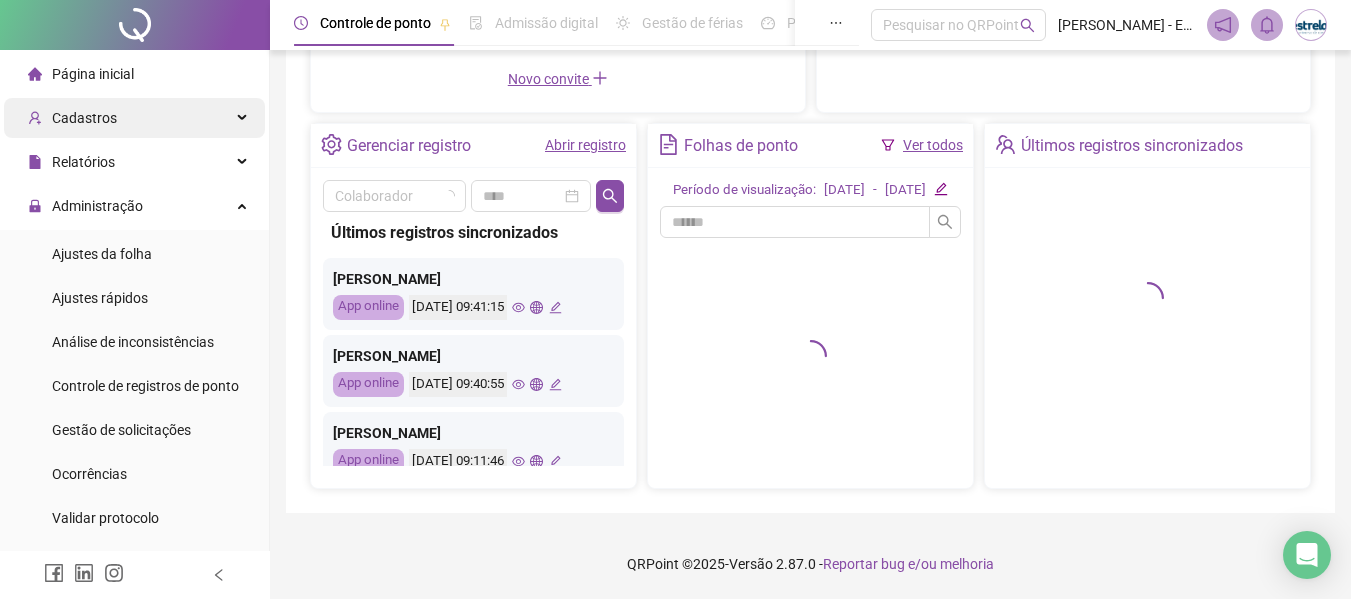 click on "Cadastros" at bounding box center [134, 118] 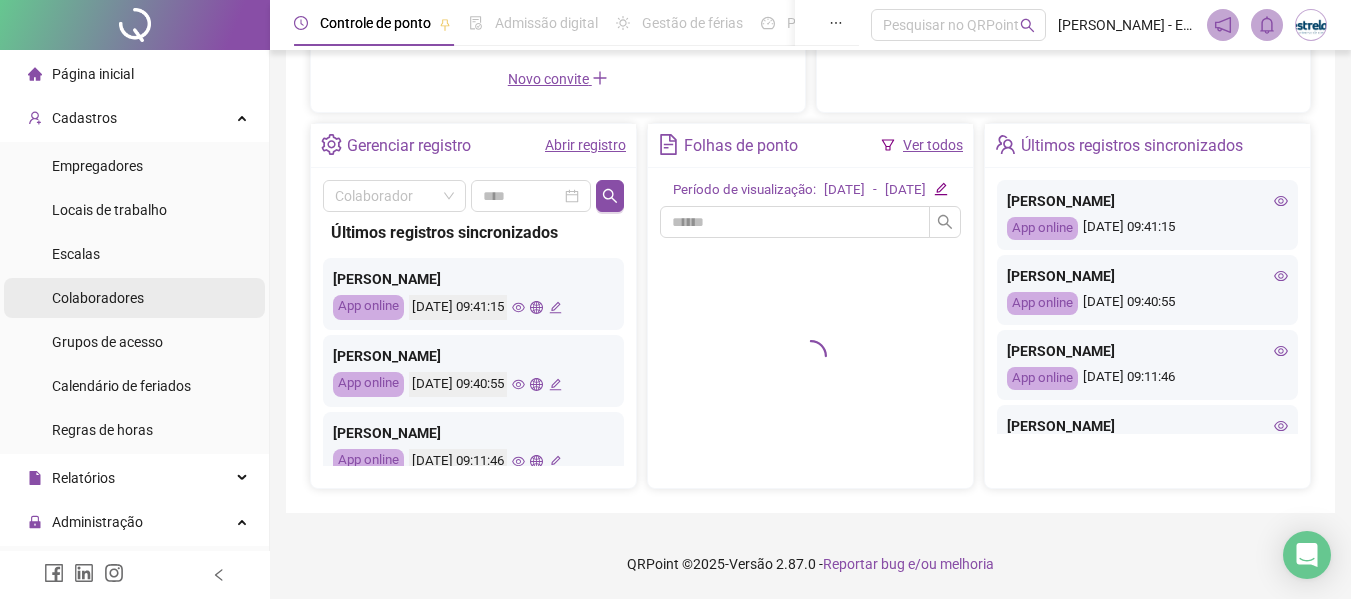 click on "Colaboradores" at bounding box center (98, 298) 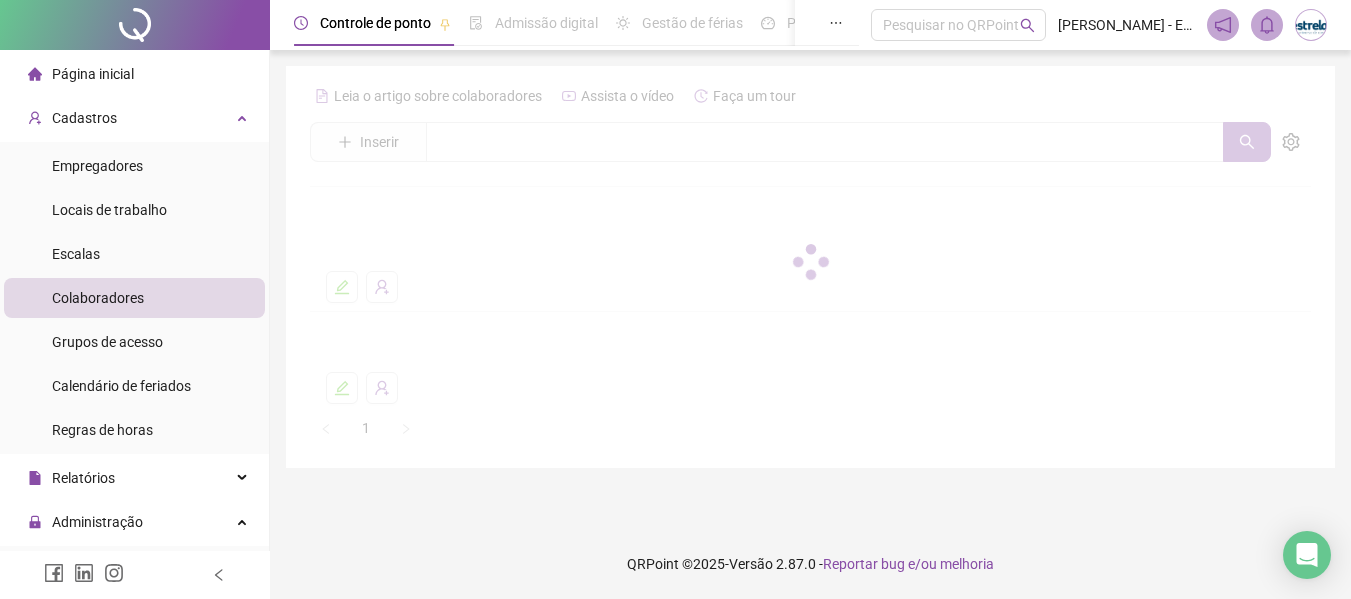 scroll, scrollTop: 0, scrollLeft: 0, axis: both 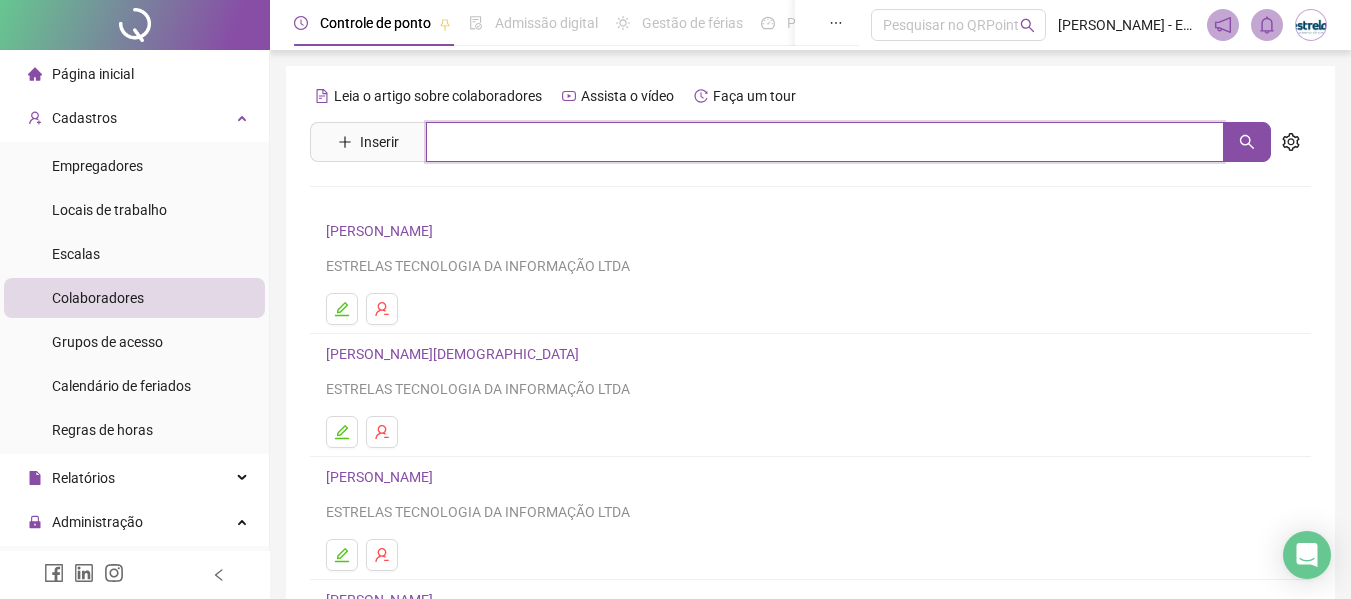 click at bounding box center [825, 142] 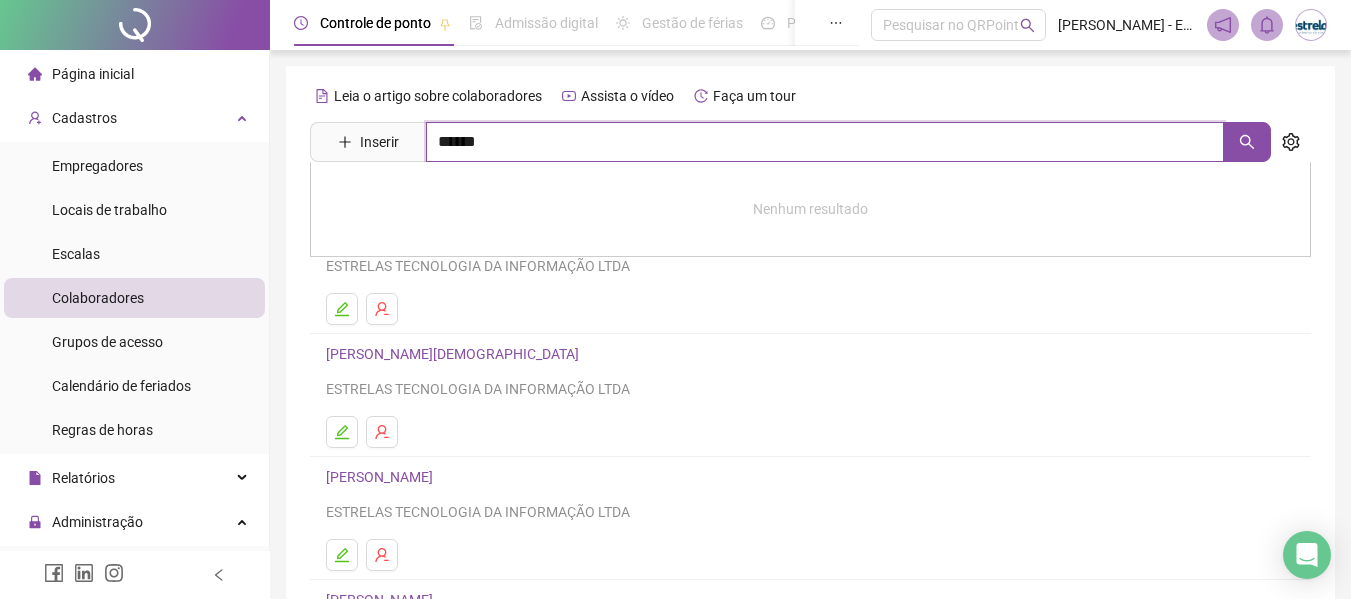 type on "******" 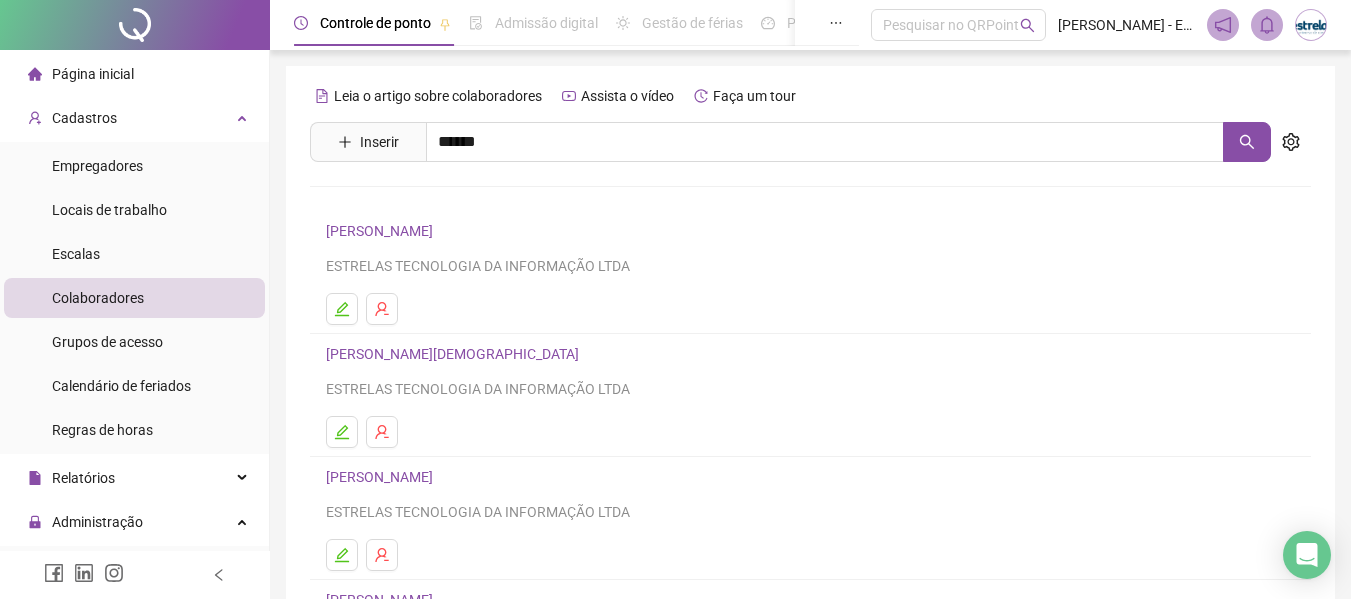 click on "[PERSON_NAME]" at bounding box center [400, 201] 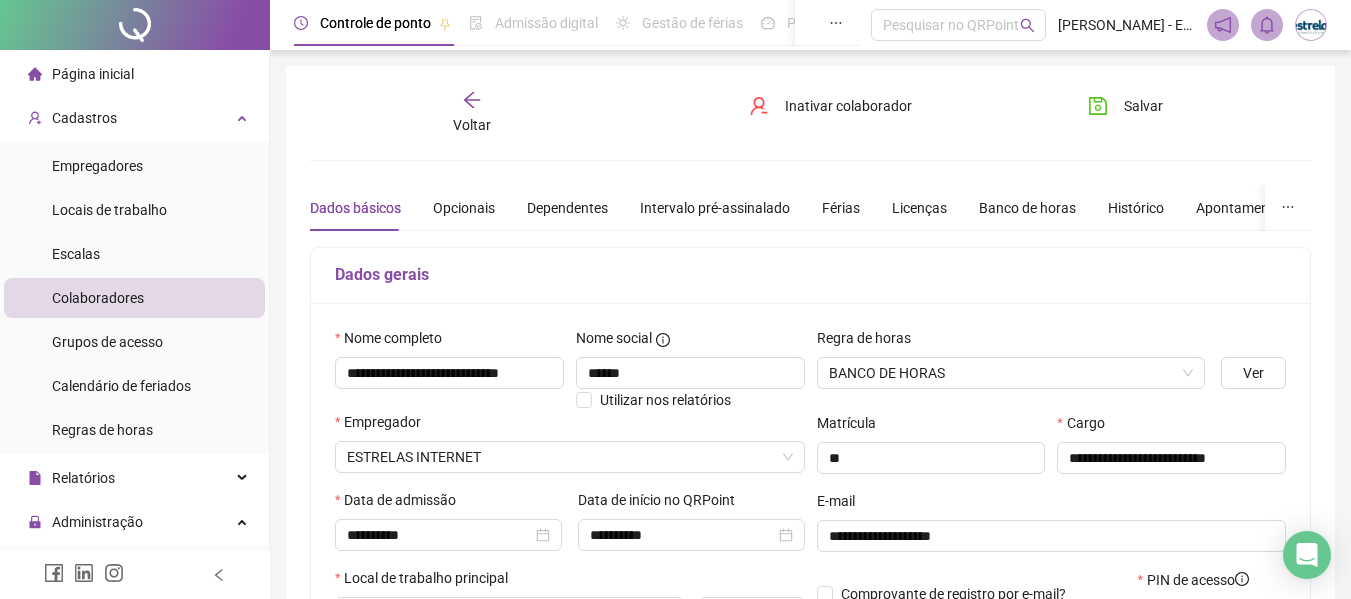 type on "**********" 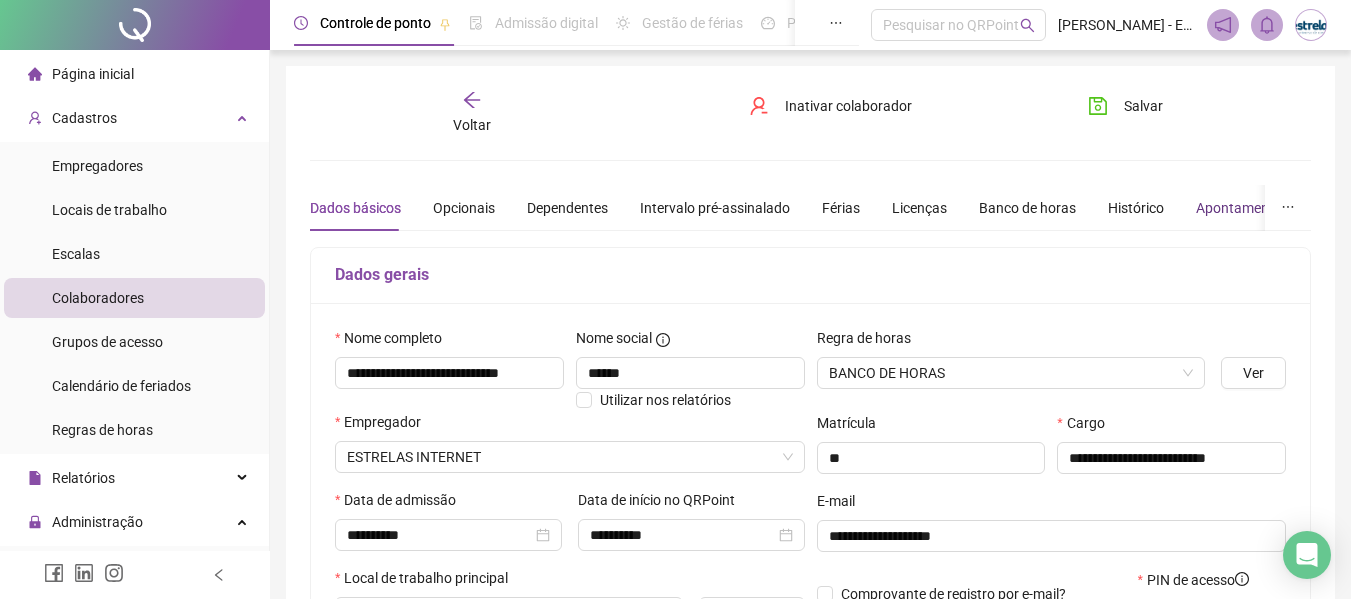 click on "Apontamentos" at bounding box center (1242, 208) 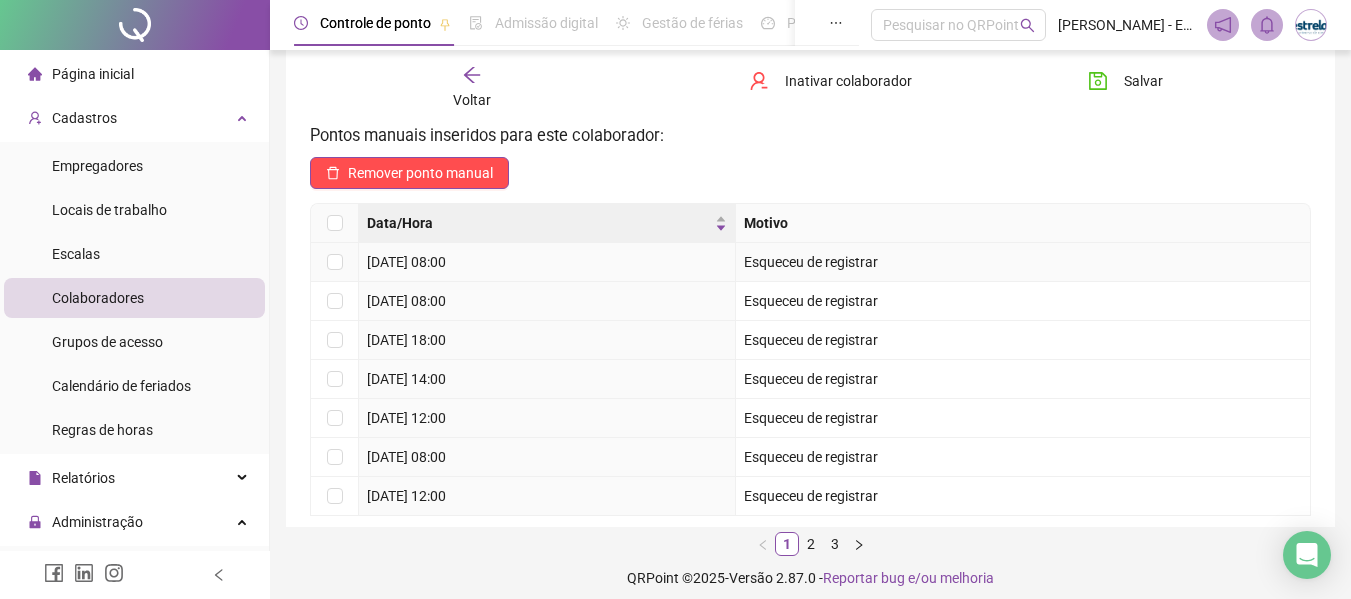 scroll, scrollTop: 440, scrollLeft: 0, axis: vertical 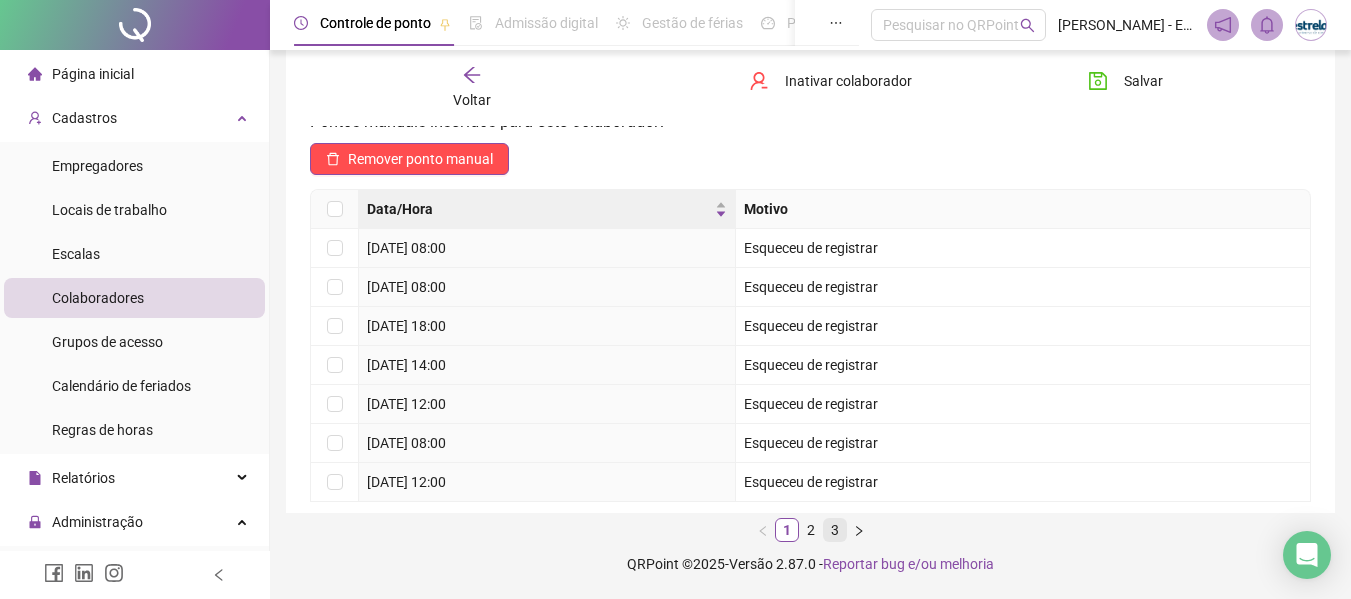 click on "3" at bounding box center [835, 530] 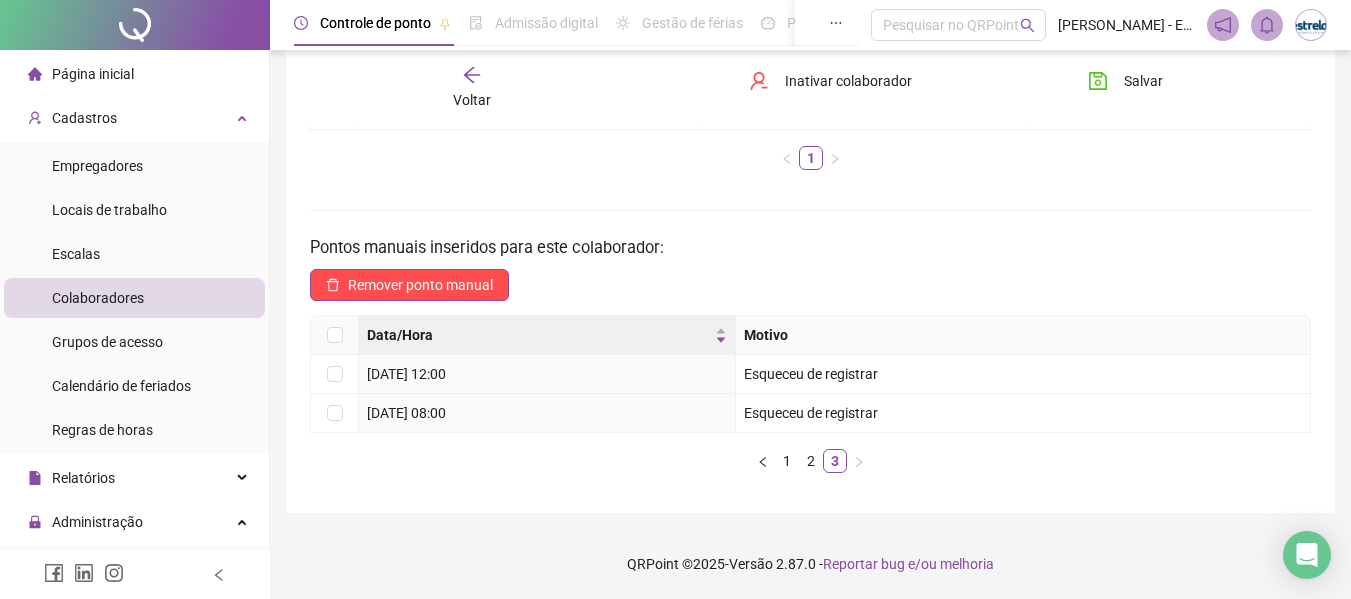scroll, scrollTop: 314, scrollLeft: 0, axis: vertical 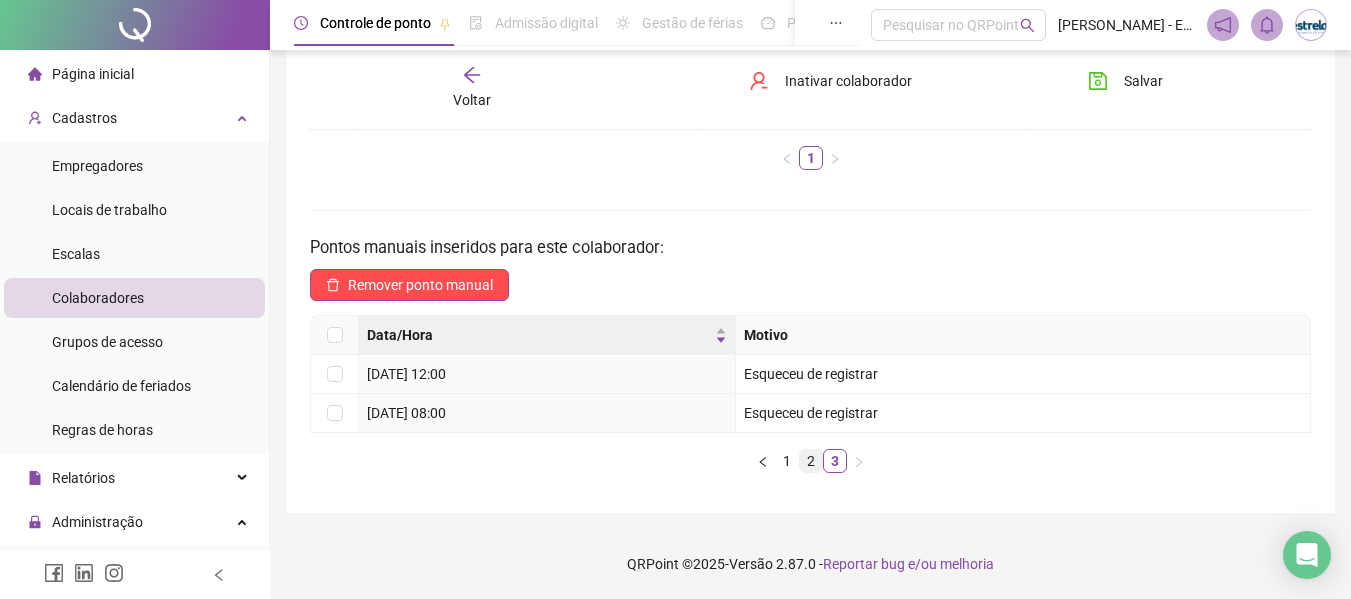 click on "2" at bounding box center [811, 461] 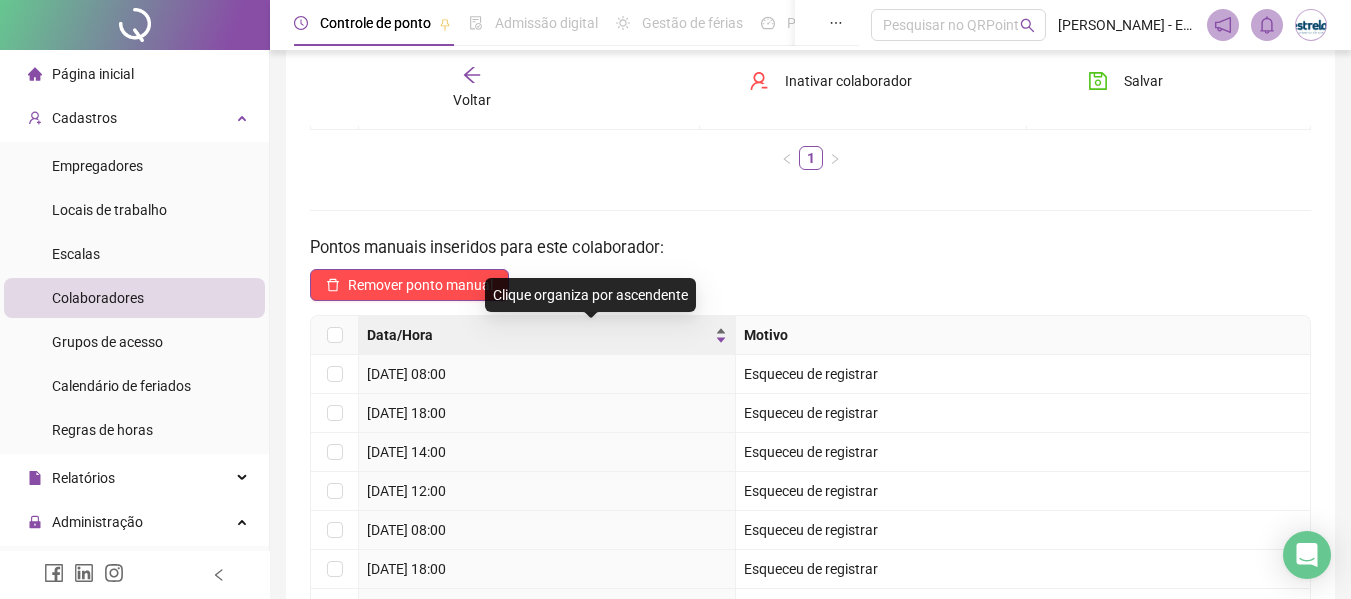 scroll, scrollTop: 0, scrollLeft: 0, axis: both 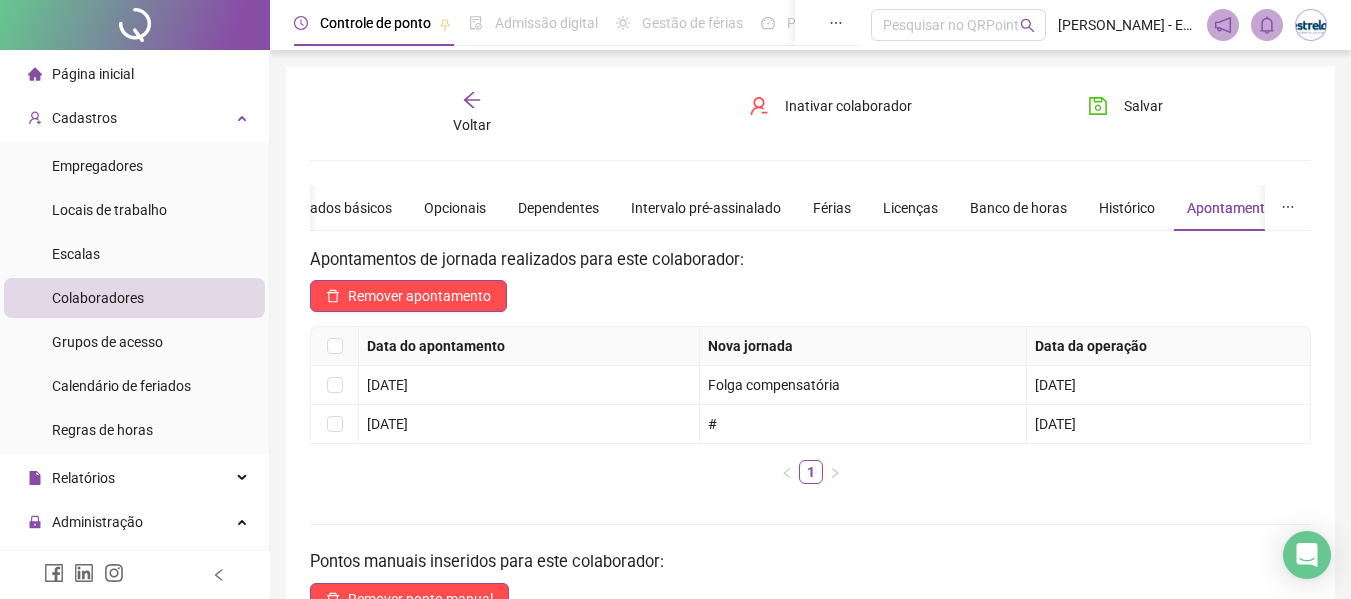 click on "Voltar" at bounding box center [472, 125] 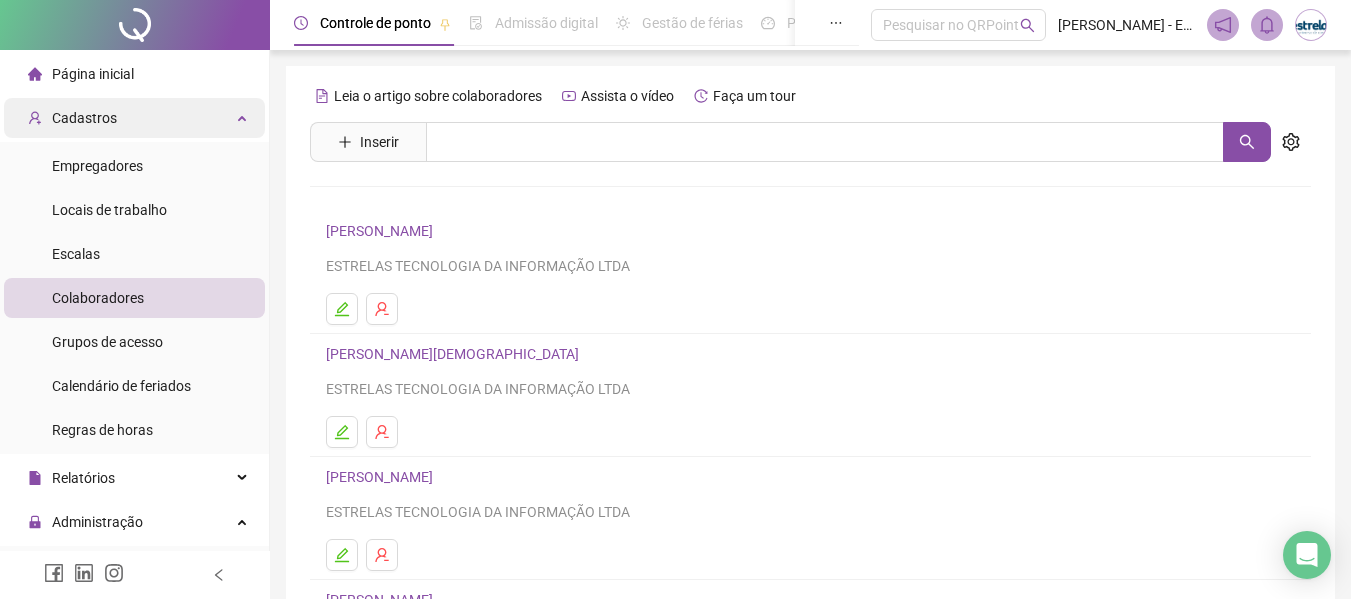 click on "Cadastros" at bounding box center (134, 118) 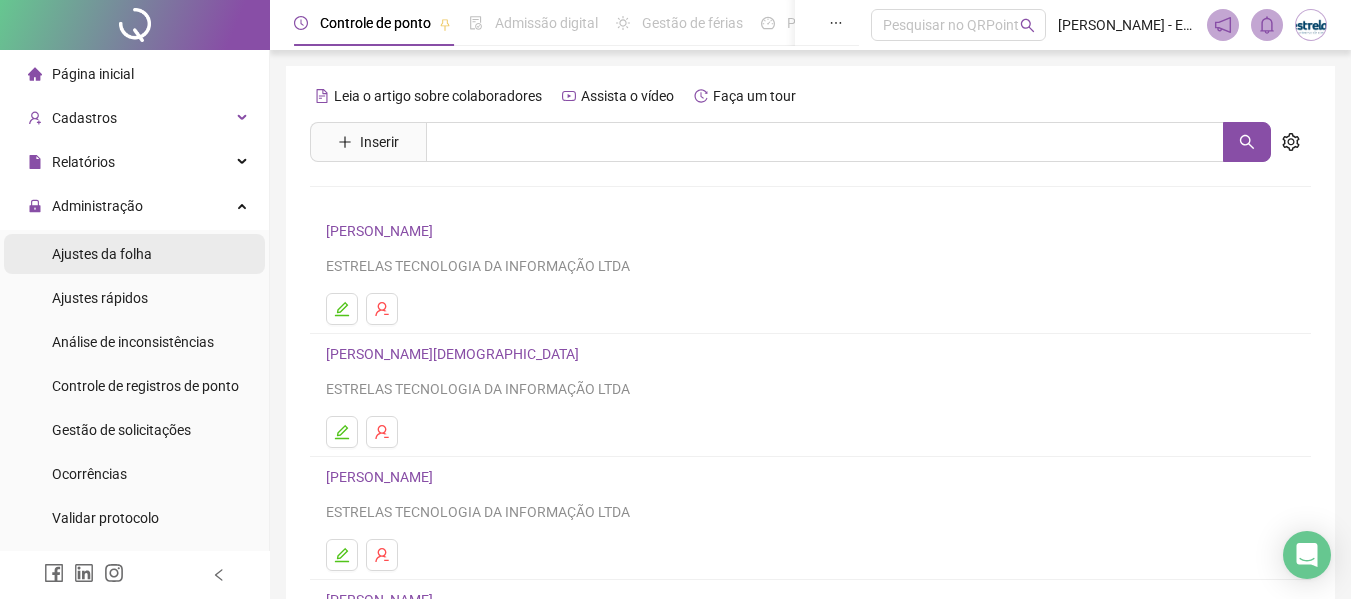 click on "Ajustes da folha" at bounding box center (102, 254) 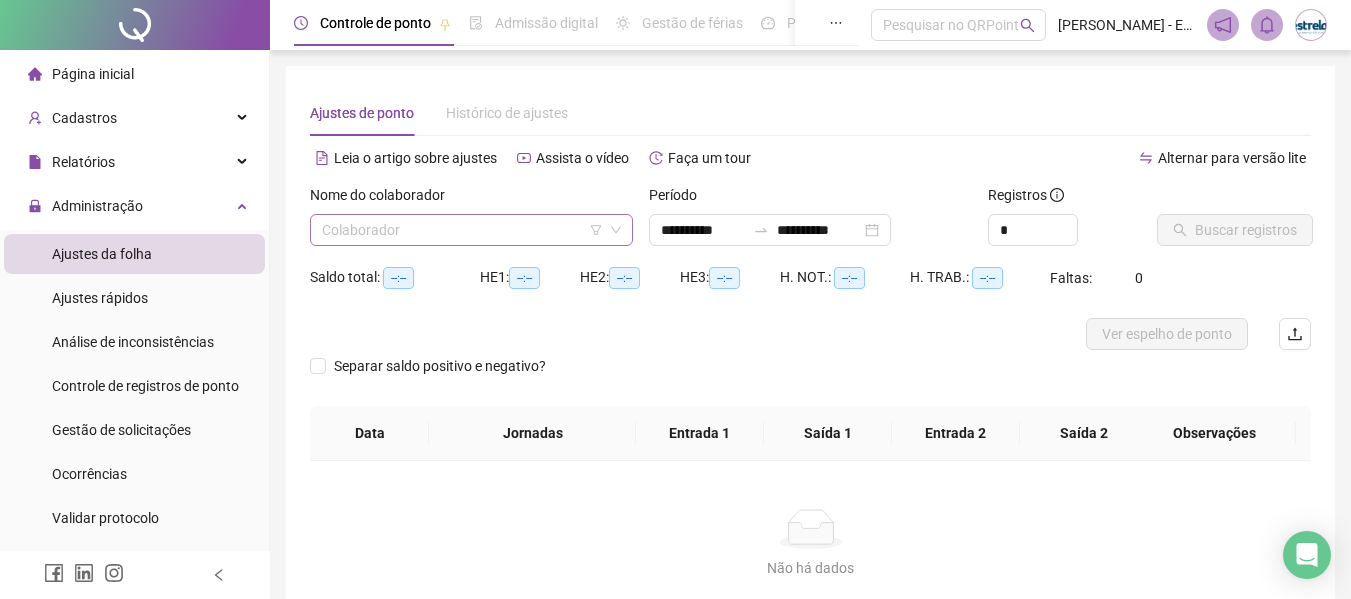 click at bounding box center (465, 230) 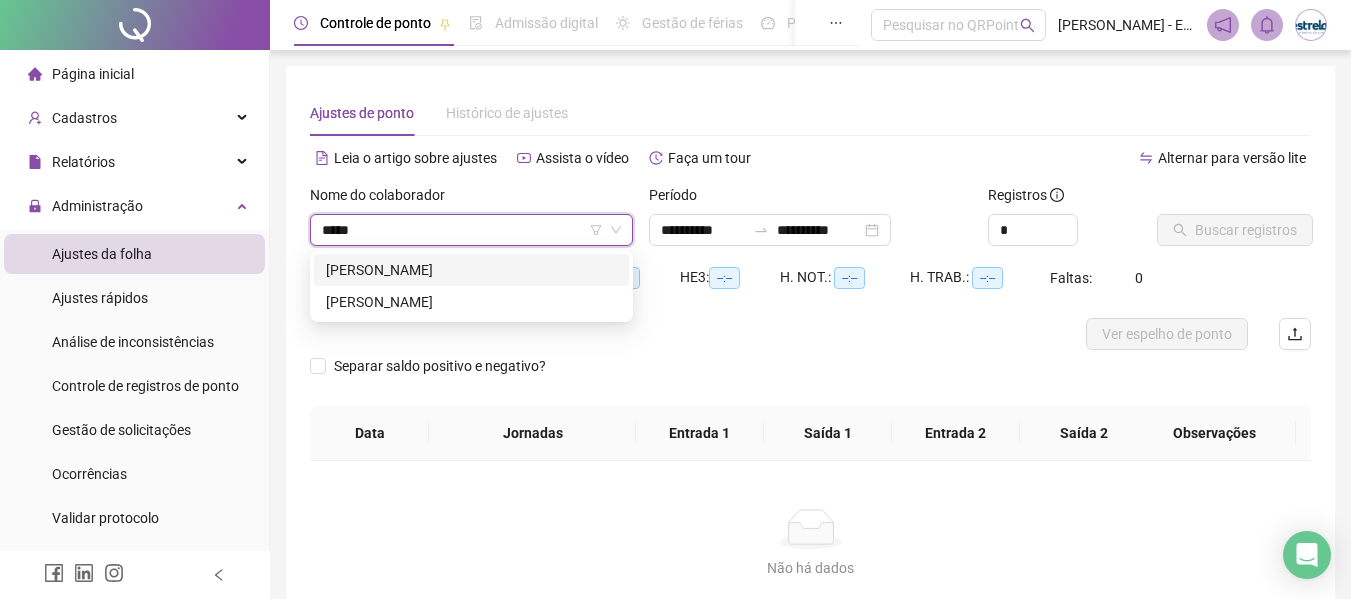 type on "******" 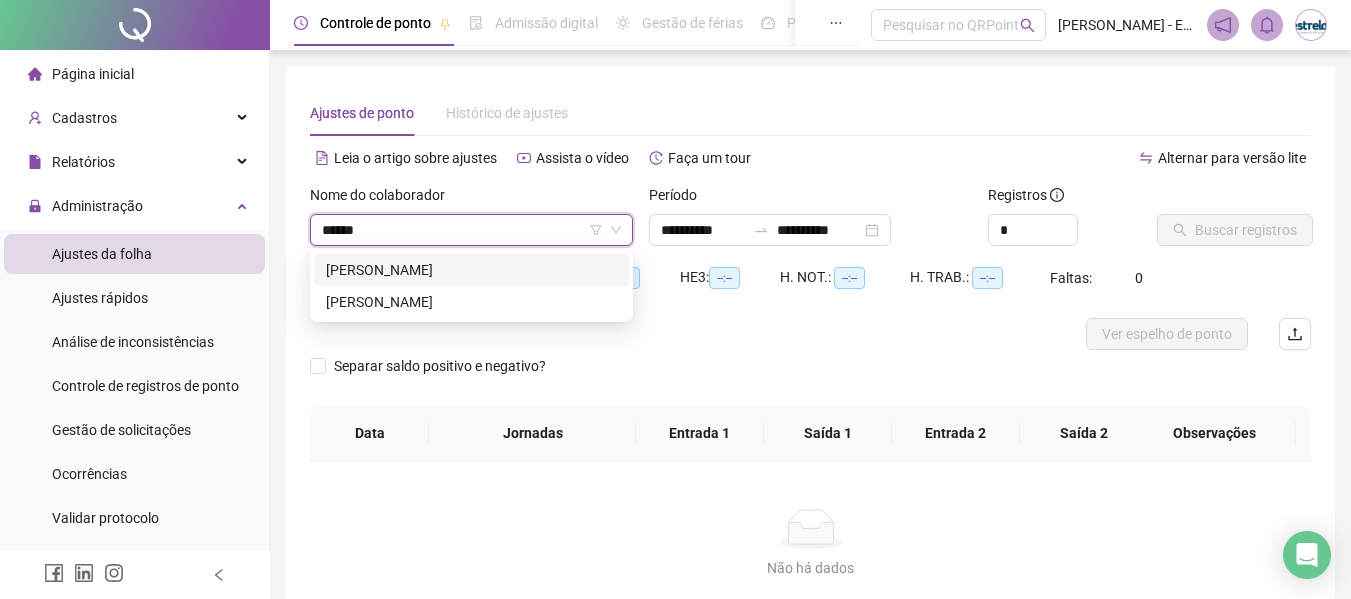 drag, startPoint x: 393, startPoint y: 270, endPoint x: 717, endPoint y: 230, distance: 326.4598 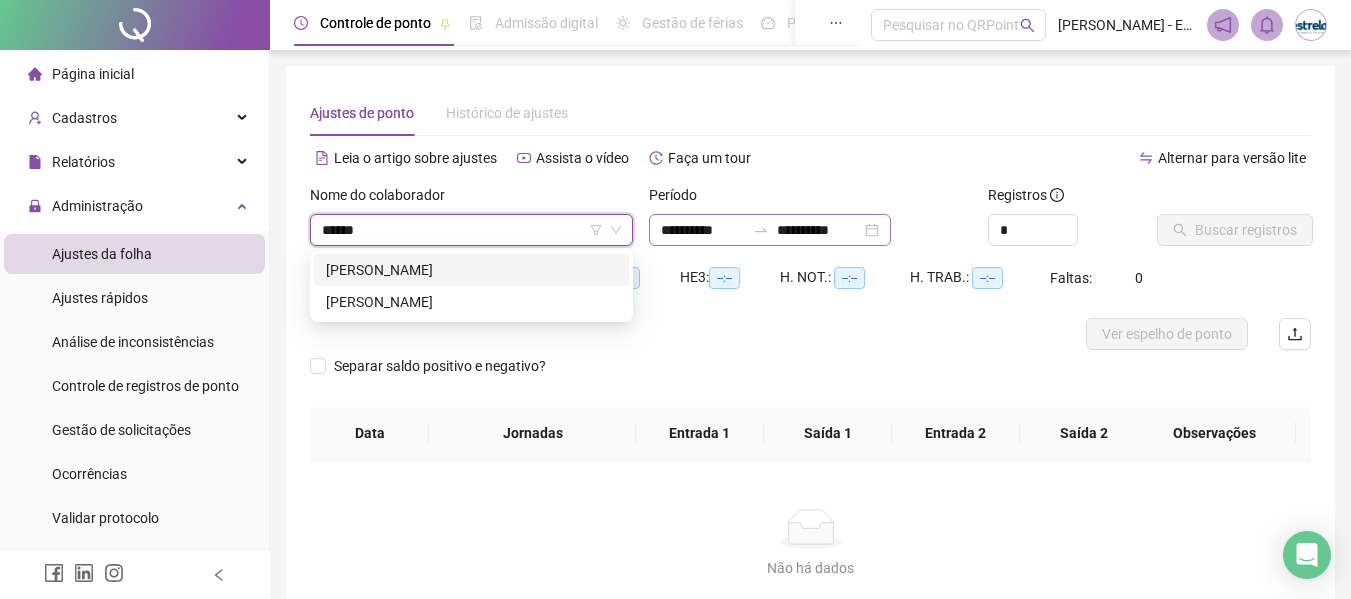 type 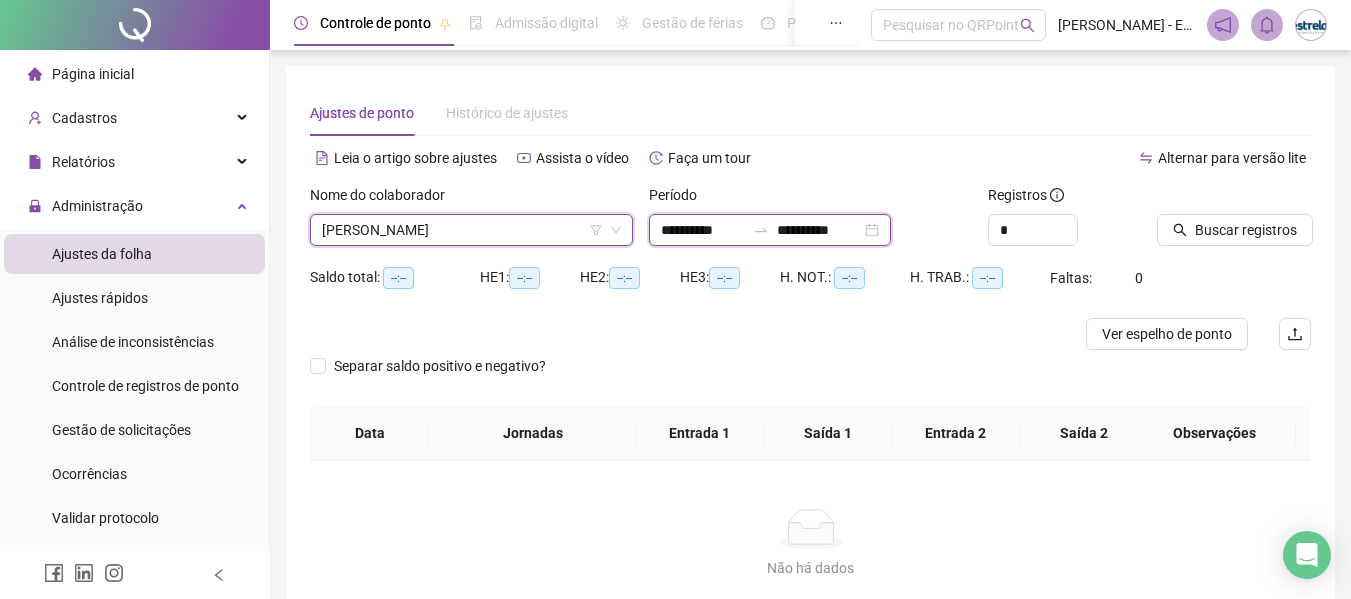click on "**********" at bounding box center [703, 230] 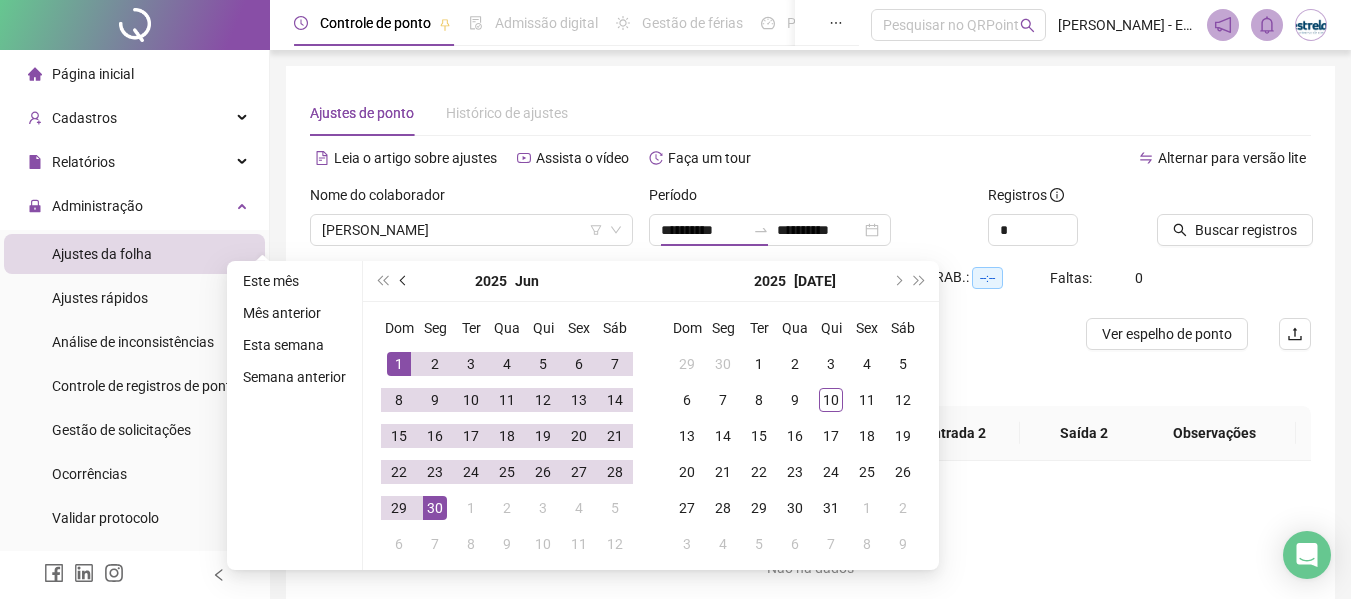 click at bounding box center (405, 281) 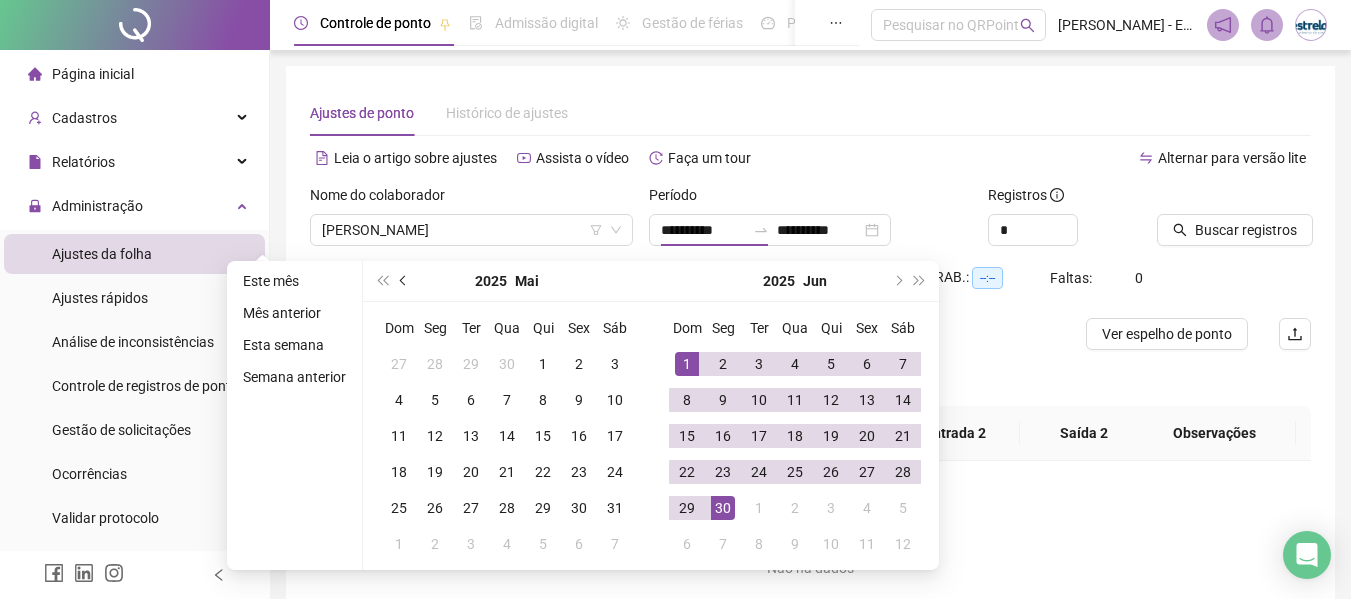 click at bounding box center (405, 281) 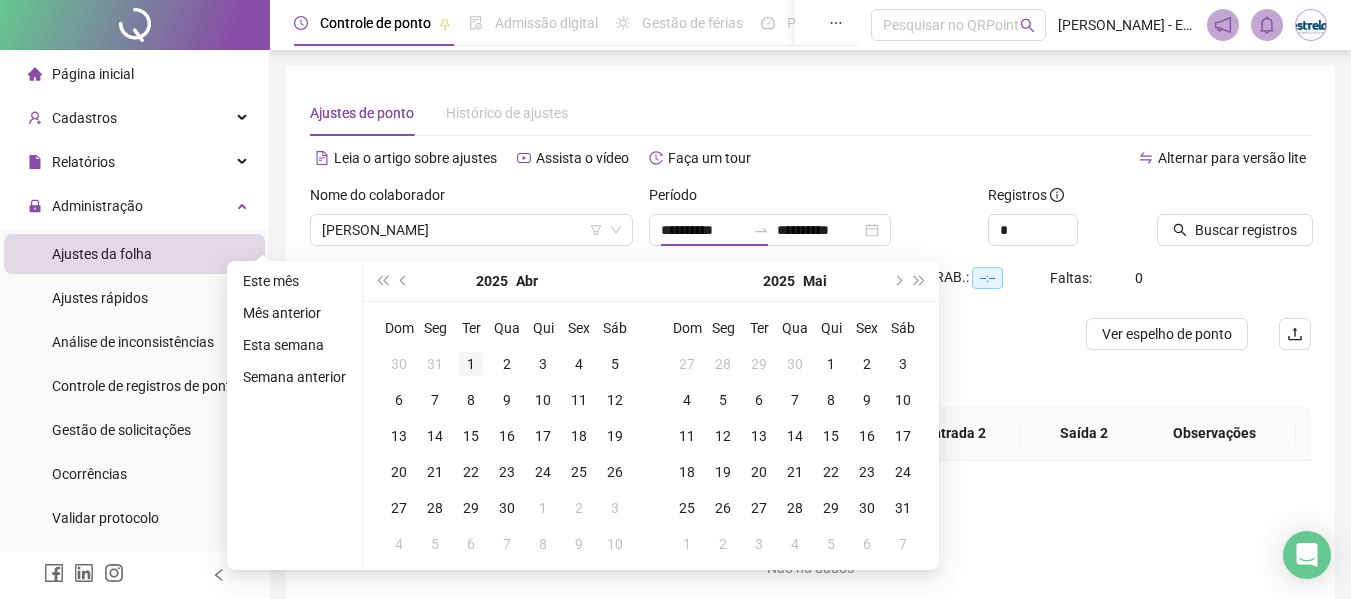 type on "**********" 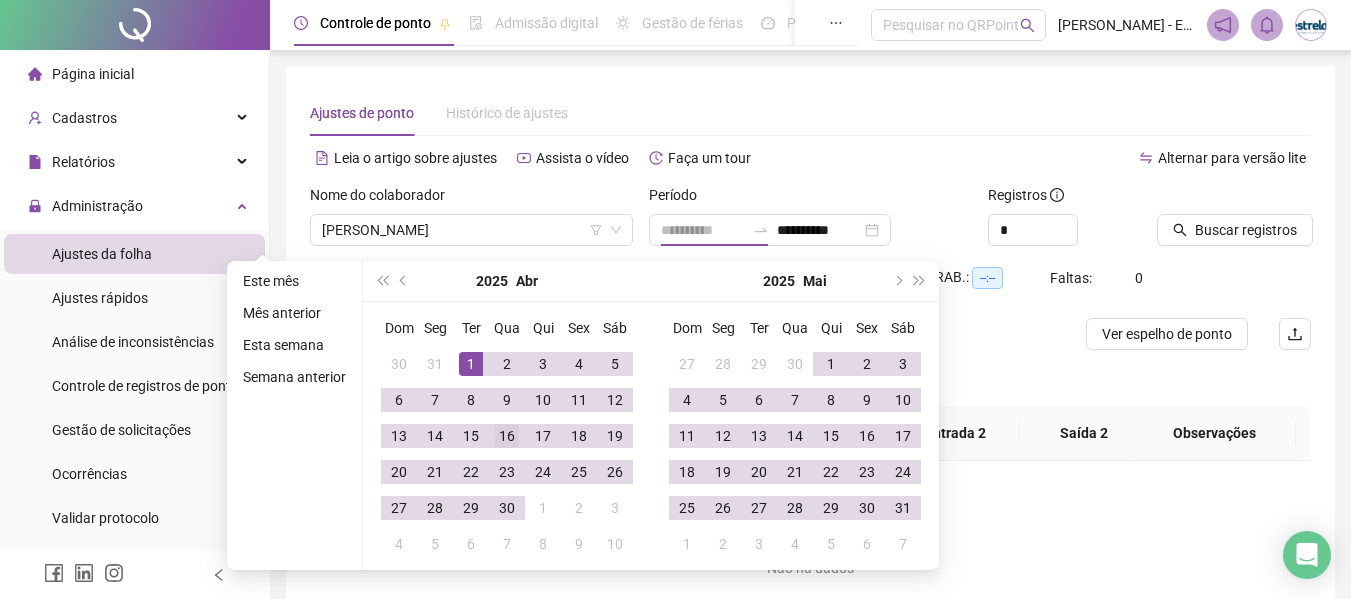 drag, startPoint x: 477, startPoint y: 362, endPoint x: 488, endPoint y: 452, distance: 90.66973 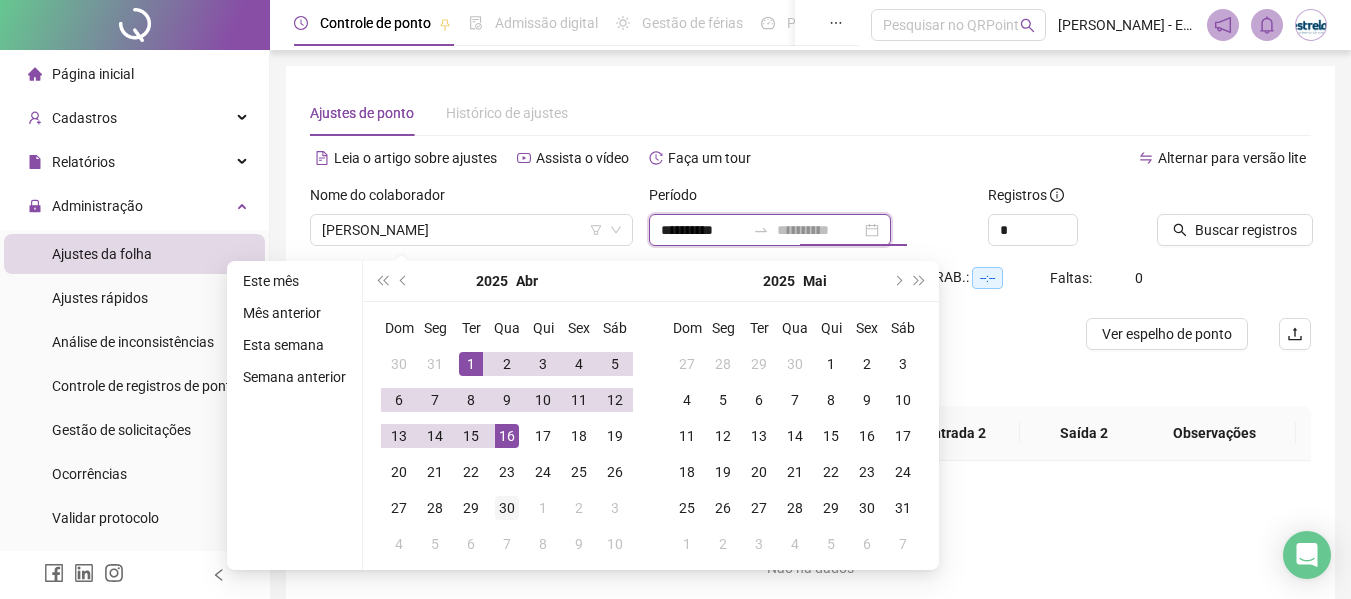 type on "**********" 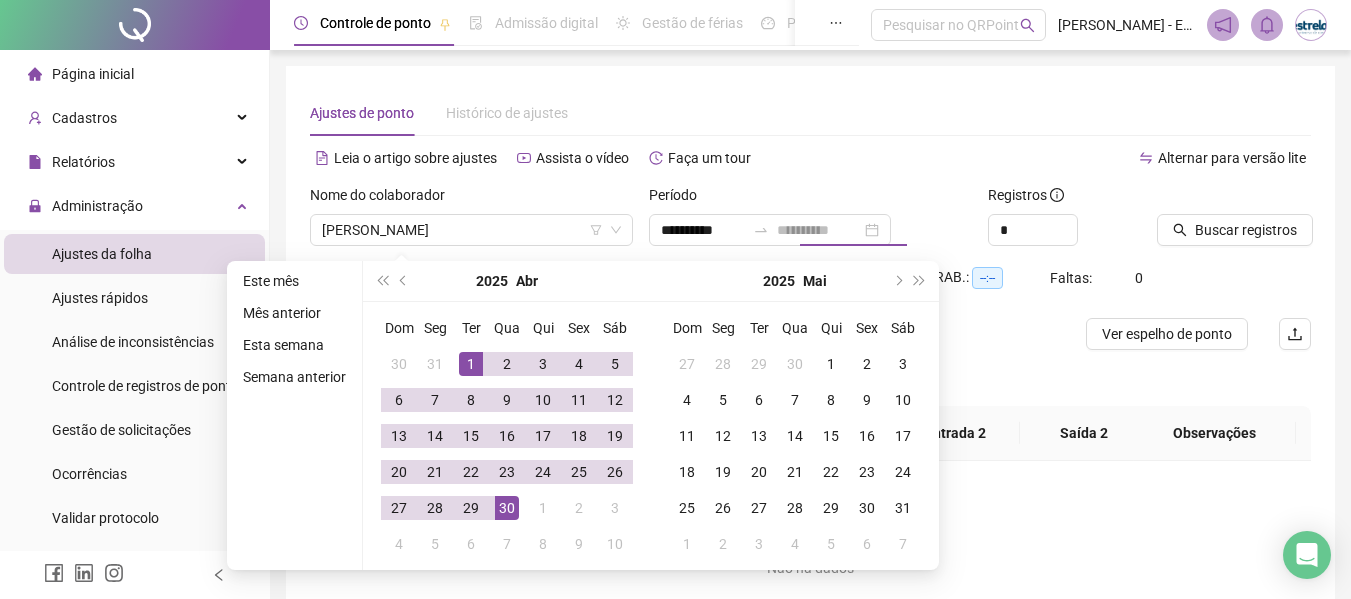 click on "30" at bounding box center (507, 508) 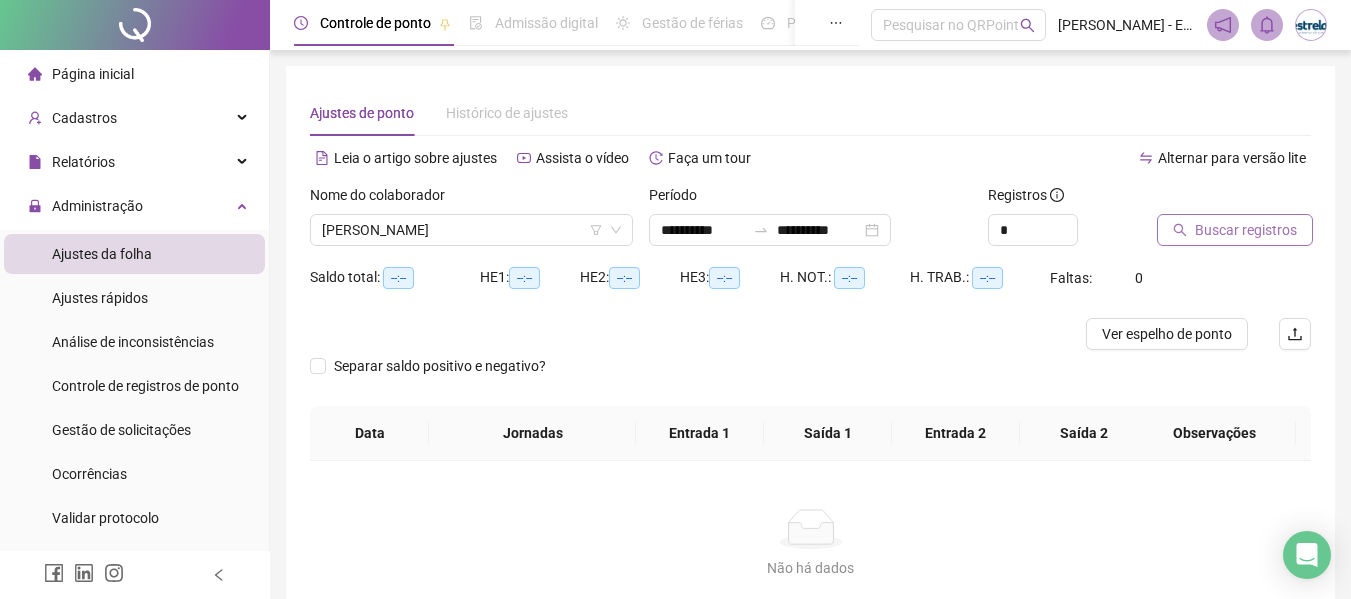 click on "Buscar registros" at bounding box center (1246, 230) 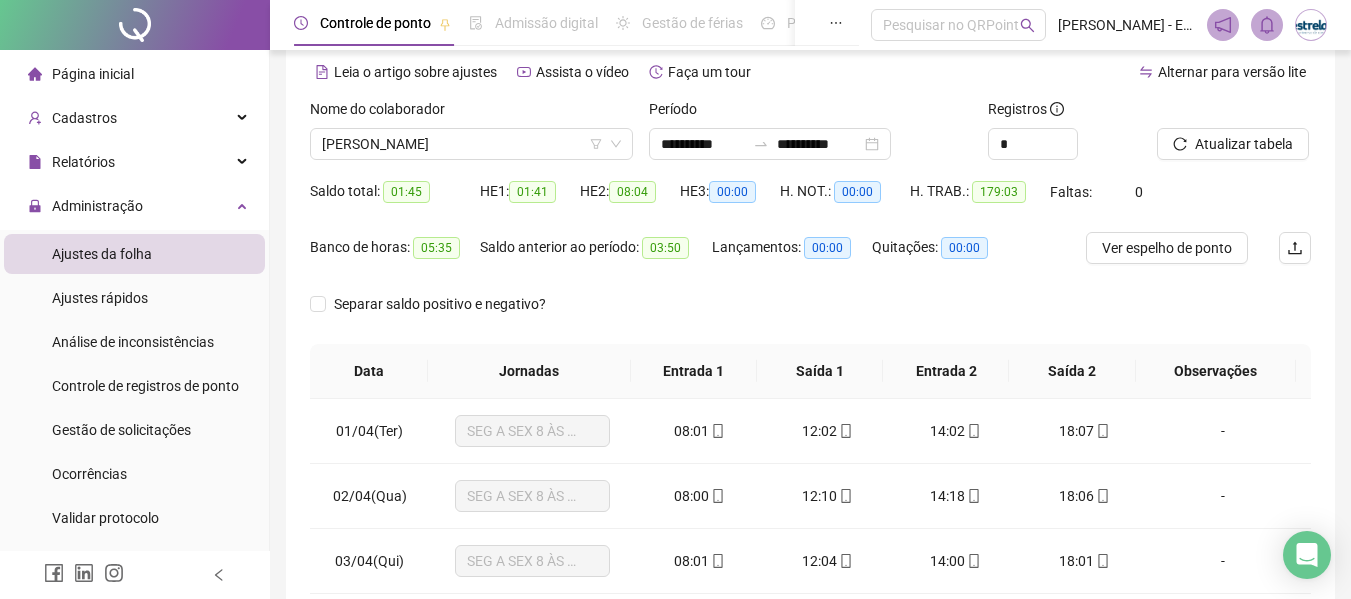 scroll, scrollTop: 300, scrollLeft: 0, axis: vertical 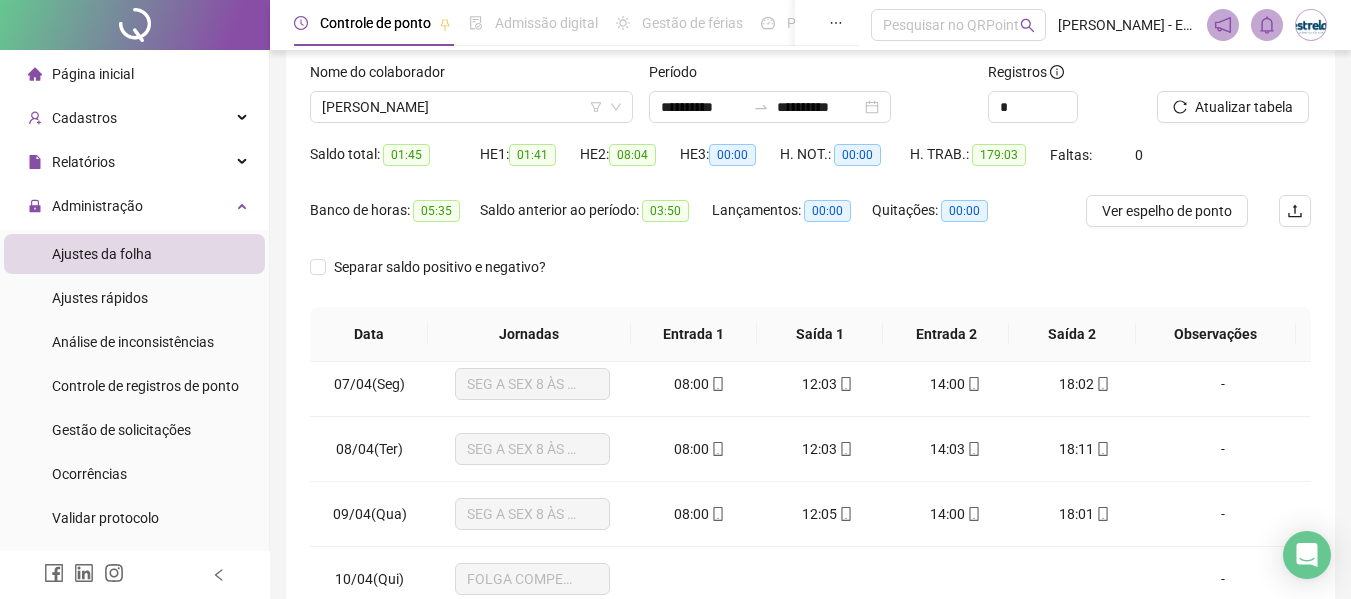 click on "Página inicial" at bounding box center (93, 74) 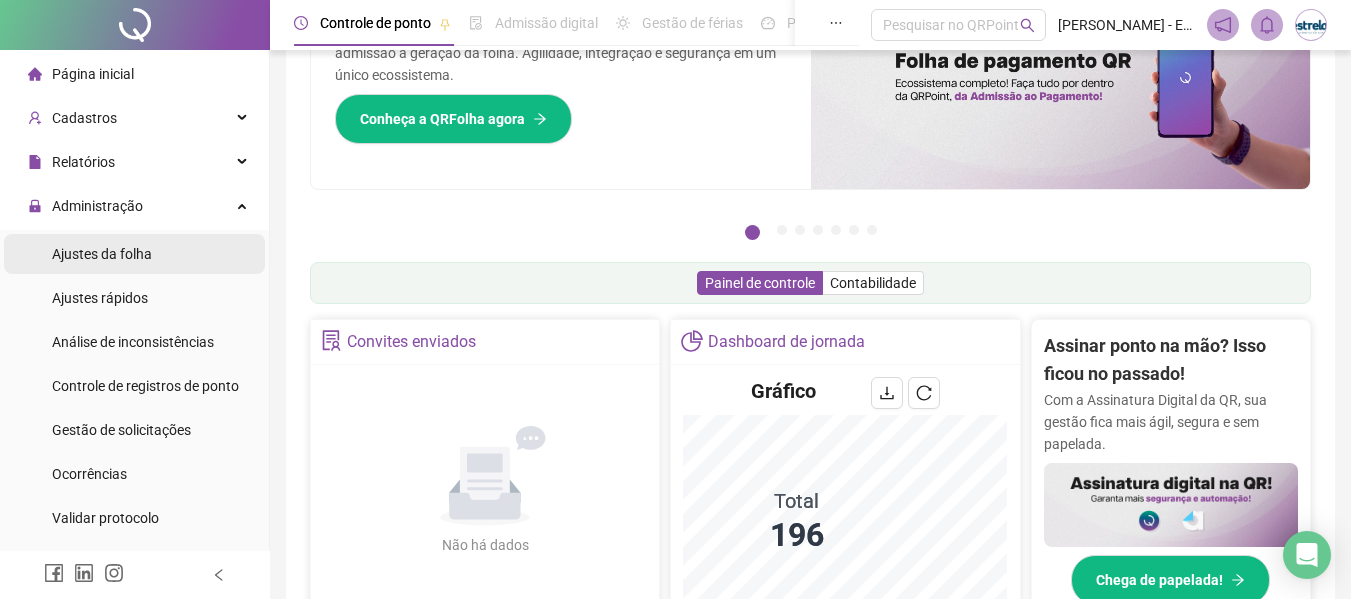 click on "Ajustes da folha" at bounding box center [102, 254] 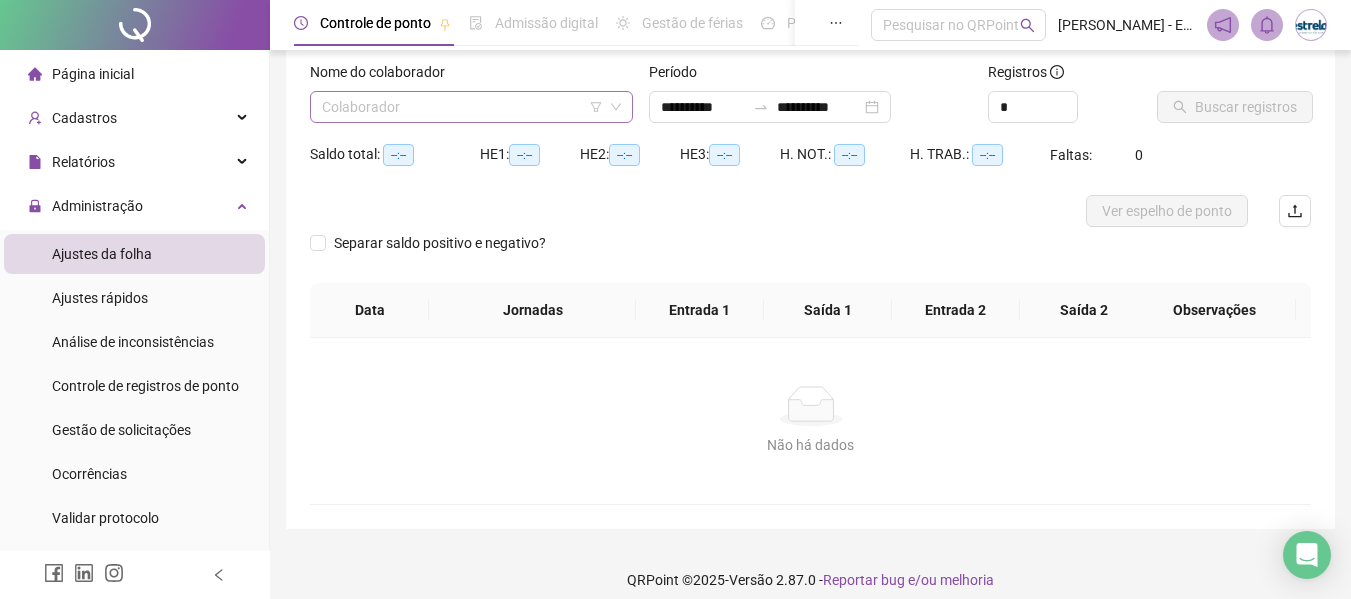 click at bounding box center [465, 107] 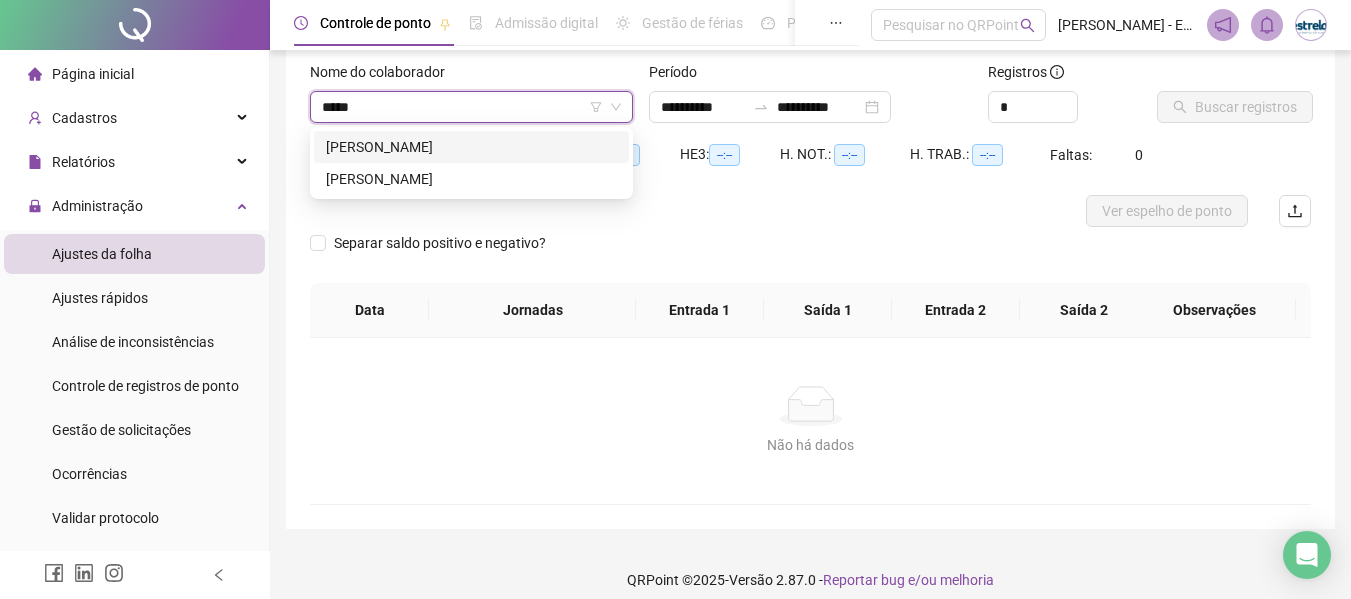 type on "******" 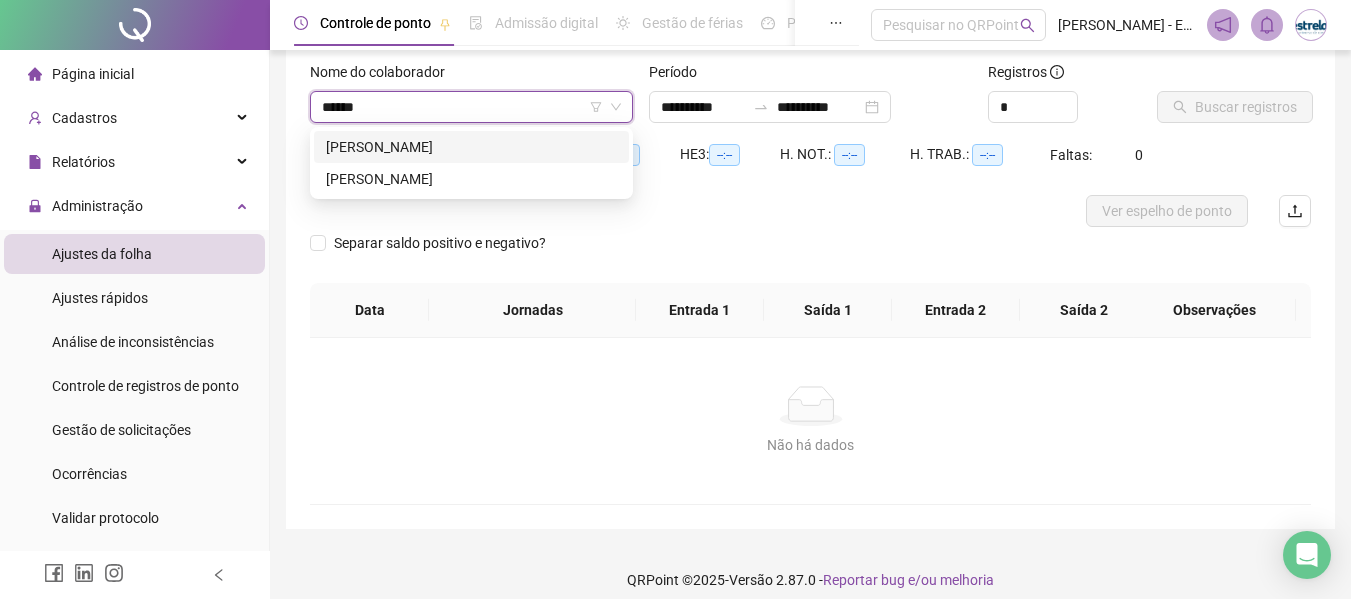 type 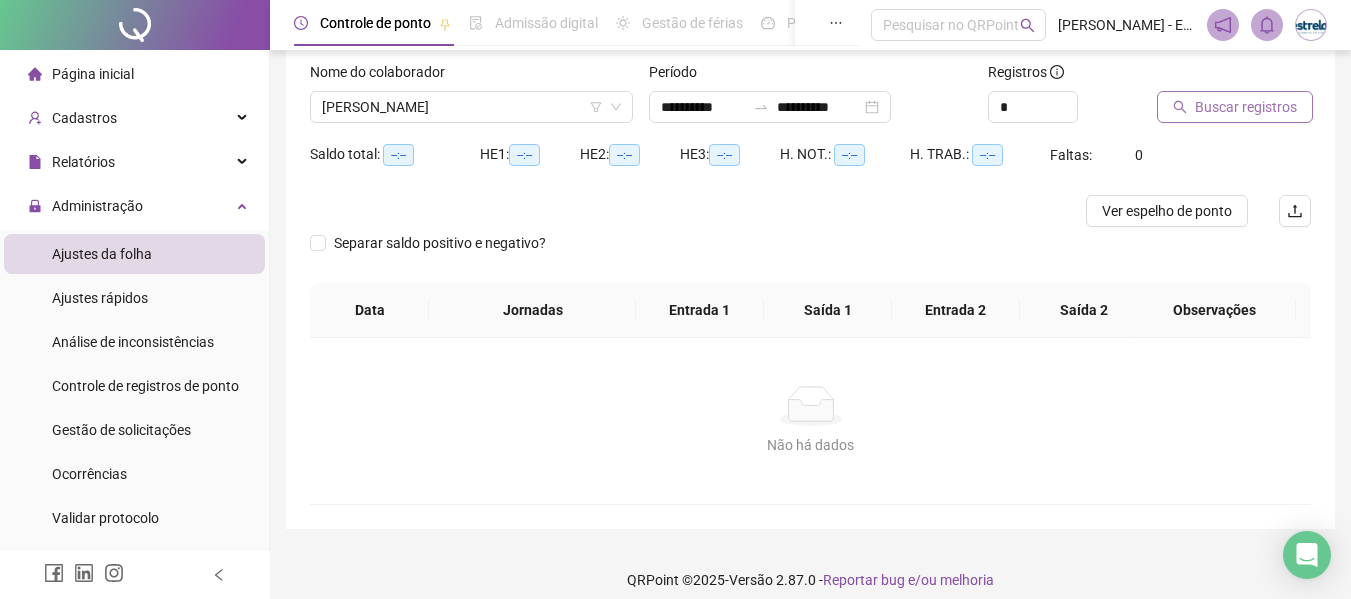 click on "Buscar registros" at bounding box center (1235, 107) 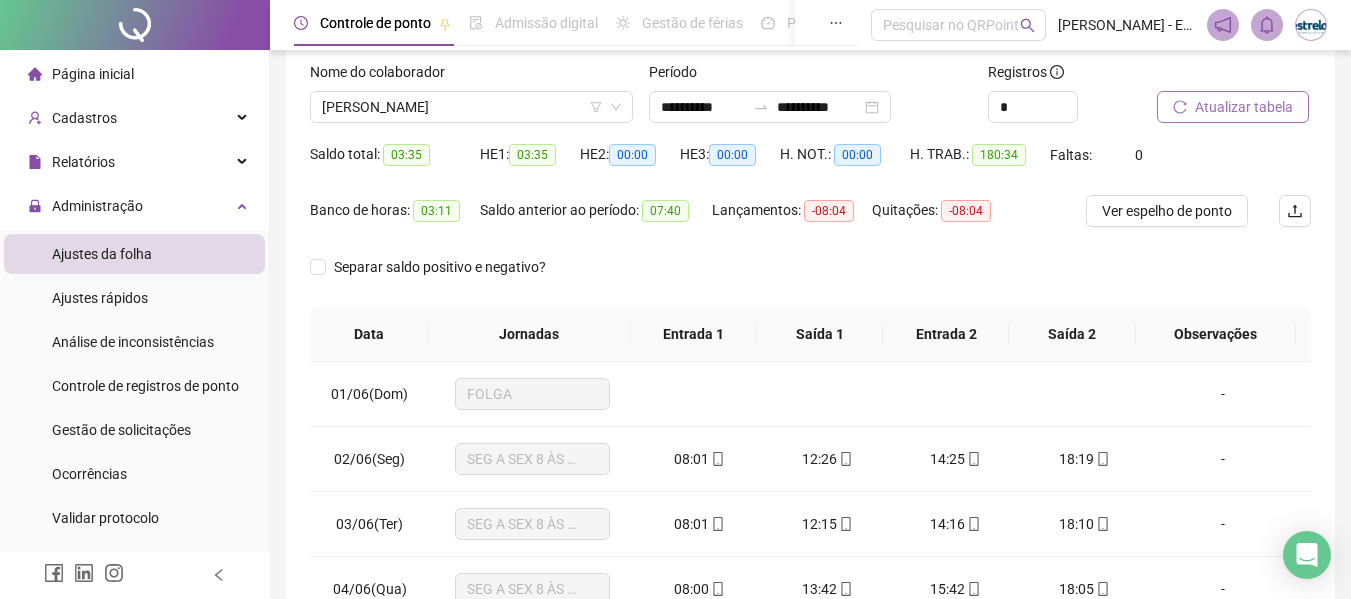 click on "Atualizar tabela" at bounding box center (1244, 107) 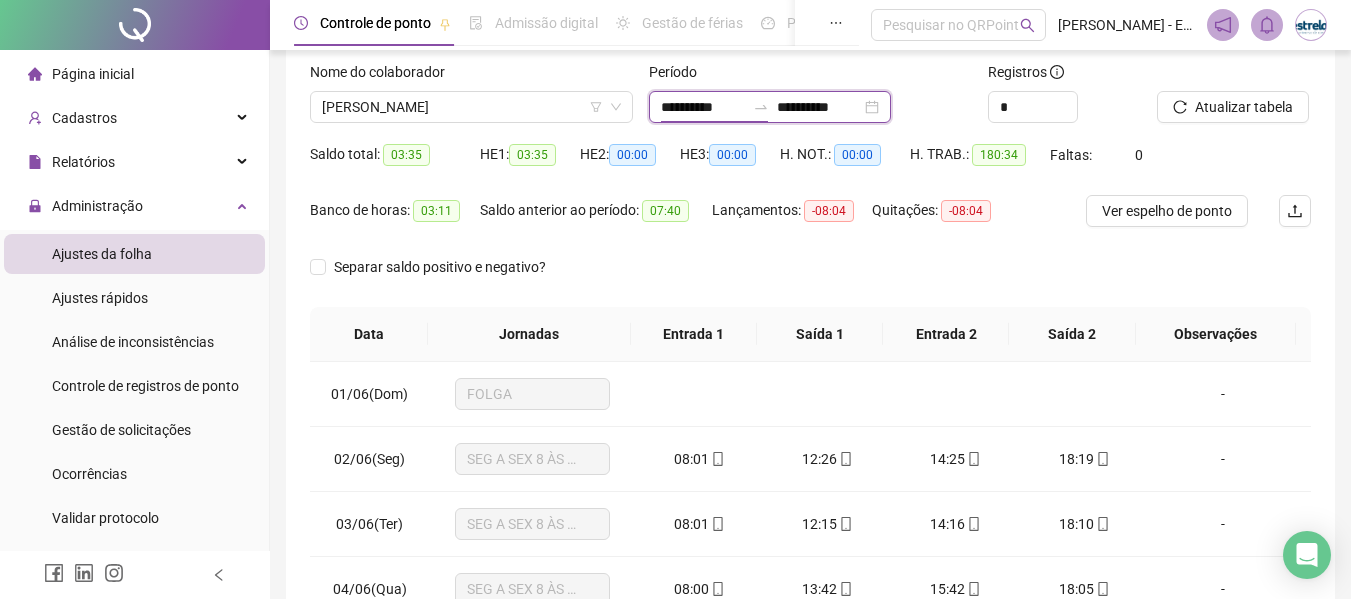 click on "**********" at bounding box center (703, 107) 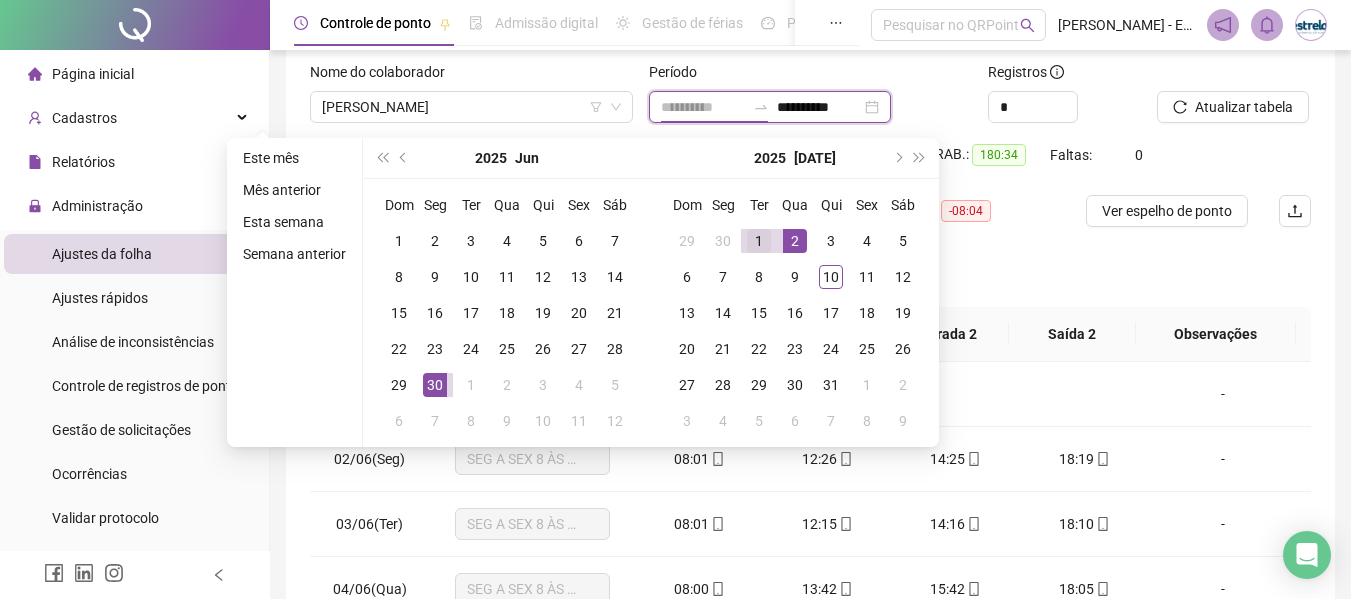 type on "**********" 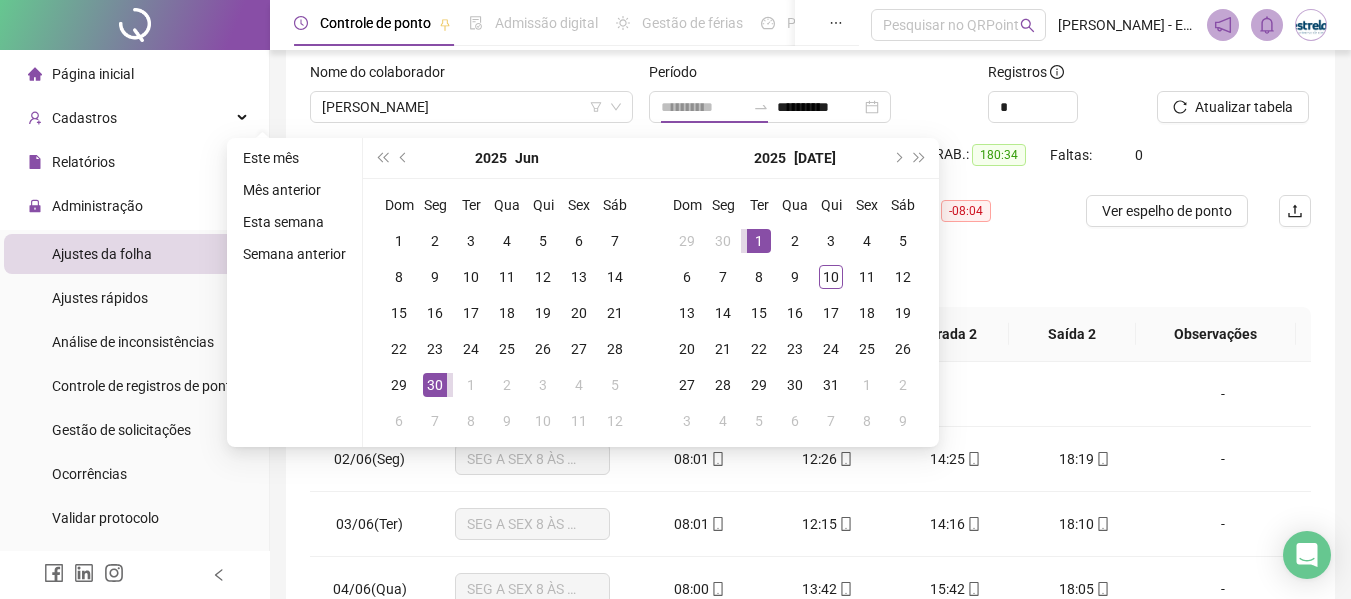 drag, startPoint x: 755, startPoint y: 241, endPoint x: 791, endPoint y: 256, distance: 39 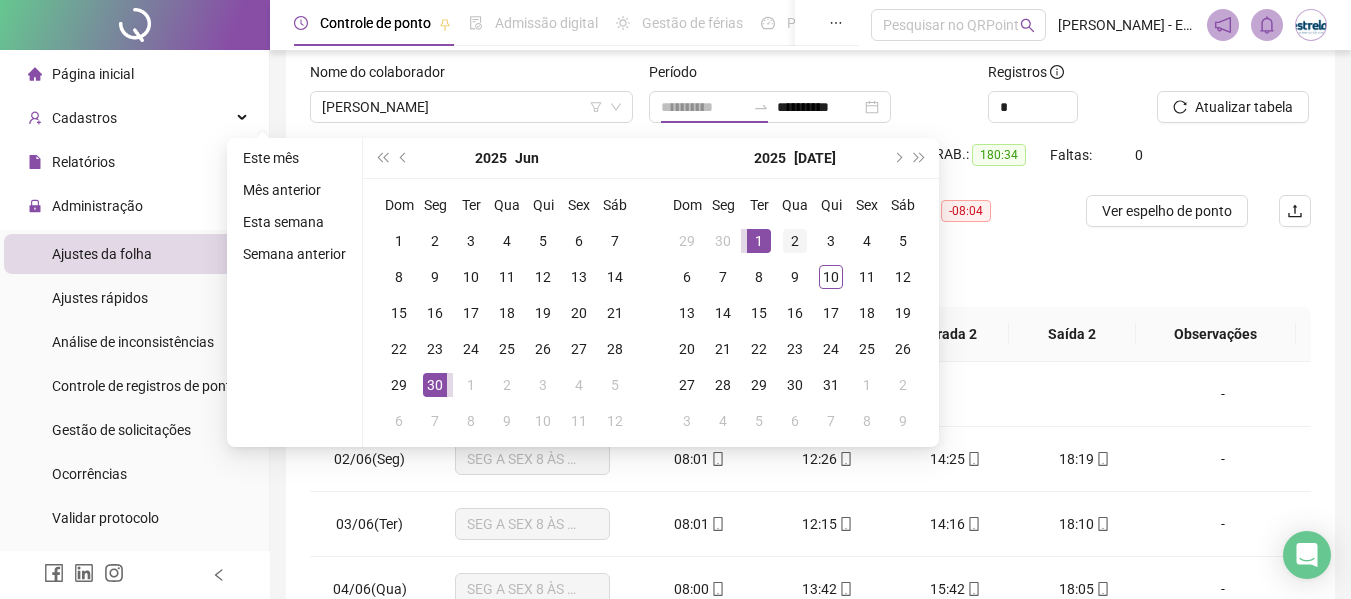 click on "1" at bounding box center (759, 241) 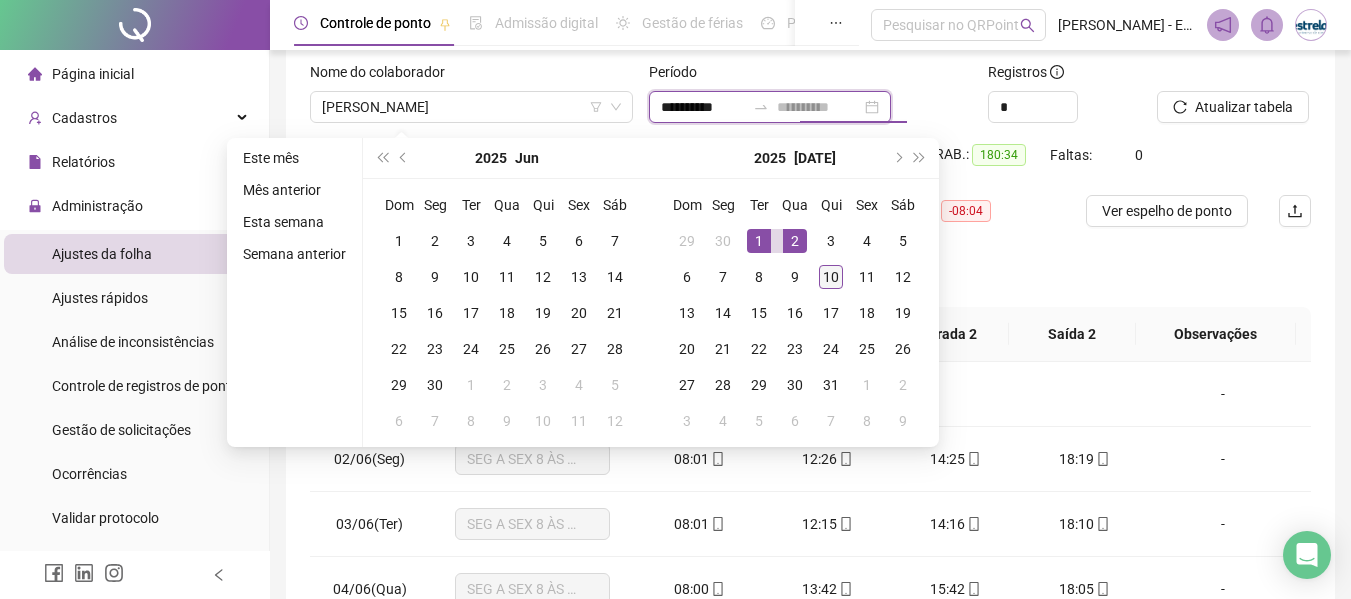 type on "**********" 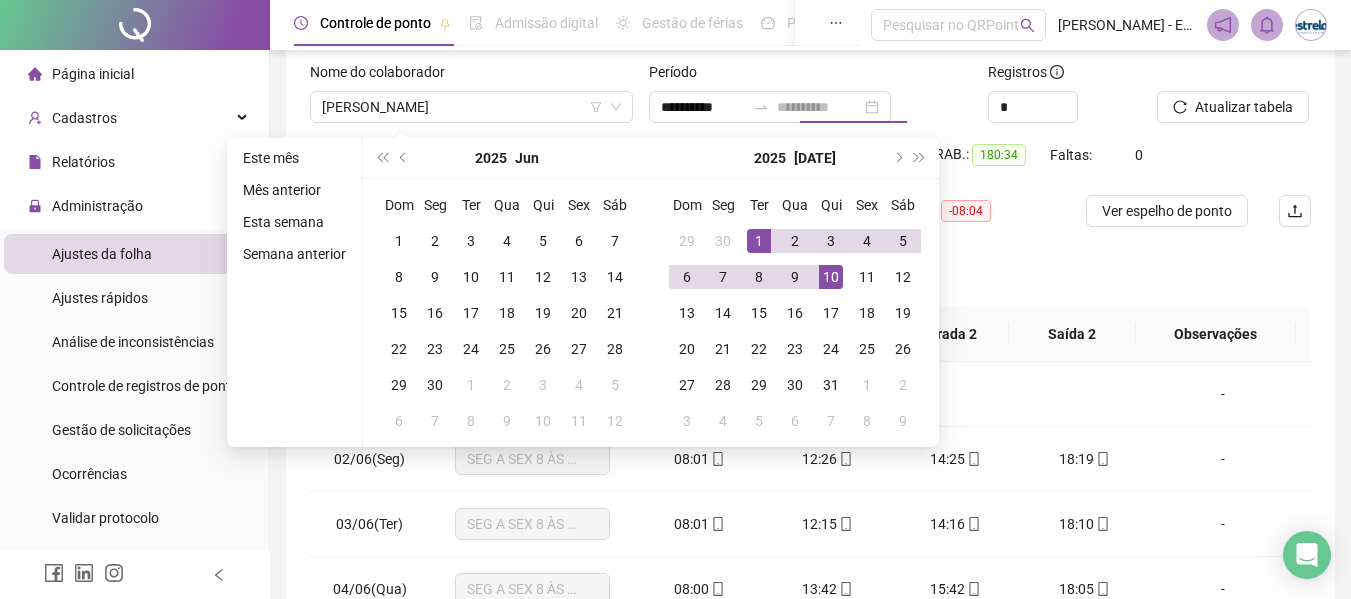 click on "10" at bounding box center (831, 277) 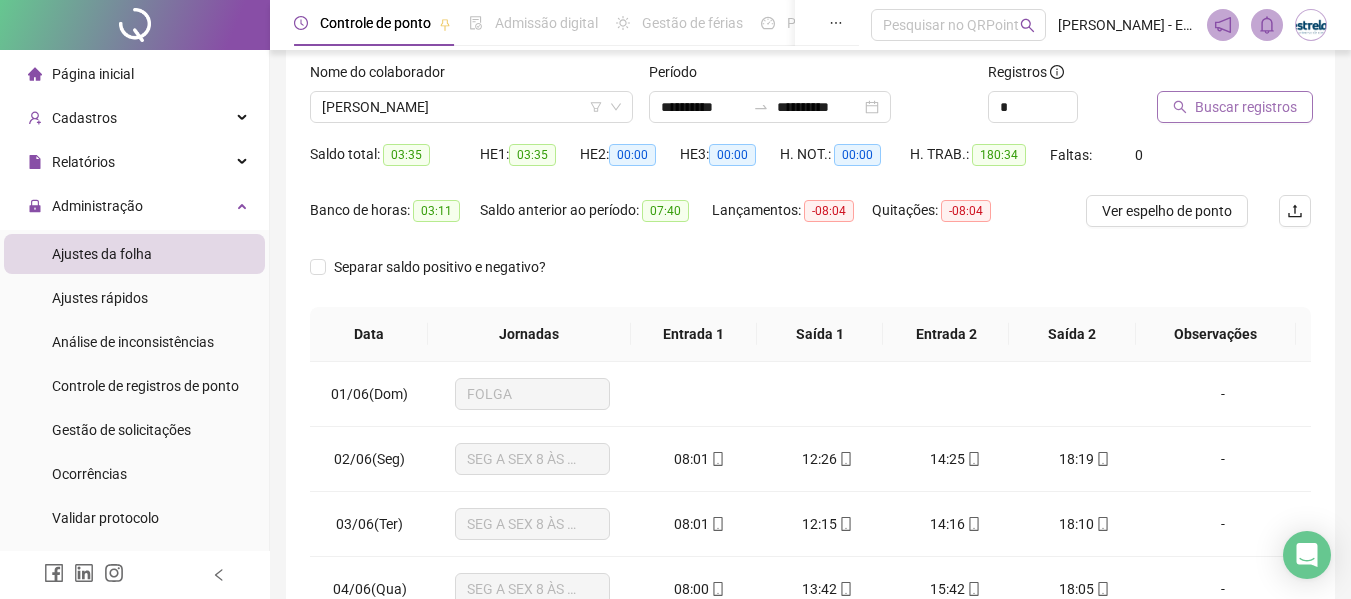 click 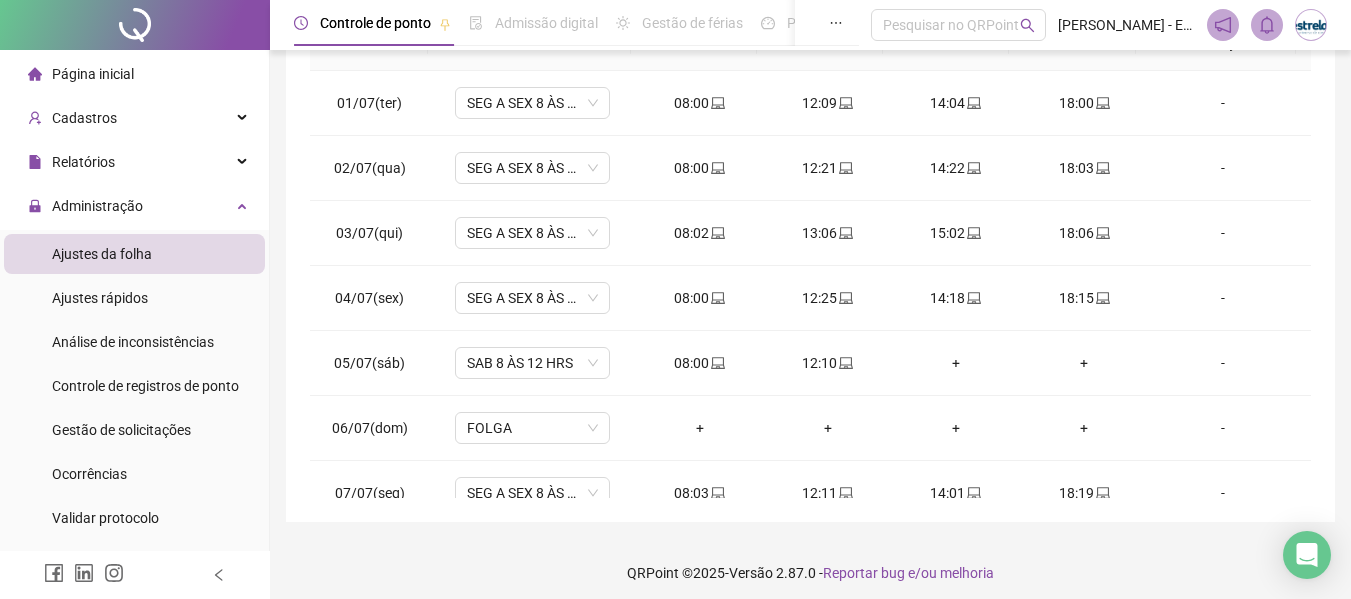 scroll, scrollTop: 423, scrollLeft: 0, axis: vertical 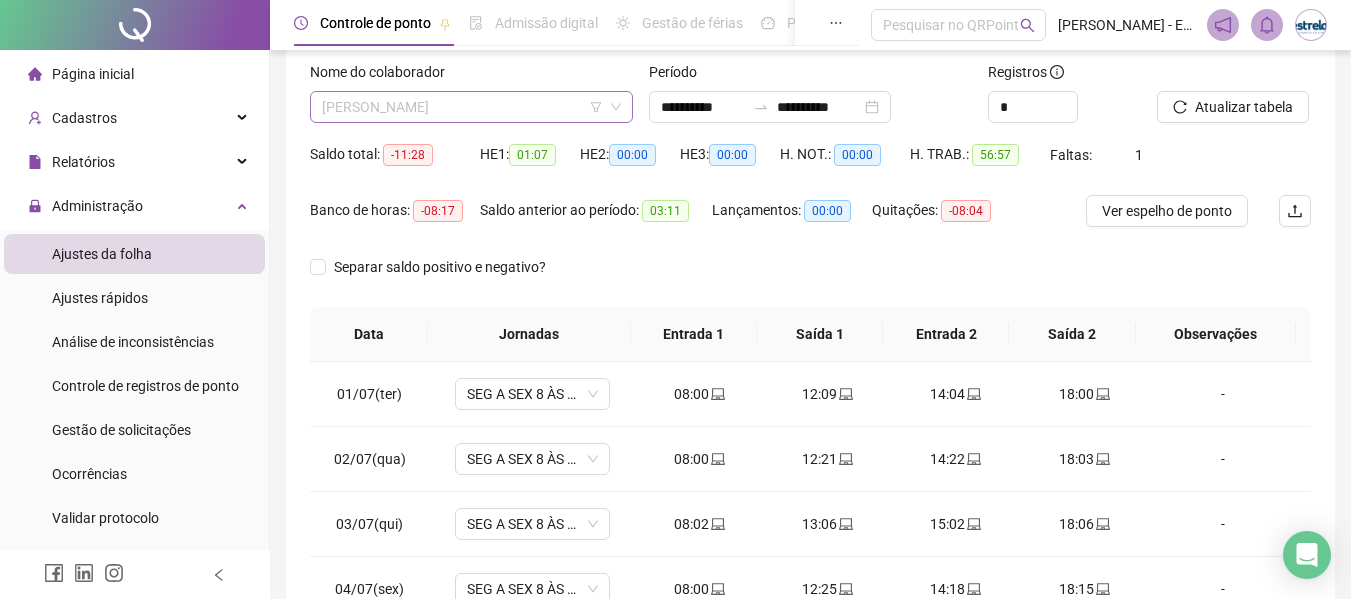 click on "[PERSON_NAME]" at bounding box center [471, 107] 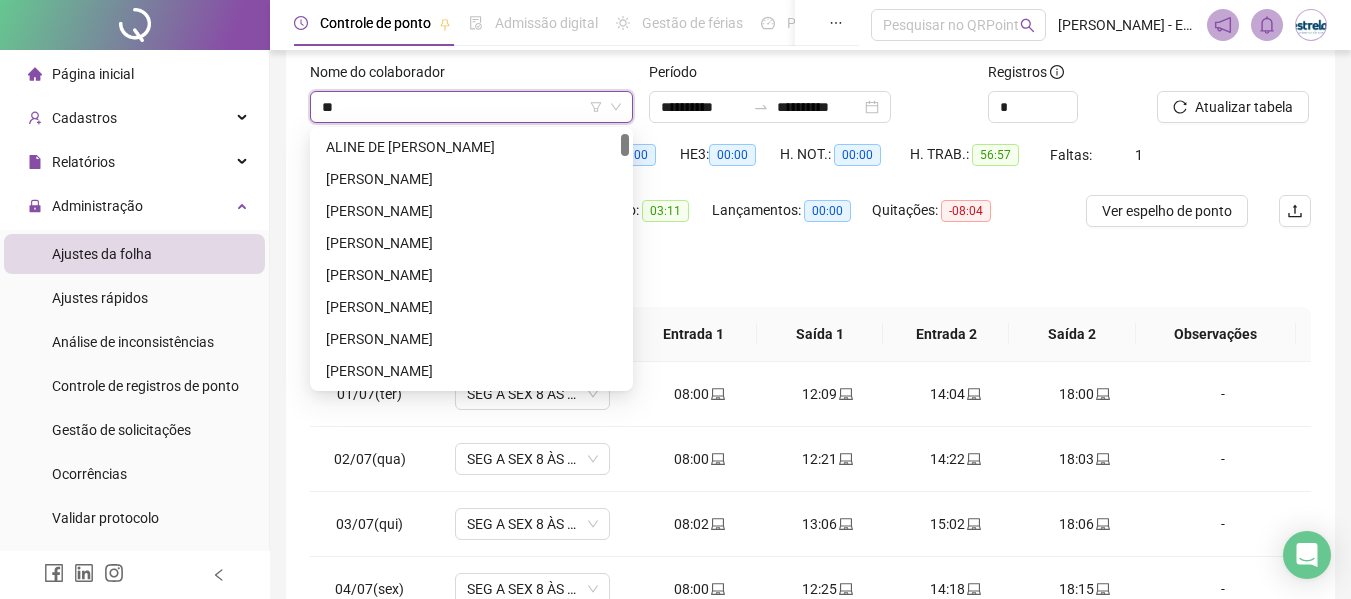 scroll, scrollTop: 0, scrollLeft: 0, axis: both 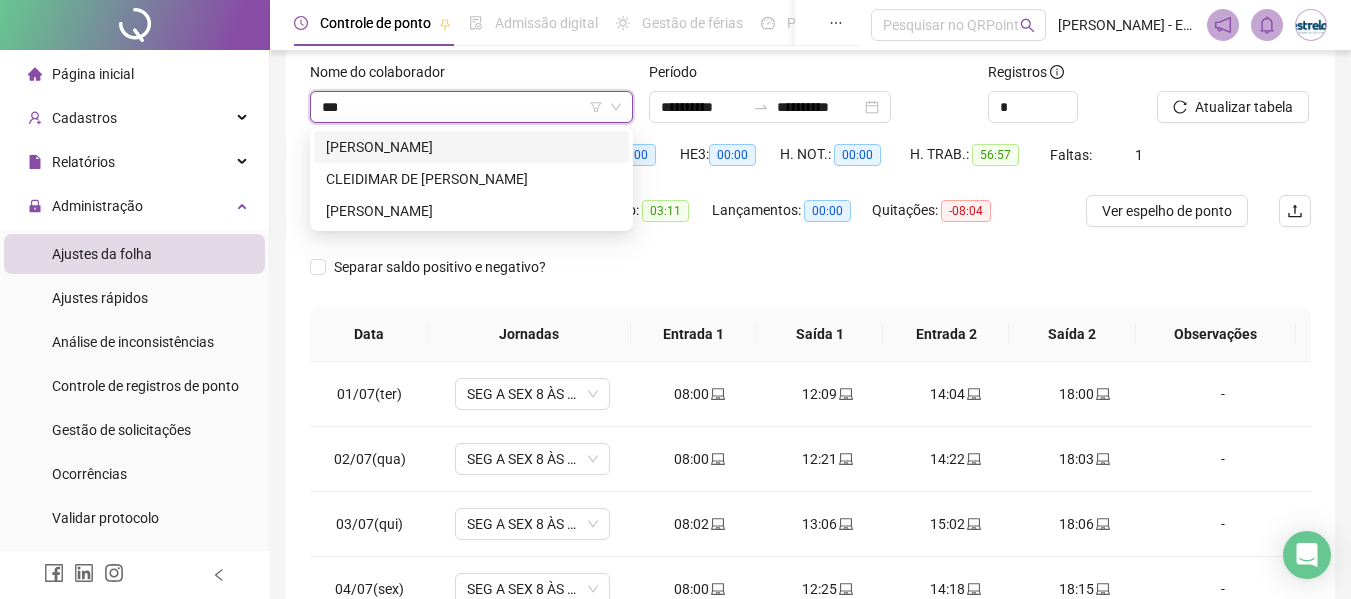 type on "****" 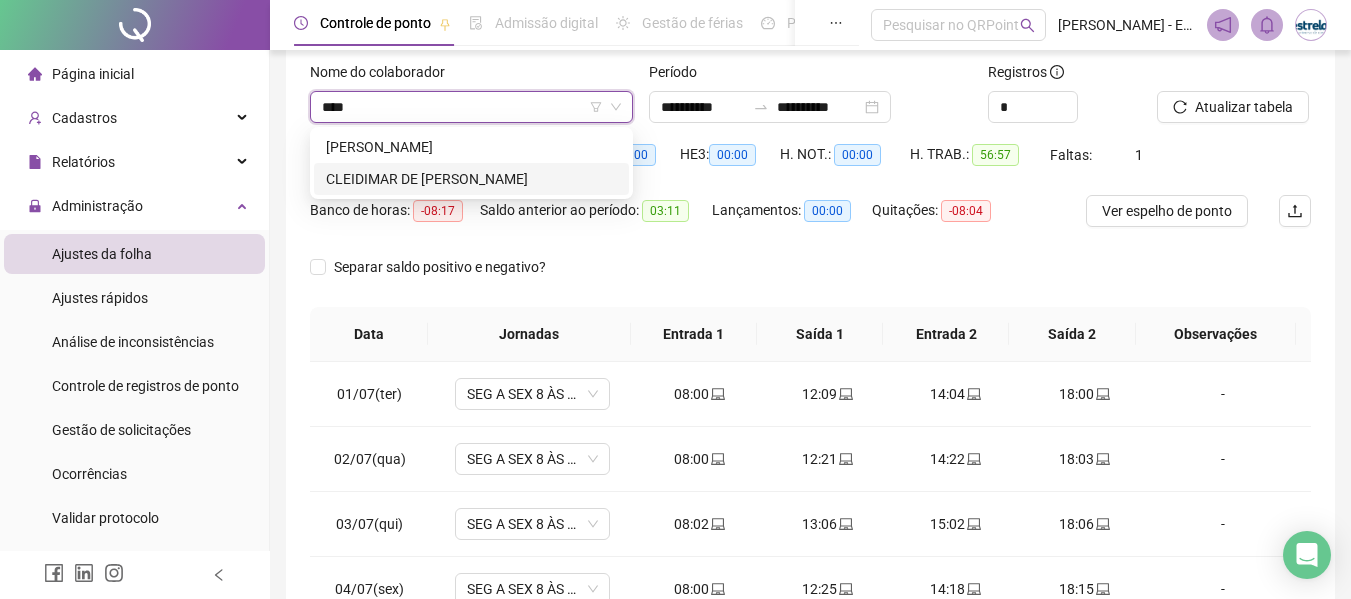 click on "CLEIDIMAR DE [PERSON_NAME]" at bounding box center [471, 179] 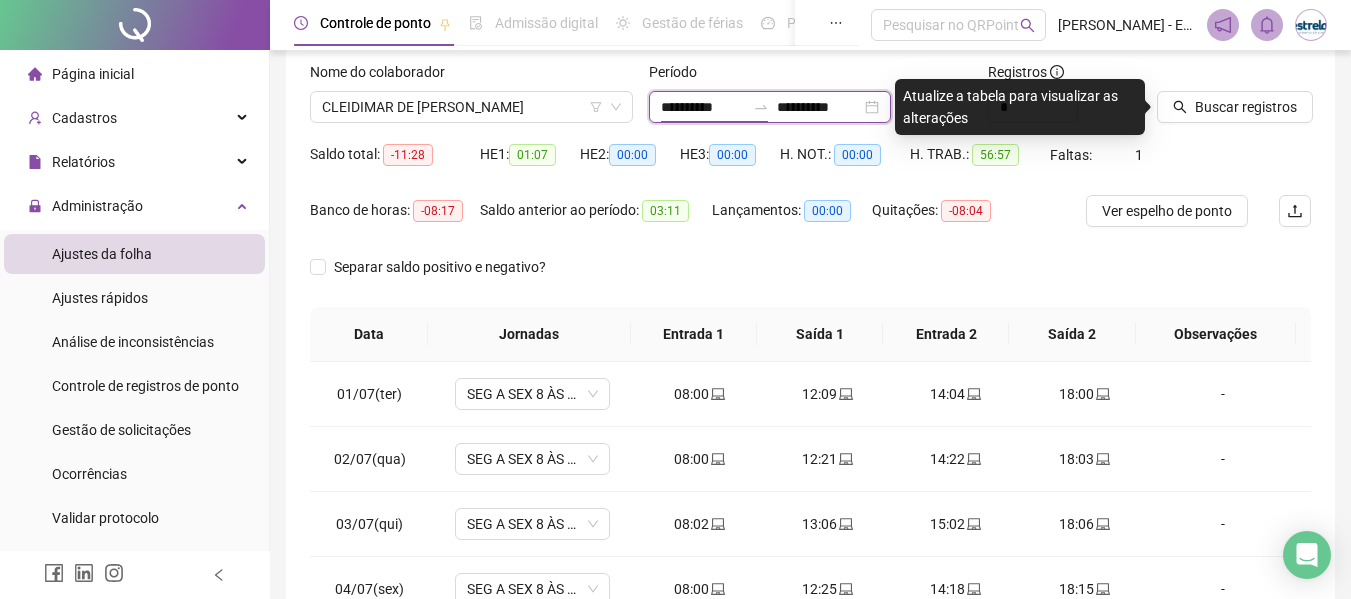 click on "**********" at bounding box center [703, 107] 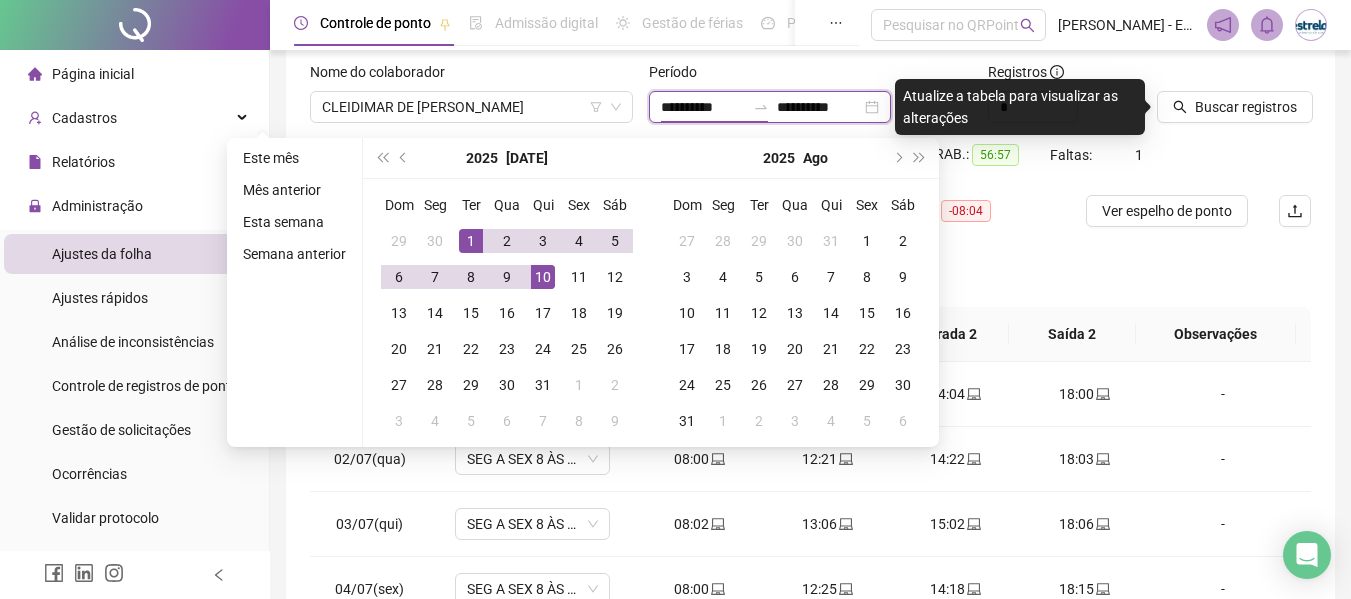 type on "**********" 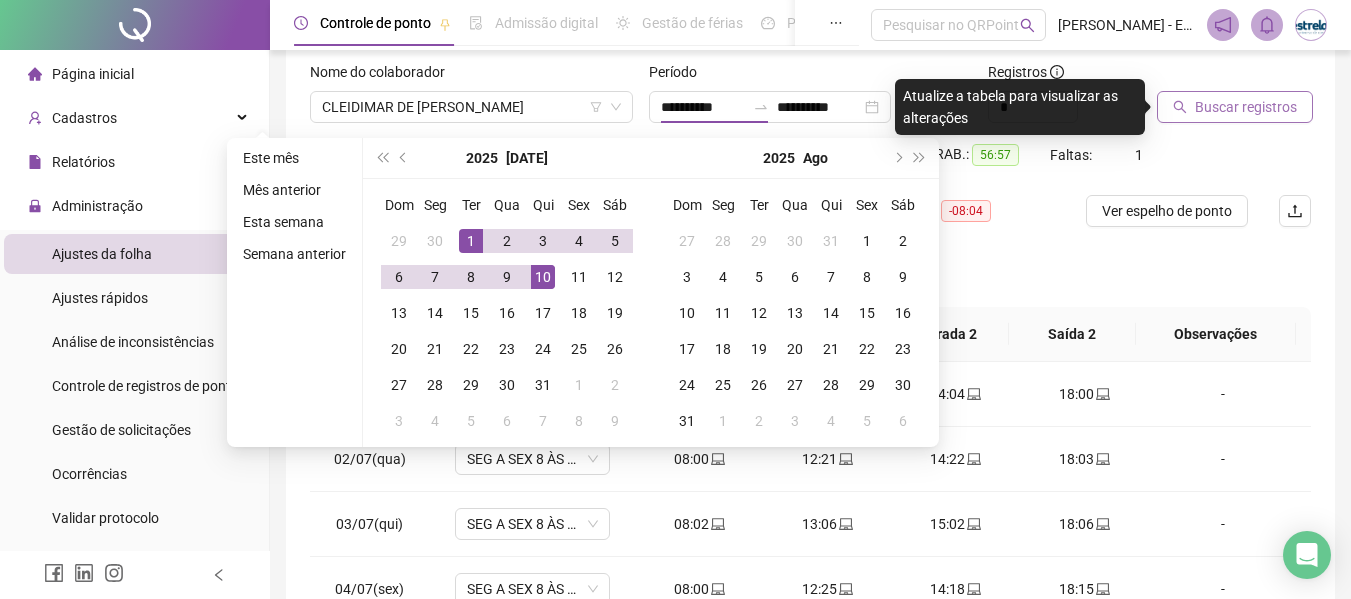 click on "Buscar registros" at bounding box center [1246, 107] 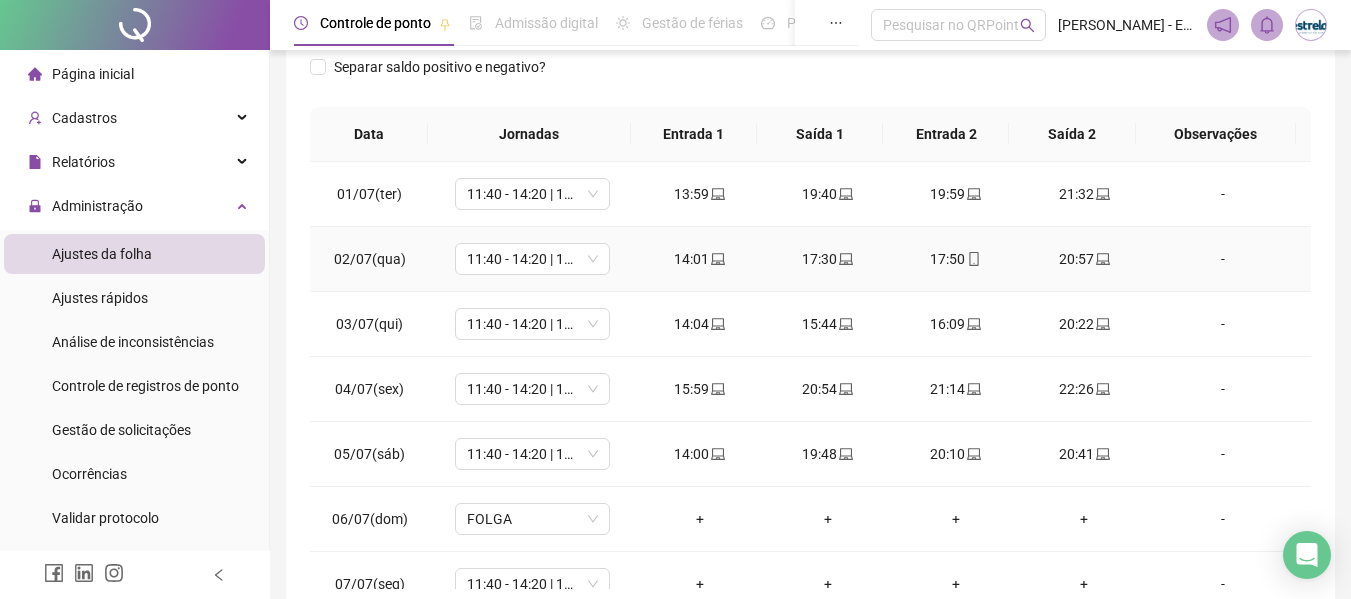 scroll, scrollTop: 423, scrollLeft: 0, axis: vertical 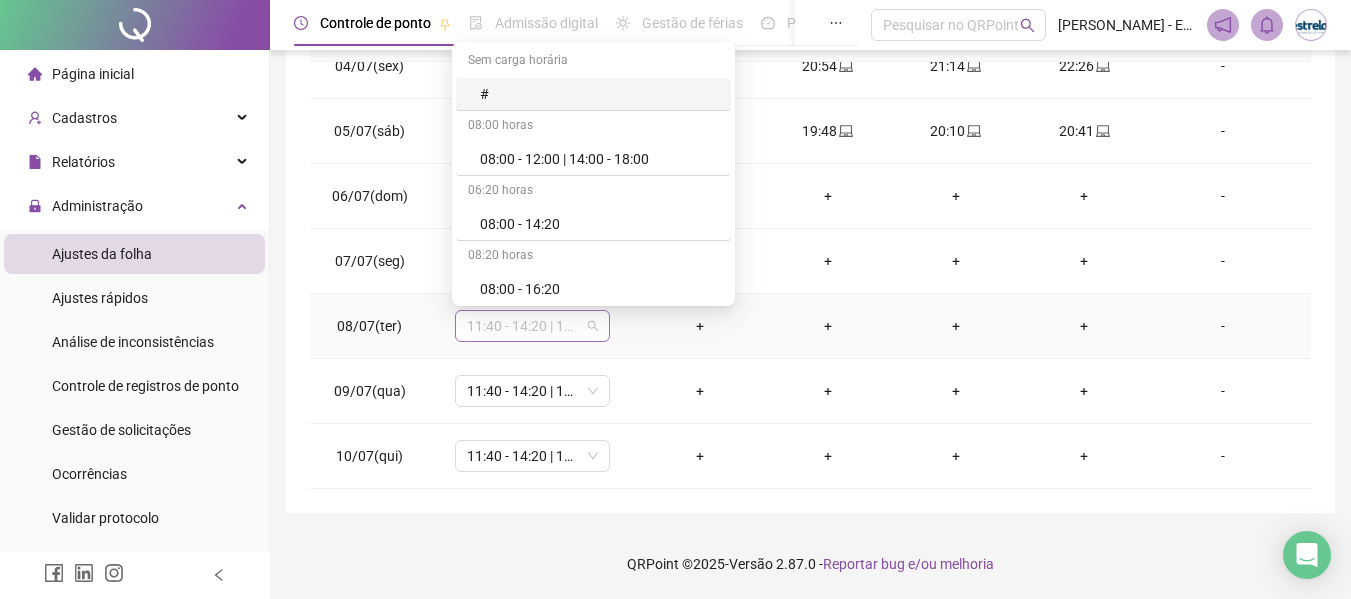 click on "11:40 - 14:20 | 14:40 - 18:00" at bounding box center (532, 326) 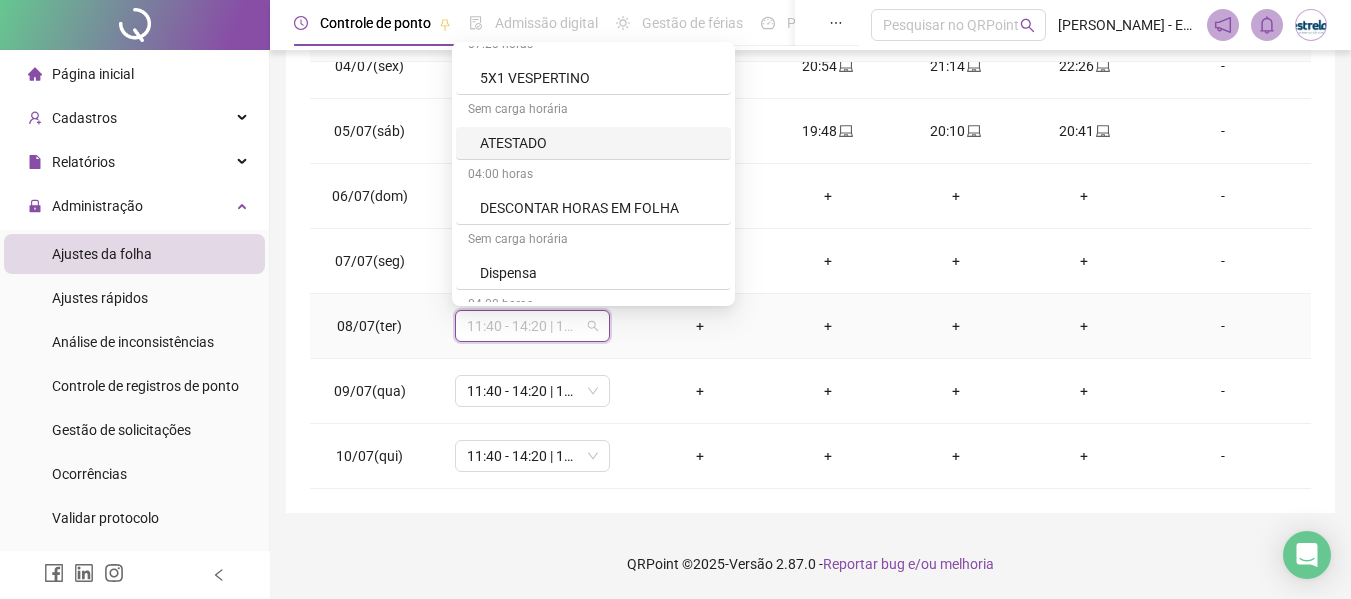 scroll, scrollTop: 700, scrollLeft: 0, axis: vertical 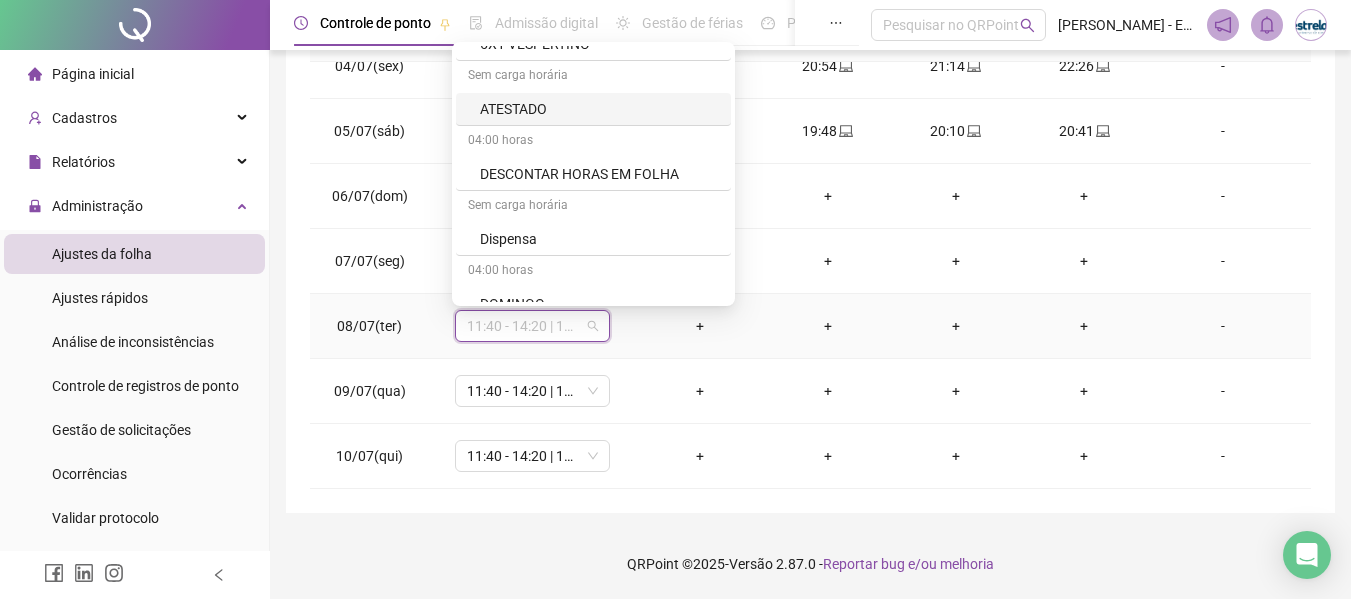 click on "ATESTADO" at bounding box center [593, 109] 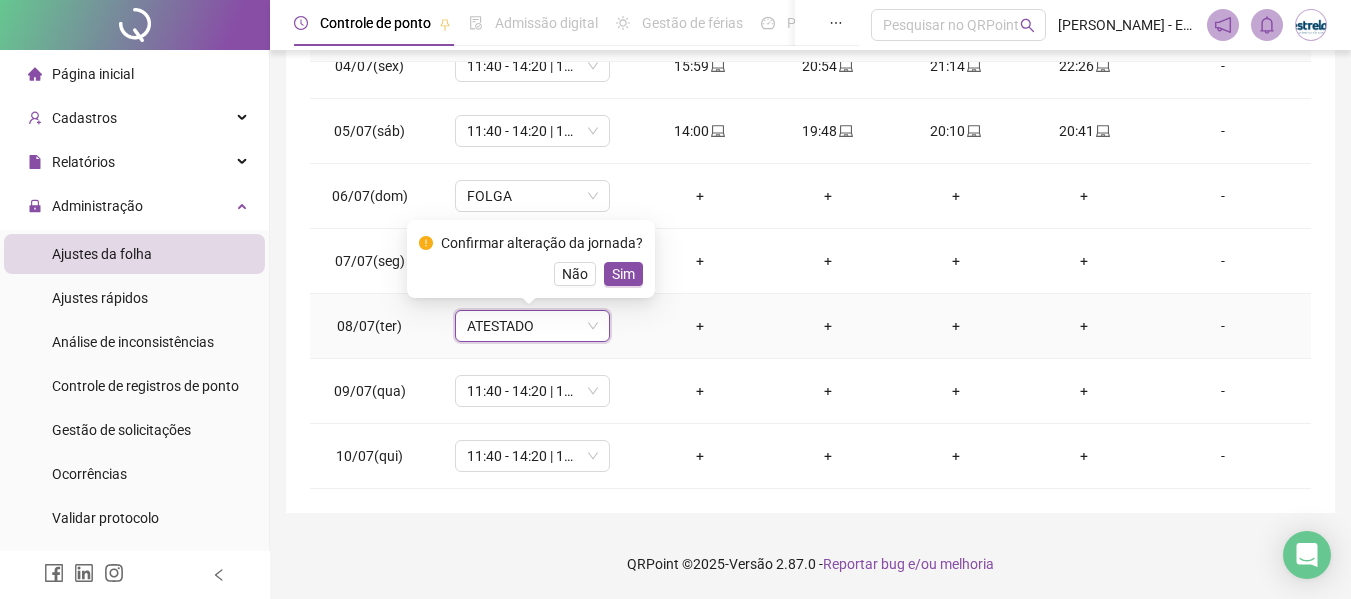 drag, startPoint x: 624, startPoint y: 274, endPoint x: 644, endPoint y: 273, distance: 20.024984 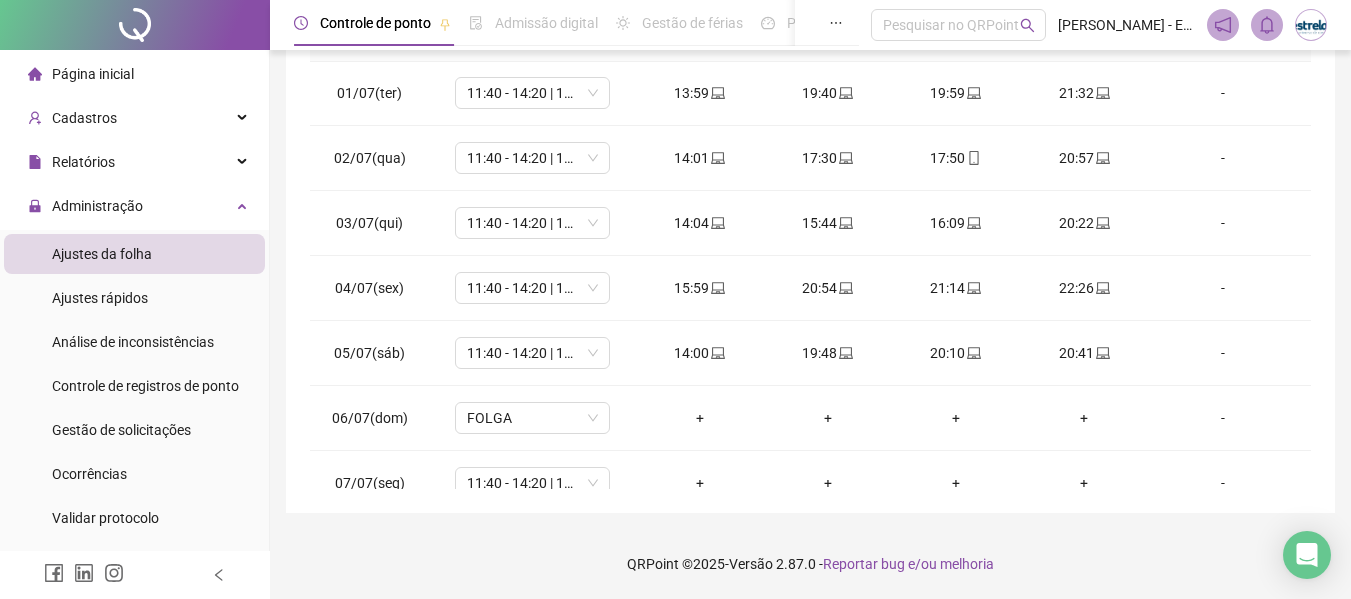 scroll, scrollTop: 0, scrollLeft: 0, axis: both 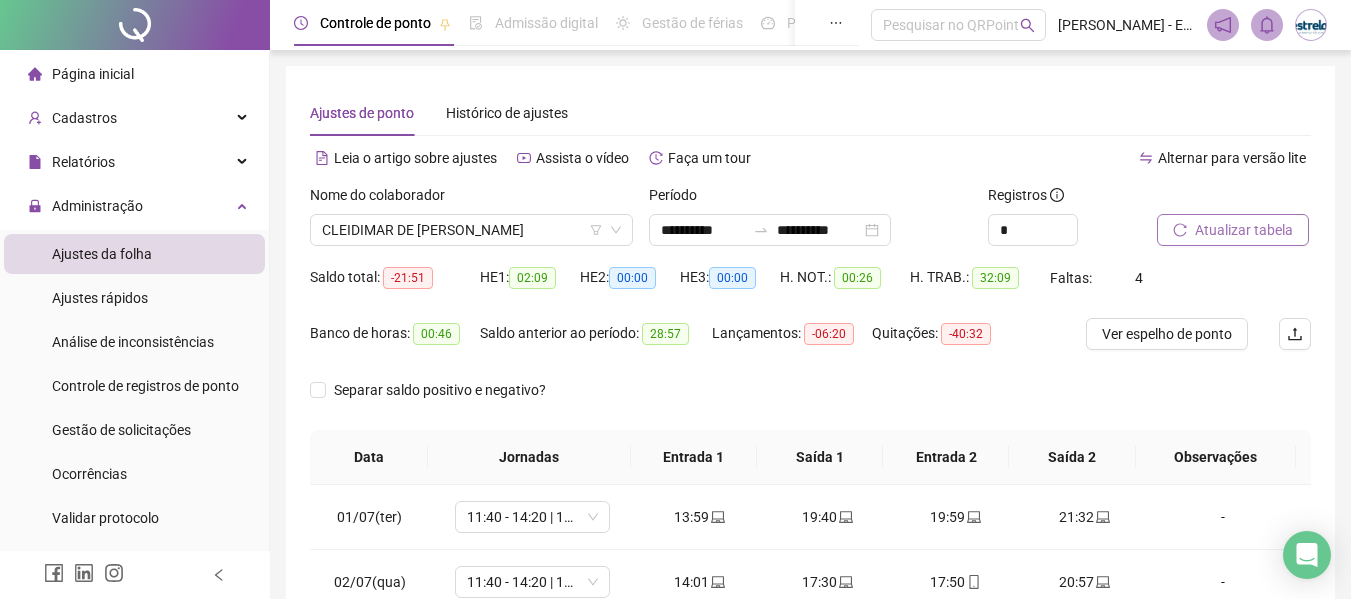 click on "Atualizar tabela" at bounding box center [1234, 223] 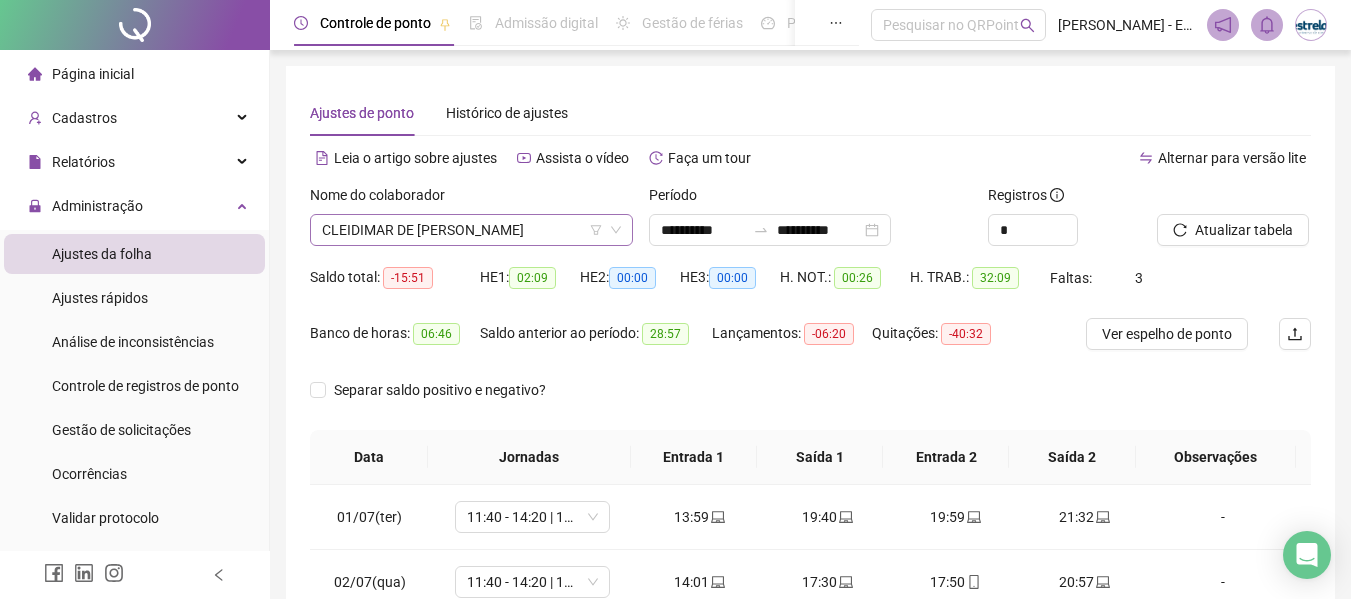 scroll, scrollTop: 1024, scrollLeft: 0, axis: vertical 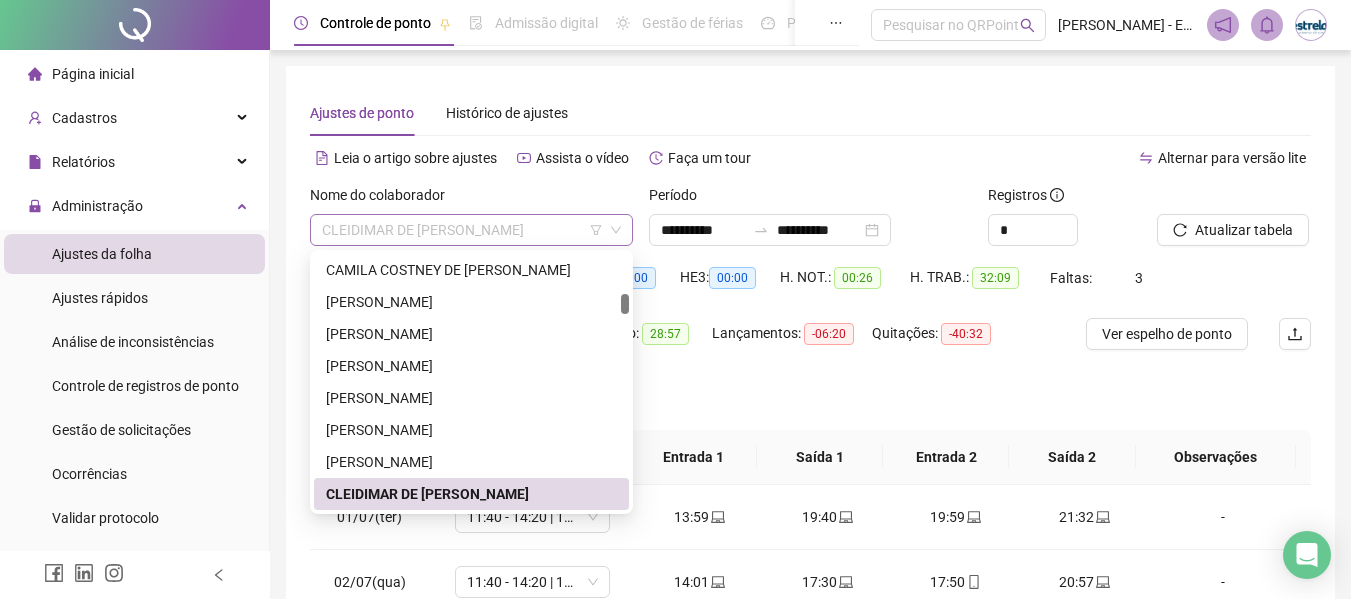 click on "CLEIDIMAR DE [PERSON_NAME]" at bounding box center (471, 230) 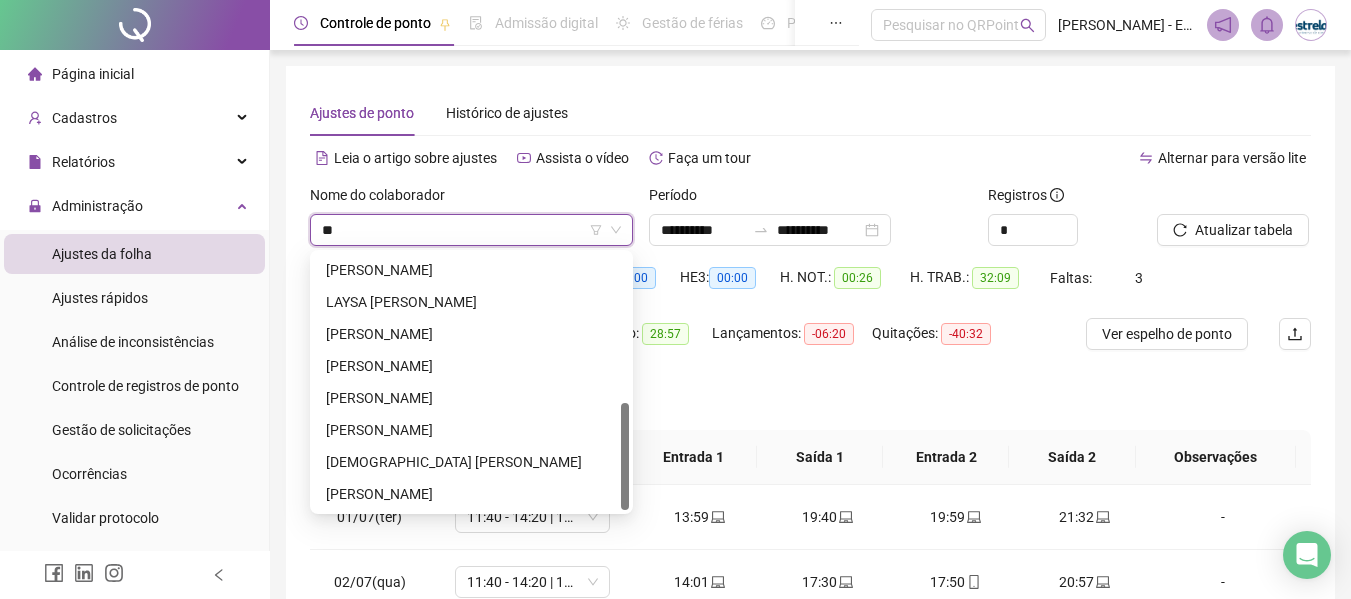 scroll, scrollTop: 0, scrollLeft: 0, axis: both 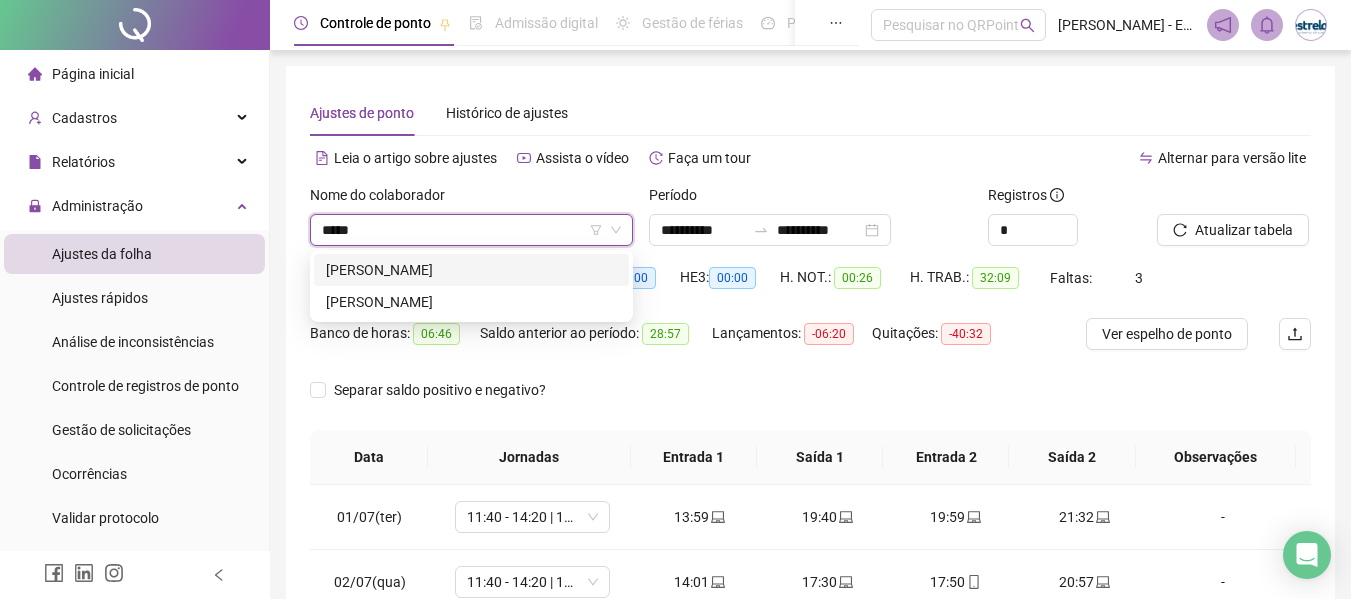 type on "******" 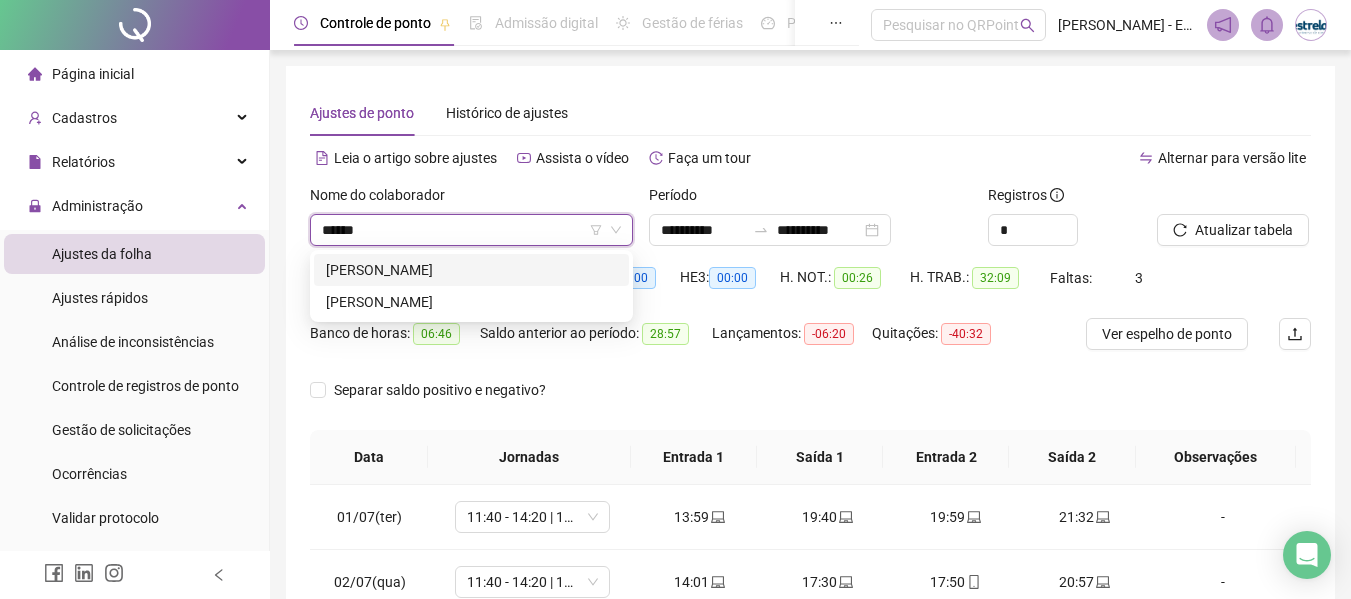 click on "[PERSON_NAME]" at bounding box center (471, 270) 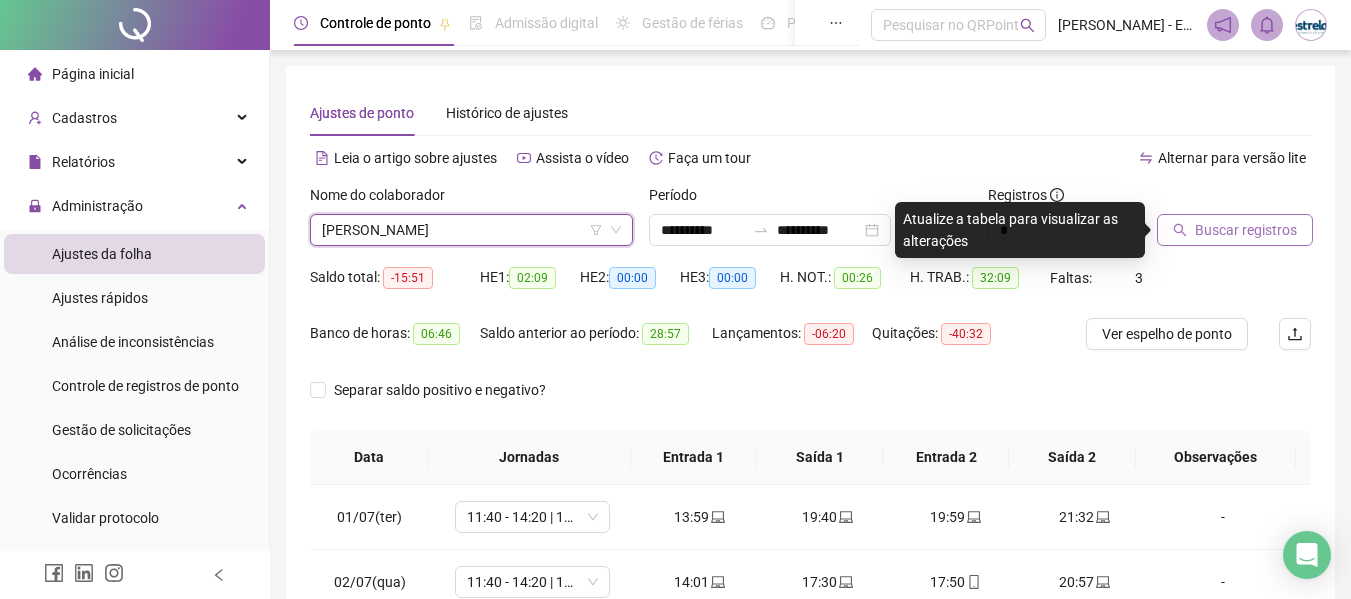 click on "Buscar registros" at bounding box center [1235, 230] 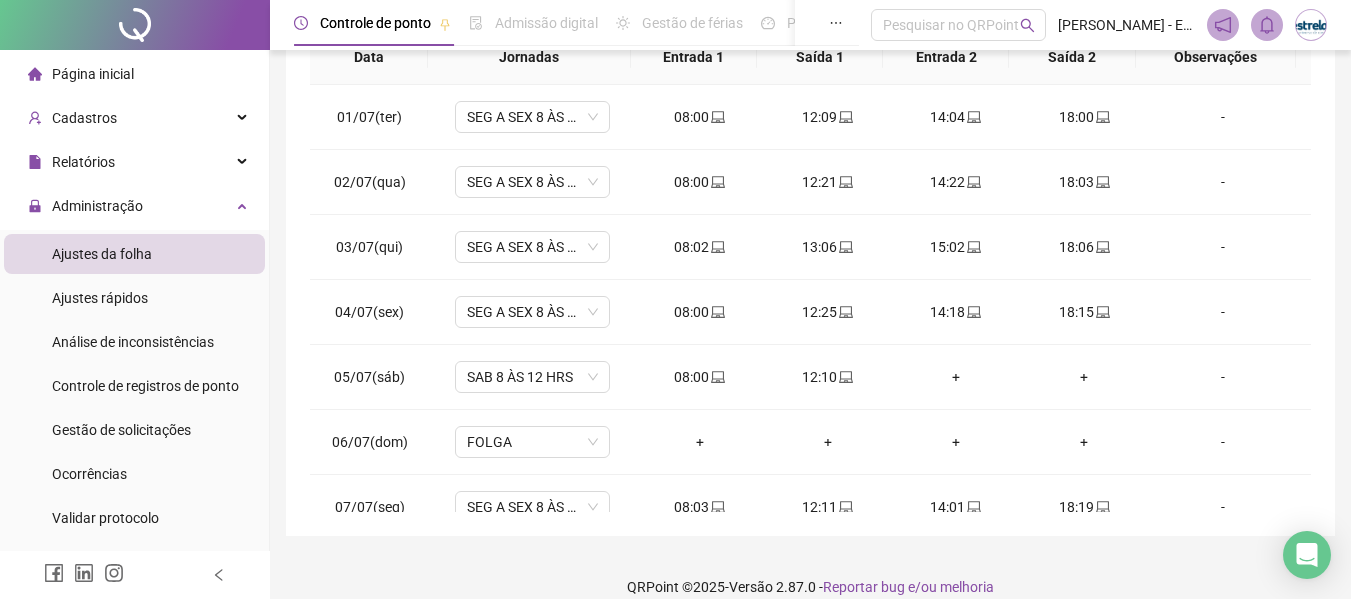 scroll, scrollTop: 423, scrollLeft: 0, axis: vertical 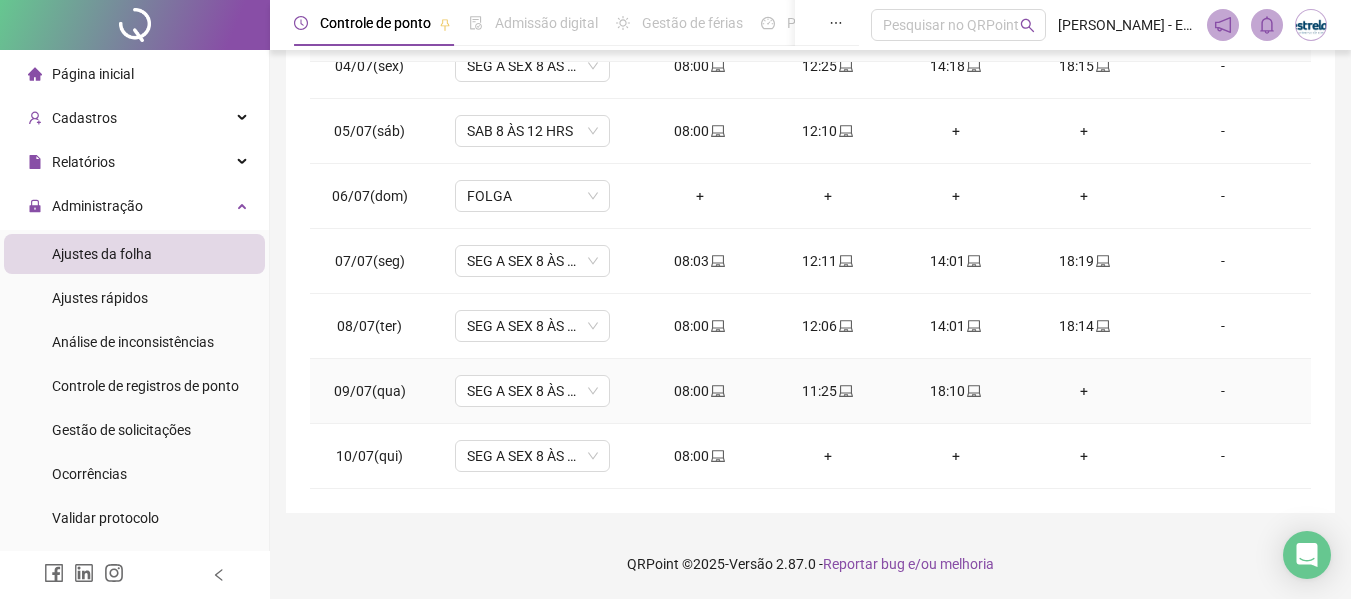 click on "+" at bounding box center (1084, 391) 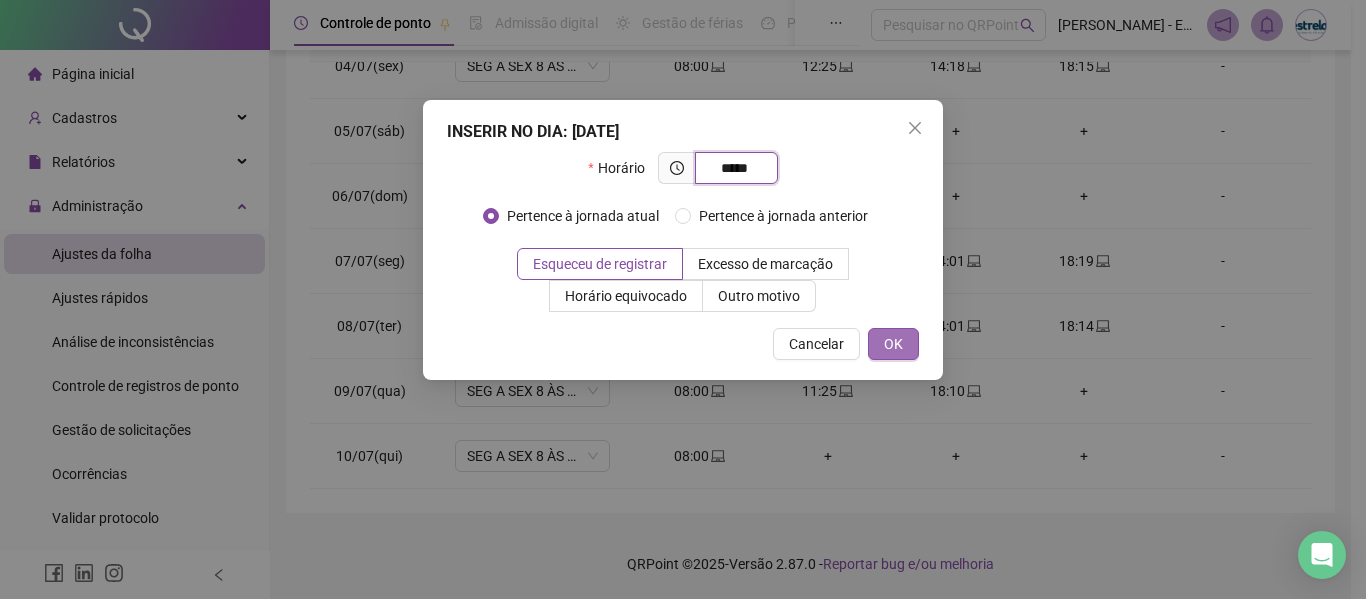 type on "*****" 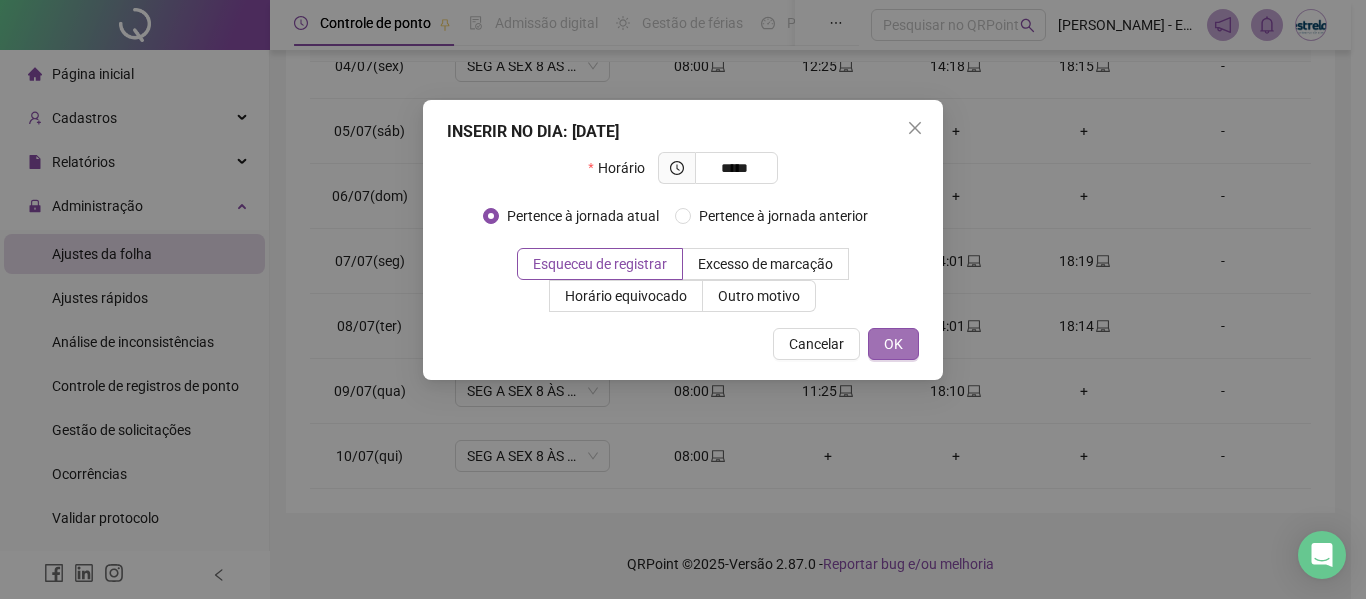 click on "OK" at bounding box center [893, 344] 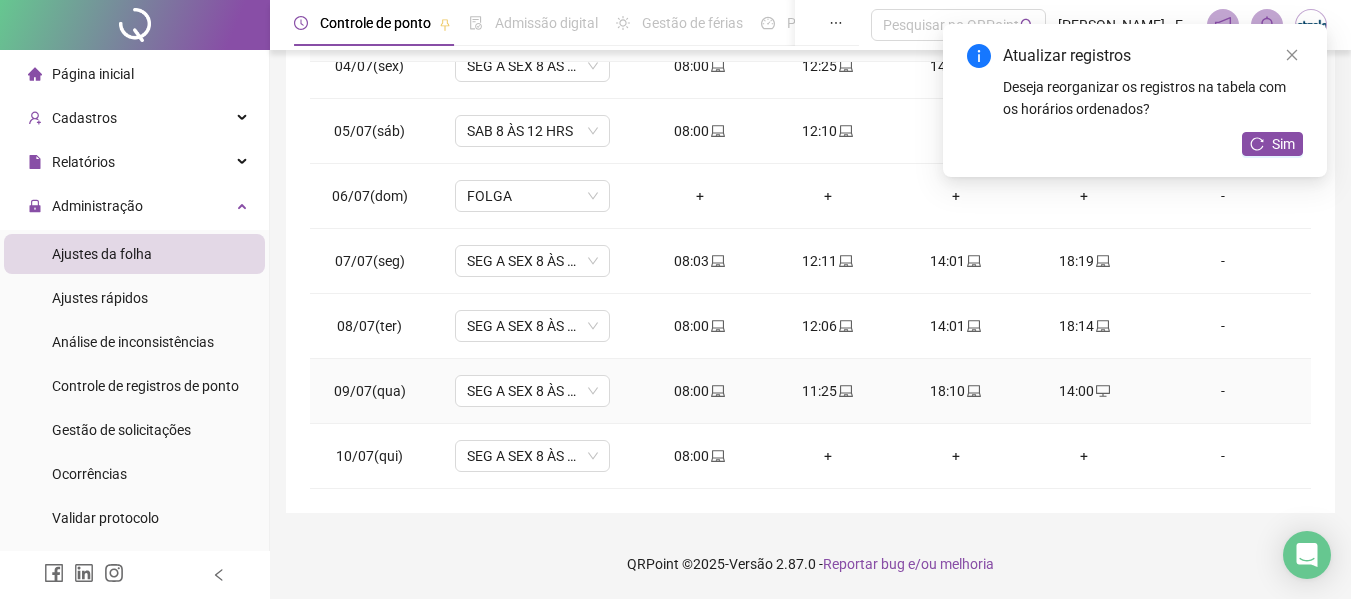 click on "-" at bounding box center [1223, 391] 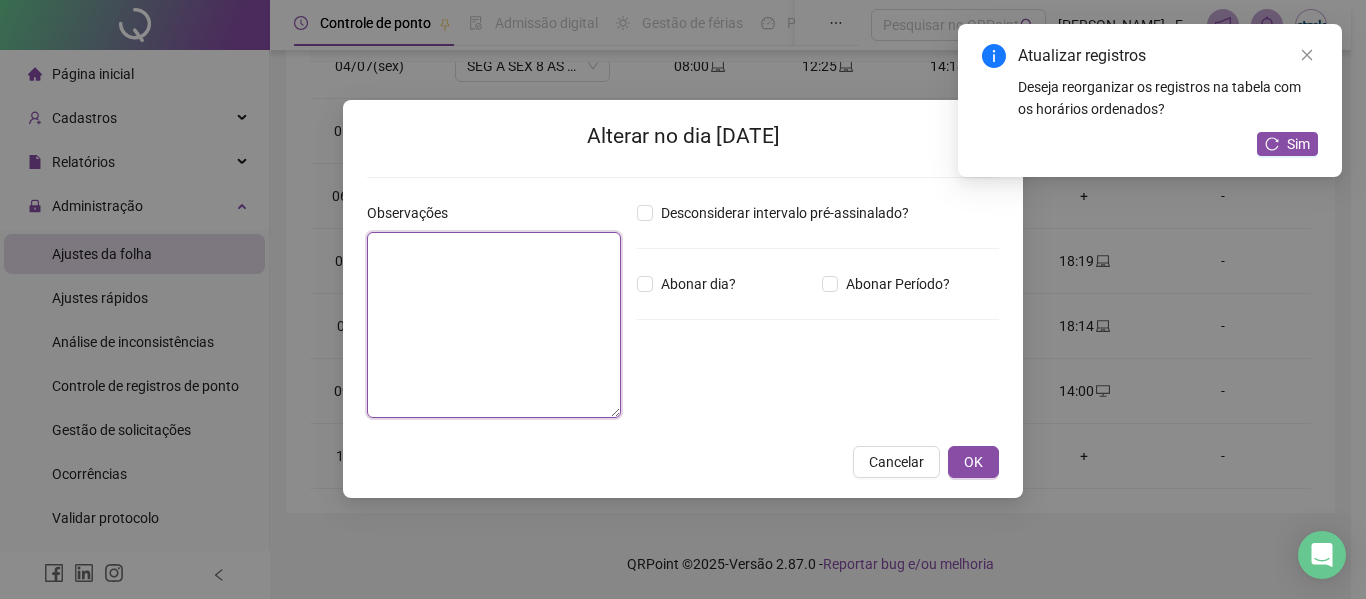 click at bounding box center [494, 325] 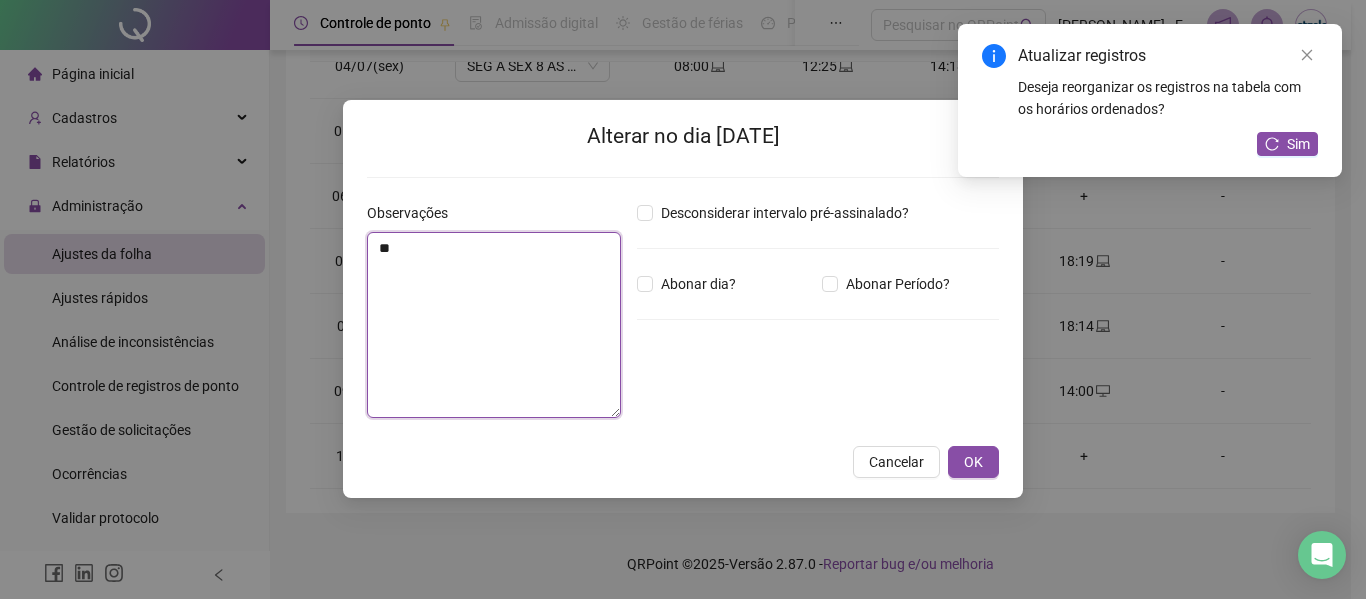 type on "*" 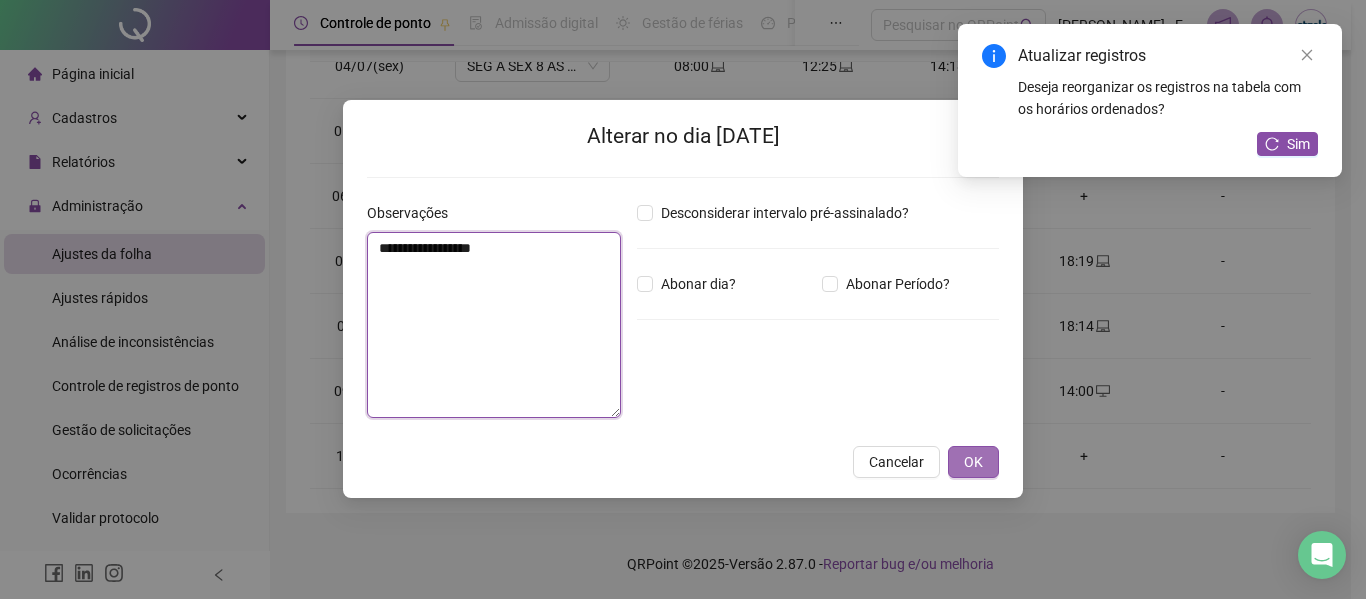type on "**********" 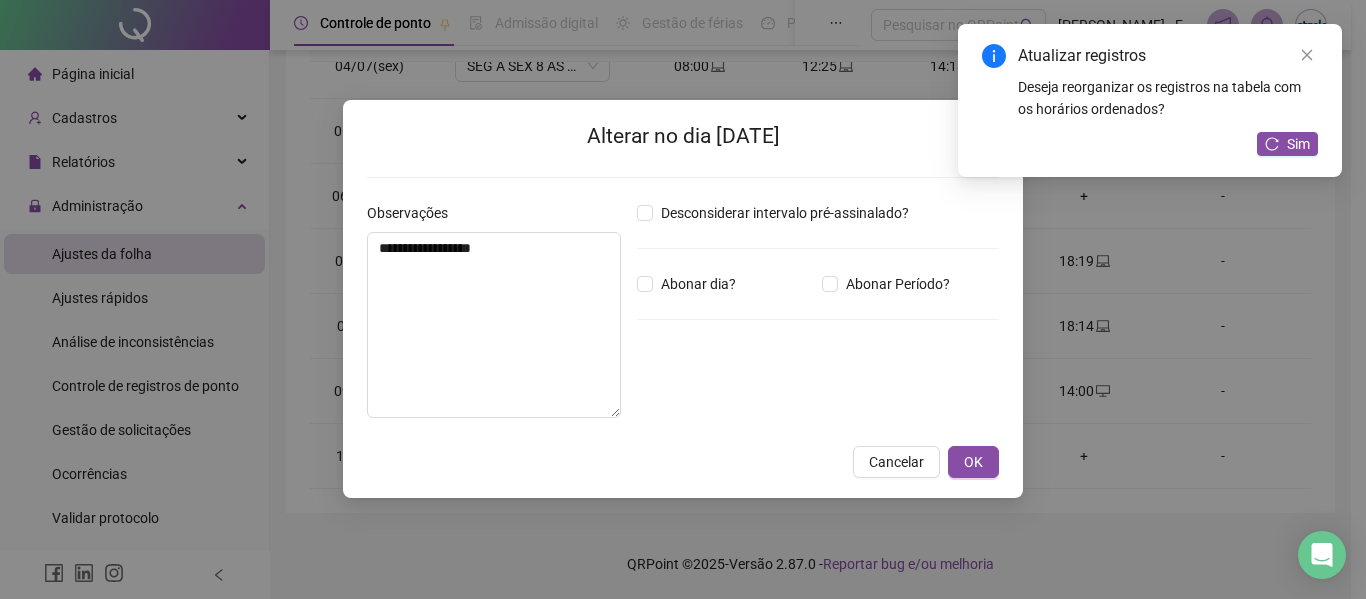 drag, startPoint x: 964, startPoint y: 465, endPoint x: 1012, endPoint y: 453, distance: 49.47727 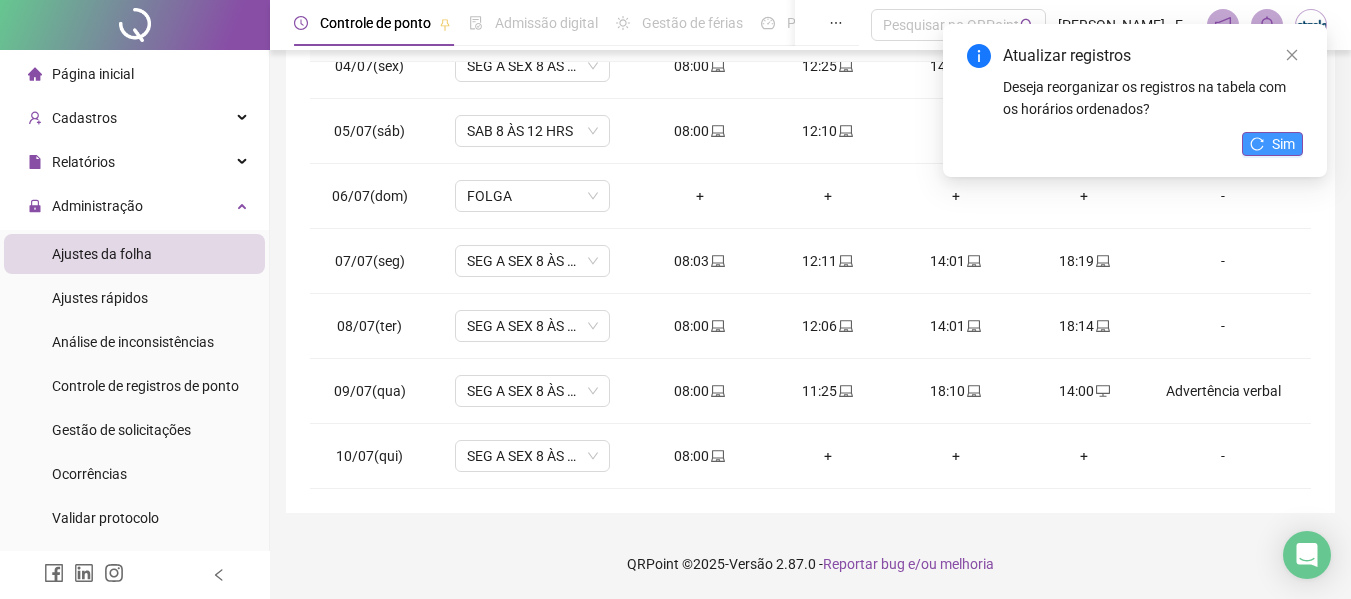 click on "Sim" at bounding box center (1272, 144) 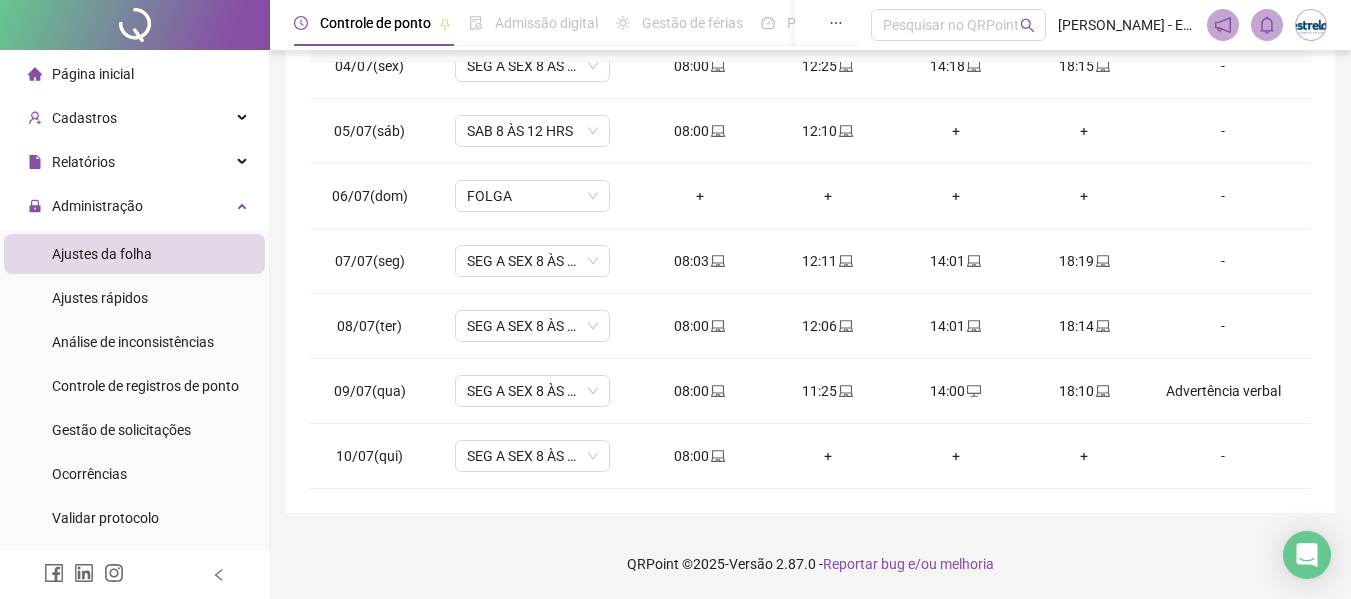 scroll, scrollTop: 0, scrollLeft: 0, axis: both 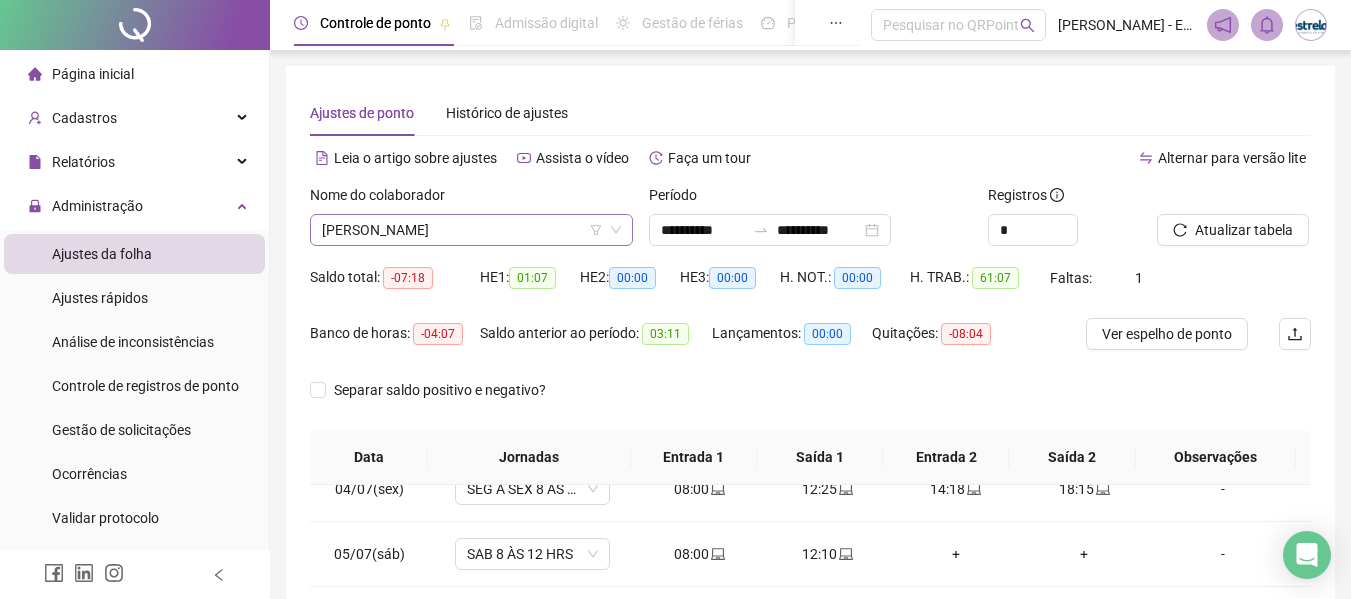 click on "[PERSON_NAME]" at bounding box center [471, 230] 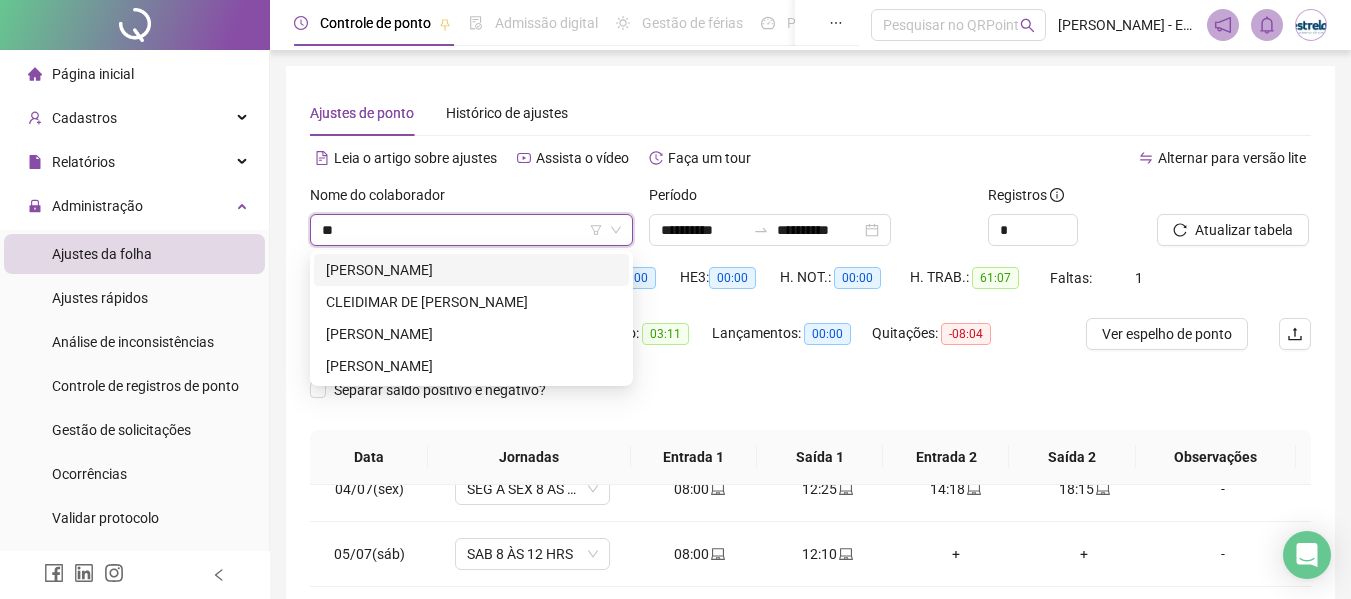 scroll, scrollTop: 0, scrollLeft: 0, axis: both 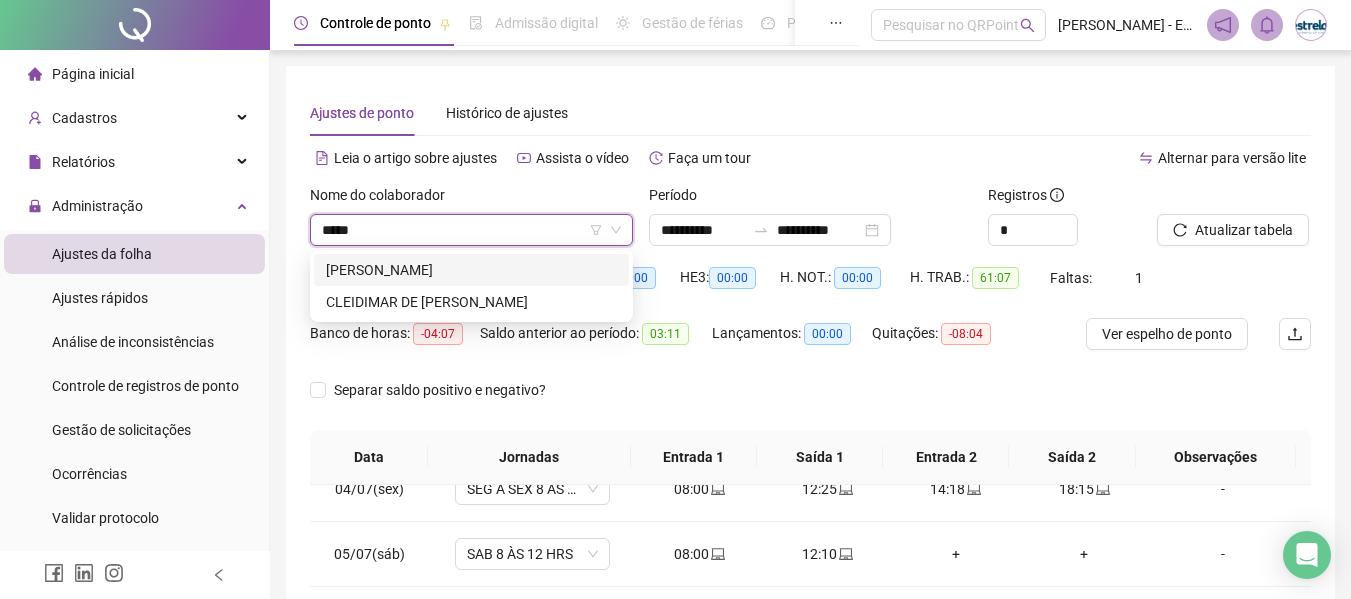 type on "******" 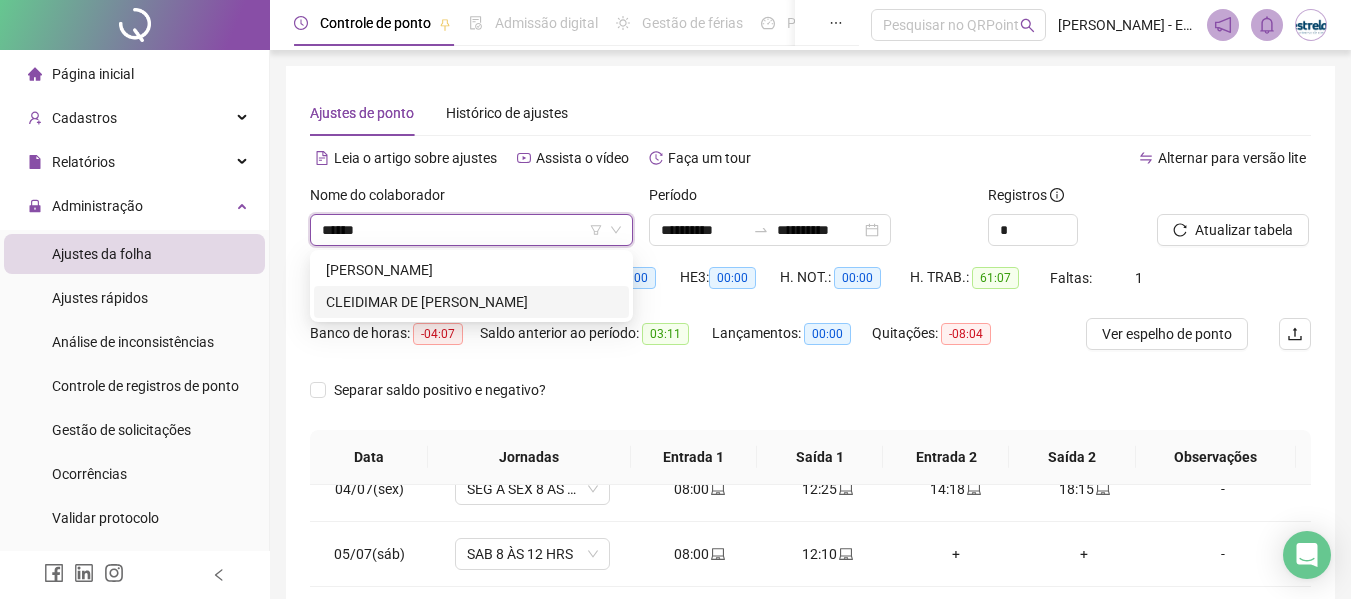 click on "CLEIDIMAR DE [PERSON_NAME]" at bounding box center [471, 302] 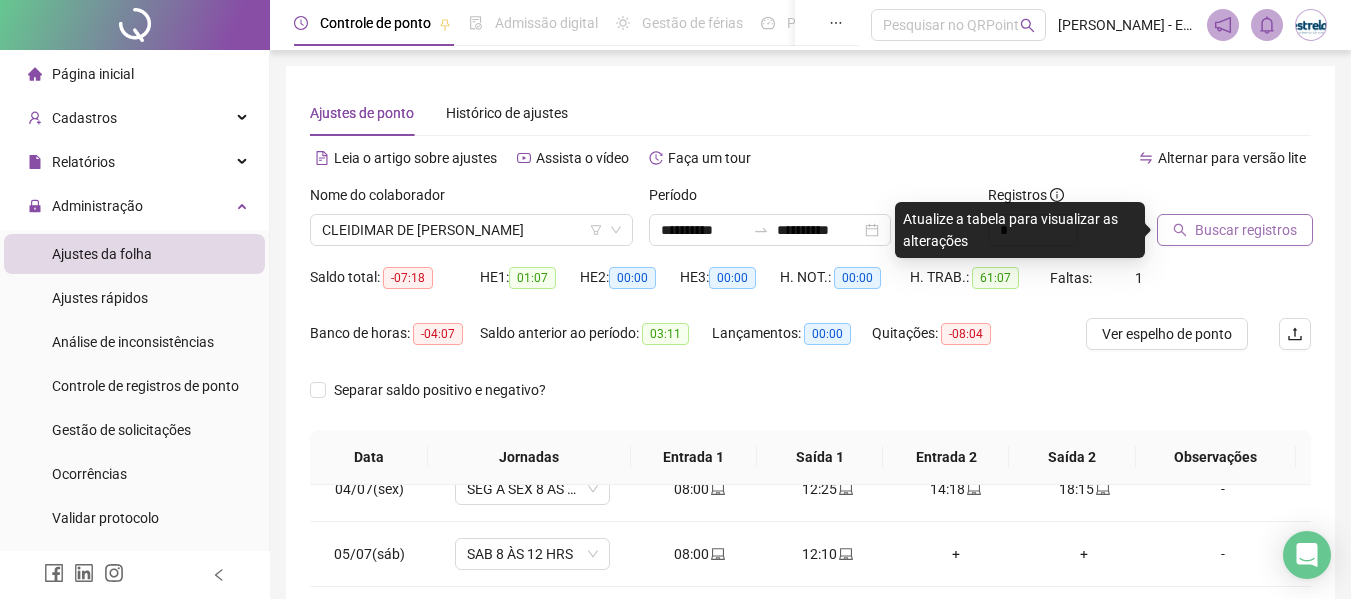 click on "Buscar registros" at bounding box center (1235, 230) 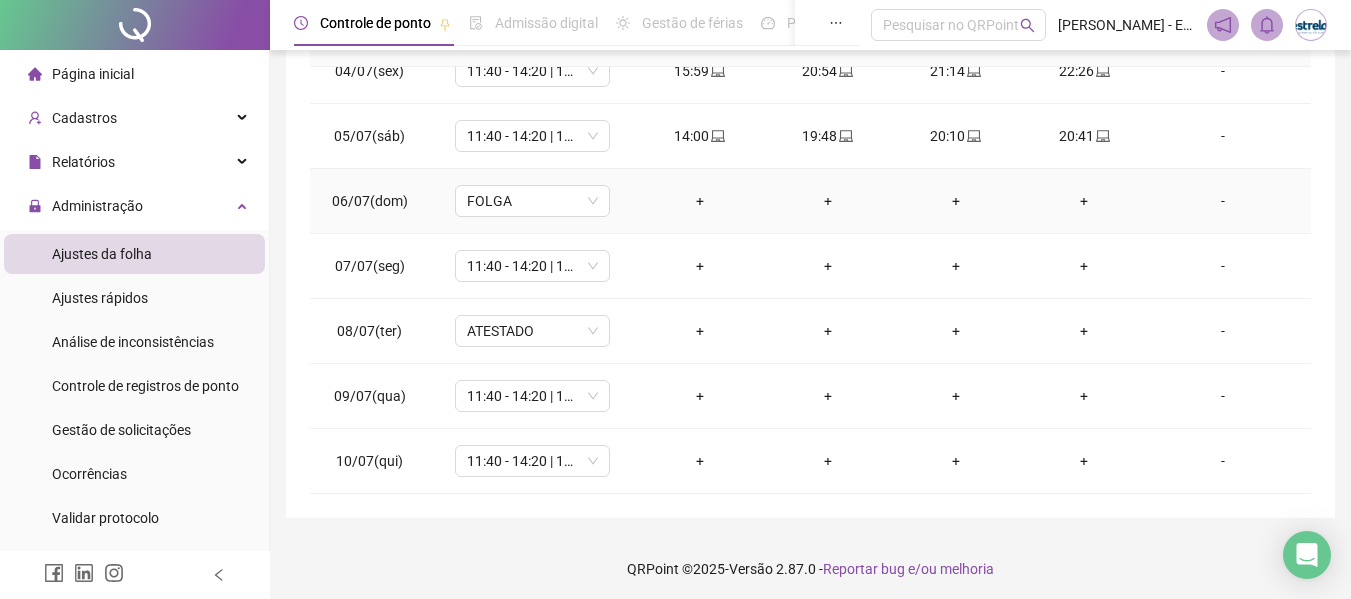scroll, scrollTop: 423, scrollLeft: 0, axis: vertical 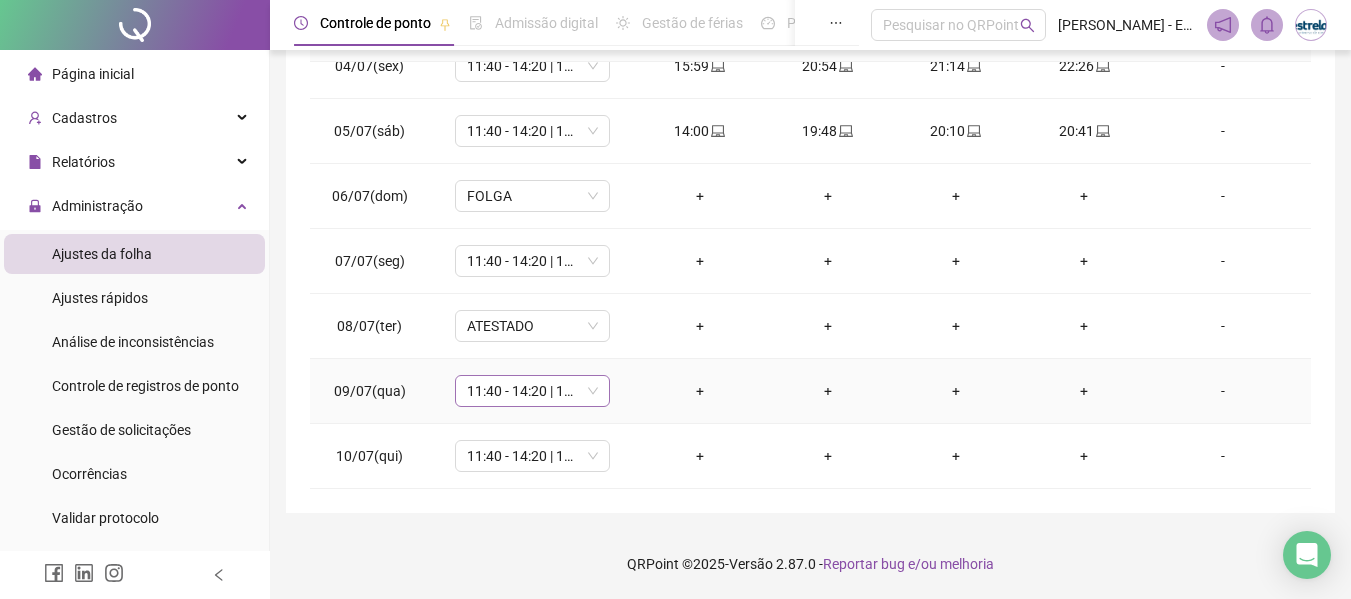 click on "11:40 - 14:20 | 14:40 - 18:00" at bounding box center (532, 391) 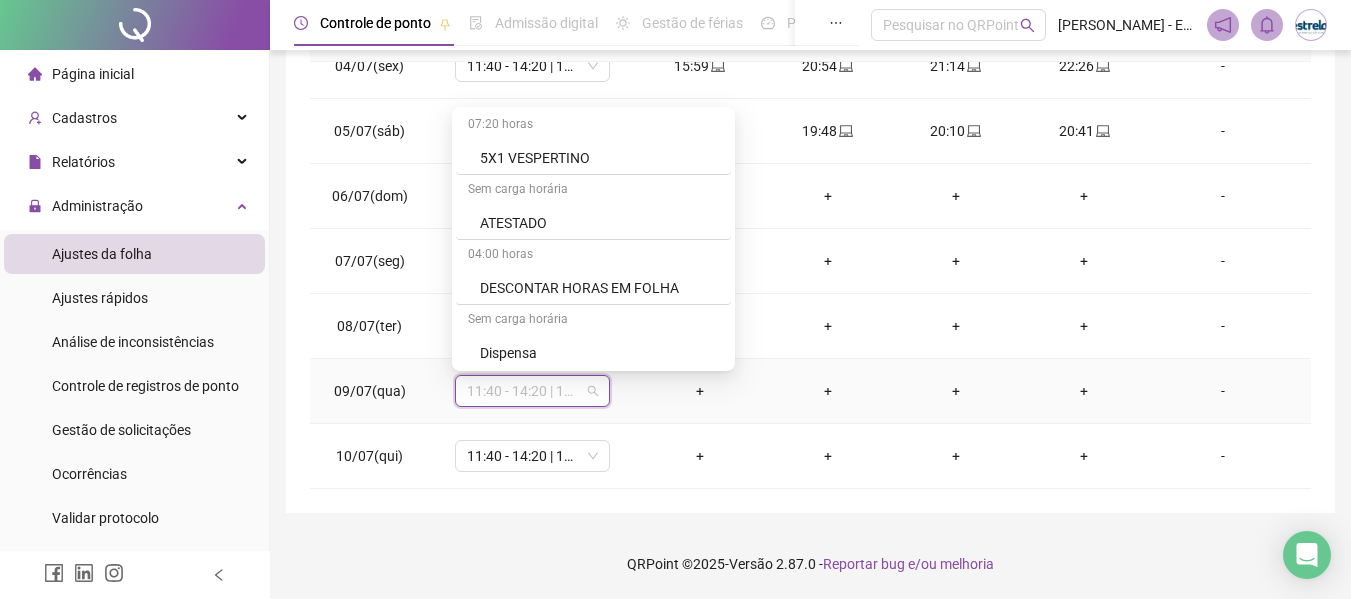 scroll, scrollTop: 700, scrollLeft: 0, axis: vertical 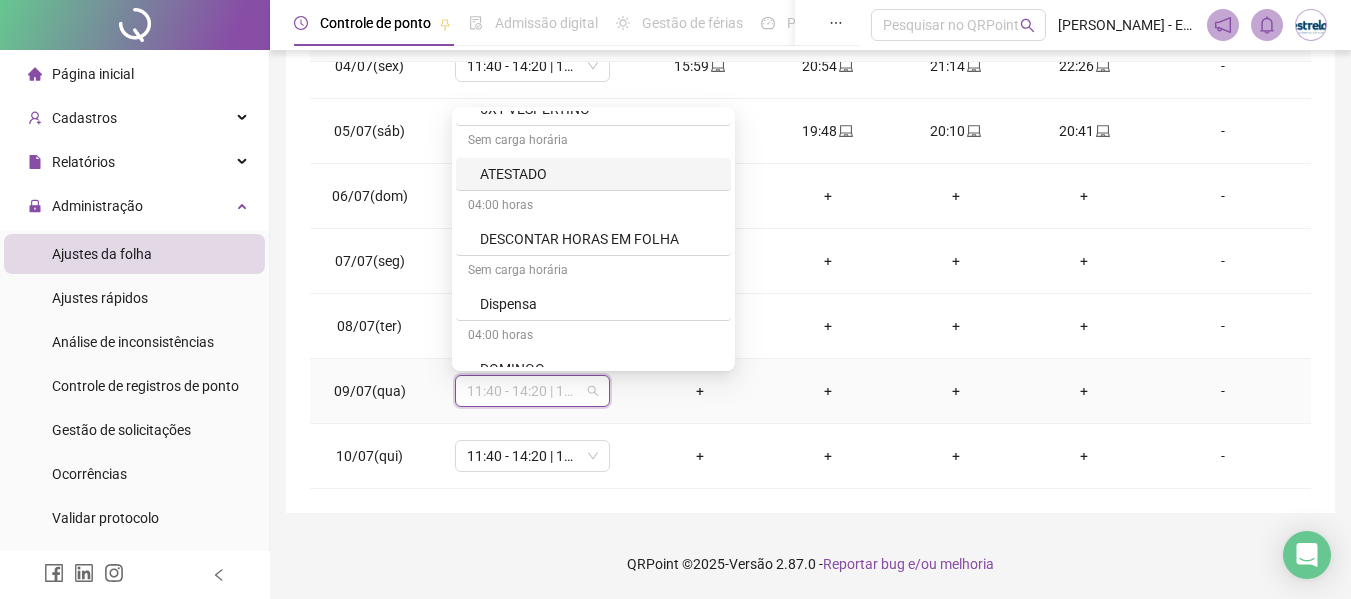 click on "ATESTADO" at bounding box center [599, 174] 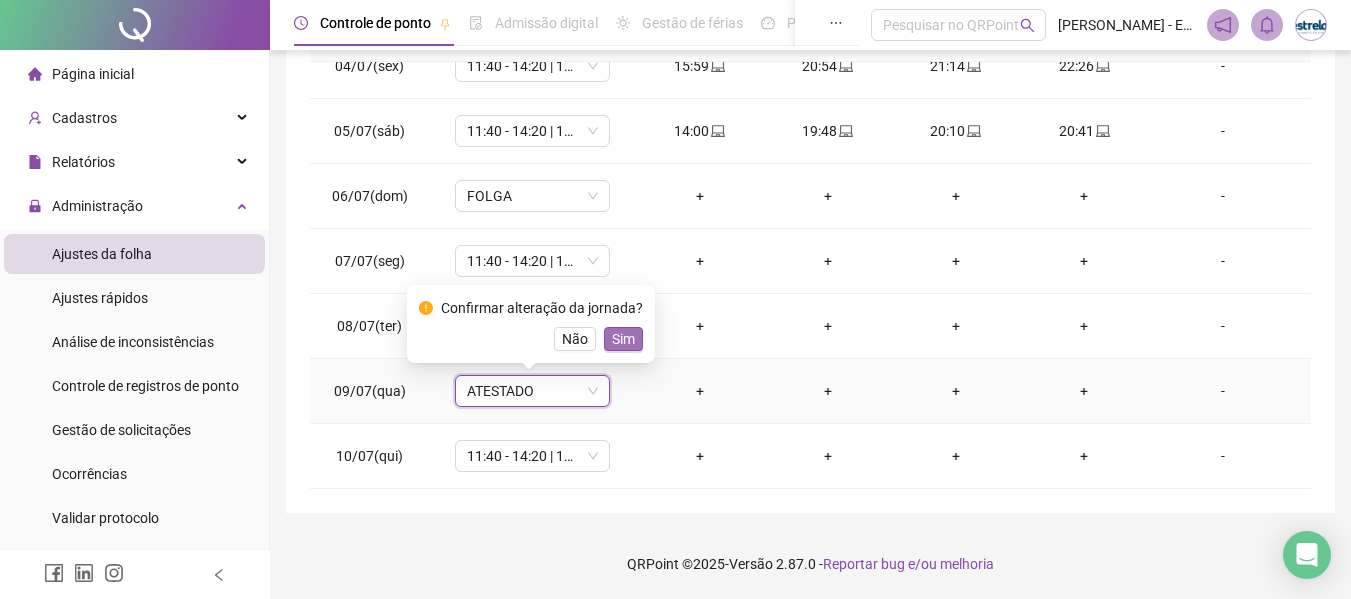 click on "Sim" at bounding box center (623, 339) 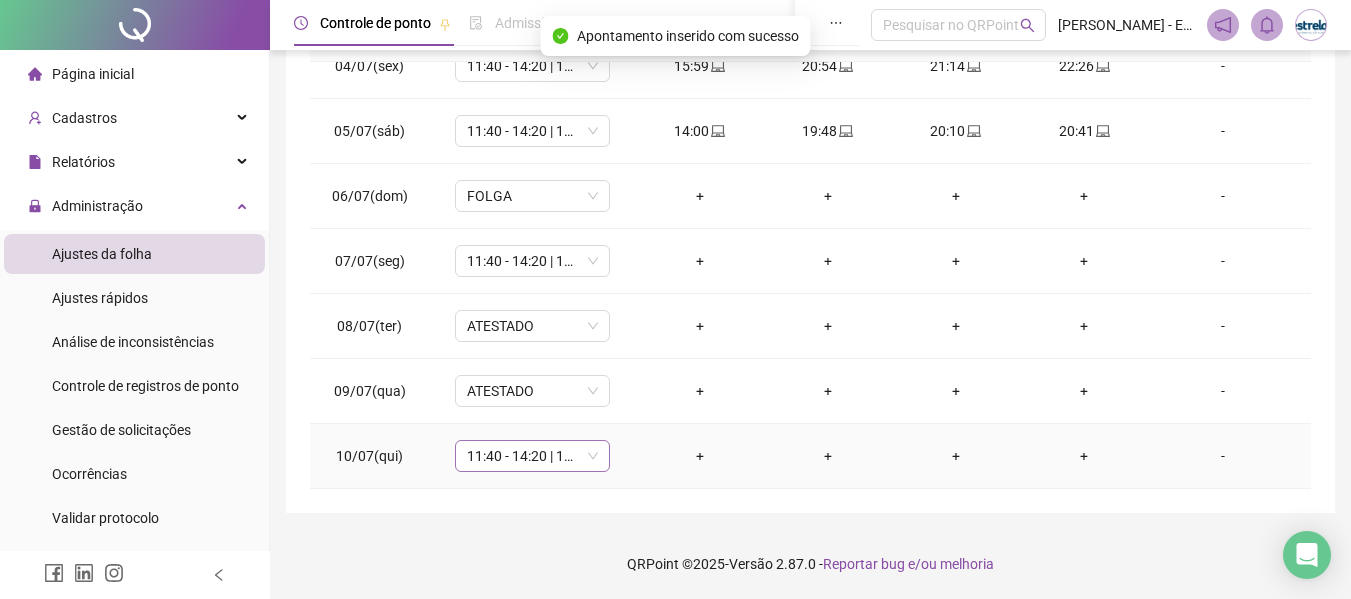 click on "11:40 - 14:20 | 14:40 - 18:00" at bounding box center [532, 456] 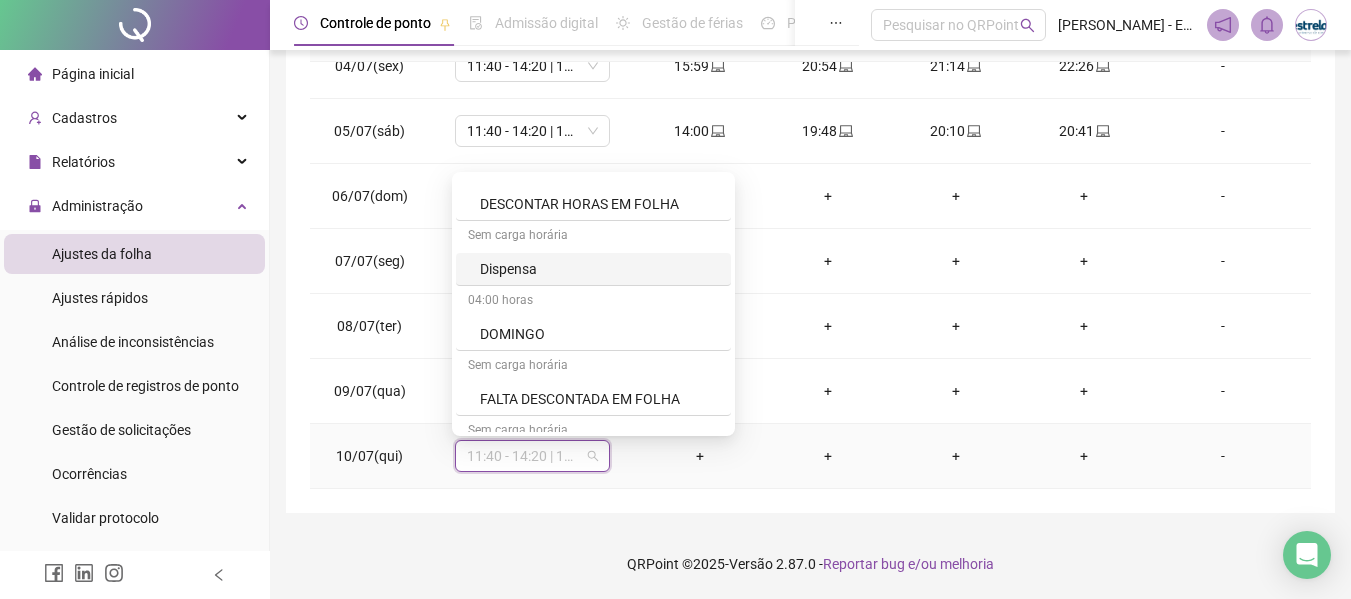 scroll, scrollTop: 700, scrollLeft: 0, axis: vertical 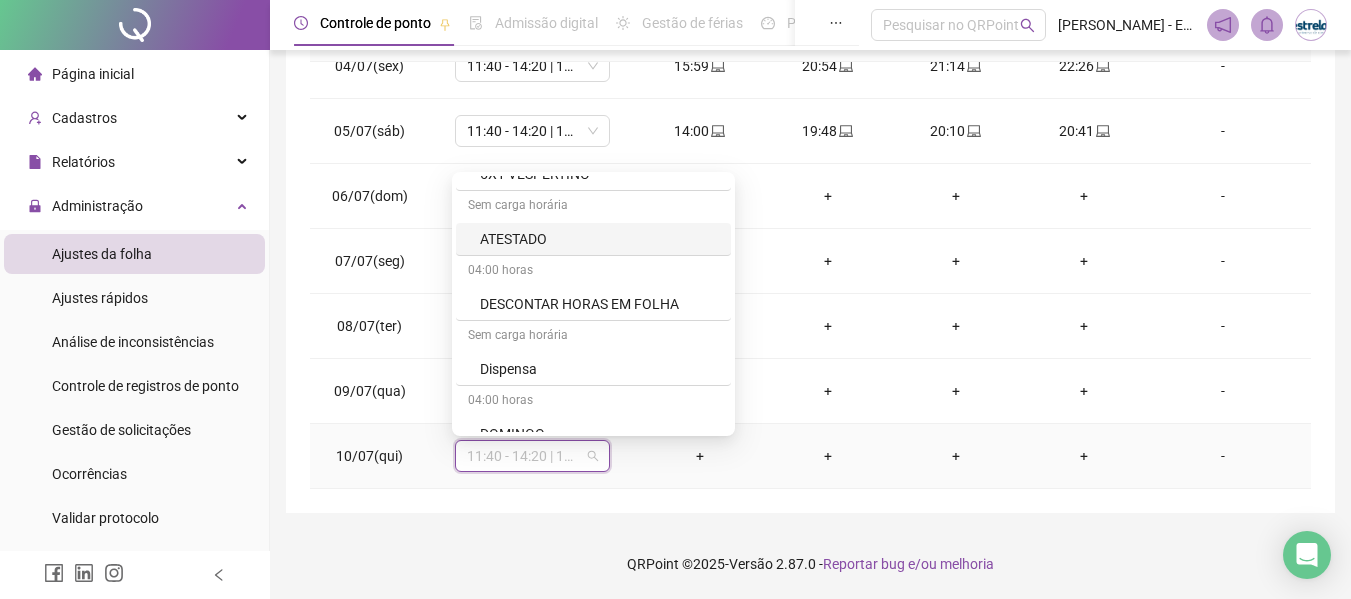 click on "ATESTADO" at bounding box center [599, 239] 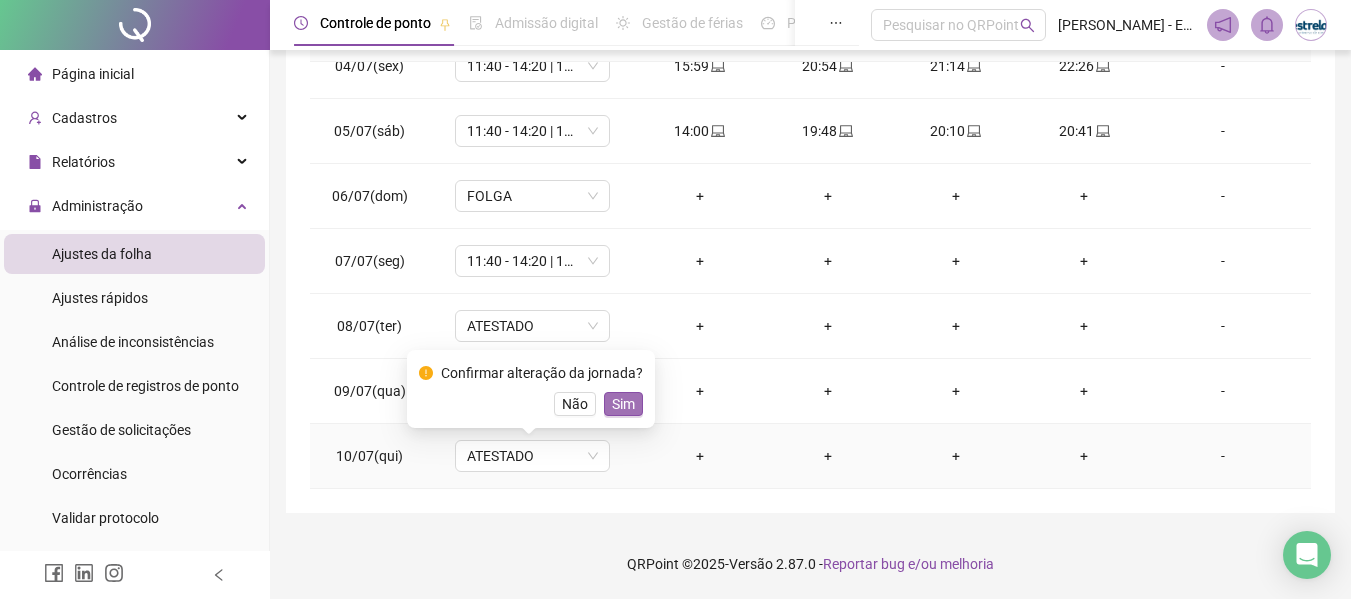 click on "Sim" at bounding box center (623, 404) 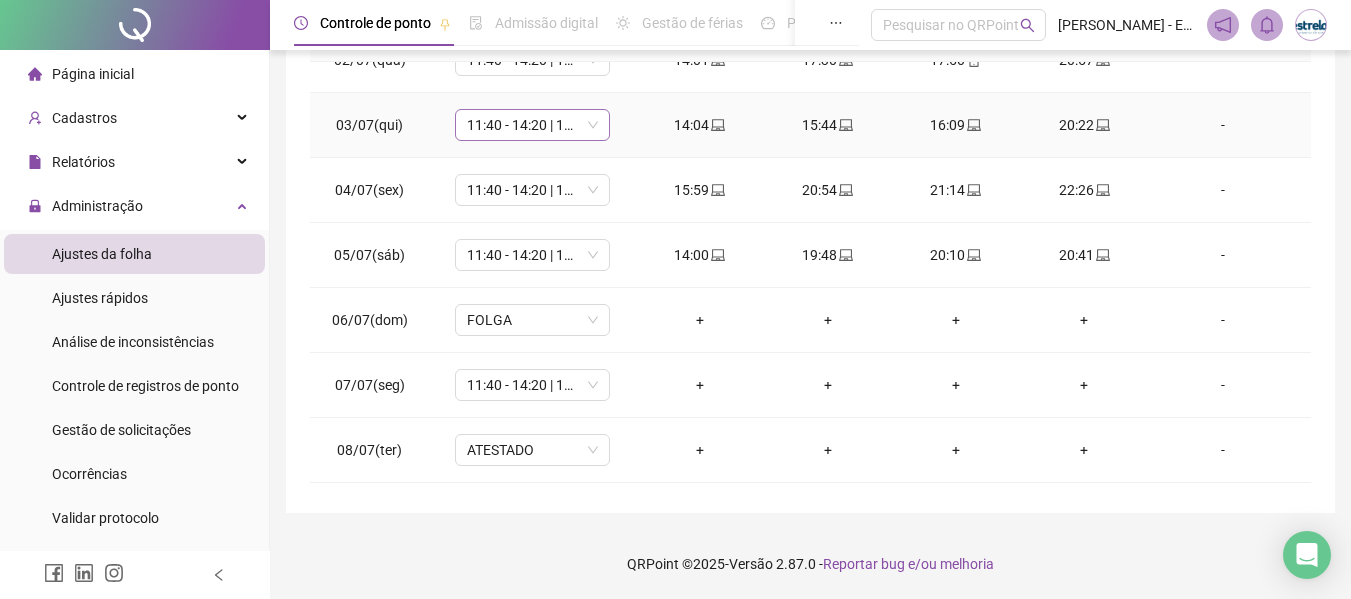 scroll, scrollTop: 0, scrollLeft: 0, axis: both 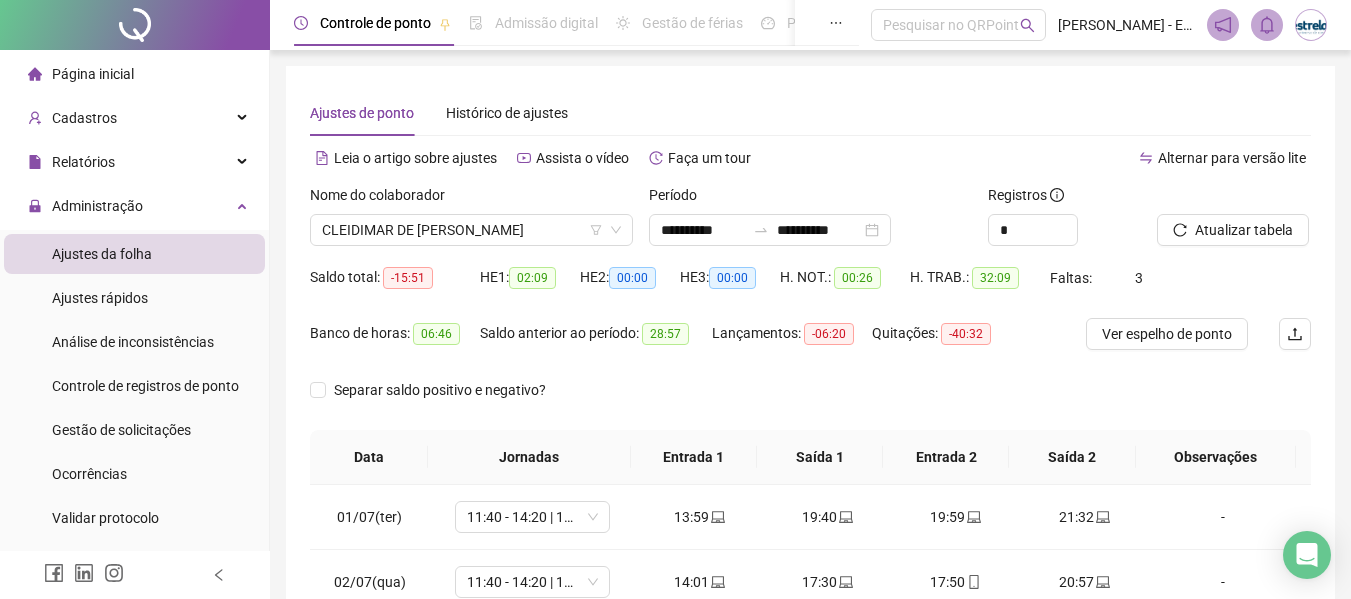 click on "Nome do colaborador CLEIDIMAR DE JESUS MENDES" at bounding box center (471, 223) 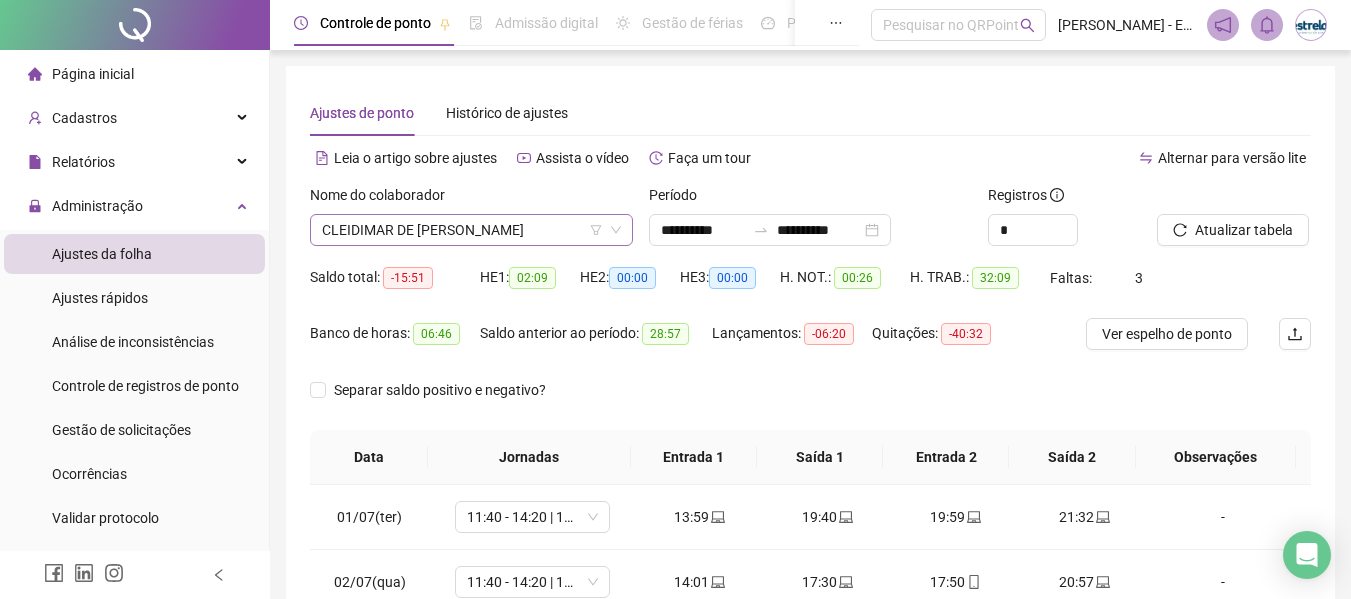click on "CLEIDIMAR DE [PERSON_NAME]" at bounding box center [471, 230] 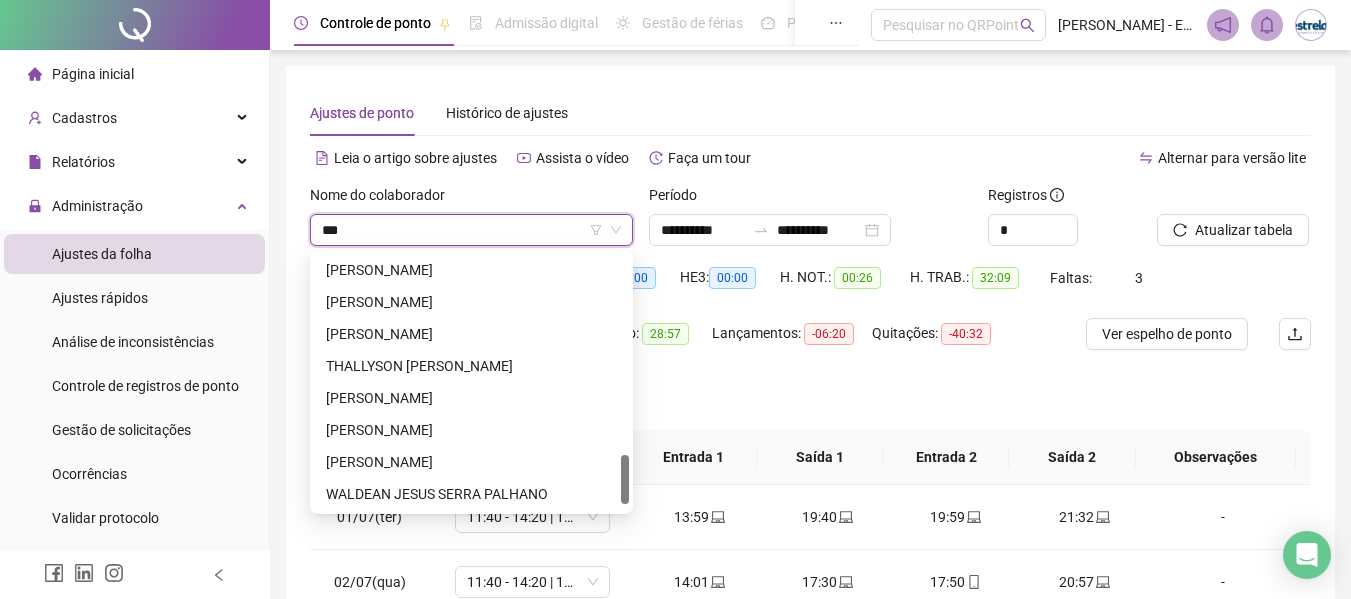 scroll, scrollTop: 0, scrollLeft: 0, axis: both 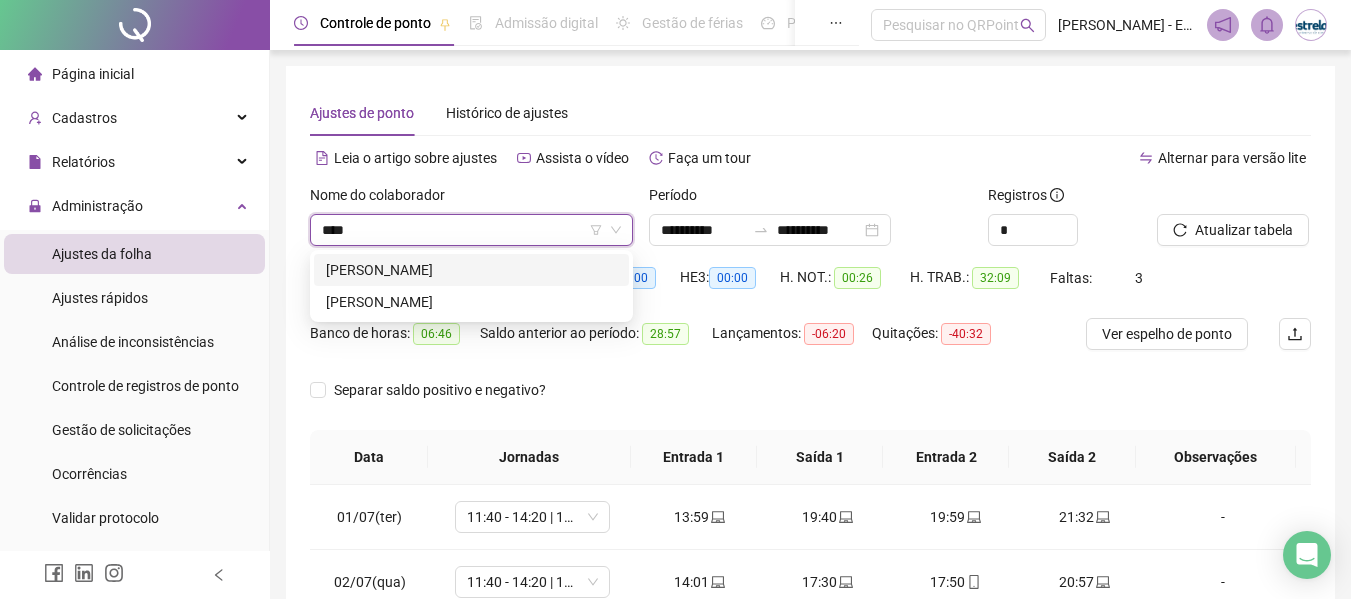 type on "*****" 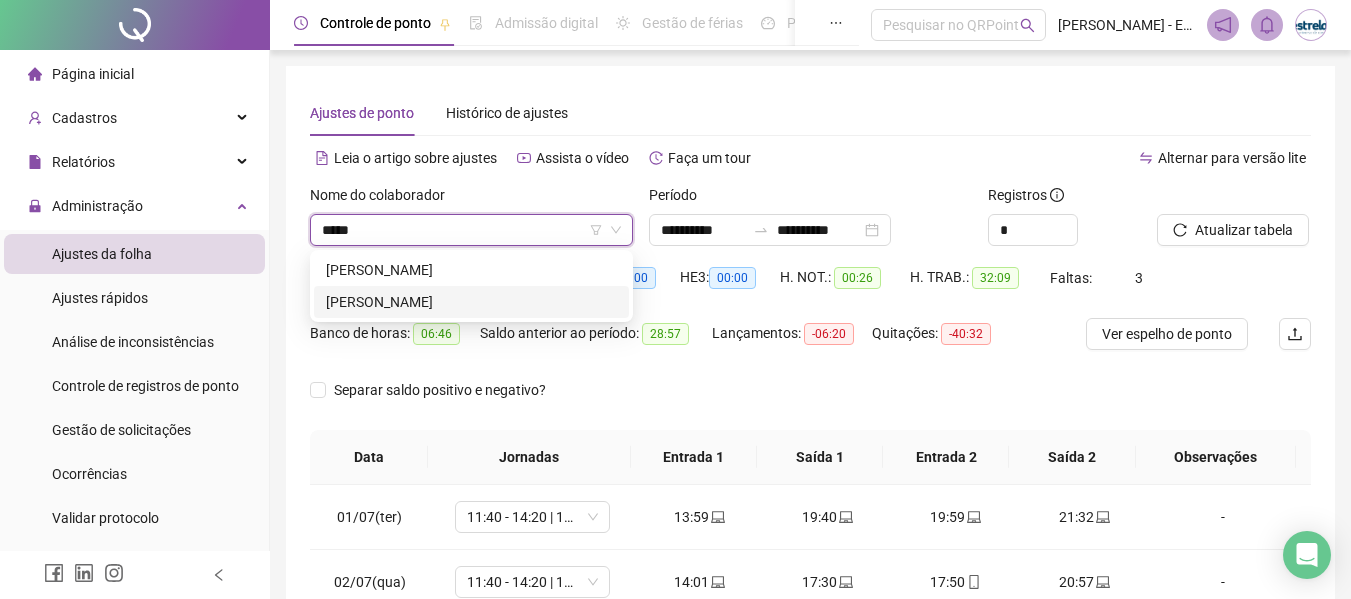 click on "[PERSON_NAME]" at bounding box center (471, 302) 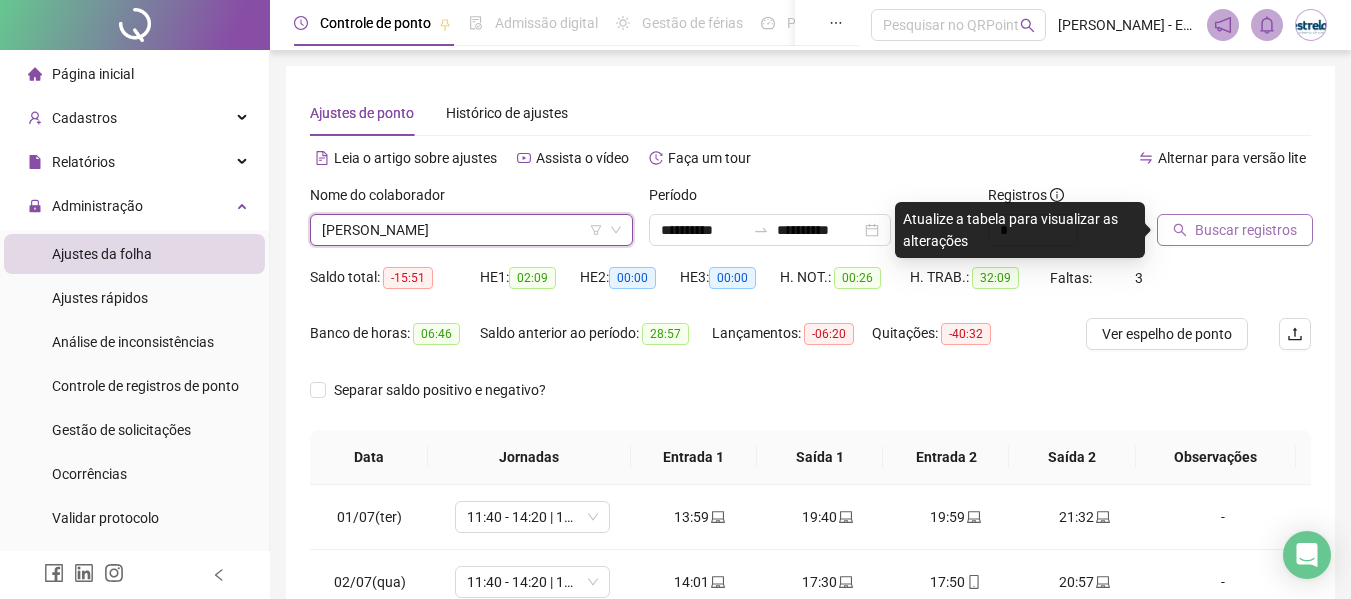 click on "Buscar registros" at bounding box center (1235, 230) 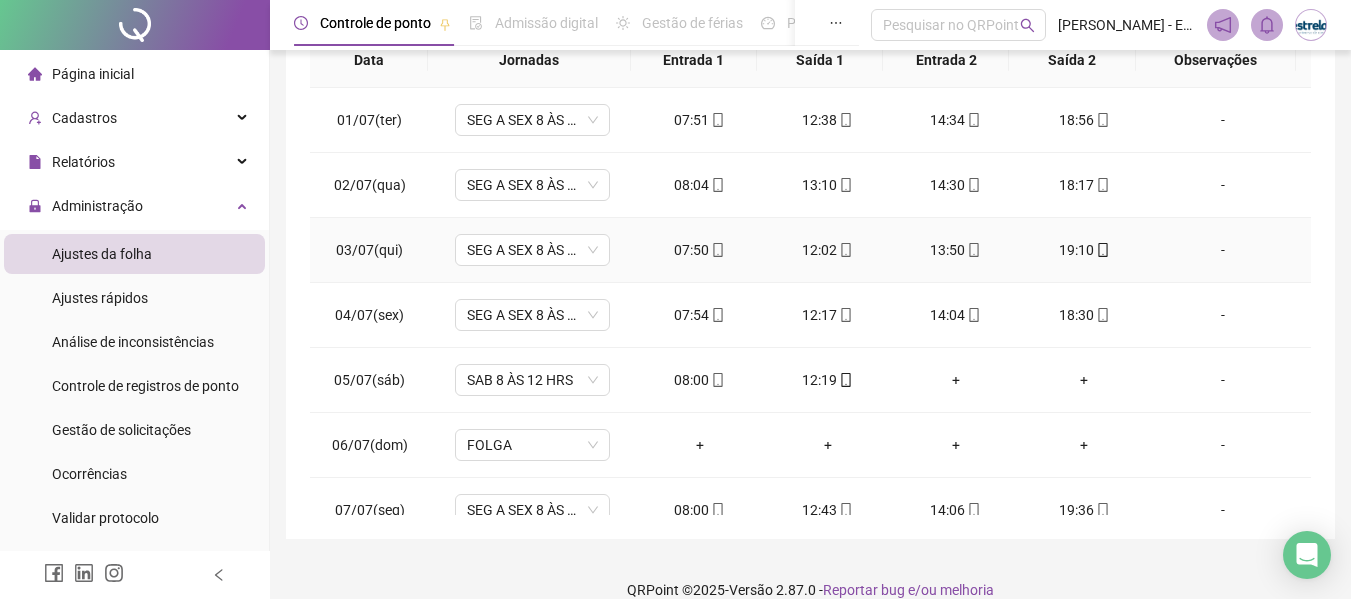 scroll, scrollTop: 400, scrollLeft: 0, axis: vertical 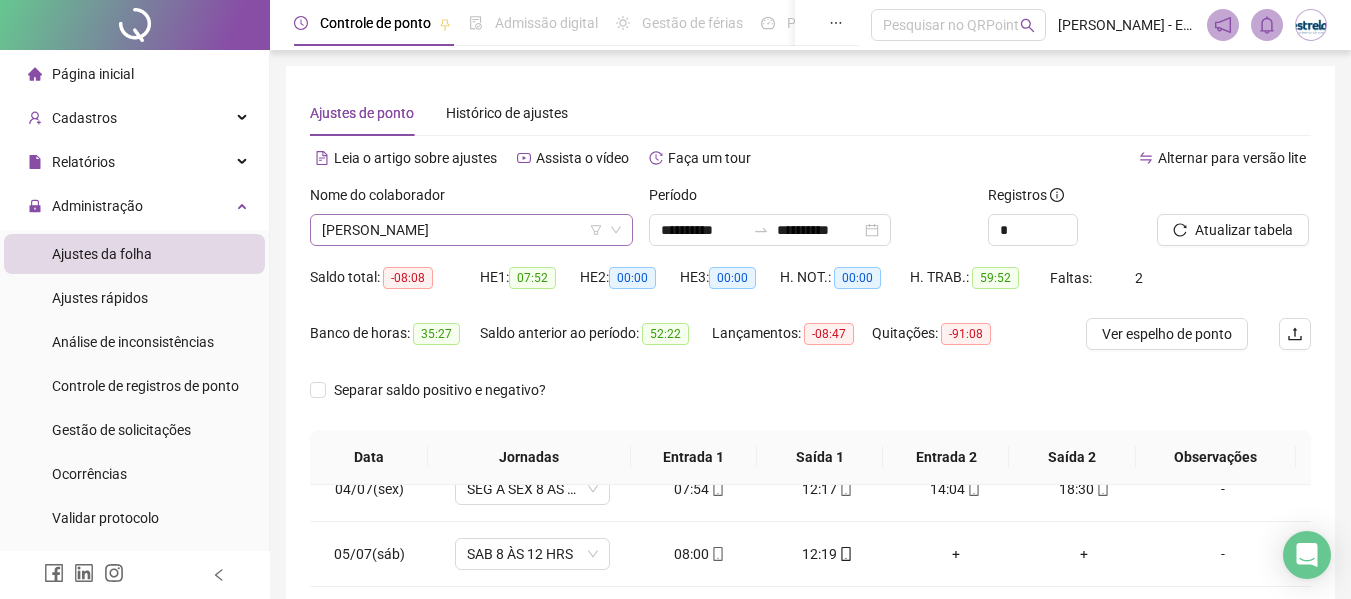 click on "[PERSON_NAME]" at bounding box center [471, 230] 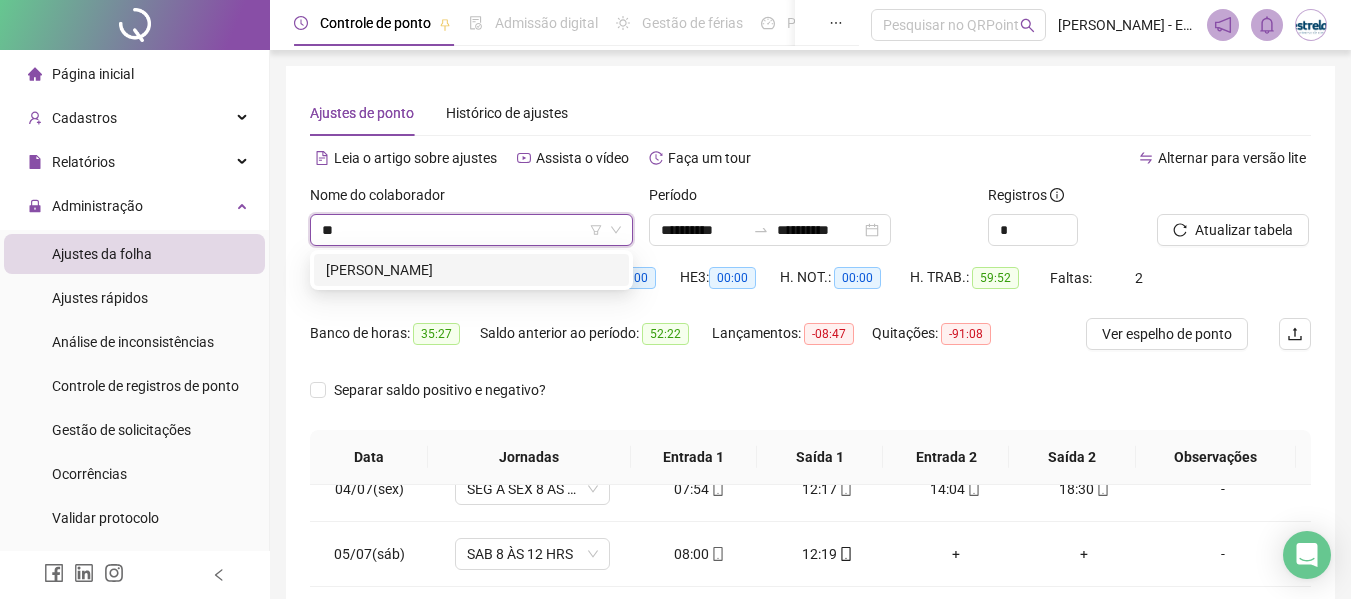 scroll, scrollTop: 0, scrollLeft: 0, axis: both 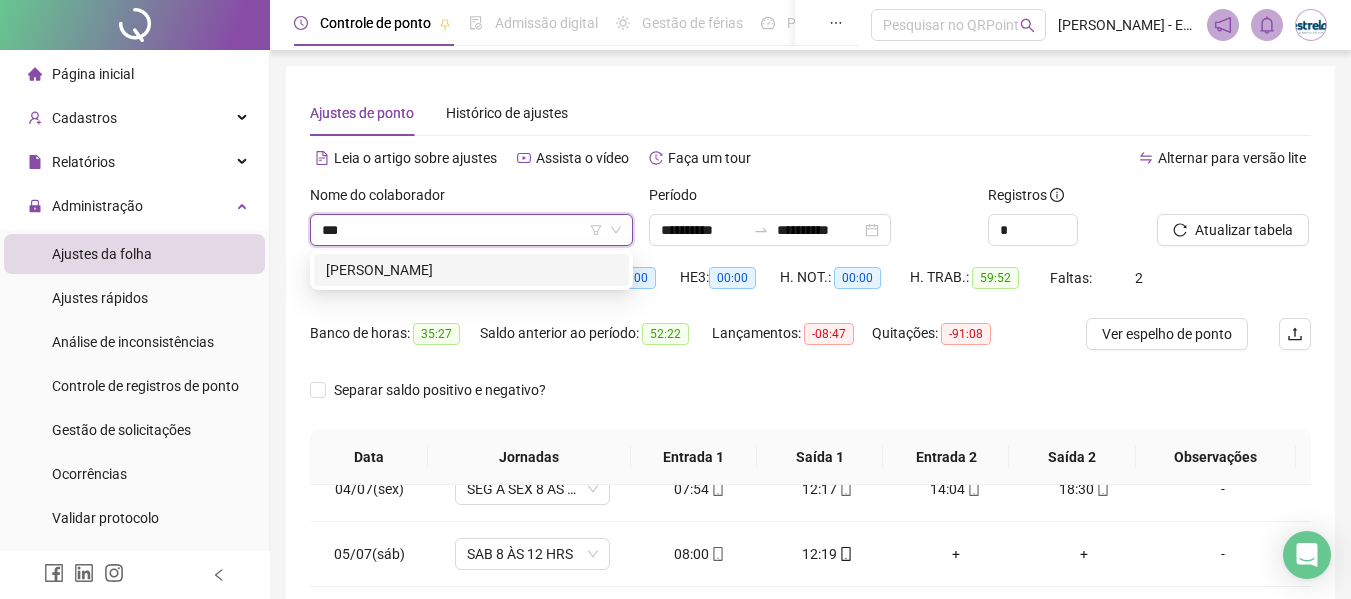 type on "****" 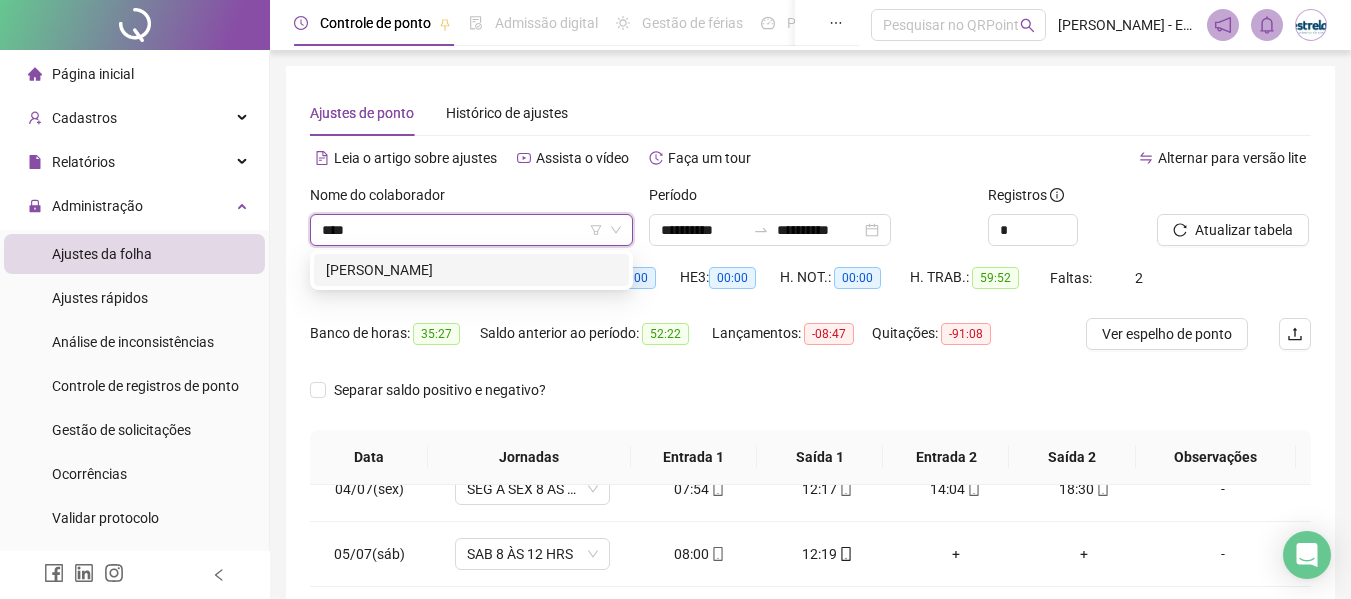 click on "[PERSON_NAME]" at bounding box center [471, 270] 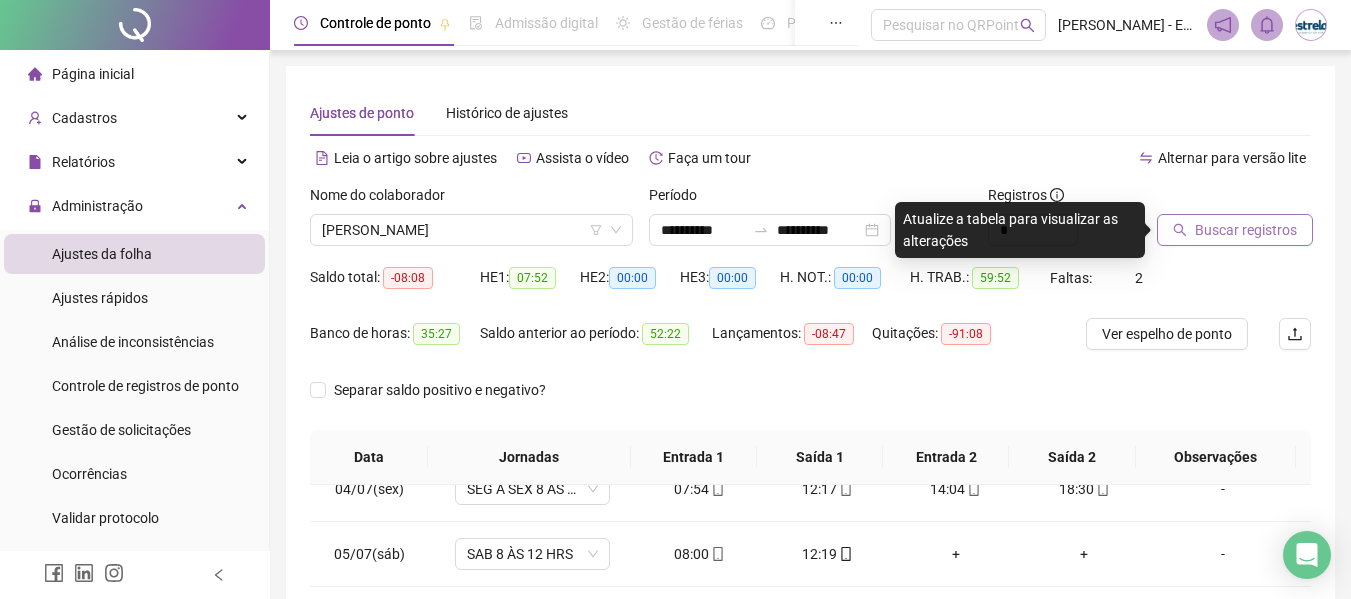 click 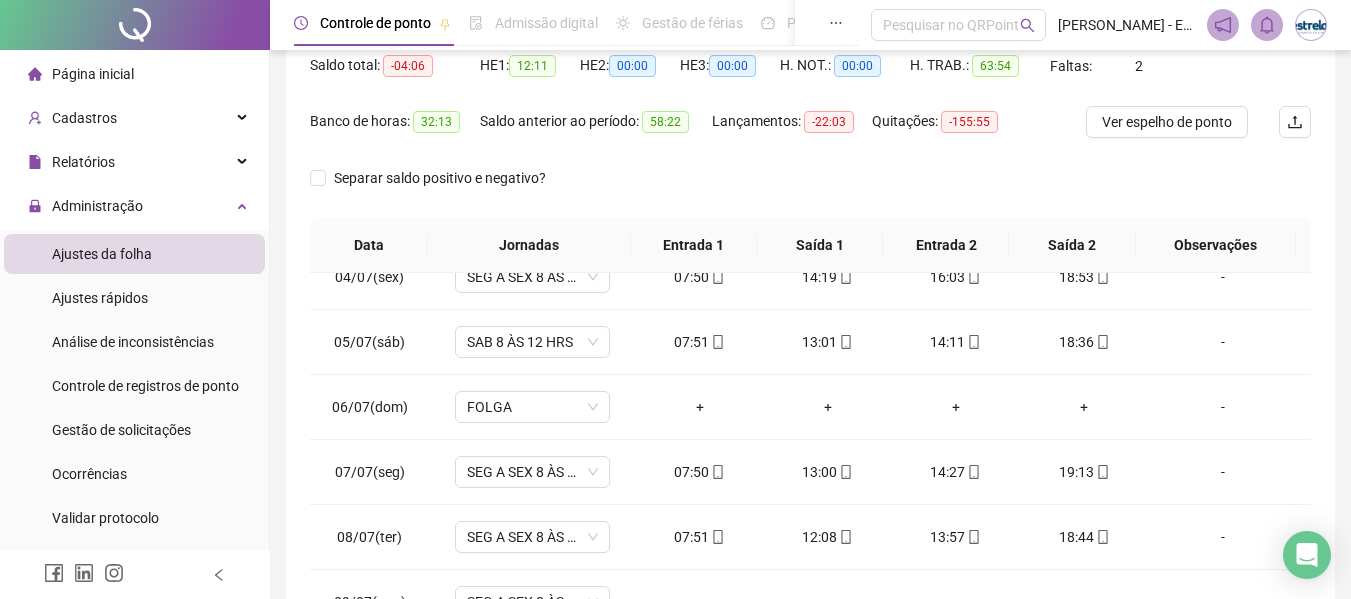 scroll, scrollTop: 423, scrollLeft: 0, axis: vertical 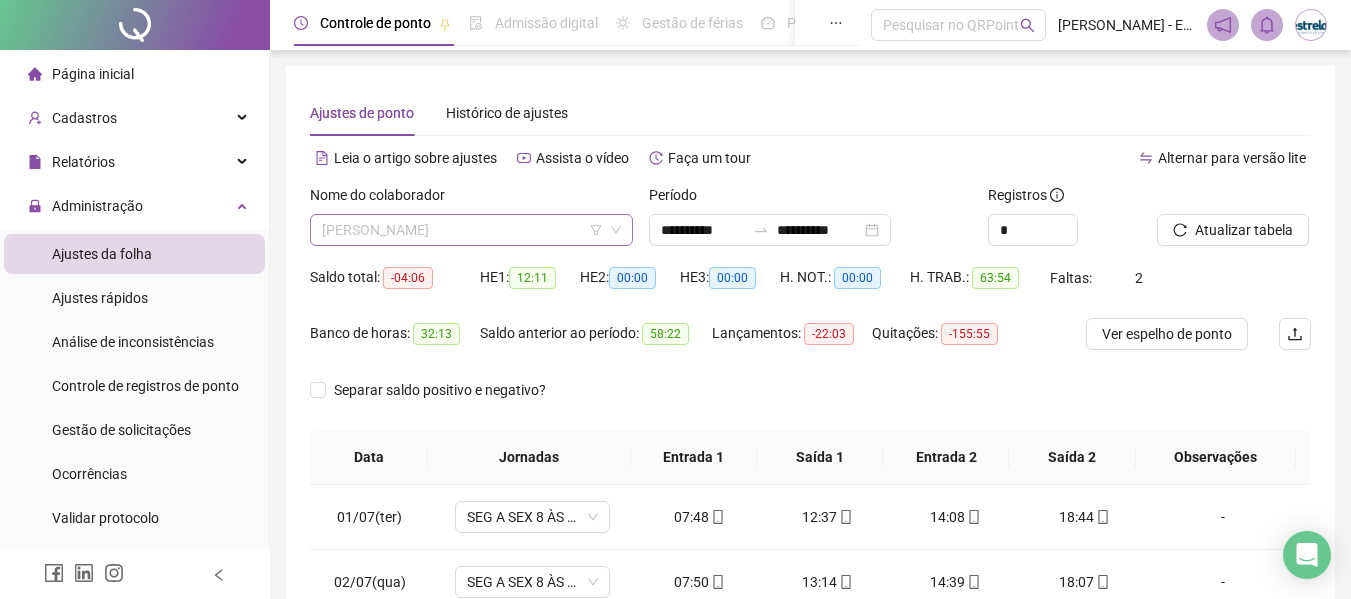 click on "[PERSON_NAME]" at bounding box center (471, 230) 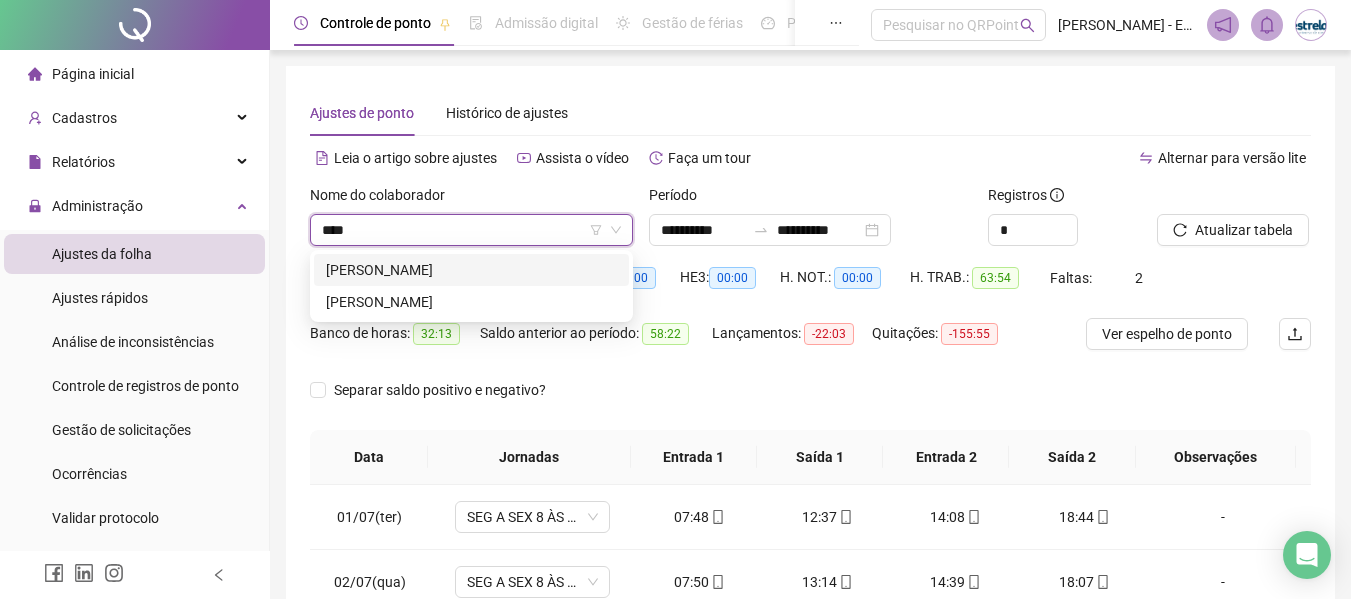 scroll, scrollTop: 0, scrollLeft: 0, axis: both 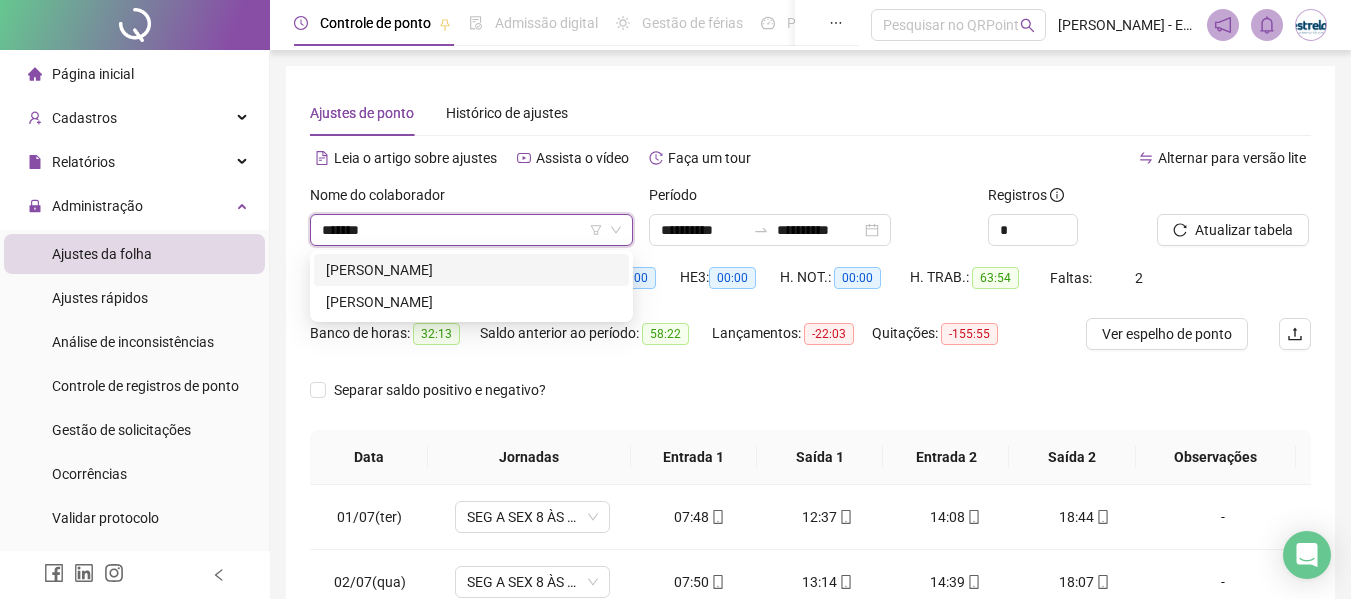 type on "********" 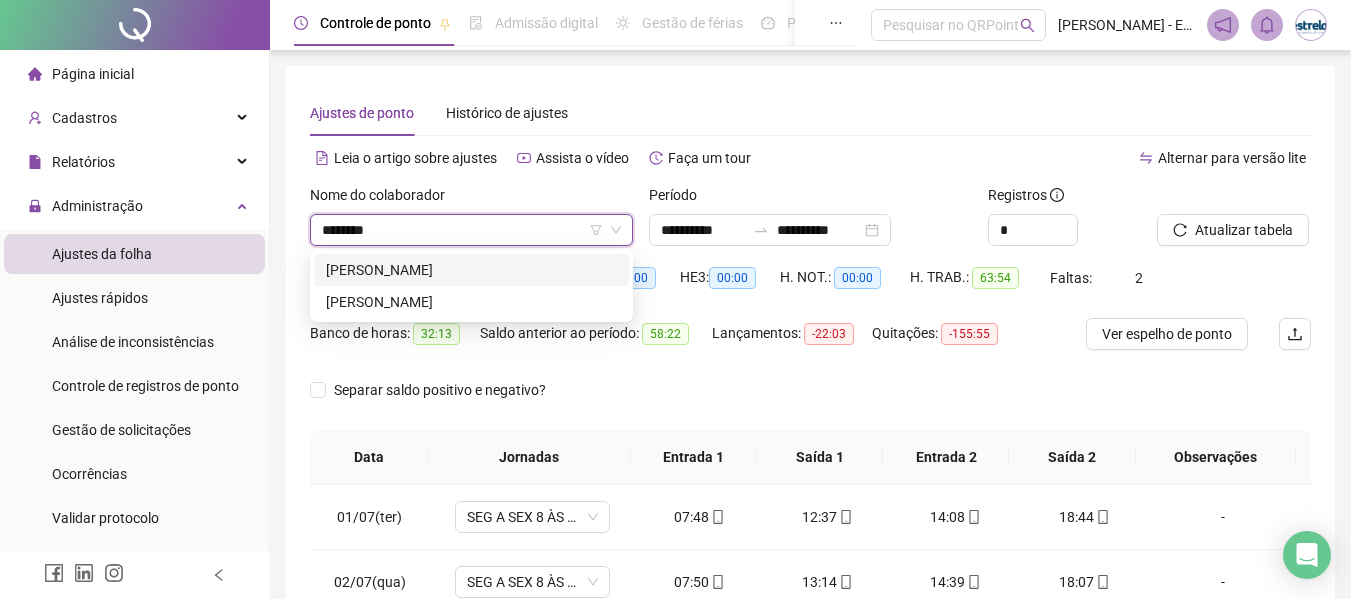 click on "[PERSON_NAME]" at bounding box center [471, 270] 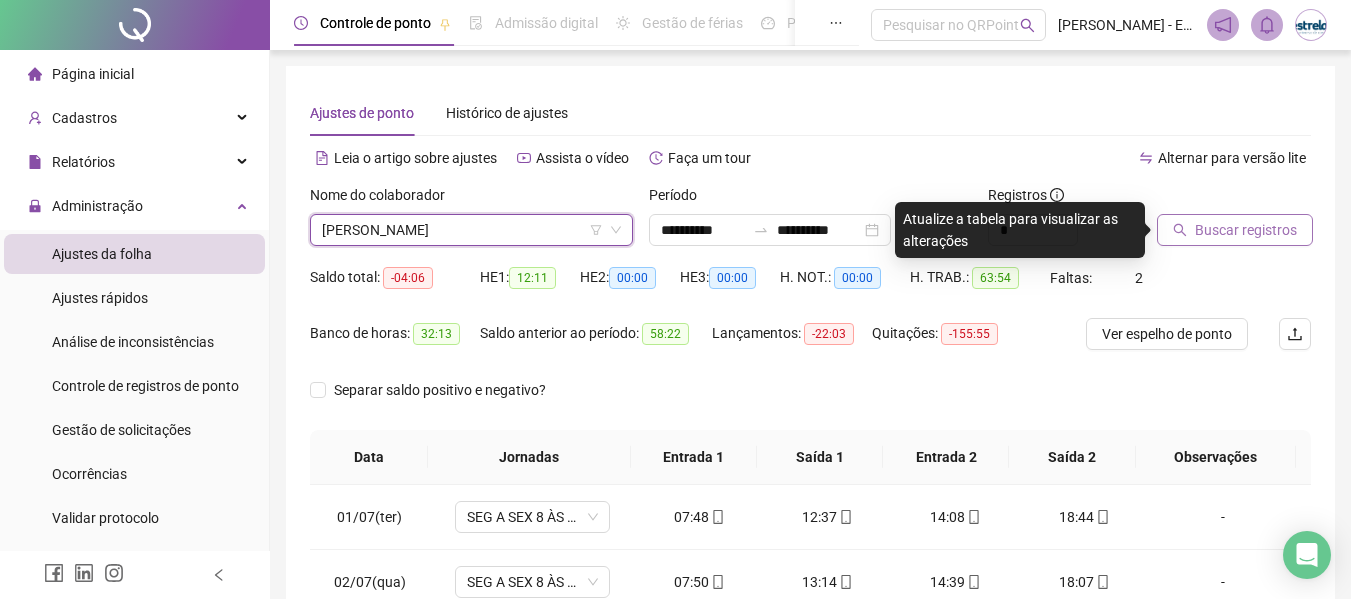 click on "Buscar registros" at bounding box center (1246, 230) 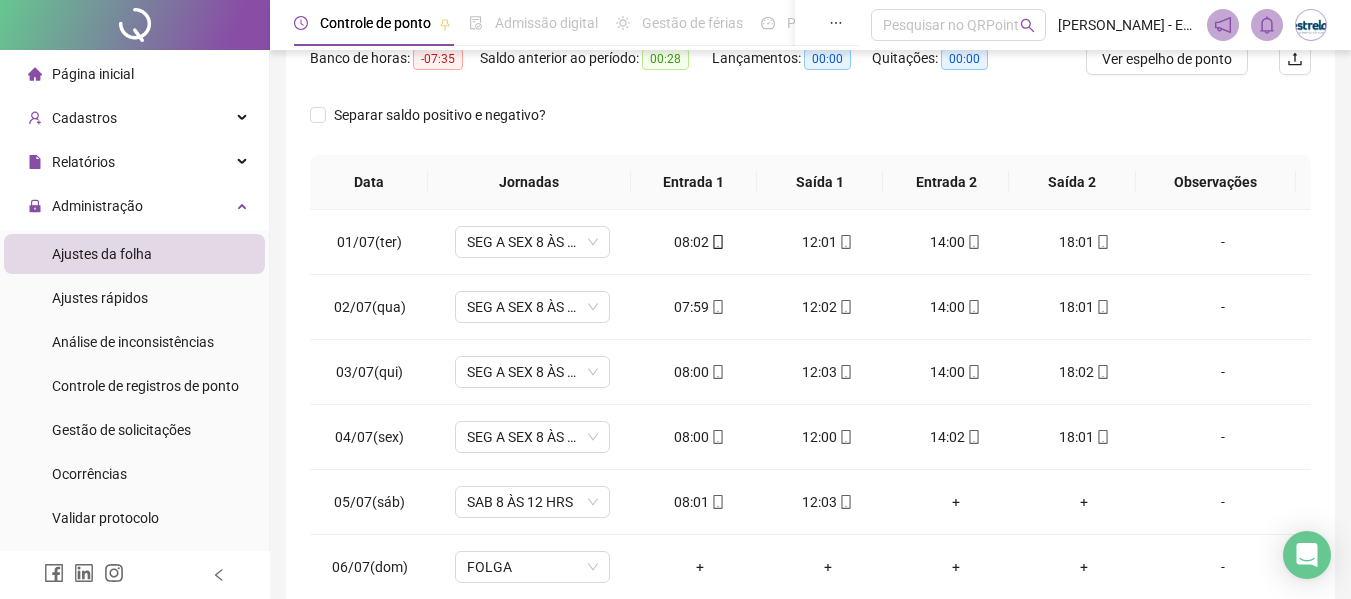 scroll, scrollTop: 423, scrollLeft: 0, axis: vertical 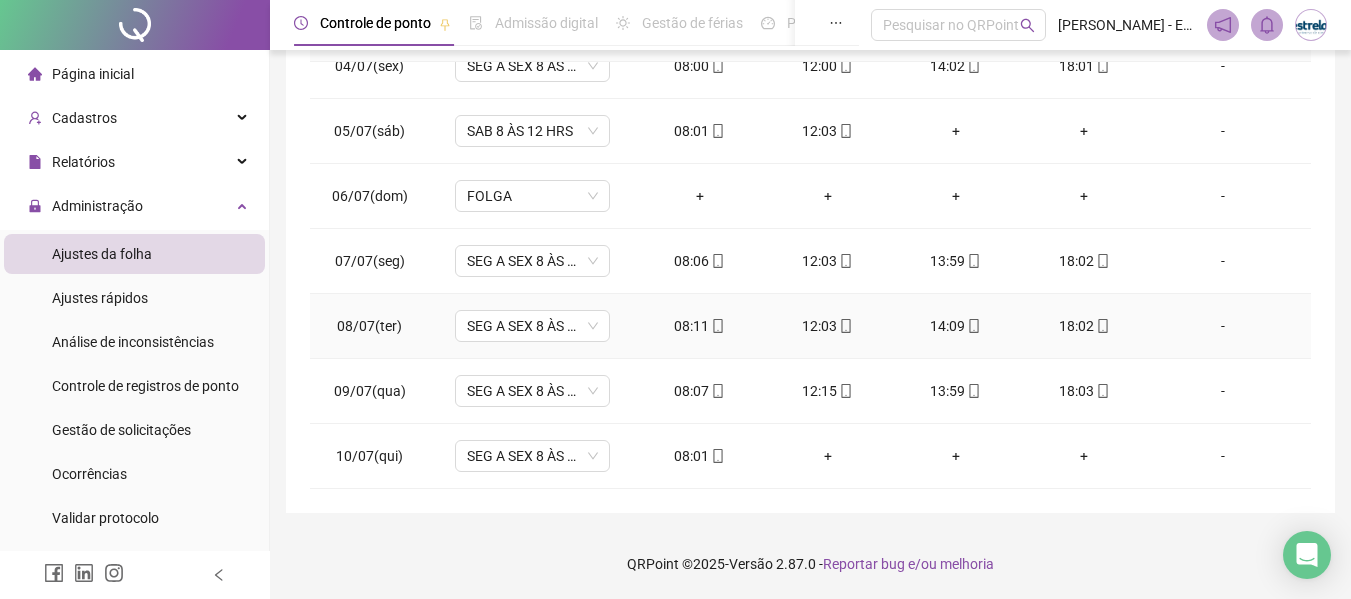 drag, startPoint x: 1201, startPoint y: 327, endPoint x: 837, endPoint y: 311, distance: 364.35147 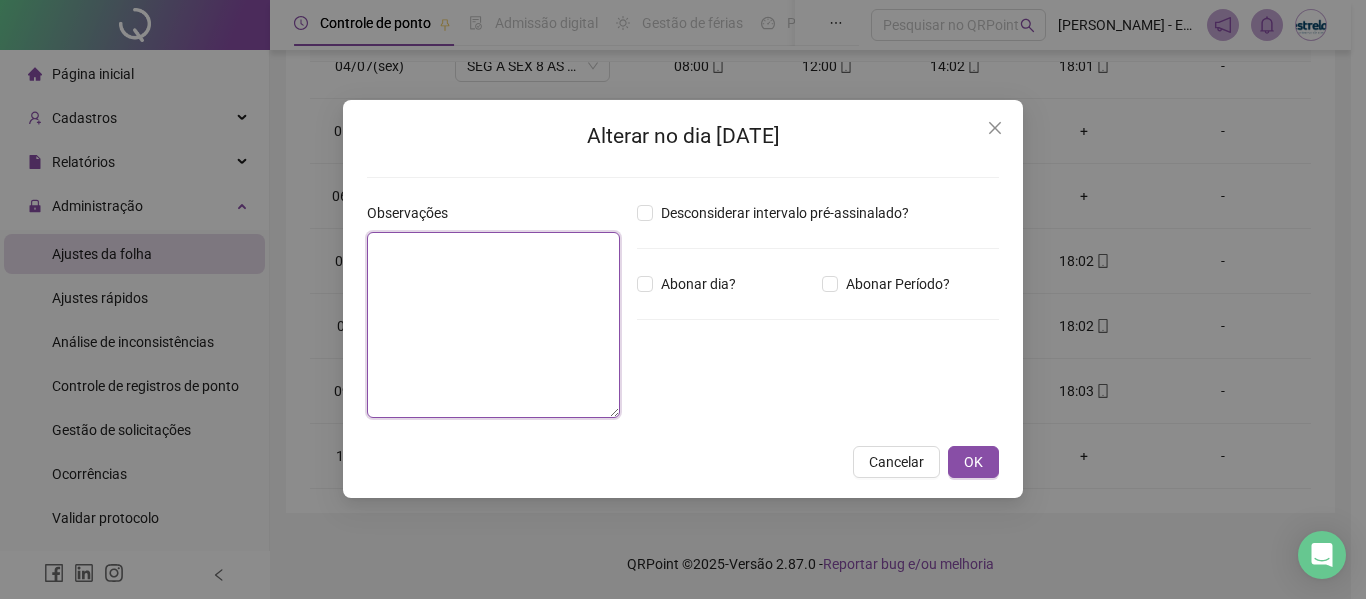 drag, startPoint x: 514, startPoint y: 252, endPoint x: 601, endPoint y: 273, distance: 89.498604 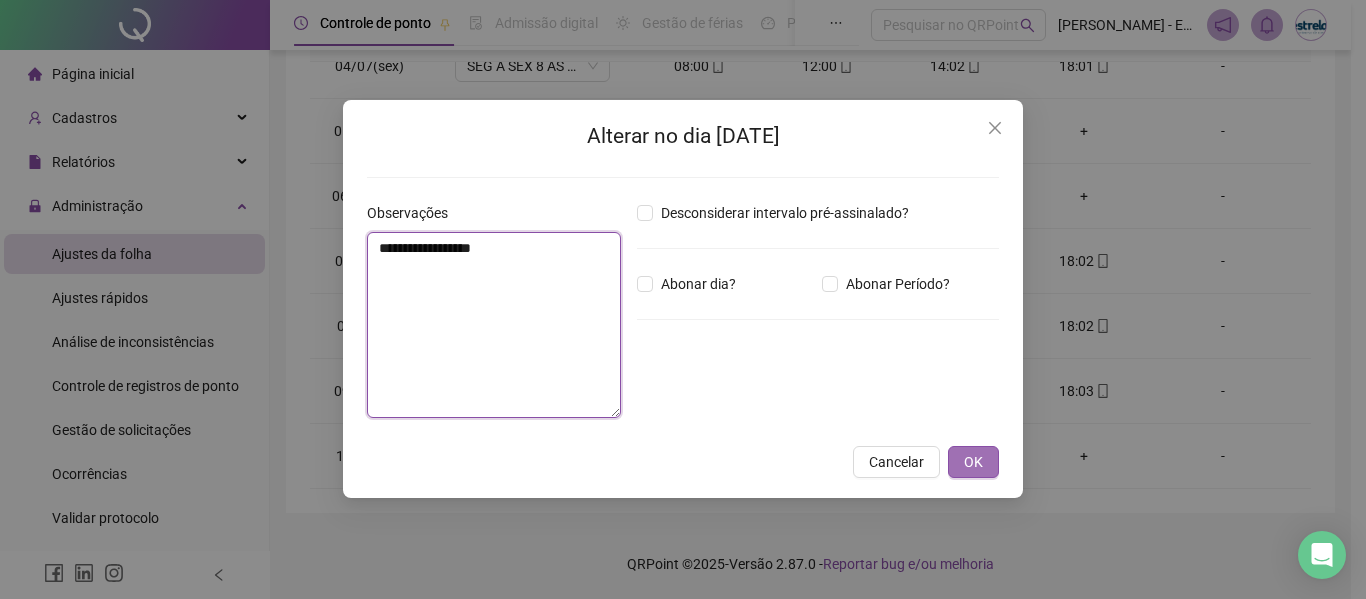 type on "**********" 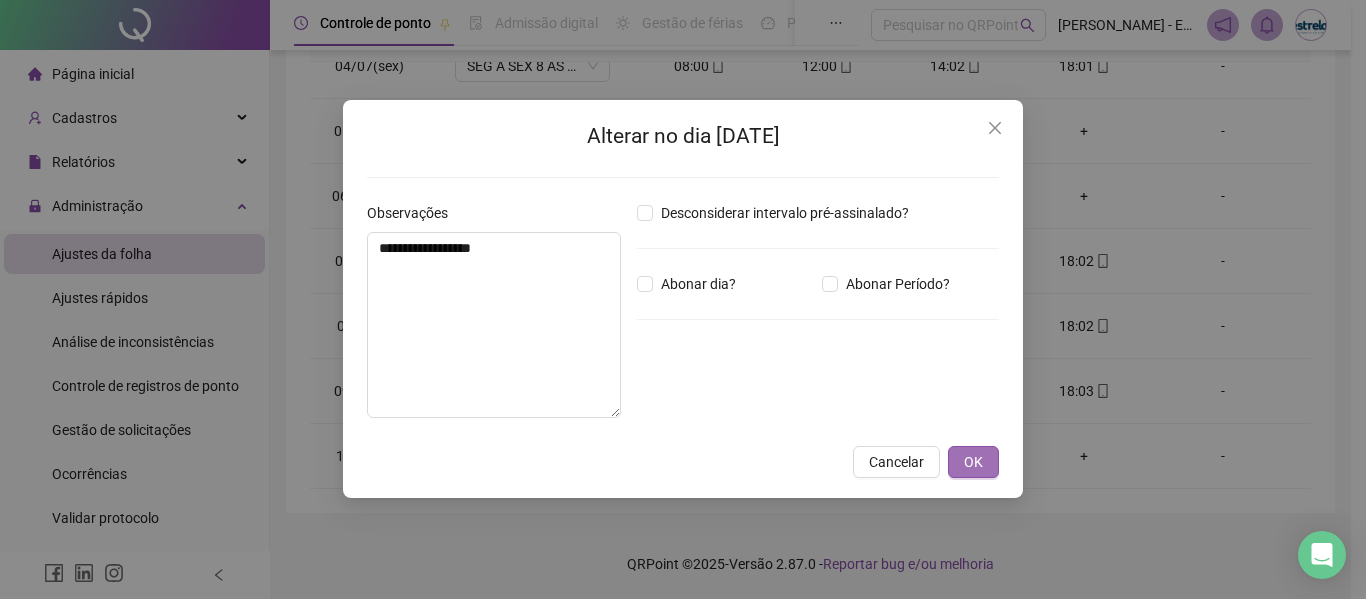 click on "OK" at bounding box center [973, 462] 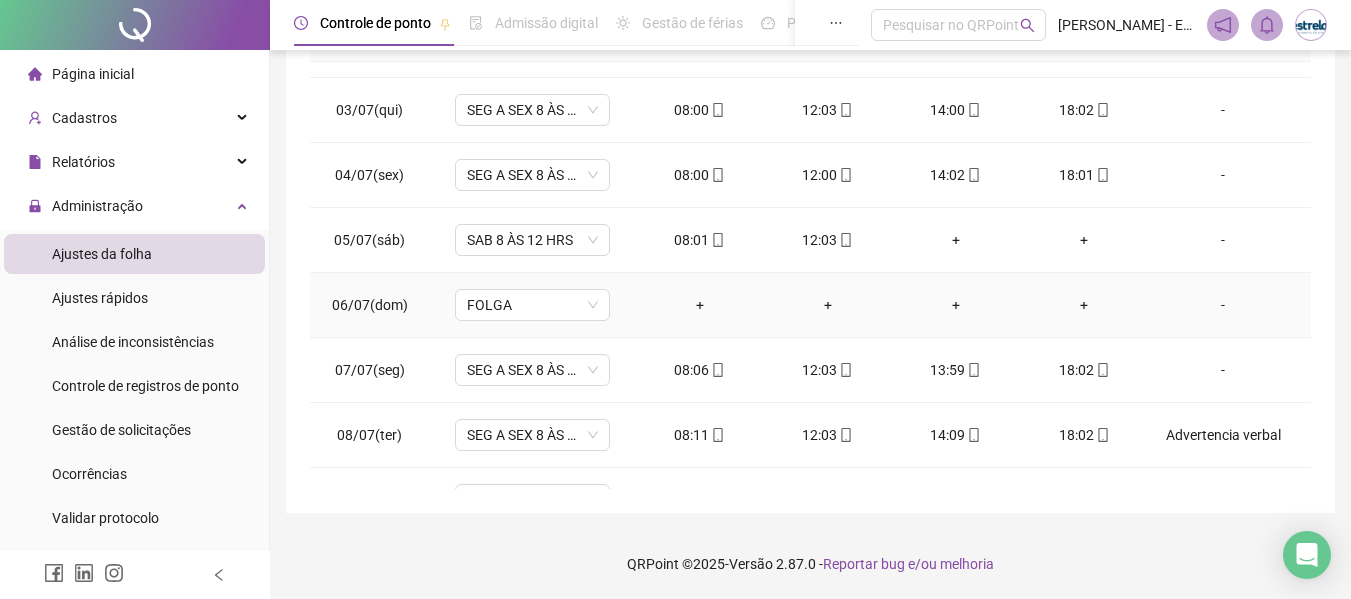 scroll, scrollTop: 0, scrollLeft: 0, axis: both 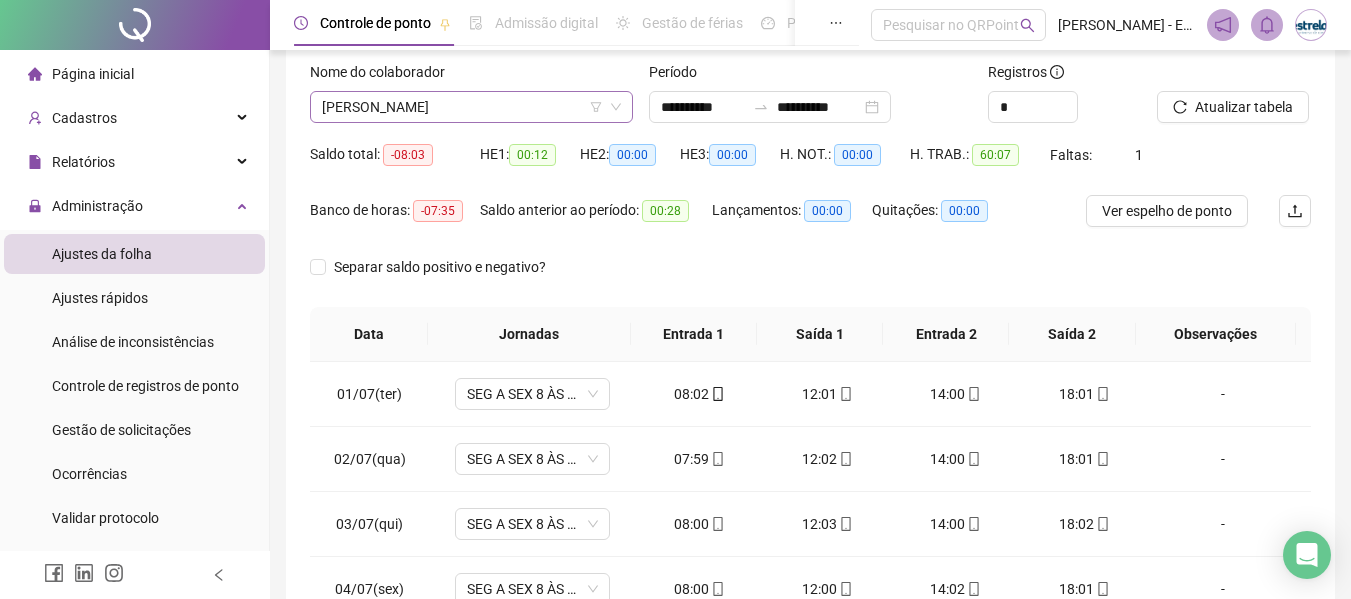 click on "[PERSON_NAME]" at bounding box center (471, 107) 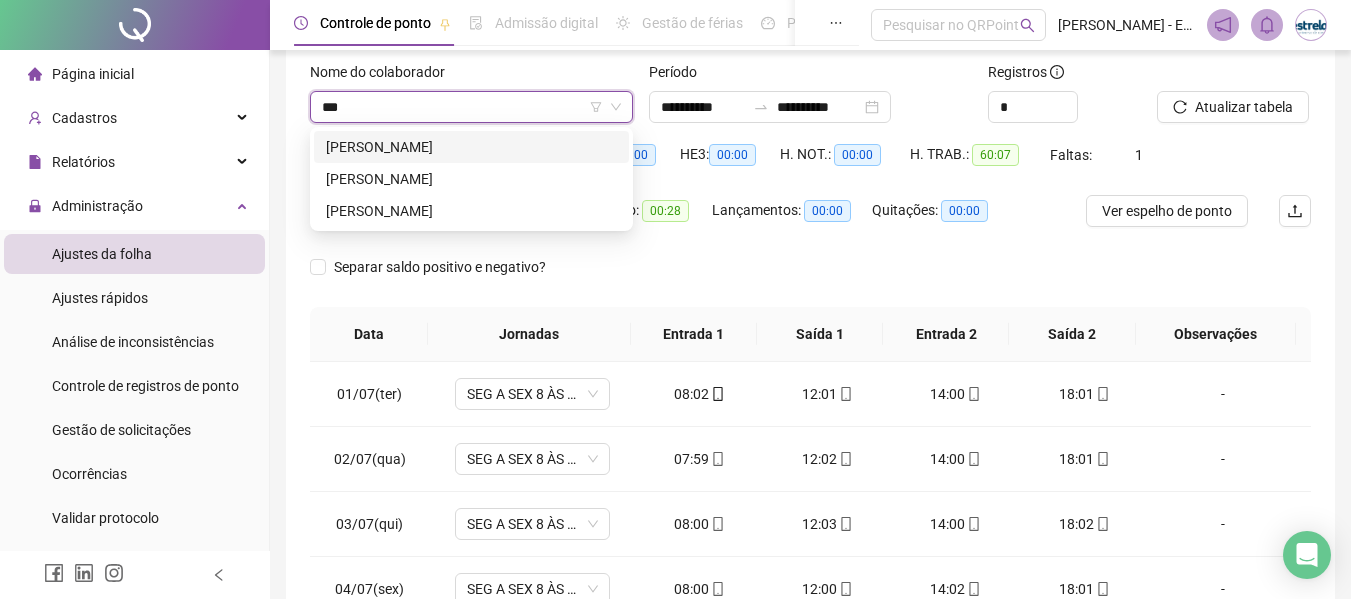 scroll, scrollTop: 0, scrollLeft: 0, axis: both 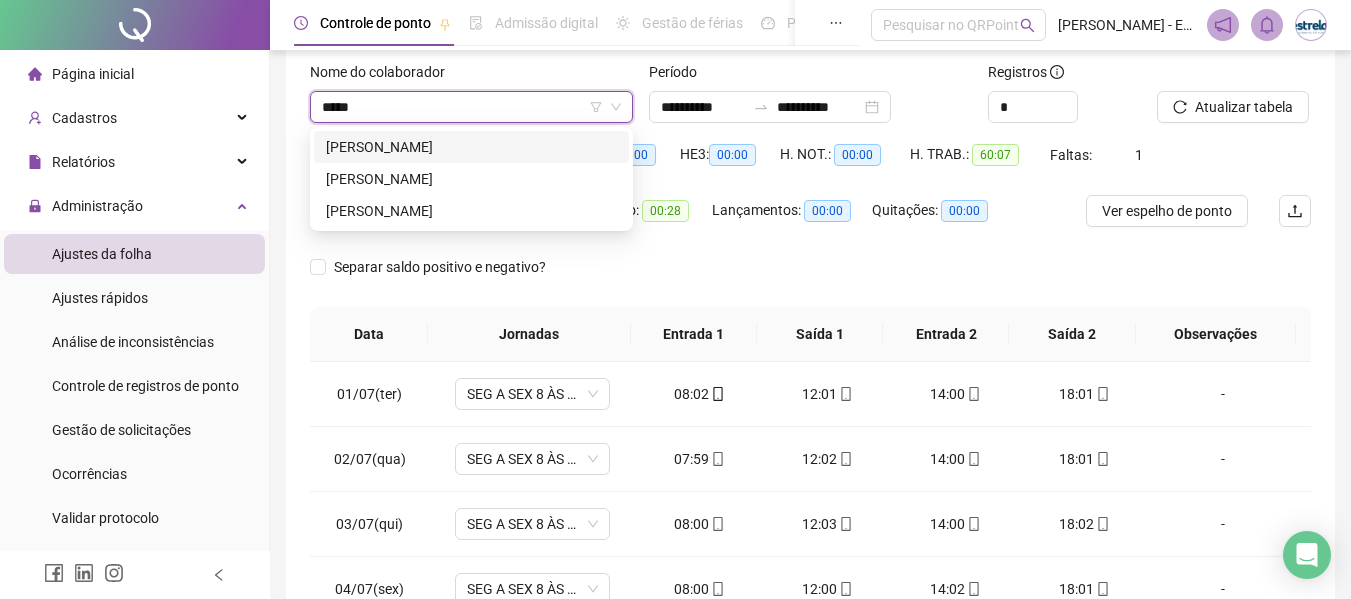 type on "******" 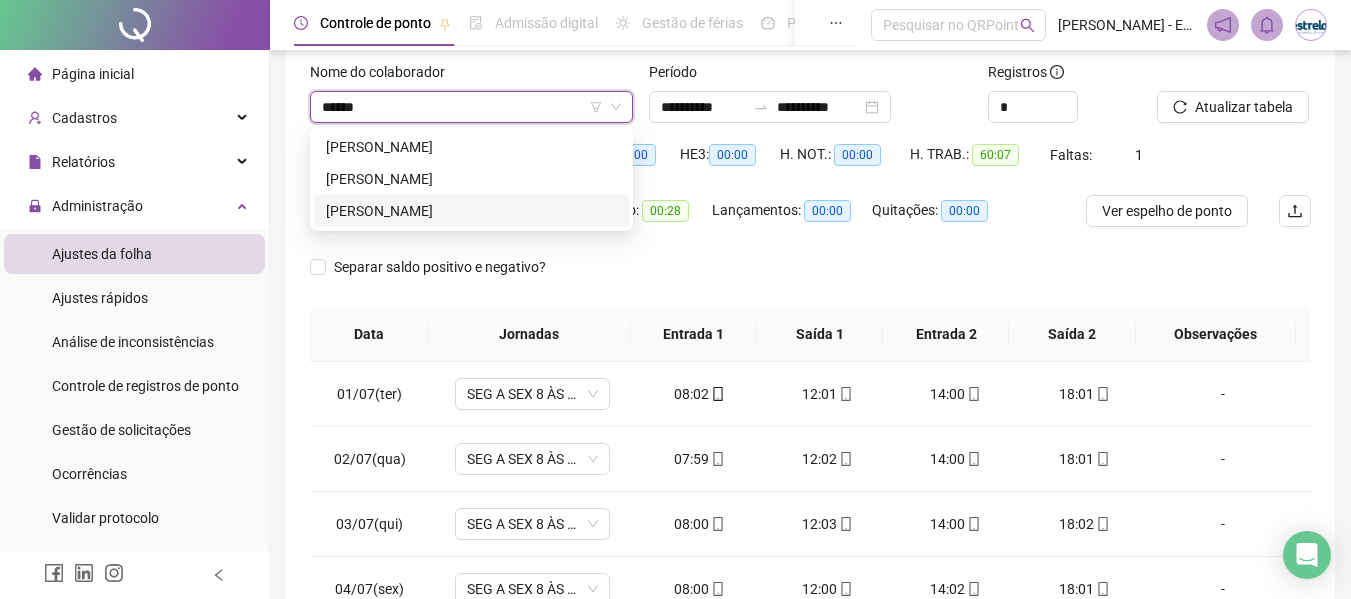 click on "[PERSON_NAME]" at bounding box center (471, 211) 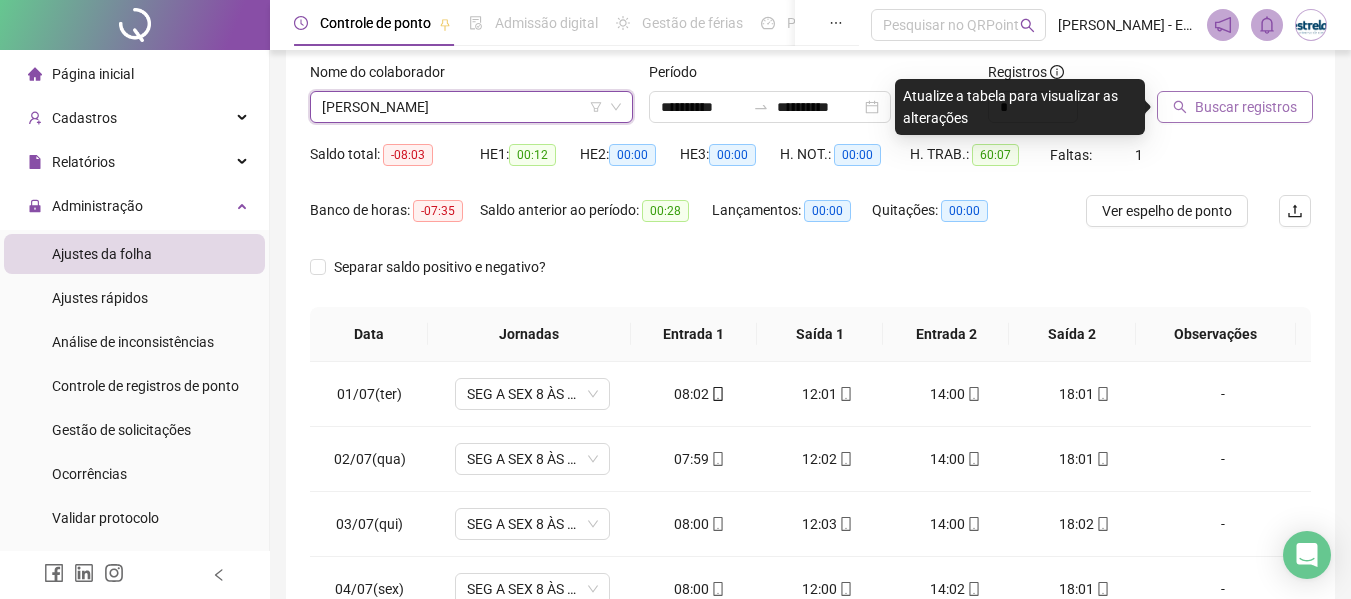 click on "Buscar registros" at bounding box center (1246, 107) 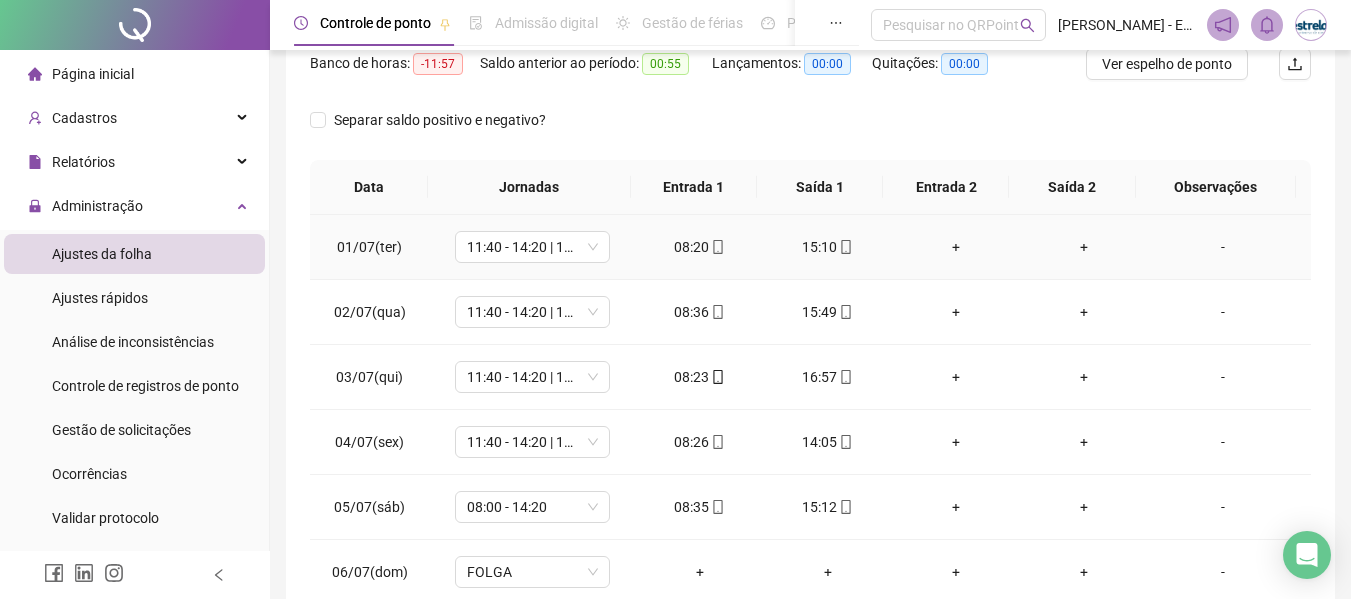scroll, scrollTop: 423, scrollLeft: 0, axis: vertical 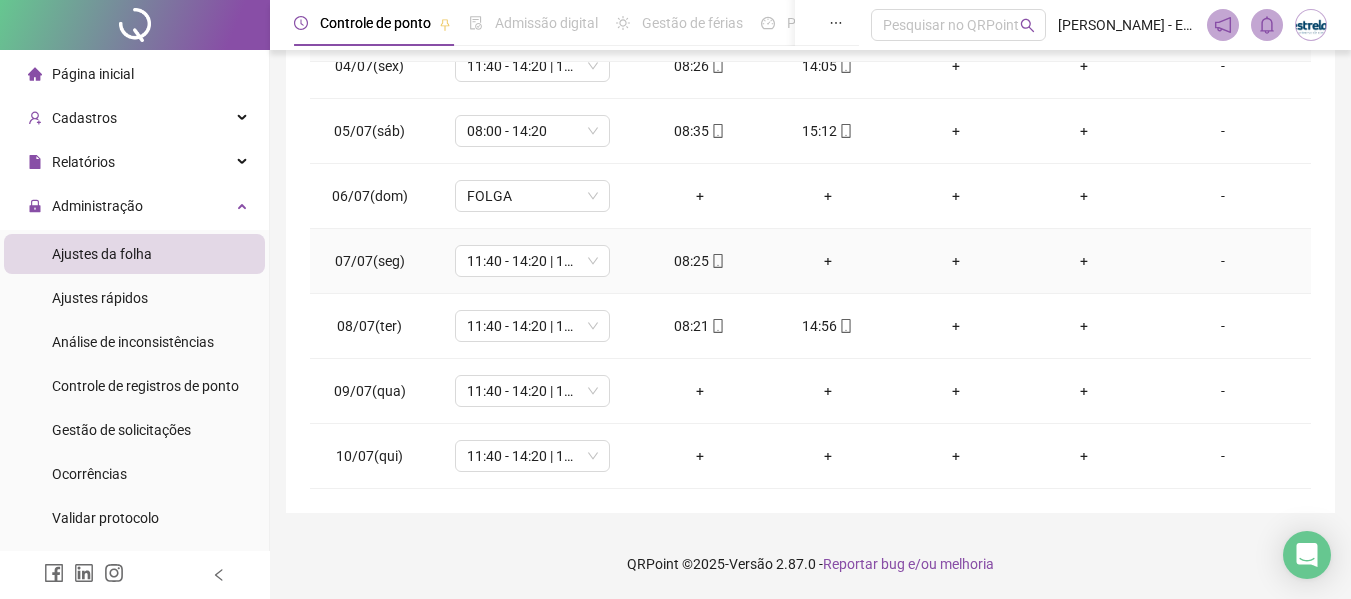 click on "+" at bounding box center (828, 261) 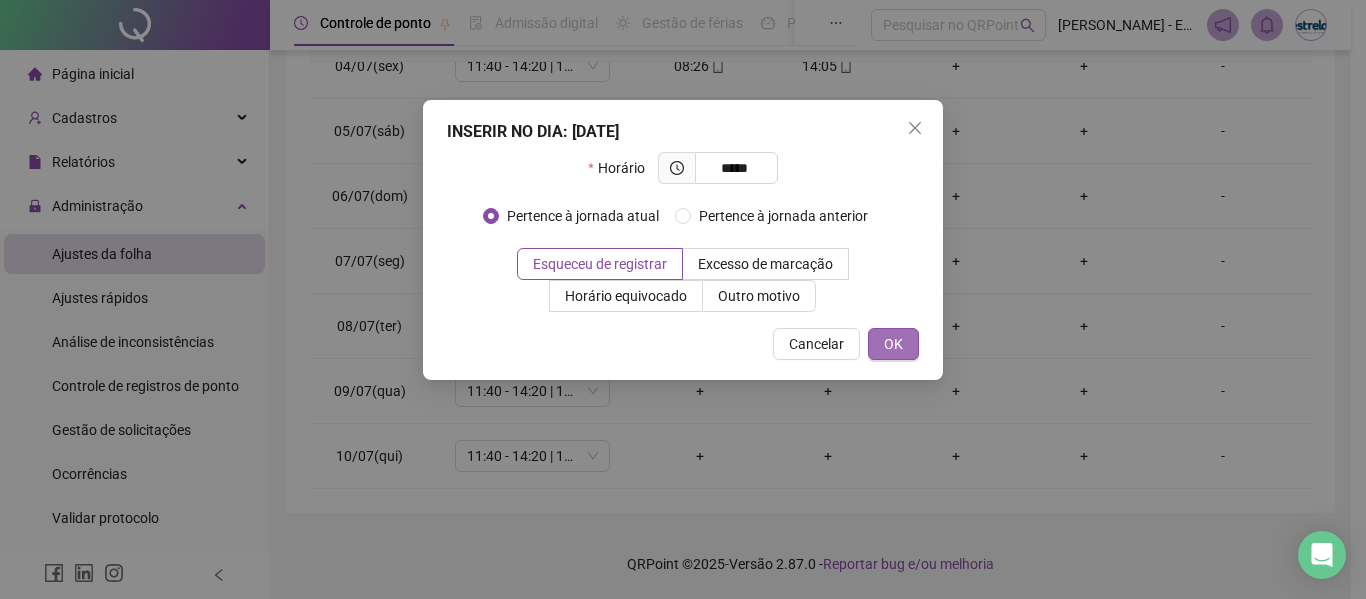 type on "*****" 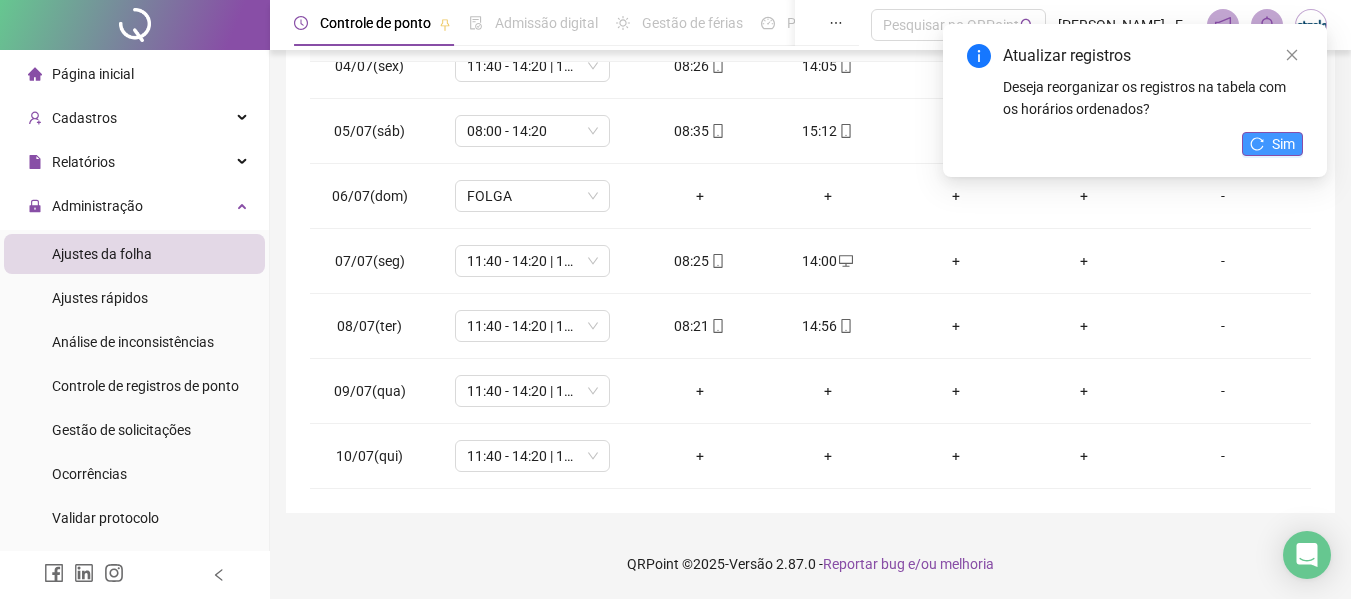 click 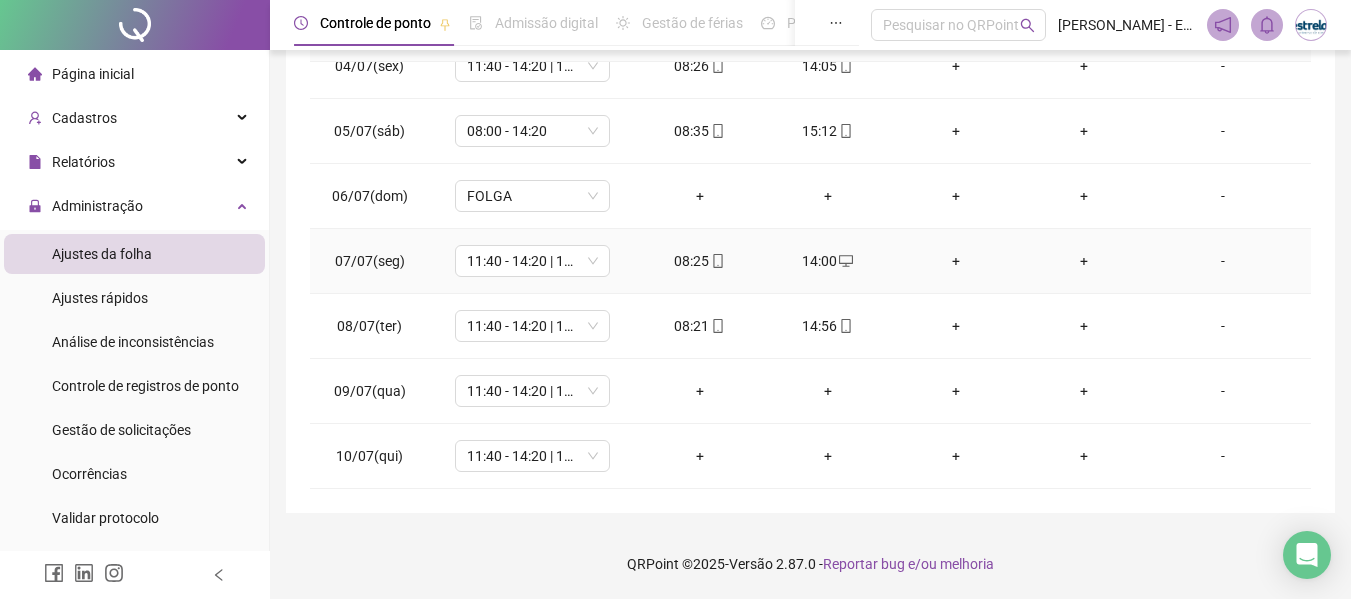 click on "-" at bounding box center [1223, 261] 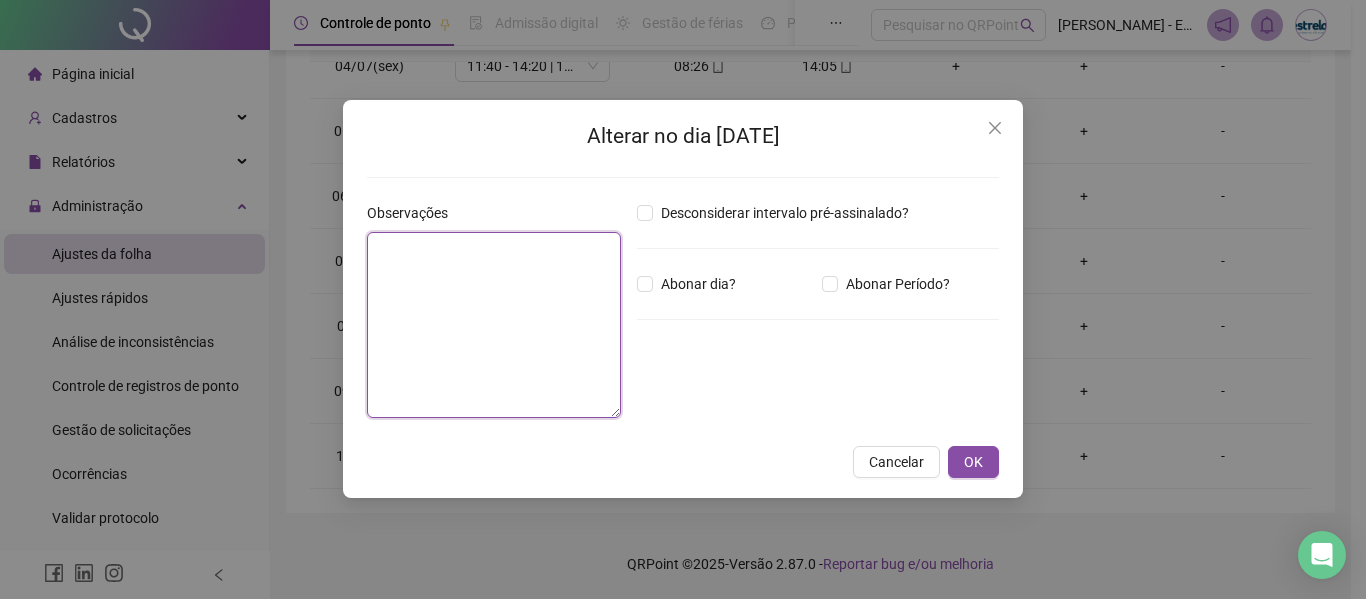 click at bounding box center (494, 325) 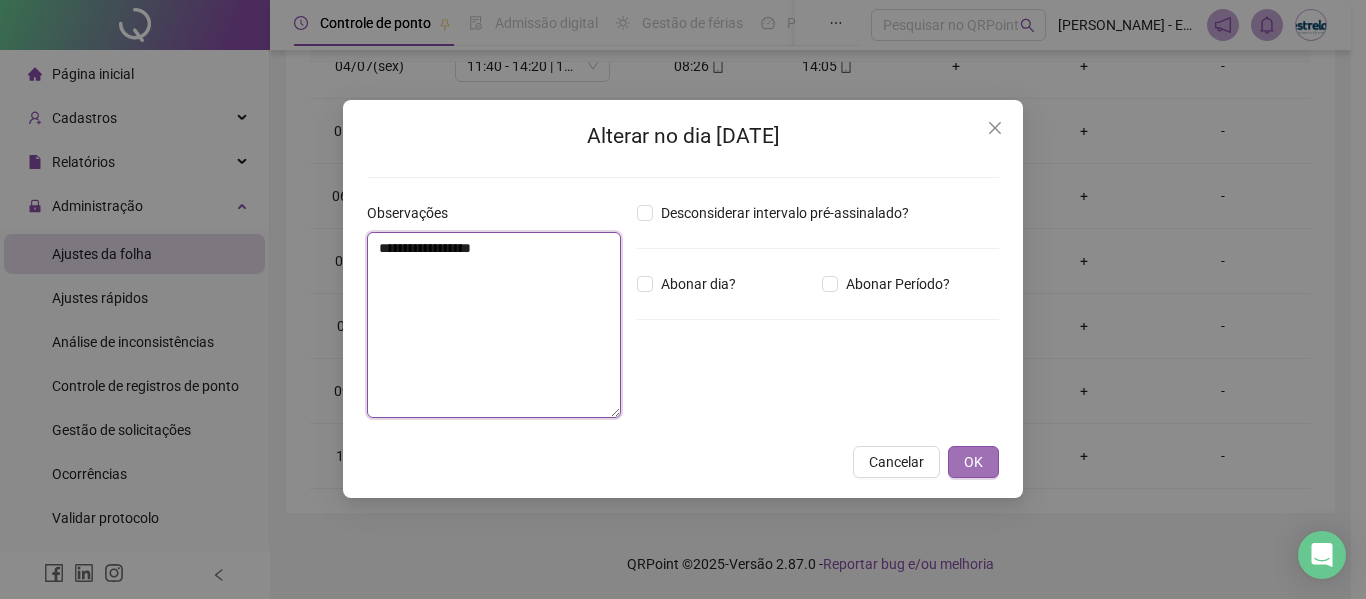 type on "**********" 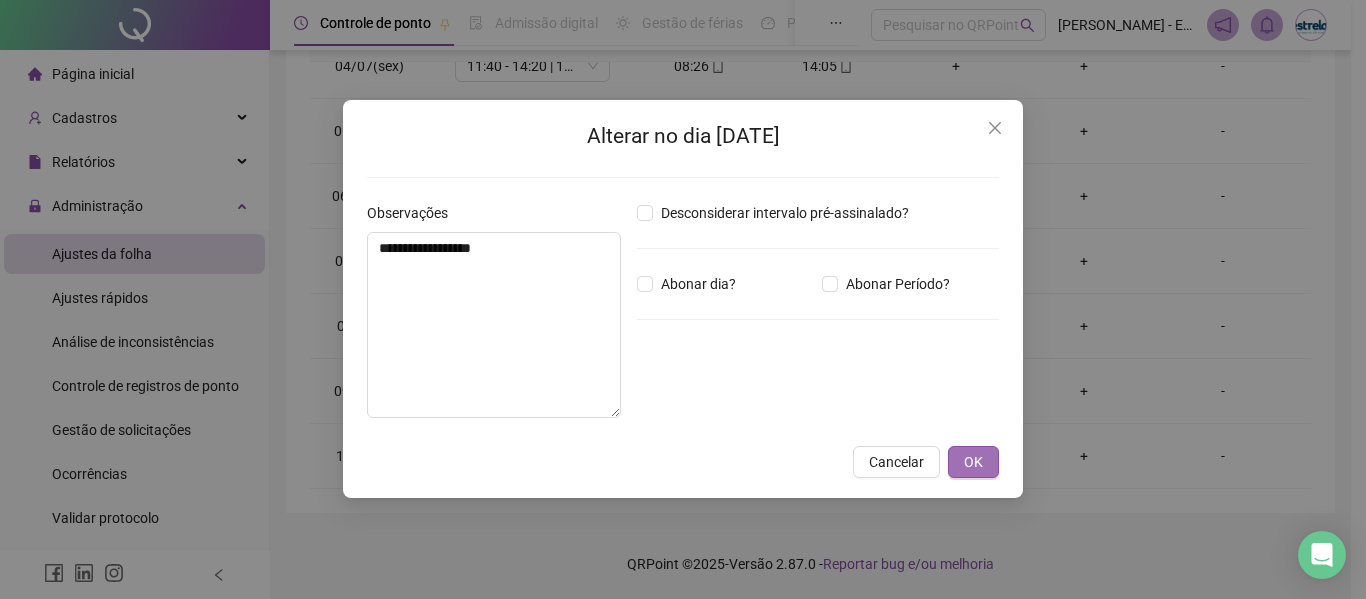 click on "OK" at bounding box center (973, 462) 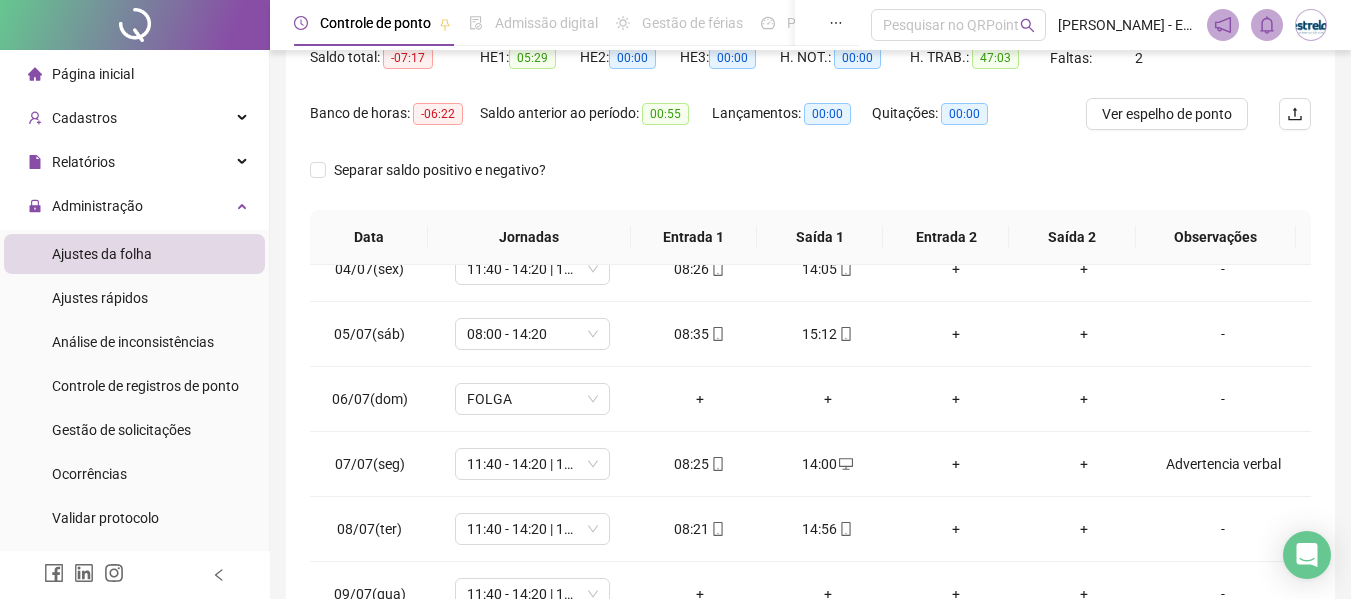 scroll, scrollTop: 23, scrollLeft: 0, axis: vertical 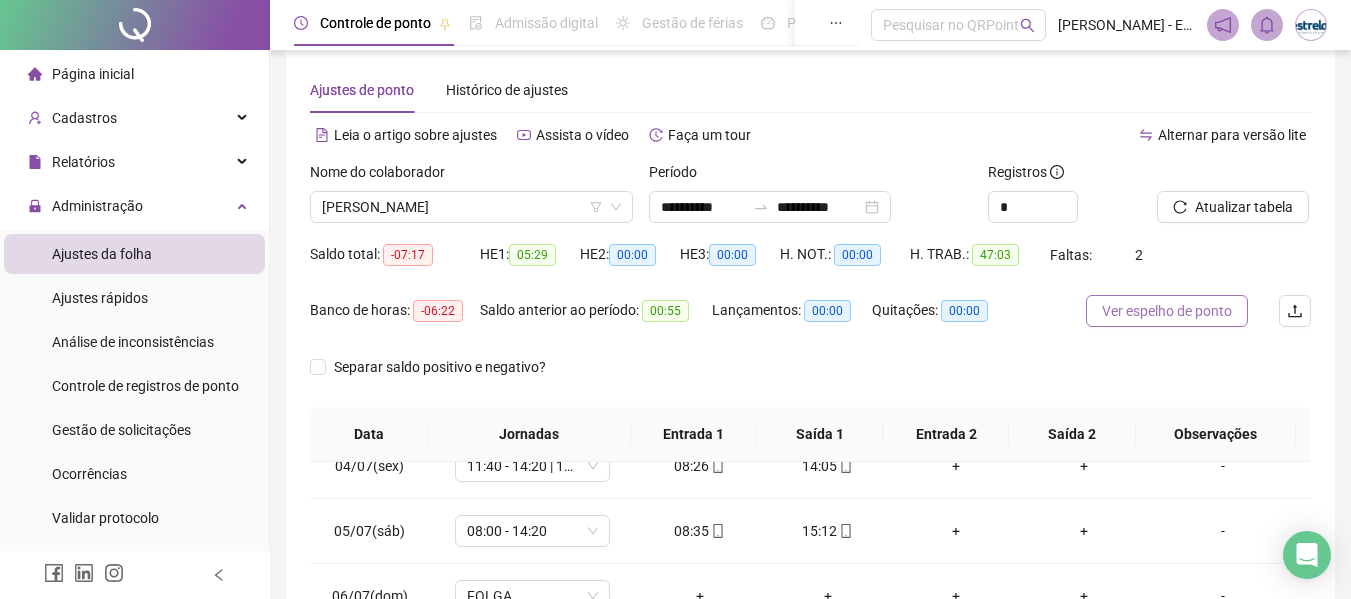 click on "Ver espelho de ponto" at bounding box center (1167, 311) 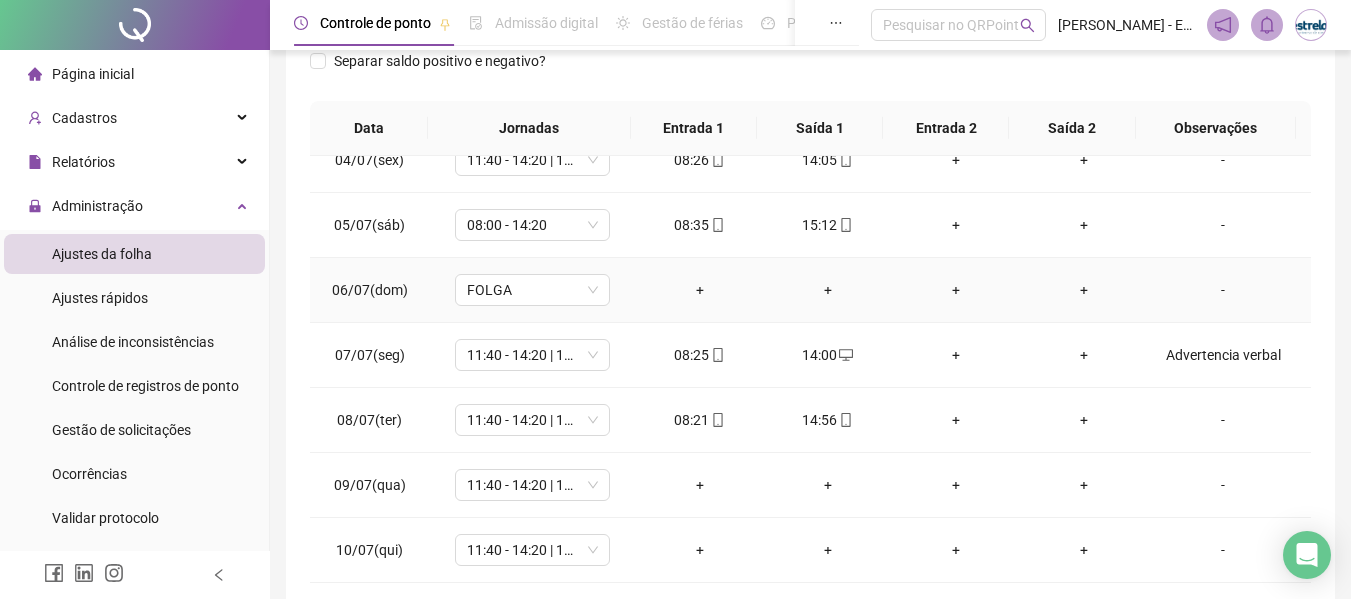 scroll, scrollTop: 423, scrollLeft: 0, axis: vertical 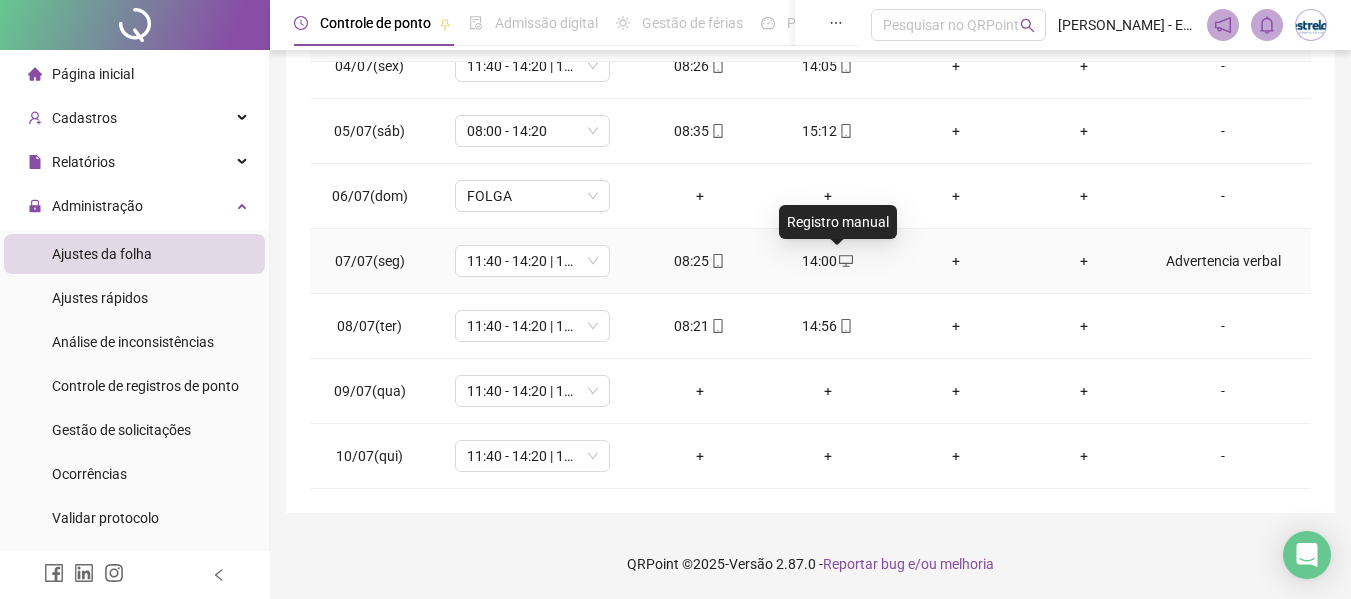 click 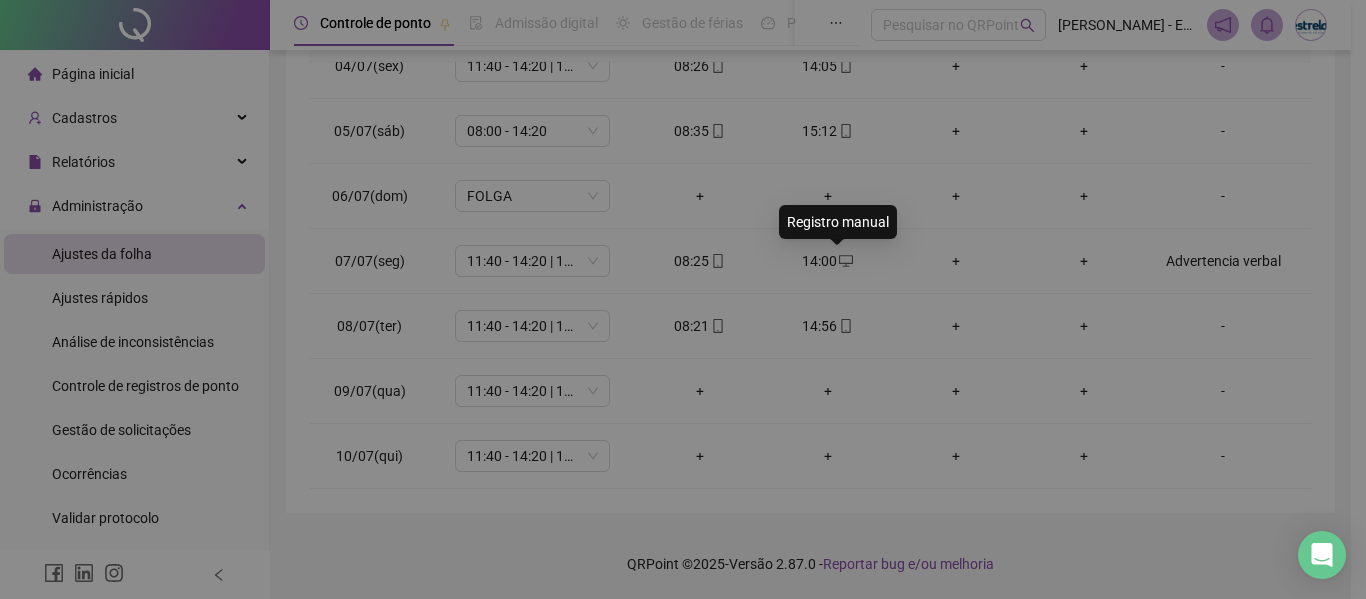 type on "**********" 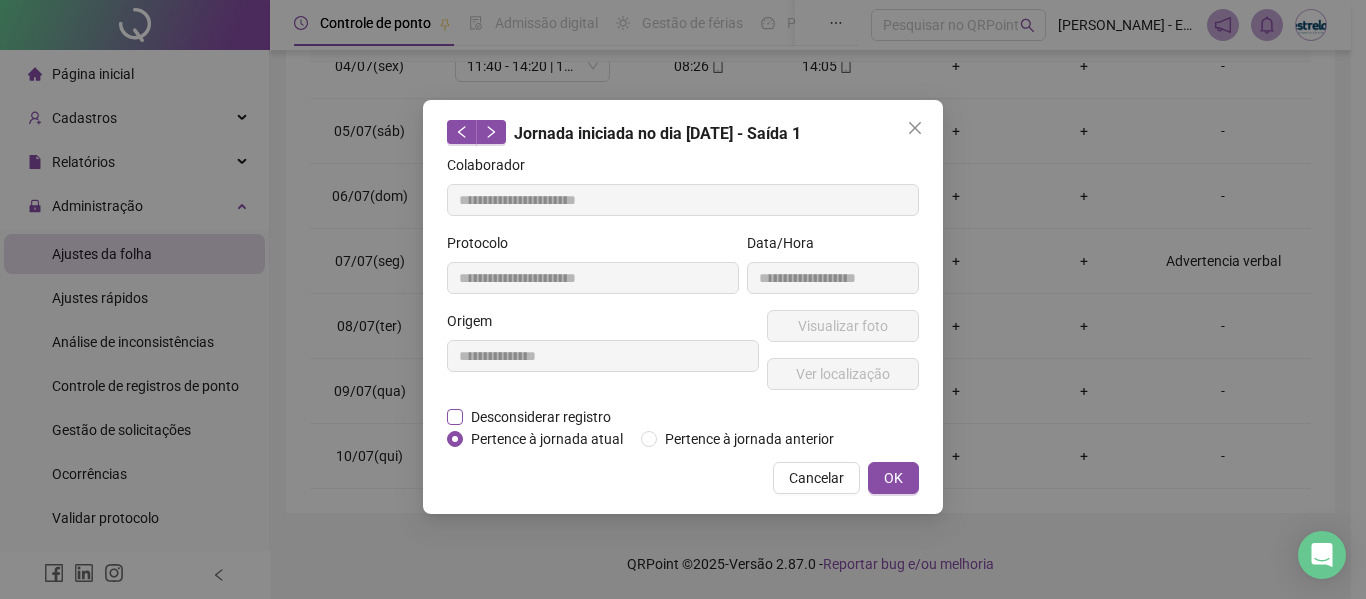 click on "Desconsiderar registro" at bounding box center (541, 417) 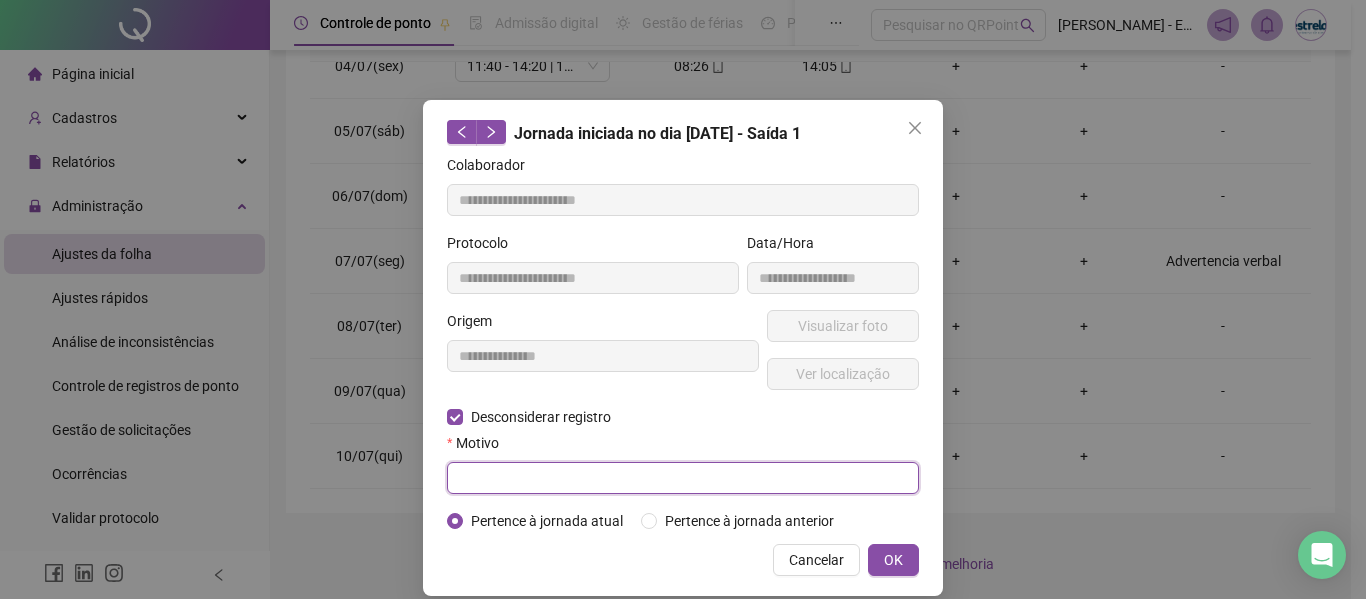 drag, startPoint x: 491, startPoint y: 467, endPoint x: 565, endPoint y: 447, distance: 76.655075 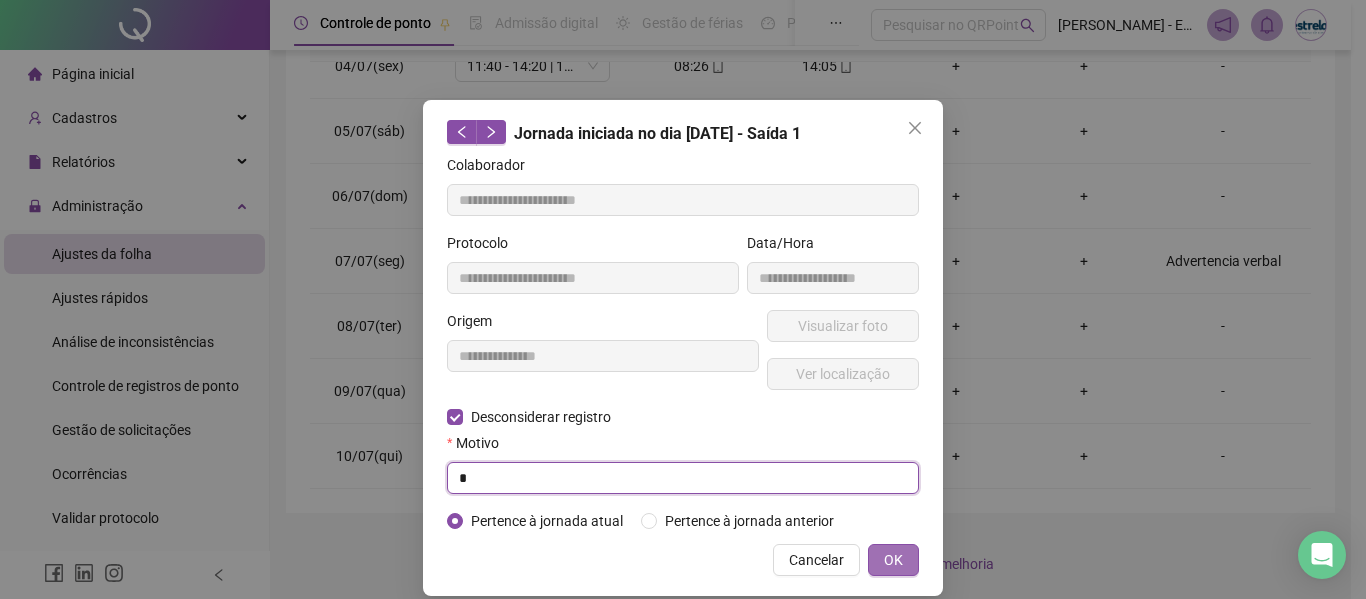 type 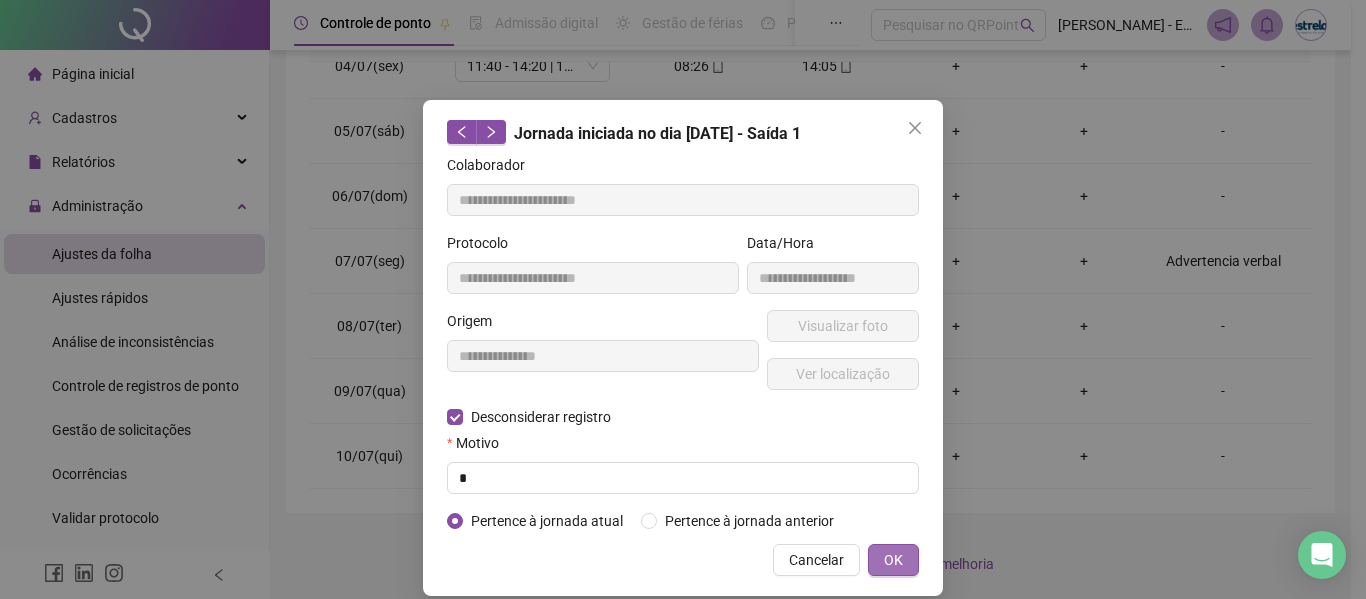 click on "OK" at bounding box center [893, 560] 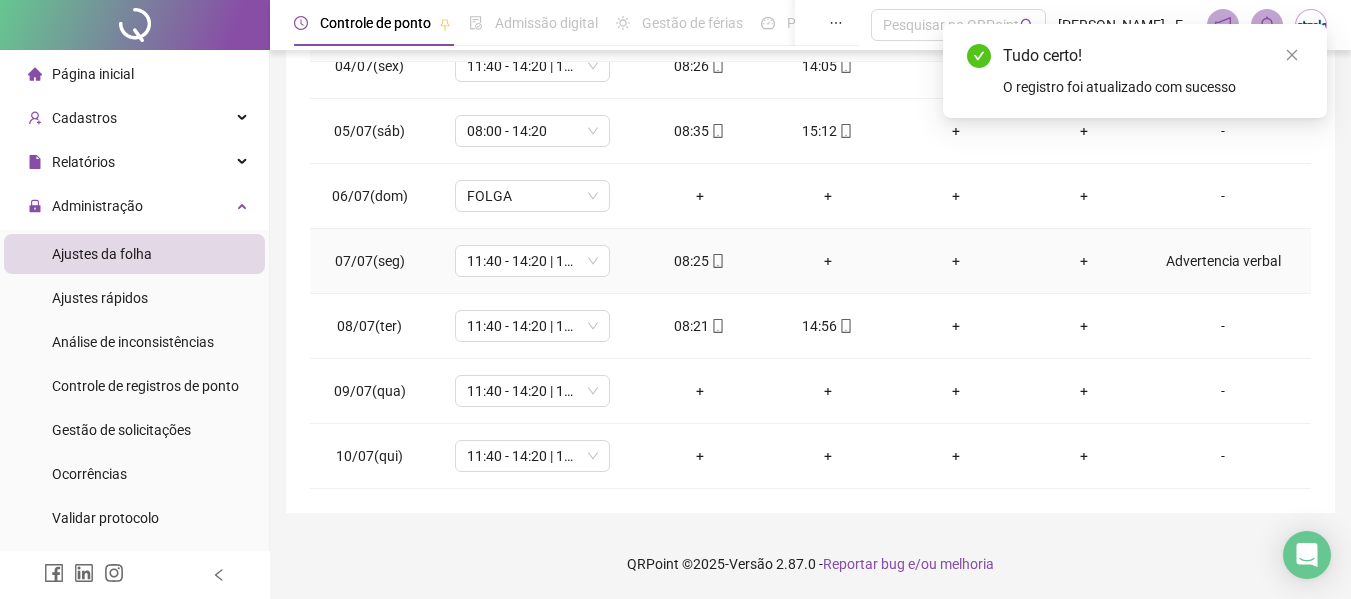 click on "+" at bounding box center (828, 261) 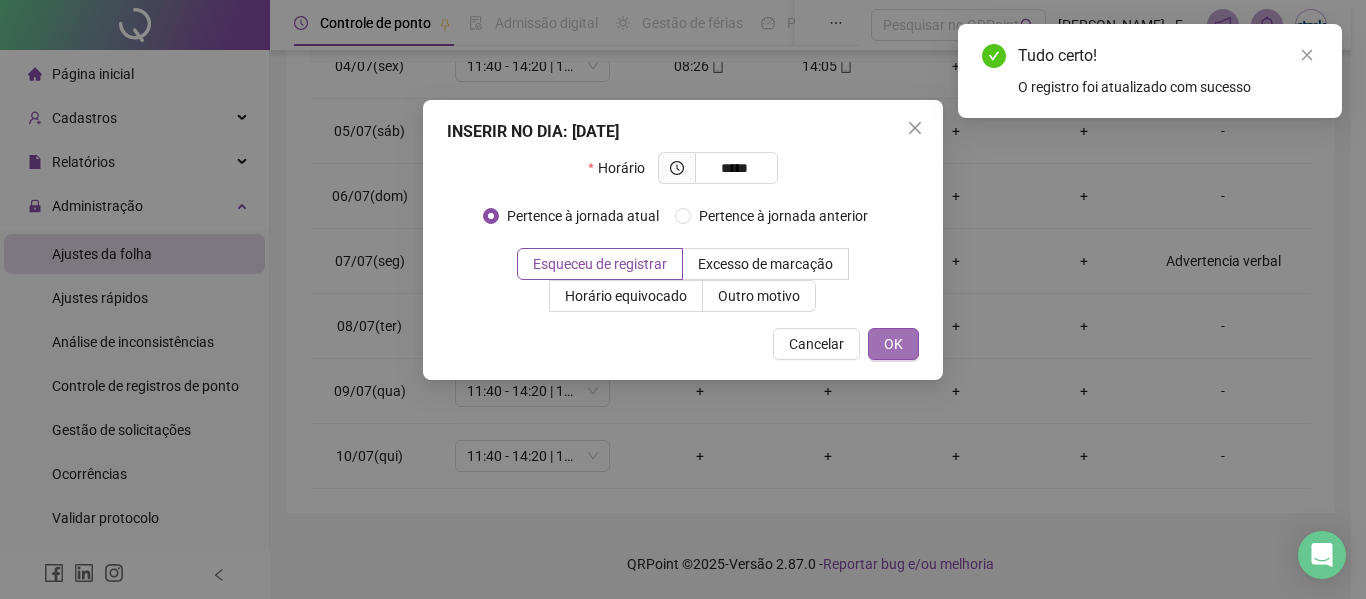 type on "*****" 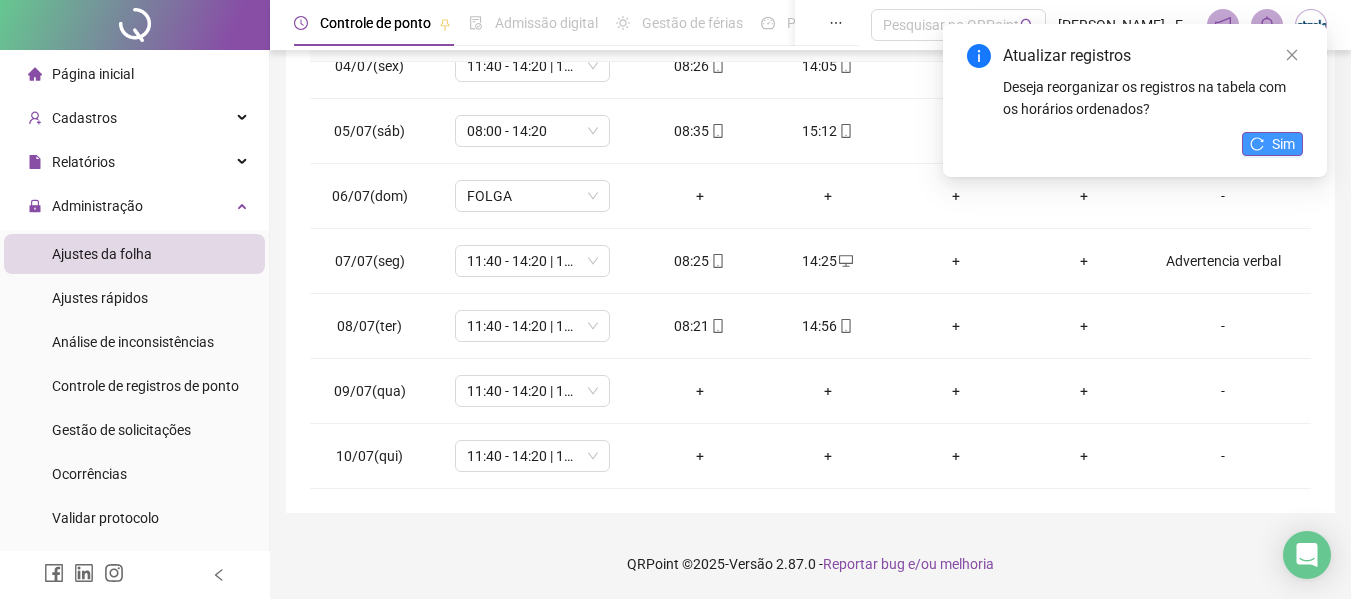 click on "Sim" at bounding box center (1272, 144) 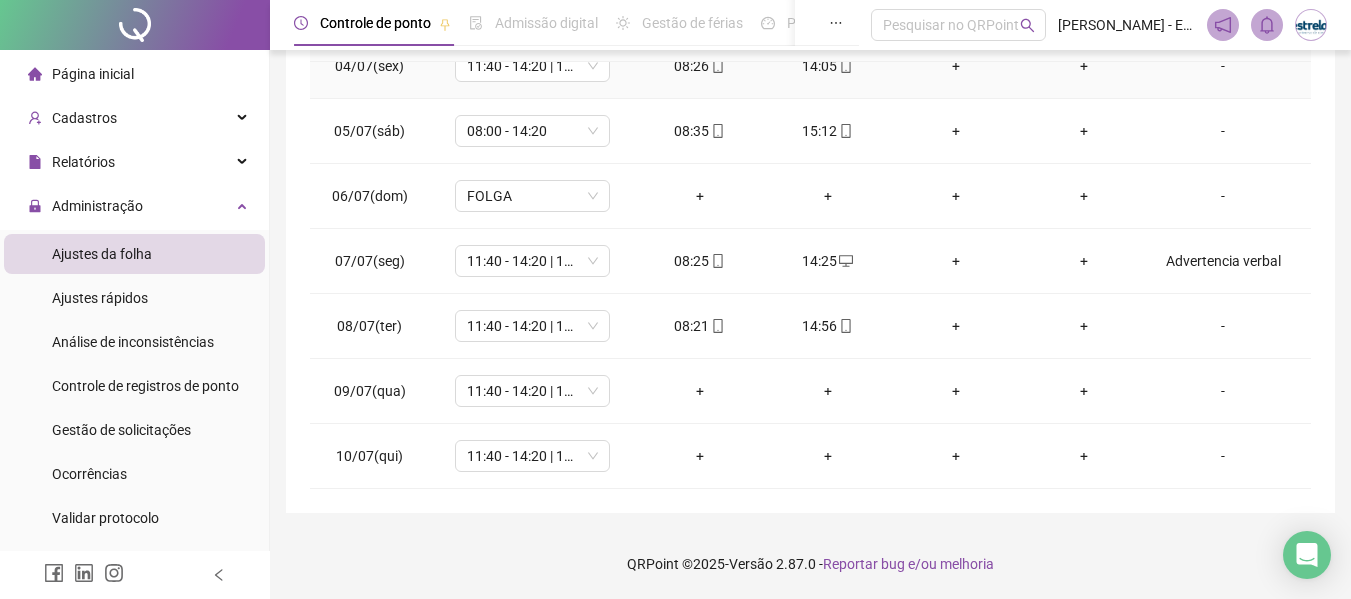 scroll, scrollTop: 0, scrollLeft: 0, axis: both 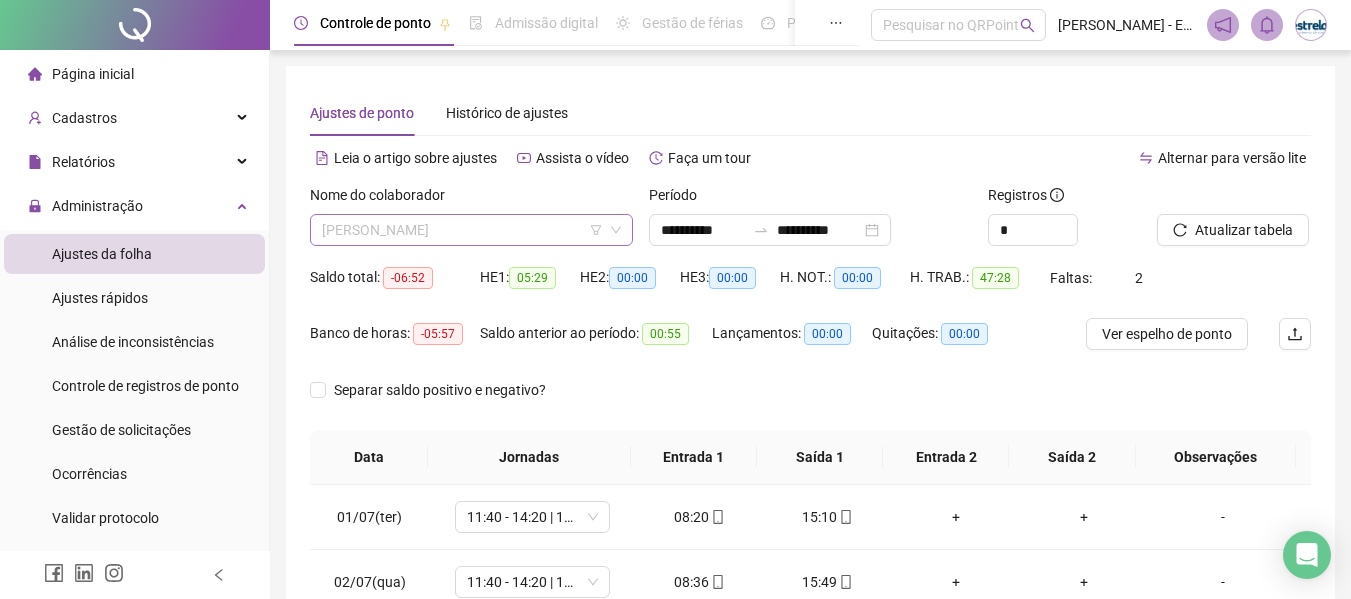click on "[PERSON_NAME]" at bounding box center (471, 230) 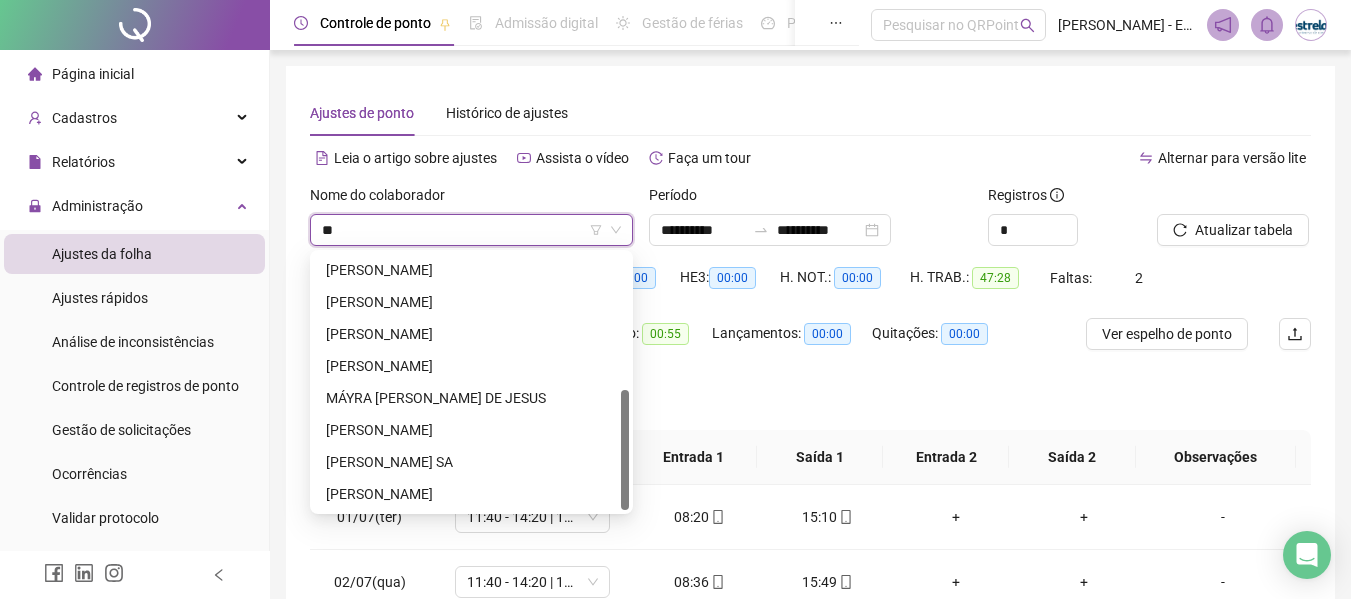 scroll, scrollTop: 288, scrollLeft: 0, axis: vertical 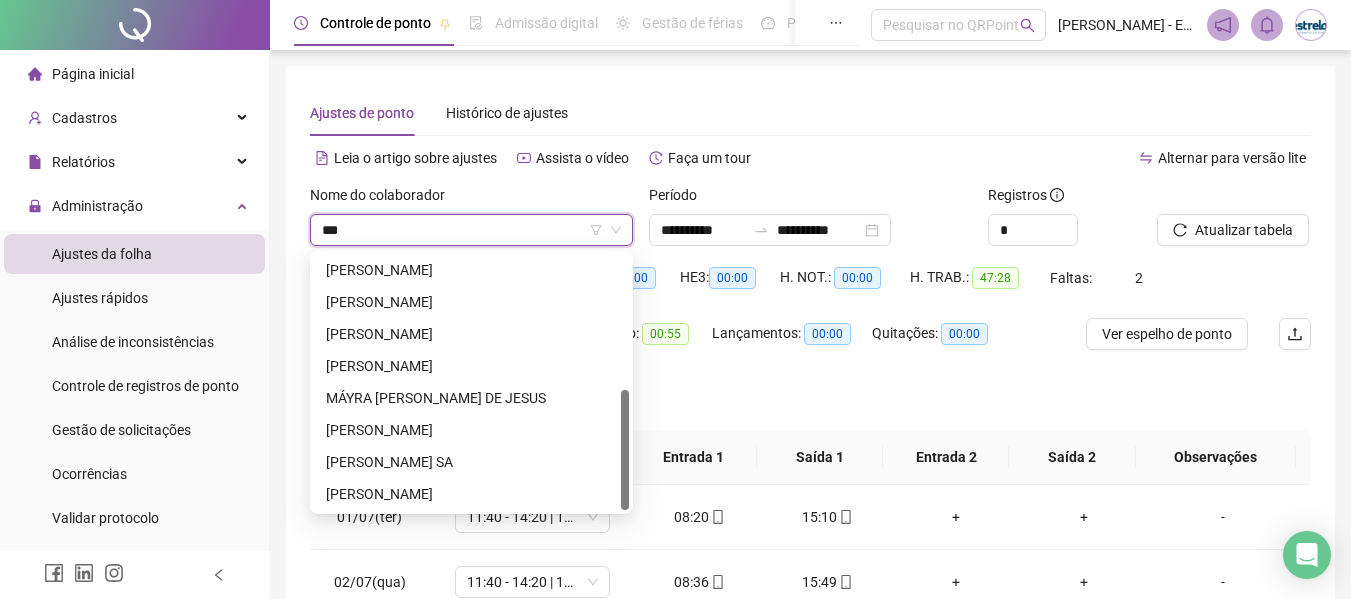 type on "****" 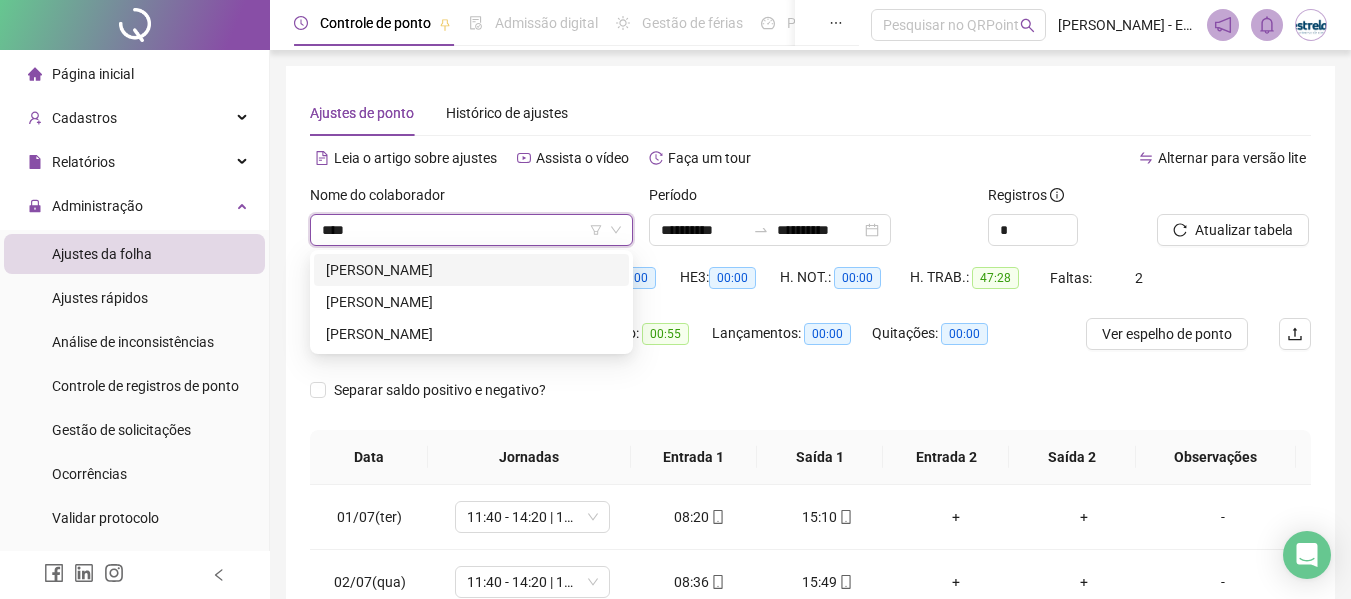 click on "[PERSON_NAME]" at bounding box center [471, 270] 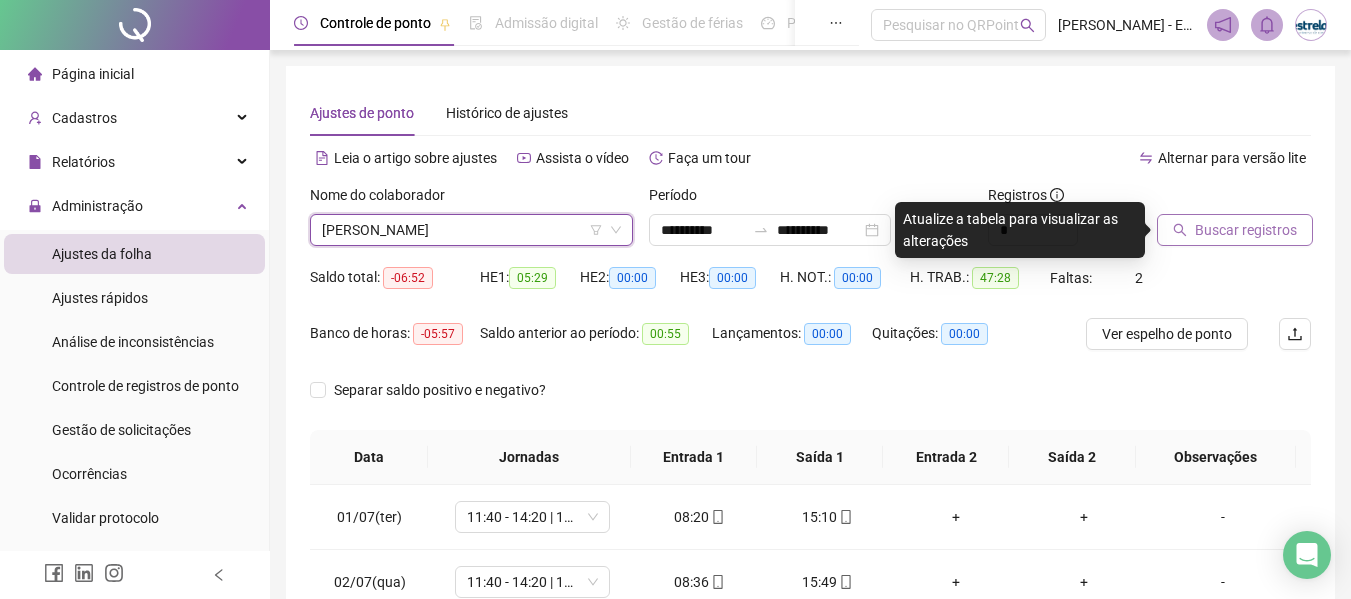 click on "Buscar registros" at bounding box center [1235, 230] 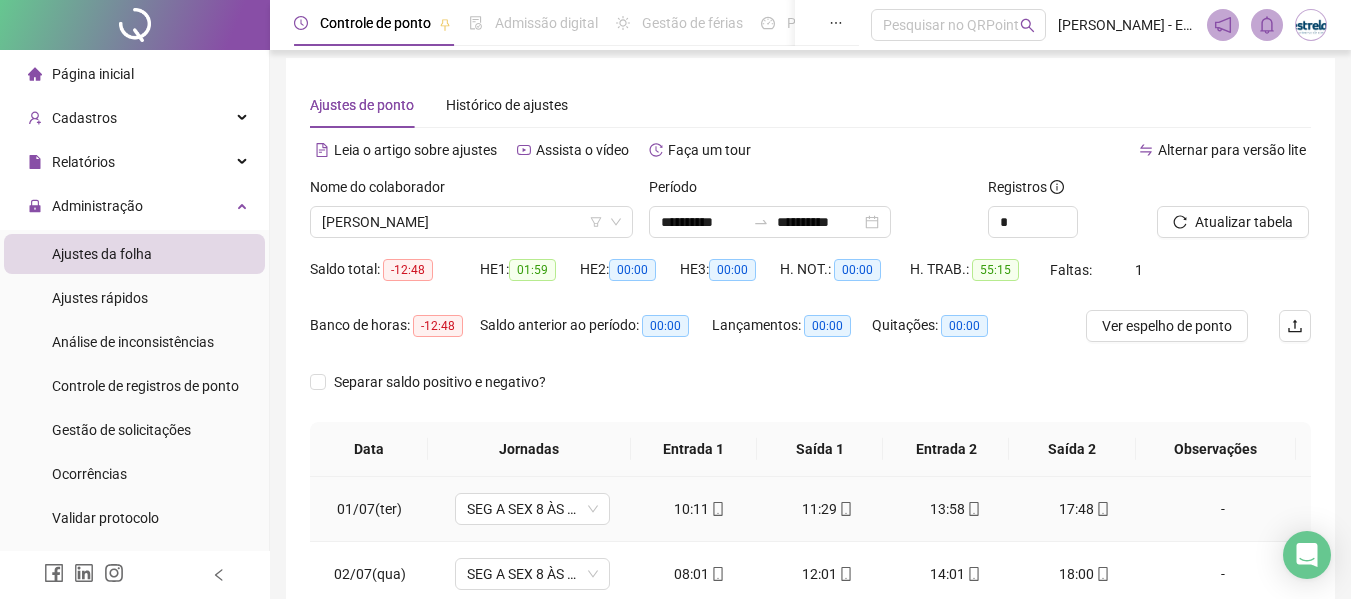 scroll, scrollTop: 0, scrollLeft: 0, axis: both 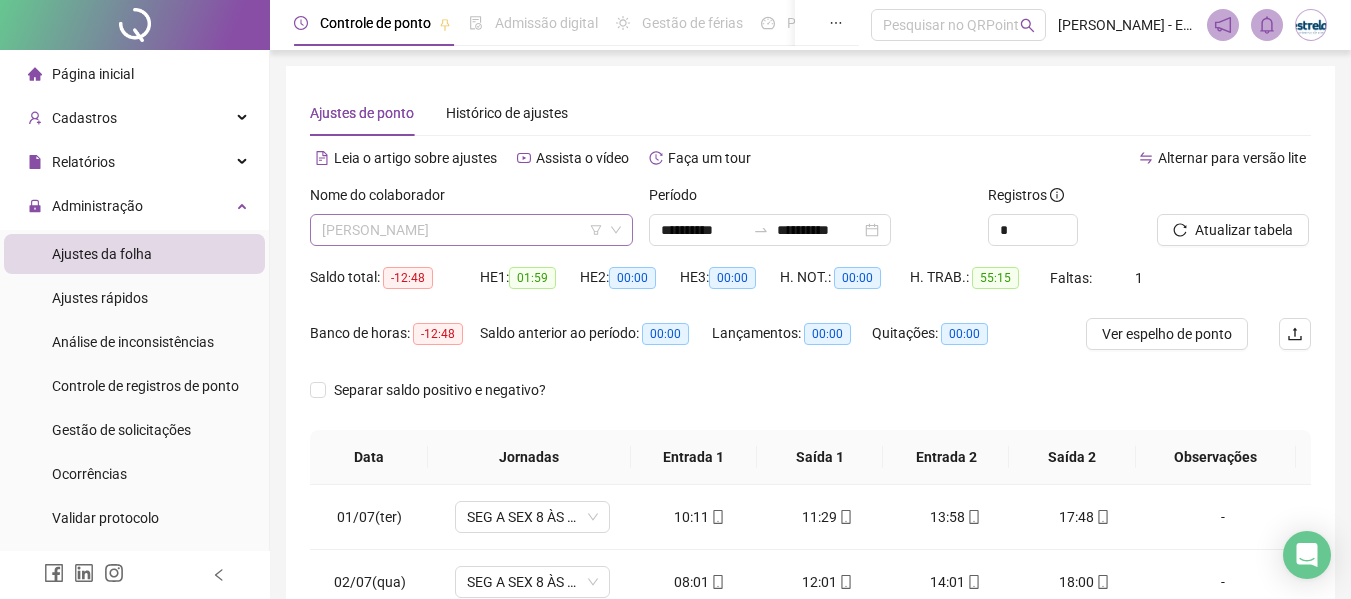 click on "[PERSON_NAME]" at bounding box center [471, 230] 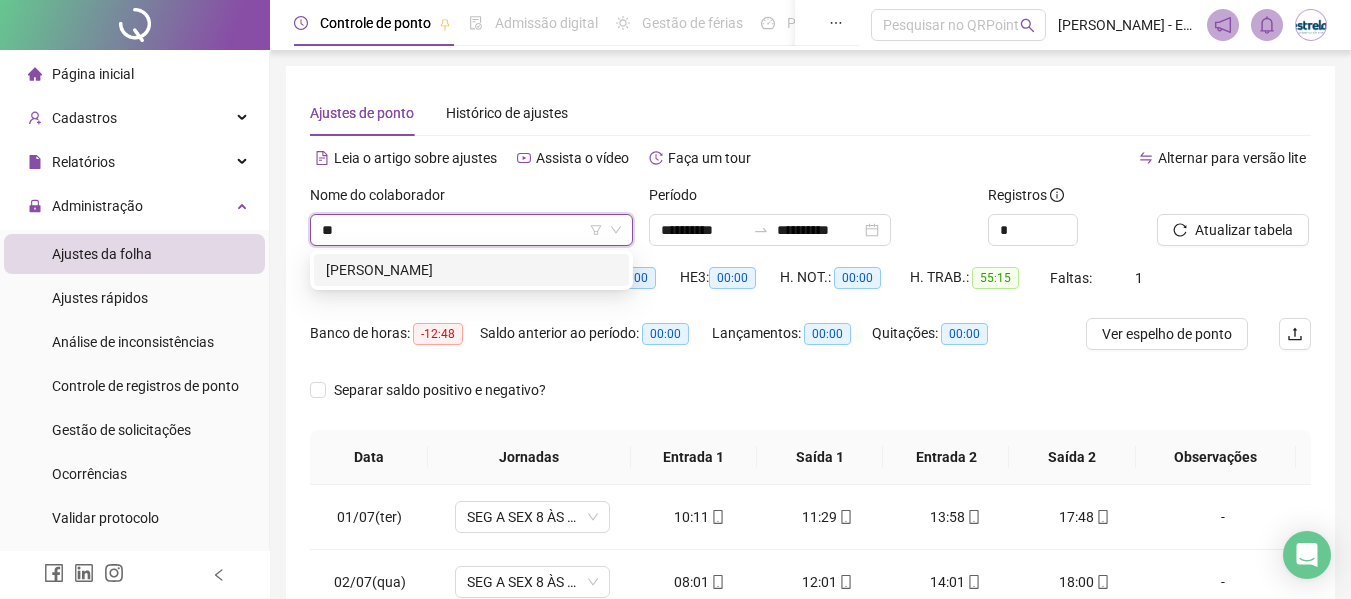 scroll, scrollTop: 0, scrollLeft: 0, axis: both 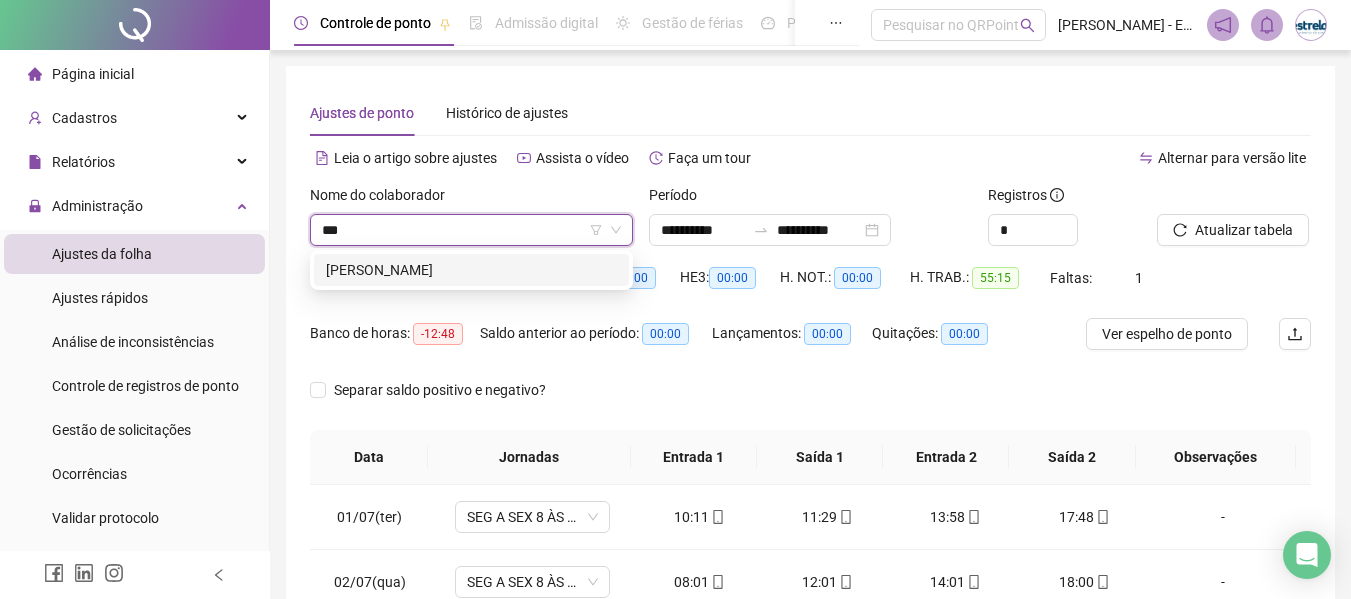 click on "[PERSON_NAME]" at bounding box center (471, 270) 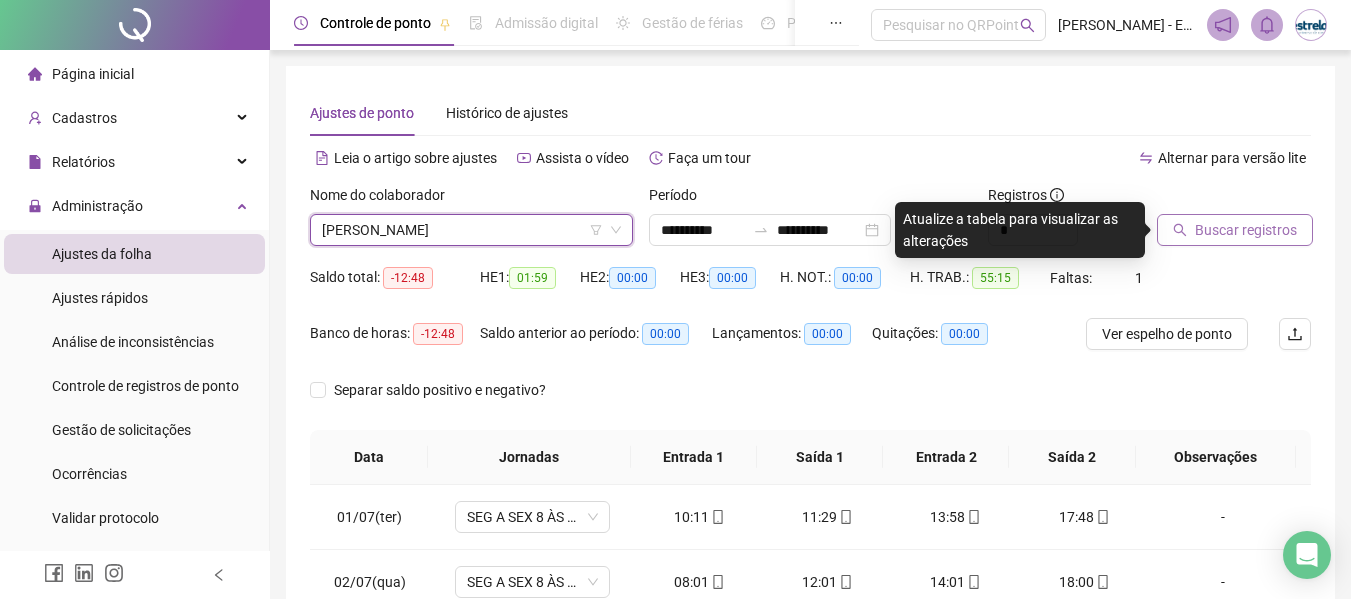 click on "Buscar registros" at bounding box center (1246, 230) 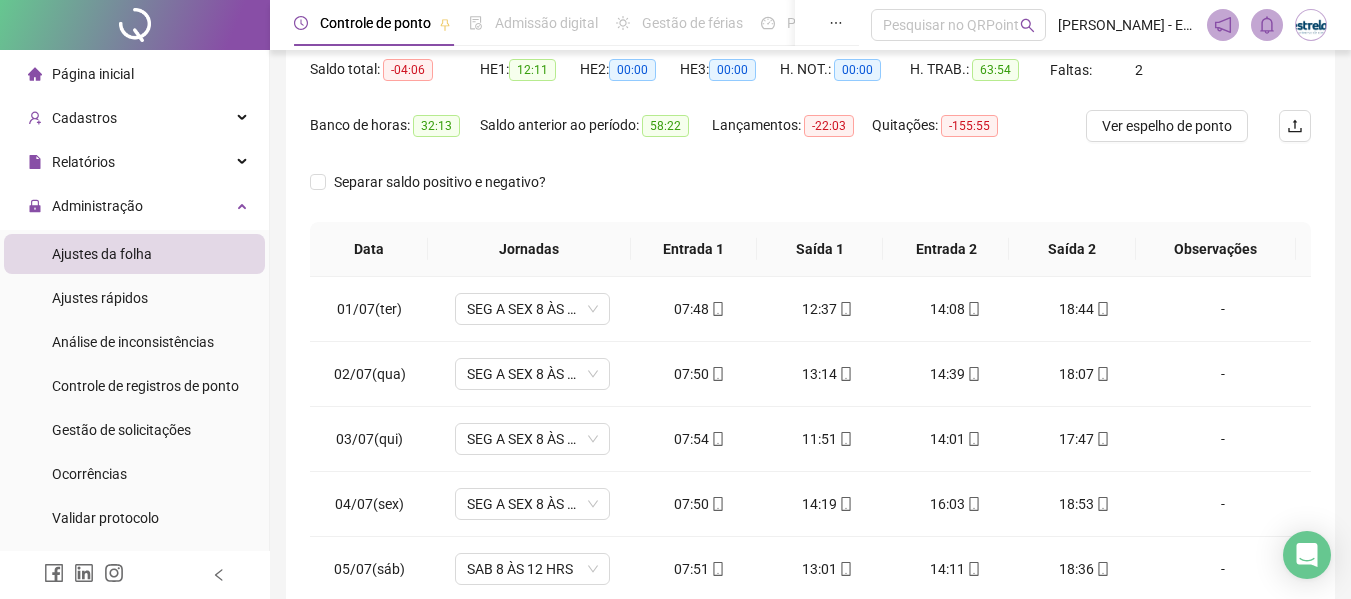 scroll, scrollTop: 423, scrollLeft: 0, axis: vertical 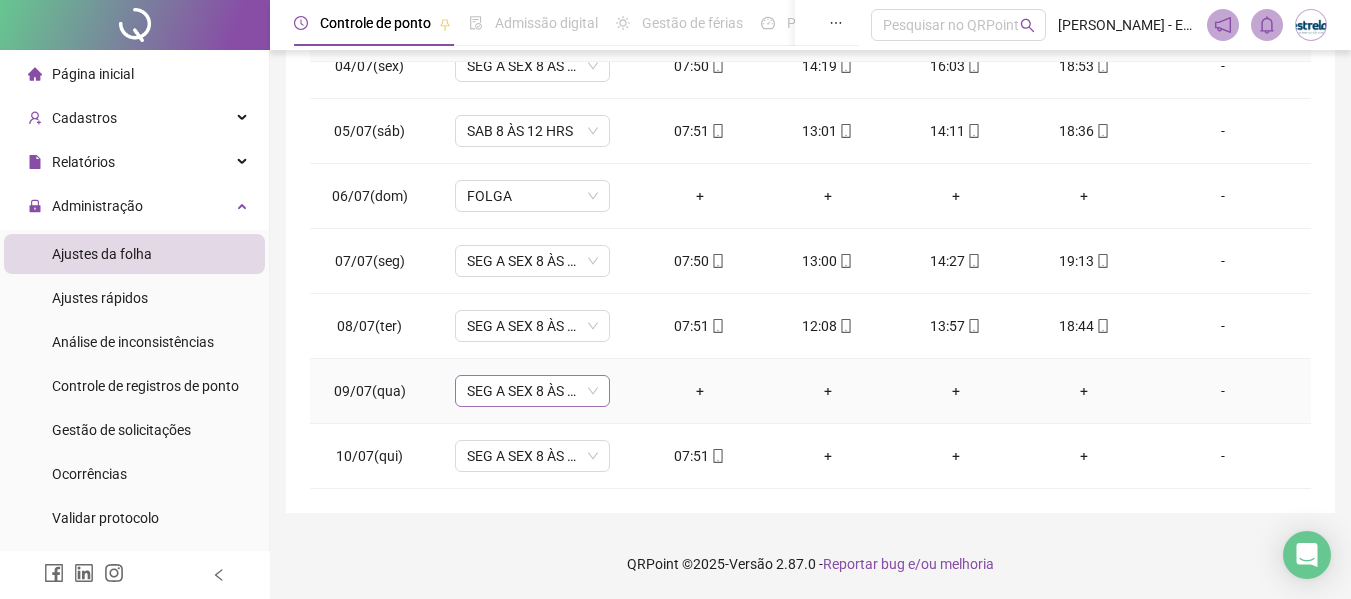 click on "SEG A SEX 8 ÀS 18 HRS" at bounding box center (532, 391) 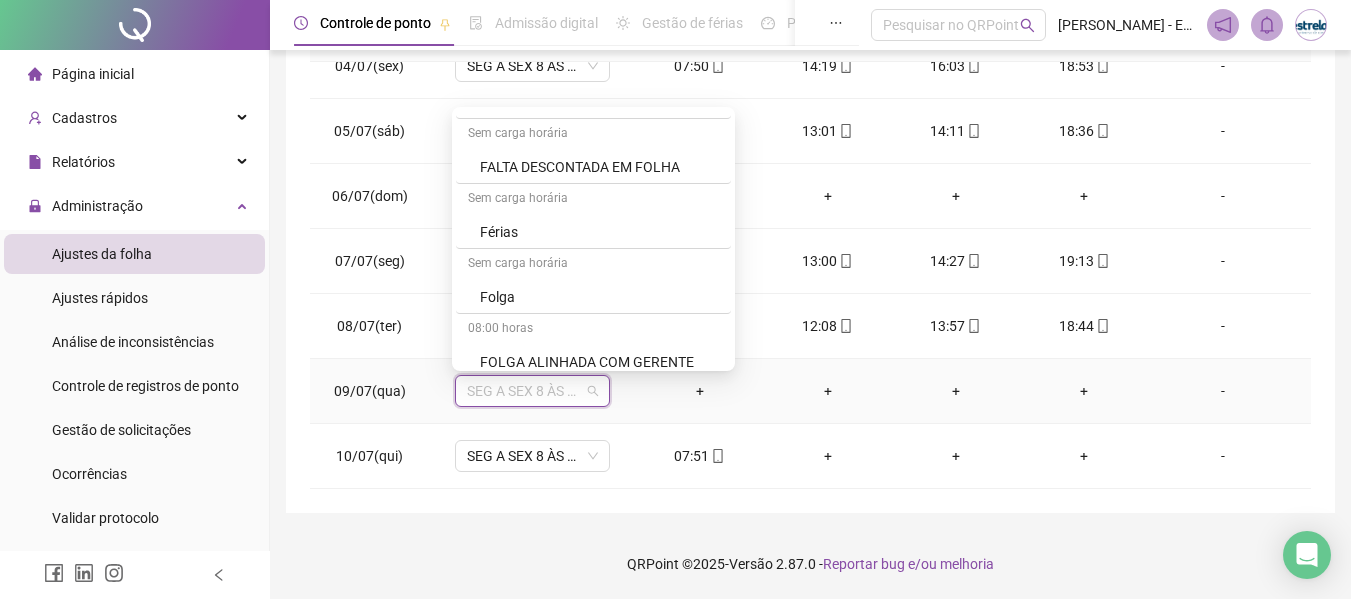 scroll, scrollTop: 1100, scrollLeft: 0, axis: vertical 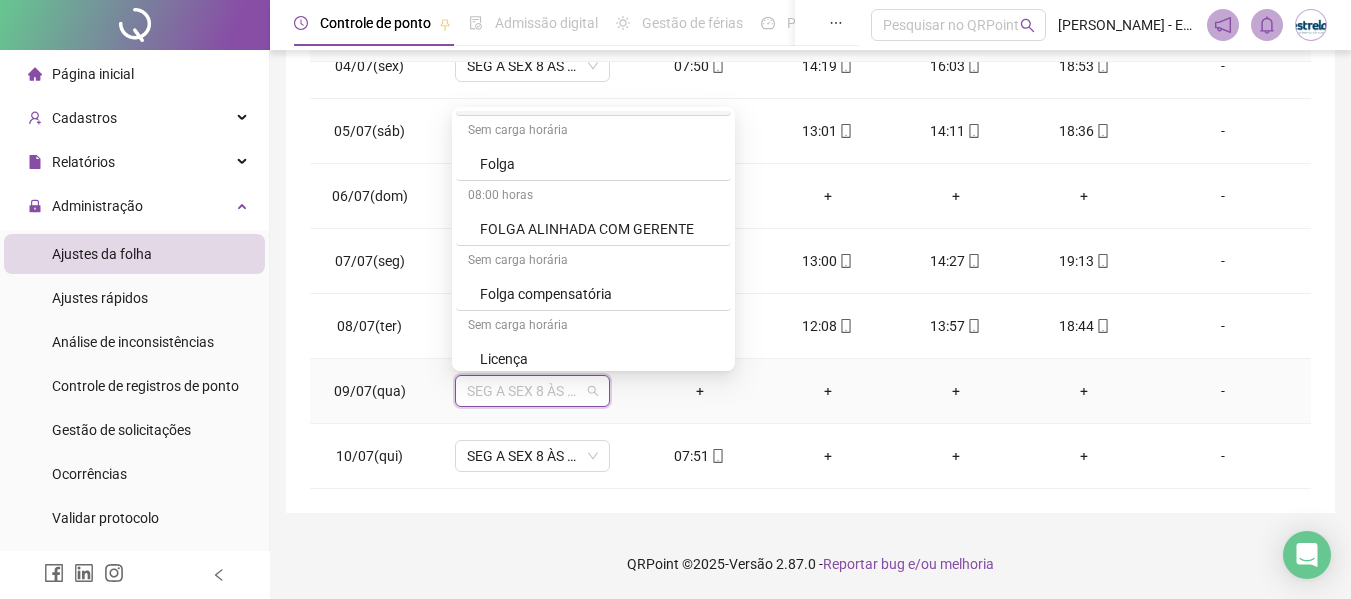 click on "Folga compensatória" at bounding box center (599, 294) 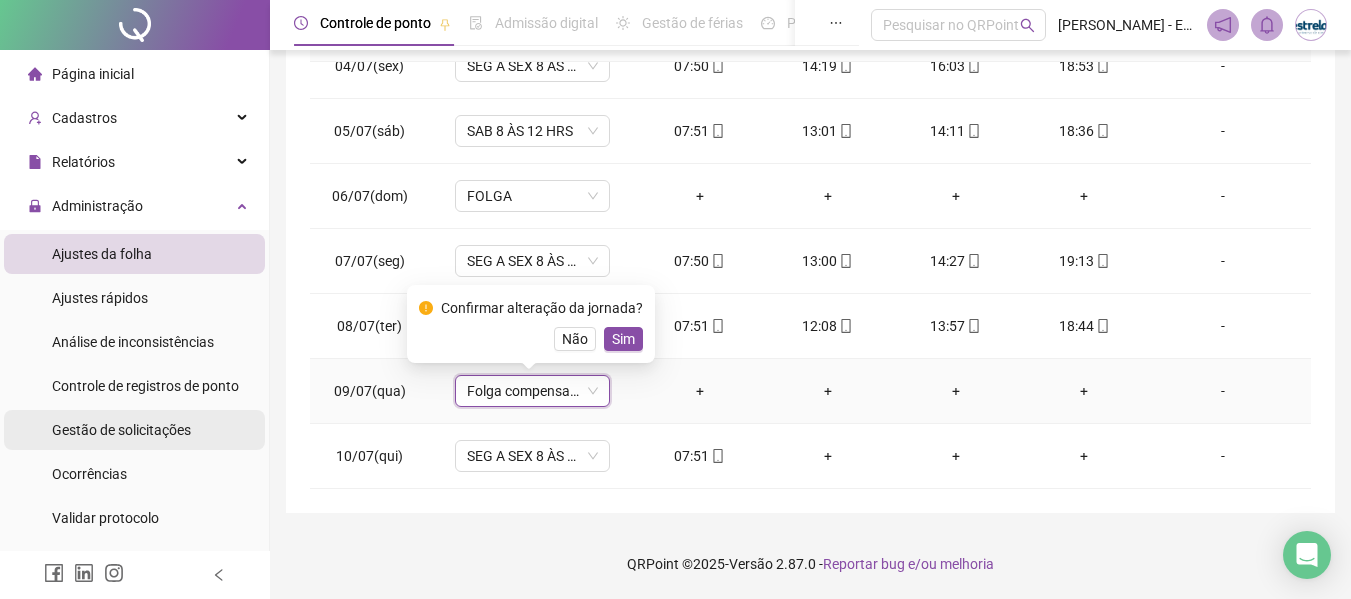 drag, startPoint x: 624, startPoint y: 336, endPoint x: 7, endPoint y: 415, distance: 622.037 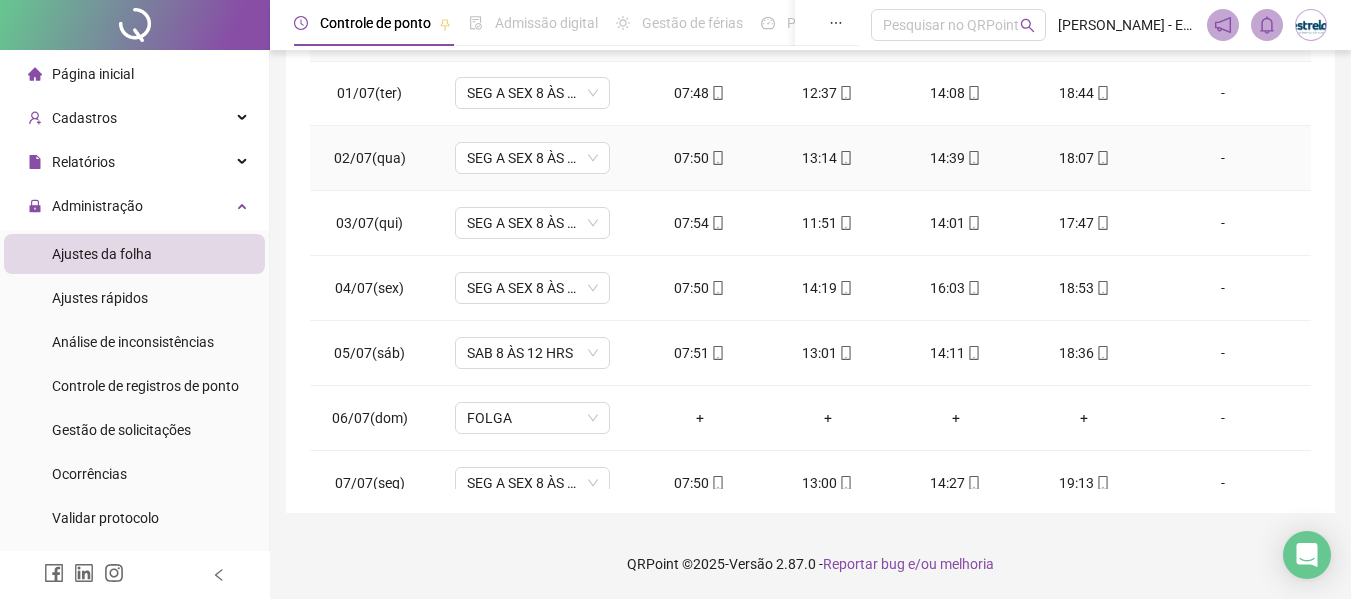 scroll, scrollTop: 0, scrollLeft: 0, axis: both 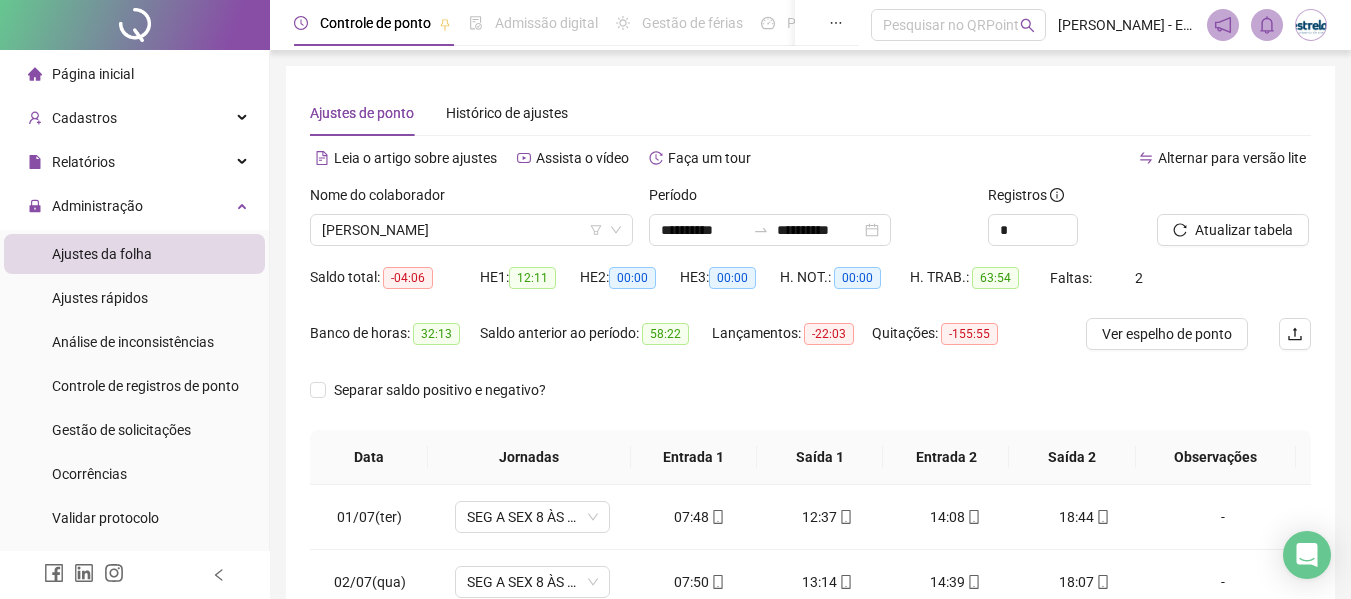 click on "Nome do colaborador KLEILSON SILVA DIAS" at bounding box center [471, 223] 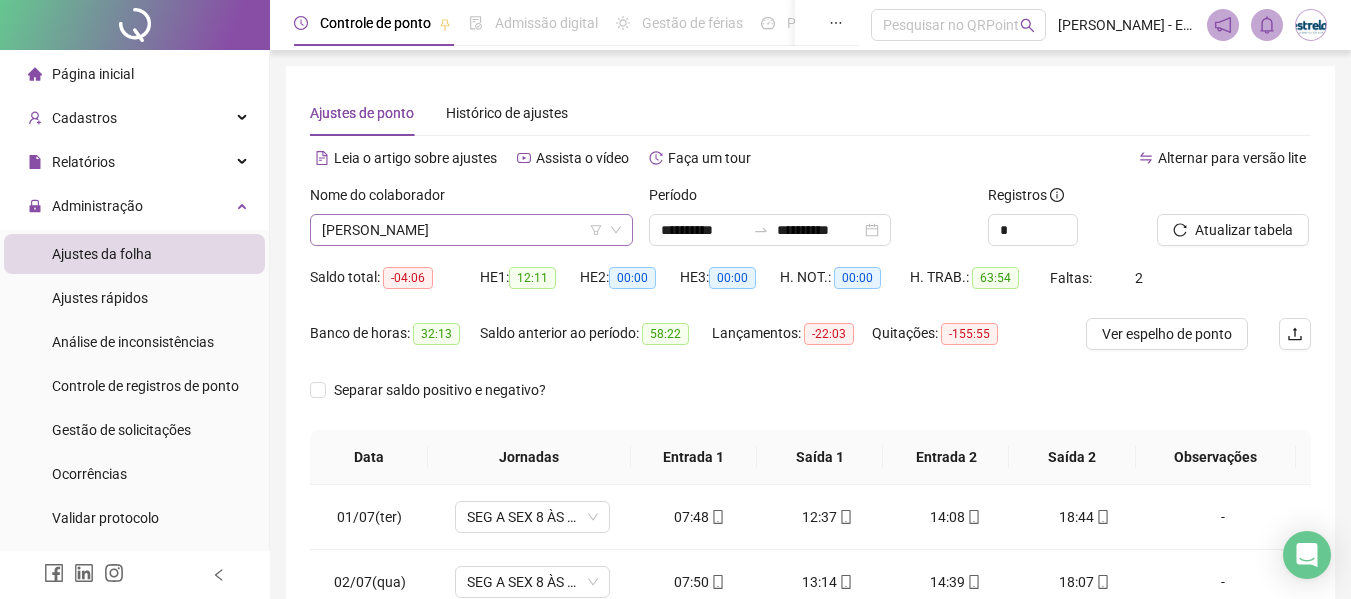 click on "[PERSON_NAME]" at bounding box center [471, 230] 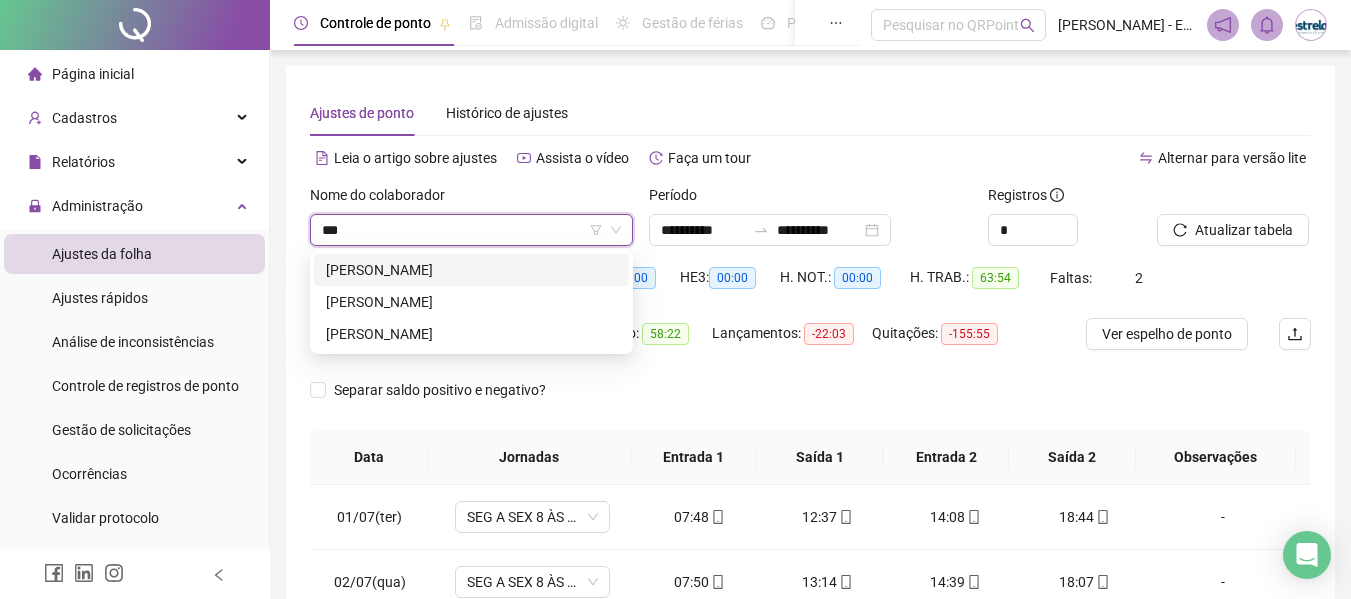 scroll, scrollTop: 0, scrollLeft: 0, axis: both 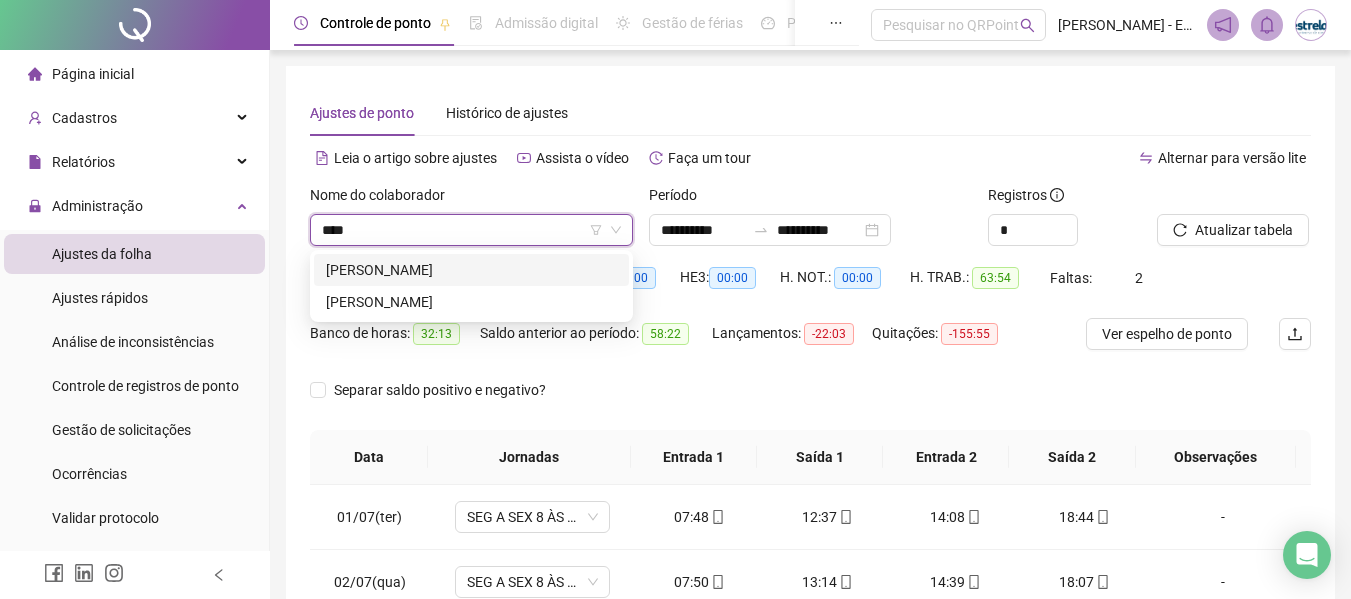 type on "*****" 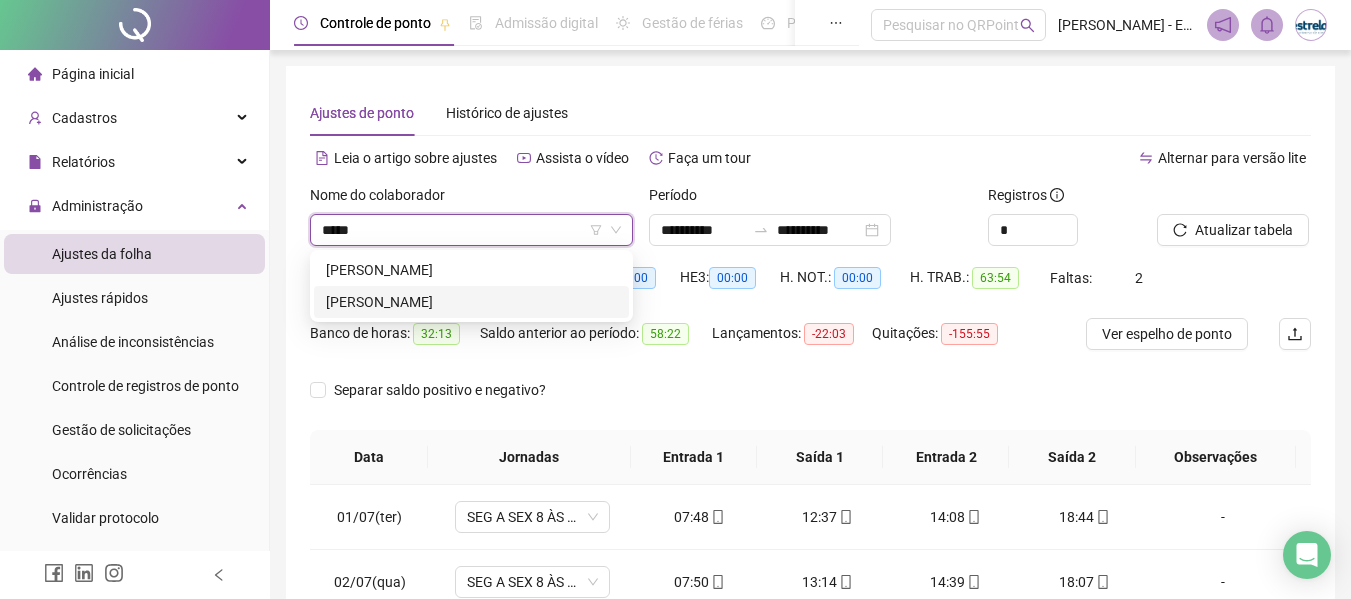 click on "[PERSON_NAME]" at bounding box center (471, 302) 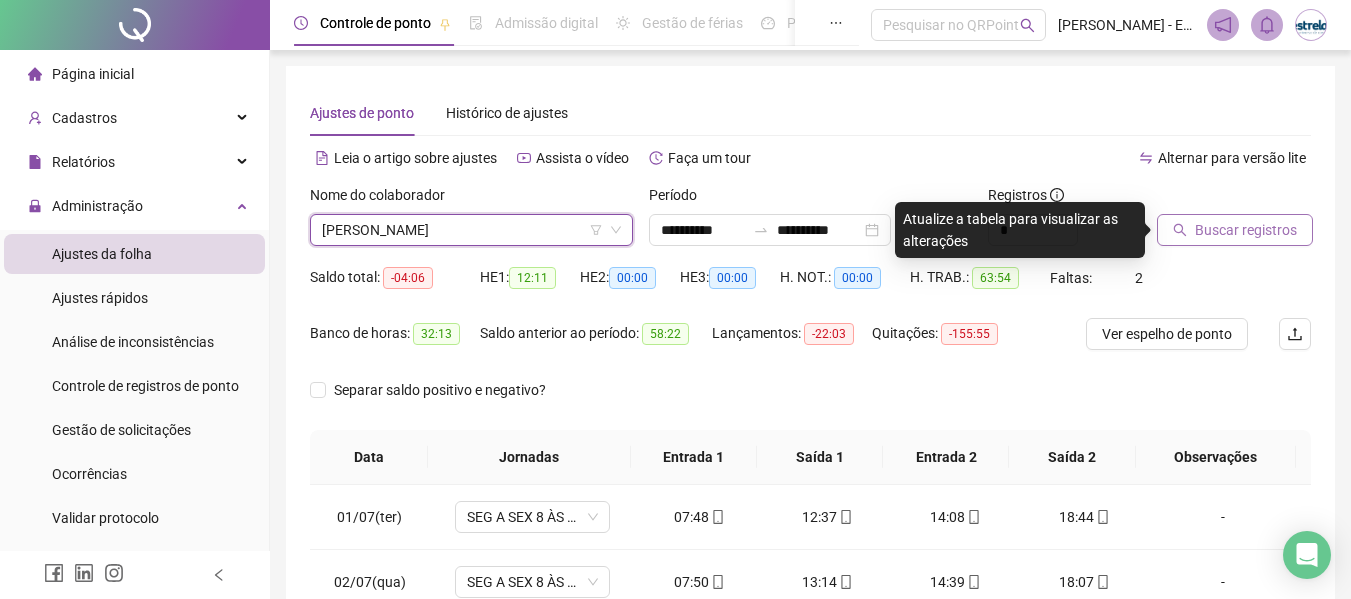 click on "Buscar registros" at bounding box center (1246, 230) 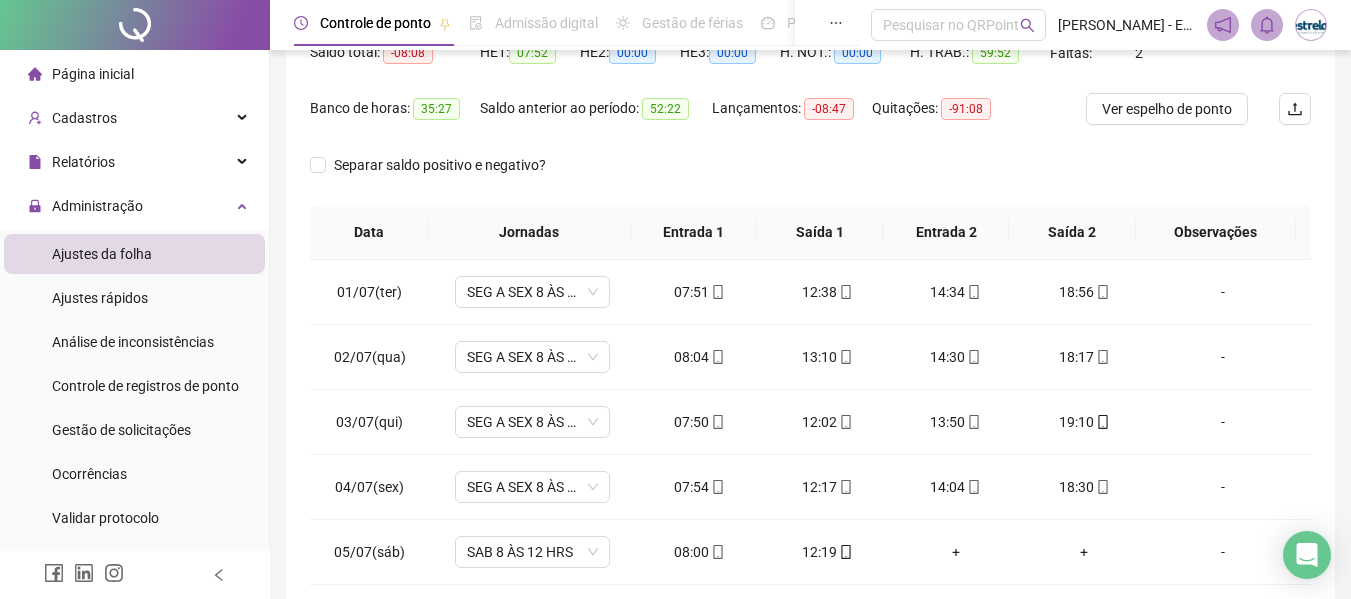 scroll, scrollTop: 423, scrollLeft: 0, axis: vertical 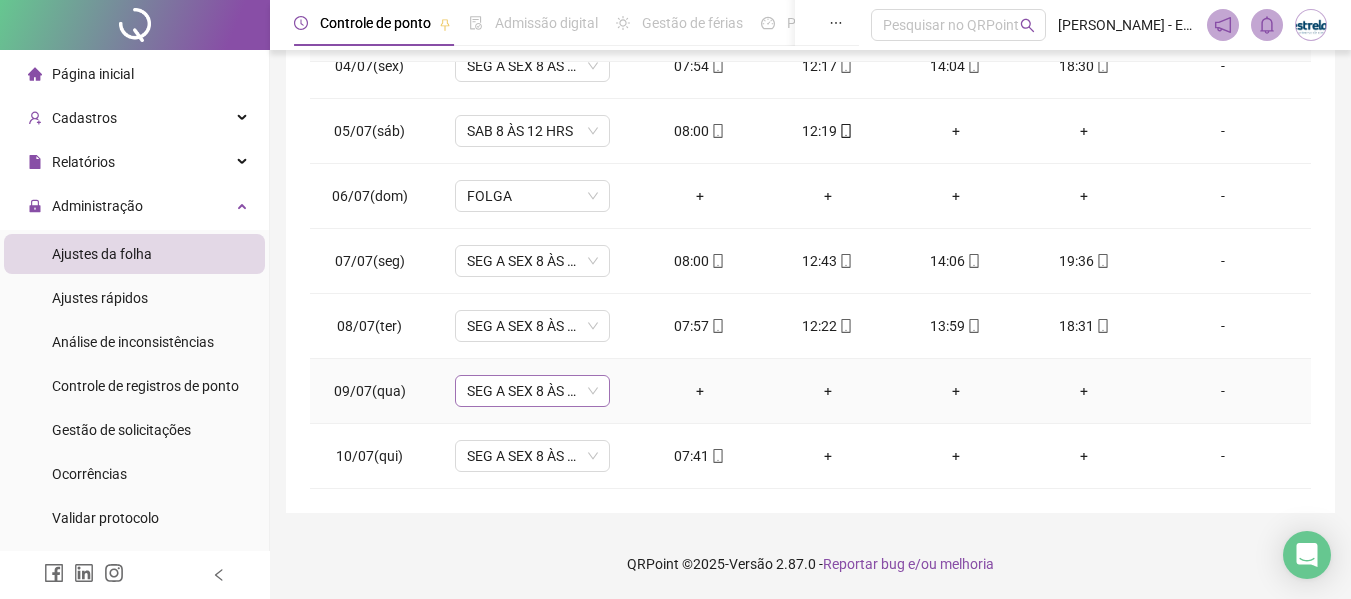 click on "SEG A SEX 8 ÀS 18 HRS" at bounding box center (532, 391) 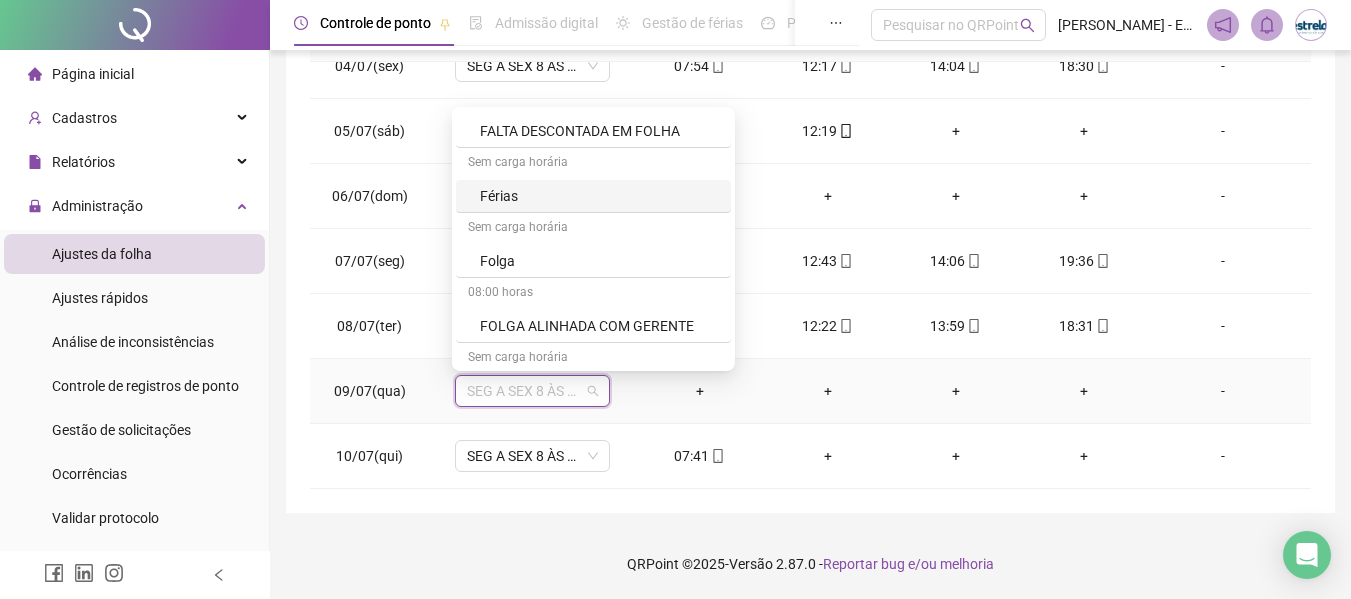scroll, scrollTop: 1100, scrollLeft: 0, axis: vertical 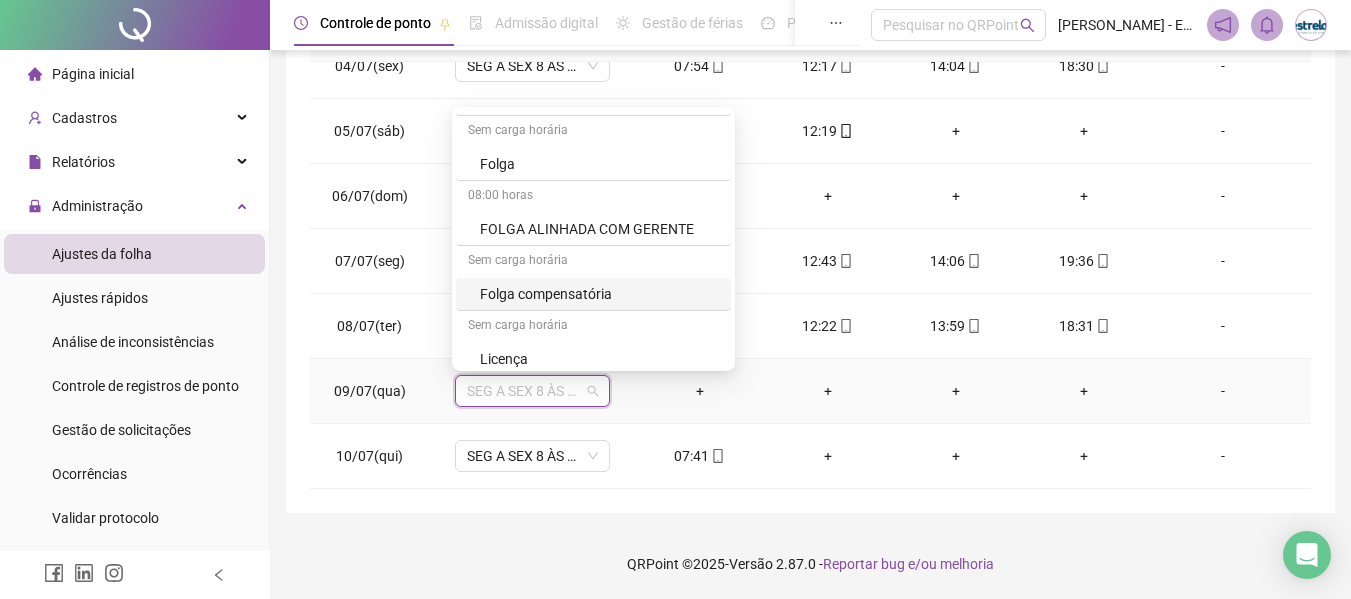 click on "Folga compensatória" at bounding box center [599, 294] 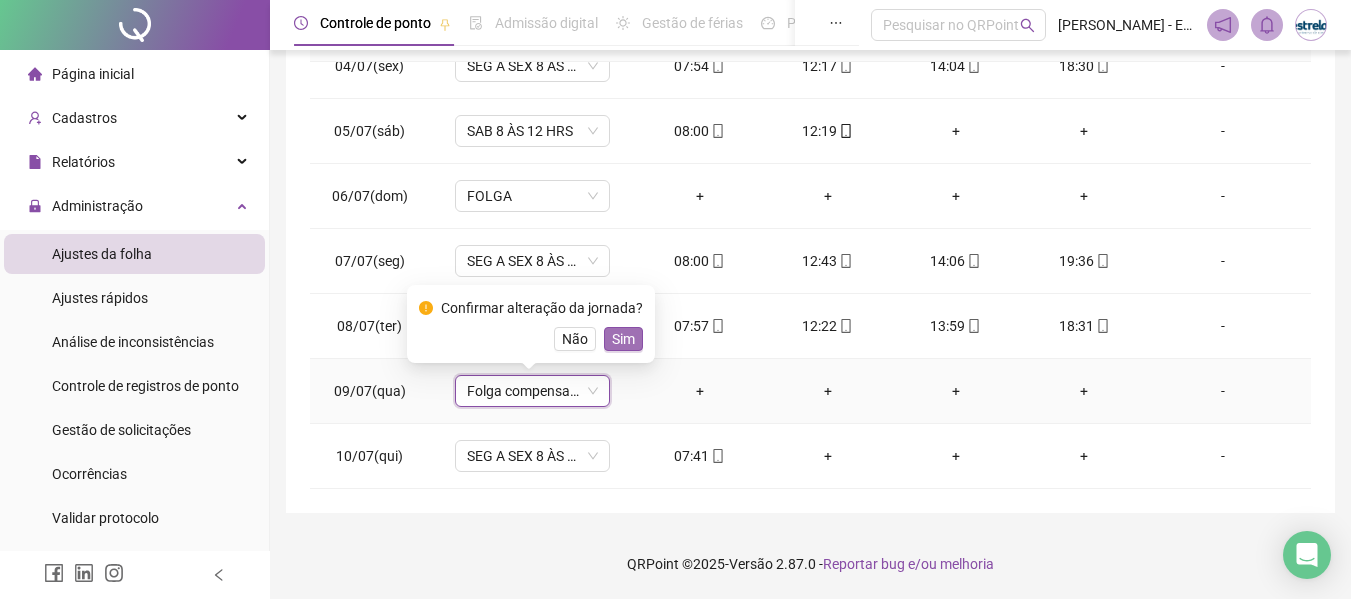 drag, startPoint x: 619, startPoint y: 336, endPoint x: 631, endPoint y: 337, distance: 12.0415945 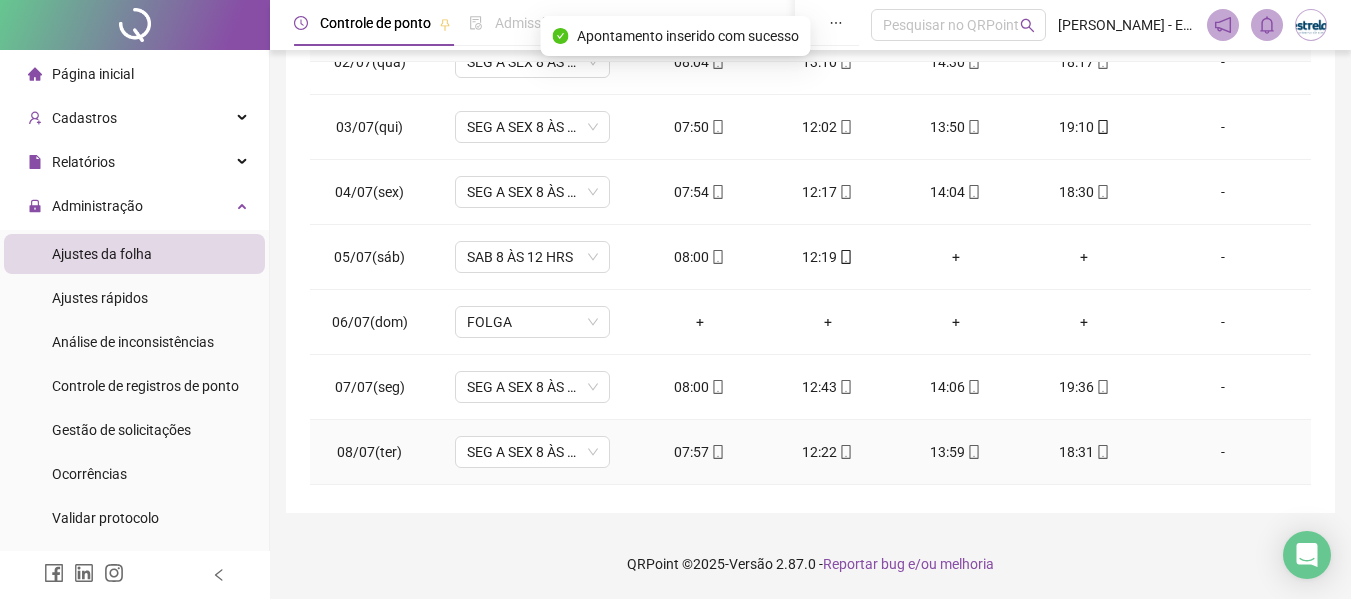 scroll, scrollTop: 0, scrollLeft: 0, axis: both 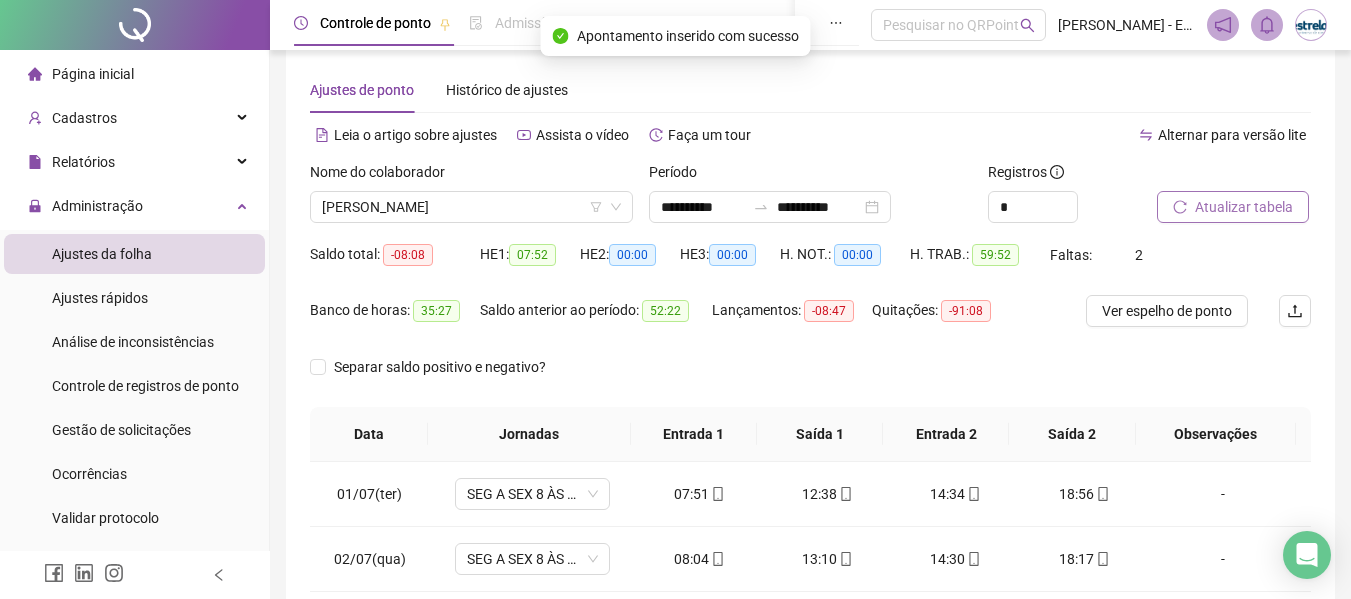 click on "Atualizar tabela" at bounding box center (1244, 207) 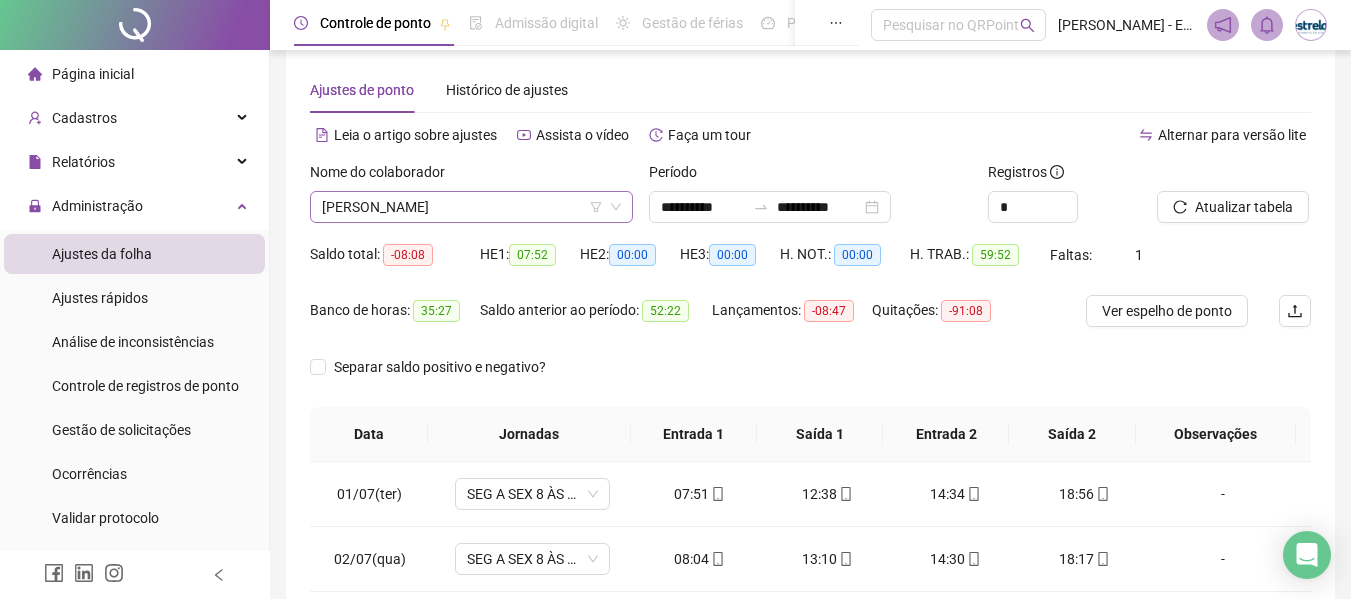scroll, scrollTop: 4032, scrollLeft: 0, axis: vertical 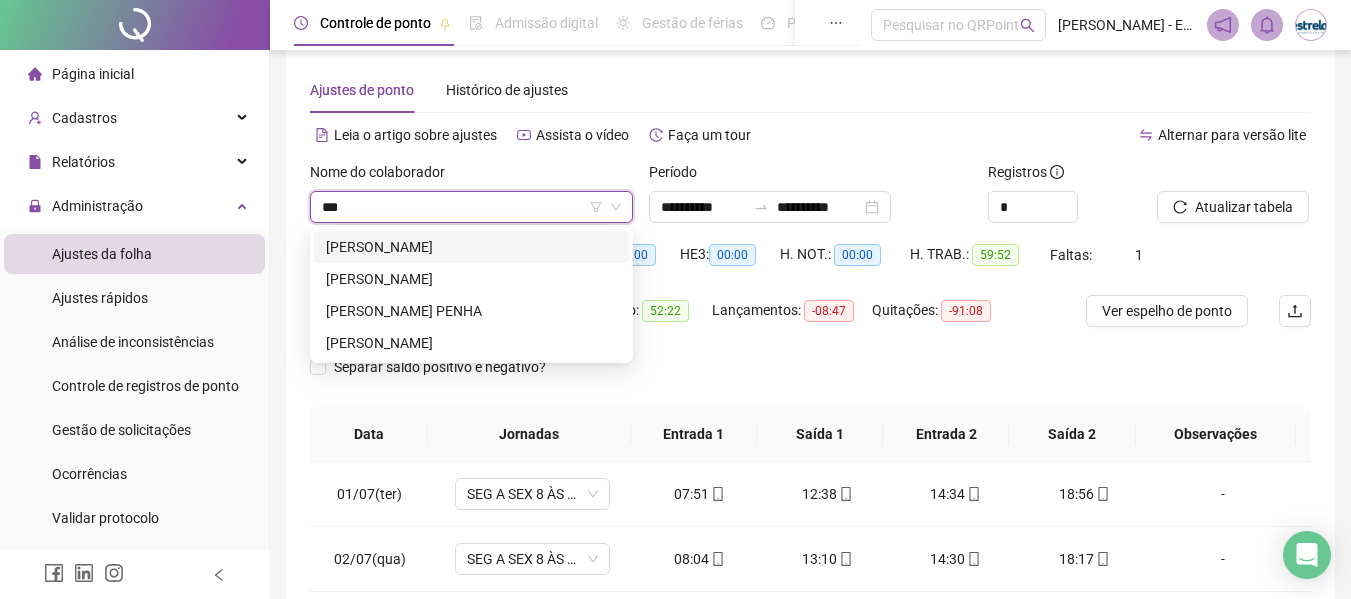 type on "****" 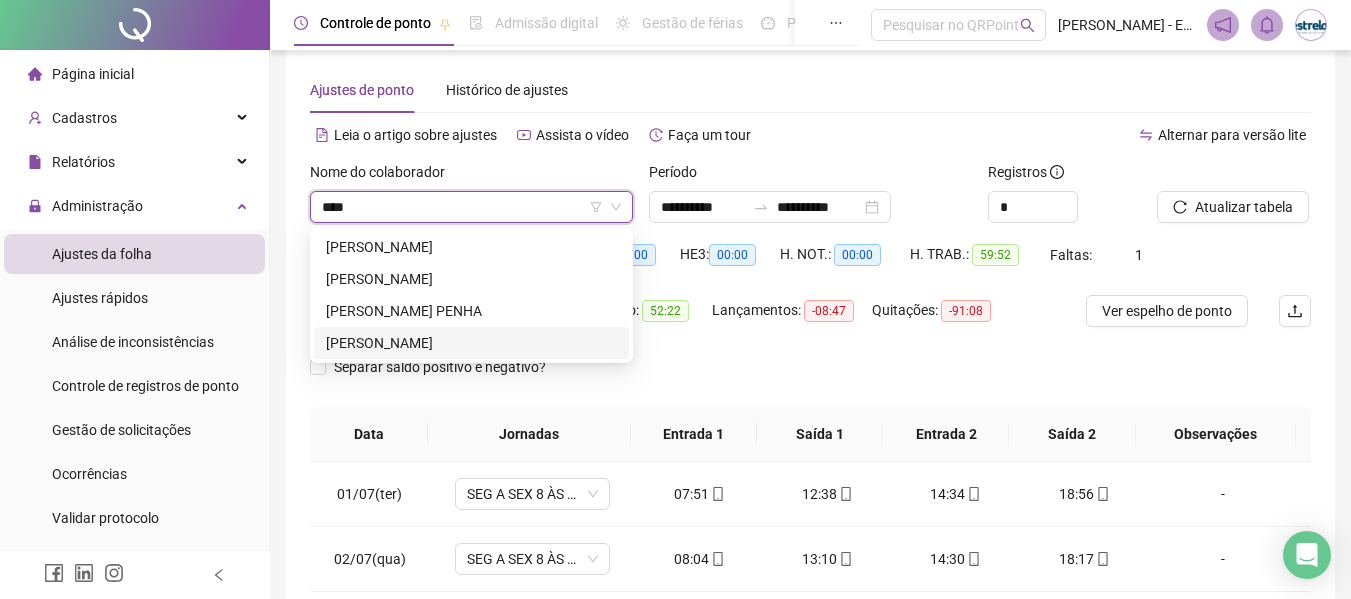 click on "[PERSON_NAME]" at bounding box center [471, 343] 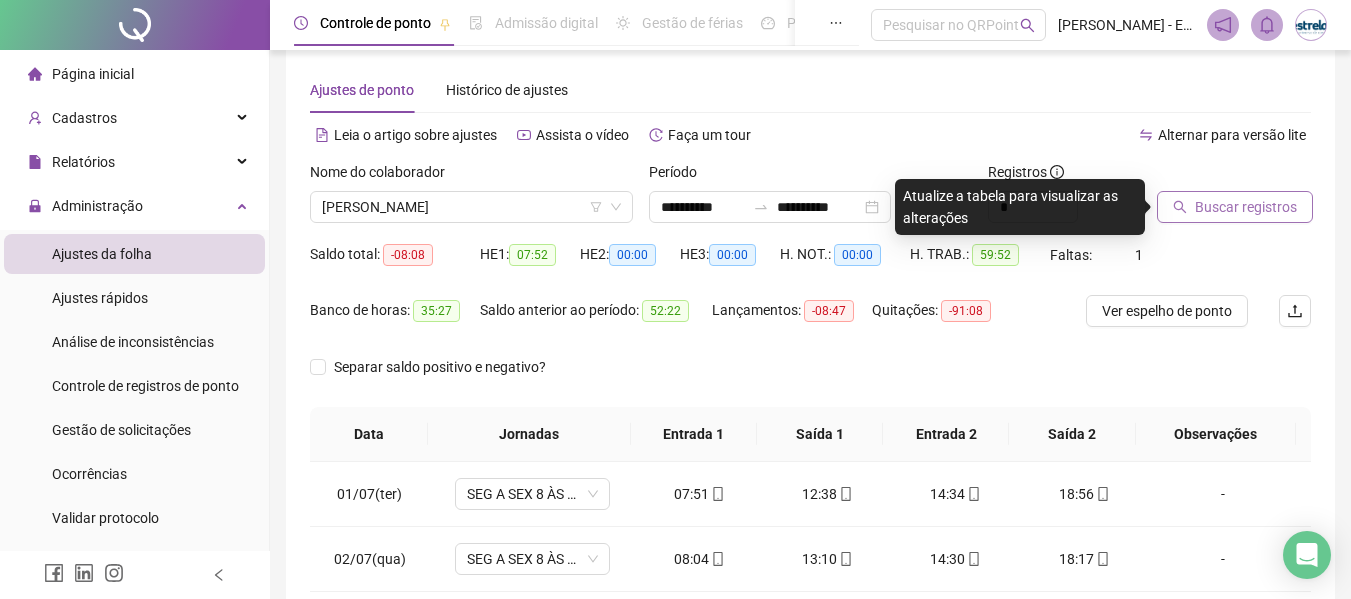 click on "Buscar registros" at bounding box center [1246, 207] 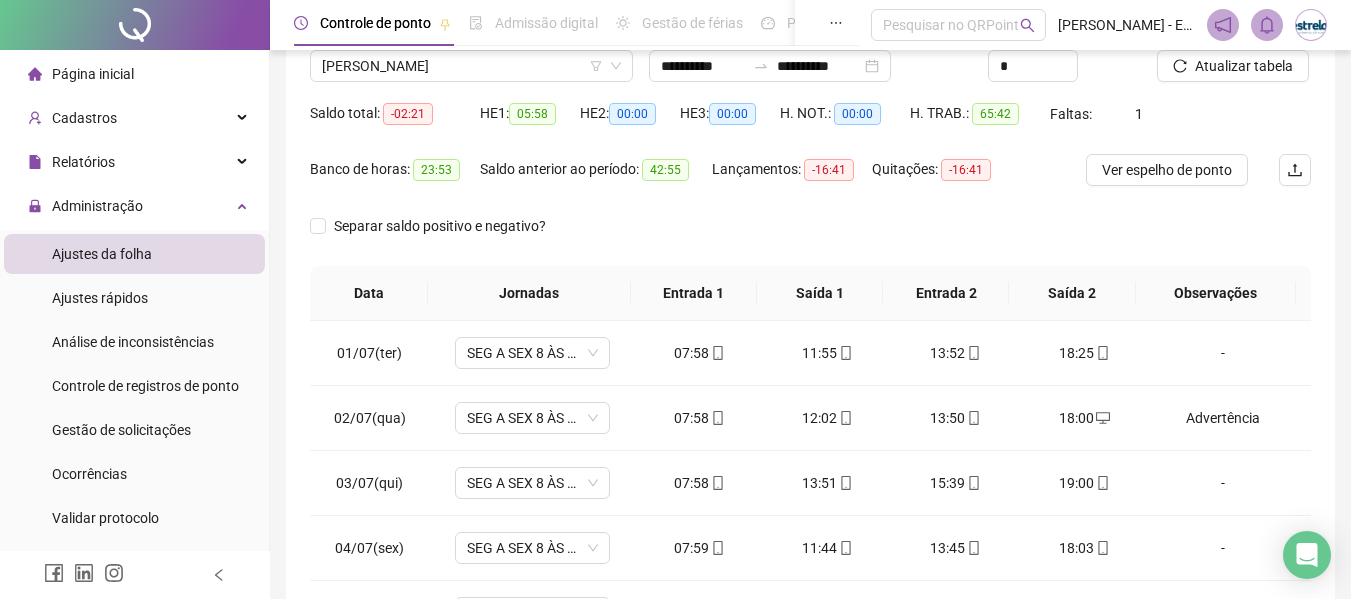 scroll, scrollTop: 423, scrollLeft: 0, axis: vertical 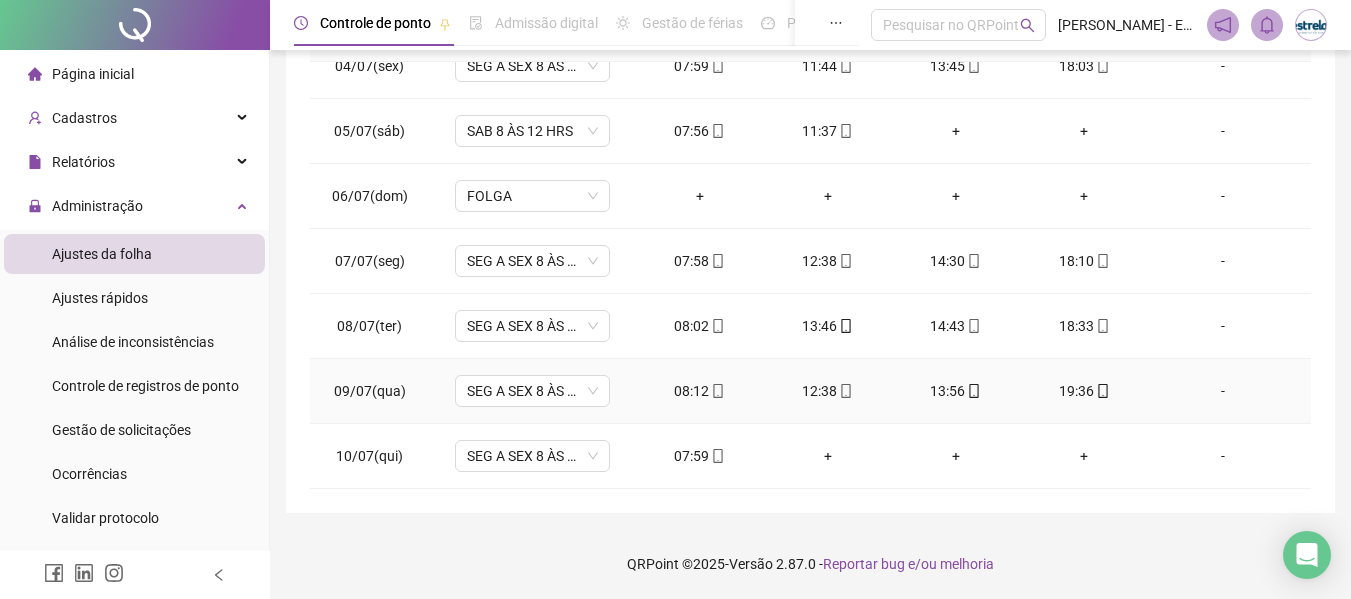 click 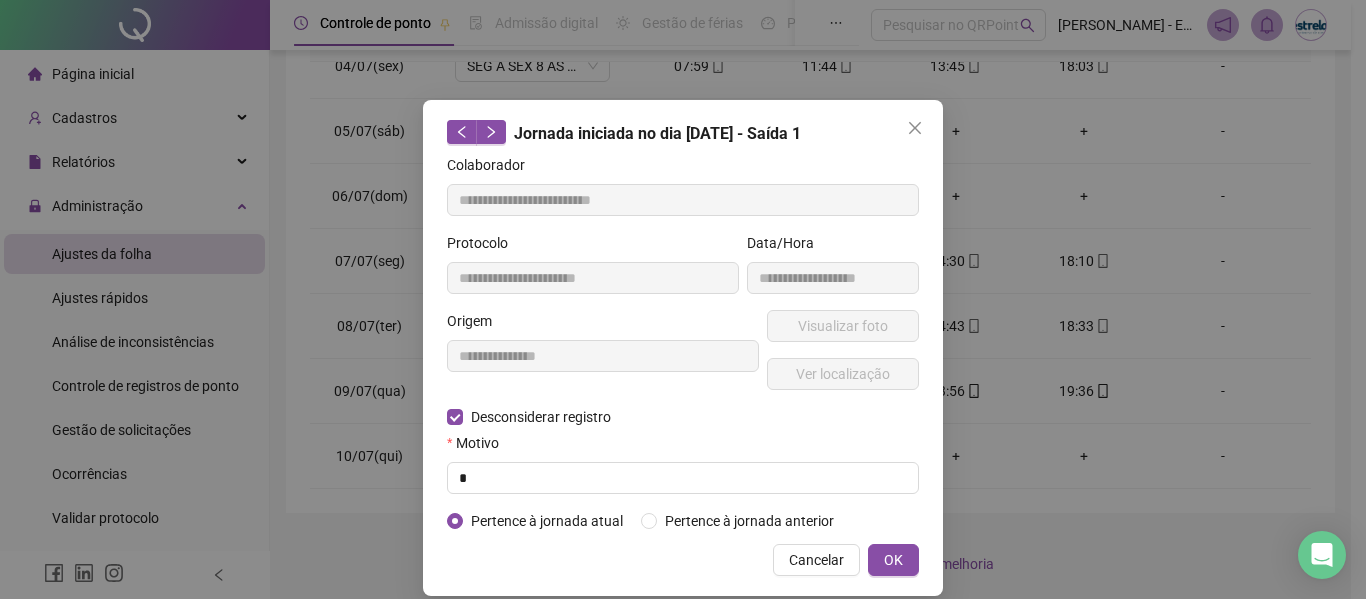 type on "**********" 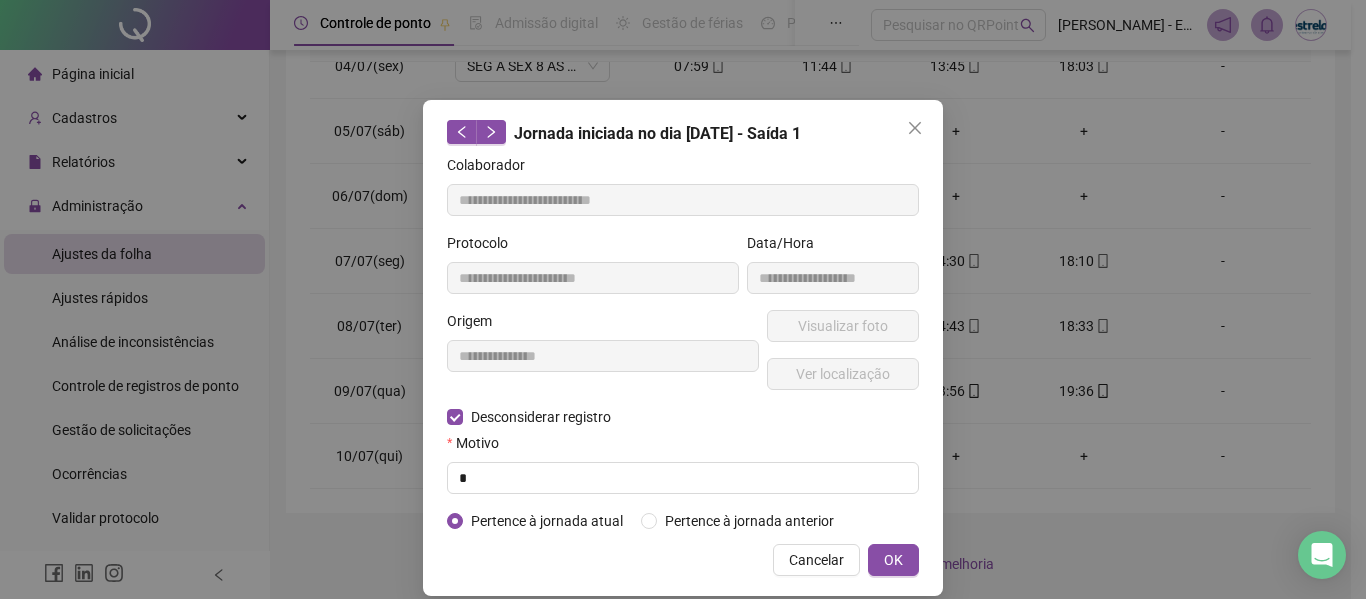 type on "**********" 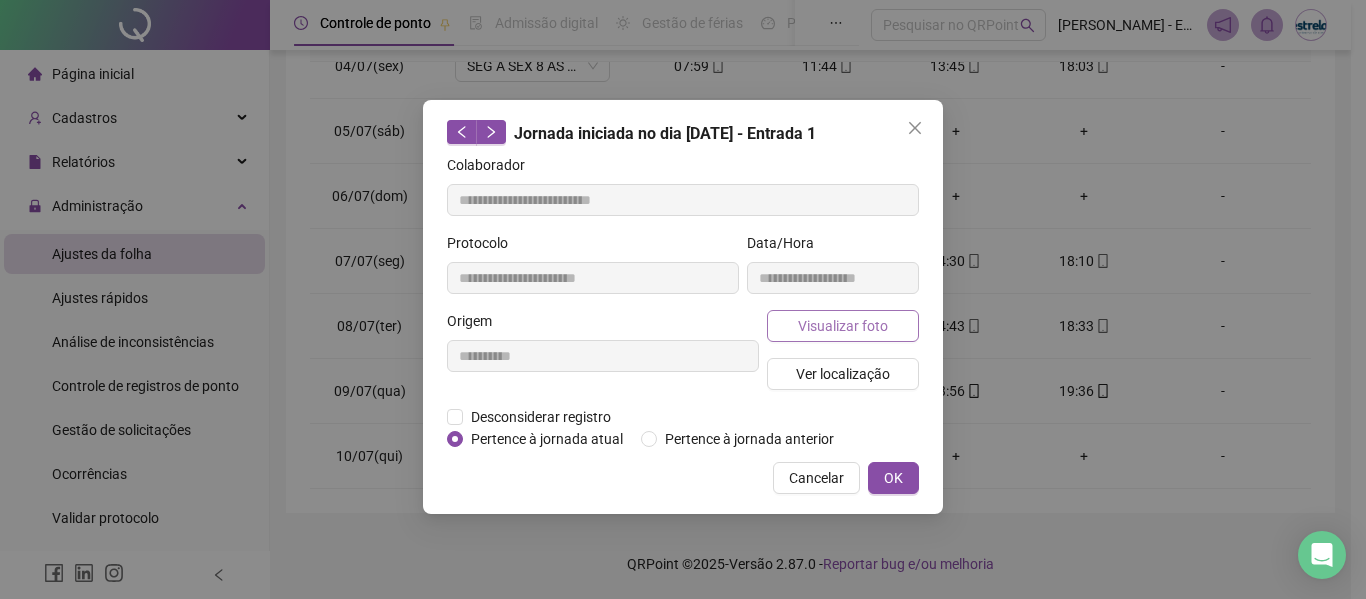 click on "Visualizar foto" at bounding box center (843, 326) 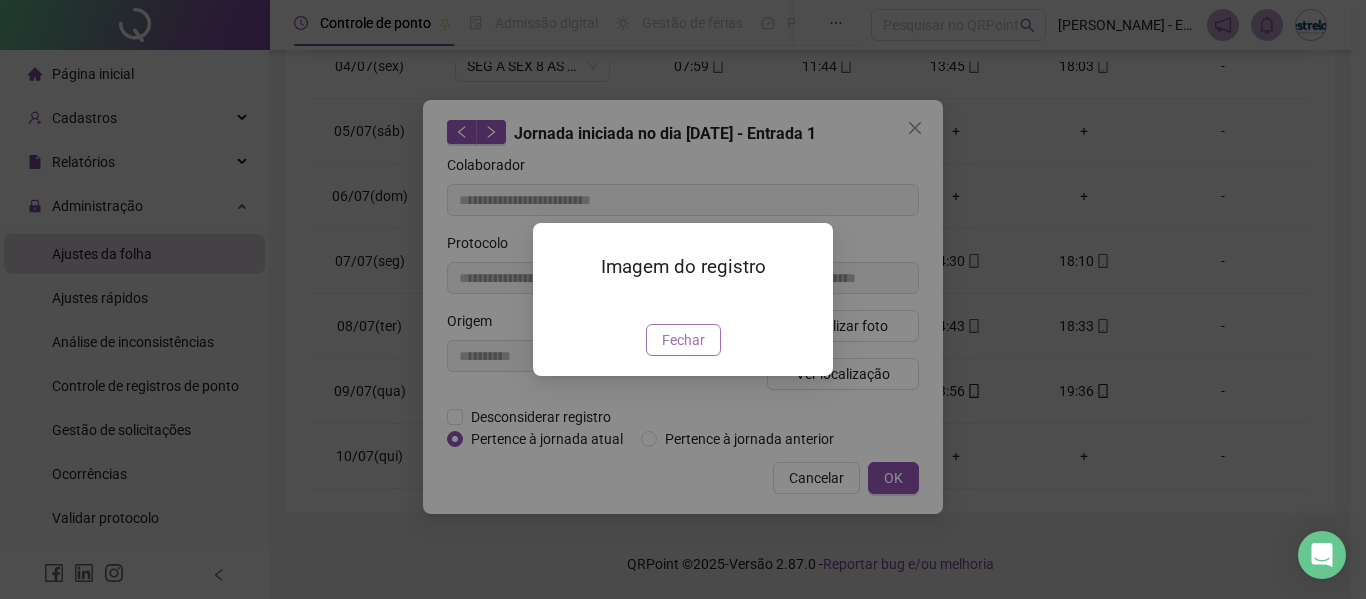 click on "Fechar" at bounding box center [683, 340] 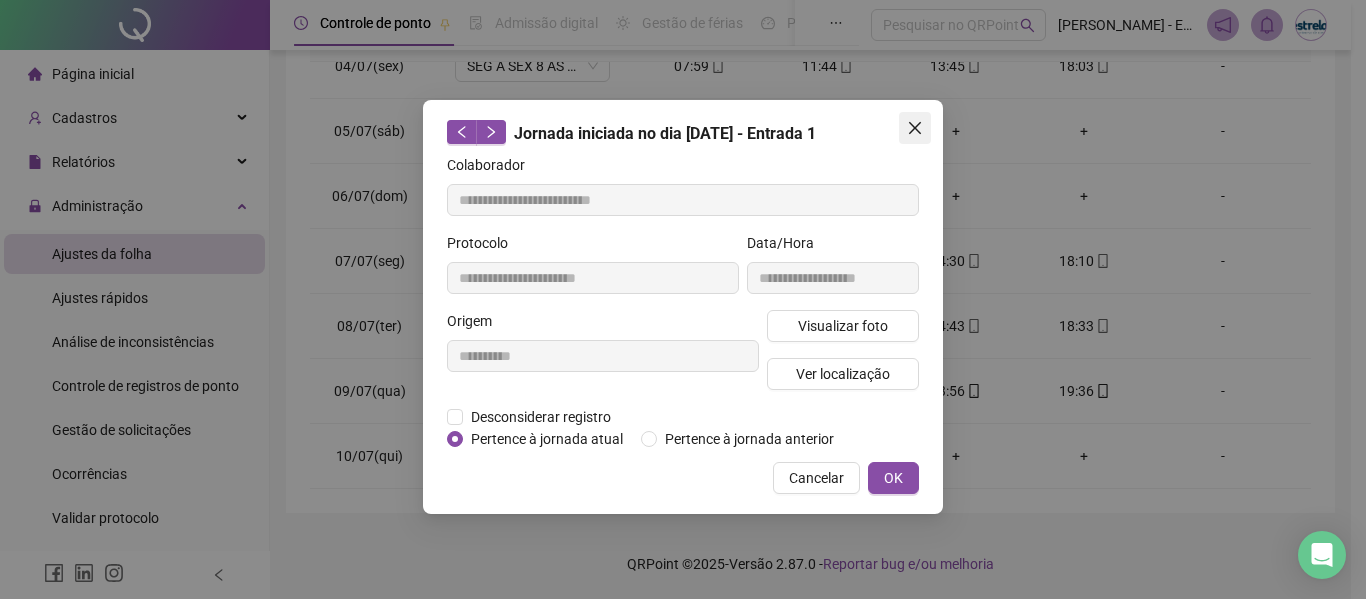 drag, startPoint x: 910, startPoint y: 117, endPoint x: 1123, endPoint y: 150, distance: 215.54118 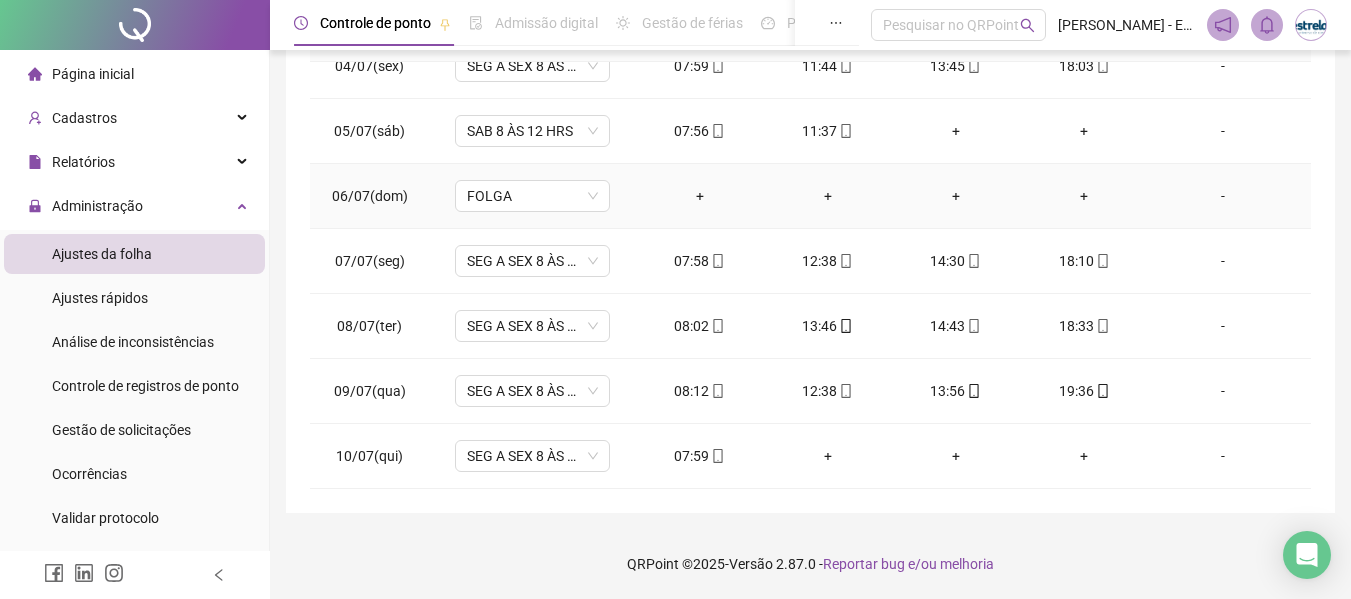 scroll, scrollTop: 0, scrollLeft: 0, axis: both 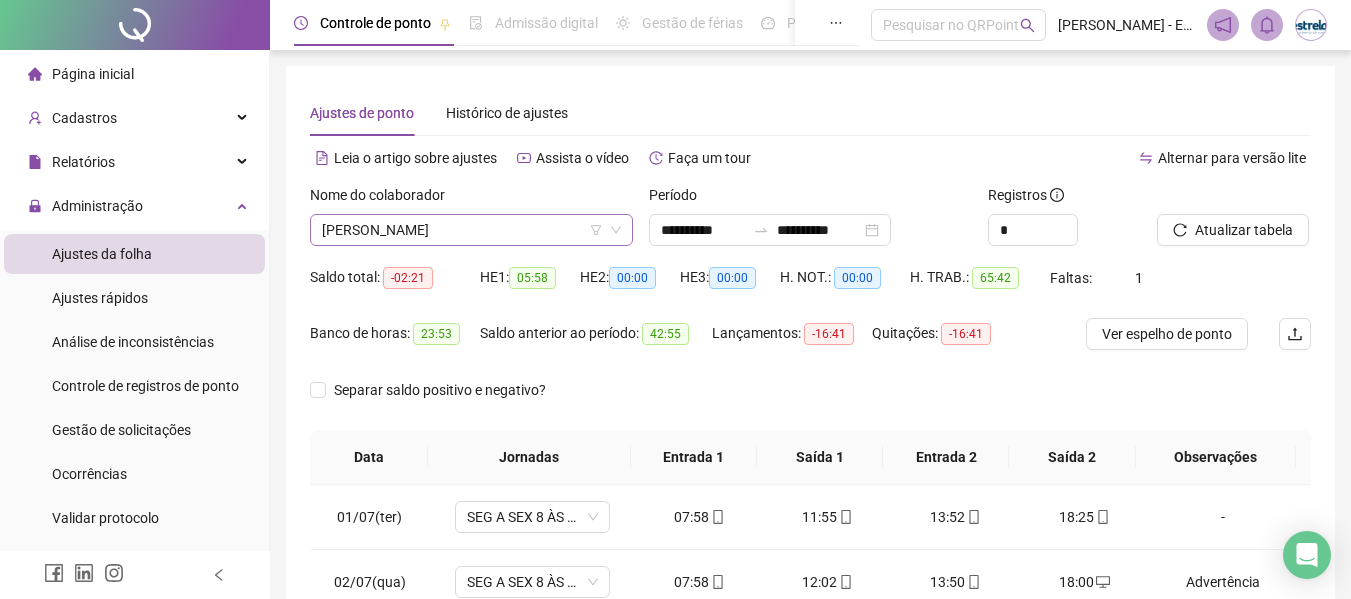 click on "[PERSON_NAME]" at bounding box center [471, 230] 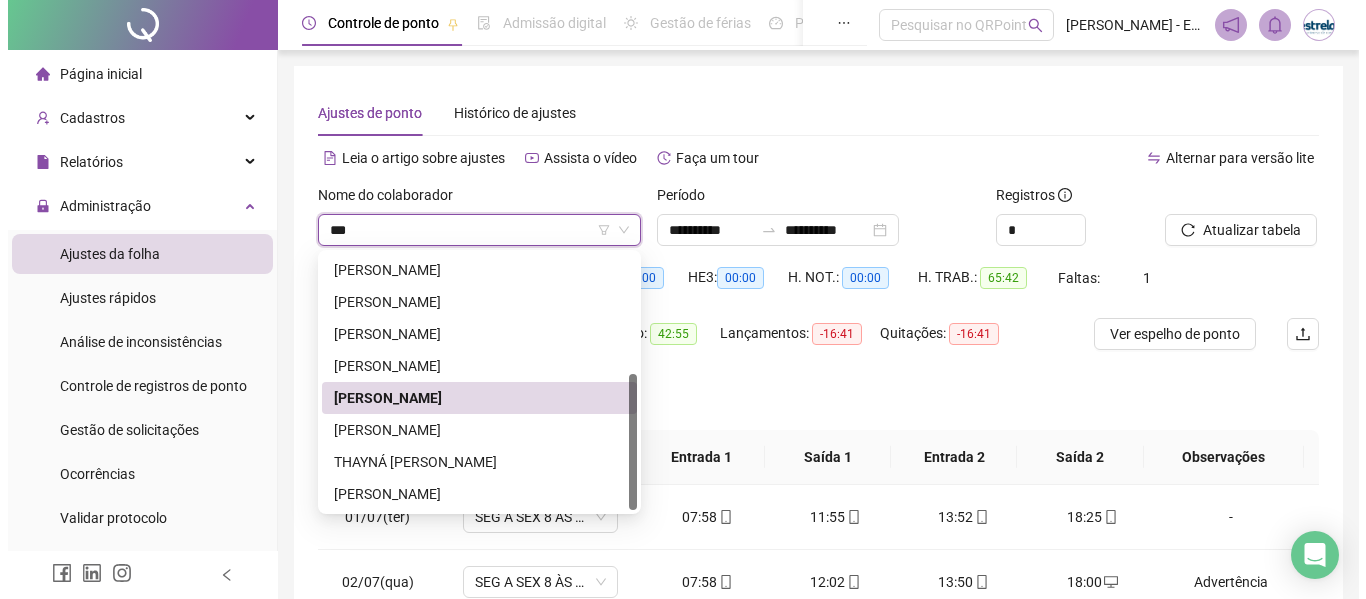 scroll, scrollTop: 0, scrollLeft: 0, axis: both 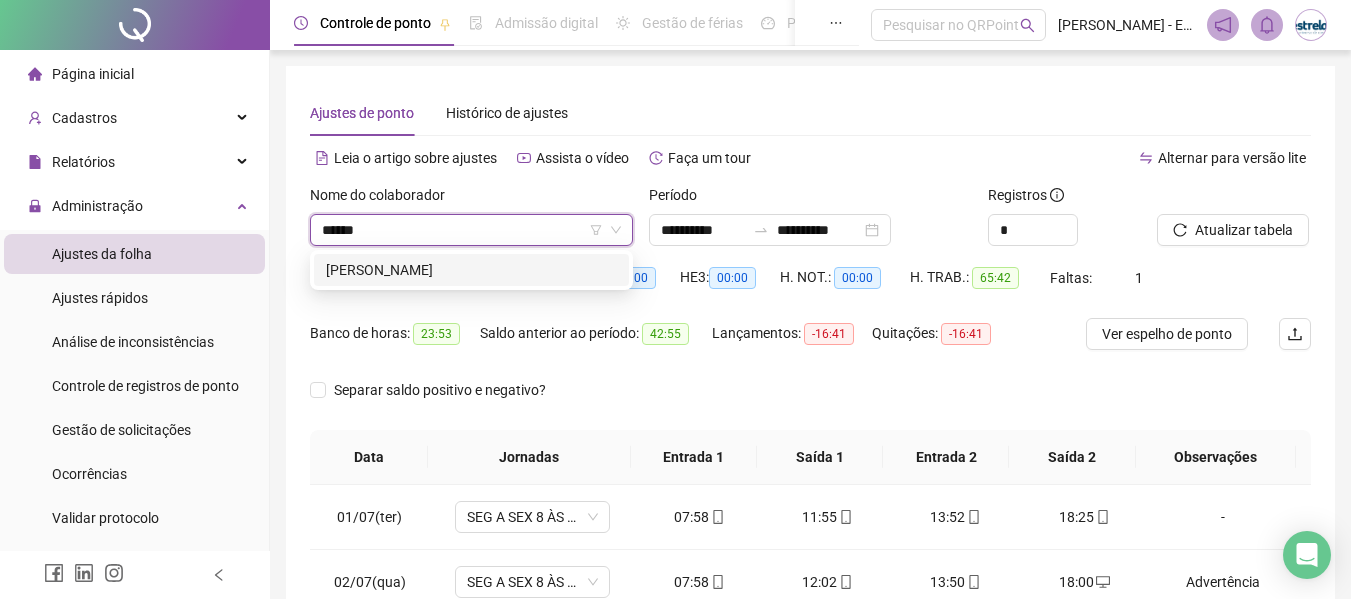 type on "*******" 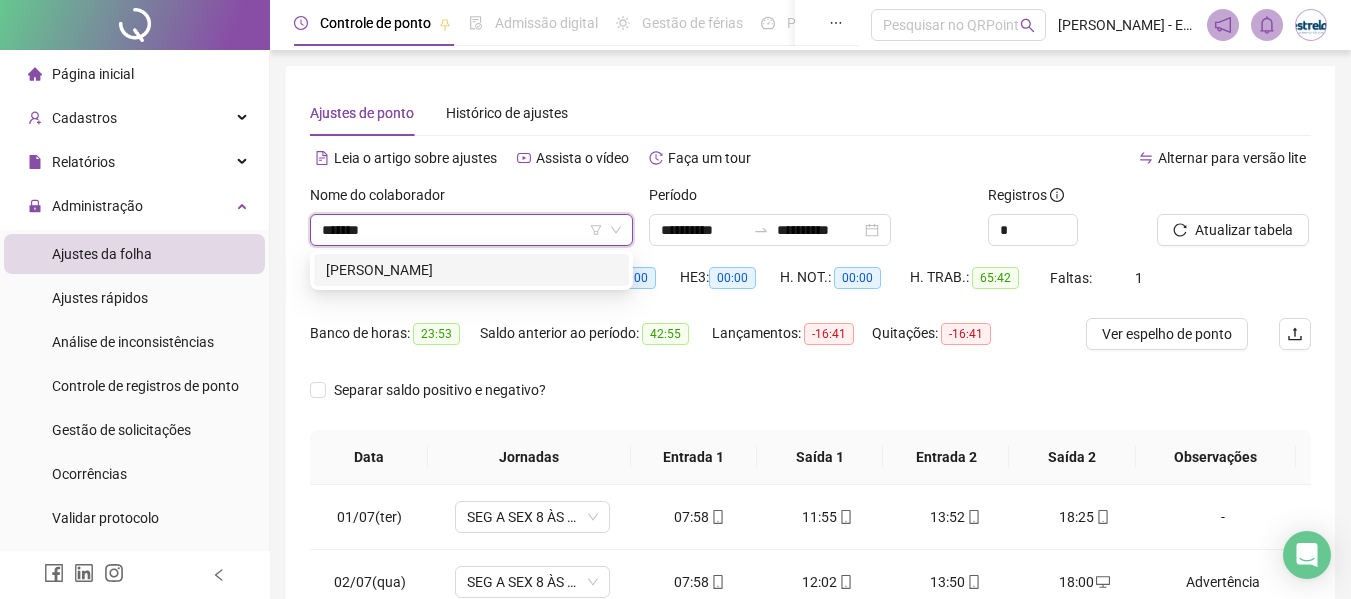 click on "[PERSON_NAME]" at bounding box center (471, 270) 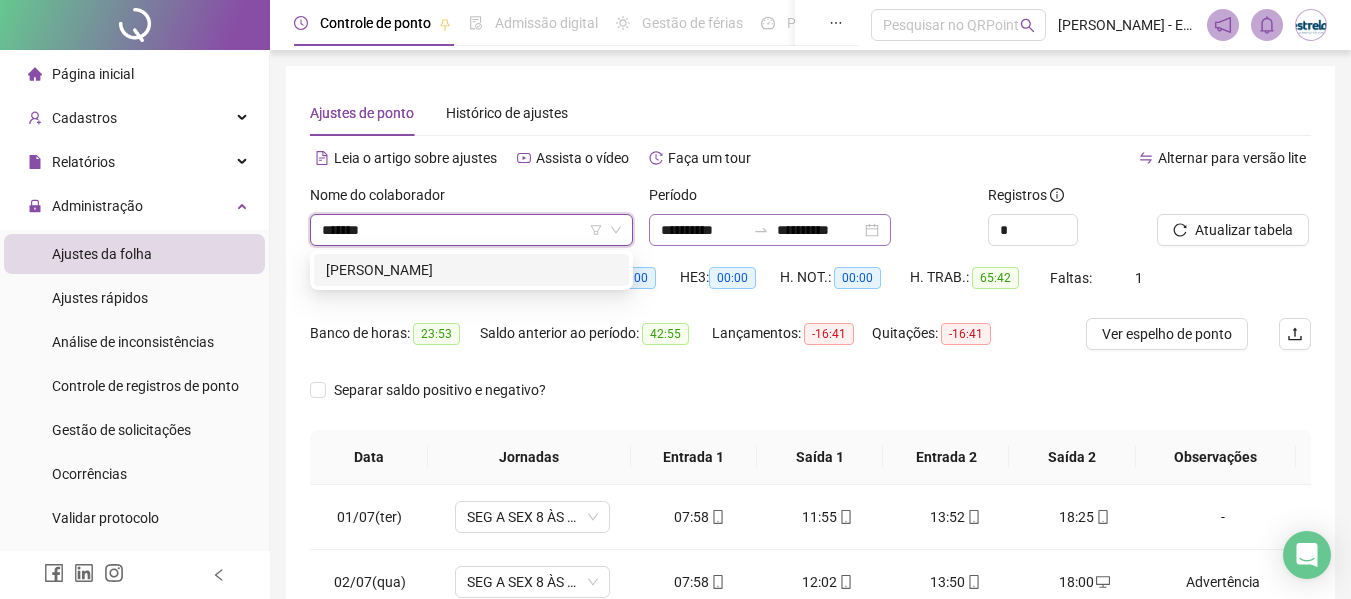 type 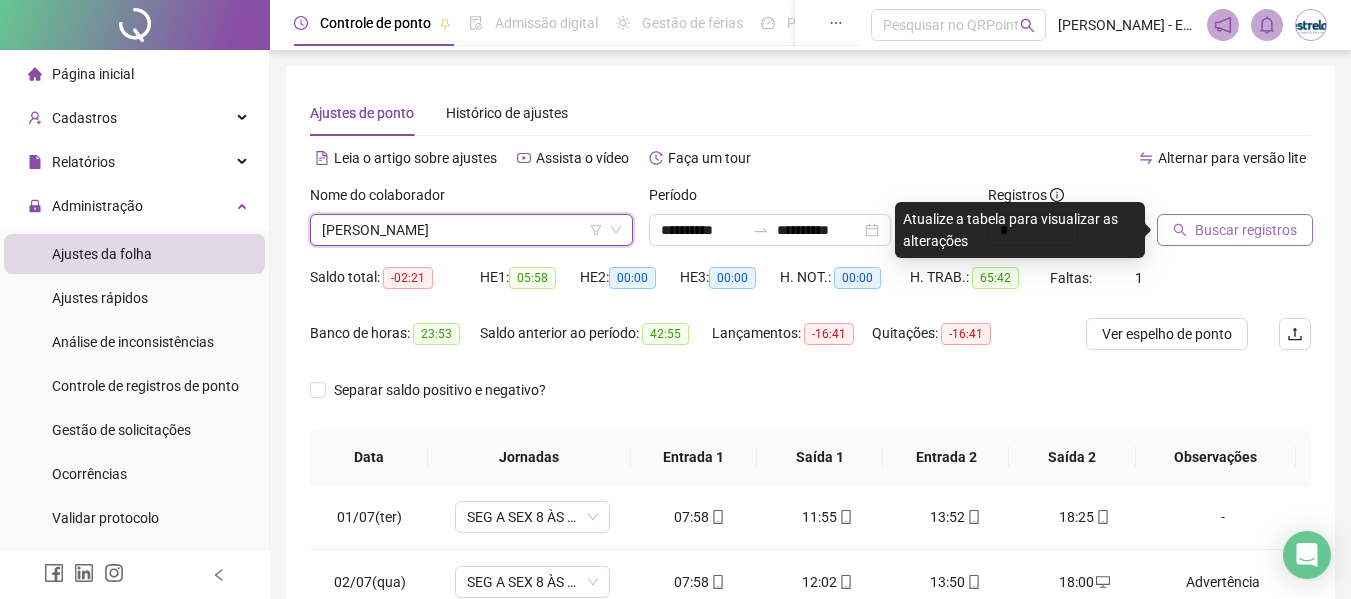 click on "Buscar registros" at bounding box center (1246, 230) 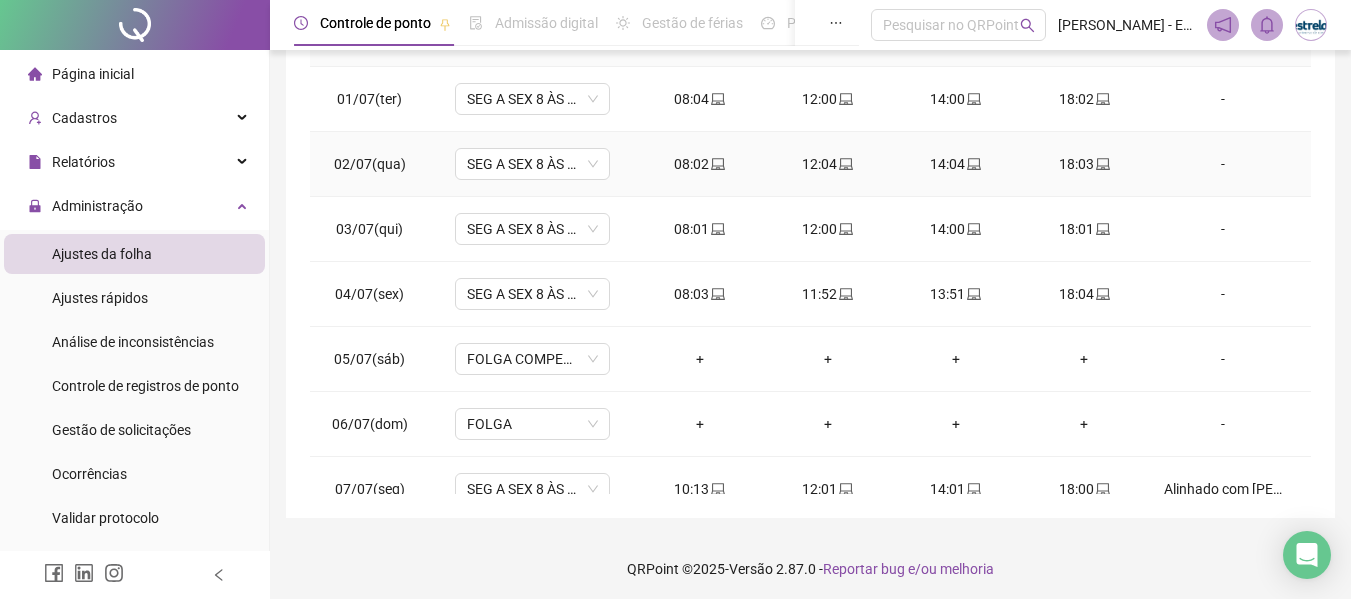 scroll, scrollTop: 423, scrollLeft: 0, axis: vertical 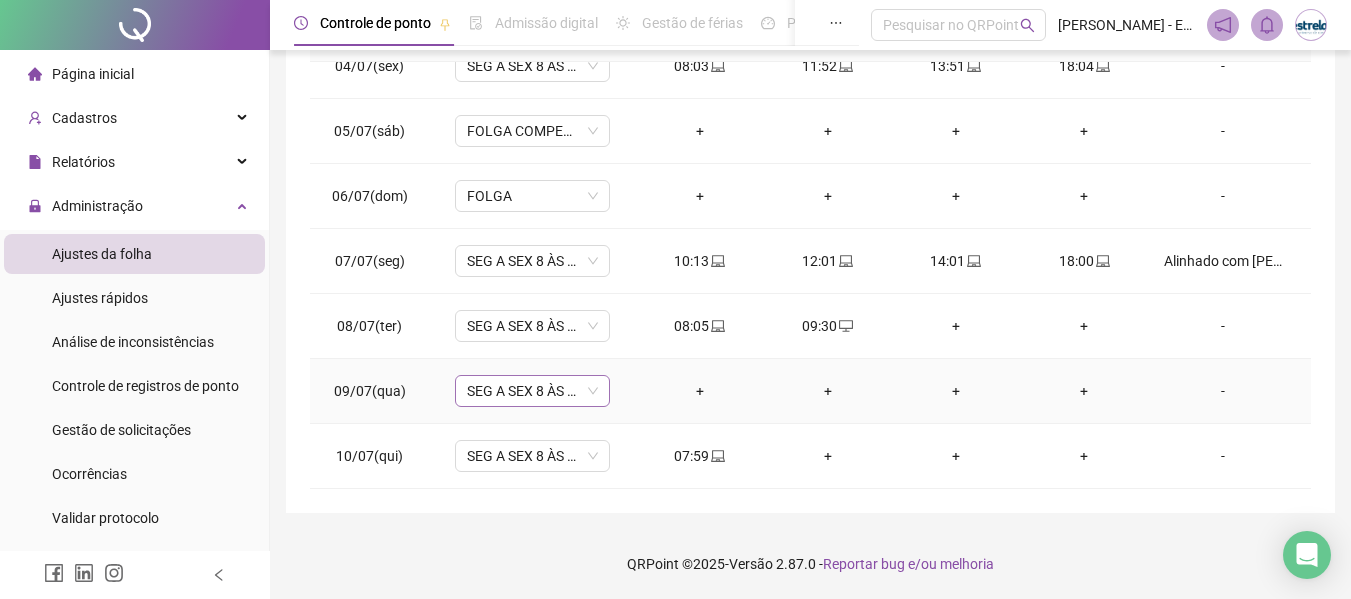 click on "SEG A SEX 8 ÀS 18 HRS" at bounding box center [532, 391] 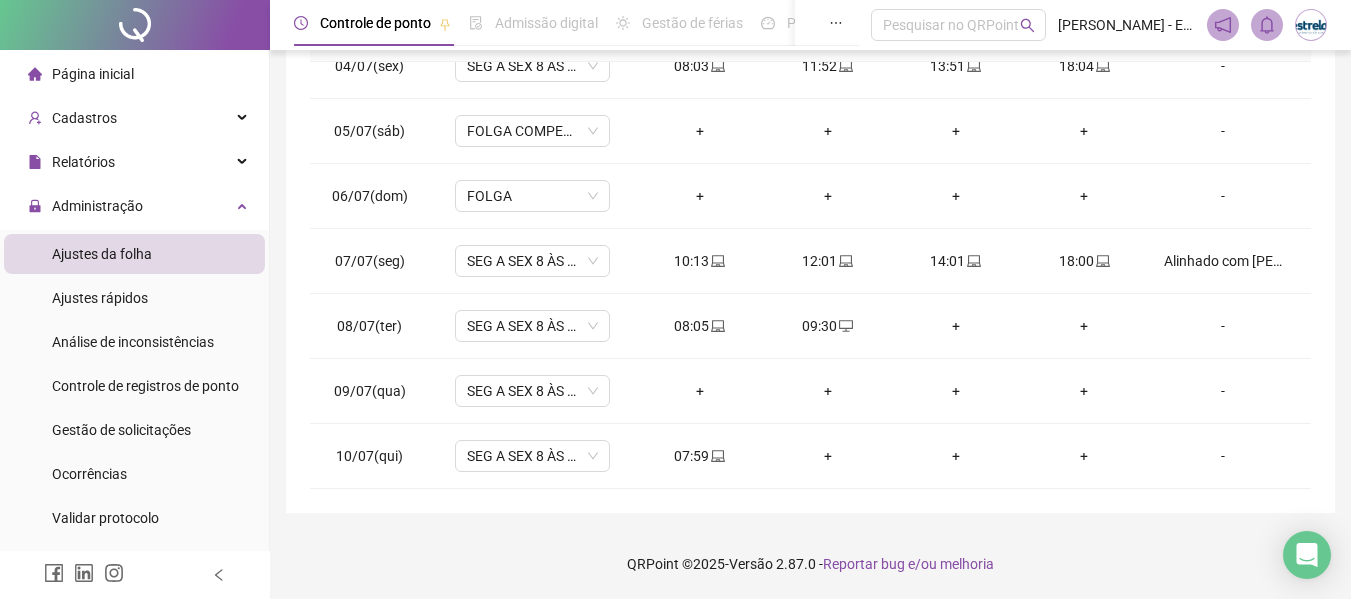 click on "**********" at bounding box center [810, 78] 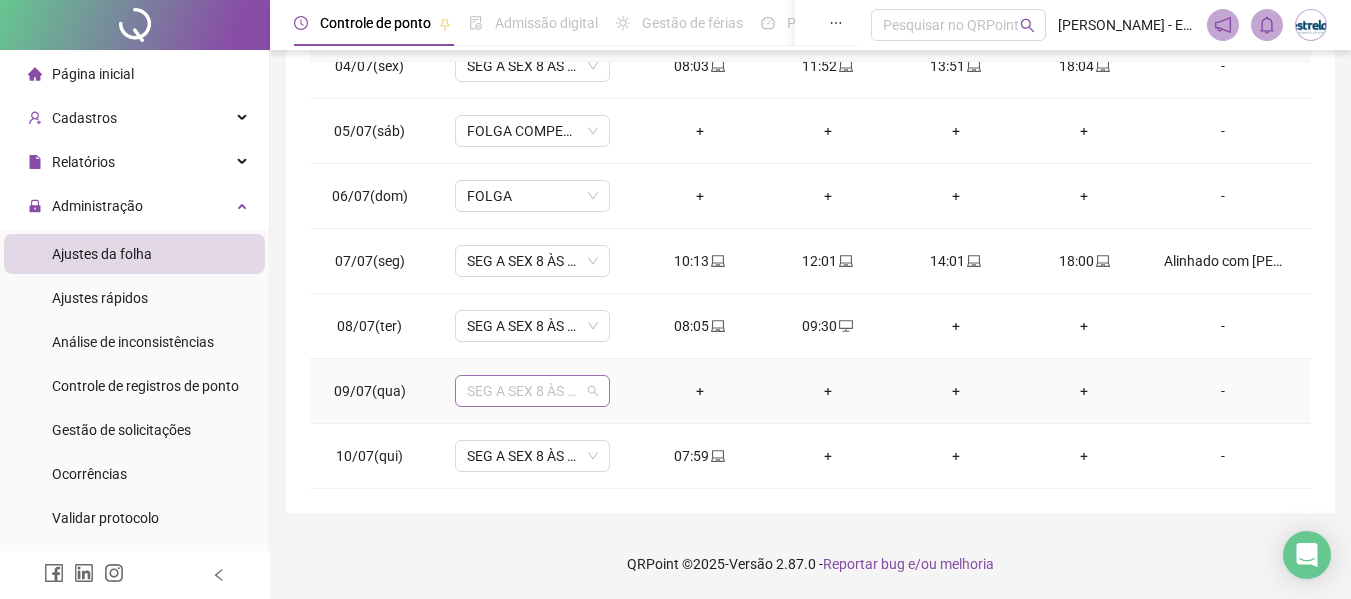 click on "SEG A SEX 8 ÀS 18 HRS" at bounding box center (532, 391) 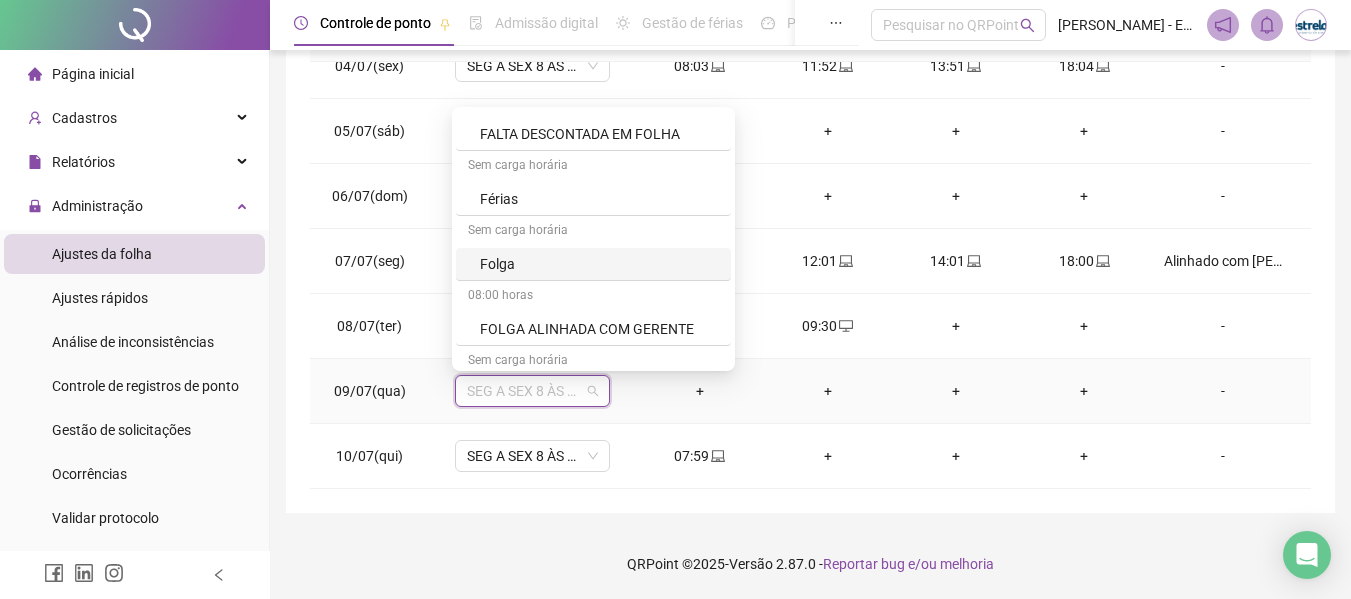 scroll, scrollTop: 900, scrollLeft: 0, axis: vertical 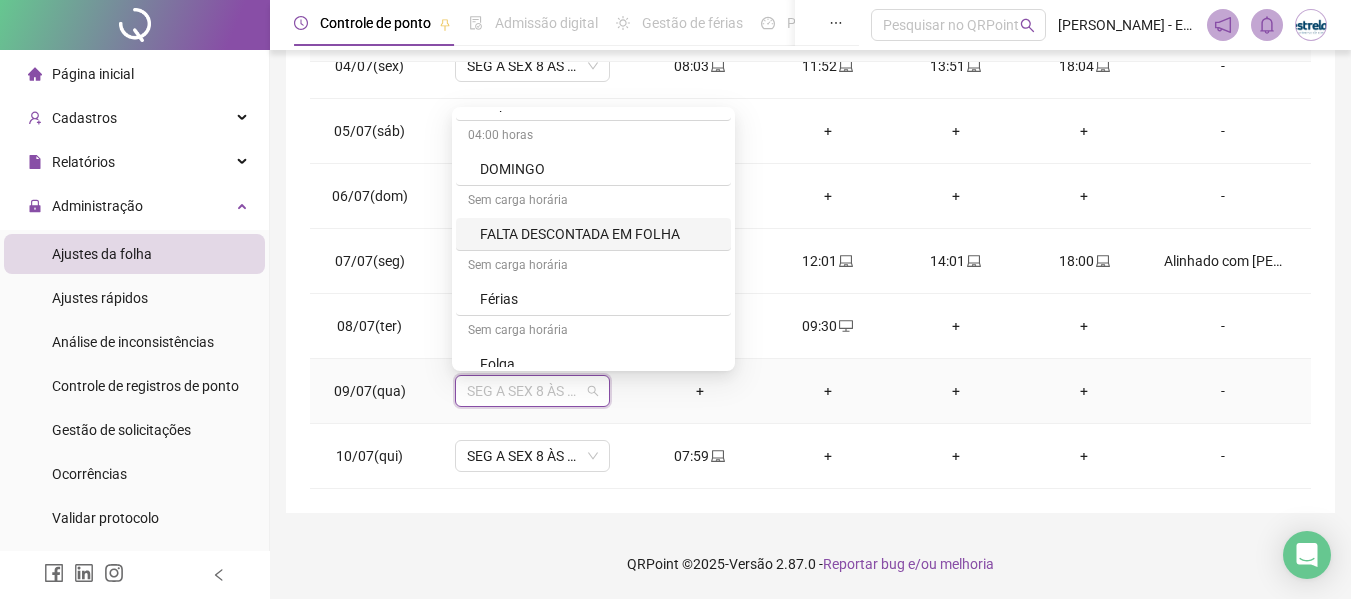 click on "FALTA DESCONTADA EM FOLHA" at bounding box center (599, 234) 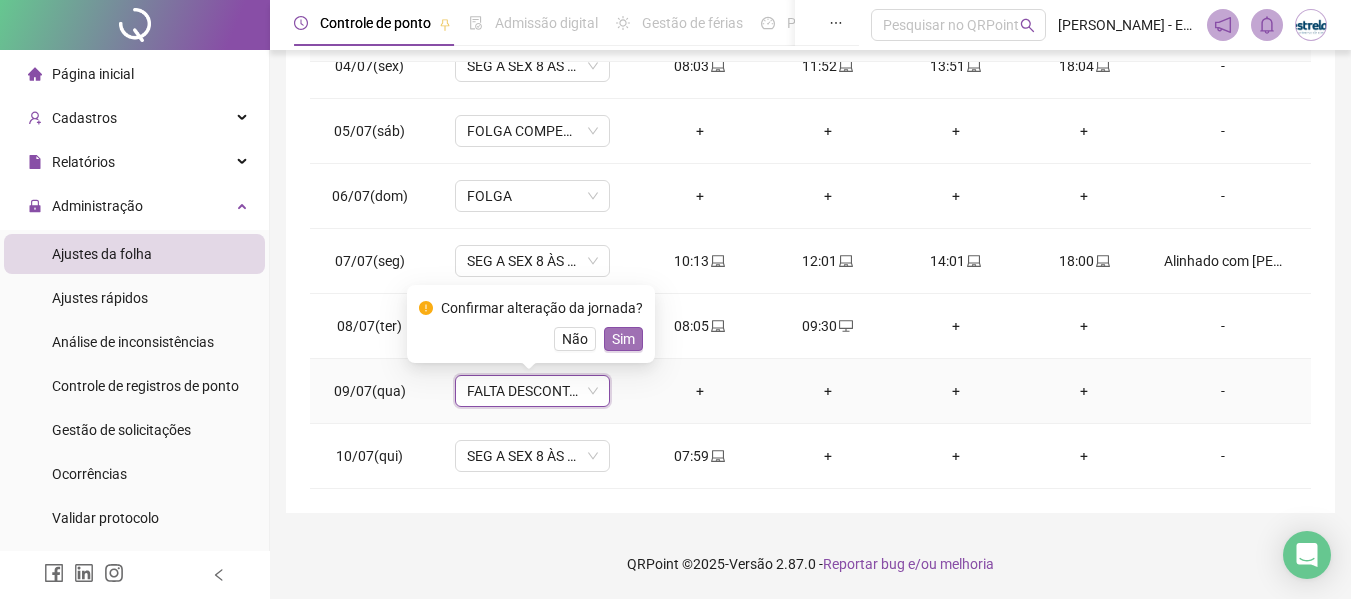 click on "Sim" at bounding box center (623, 339) 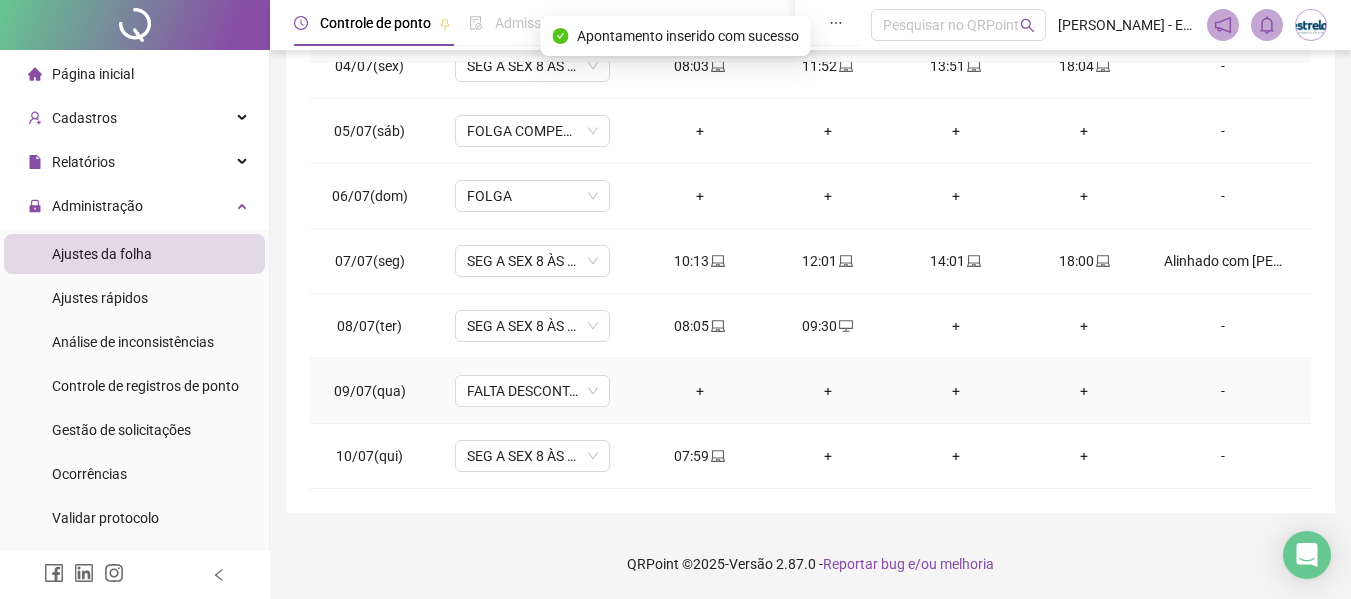click on "-" at bounding box center (1229, 391) 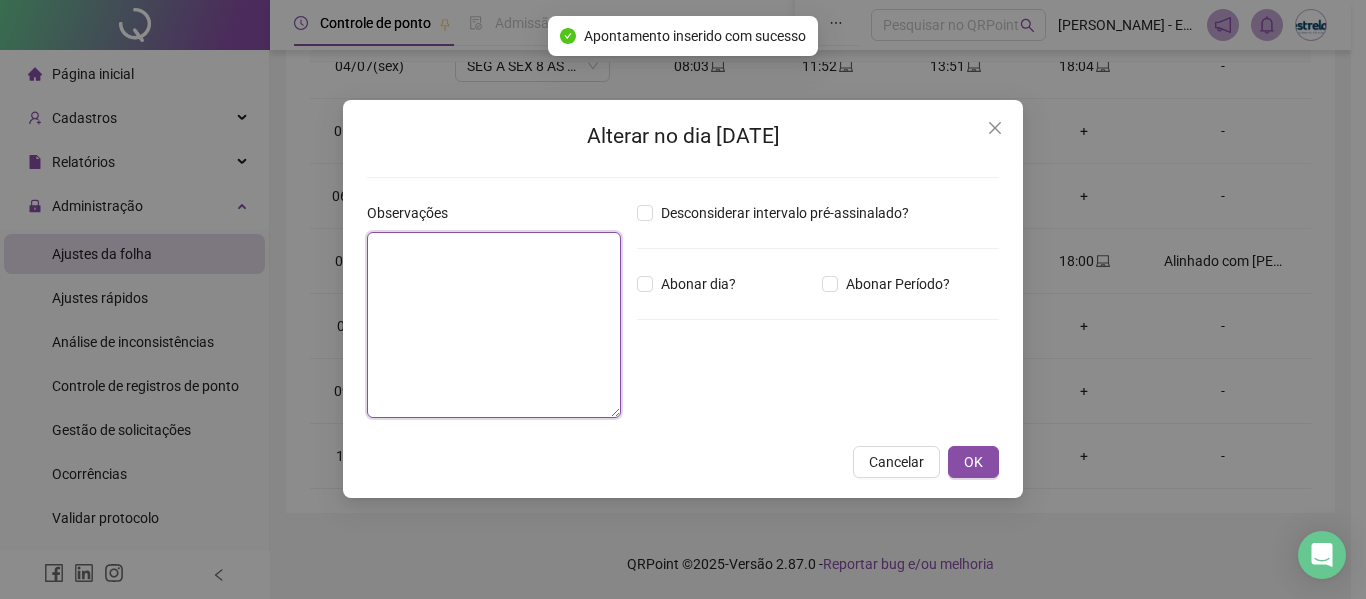 drag, startPoint x: 517, startPoint y: 281, endPoint x: 619, endPoint y: 271, distance: 102.48902 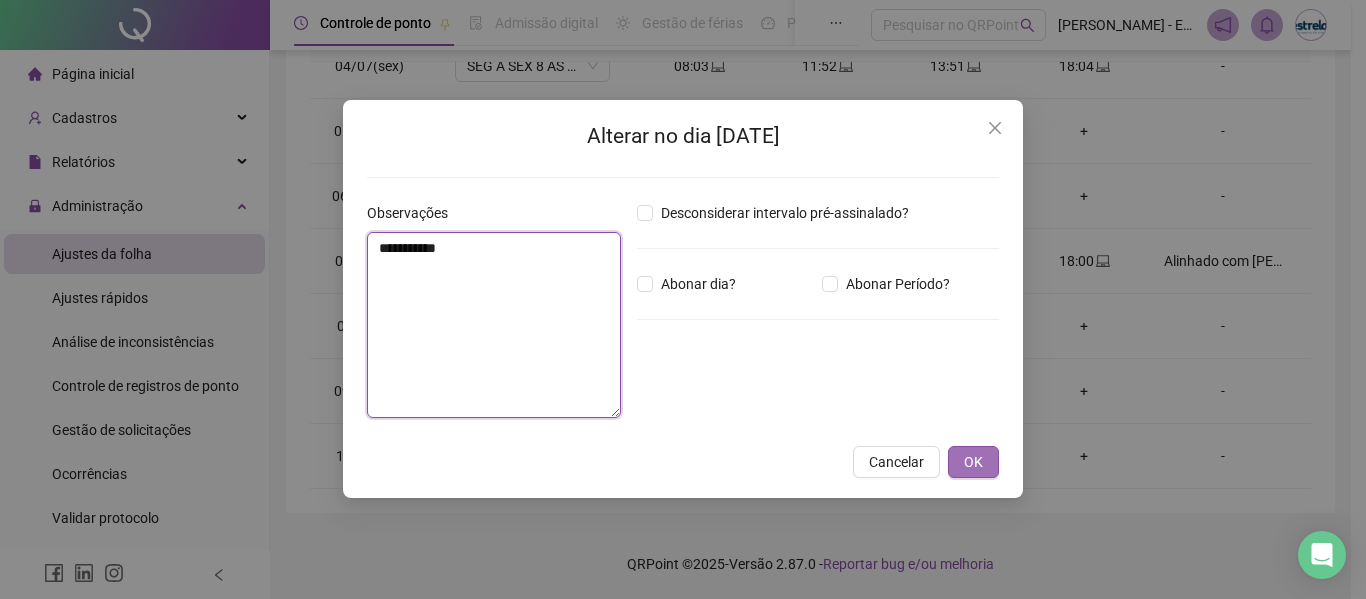 type on "**********" 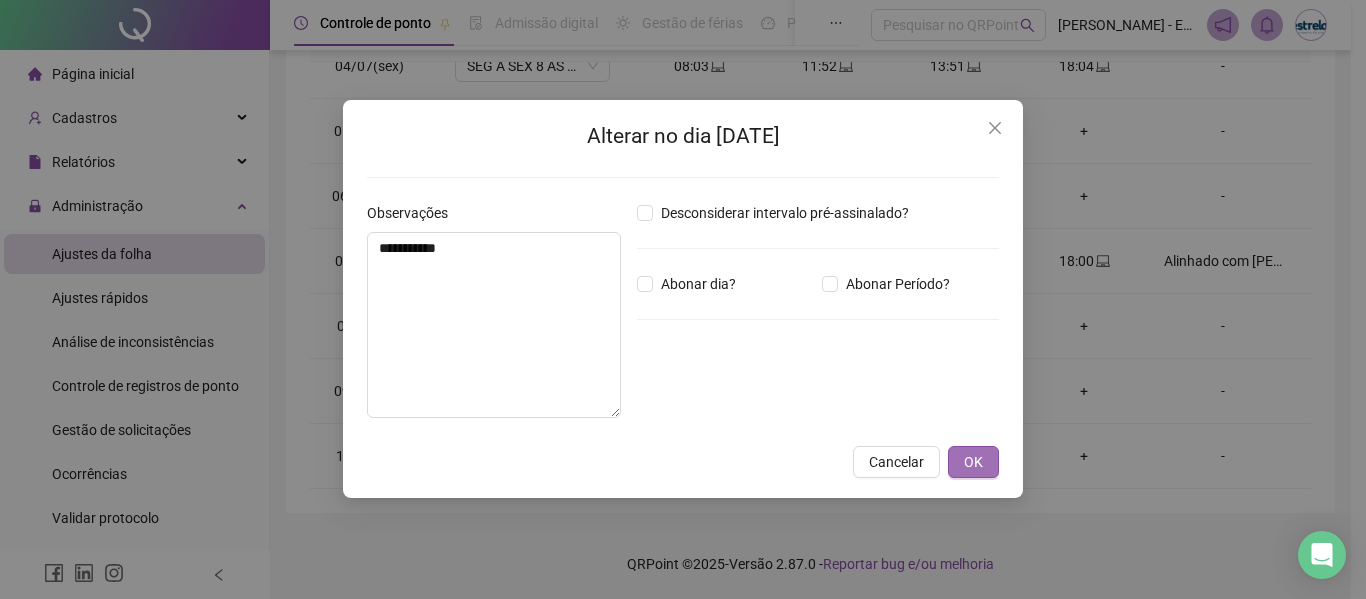 click on "OK" at bounding box center (973, 462) 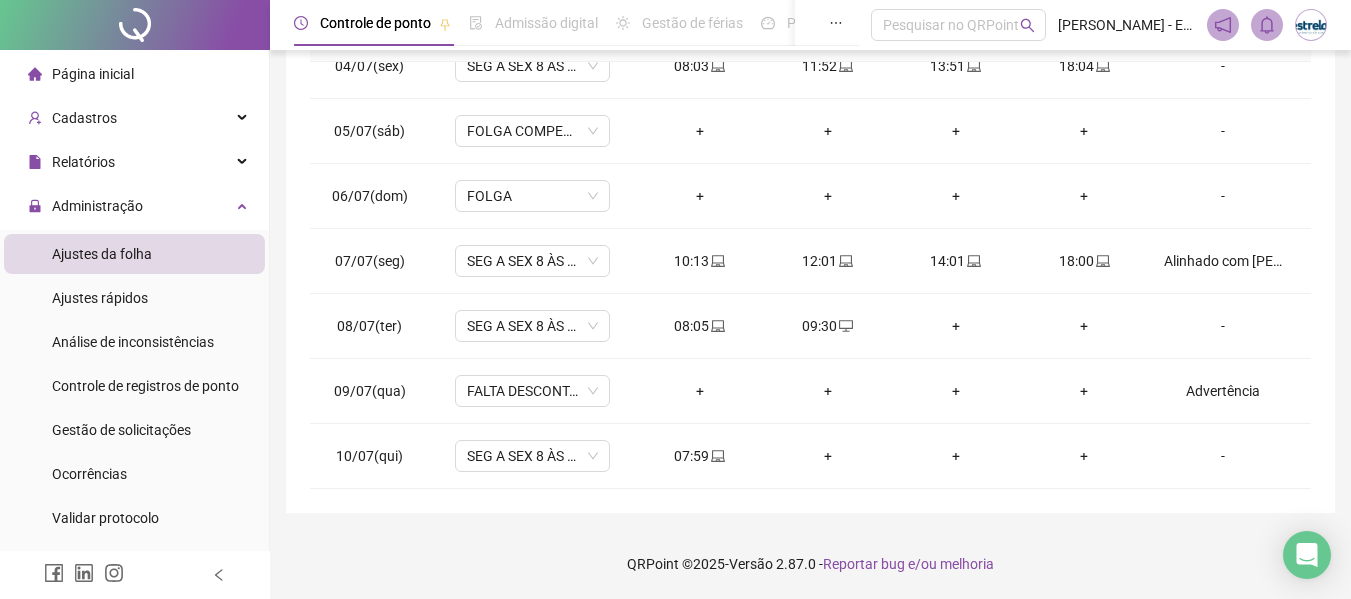 scroll, scrollTop: 0, scrollLeft: 0, axis: both 